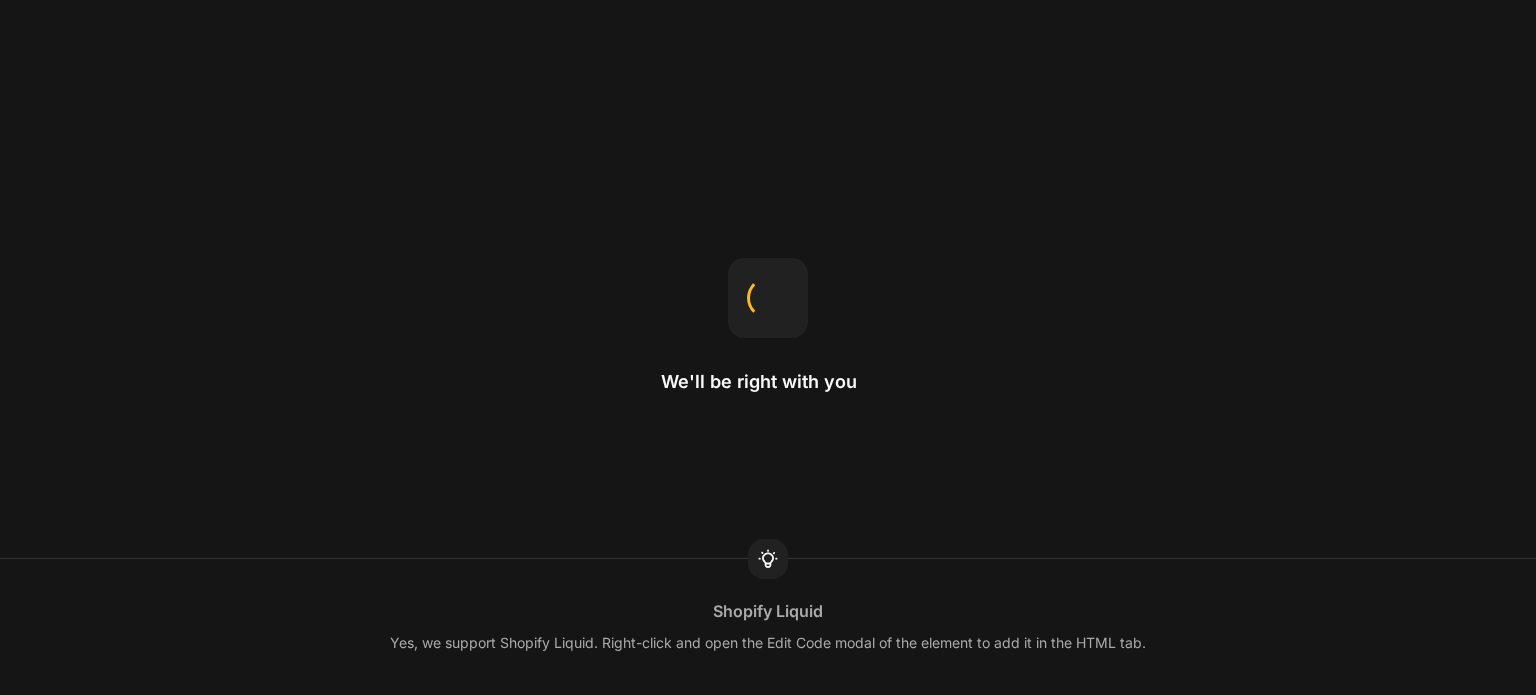 scroll, scrollTop: 0, scrollLeft: 0, axis: both 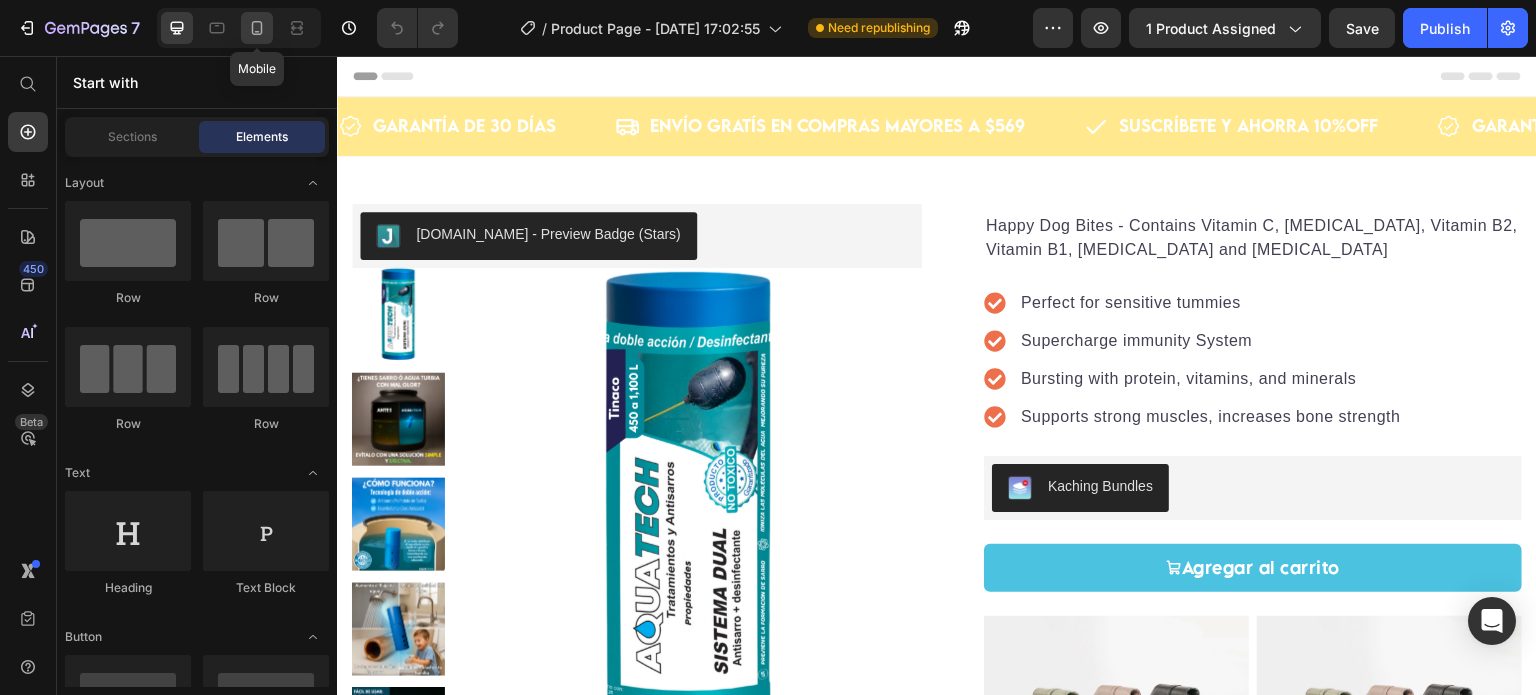 click 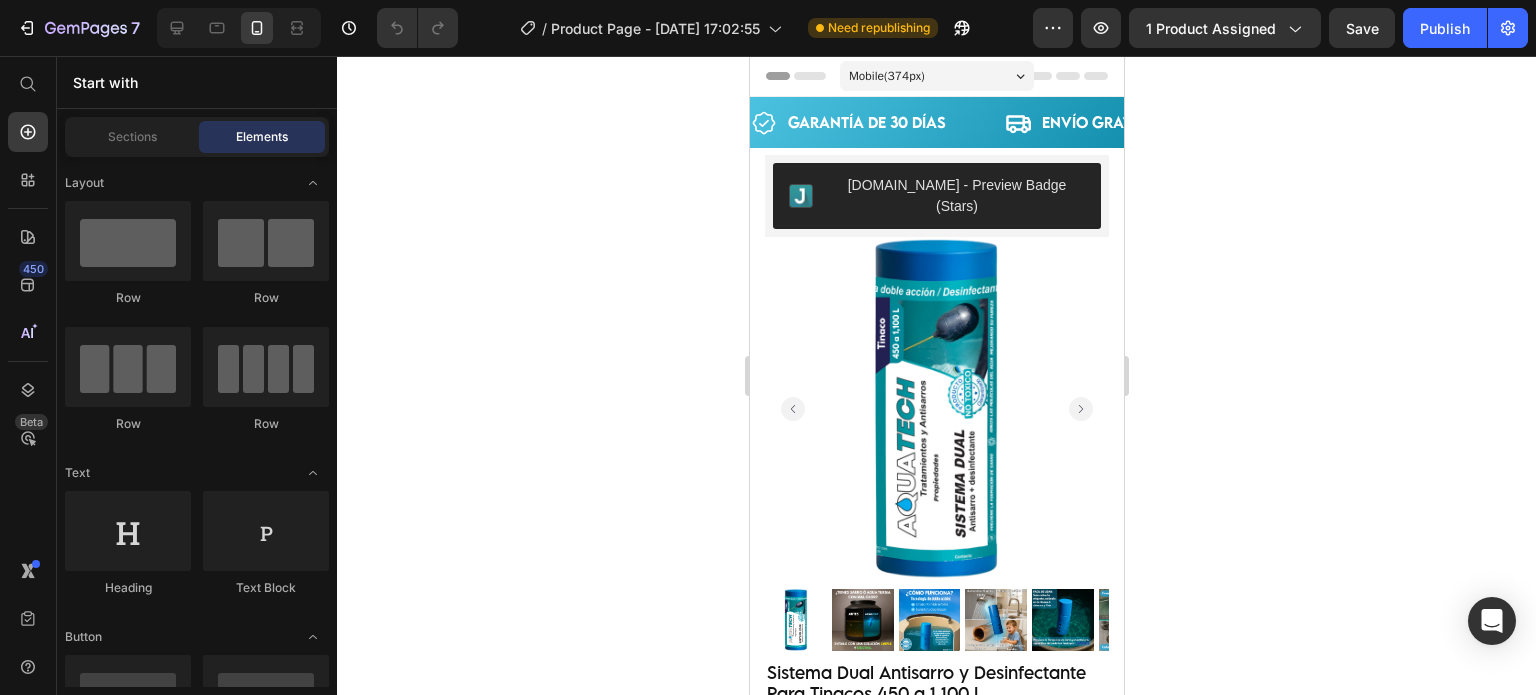 click on "7   /  Product Page - [DATE] 17:02:55 Need republishing Preview 1 product assigned  Save   Publish" 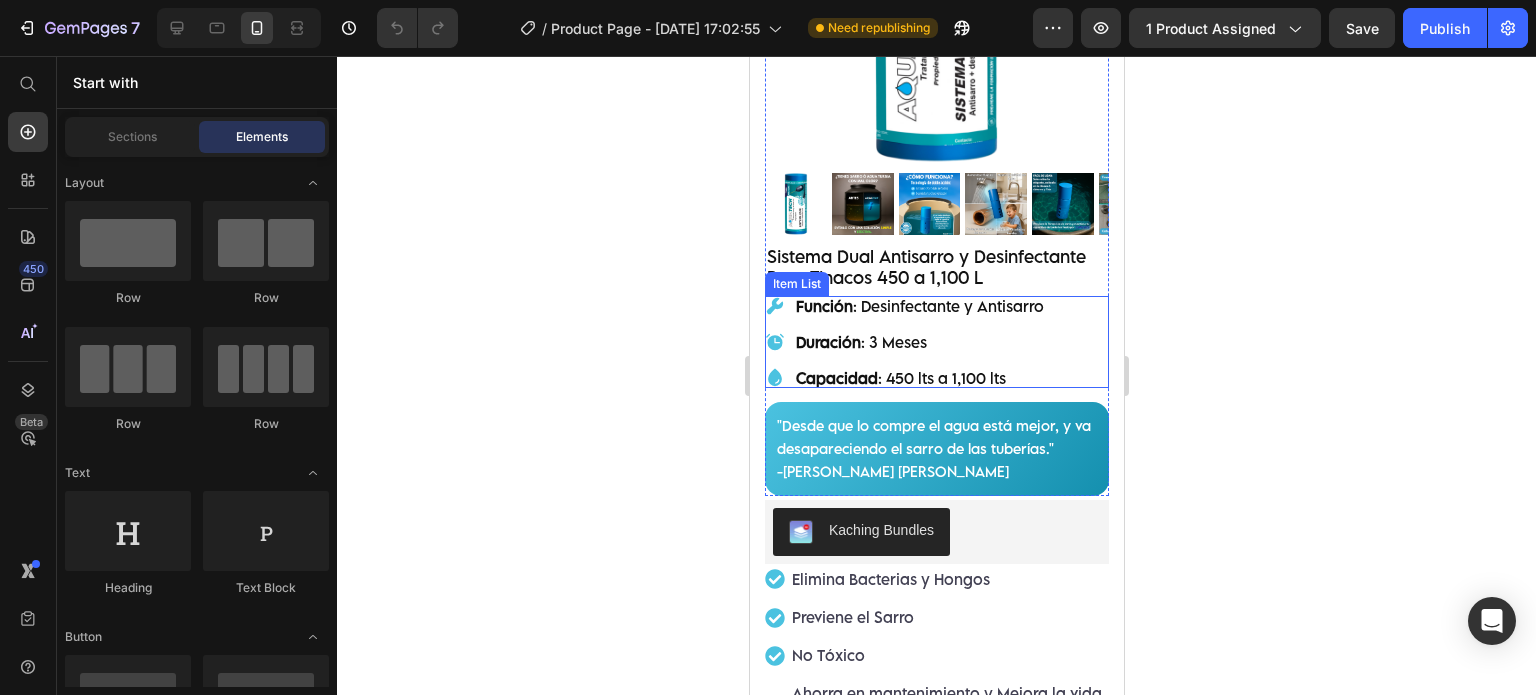 scroll, scrollTop: 333, scrollLeft: 0, axis: vertical 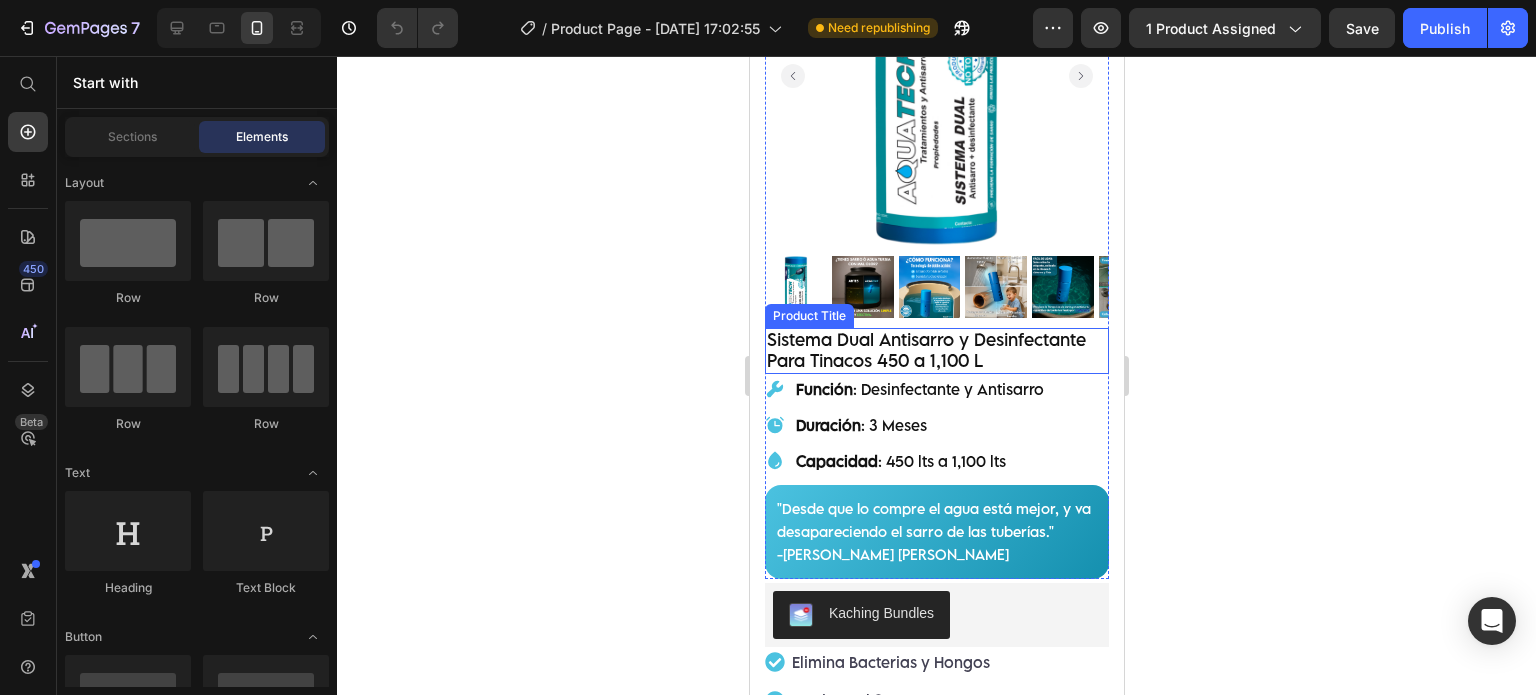 click on "Sistema Dual Antisarro y Desinfectante Para Tinacos 450 a 1,100 L" at bounding box center [936, 351] 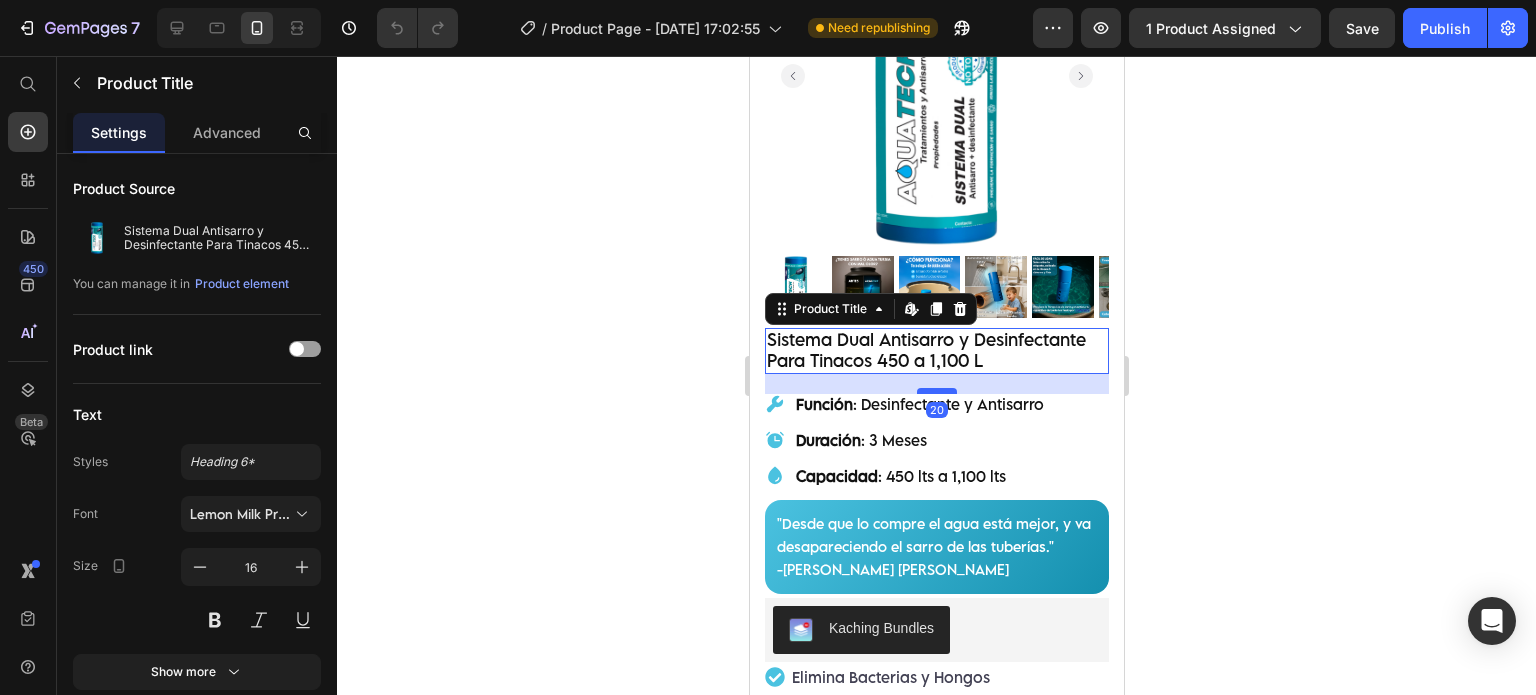 drag, startPoint x: 933, startPoint y: 340, endPoint x: 937, endPoint y: 355, distance: 15.524175 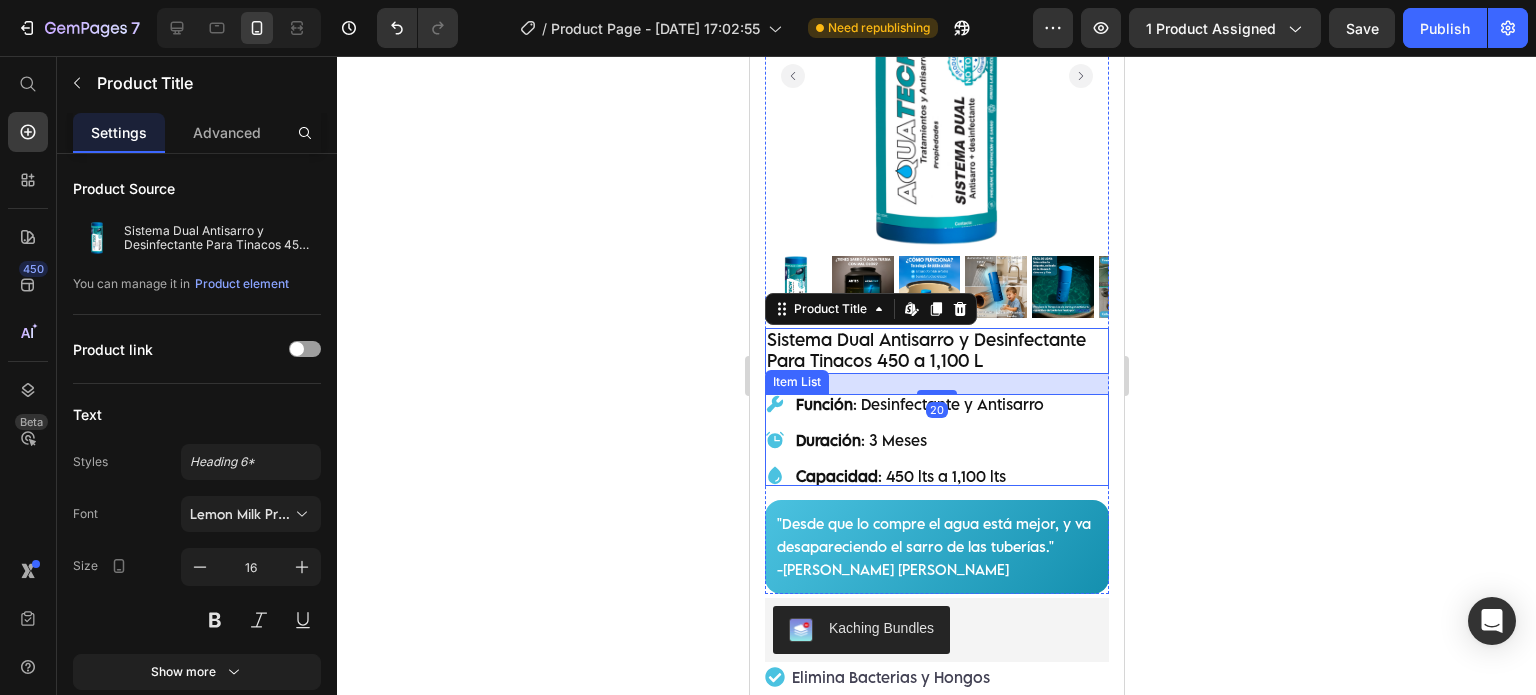 click on "Capacidad : 450 lts a 1,100 lts" at bounding box center [919, 476] 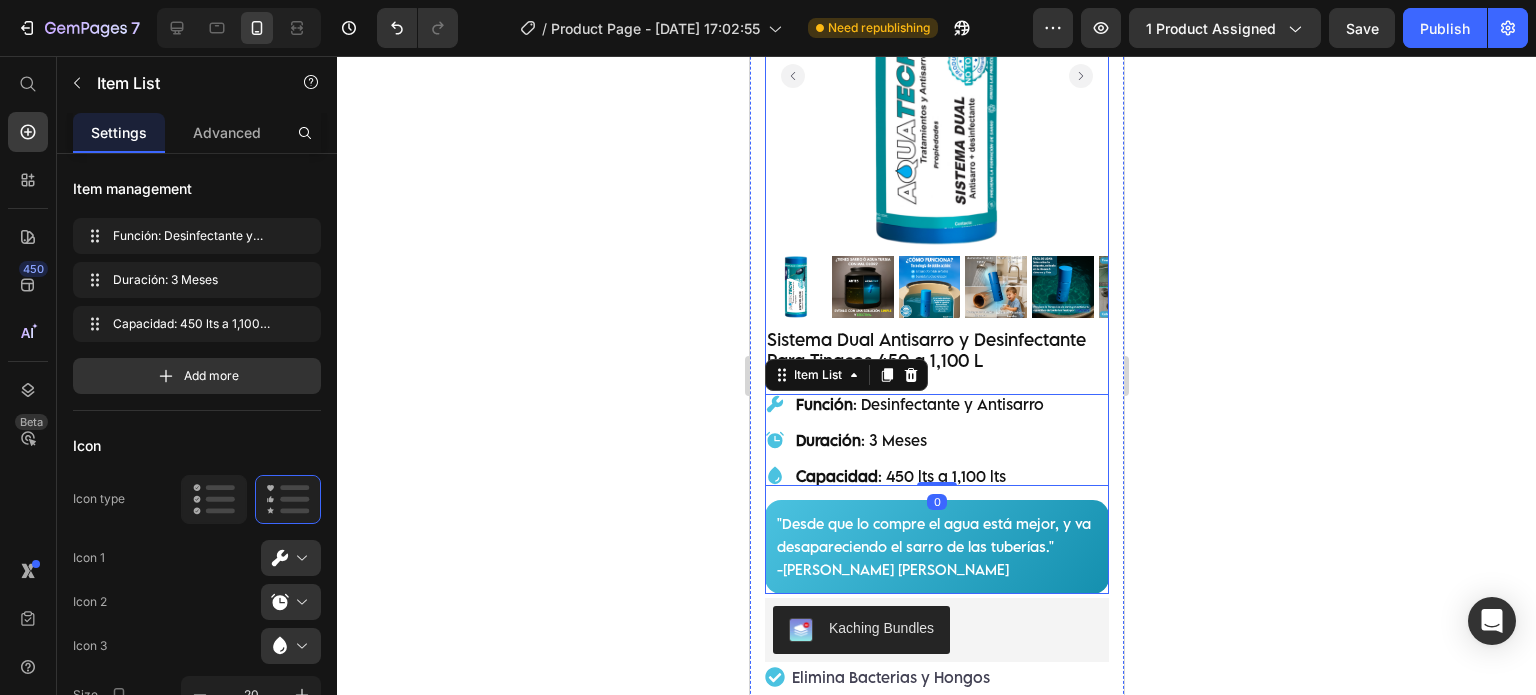 click on "[DOMAIN_NAME] - Preview Badge (Stars) [DOMAIN_NAME]
Product Images "The transformation in my dog's overall health since switching to this food has been remarkable. Their coat is shinier, their energy levels have increased, and they seem happier than ever before." Text block -Daisy Text block
Verified buyer Item list Row Row Sistema Dual Antisarro y Desinfectante Para Tinacos 450 a 1,100 L Product Title
Función : Desinfectante y Antisarro
Duración : 3 Meses
Capacidad : 450 lts a 1,100 lts Item List   0 "Desde que lo compre el agua está mejor, y va desapareciendo el [PERSON_NAME] de las tuberías."  -[PERSON_NAME] [PERSON_NAME] Text block Row" at bounding box center [936, 208] 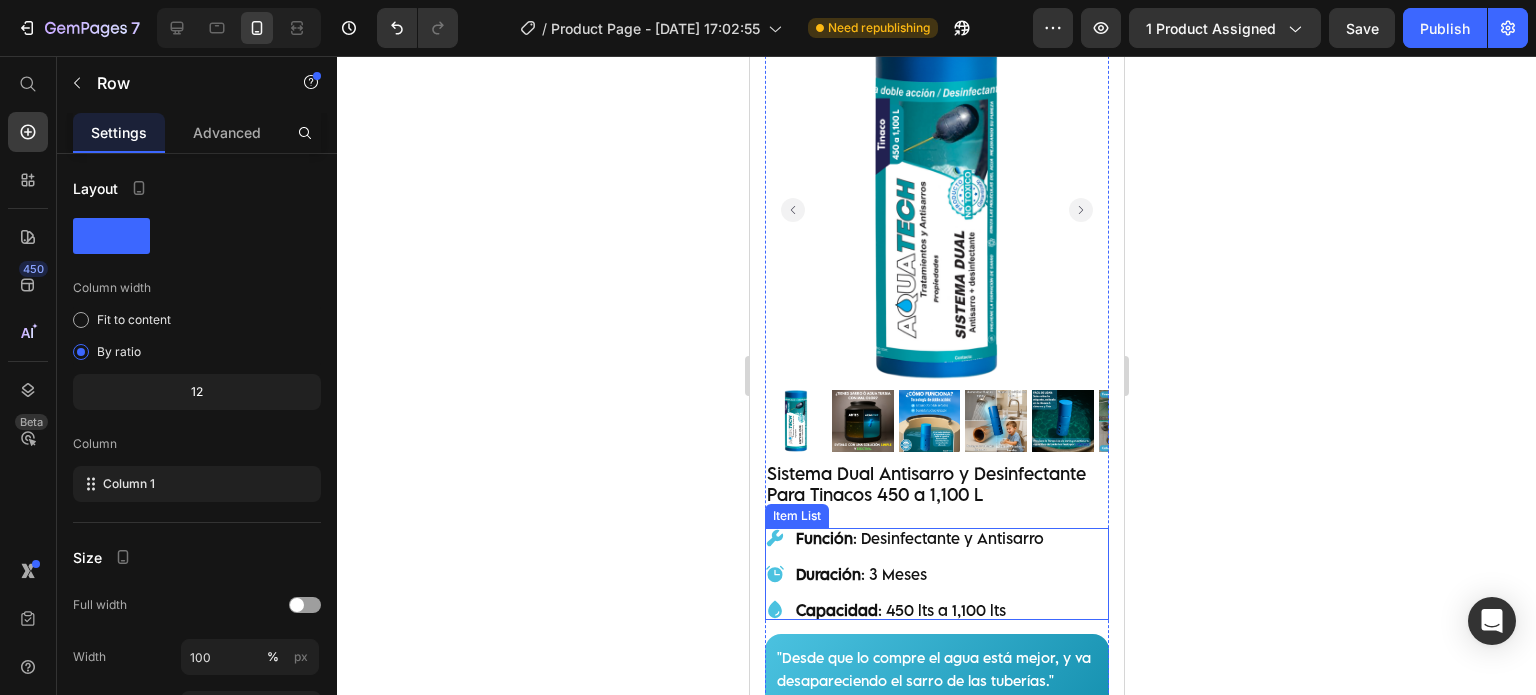 scroll, scrollTop: 166, scrollLeft: 0, axis: vertical 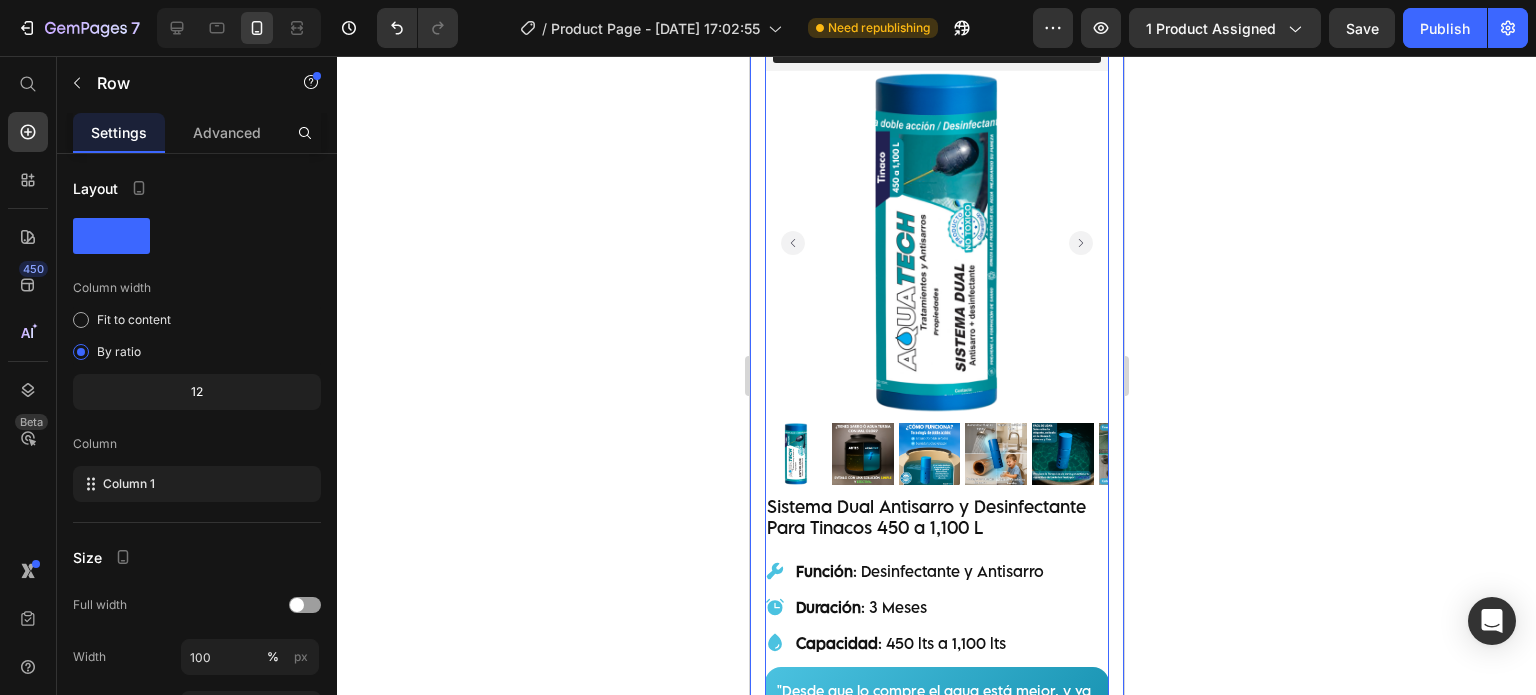 click on "[DOMAIN_NAME] - Preview Badge (Stars) [DOMAIN_NAME]
Product Images "The transformation in my dog's overall health since switching to this food has been remarkable. Their coat is shinier, their energy levels have increased, and they seem happier than ever before." Text block -Daisy Text block
Verified buyer Item list Row Row Sistema Dual Antisarro y Desinfectante Para Tinacos 450 a 1,100 L Product Title
Función : Desinfectante y Antisarro
Duración : 3 Meses
Capacidad : 450 lts a 1,100 lts Item List "Desde que lo compre el agua está mejor, y va desapareciendo el [PERSON_NAME] de las tuberías."  -[PERSON_NAME] [PERSON_NAME] Text block Row Row   0 Happy Dog Bites - Contains Vitamin C, [MEDICAL_DATA], Vitamin B2, Vitamin B1, [MEDICAL_DATA] and [MEDICAL_DATA] Text block Perfect for sensitive tummies Supercharge immunity System Bursting with protein, vitamins, and minerals Supports strong muscles, increases bone strength Item list Kaching Bundles Kaching Bundles Previene el [PERSON_NAME] Row" at bounding box center (936, 772) 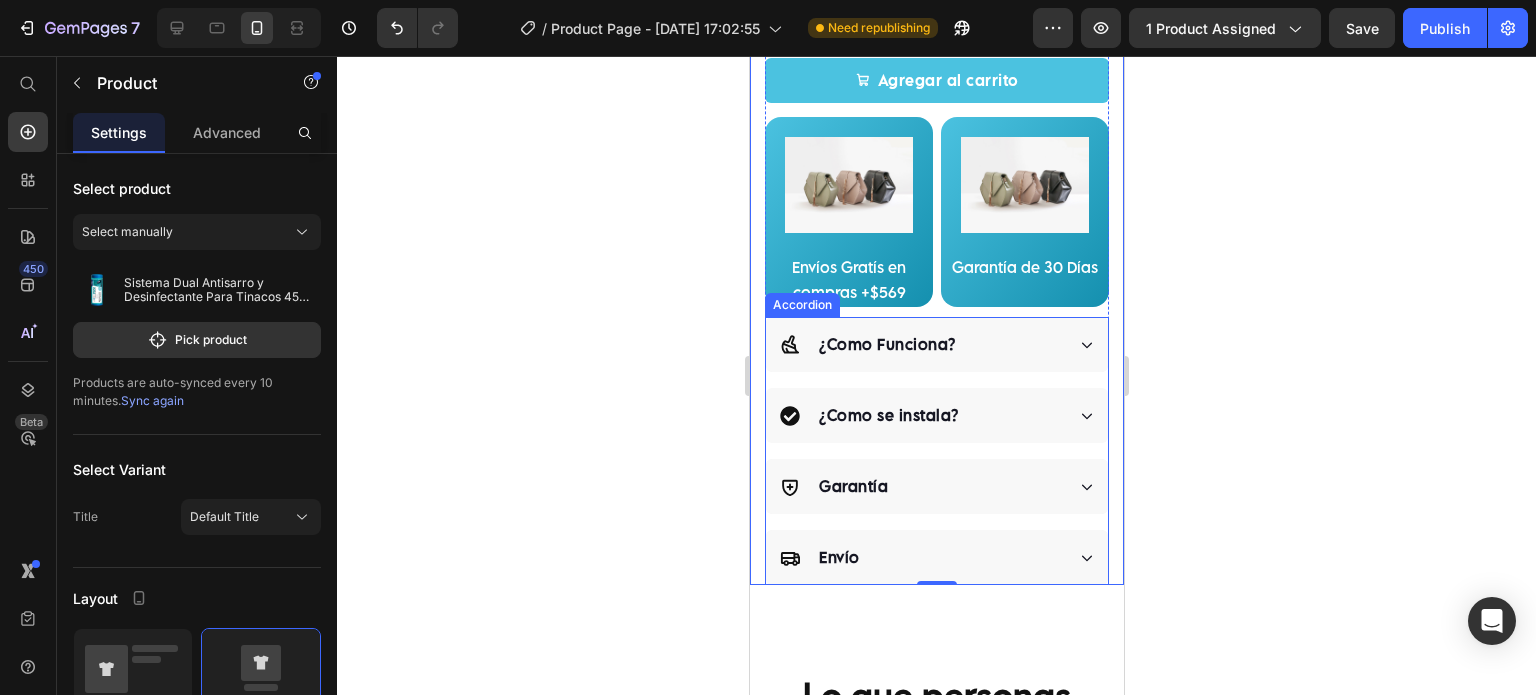 scroll, scrollTop: 1166, scrollLeft: 0, axis: vertical 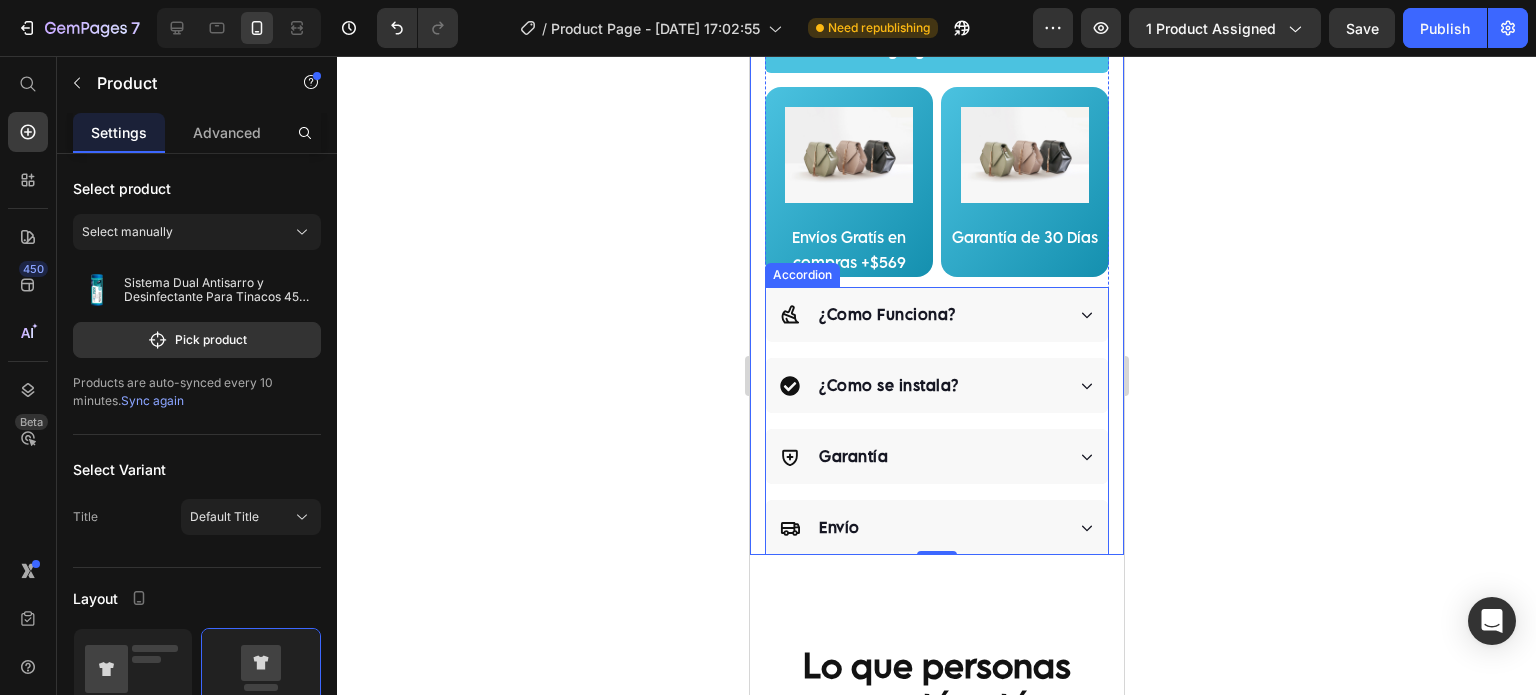 click on "¿Como Funciona?" at bounding box center (921, 314) 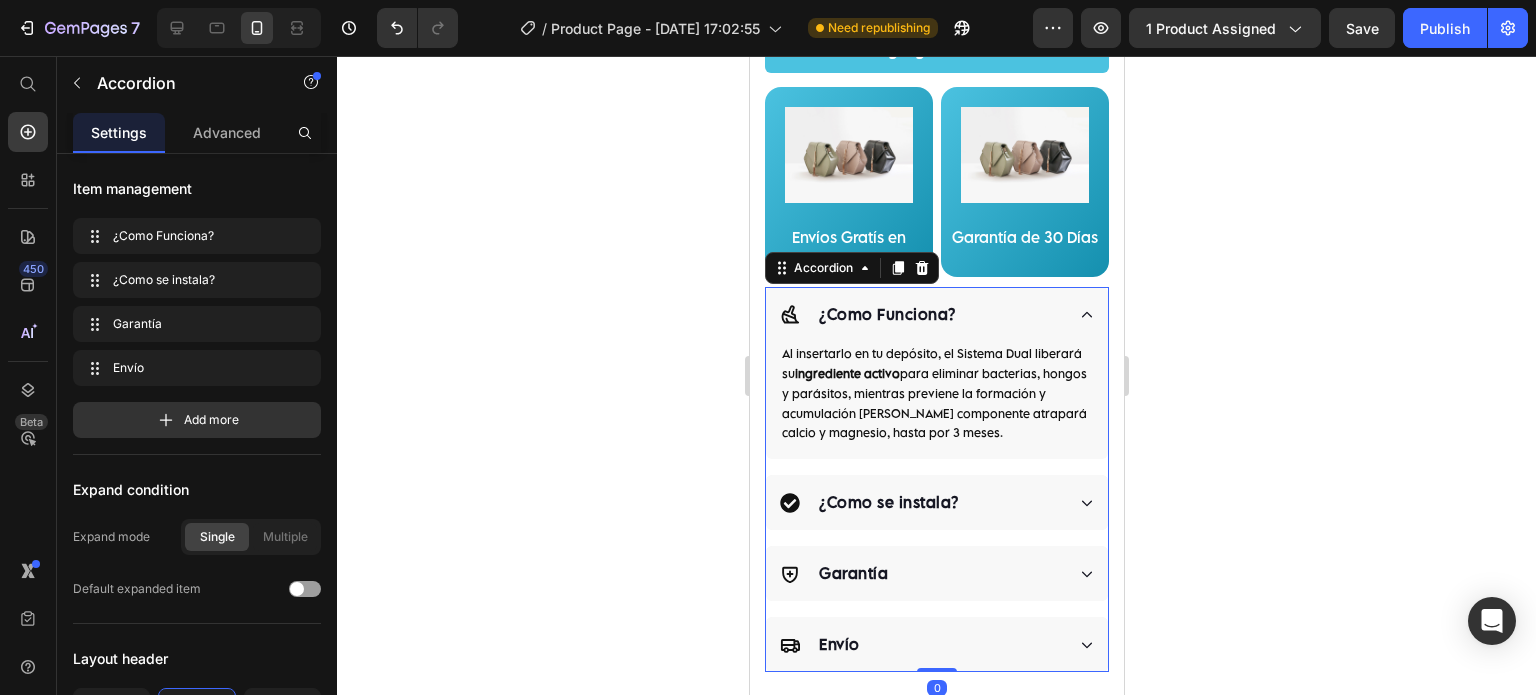 click on "¿Como Funciona?" at bounding box center [921, 314] 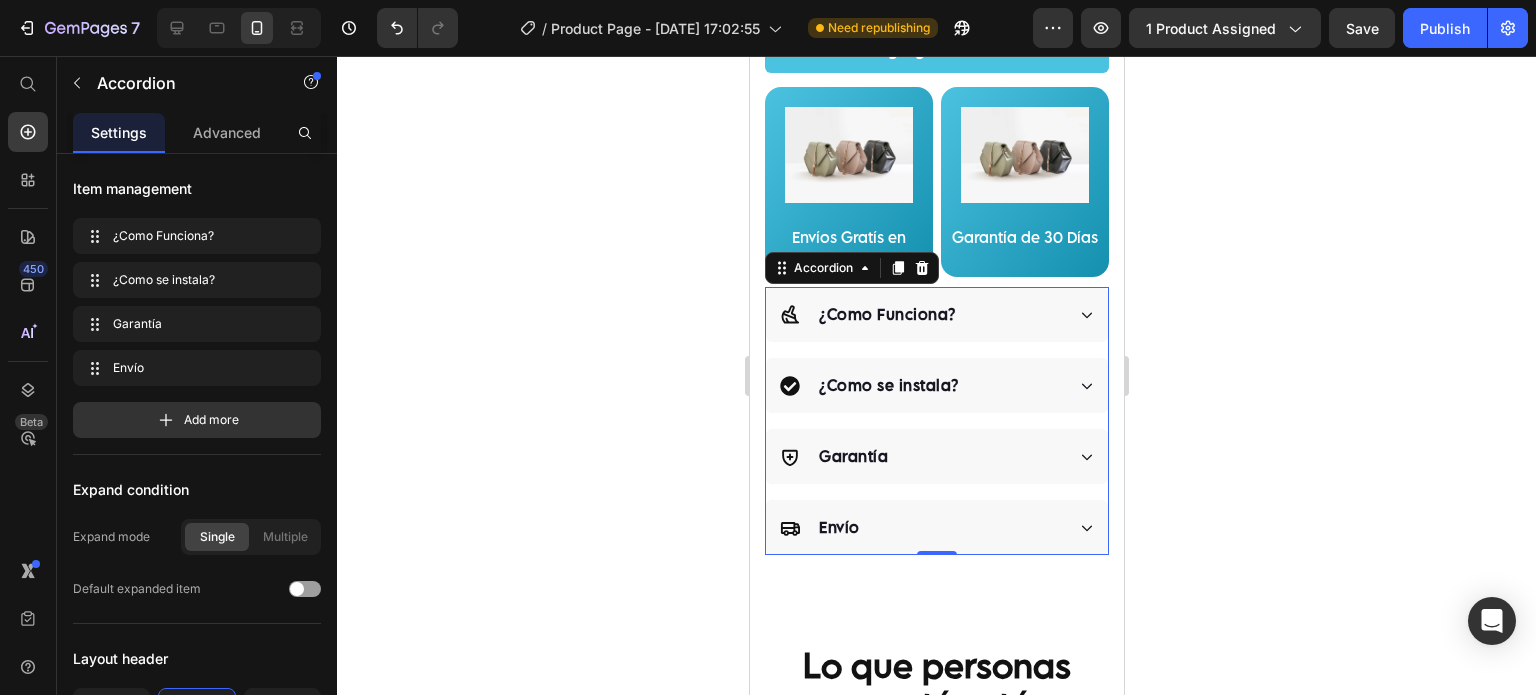 click on "¿Como Funciona?" at bounding box center [936, 314] 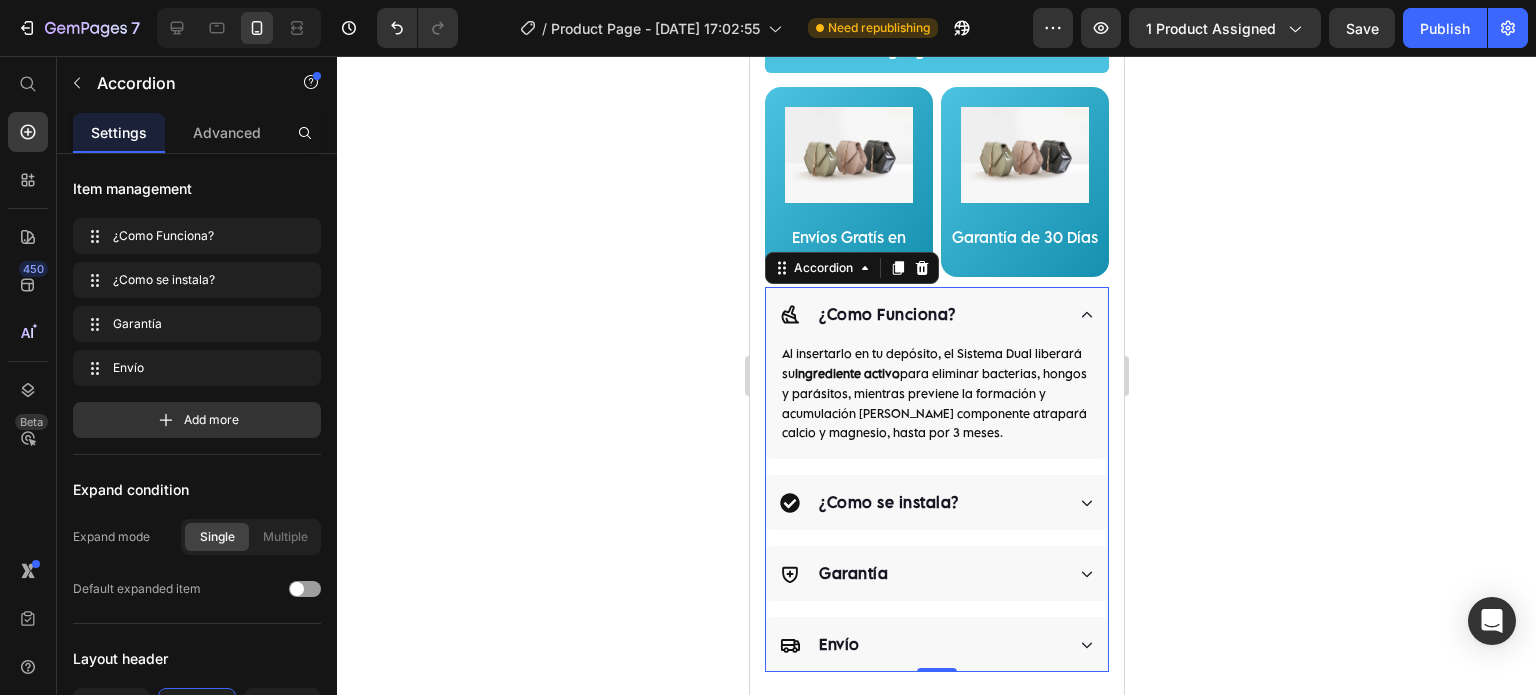 click 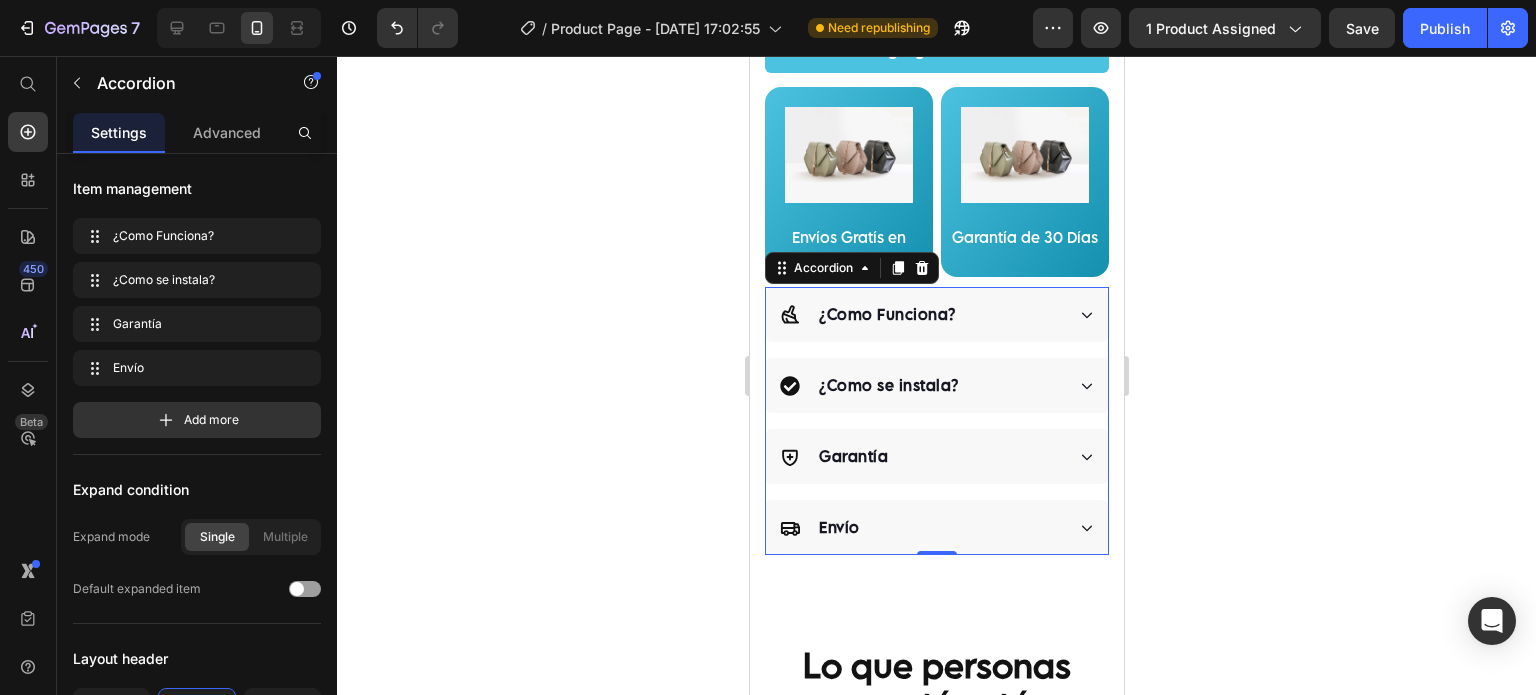 click on "[DOMAIN_NAME] - Preview Badge (Stars) [DOMAIN_NAME]
Product Images "The transformation in my dog's overall health since switching to this food has been remarkable. Their coat is shinier, their energy levels have increased, and they seem happier than ever before." Text block -Daisy Text block
Verified buyer Item list Row Row Sistema Dual Antisarro y Desinfectante Para Tinacos 450 a 1,100 L Product Title
Función : Desinfectante y Antisarro
Duración : 3 Meses
Capacidad : 450 lts a 1,100 lts Item List "Desde que lo compre el agua está mejor, y va desapareciendo el [PERSON_NAME] de las tuberías."  -[PERSON_NAME] [PERSON_NAME] Text block Row Row Happy Dog Bites - Contains Vitamin C, [MEDICAL_DATA], Vitamin B2, Vitamin B1, [MEDICAL_DATA] and [MEDICAL_DATA] Text block Perfect for sensitive tummies Supercharge immunity System Bursting with protein, vitamins, and minerals Supports strong muscles, increases bone strength Item list Kaching Bundles Kaching Bundles Previene el [PERSON_NAME] Image" at bounding box center (936, -228) 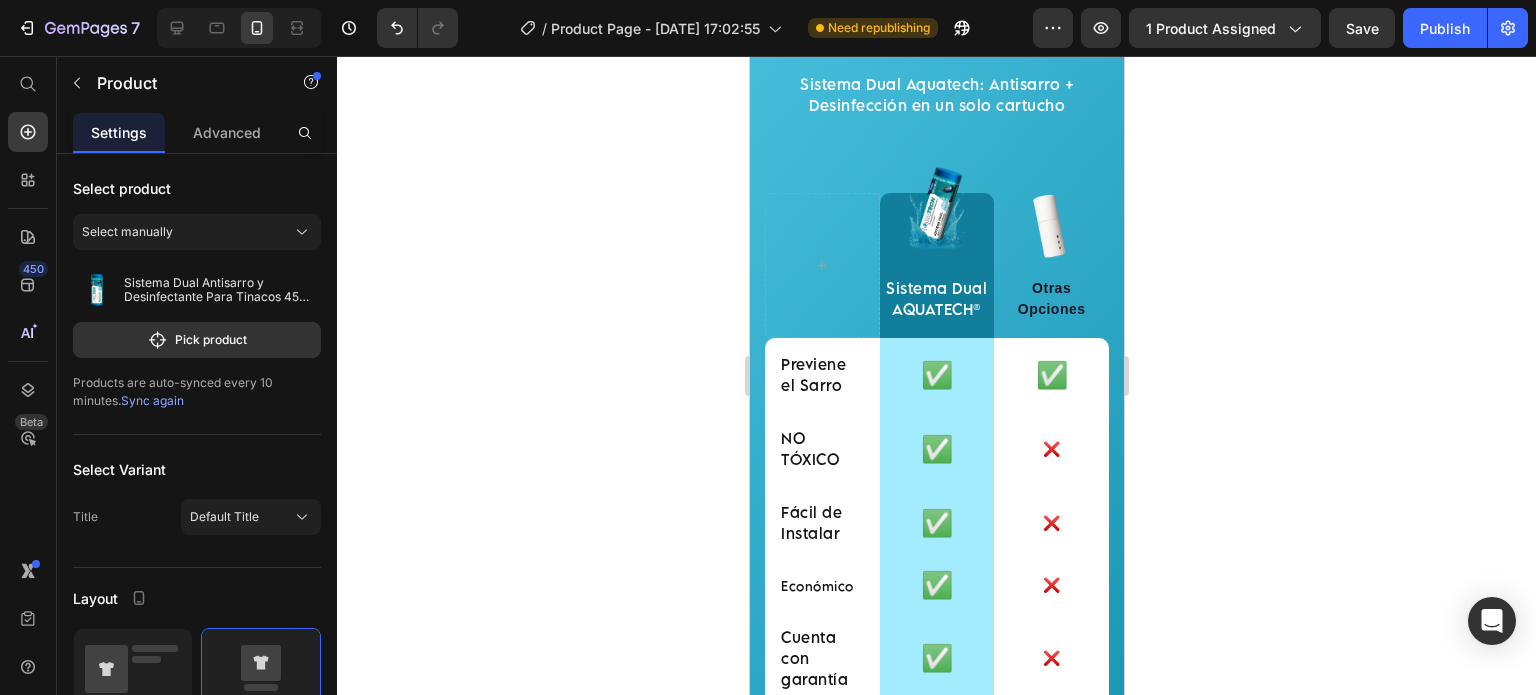 scroll, scrollTop: 2666, scrollLeft: 0, axis: vertical 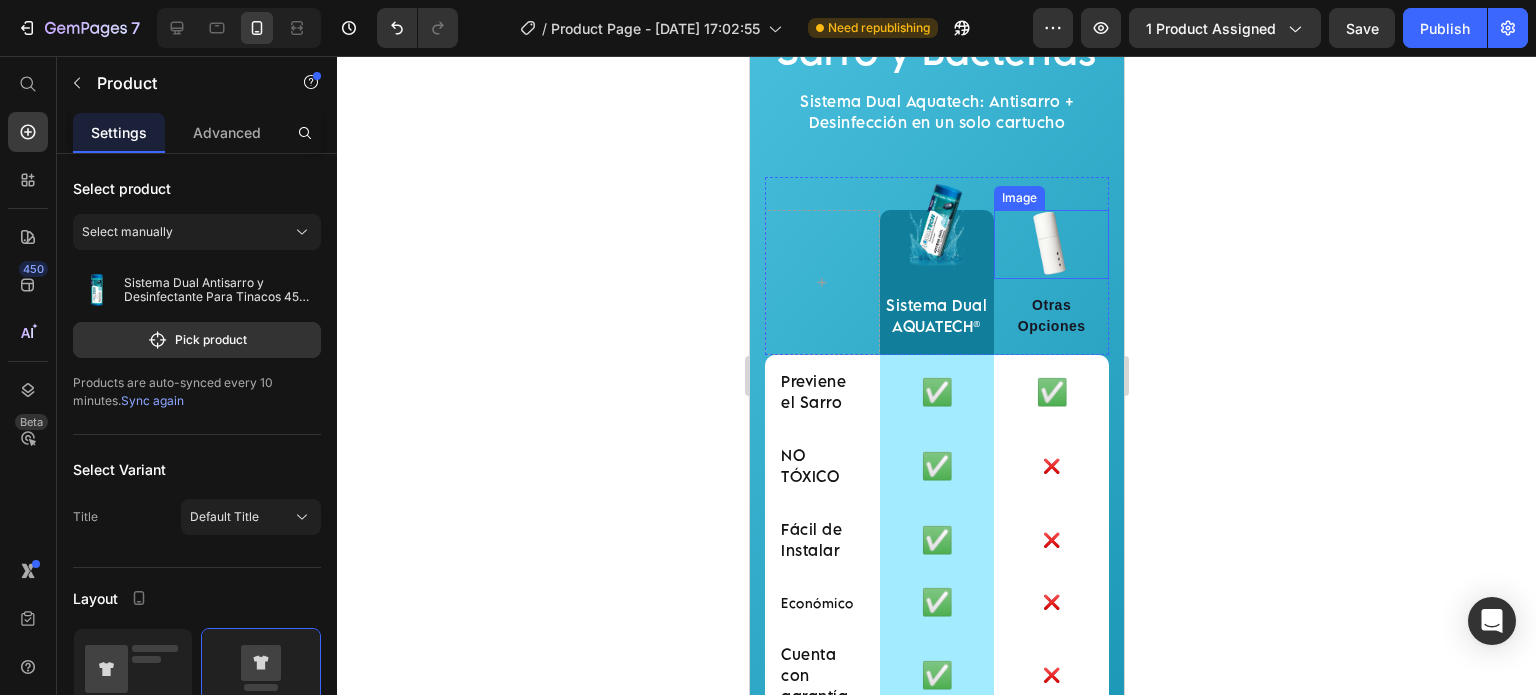 click at bounding box center (1050, 244) 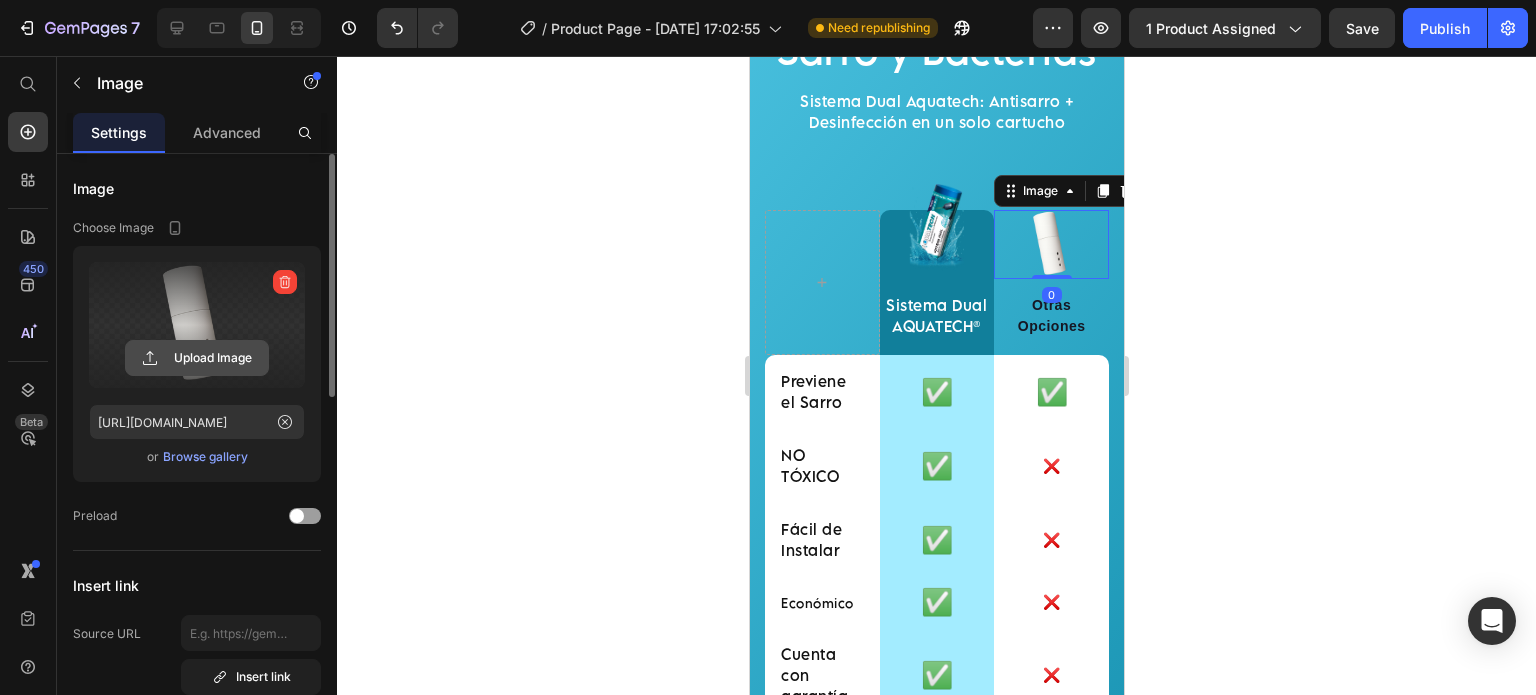click 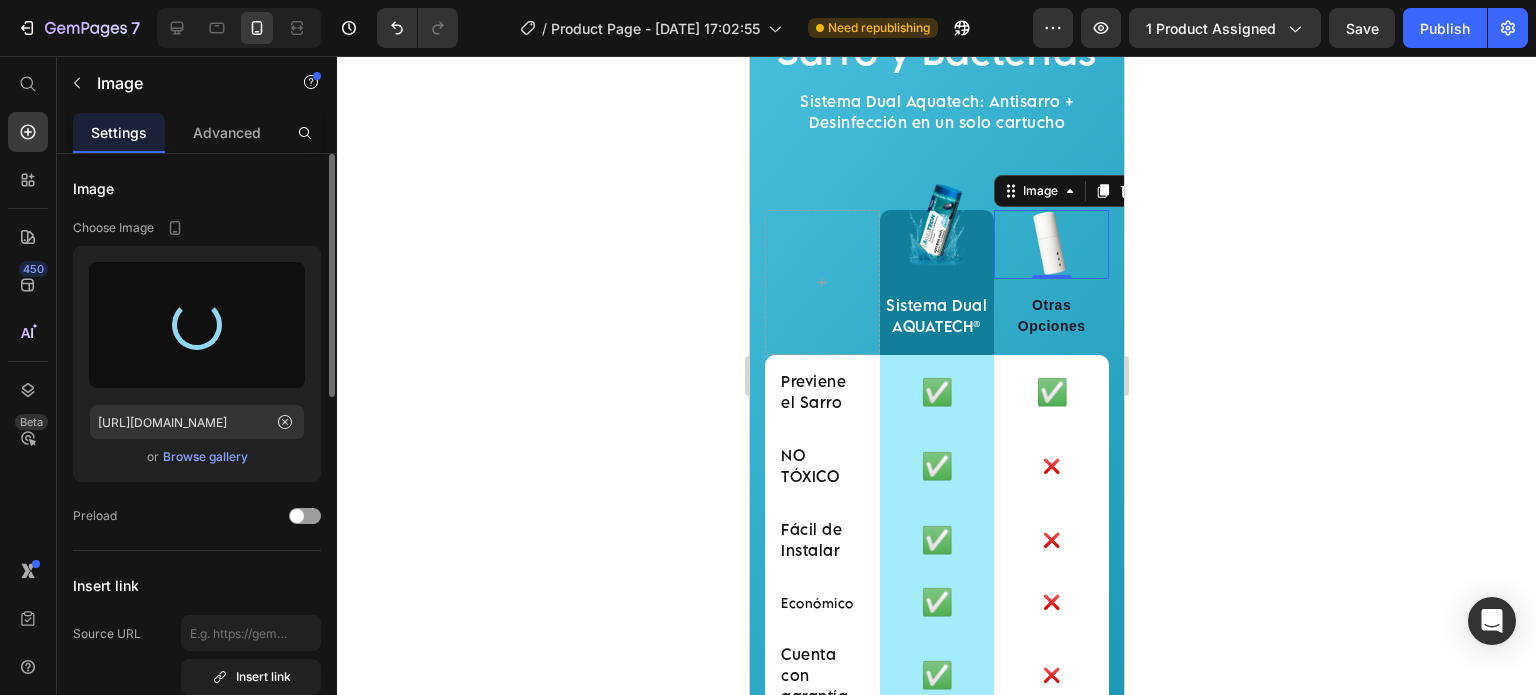 type on "[URL][DOMAIN_NAME]" 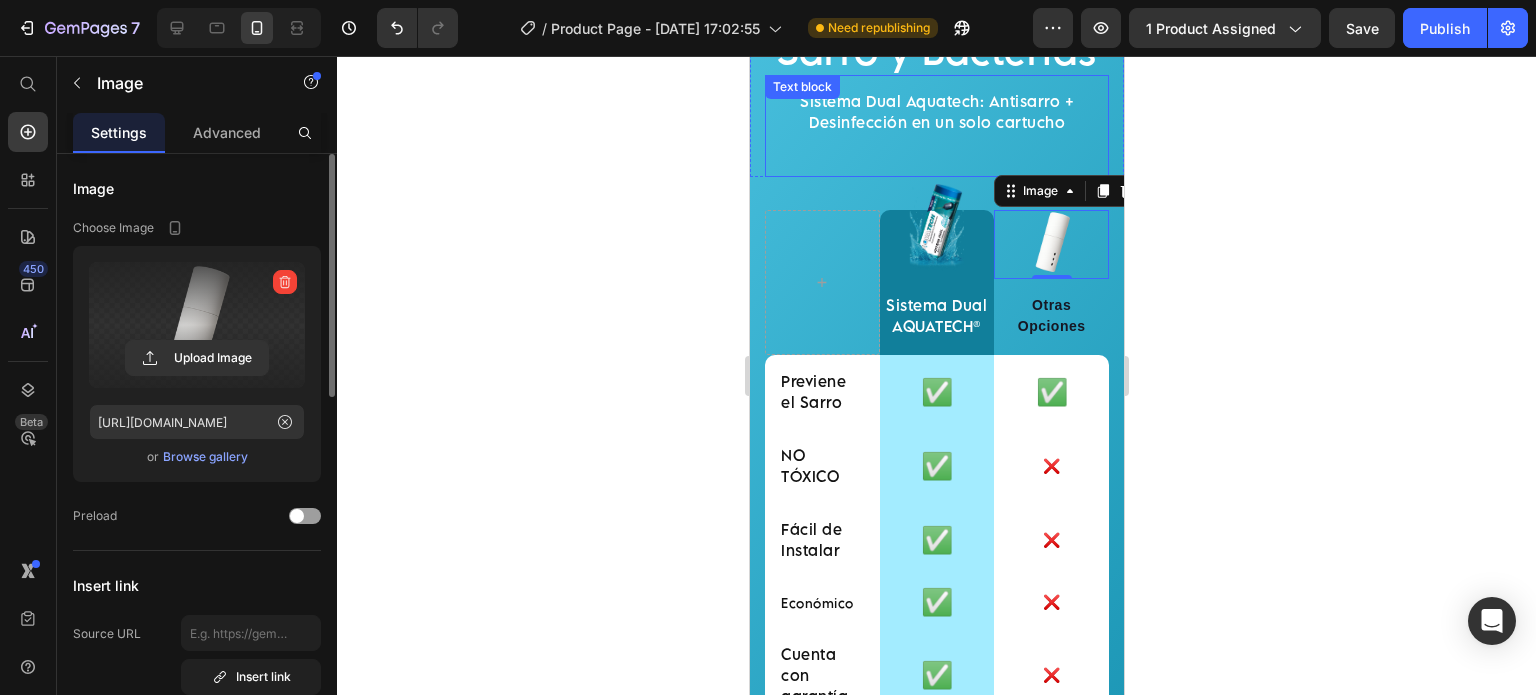 click on "Sistema Dual Aquatech: Antisarro + Desinfección en un solo cartucho" at bounding box center (936, 122) 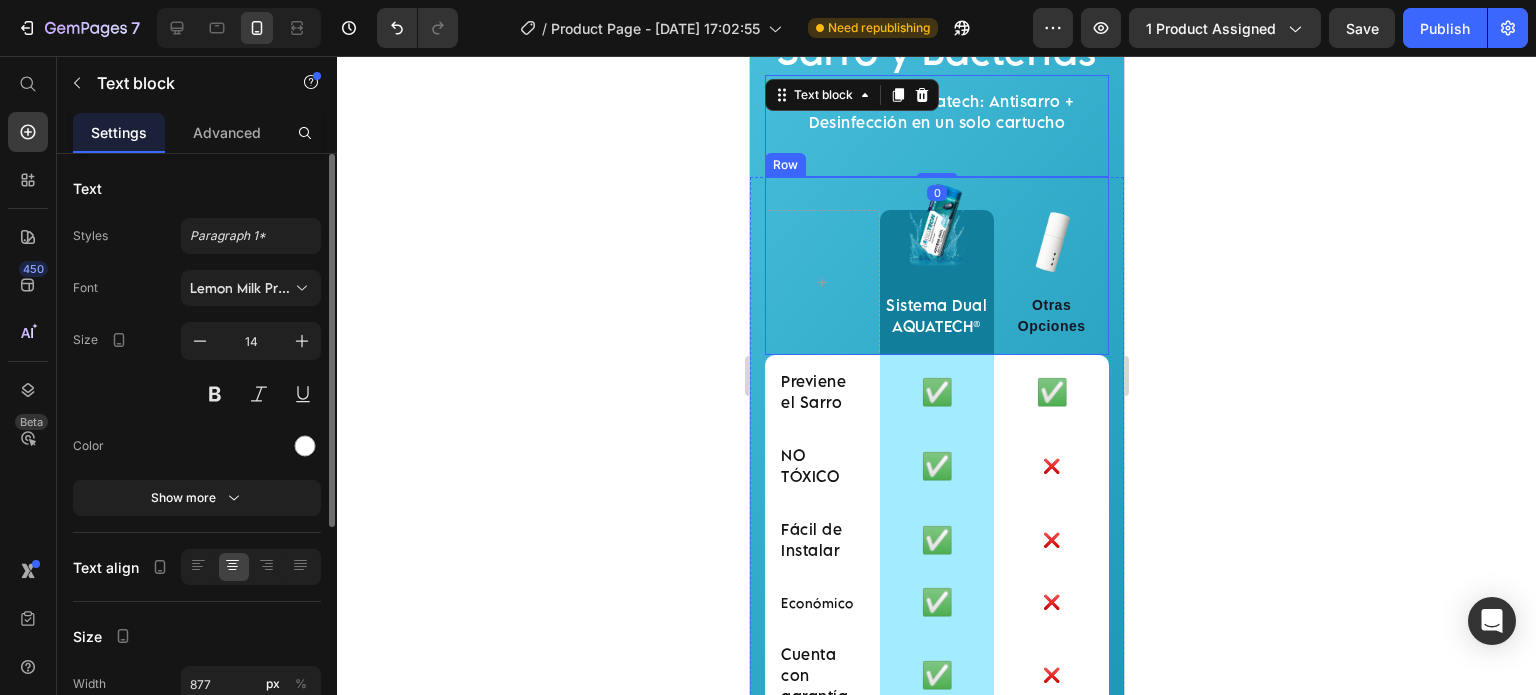 click on "Image Sistema Dual AQUATECH® Text block Row Image Otras Opciones Text block Row" at bounding box center [936, 266] 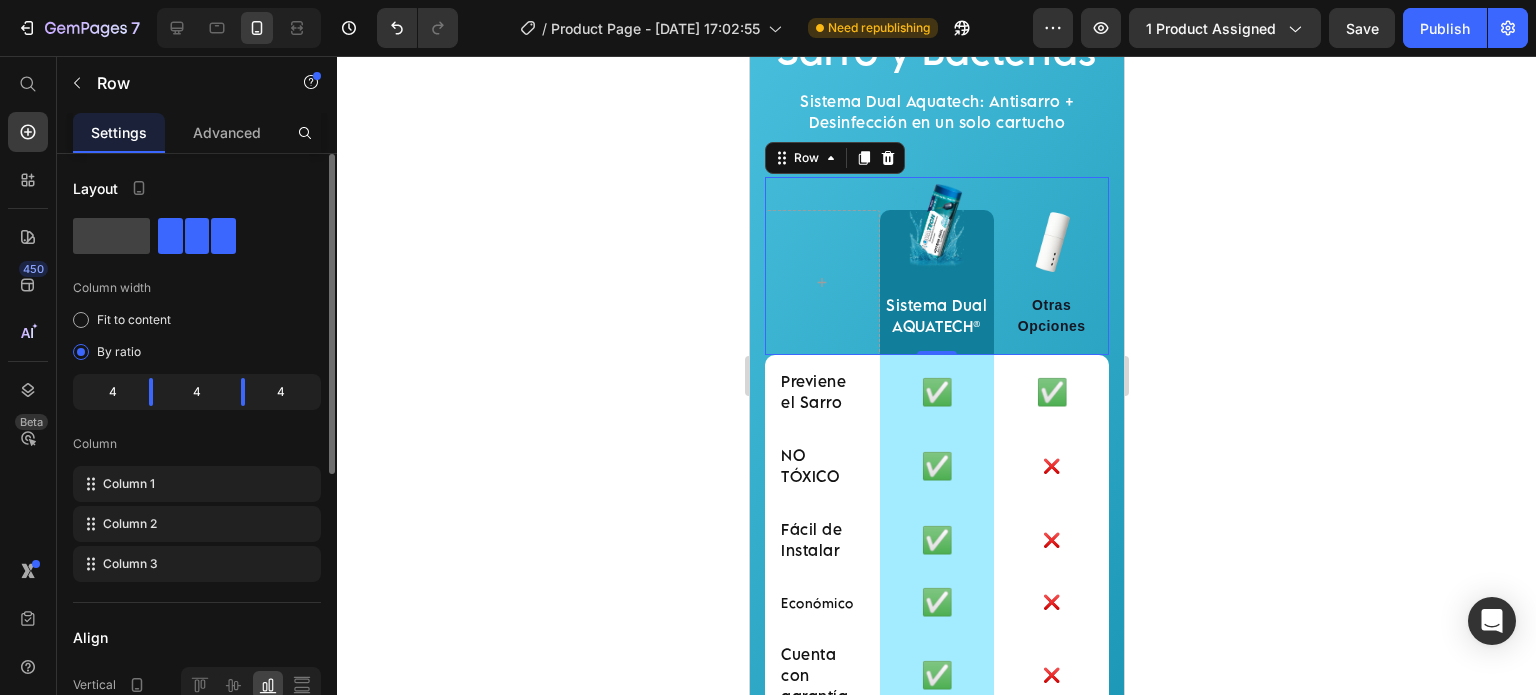 click 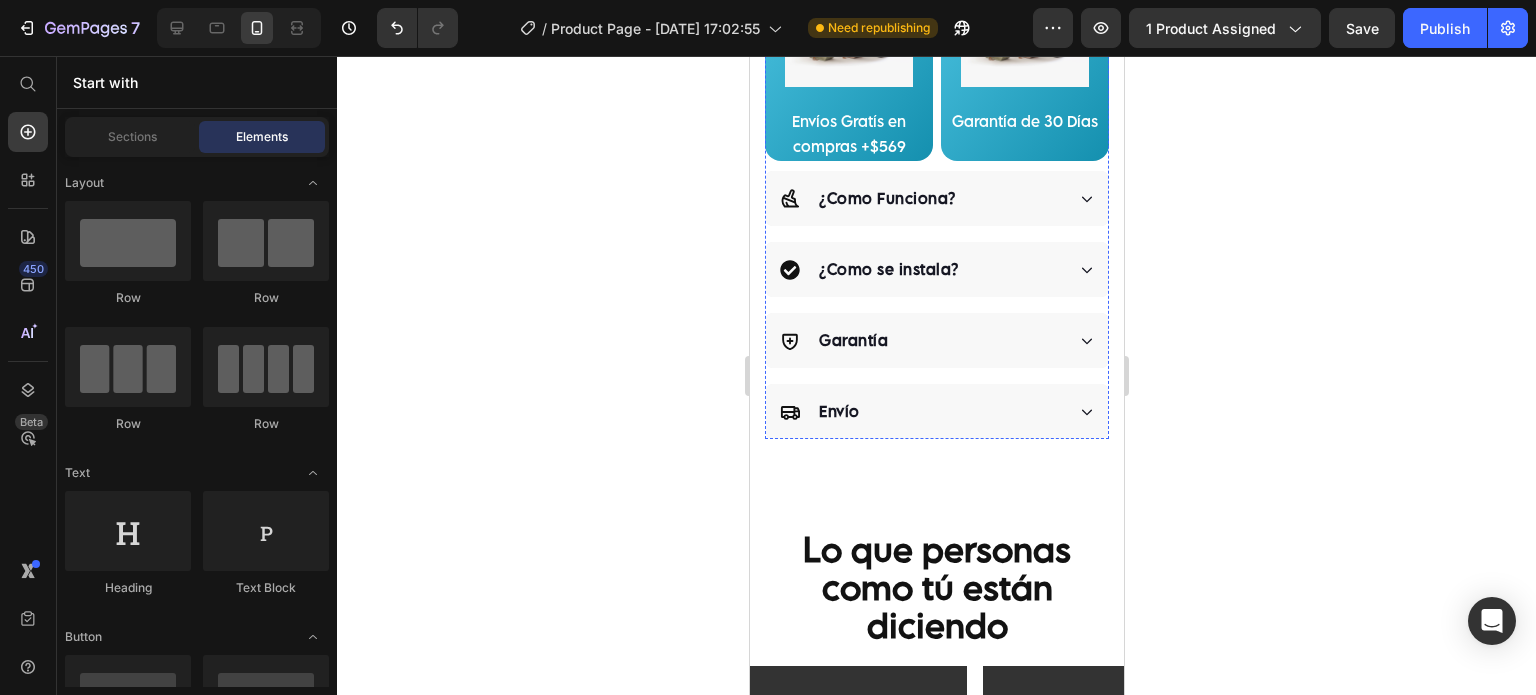 scroll, scrollTop: 1333, scrollLeft: 0, axis: vertical 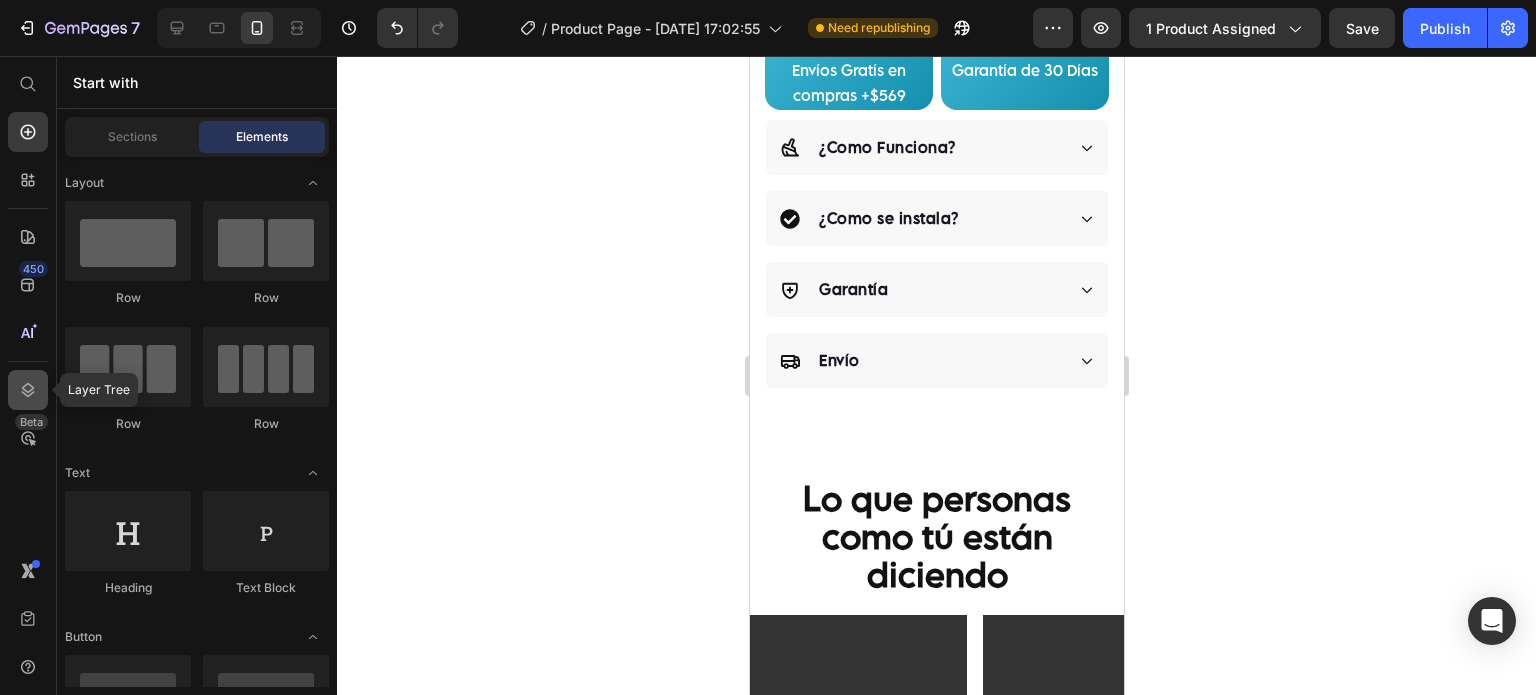 click 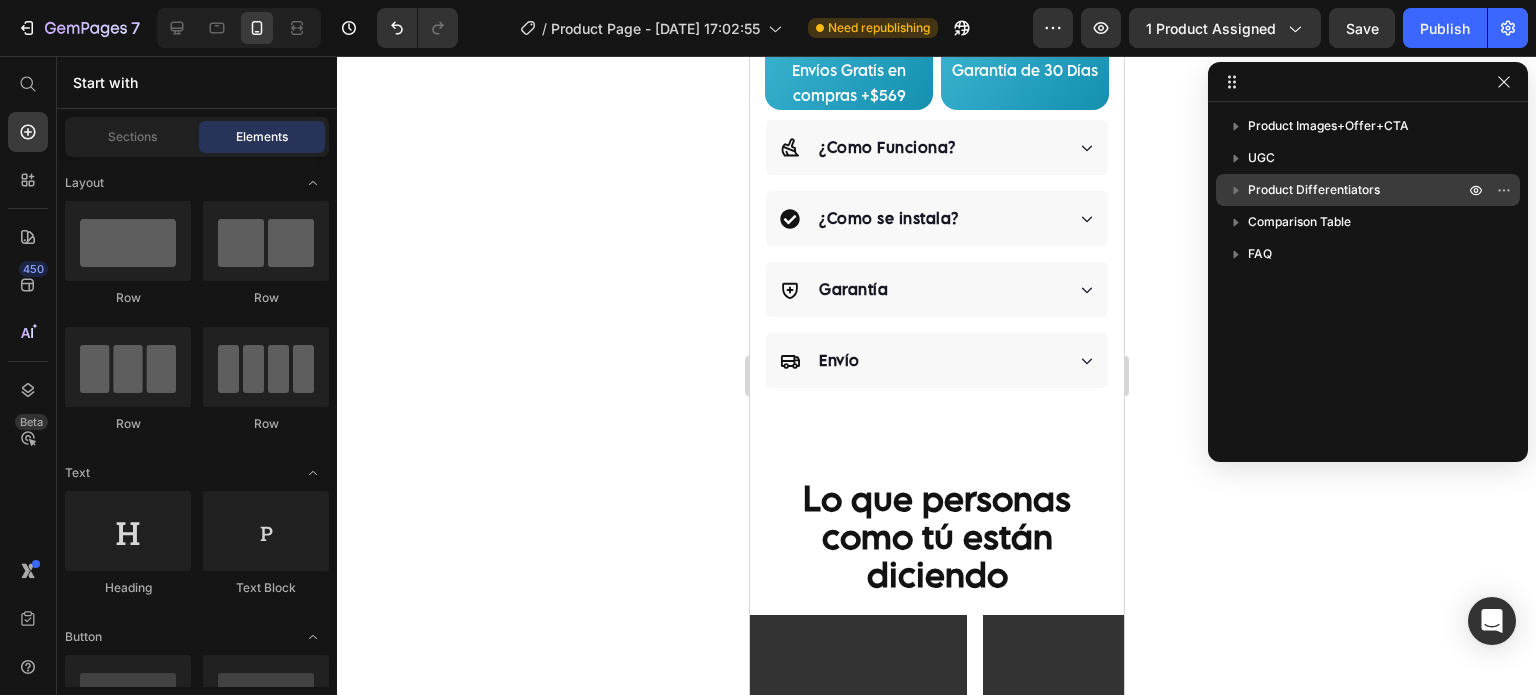 click on "Product Differentiators" at bounding box center (1314, 190) 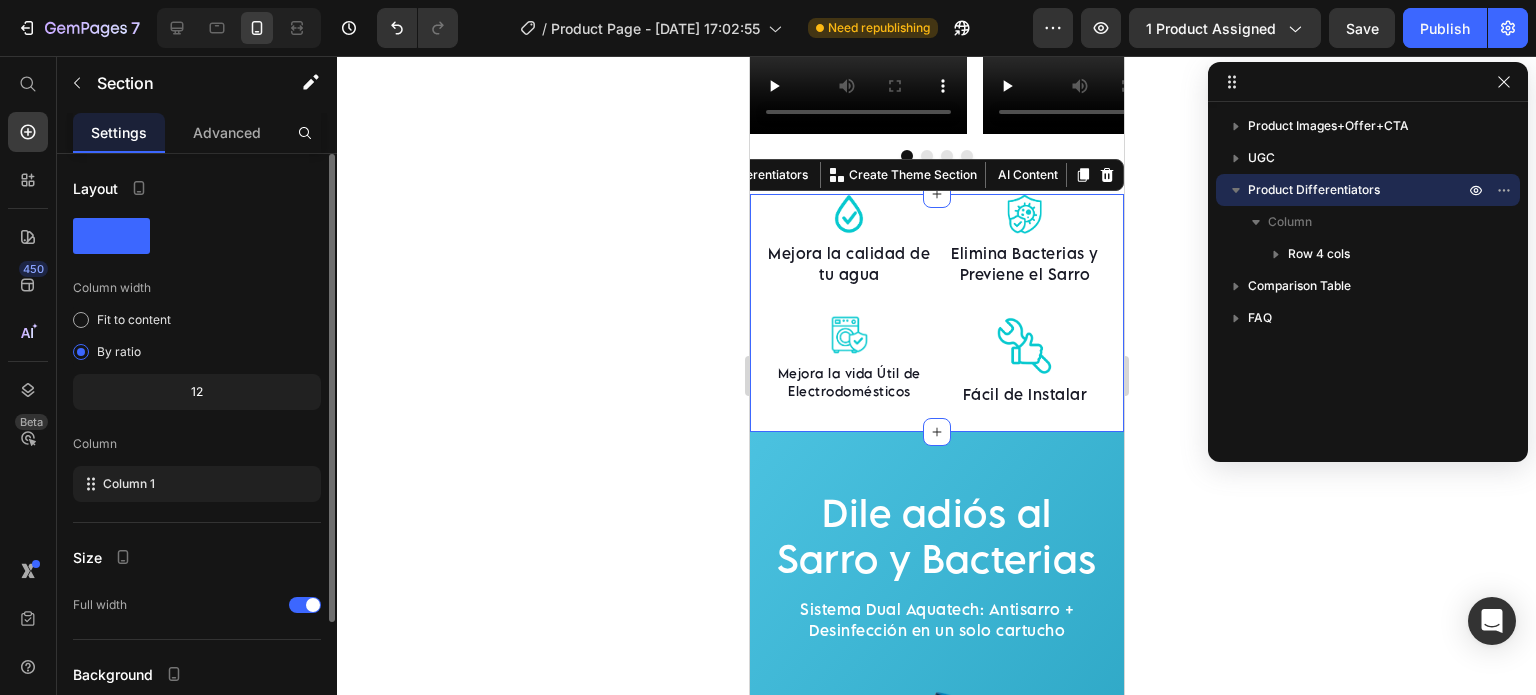 scroll, scrollTop: 2224, scrollLeft: 0, axis: vertical 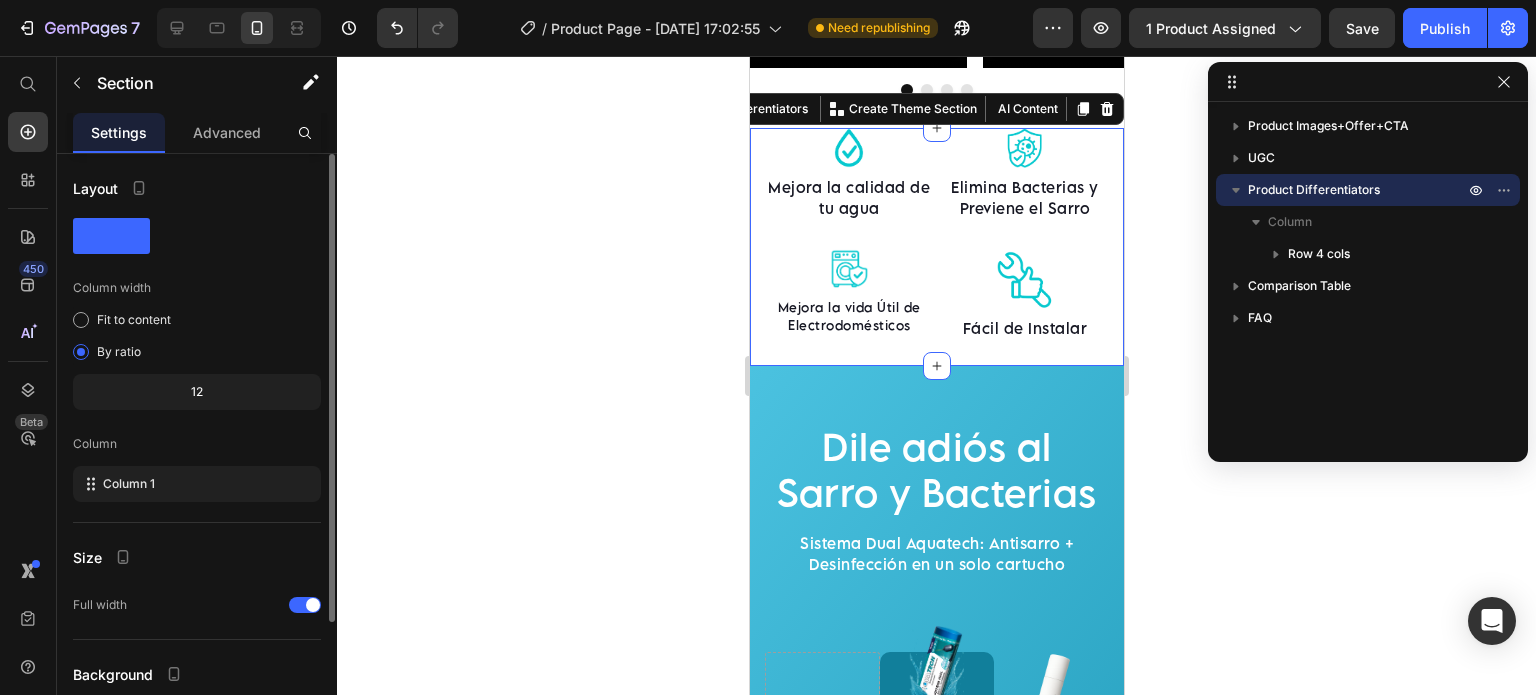 click on "Product Differentiators" at bounding box center (1314, 190) 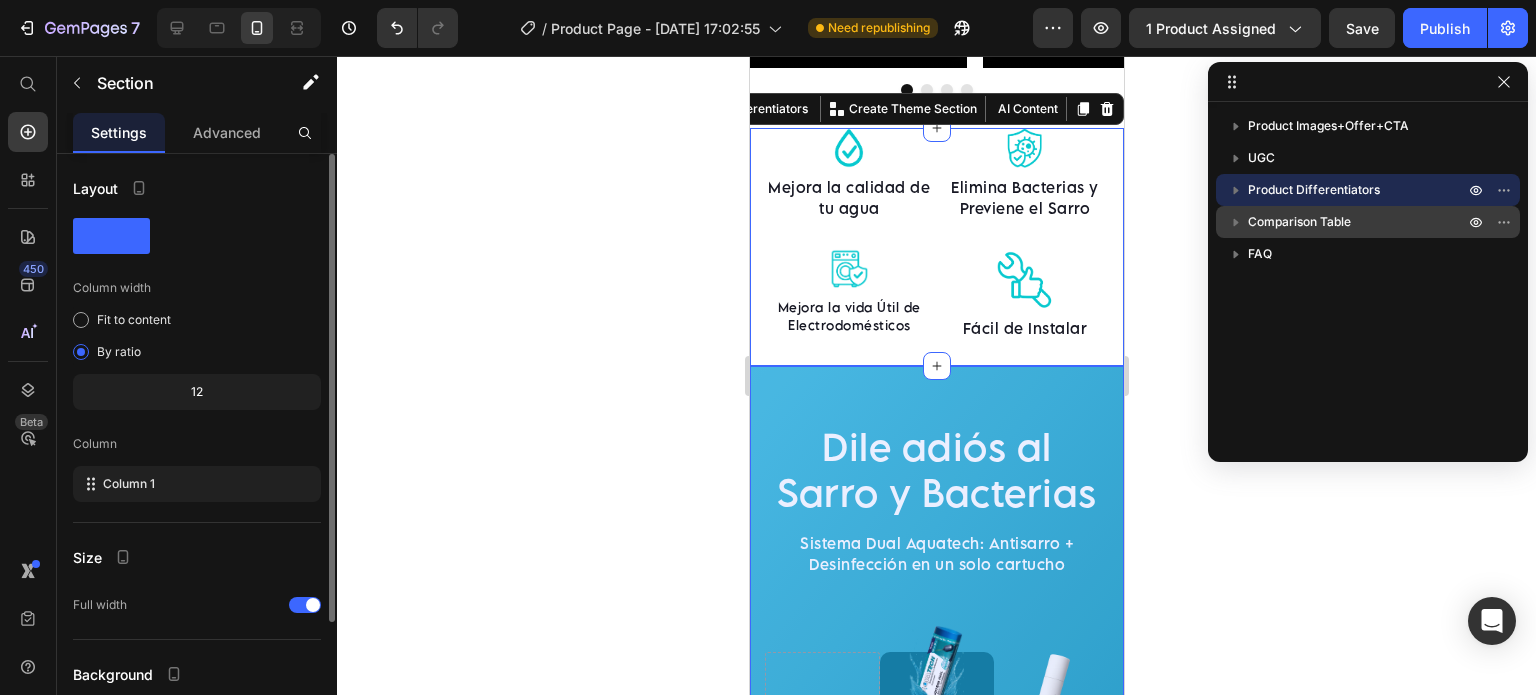 click on "Comparison Table" at bounding box center [1299, 222] 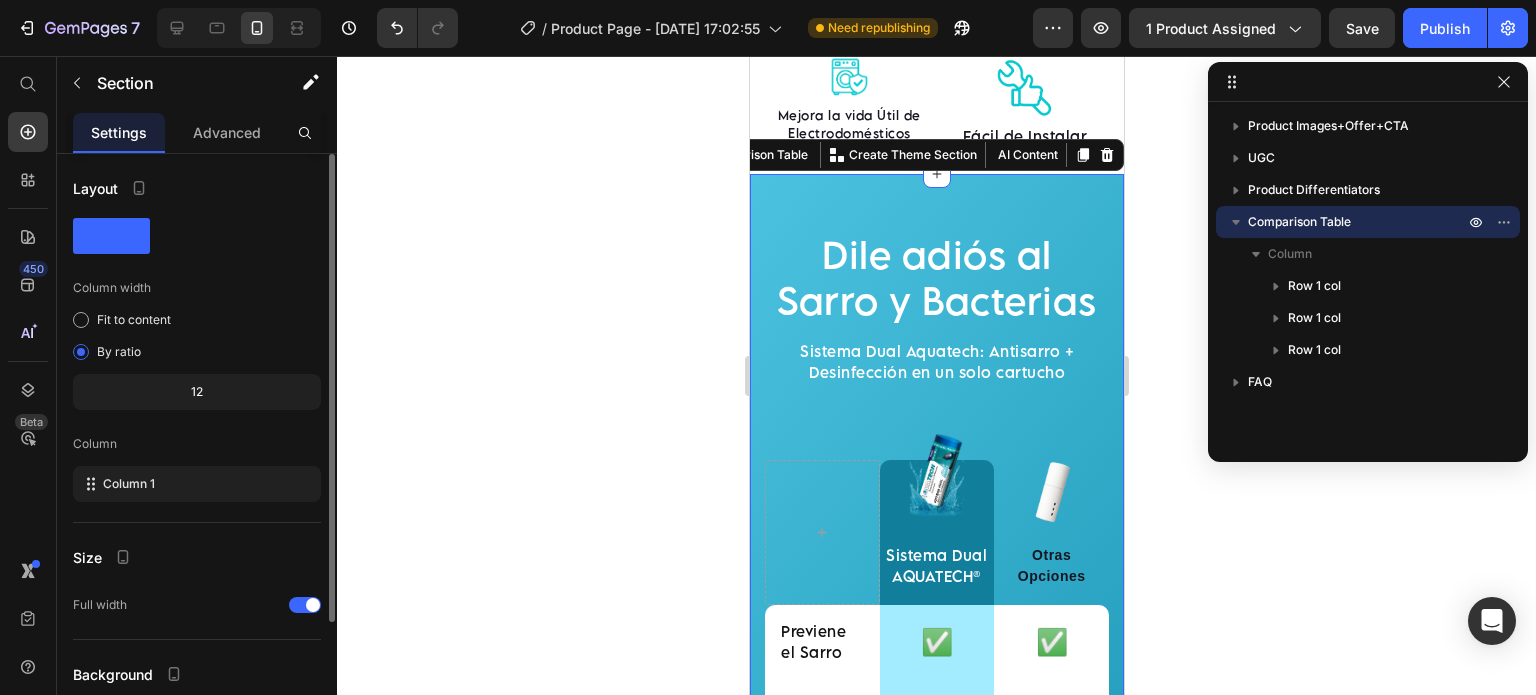 scroll, scrollTop: 2462, scrollLeft: 0, axis: vertical 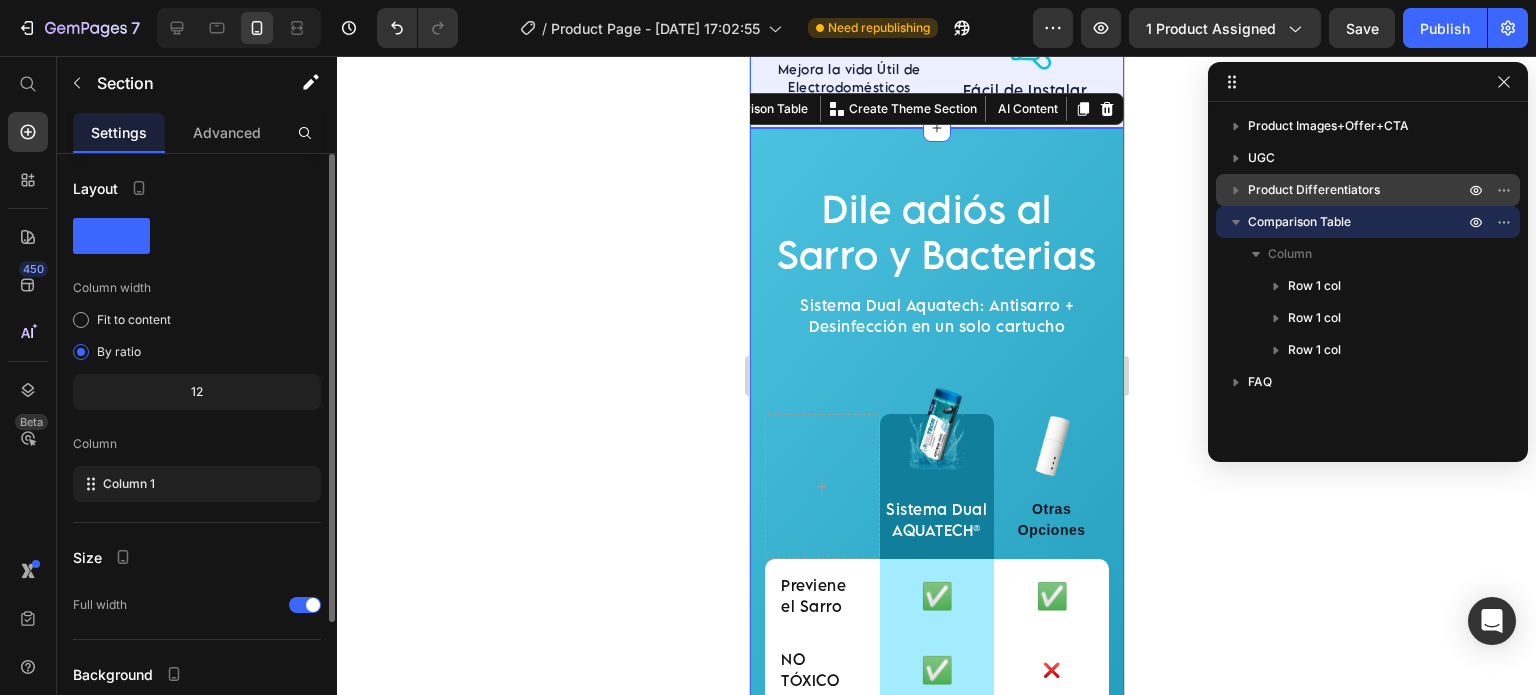 click on "Product Differentiators" at bounding box center [1314, 190] 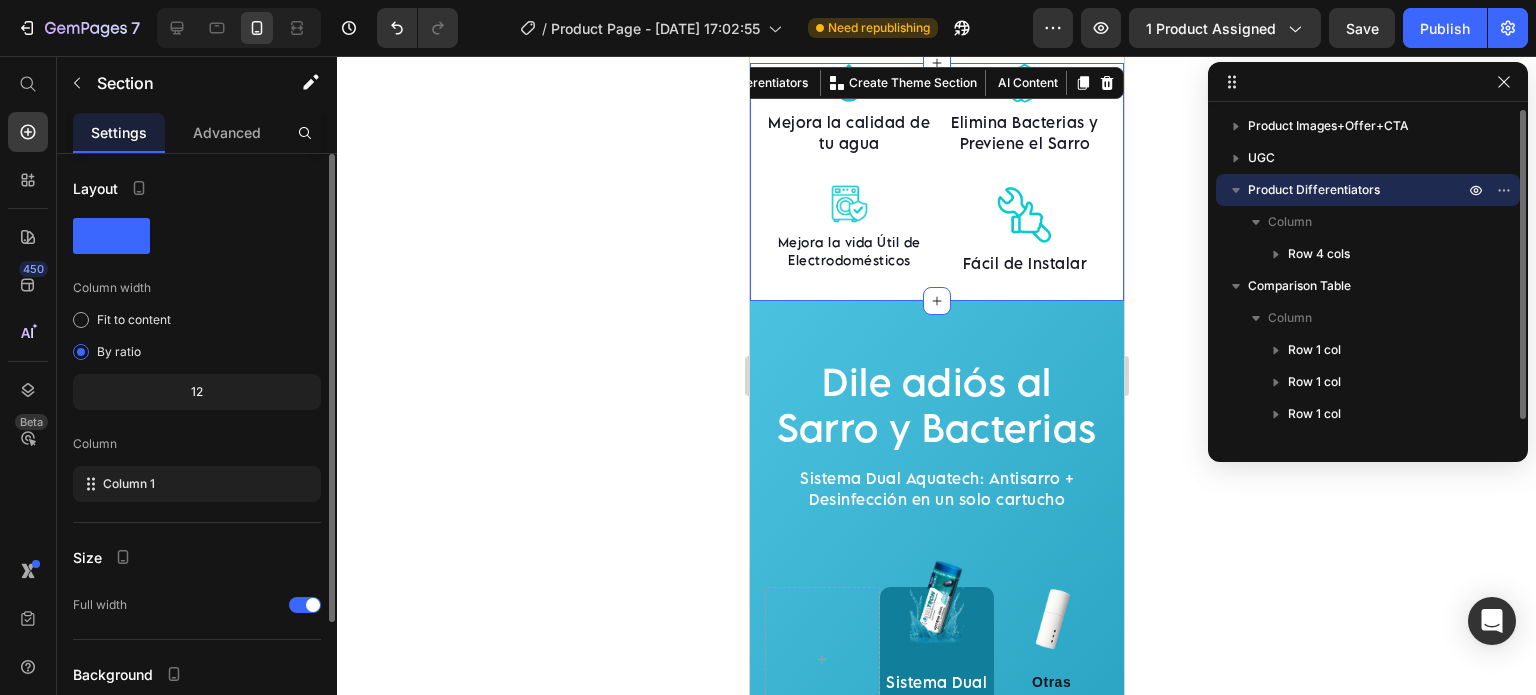 scroll, scrollTop: 2224, scrollLeft: 0, axis: vertical 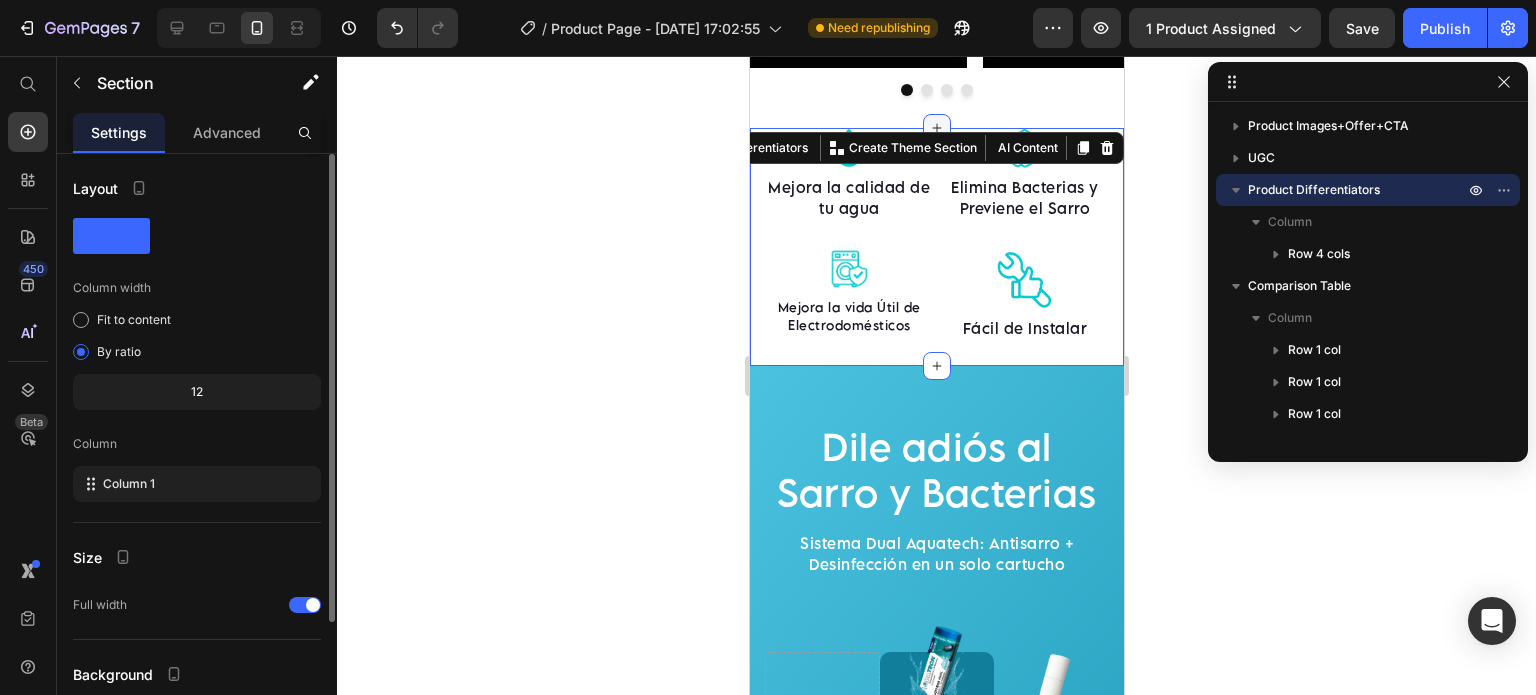 click 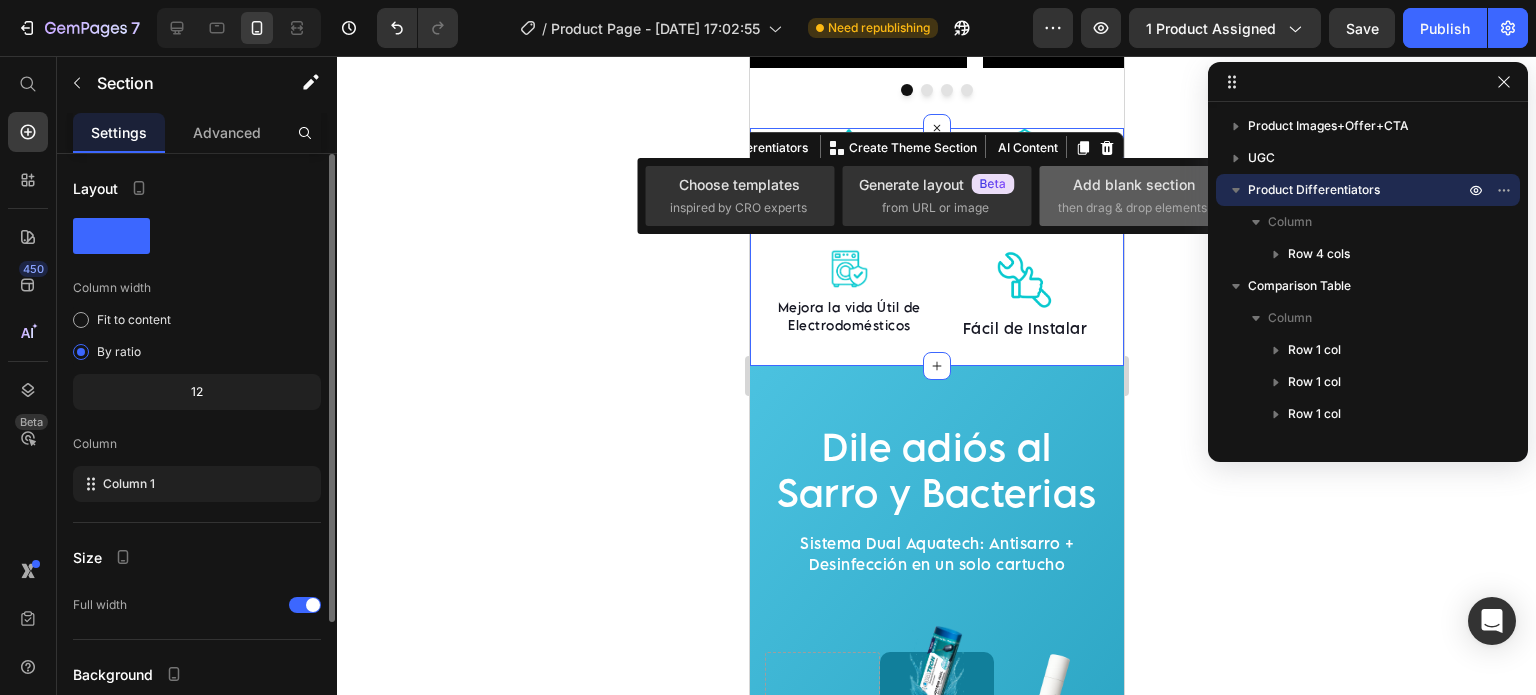 click on "Add blank section" at bounding box center [1134, 184] 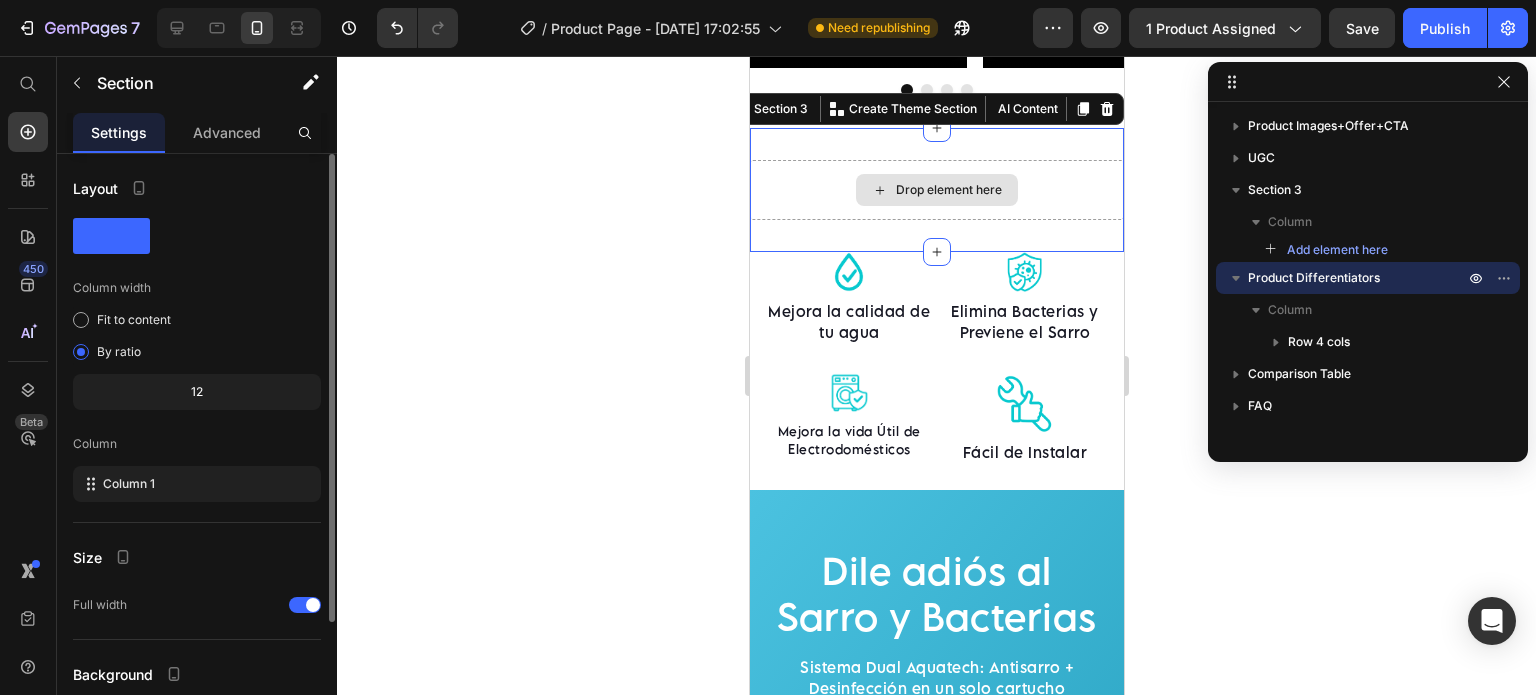 click on "Drop element here" at bounding box center (936, 190) 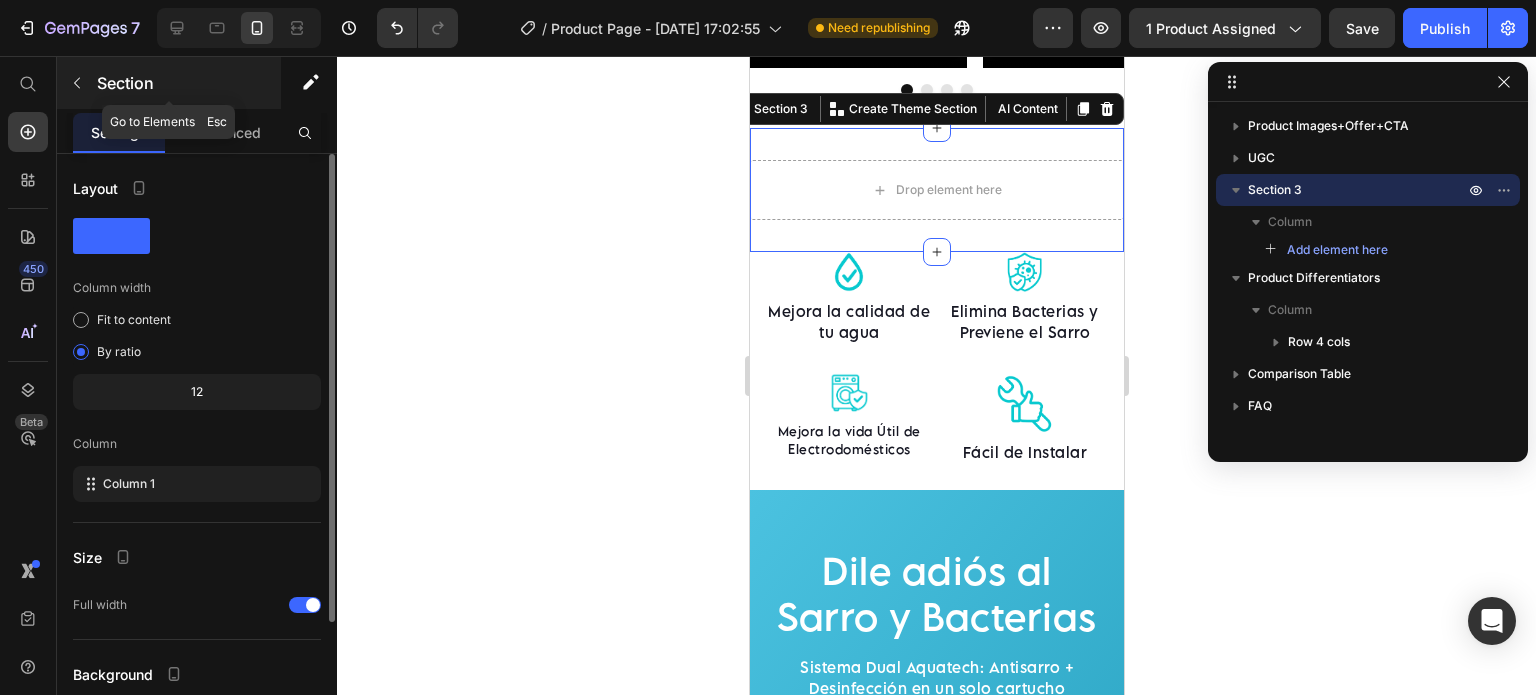 click at bounding box center (77, 83) 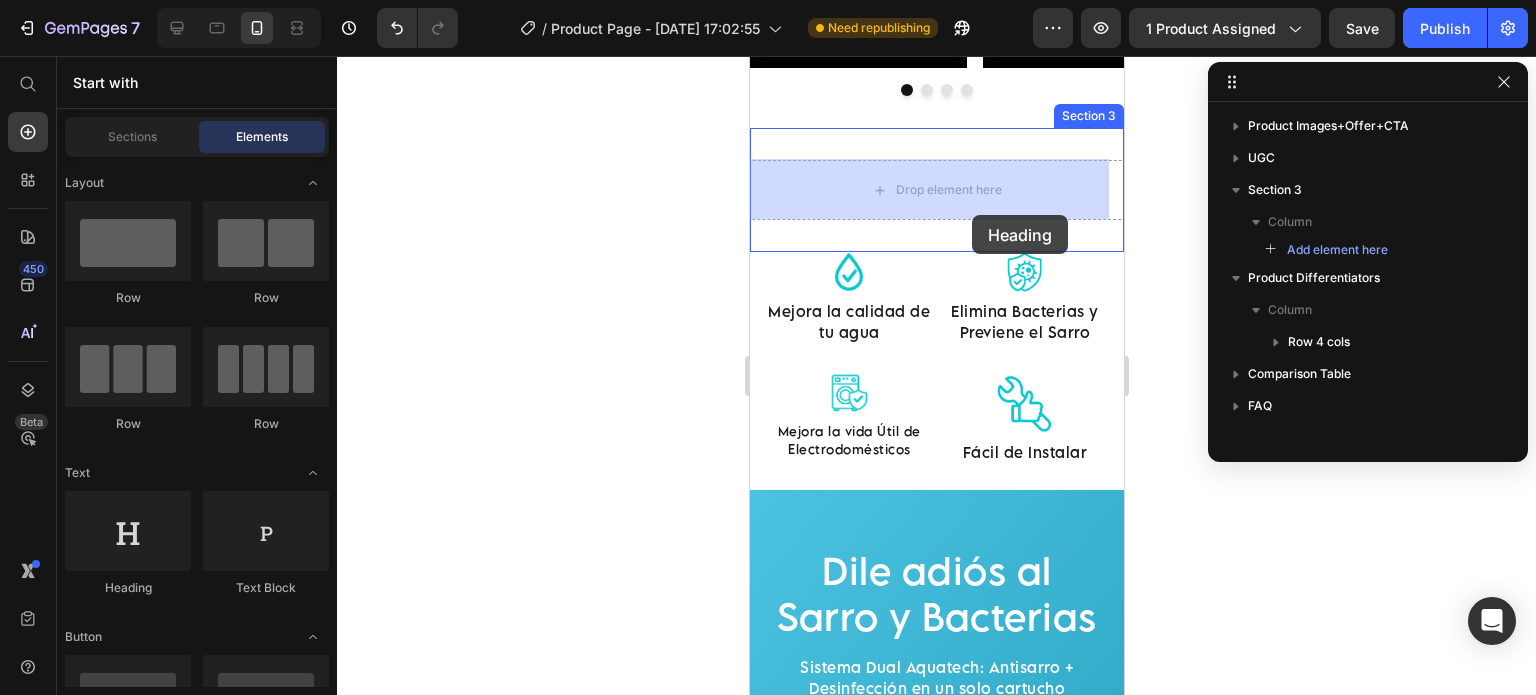 drag, startPoint x: 910, startPoint y: 614, endPoint x: 963, endPoint y: 199, distance: 418.37064 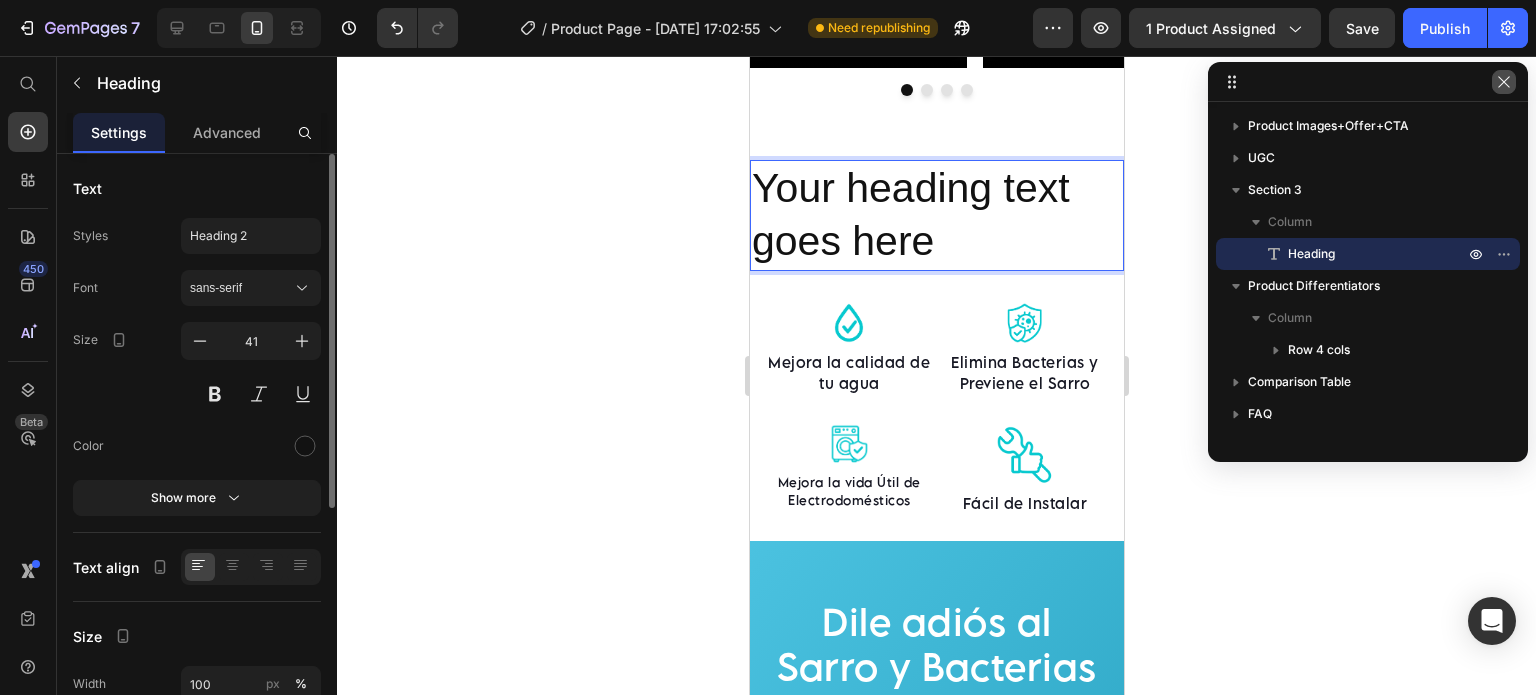 click 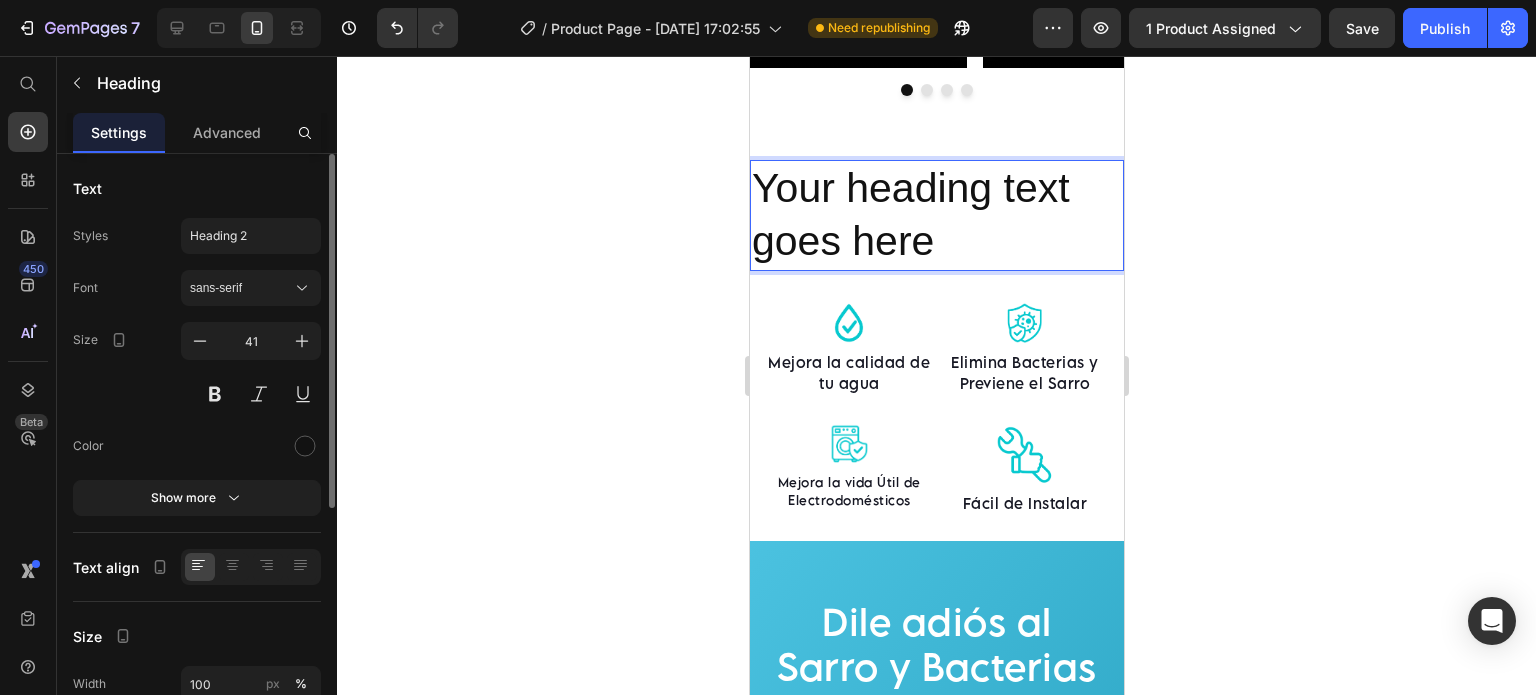 click on "Your heading text goes here" at bounding box center [936, 215] 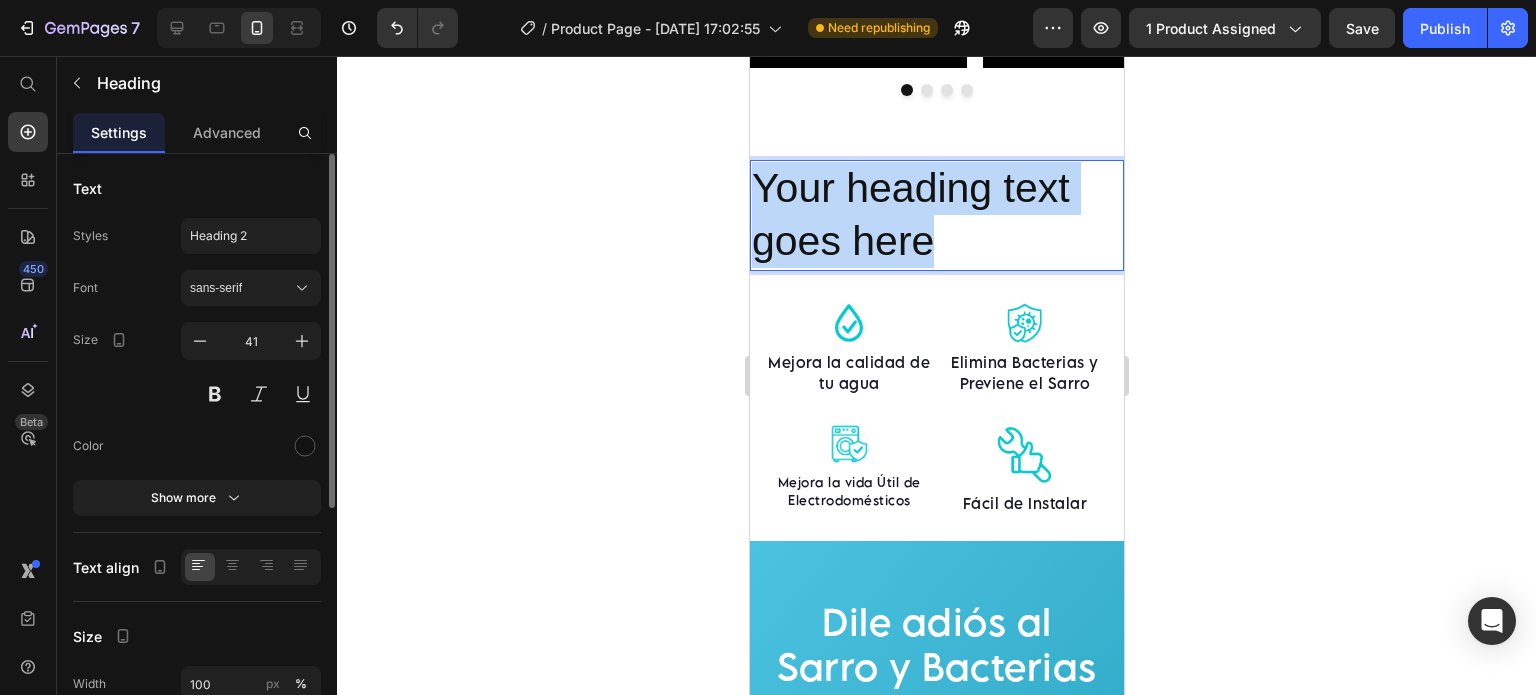 click on "Your heading text goes here" at bounding box center (936, 215) 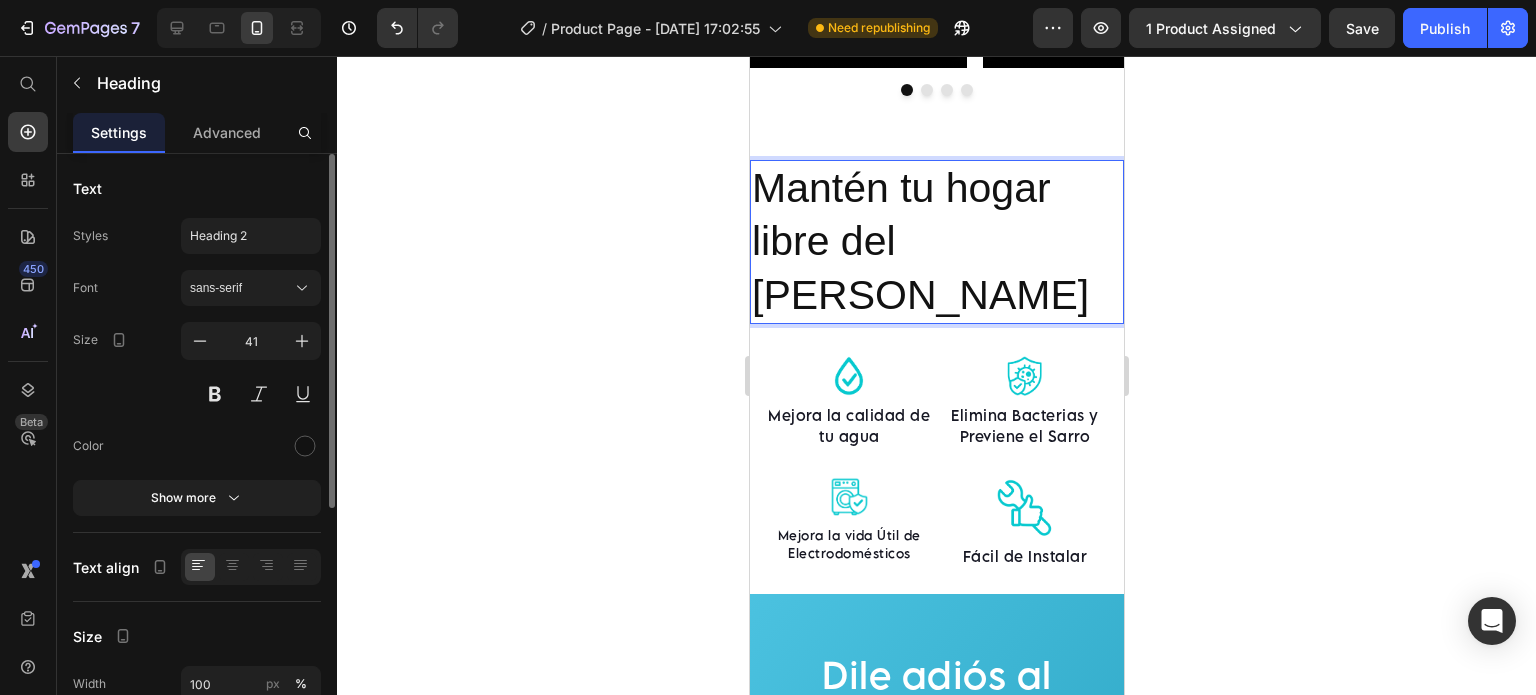 click on "Mantén tu hogar libre del [PERSON_NAME]" at bounding box center (936, 242) 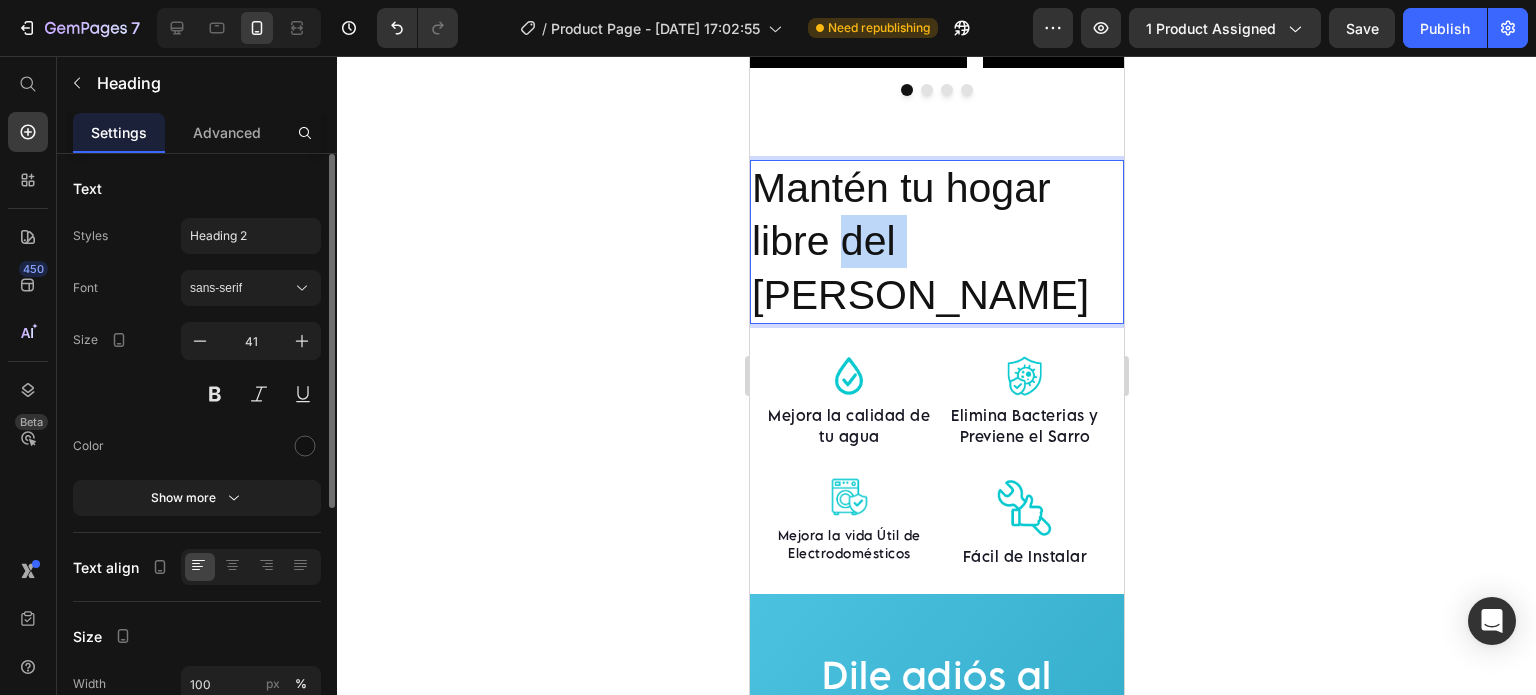 click on "Mantén tu hogar libre del [PERSON_NAME]" at bounding box center (936, 242) 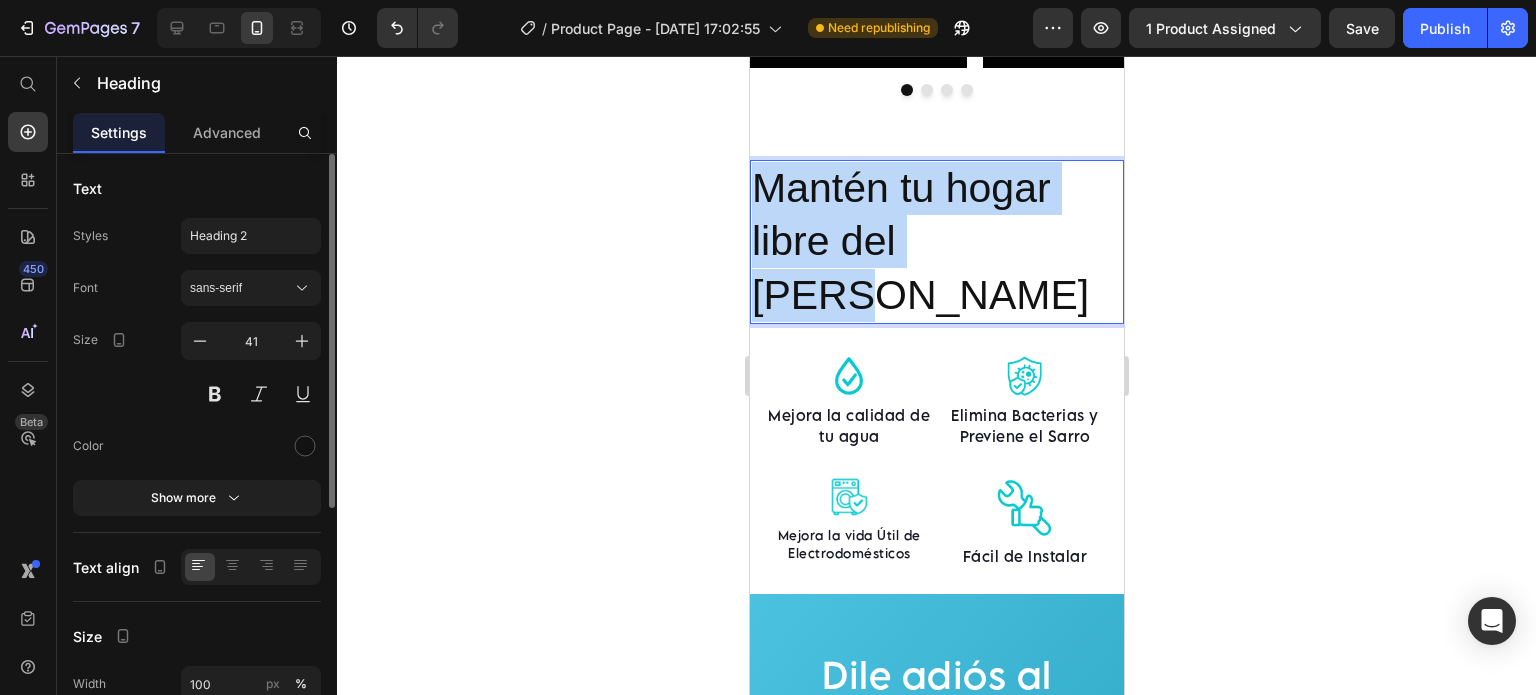 click on "Mantén tu hogar libre del [PERSON_NAME]" at bounding box center [936, 242] 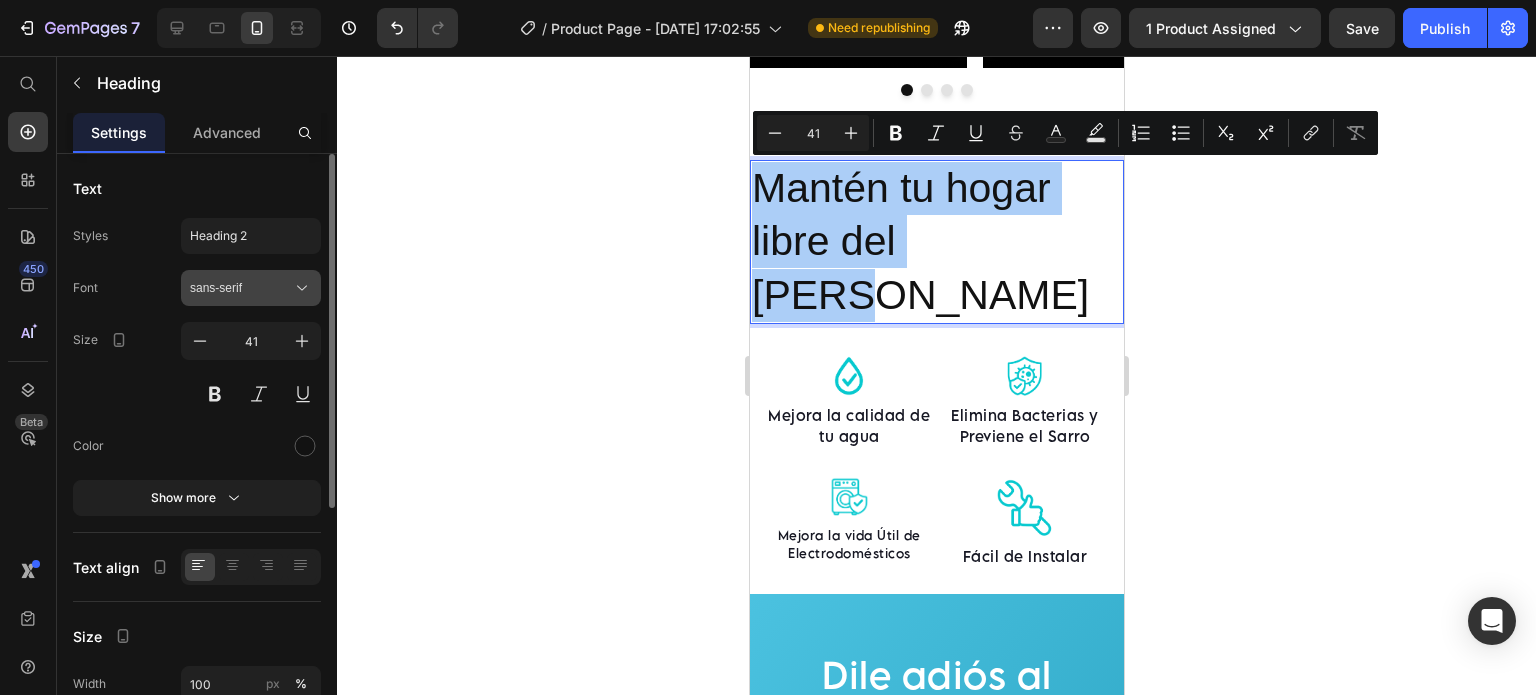 click on "sans-serif" at bounding box center (251, 288) 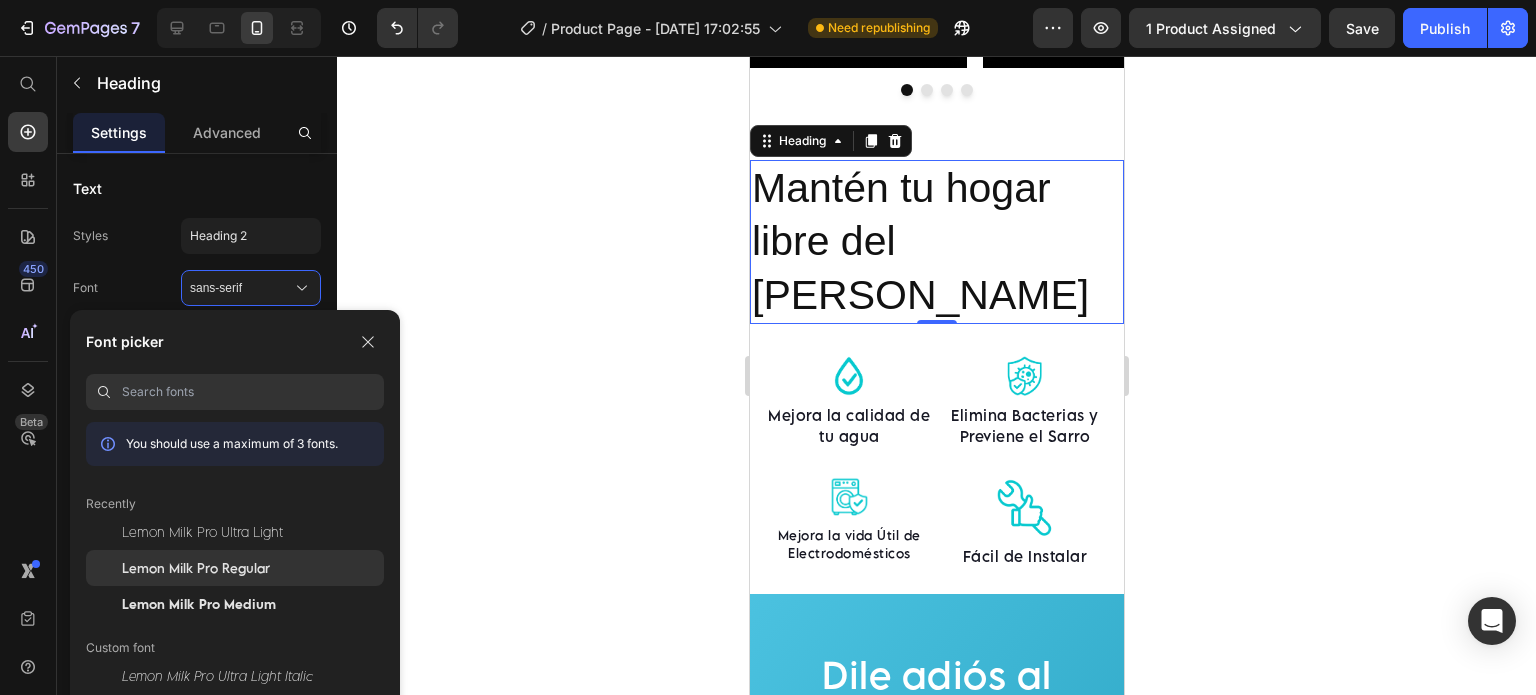 click on "Lemon Milk Pro Regular" at bounding box center (196, 568) 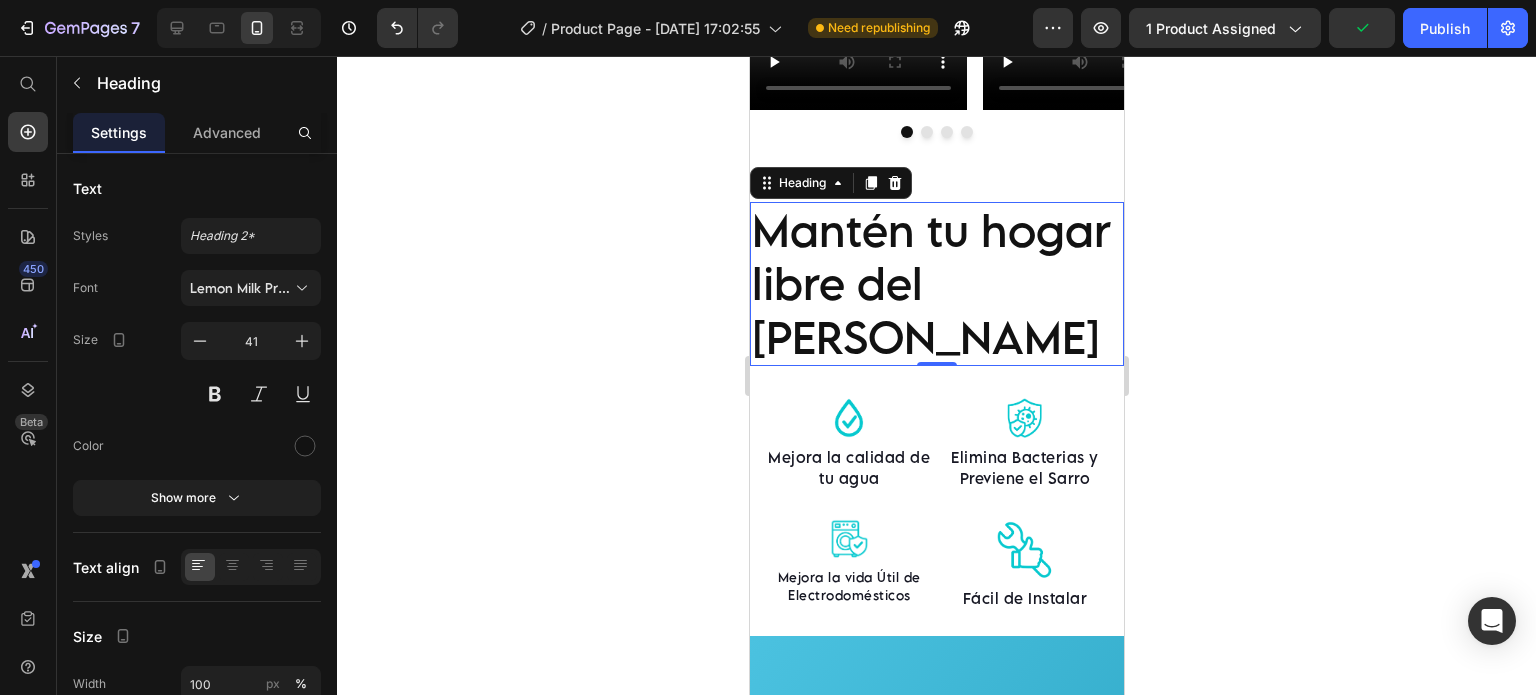 scroll, scrollTop: 2057, scrollLeft: 0, axis: vertical 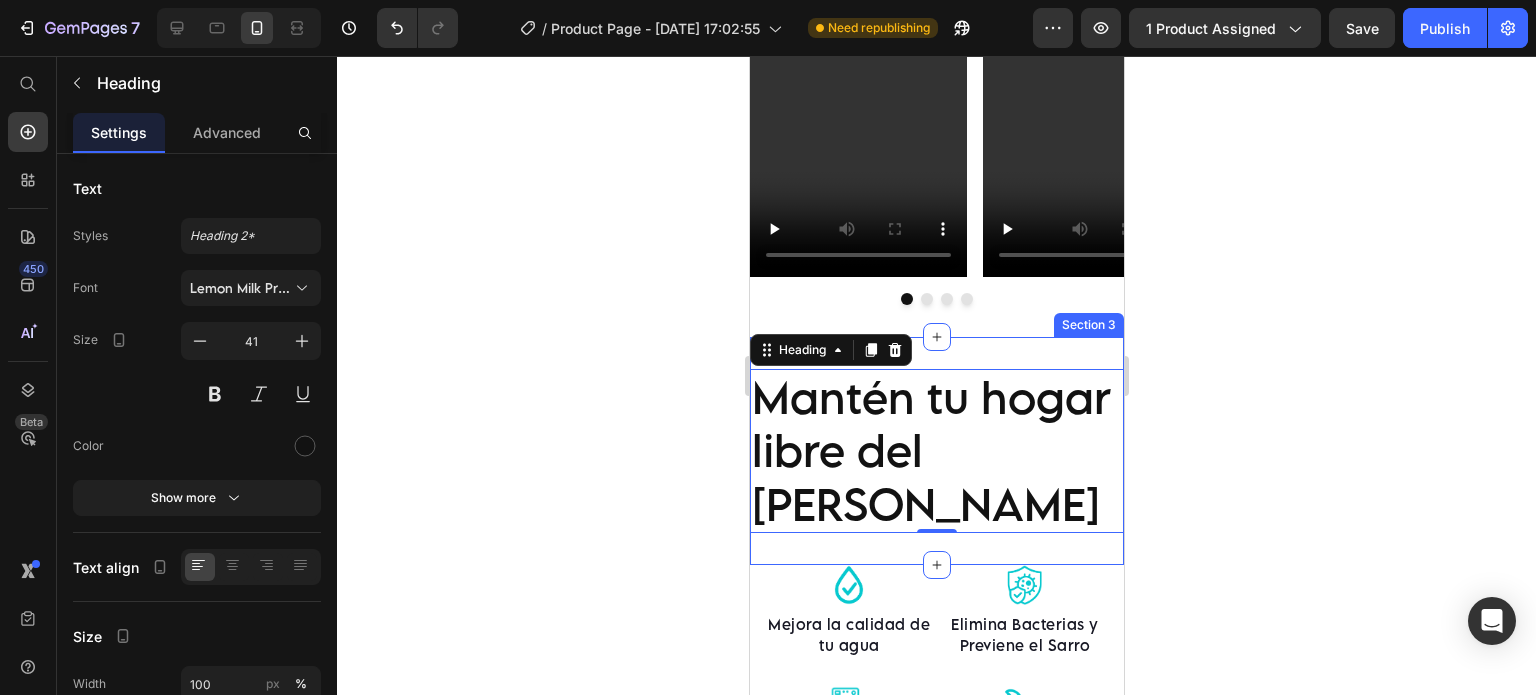 click on "Mantén tu hogar libre del [PERSON_NAME] Heading   0 Section 3" at bounding box center [936, 451] 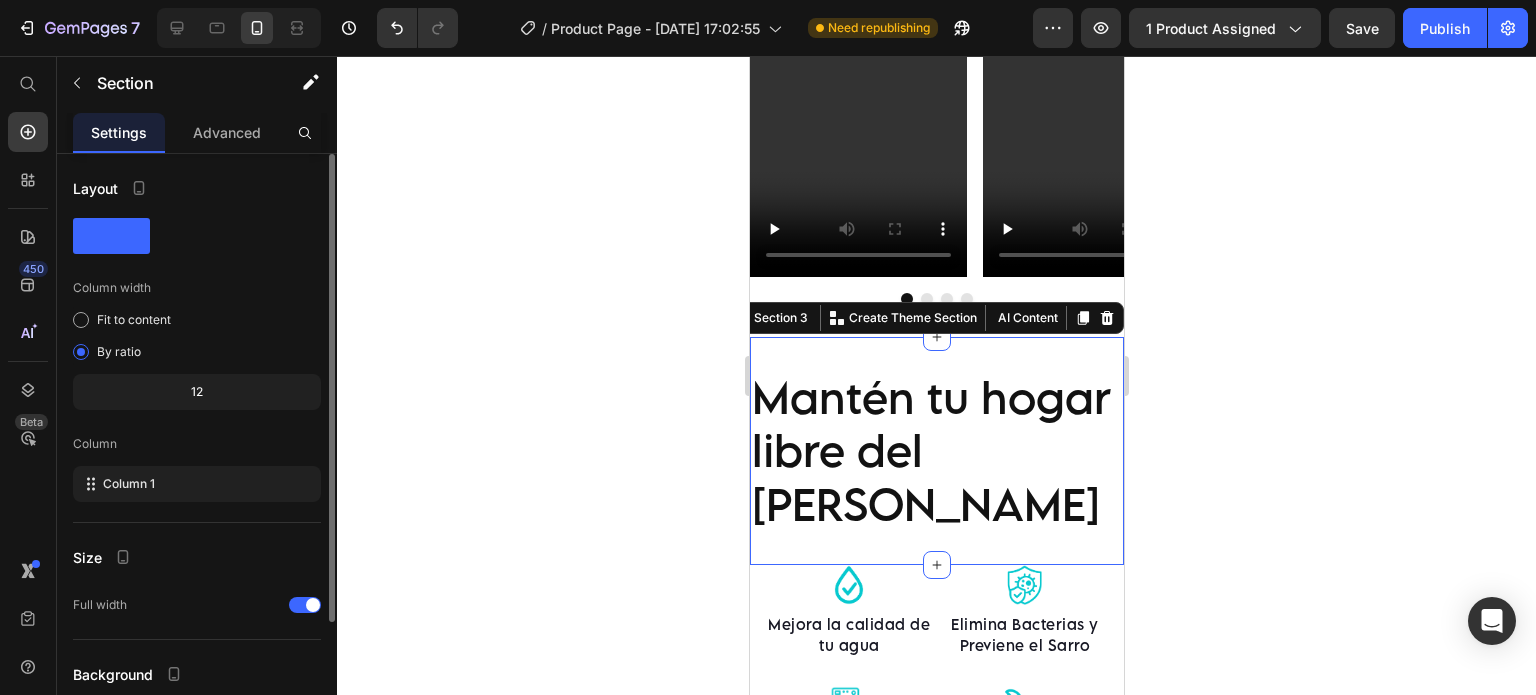 scroll, scrollTop: 164, scrollLeft: 0, axis: vertical 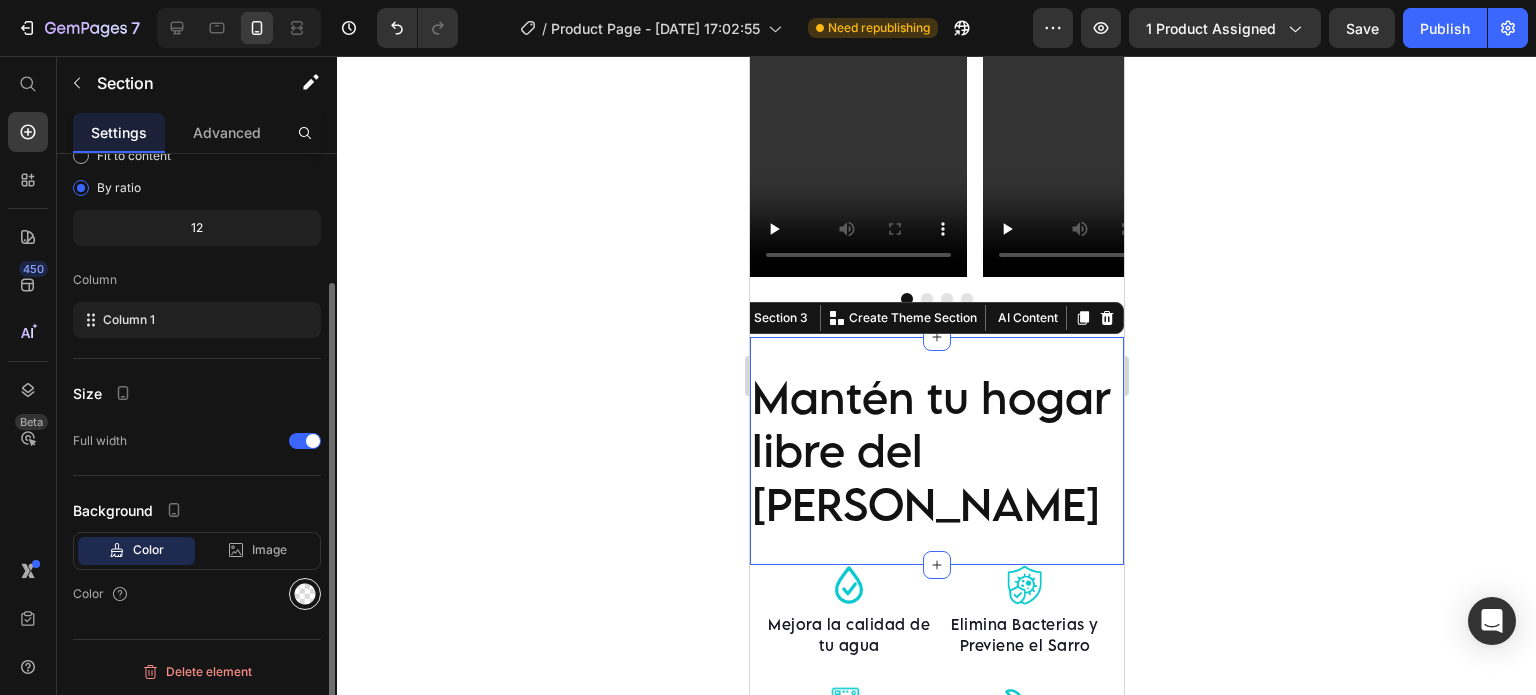 click 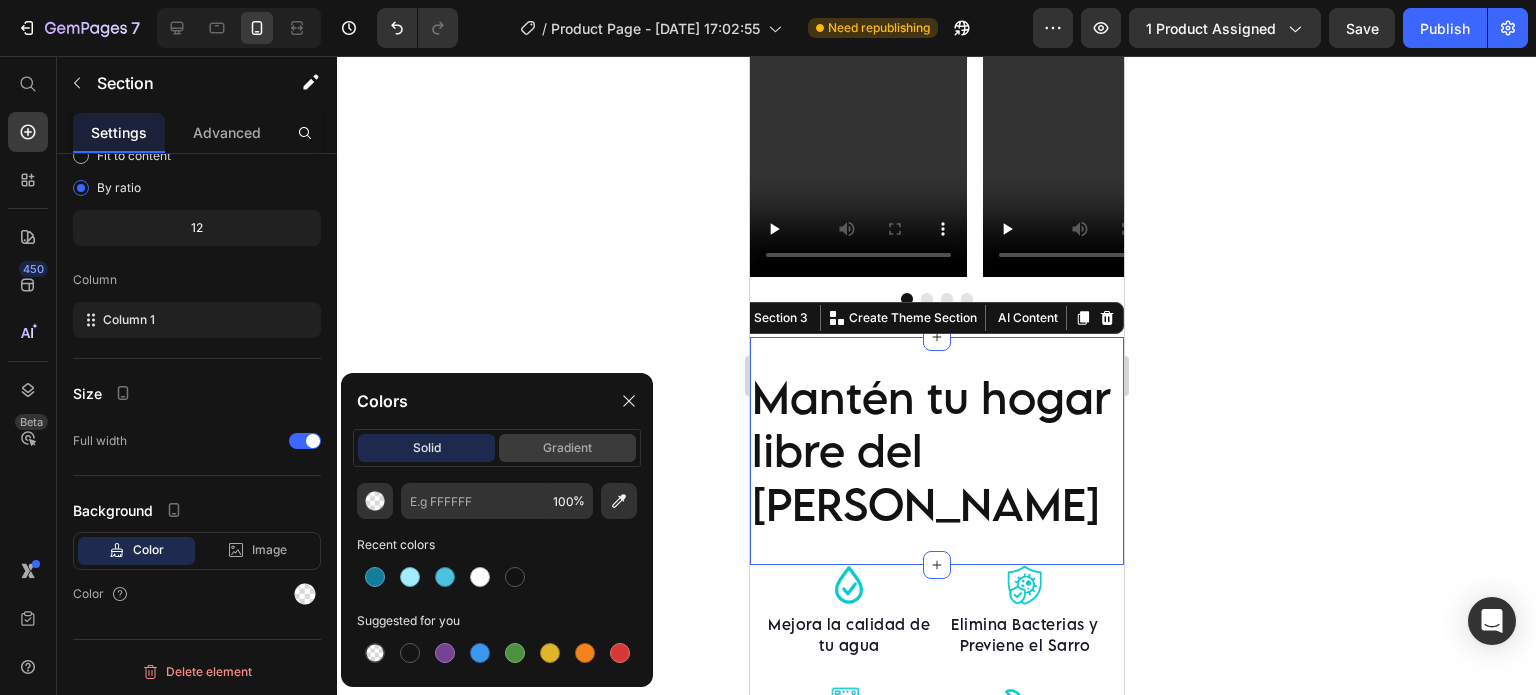 click on "gradient" 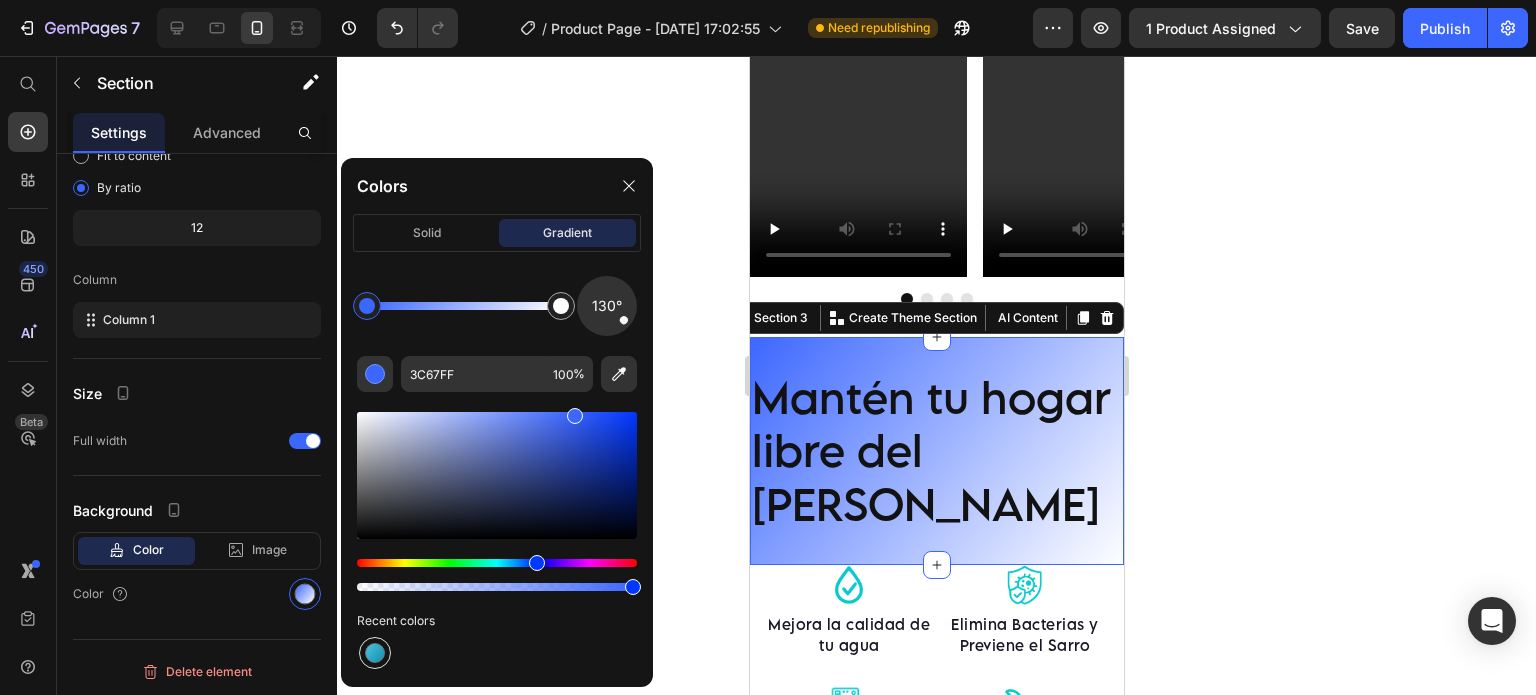 click at bounding box center (375, 653) 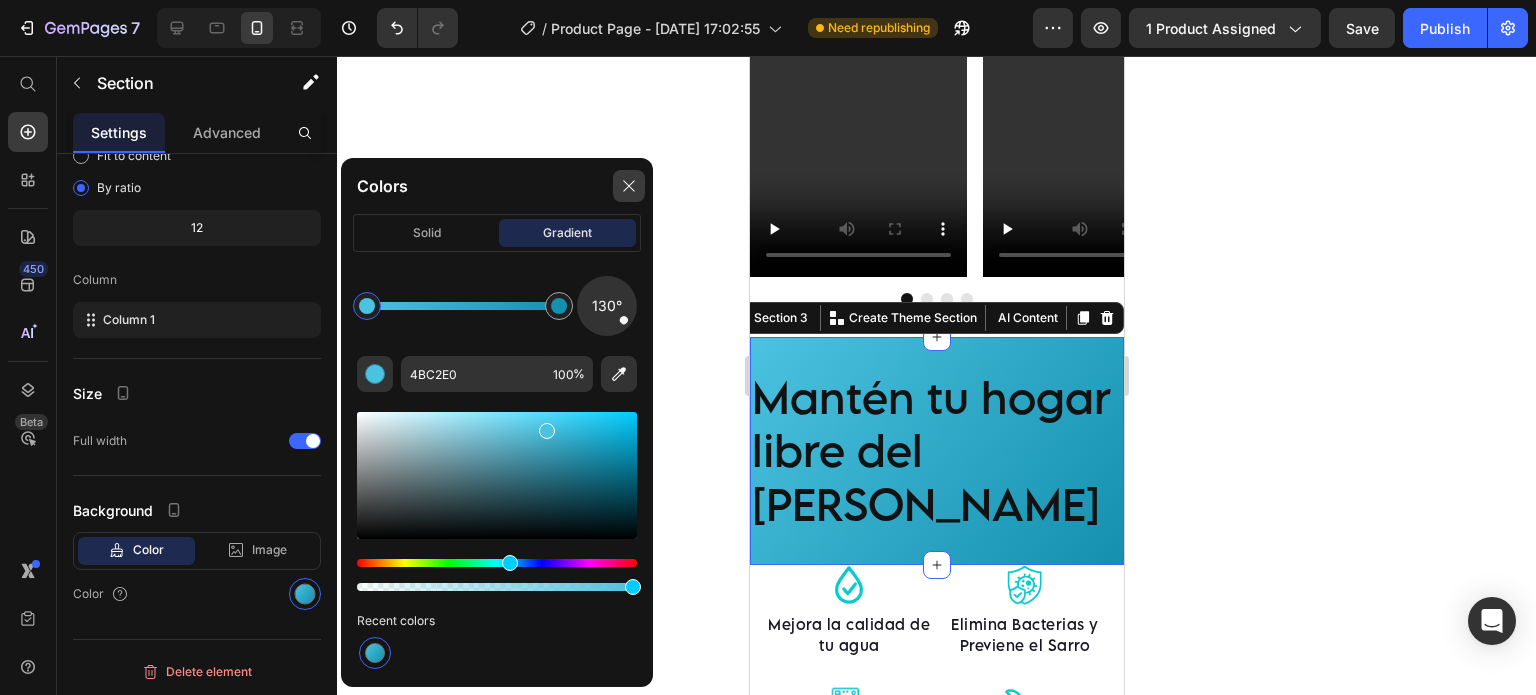 click 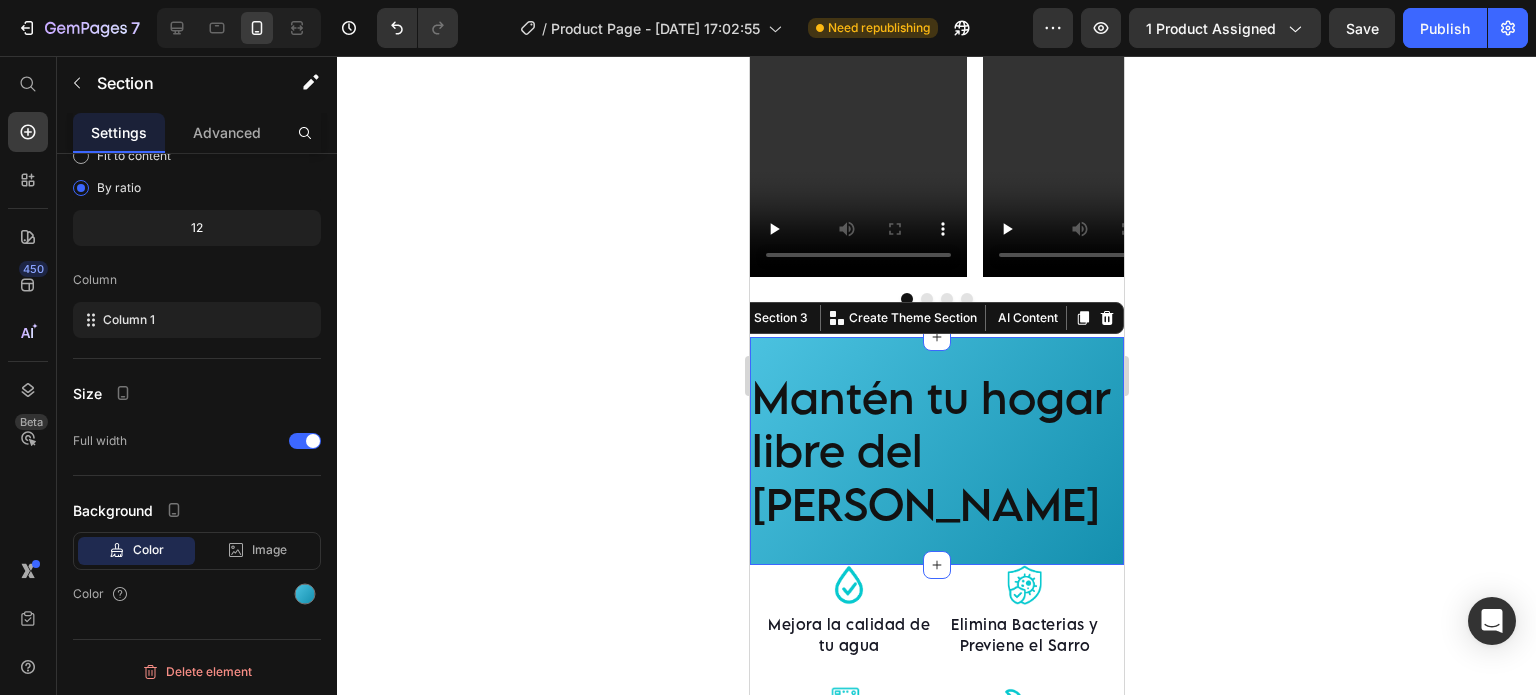 click on "Mantén tu hogar libre del [PERSON_NAME]" at bounding box center (936, 451) 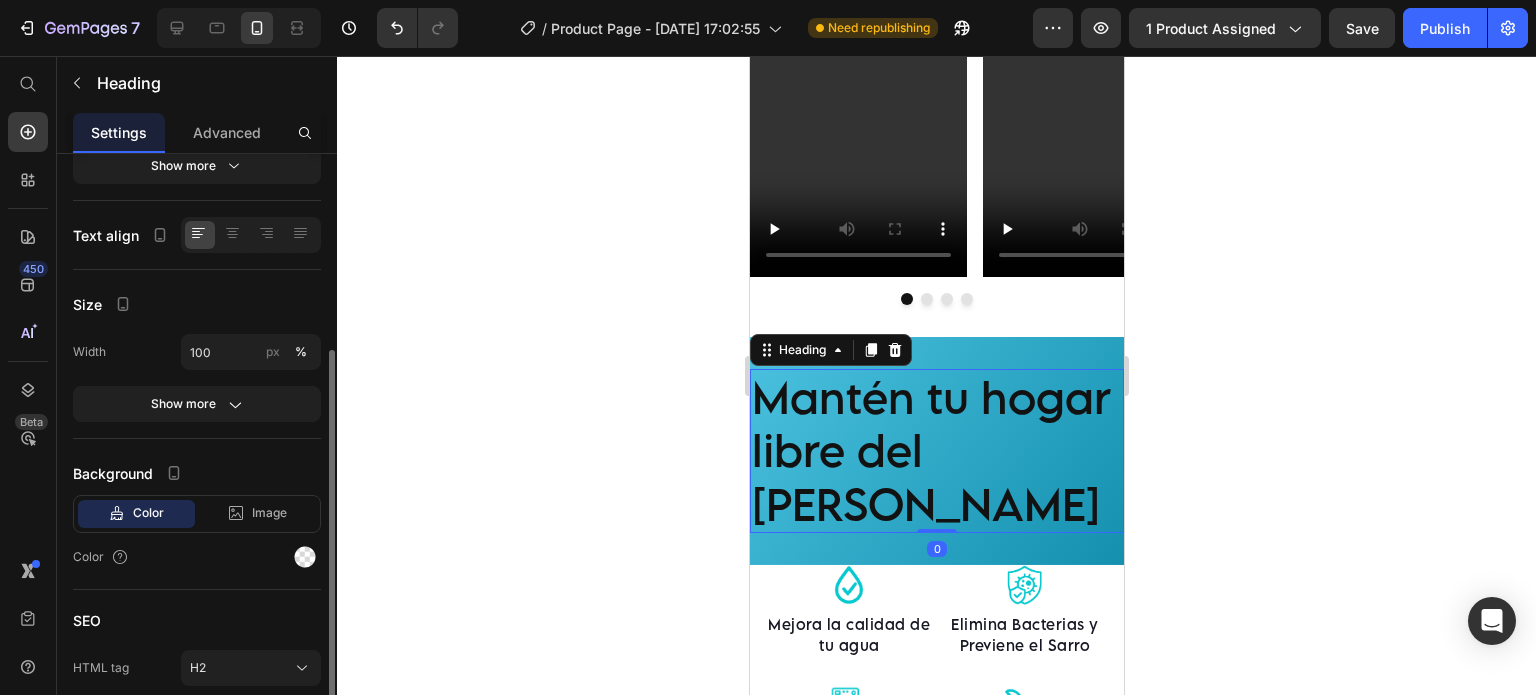 scroll, scrollTop: 166, scrollLeft: 0, axis: vertical 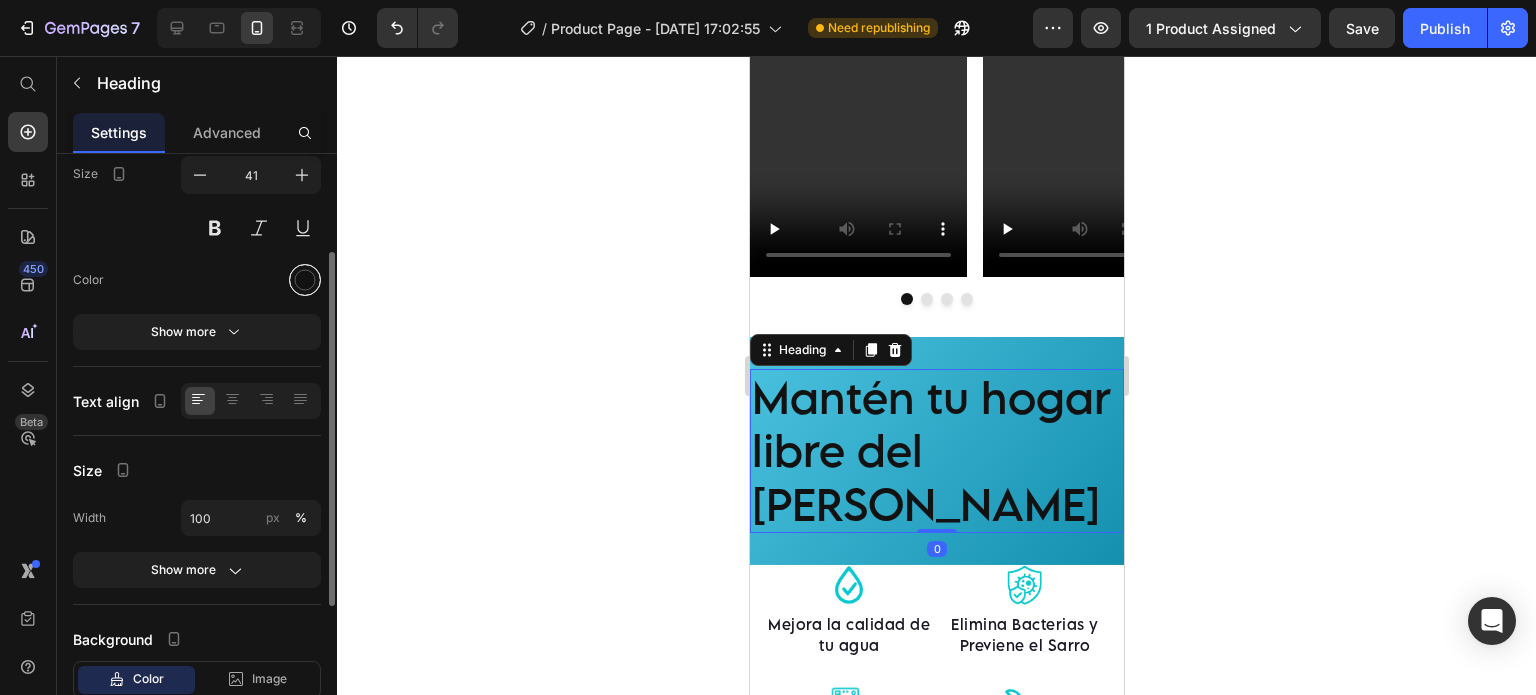 click at bounding box center [305, 280] 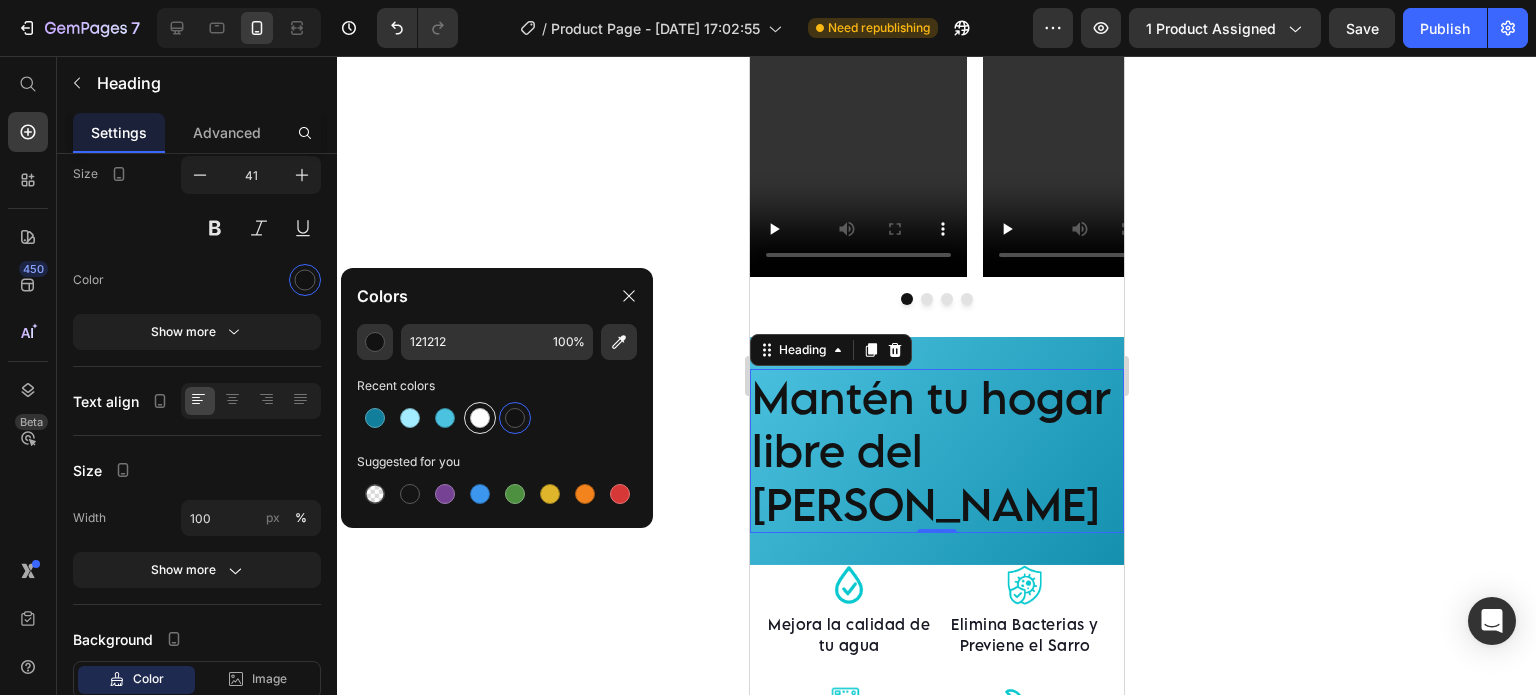 click at bounding box center [480, 418] 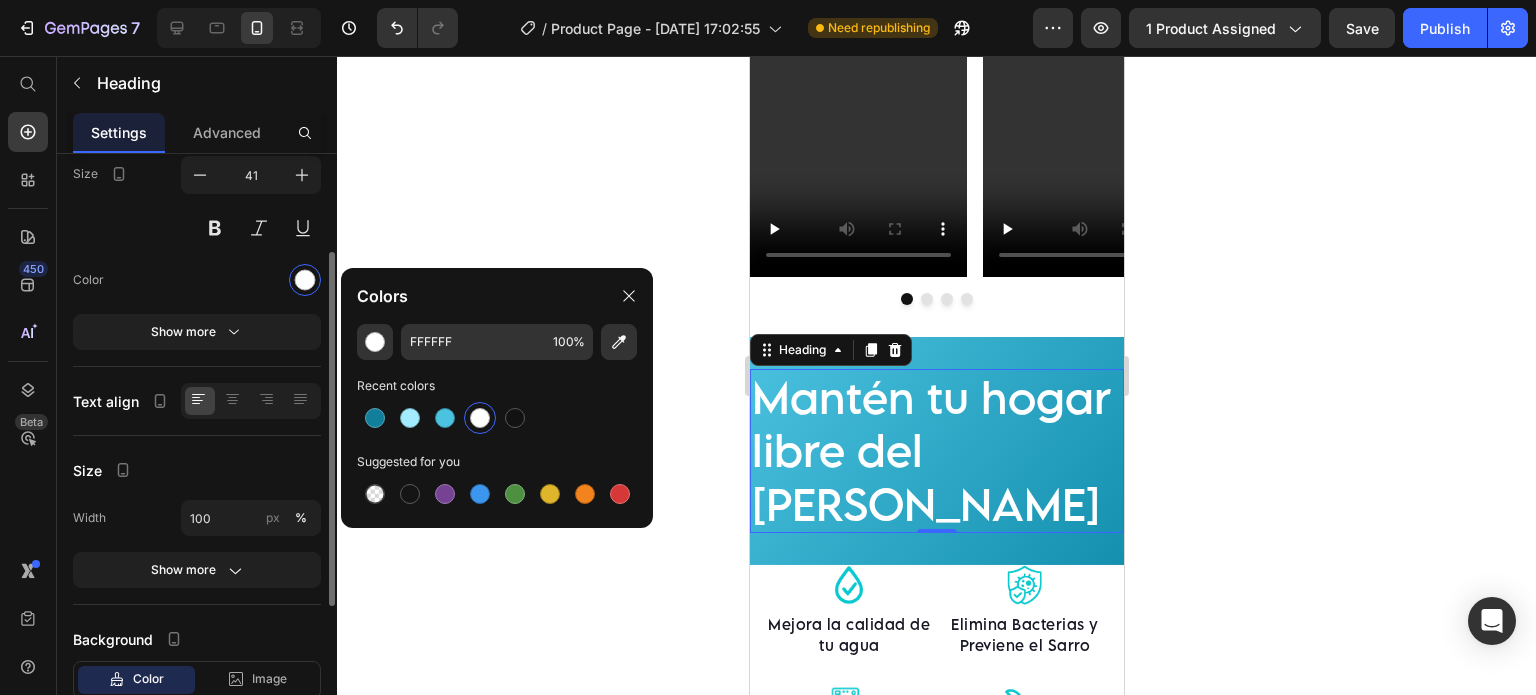click on "Color" at bounding box center [197, 280] 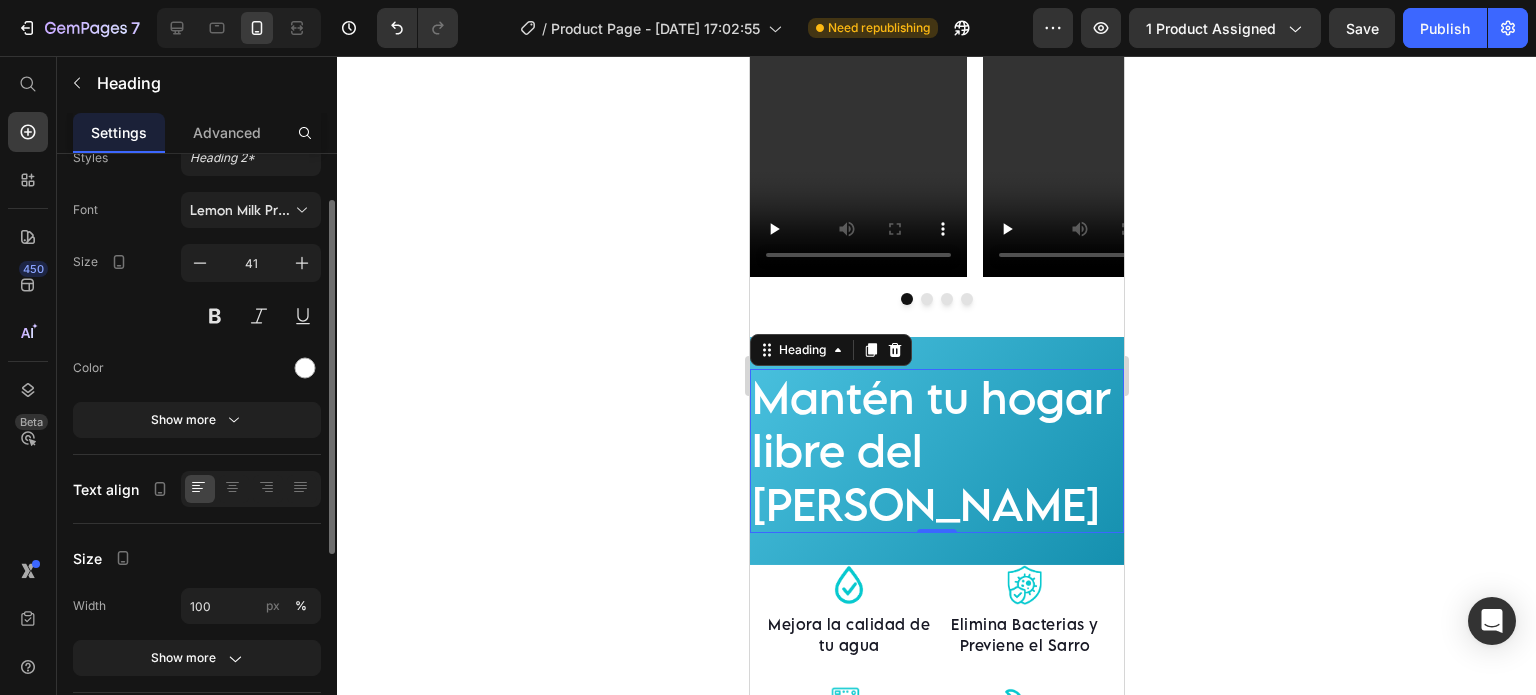 scroll, scrollTop: 0, scrollLeft: 0, axis: both 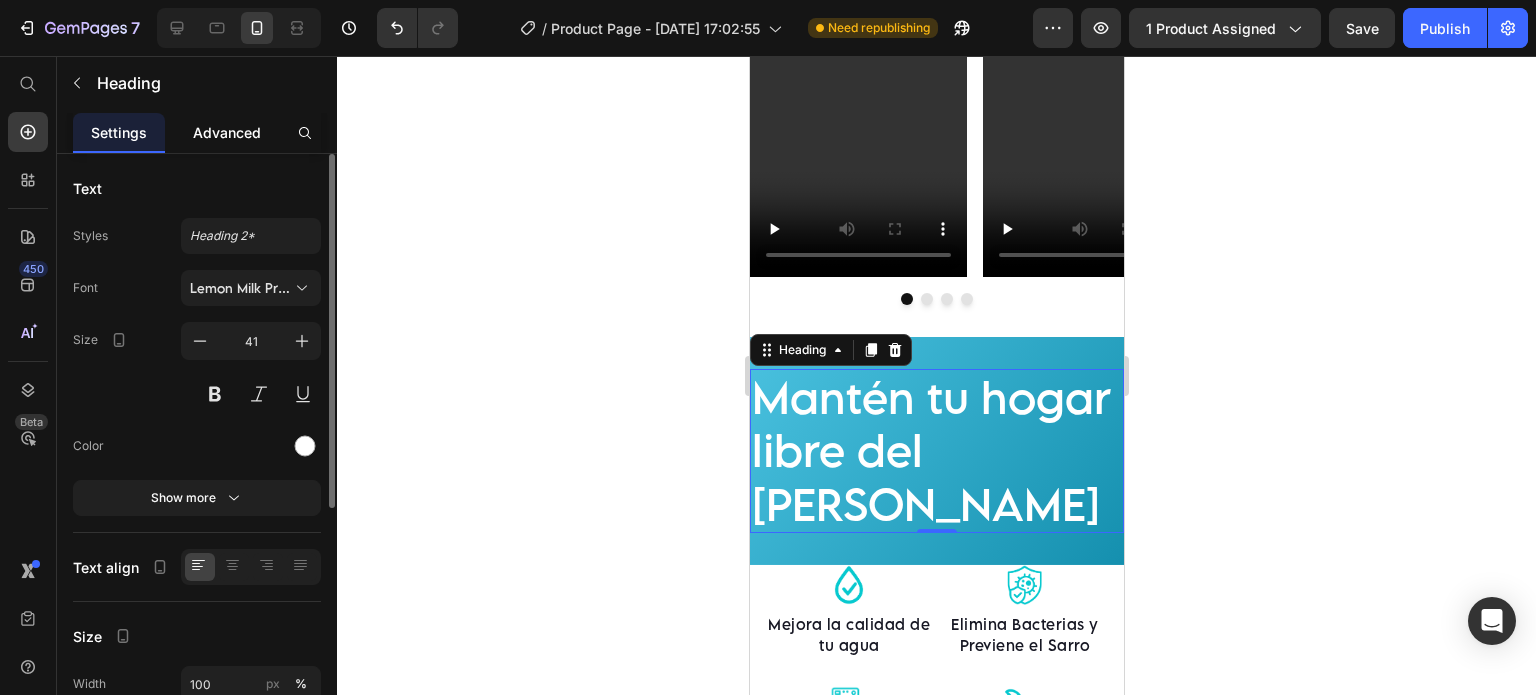 click on "Advanced" at bounding box center (227, 132) 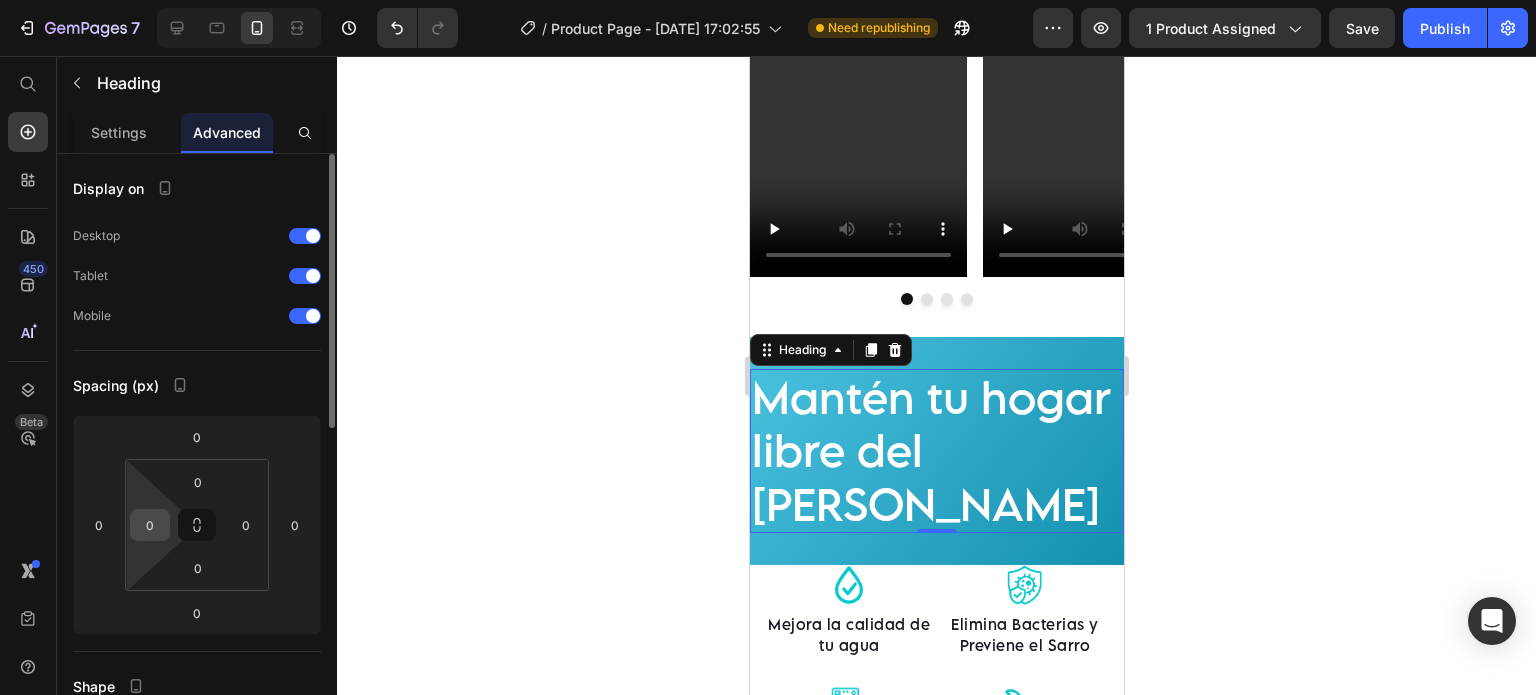 click on "0" at bounding box center [150, 525] 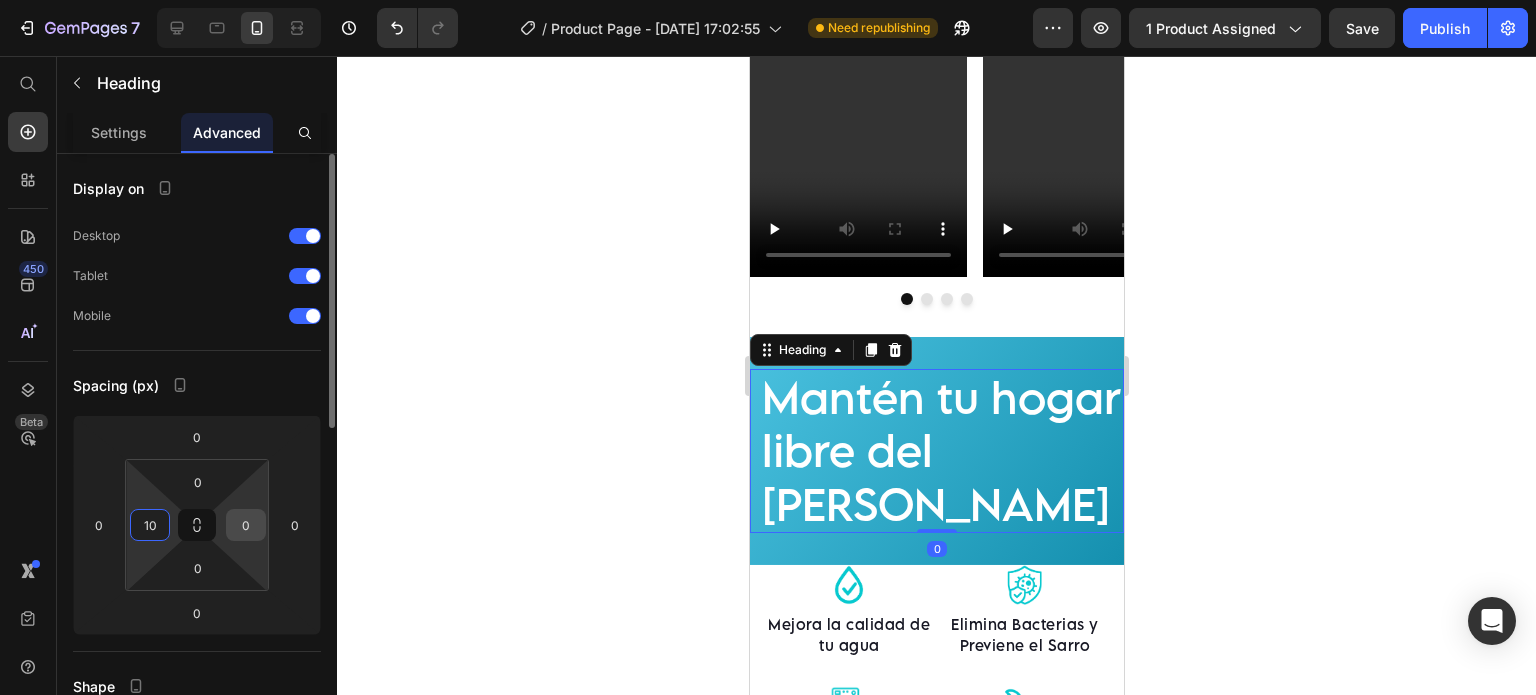 type on "10" 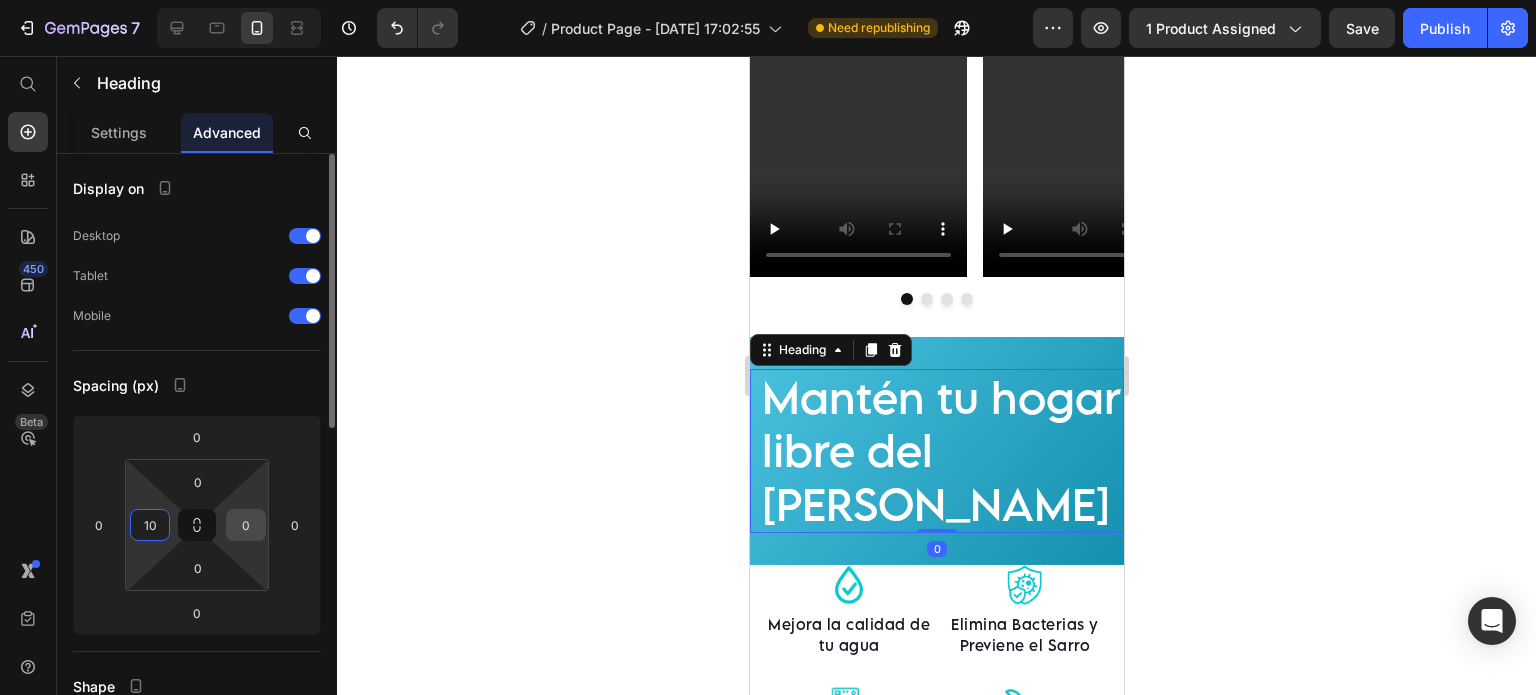 click on "0" at bounding box center (246, 525) 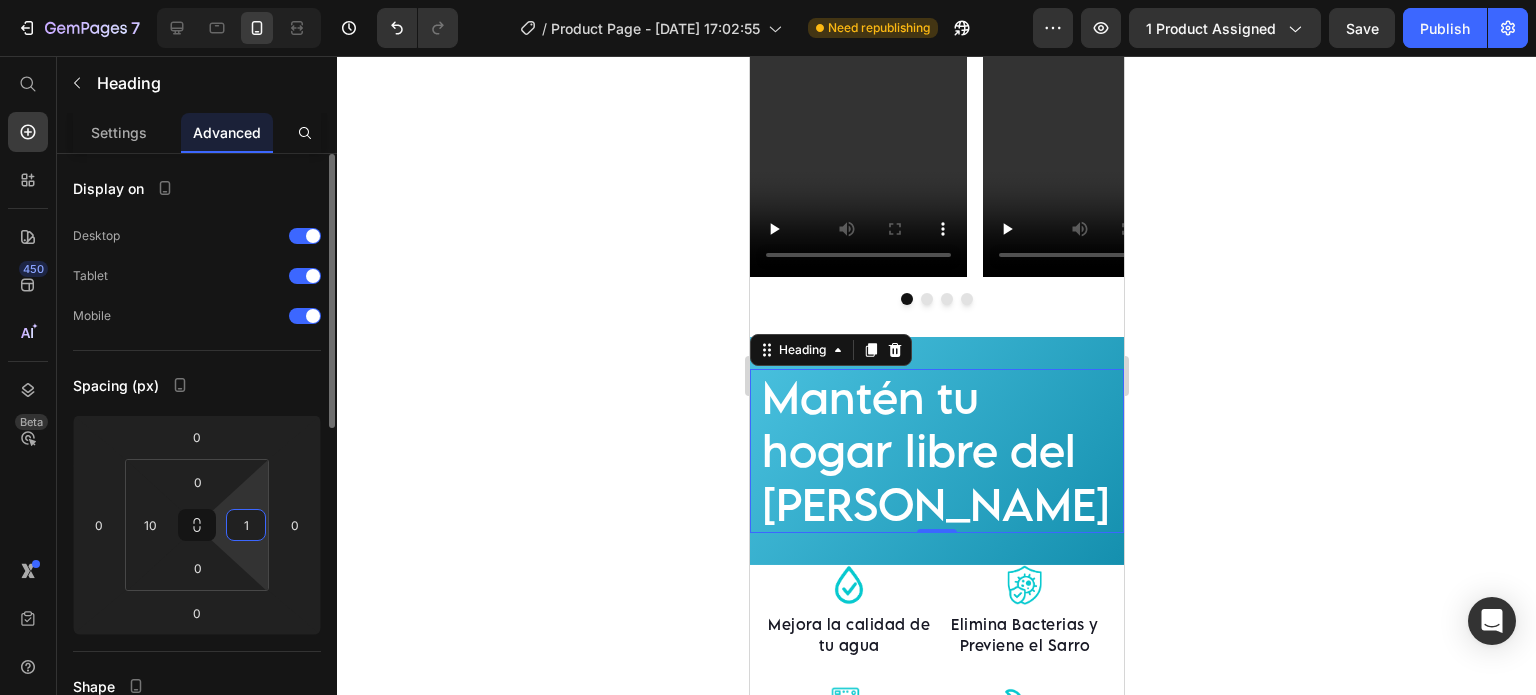 type on "10" 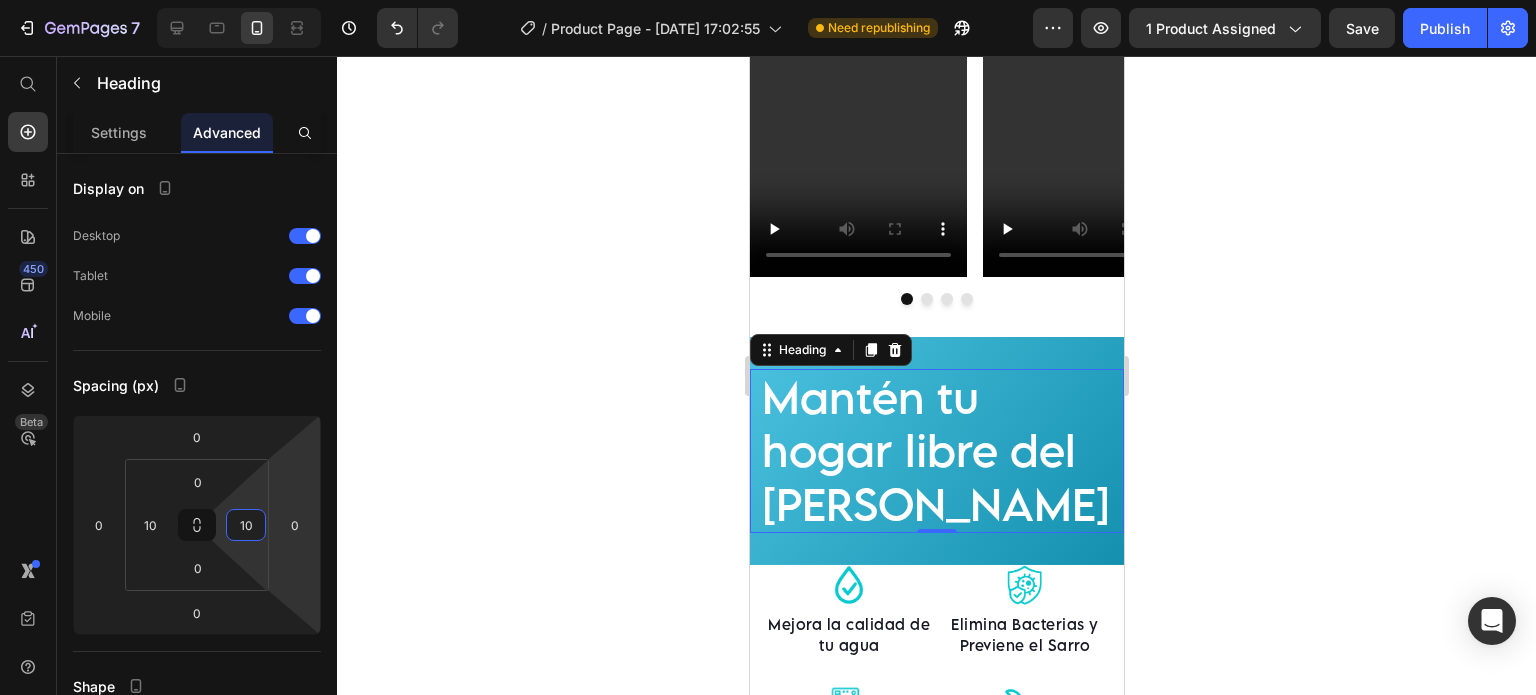 click 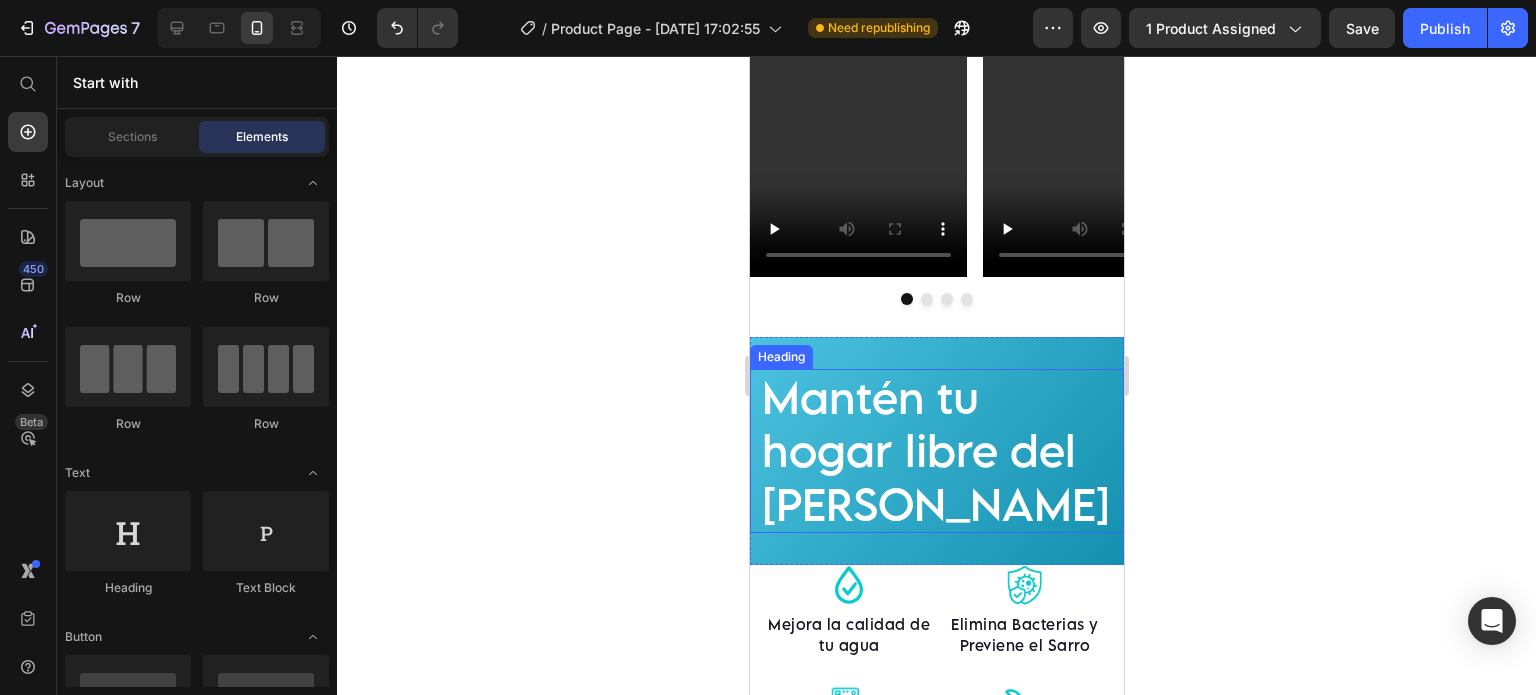 click on "Mantén tu hogar libre del [PERSON_NAME]" at bounding box center (936, 451) 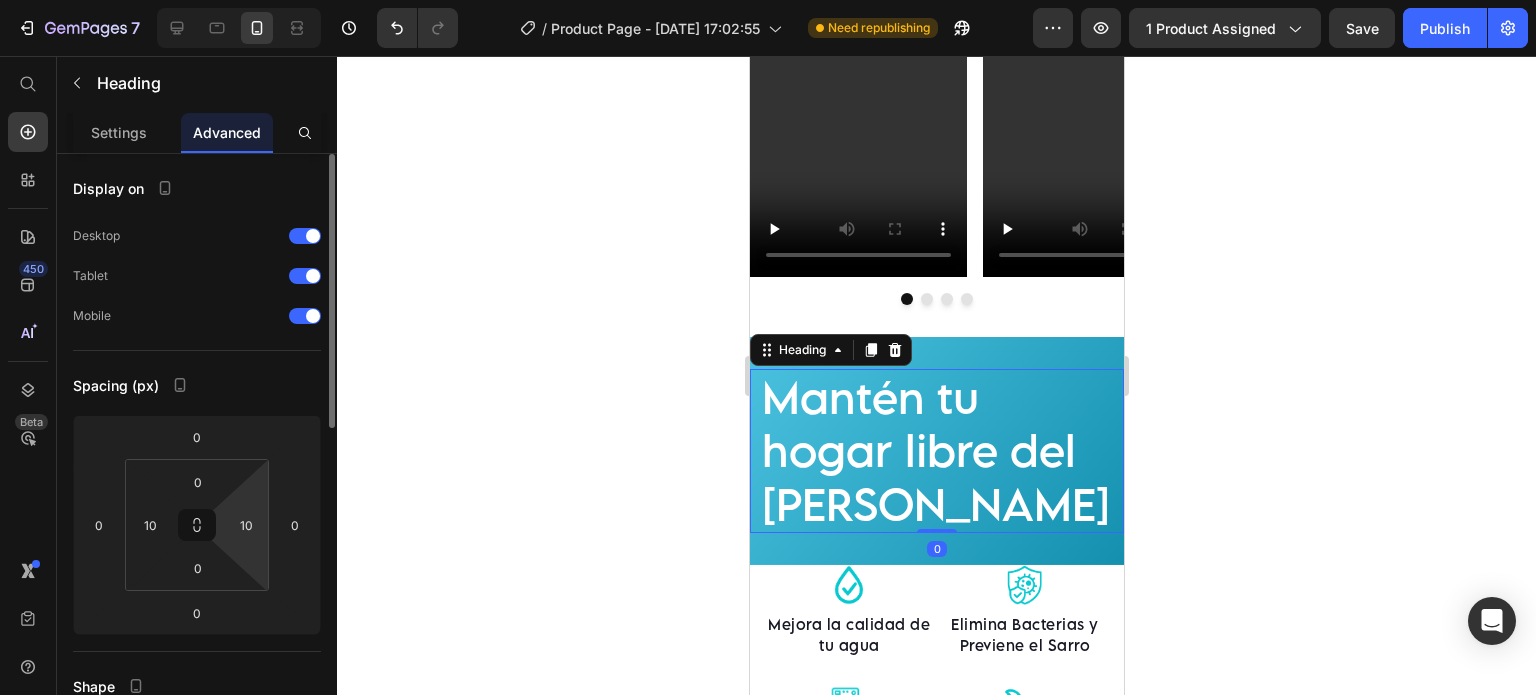 scroll, scrollTop: 499, scrollLeft: 0, axis: vertical 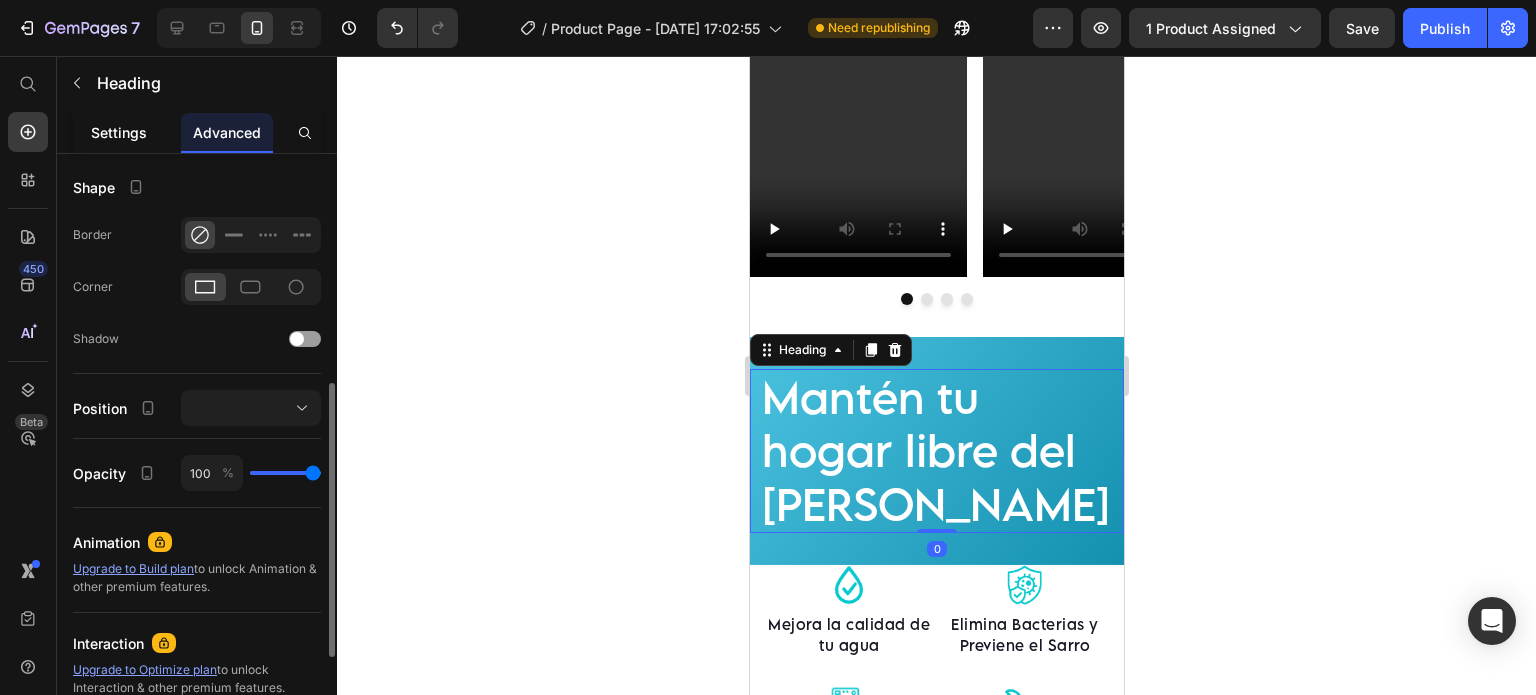 click on "Settings" at bounding box center [119, 132] 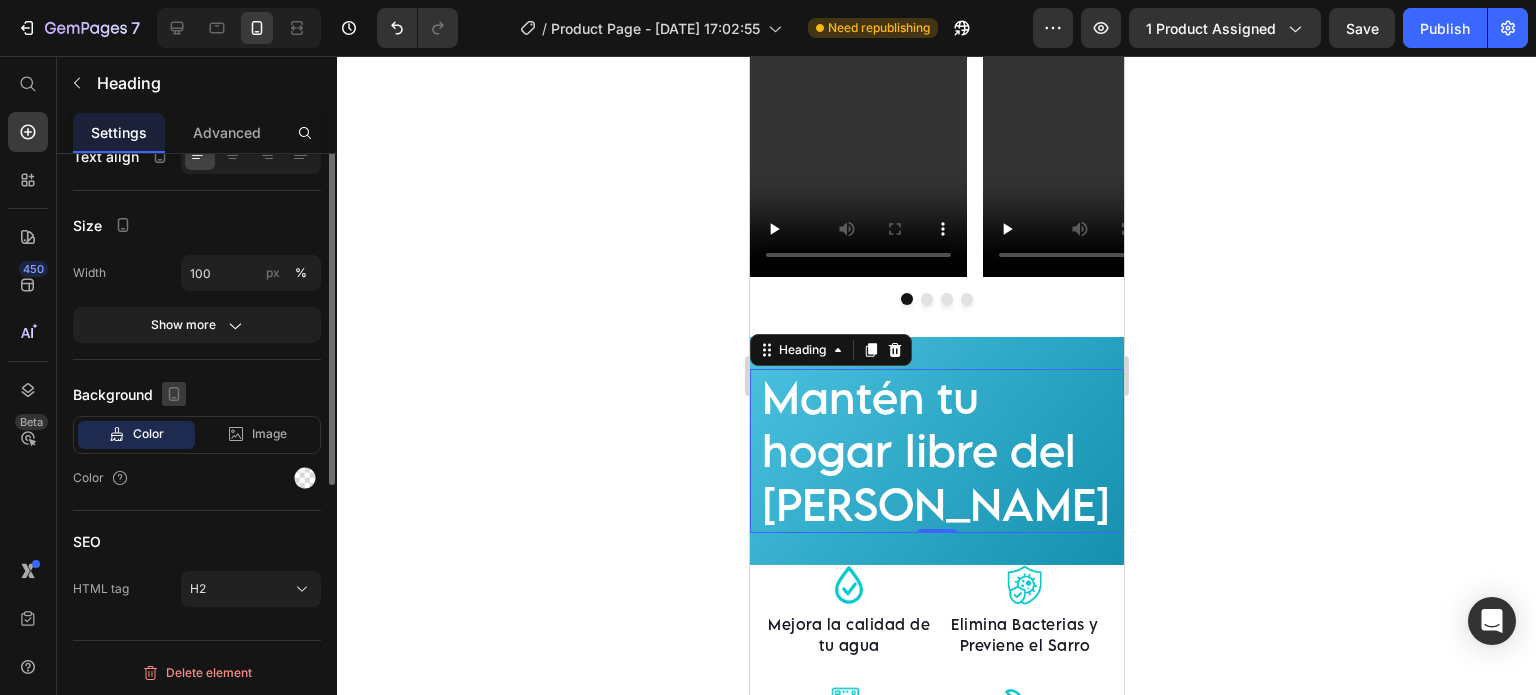scroll, scrollTop: 244, scrollLeft: 0, axis: vertical 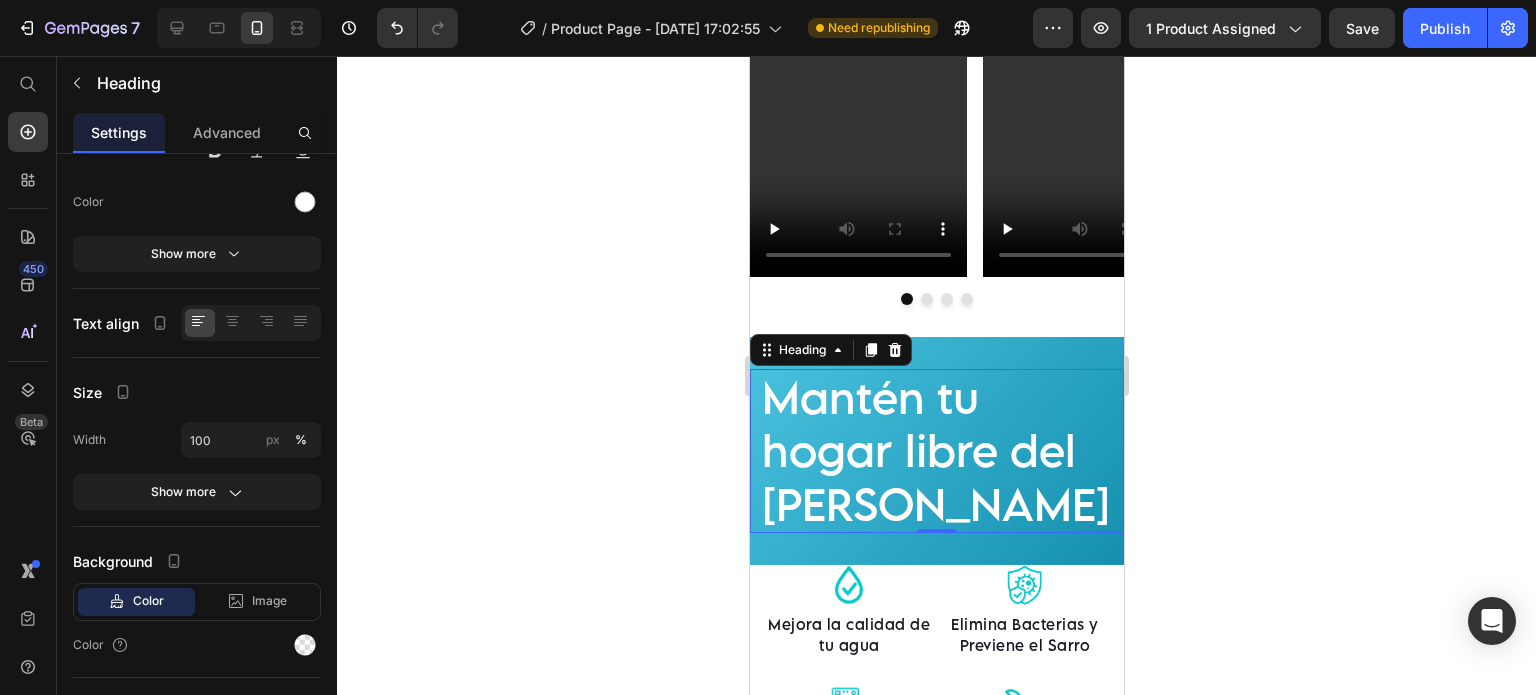 click 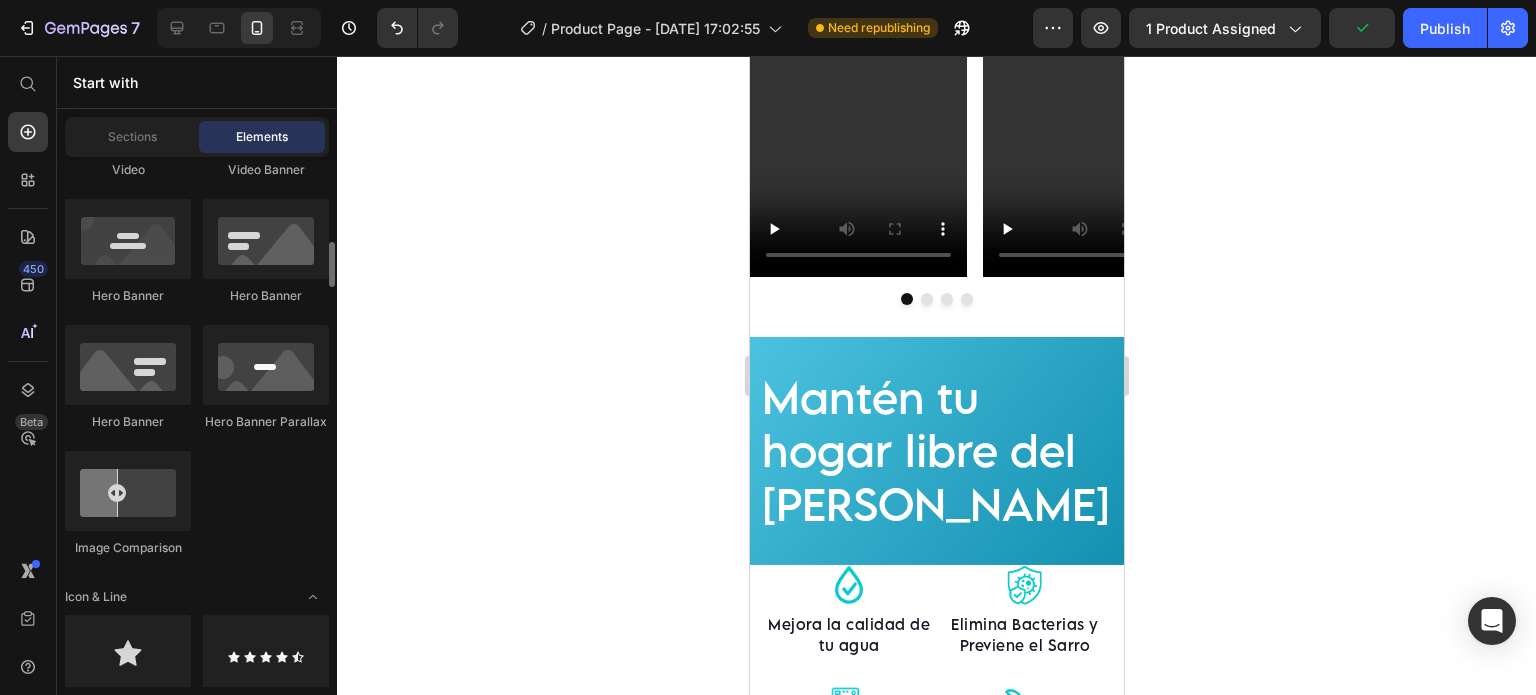 scroll, scrollTop: 1164, scrollLeft: 0, axis: vertical 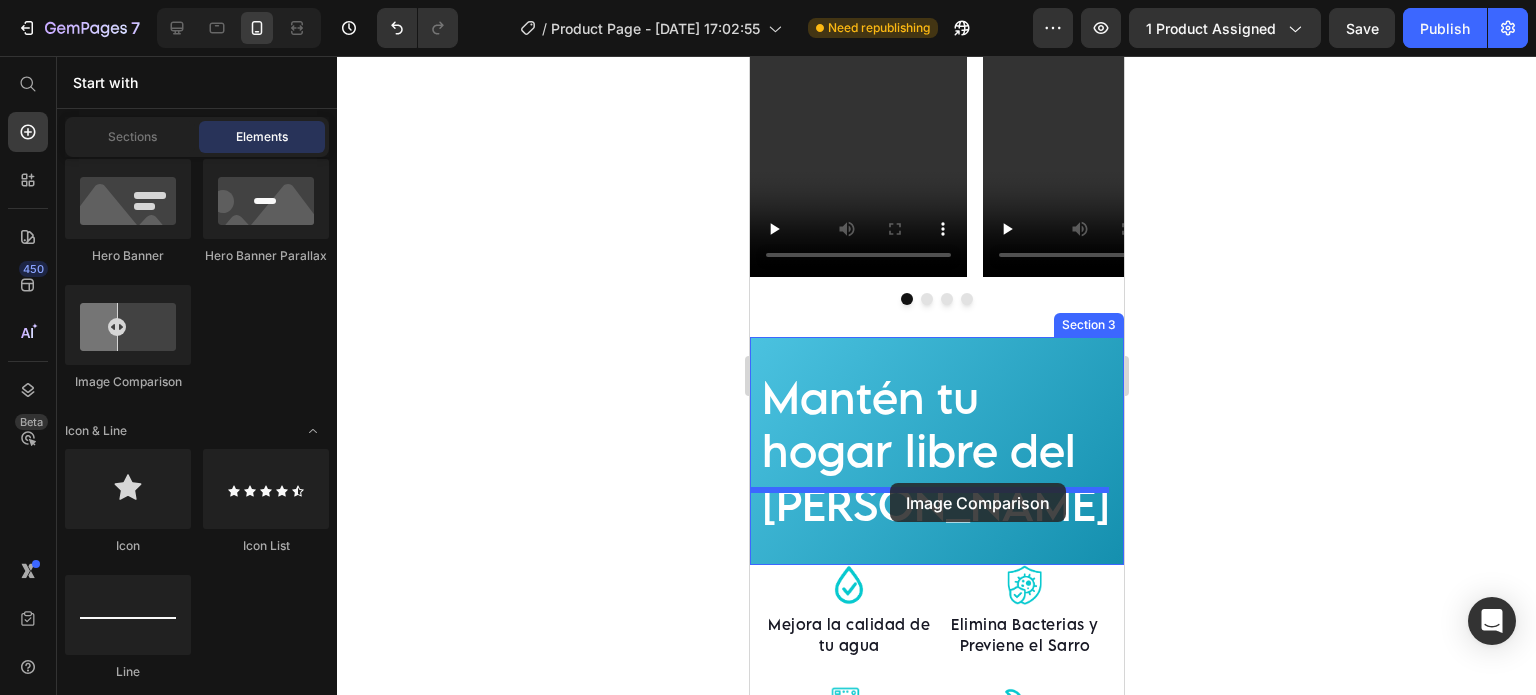drag, startPoint x: 984, startPoint y: 384, endPoint x: 889, endPoint y: 483, distance: 137.20787 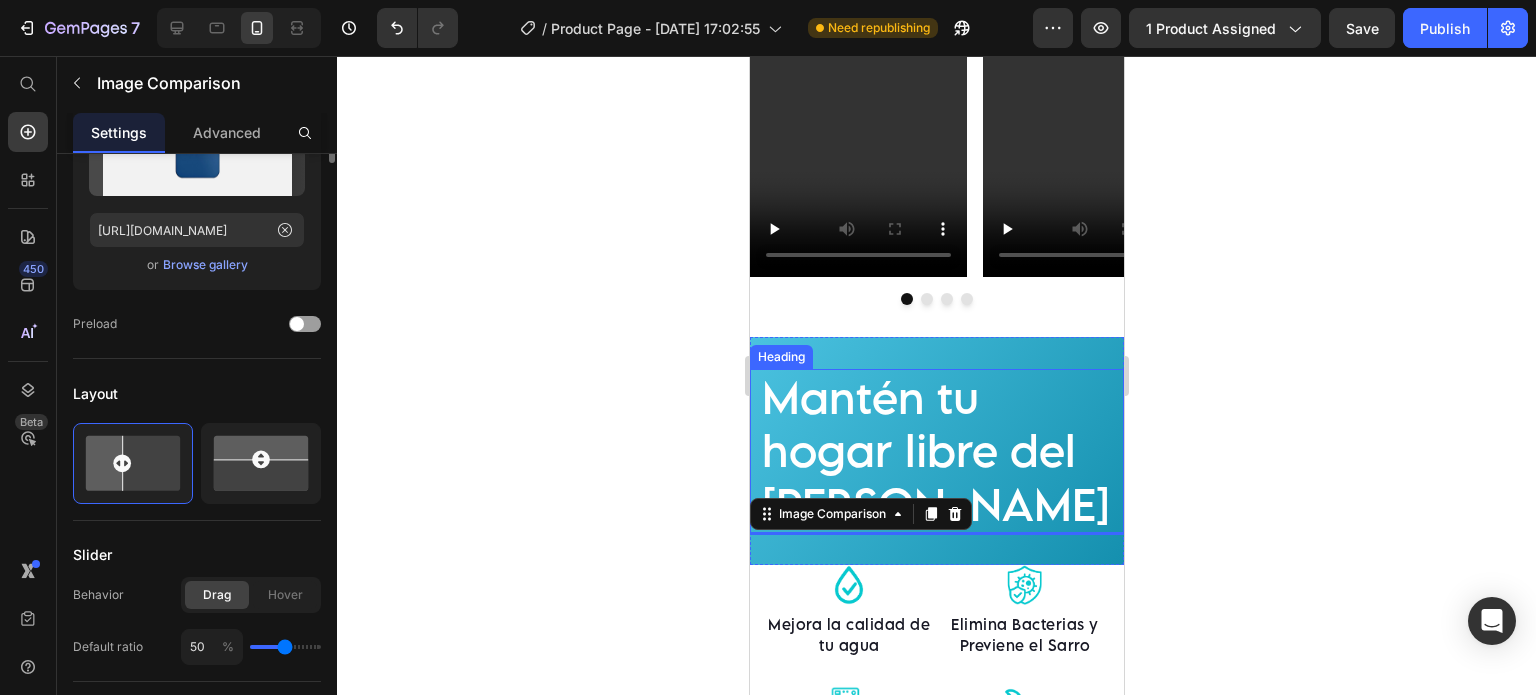 scroll, scrollTop: 0, scrollLeft: 0, axis: both 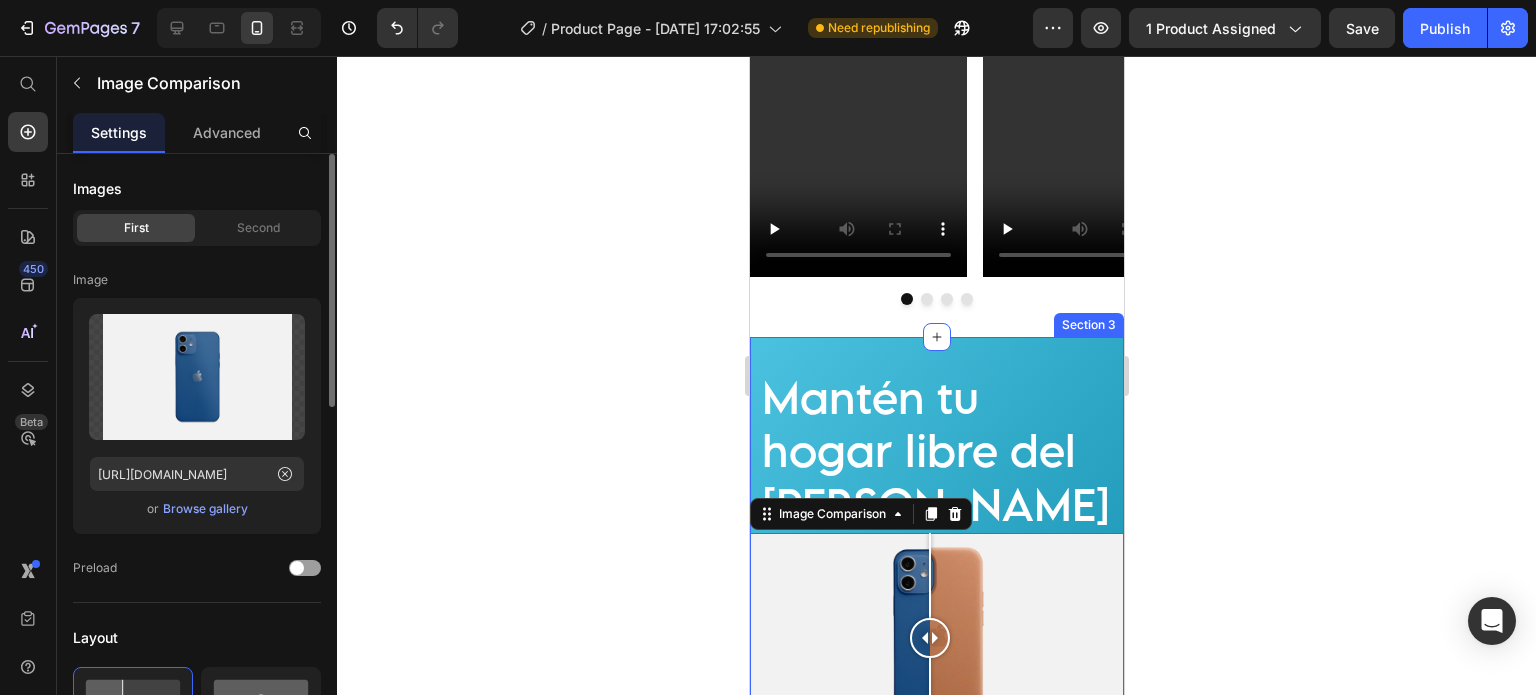 click on "Mantén tu hogar libre del [PERSON_NAME]" at bounding box center (936, 451) 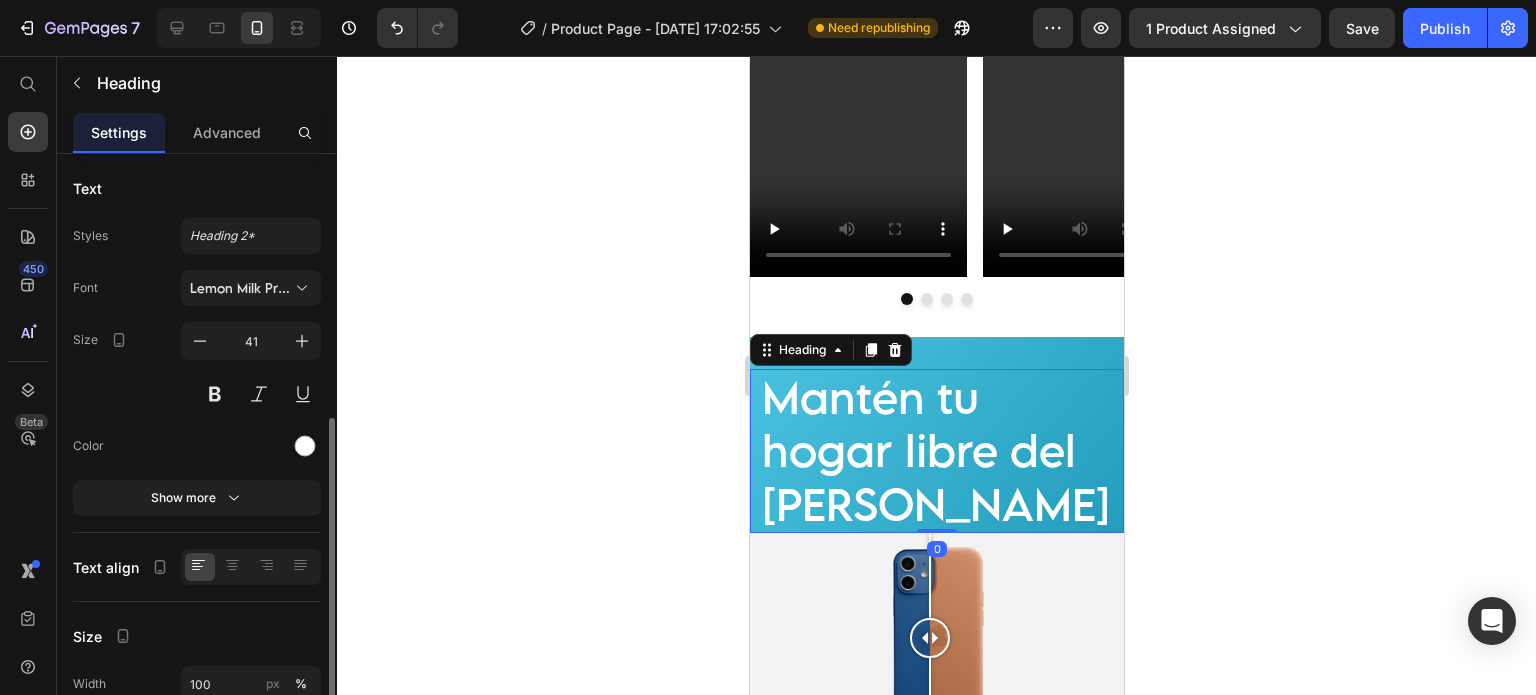 scroll, scrollTop: 332, scrollLeft: 0, axis: vertical 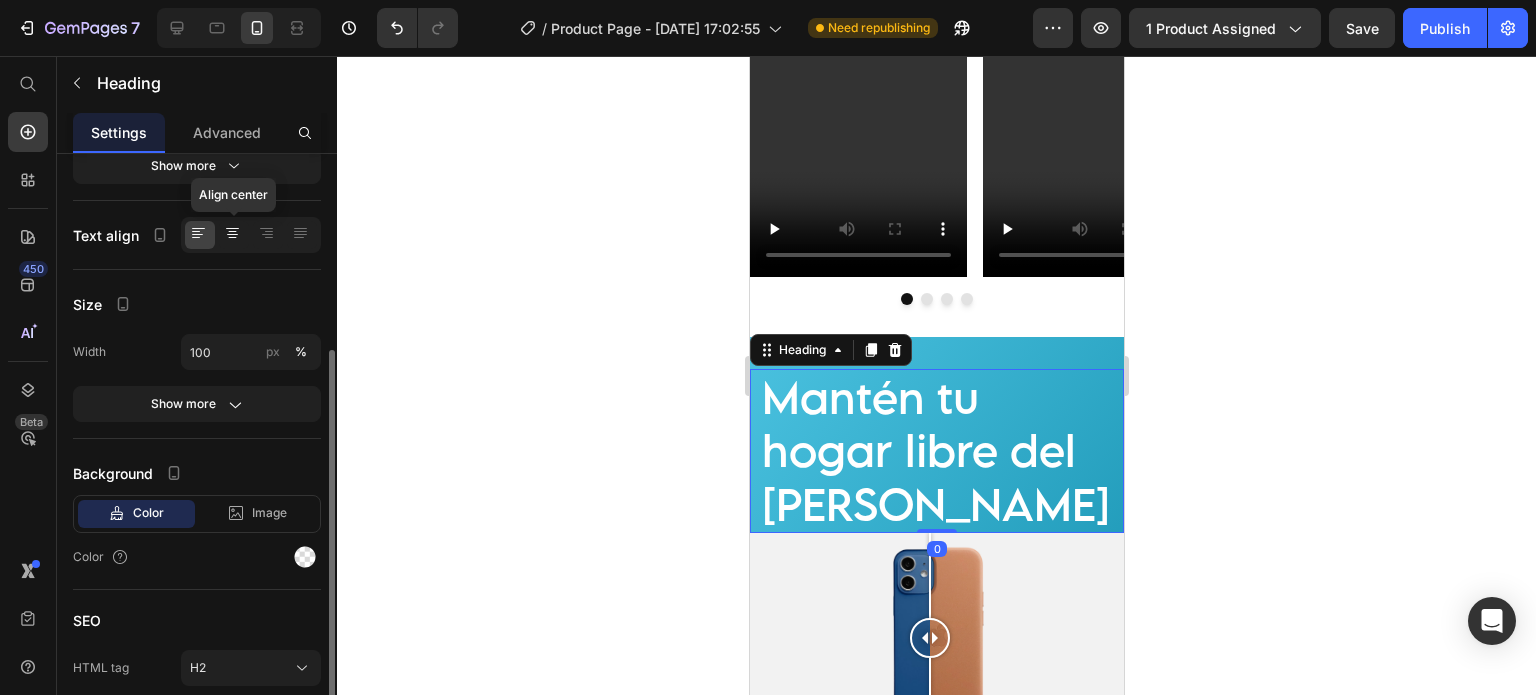 click 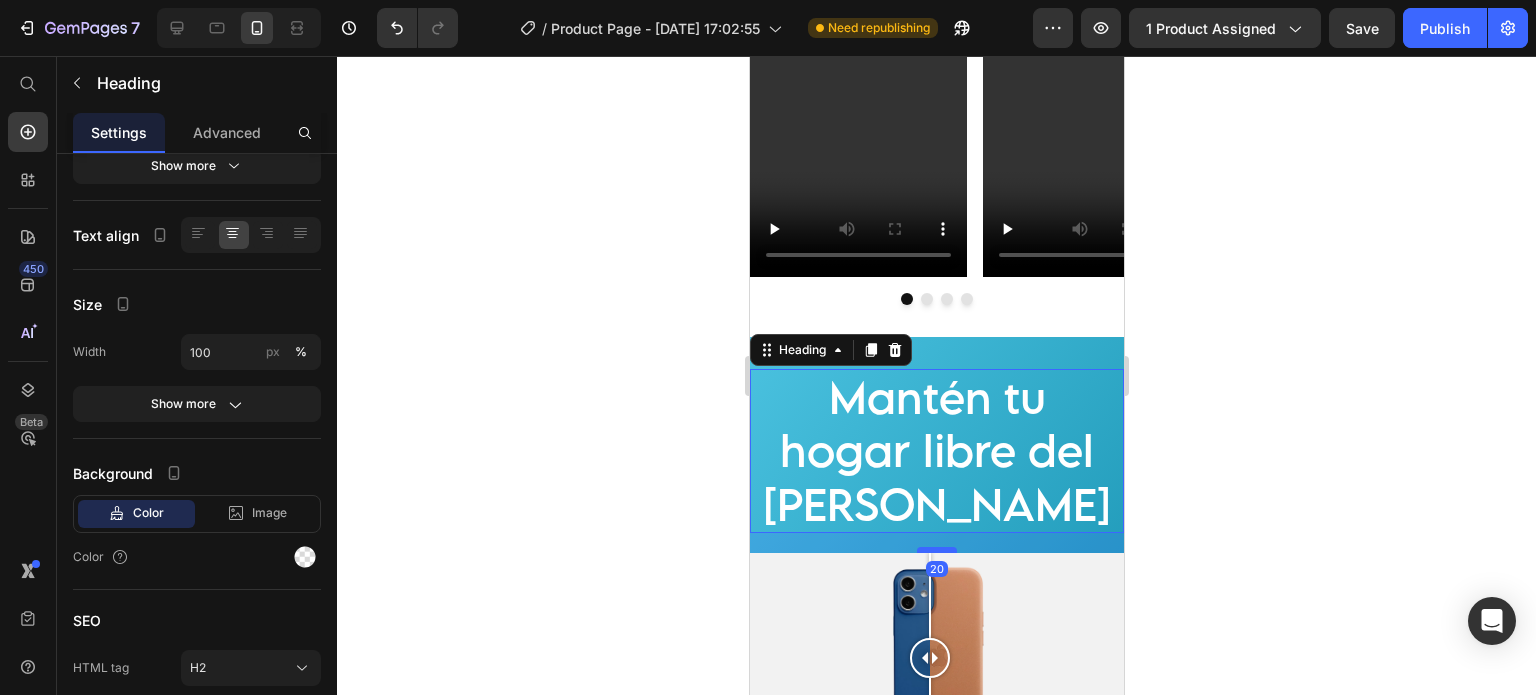 drag, startPoint x: 931, startPoint y: 487, endPoint x: 933, endPoint y: 507, distance: 20.09975 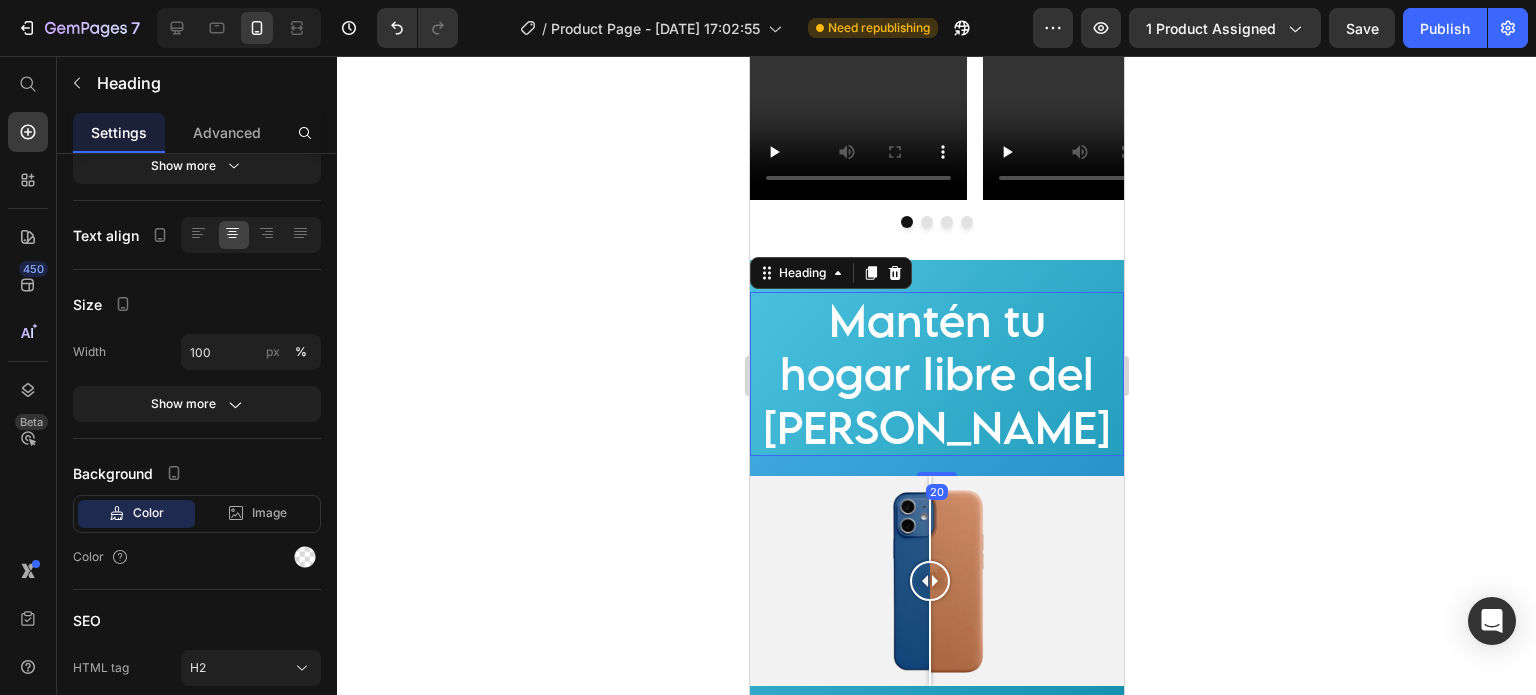 scroll, scrollTop: 2224, scrollLeft: 0, axis: vertical 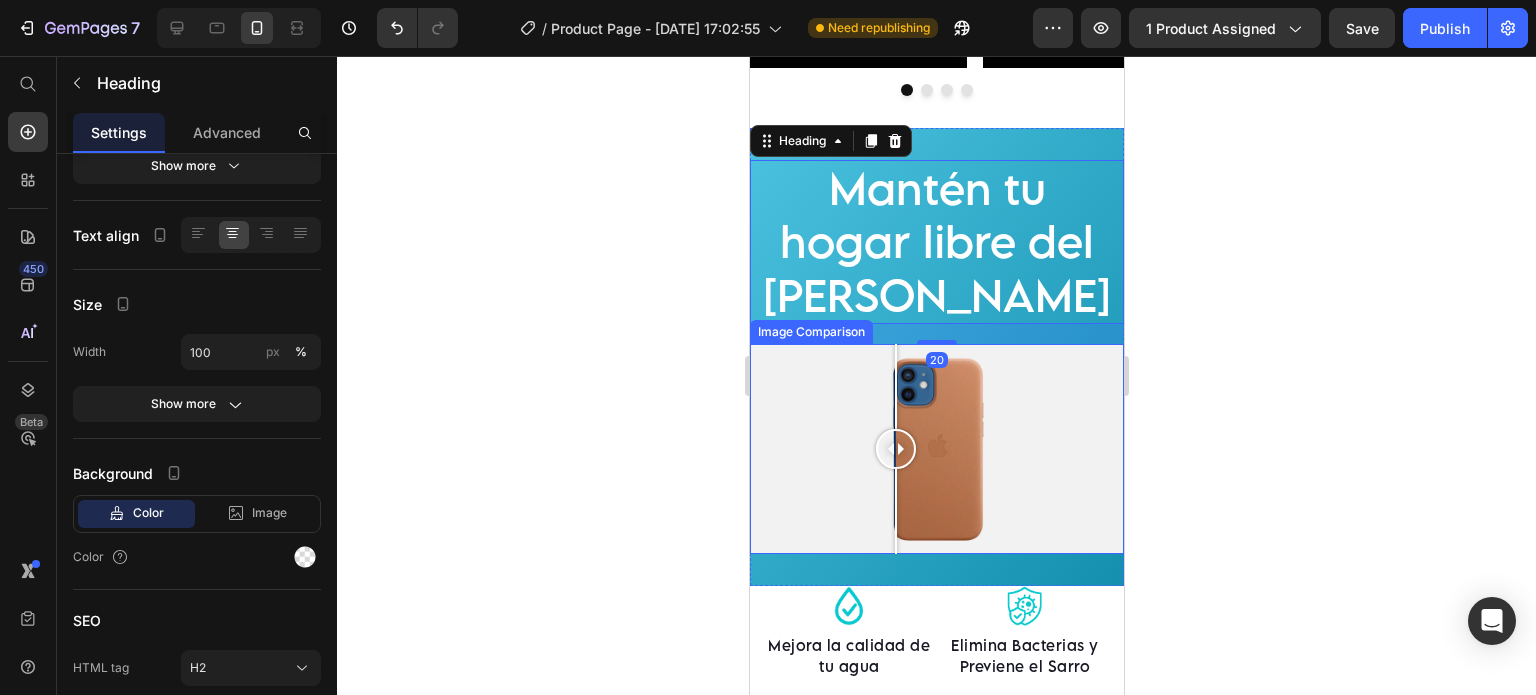 click at bounding box center [936, 449] 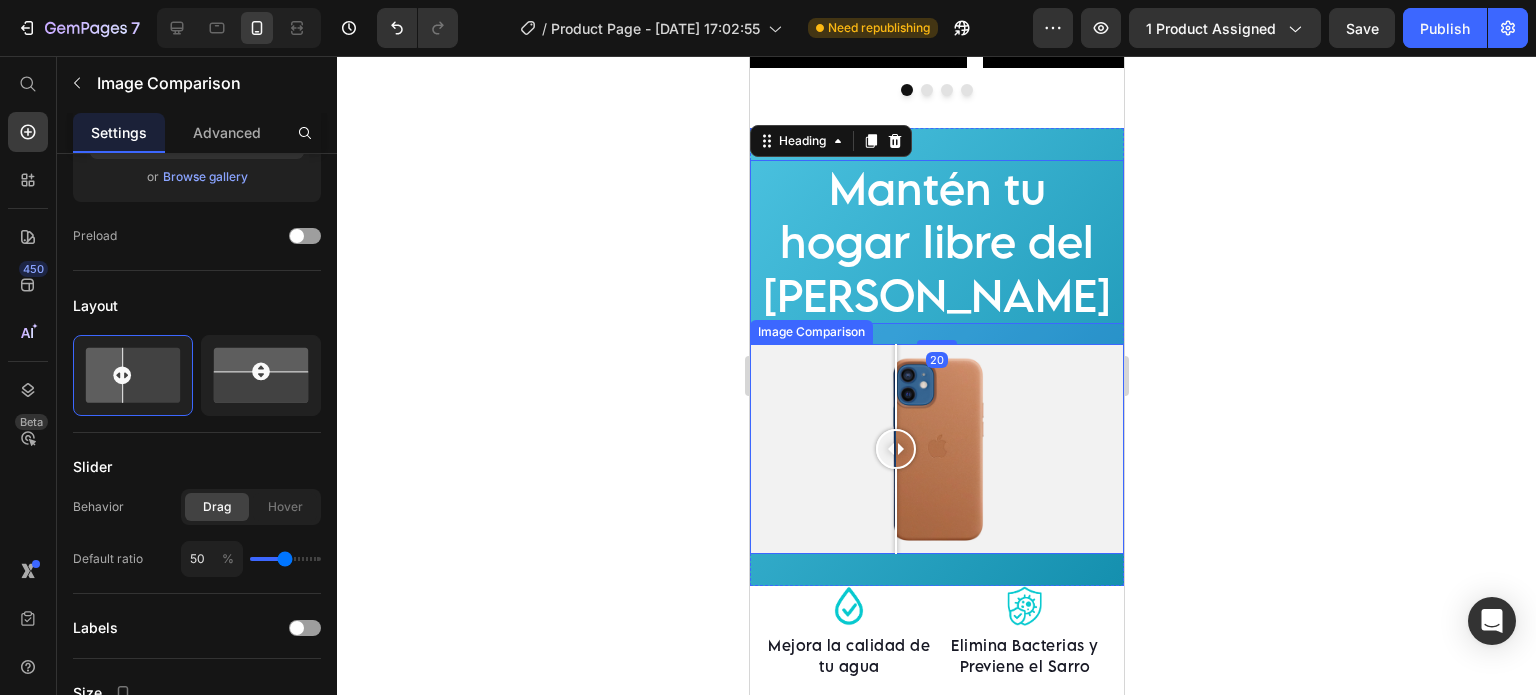 scroll, scrollTop: 0, scrollLeft: 0, axis: both 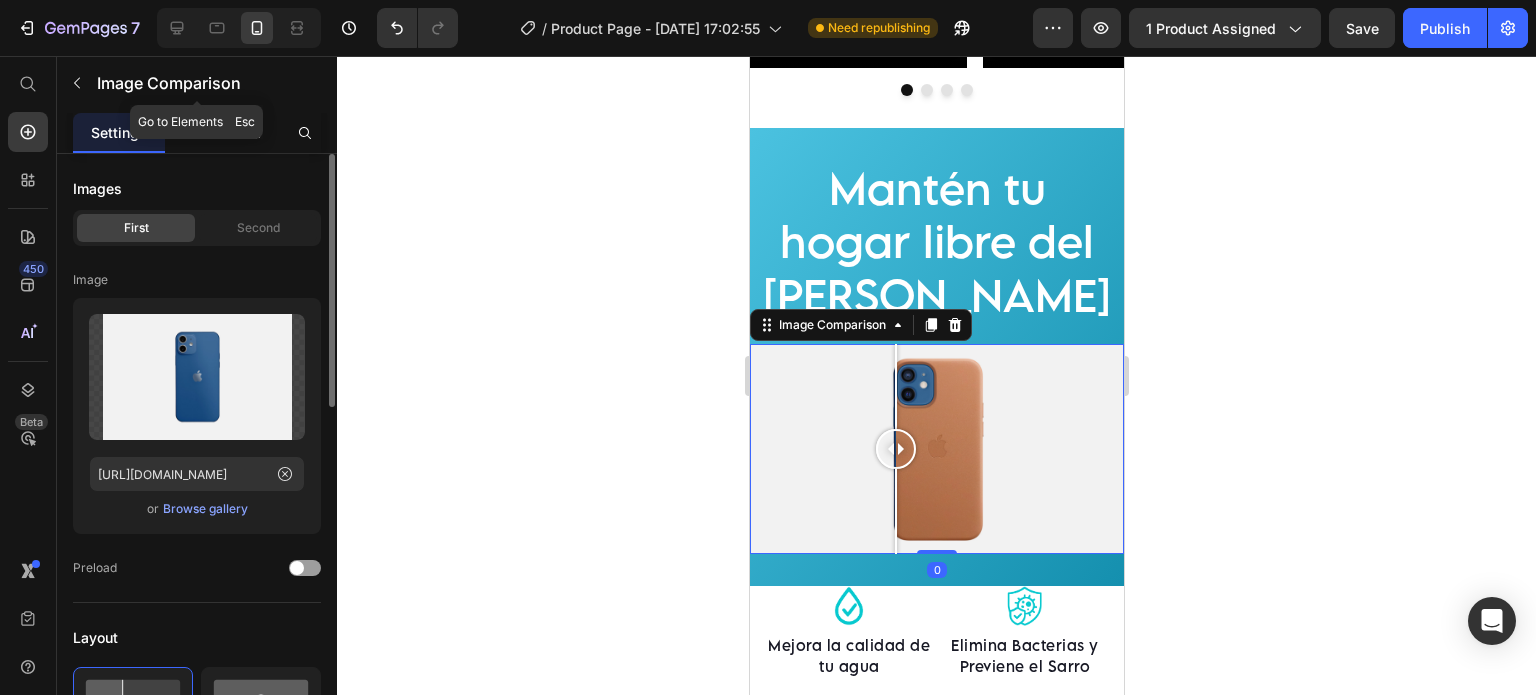 click on "Advanced" at bounding box center (227, 132) 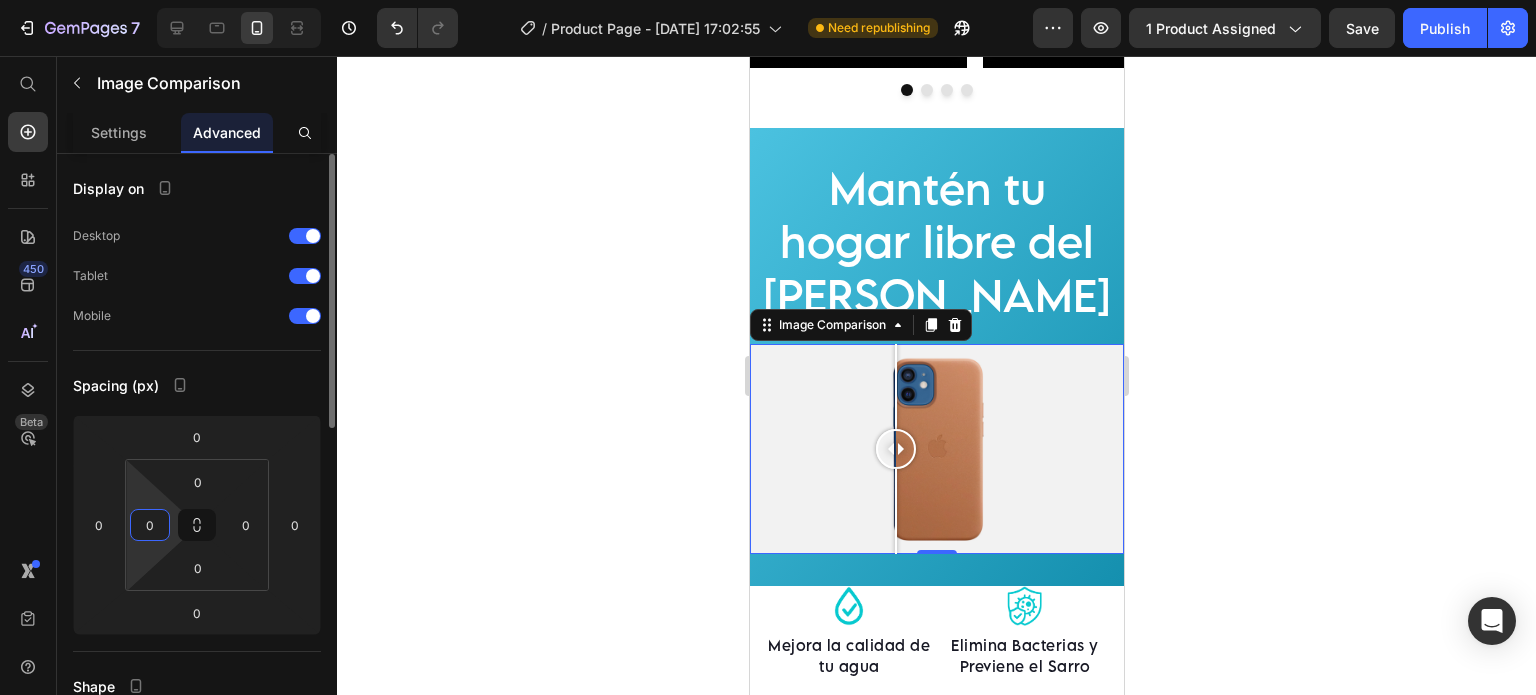 click on "0" at bounding box center (150, 525) 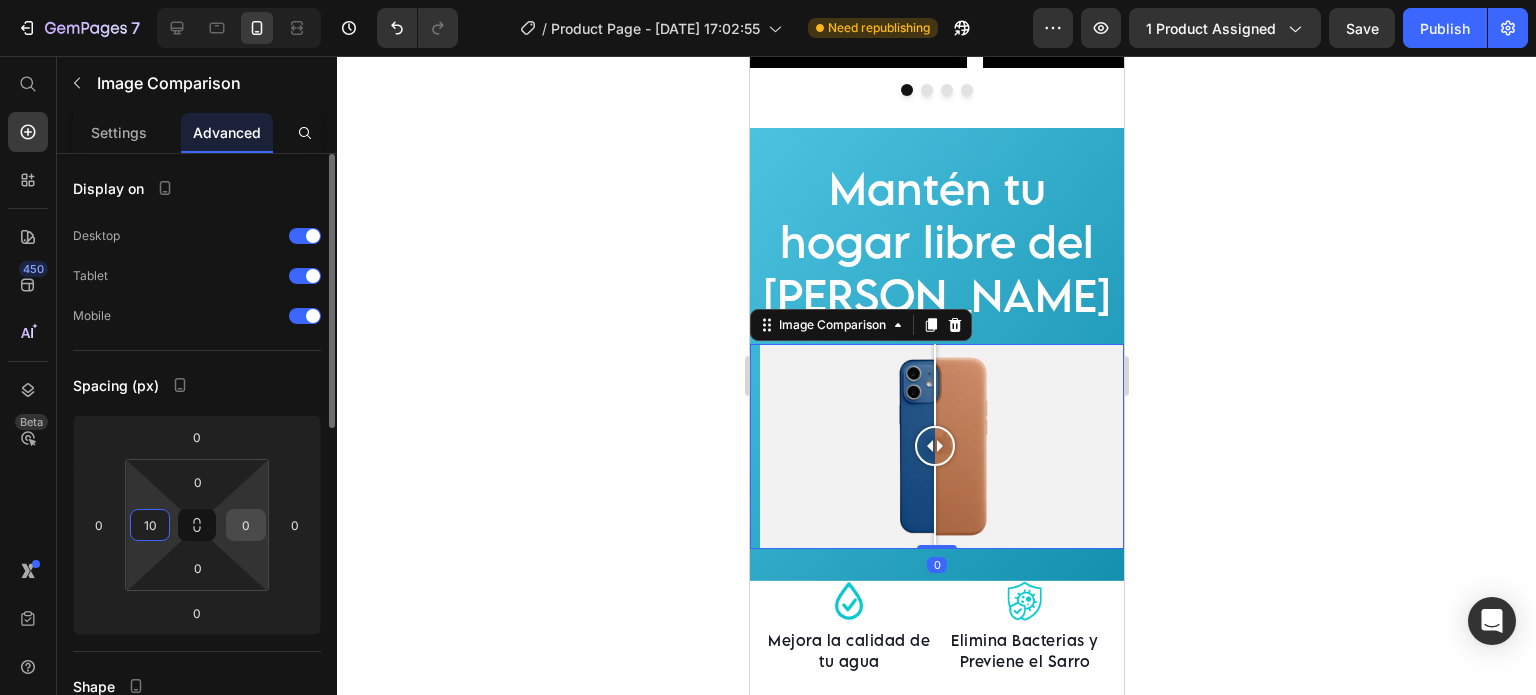 type on "10" 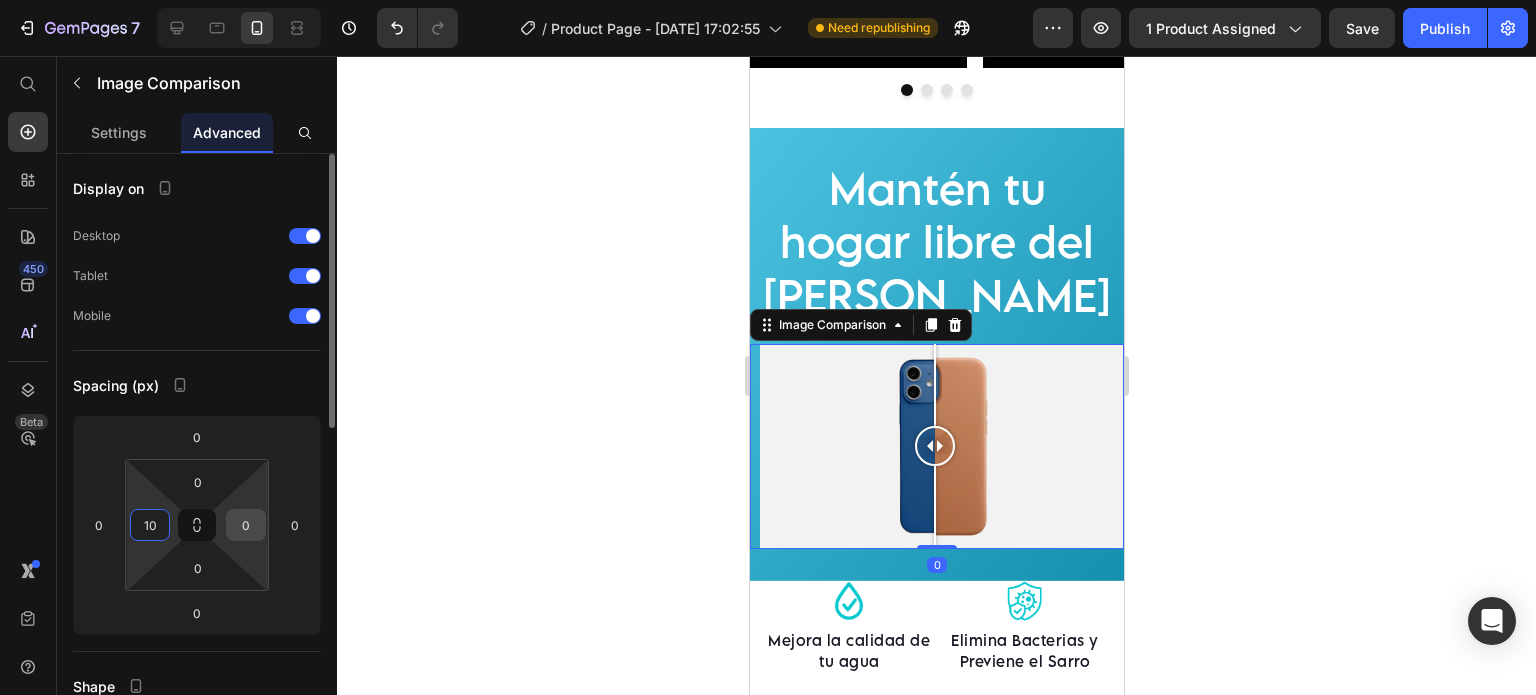 click on "0" at bounding box center (246, 525) 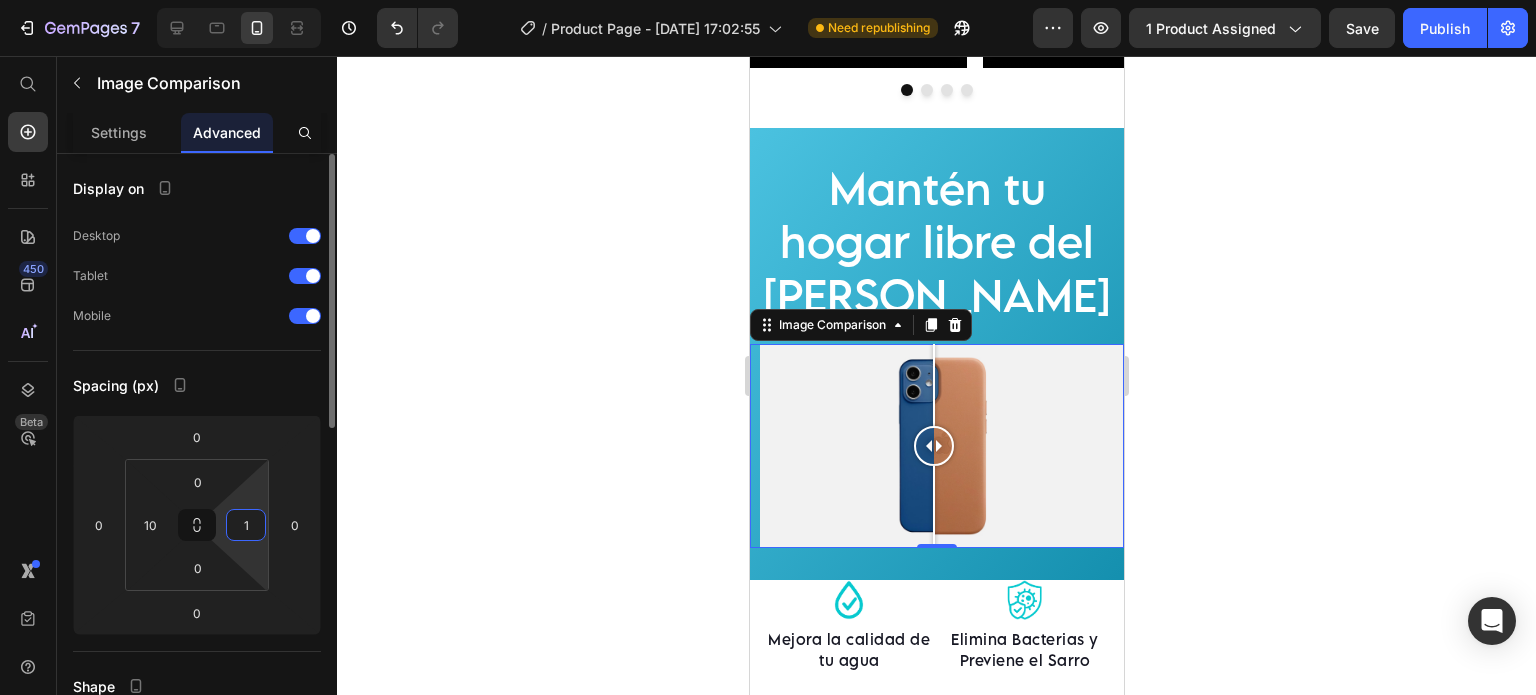 type on "10" 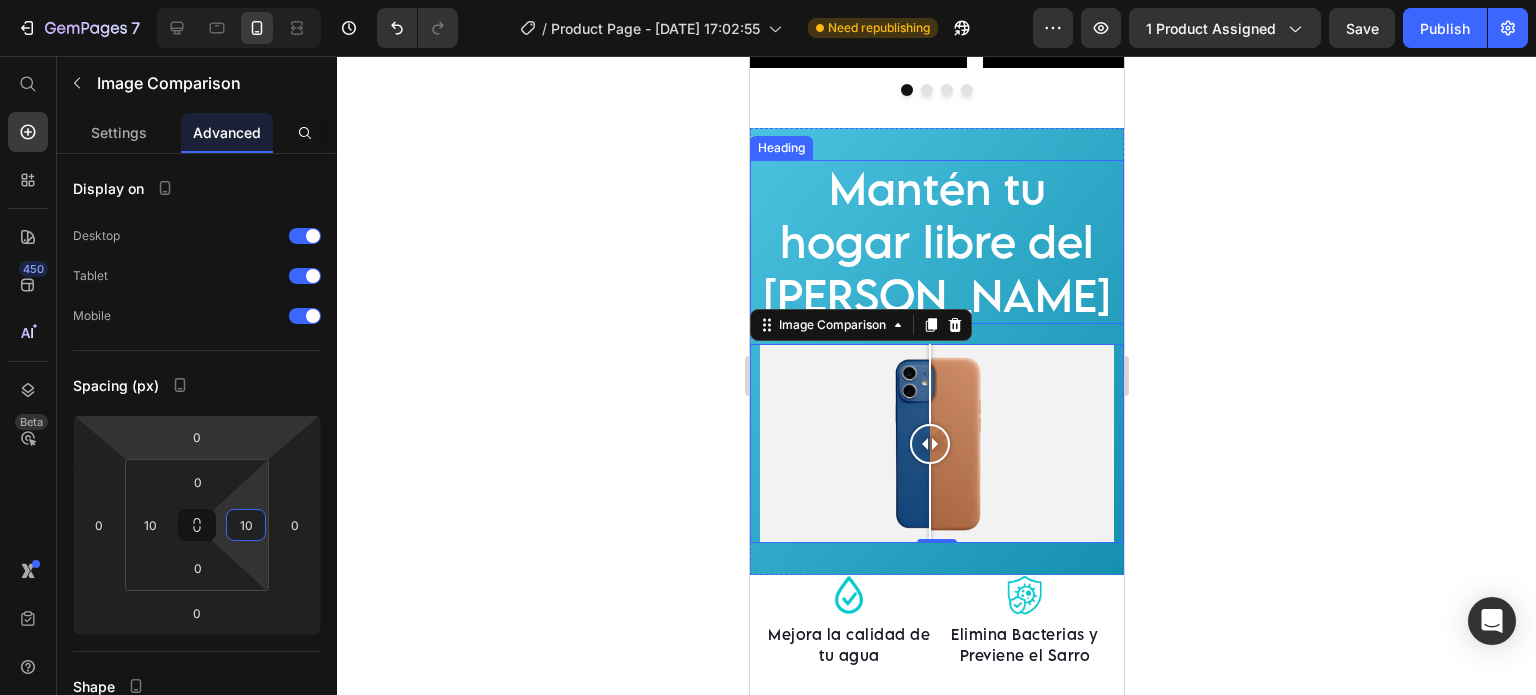 click 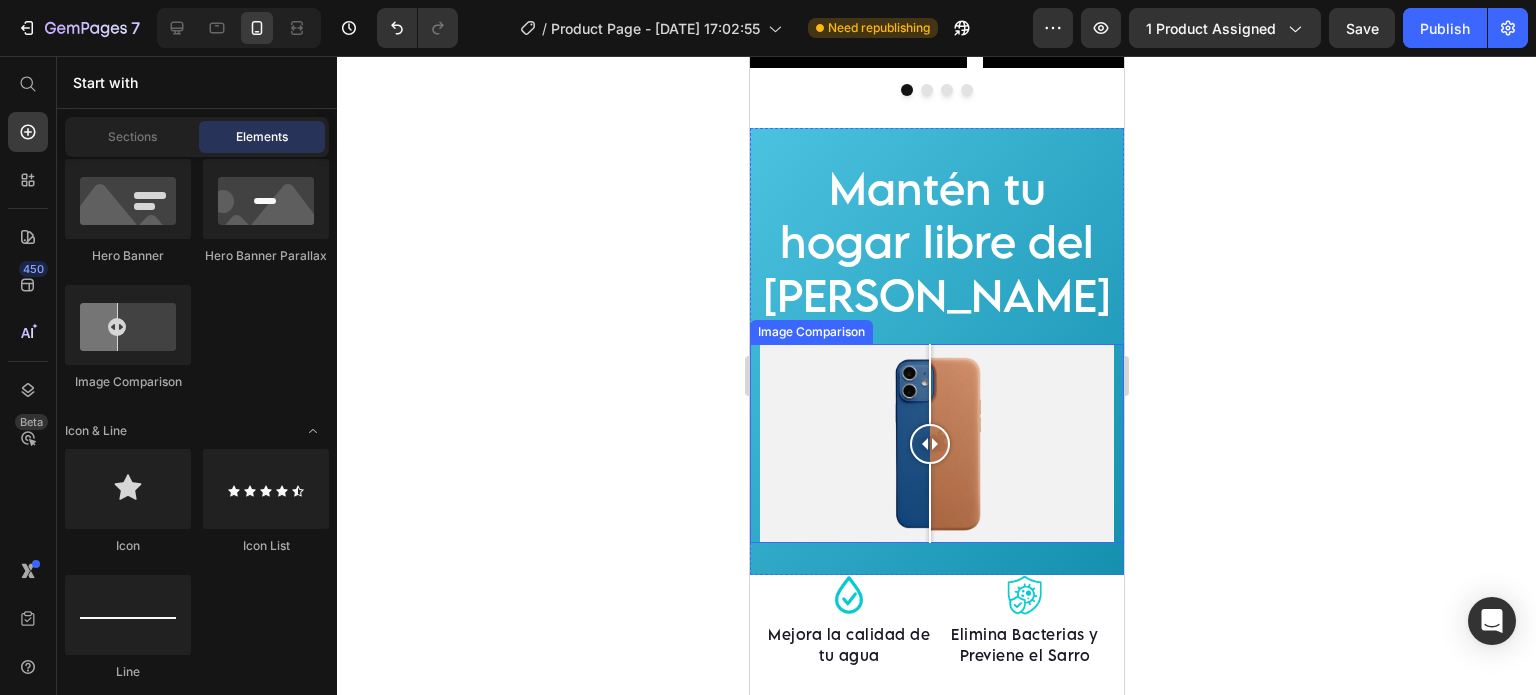 click at bounding box center [936, 443] 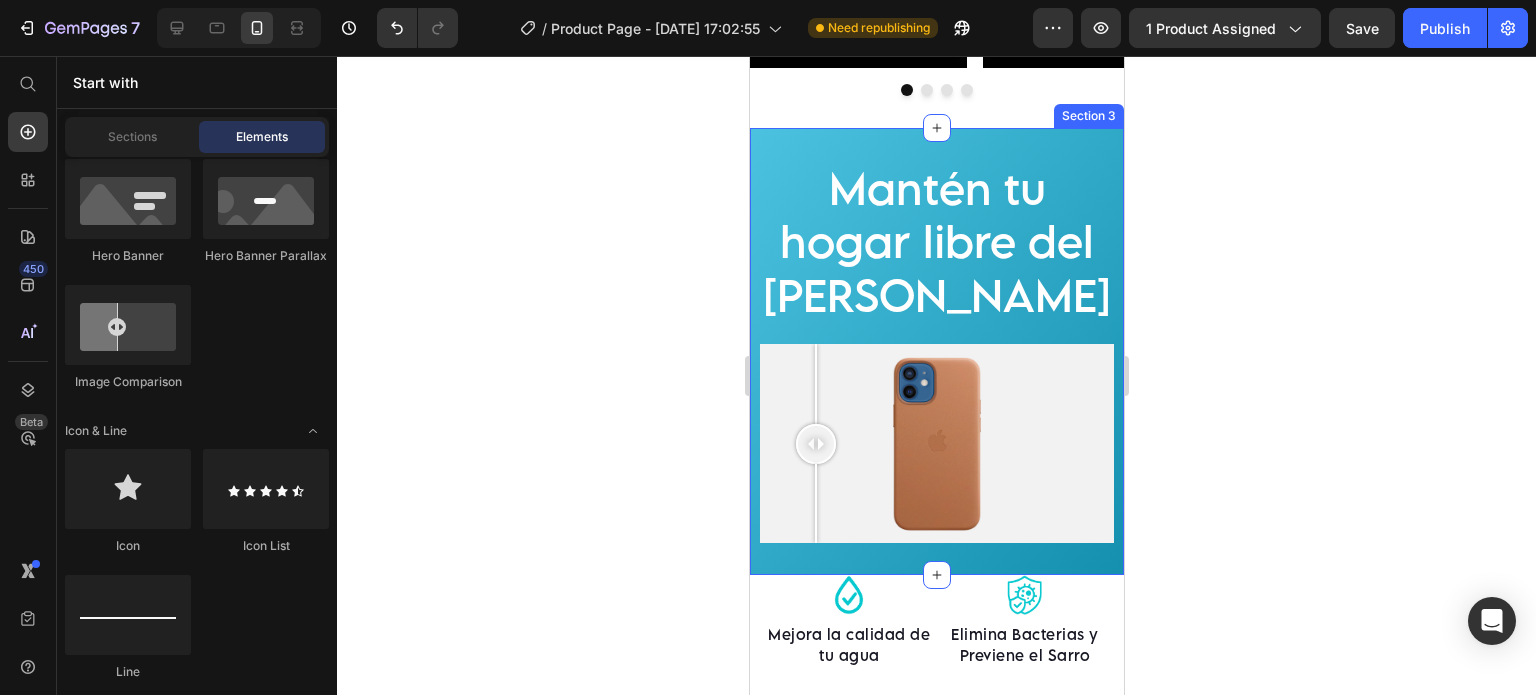 click at bounding box center (936, 443) 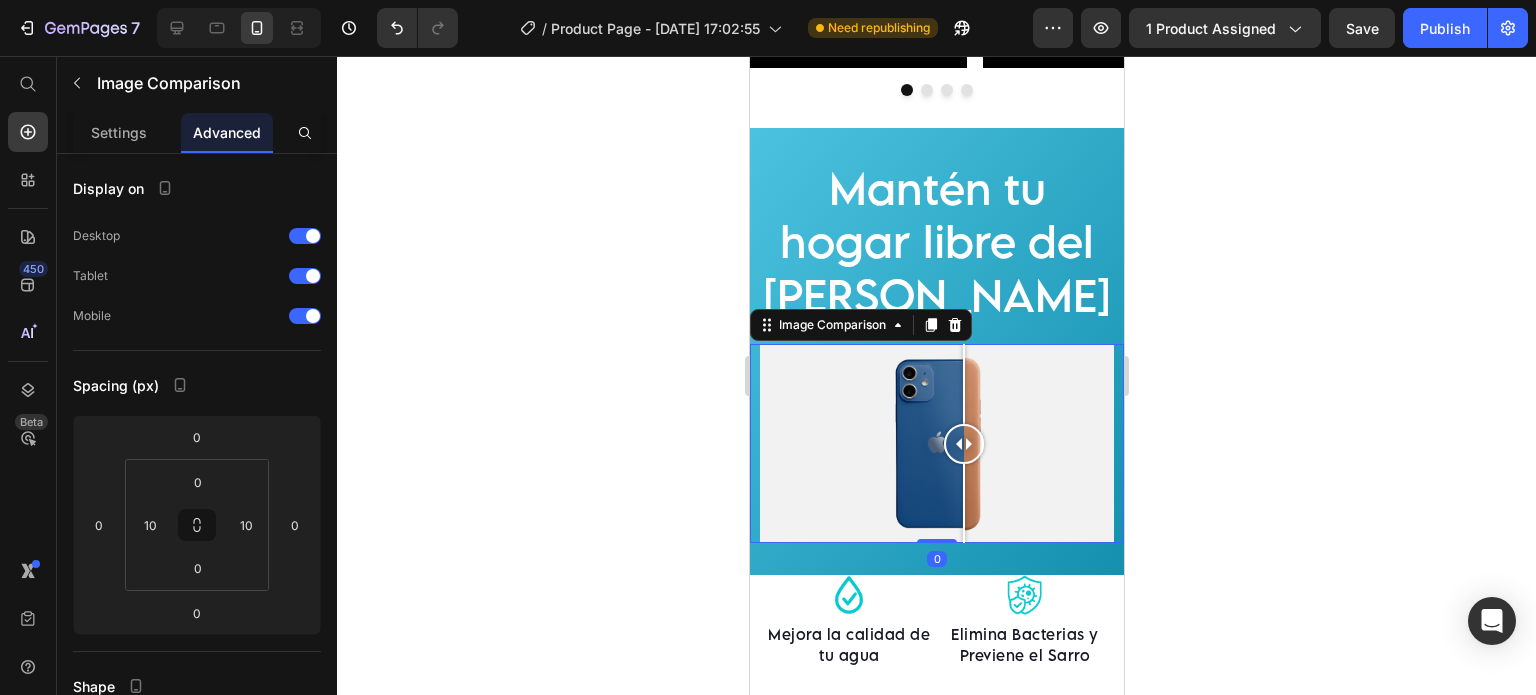 click on "Image Comparison" at bounding box center (215, 83) 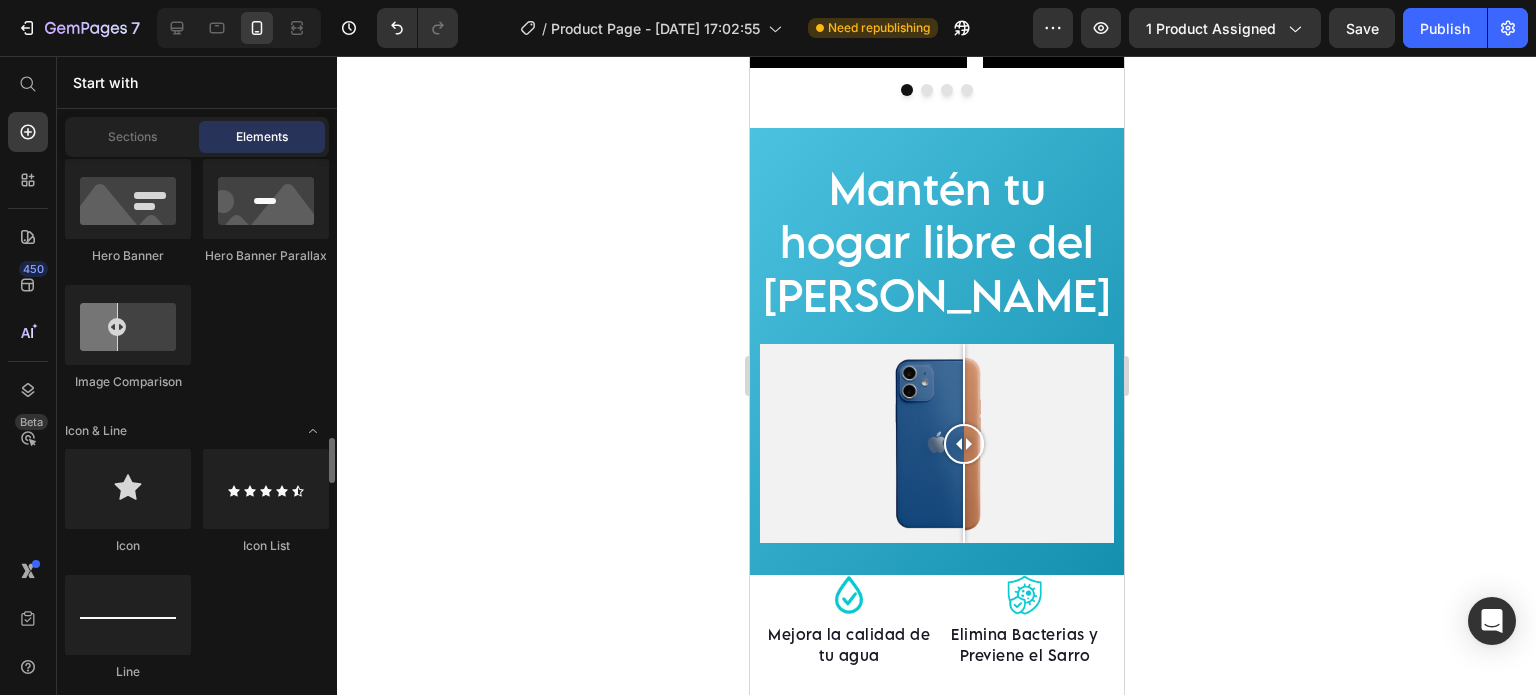scroll, scrollTop: 1331, scrollLeft: 0, axis: vertical 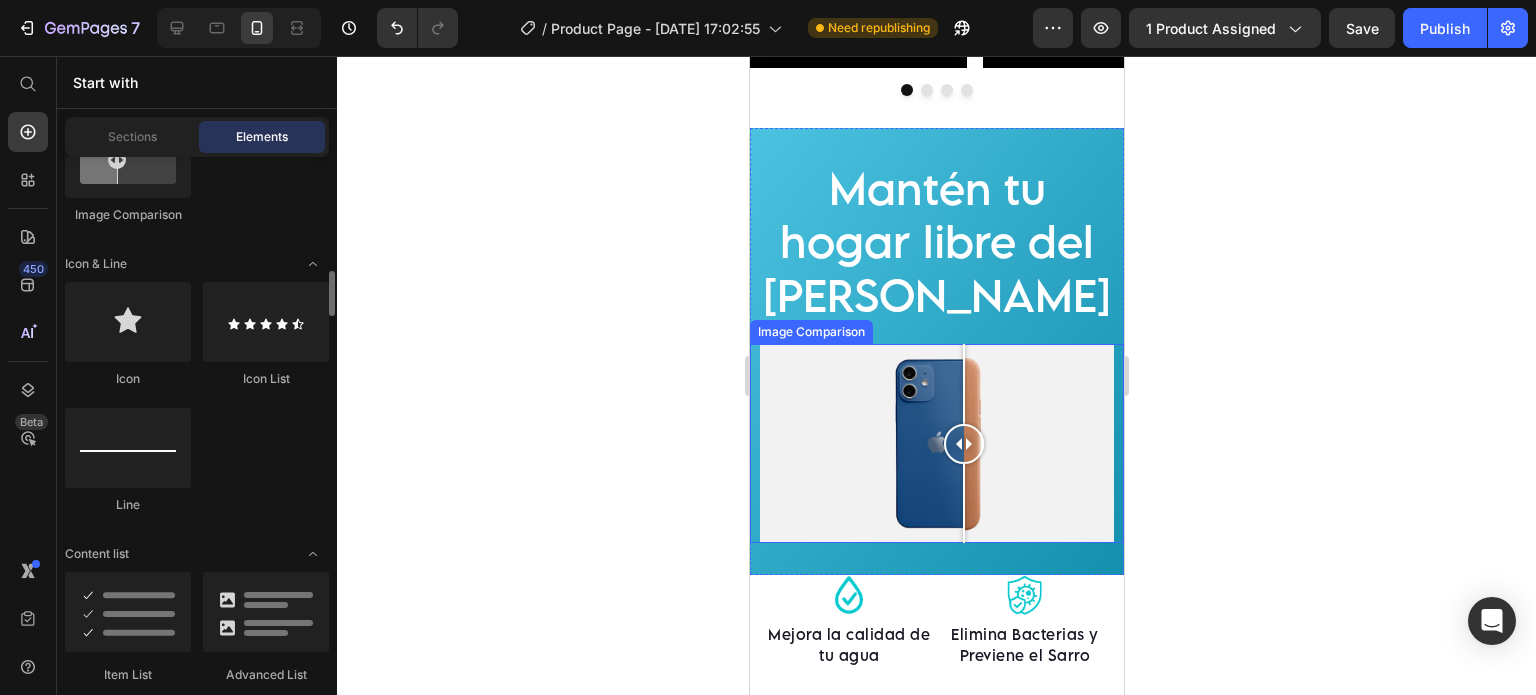 click at bounding box center [936, 443] 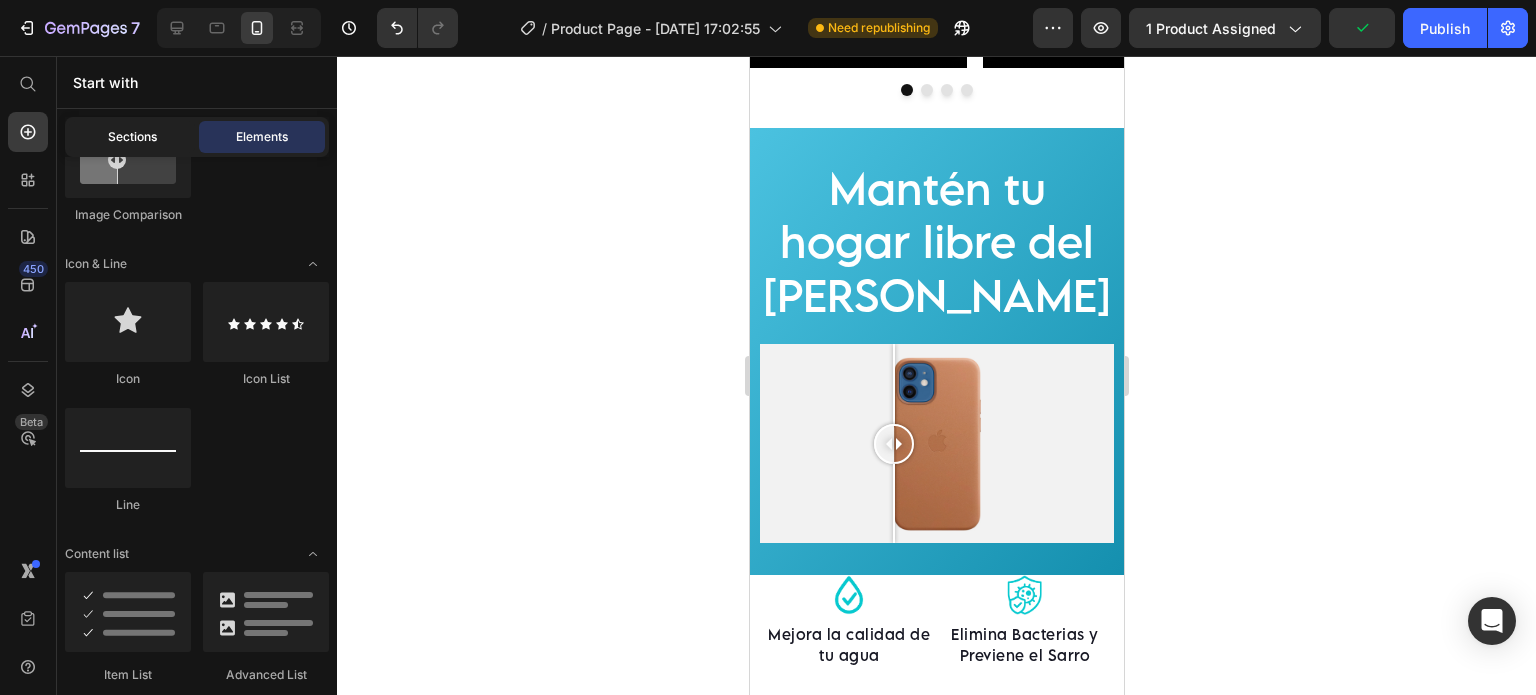 click on "Sections" 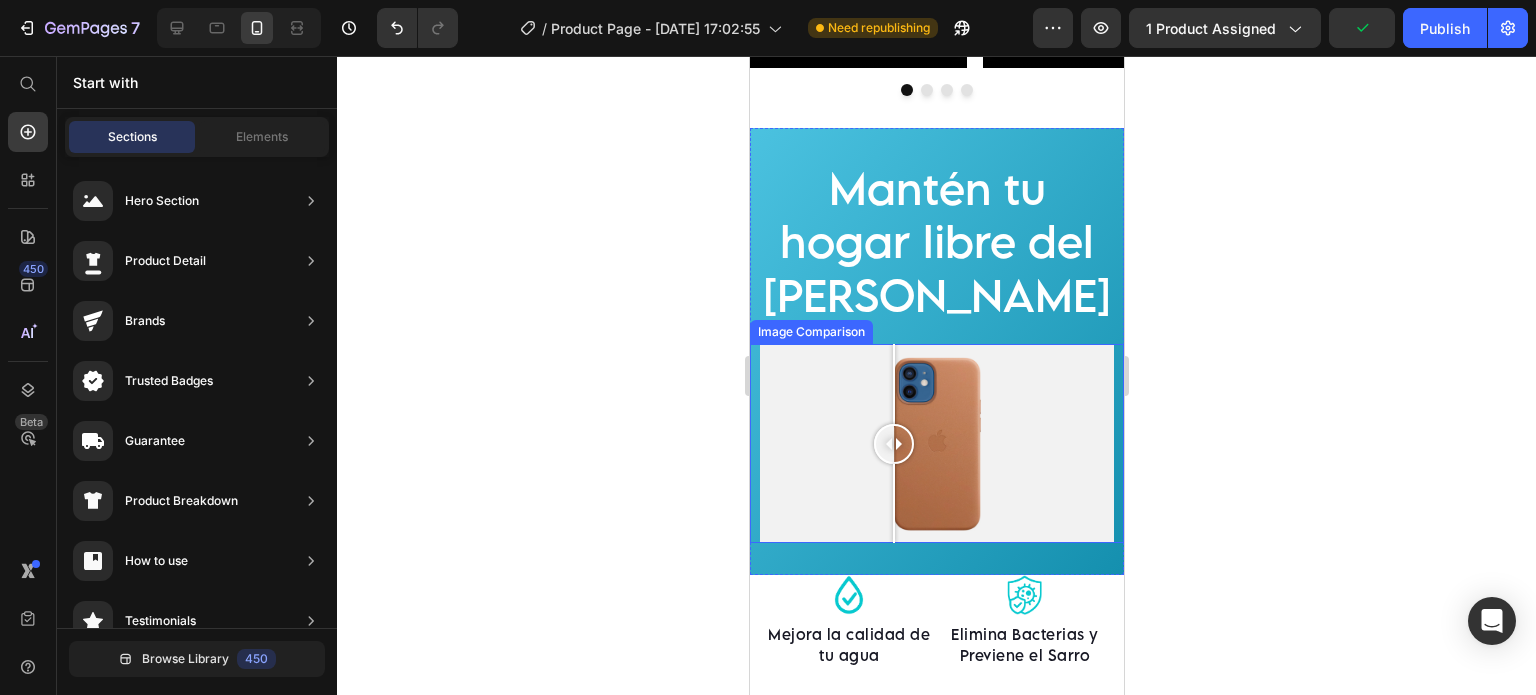 click at bounding box center (893, 444) 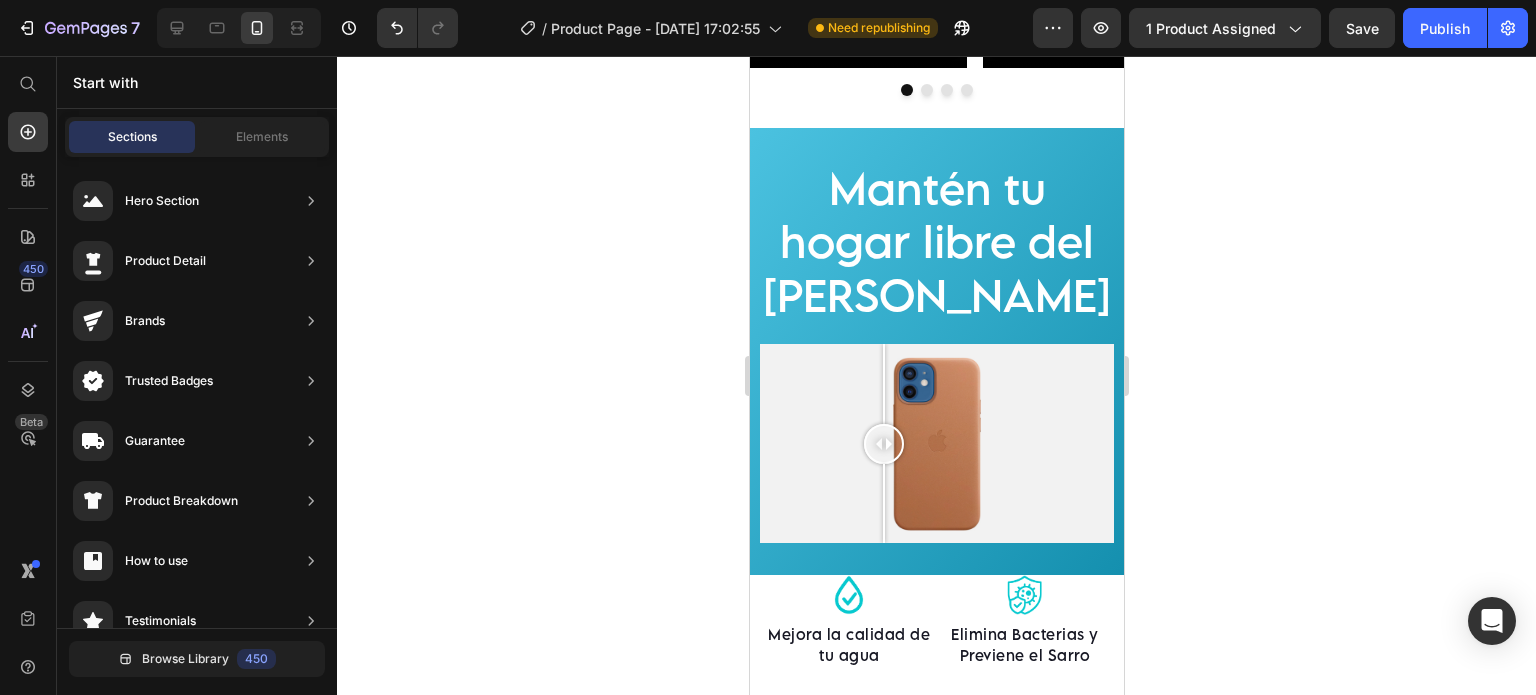 click at bounding box center (883, 443) 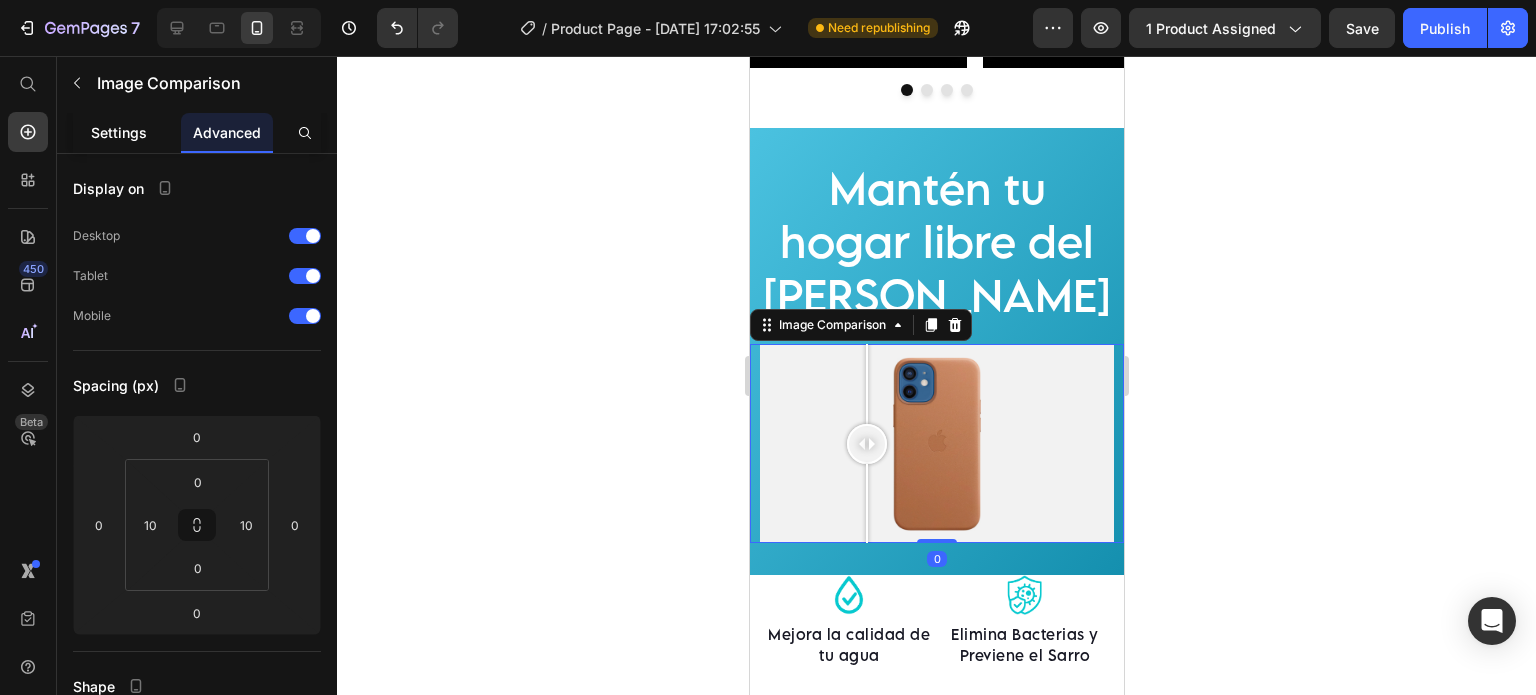 click on "Settings" at bounding box center (119, 132) 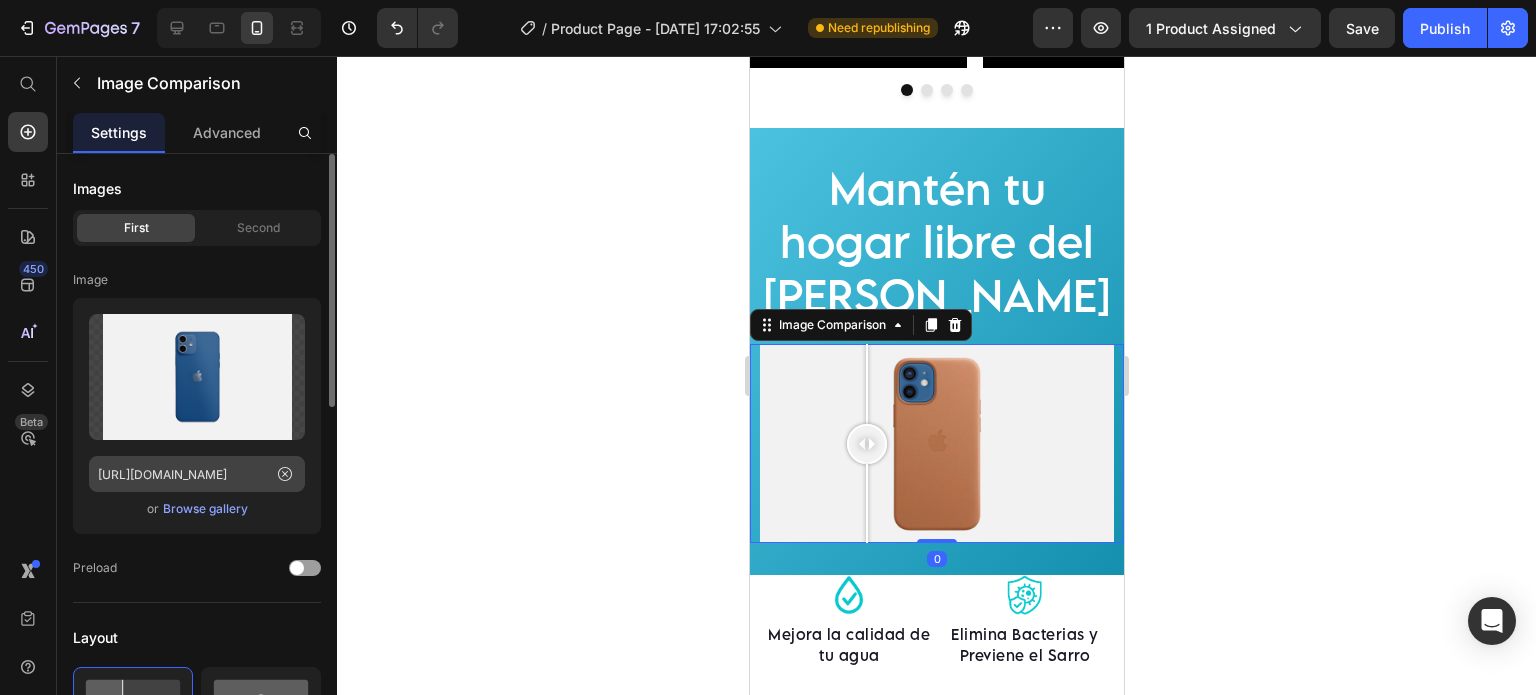 scroll, scrollTop: 166, scrollLeft: 0, axis: vertical 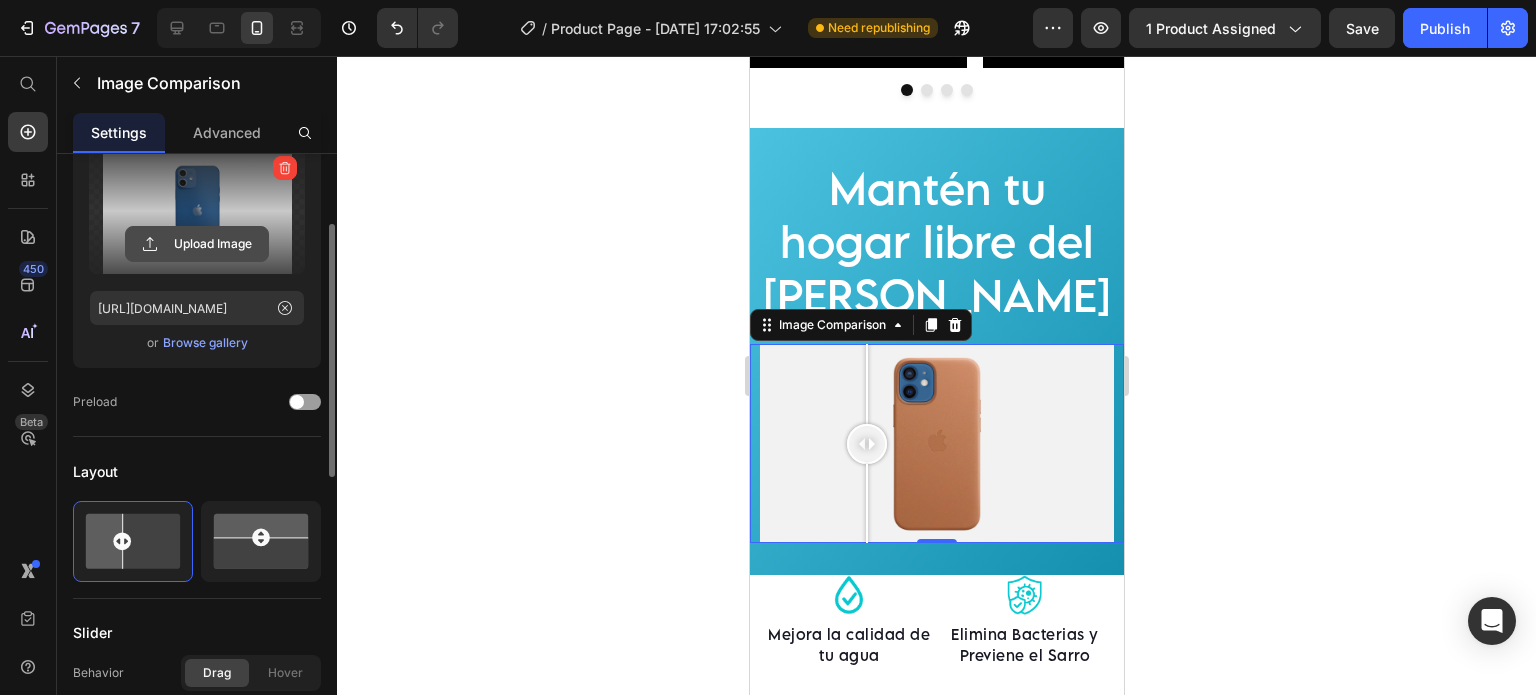 click 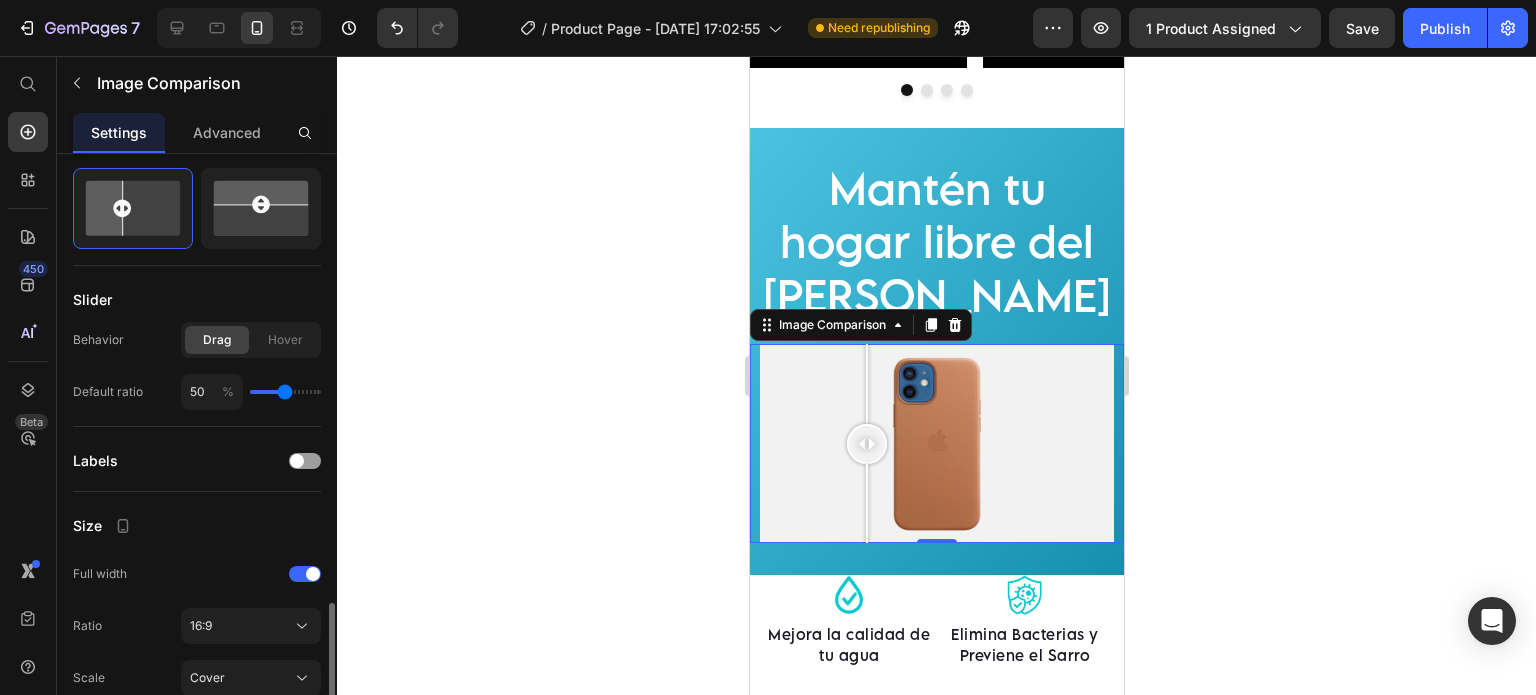 scroll, scrollTop: 665, scrollLeft: 0, axis: vertical 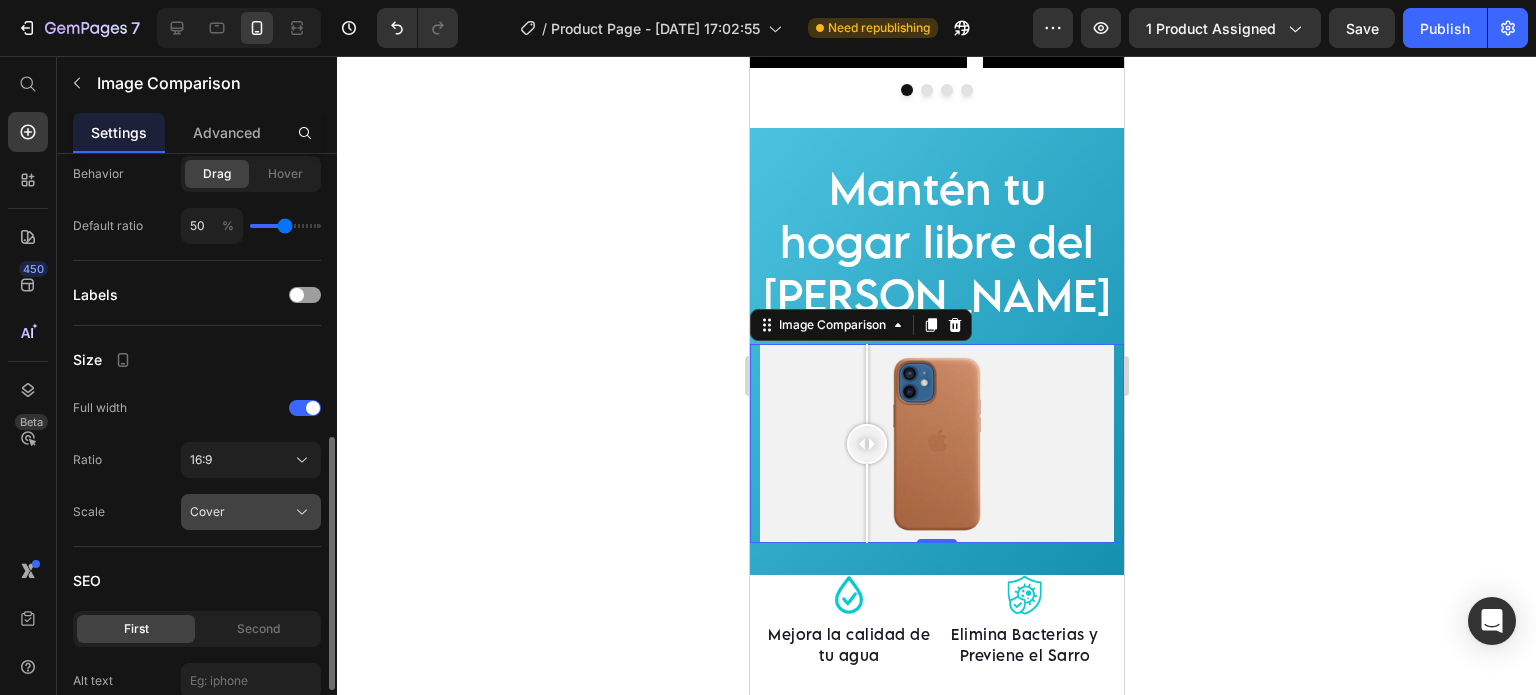 type on "[URL][DOMAIN_NAME]" 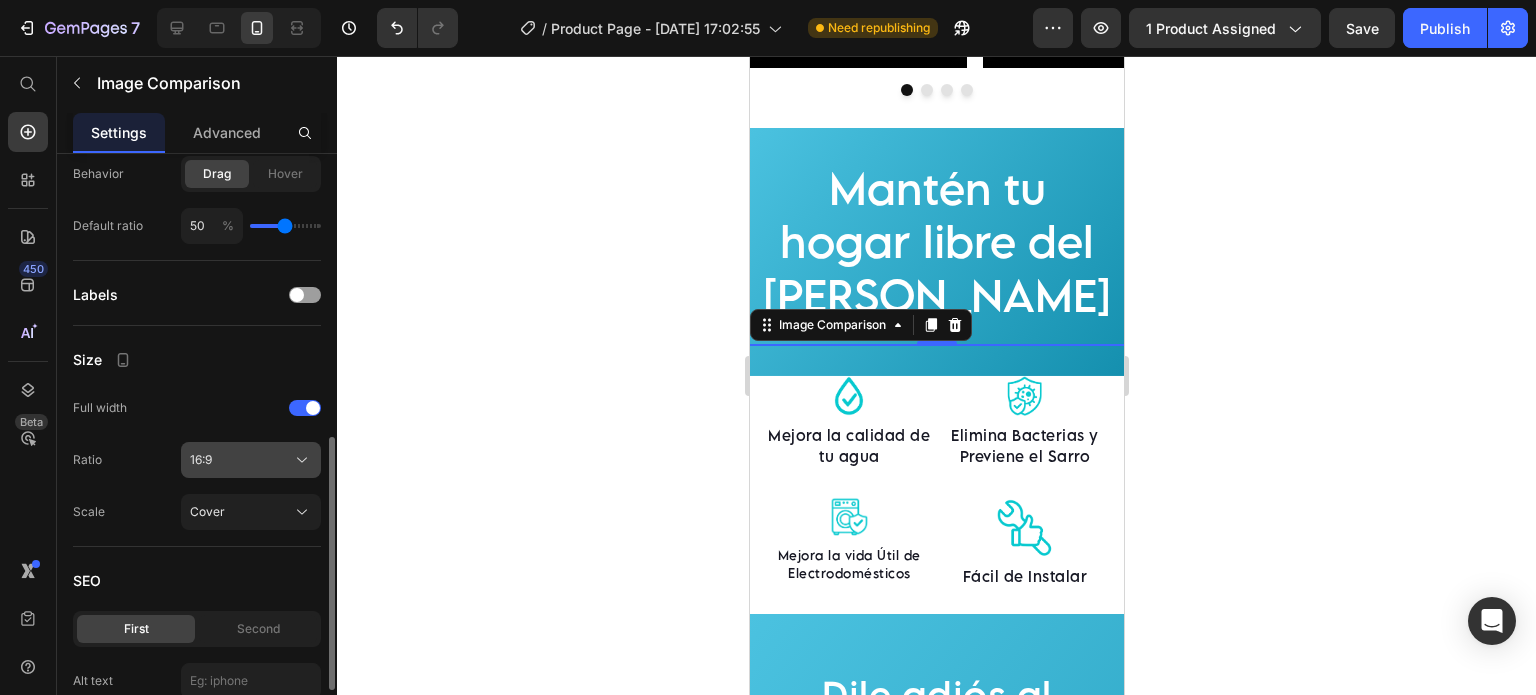 click on "16:9" 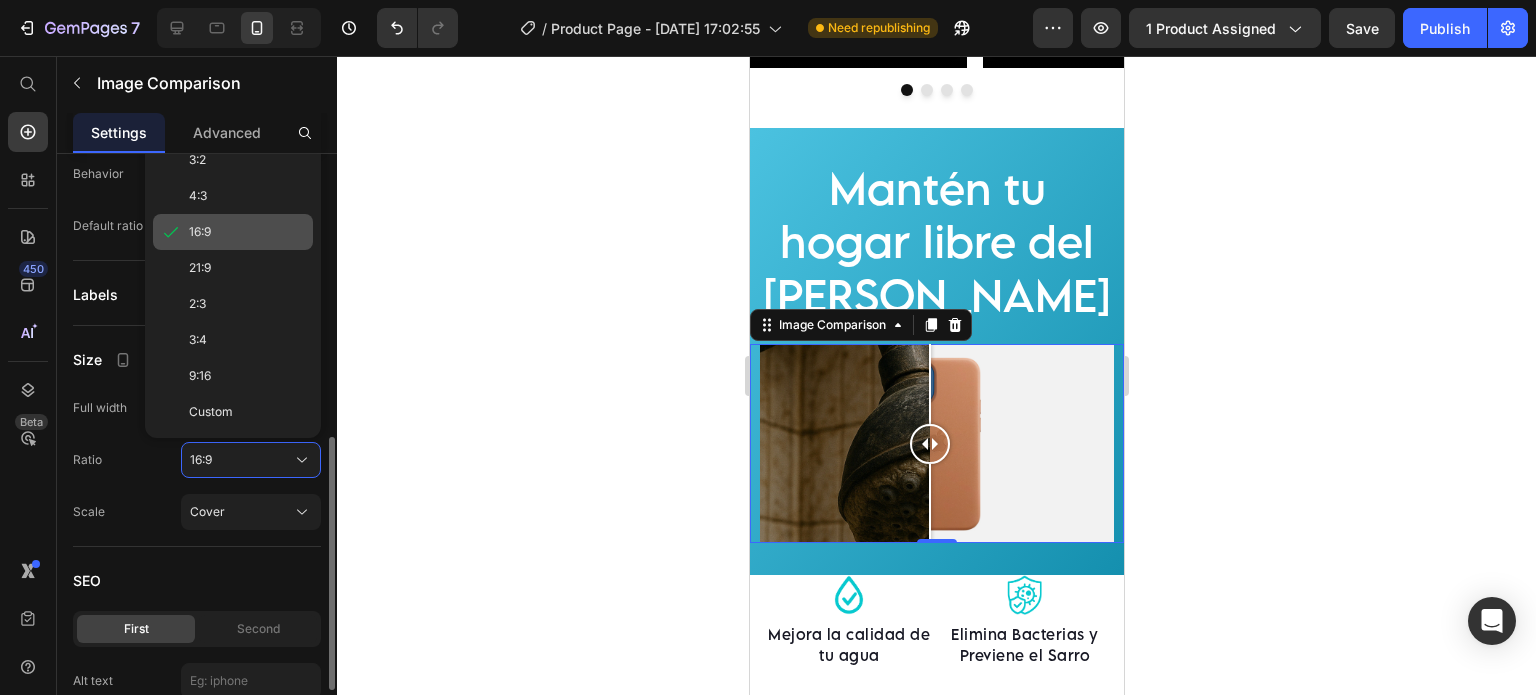 scroll, scrollTop: 499, scrollLeft: 0, axis: vertical 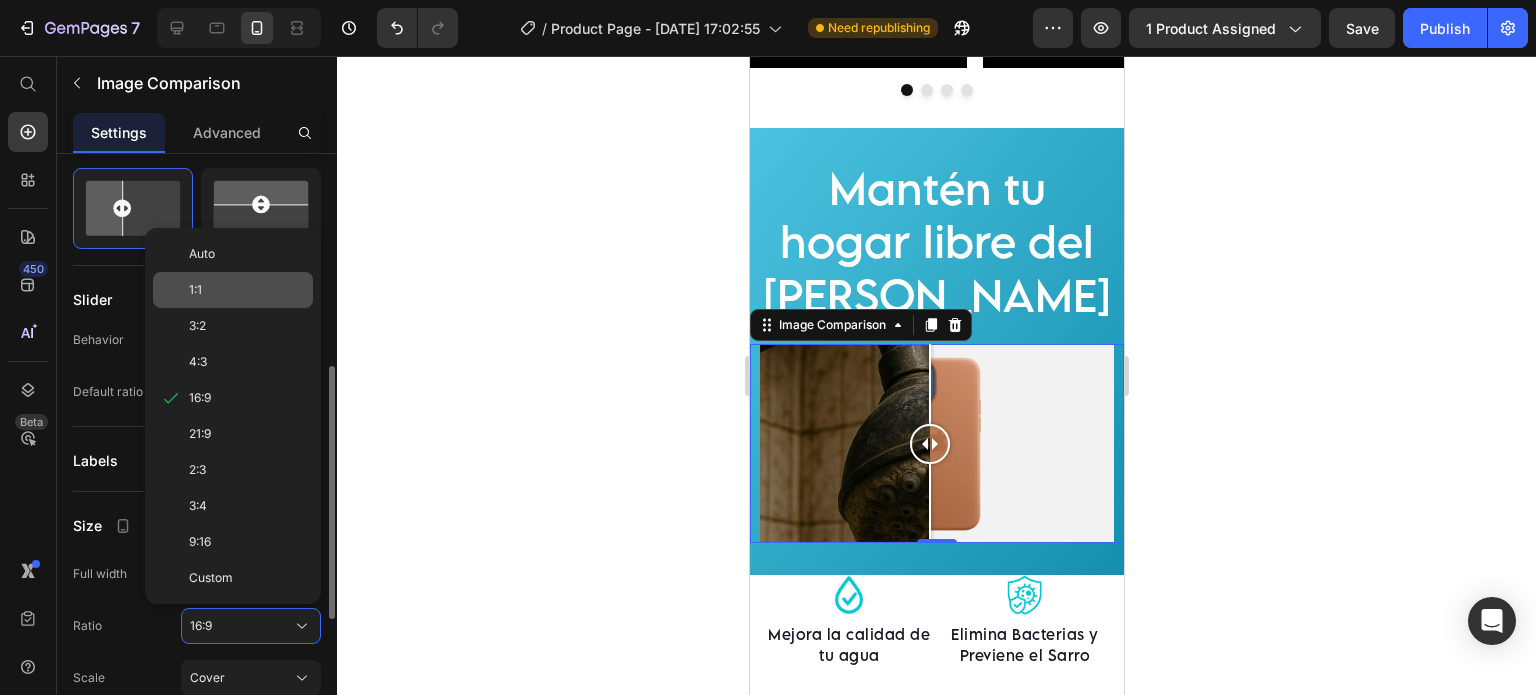 click on "1:1" at bounding box center [247, 290] 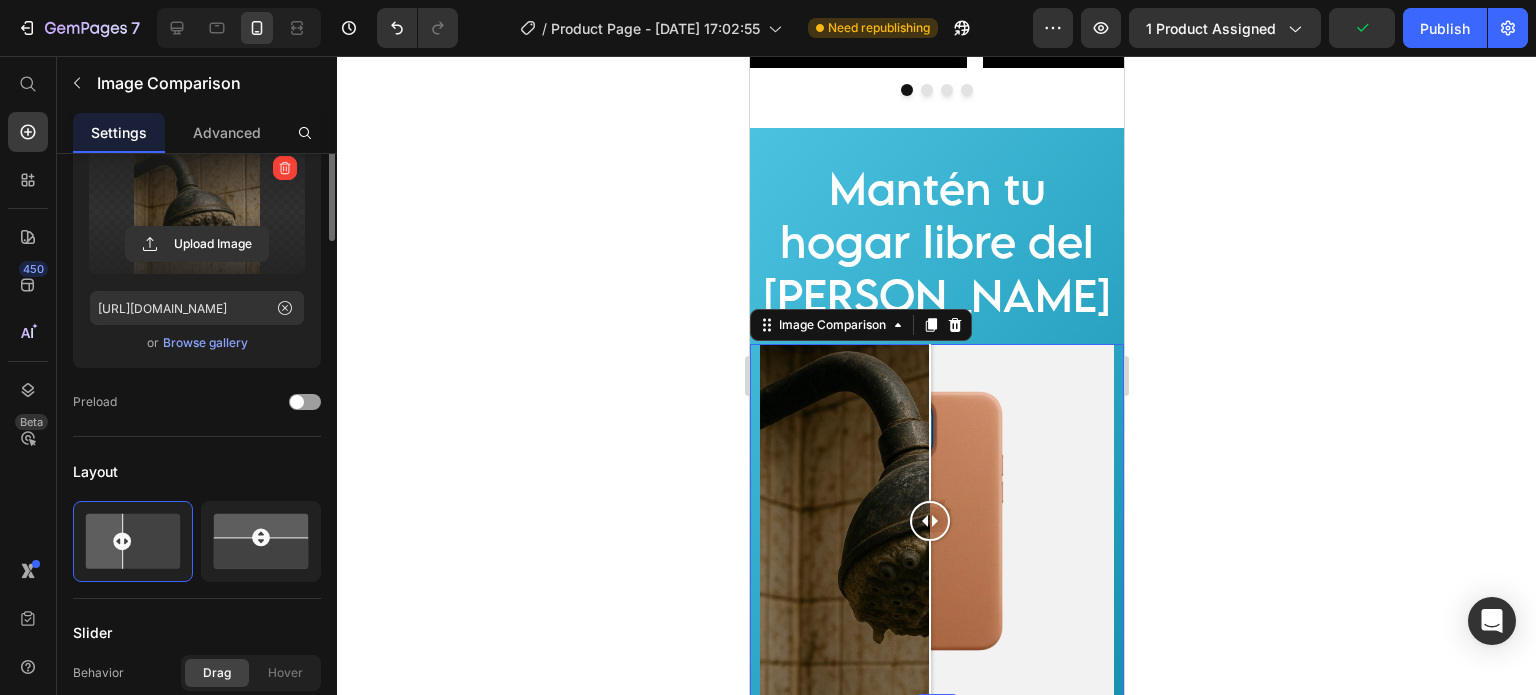 scroll, scrollTop: 0, scrollLeft: 0, axis: both 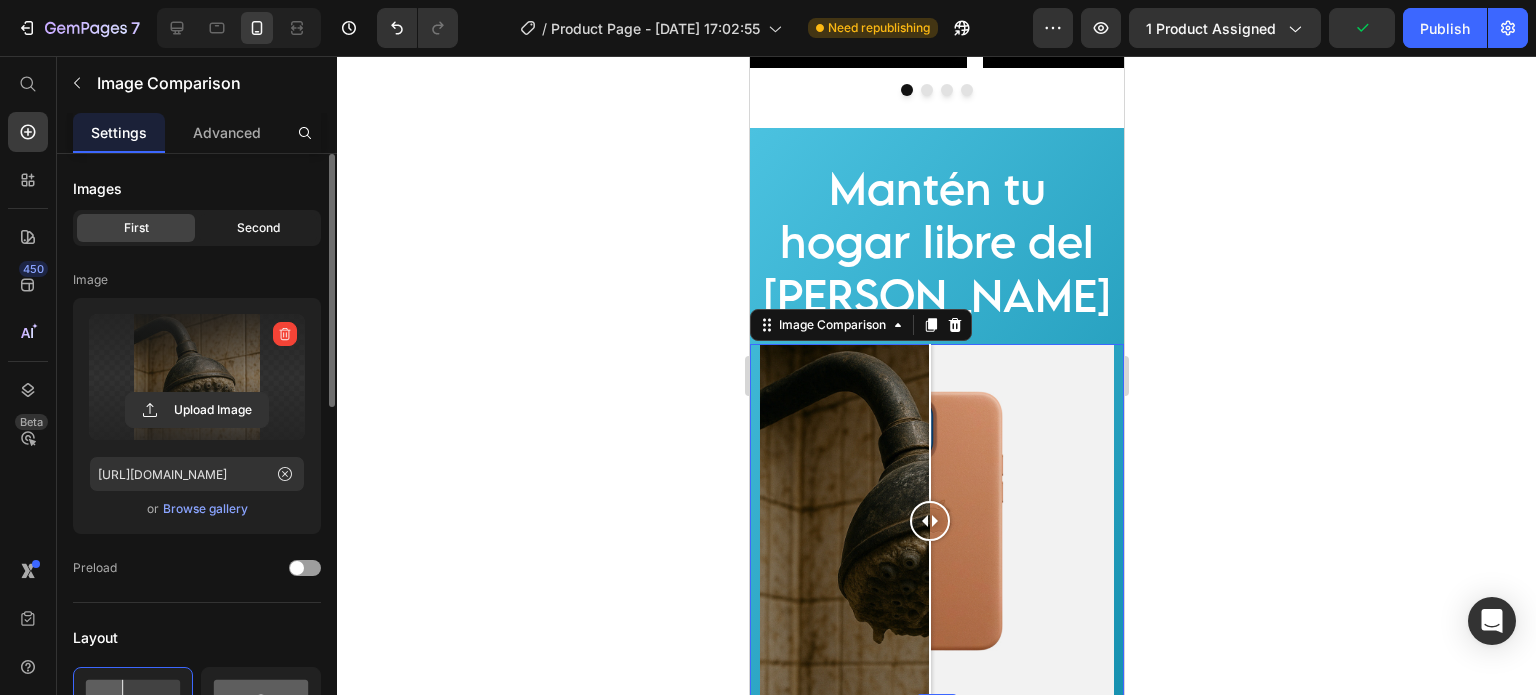 click on "Second" 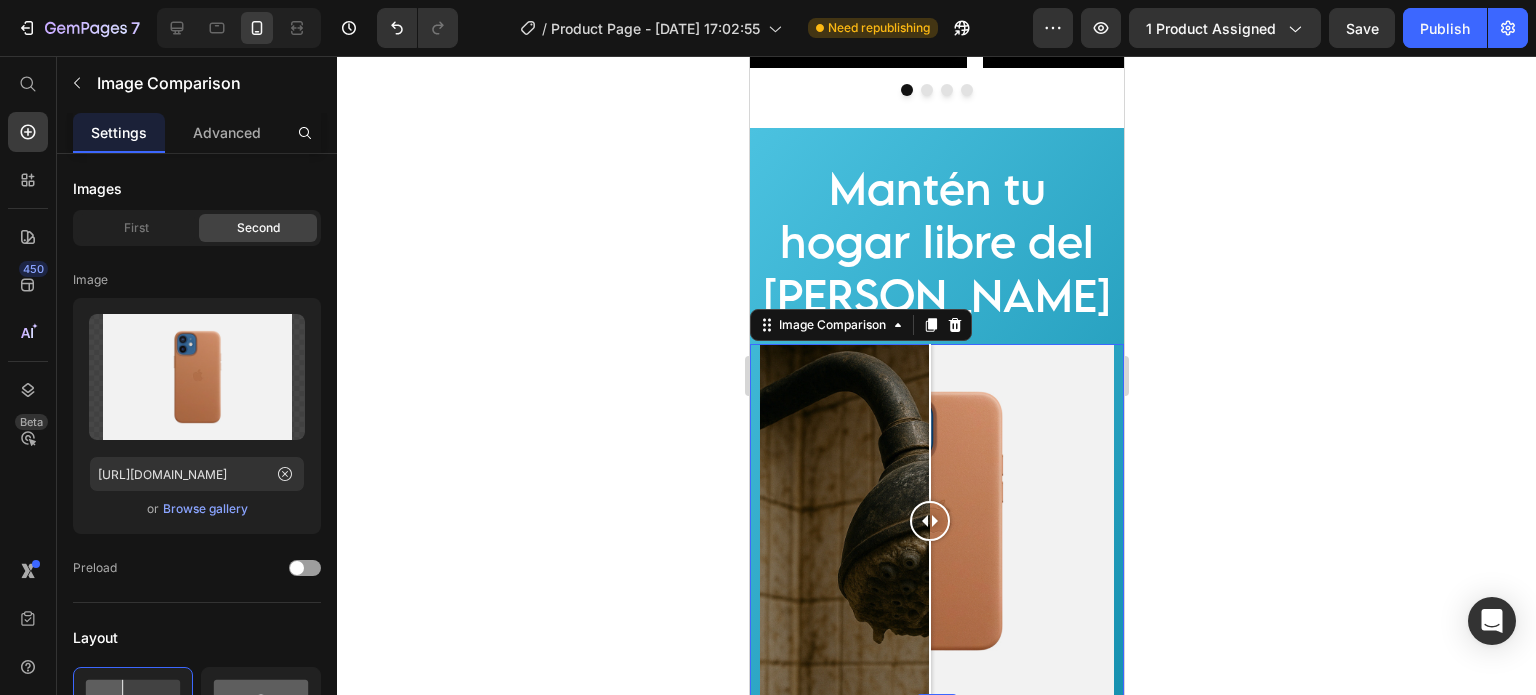 click on "Browse gallery" at bounding box center (205, 509) 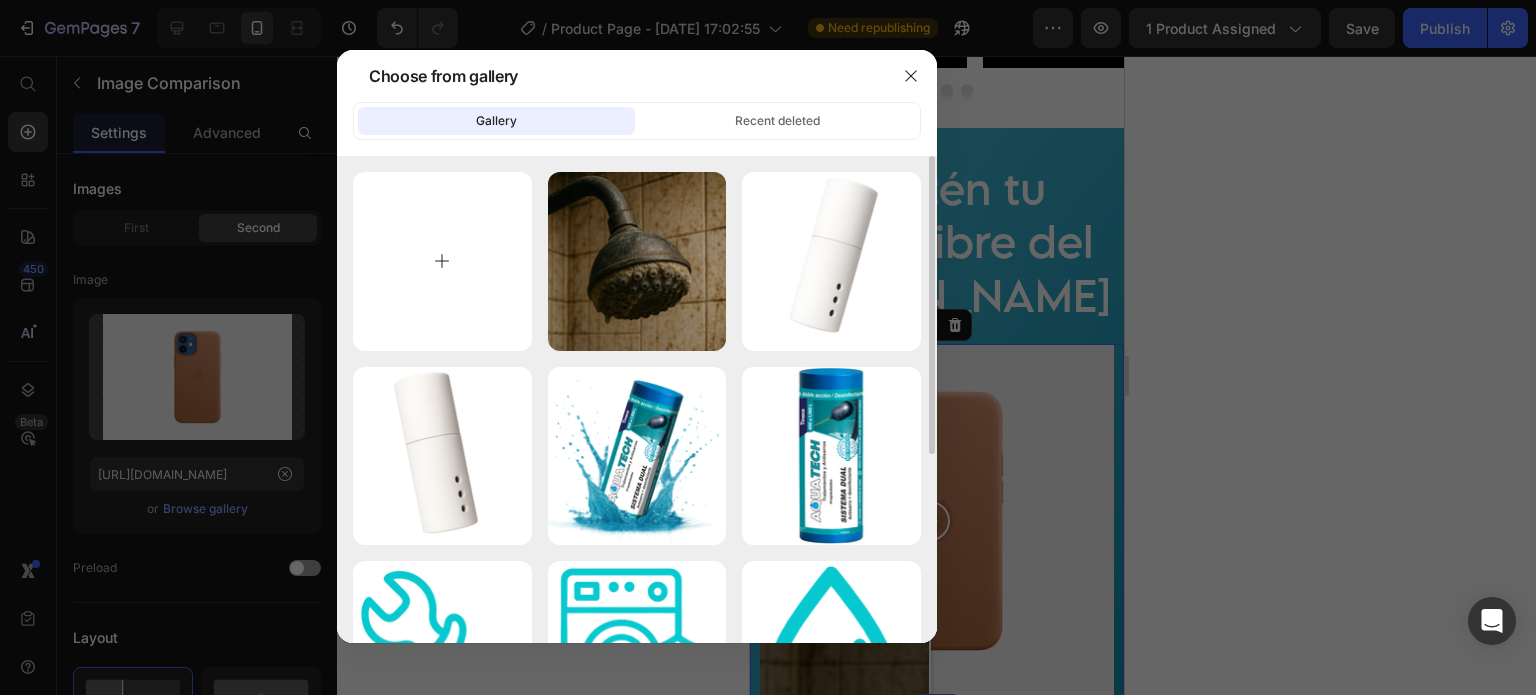 click at bounding box center (442, 261) 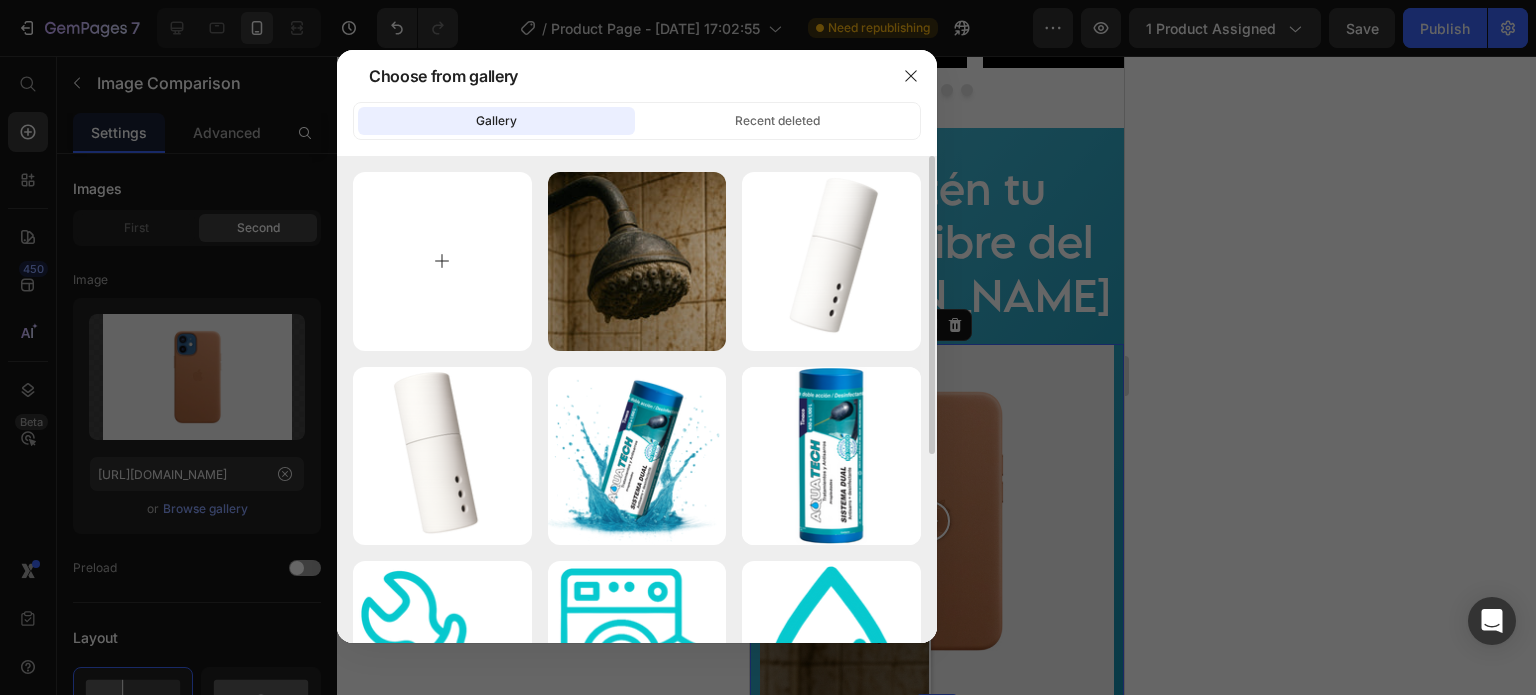 type on "C:\fakepath\8A9FFA20-F05D-4445-98AE-BB69E14AB5AC.jpeg" 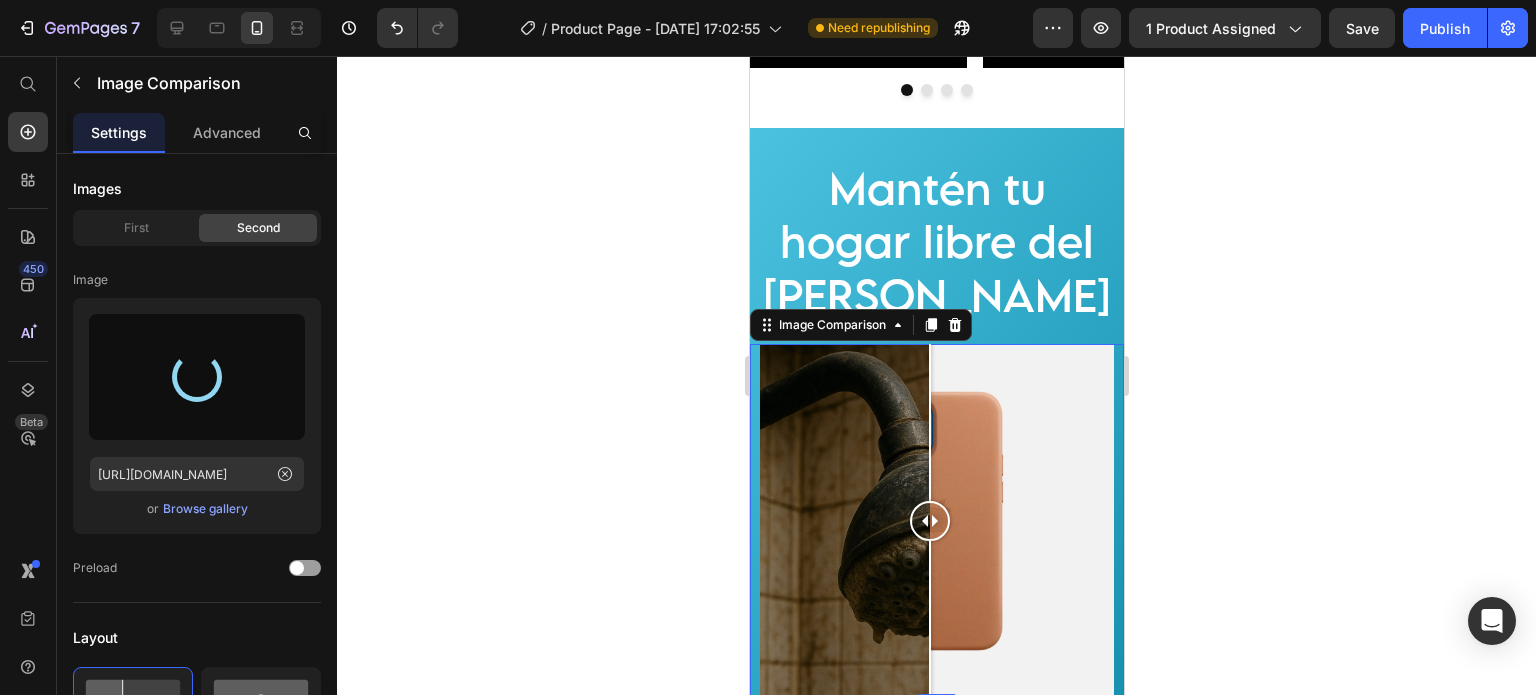 type on "[URL][DOMAIN_NAME]" 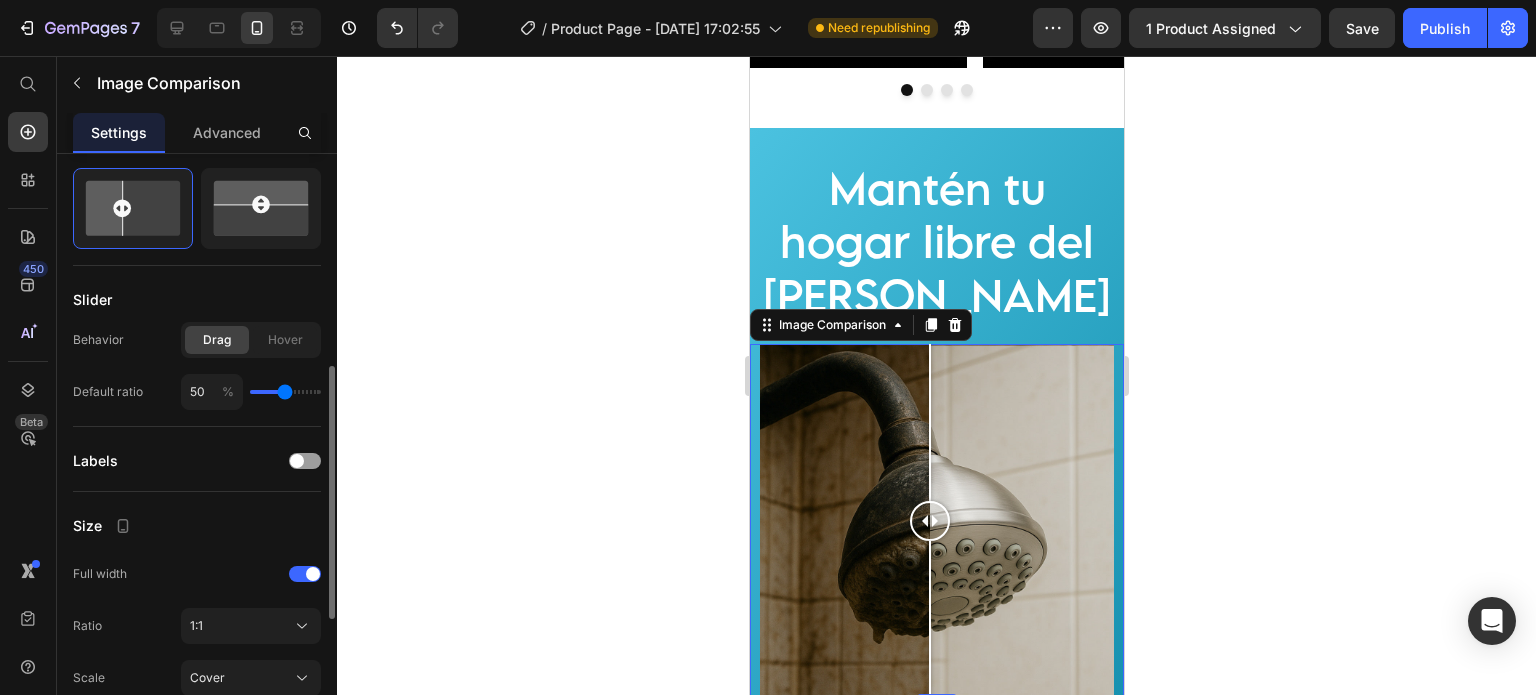 scroll, scrollTop: 665, scrollLeft: 0, axis: vertical 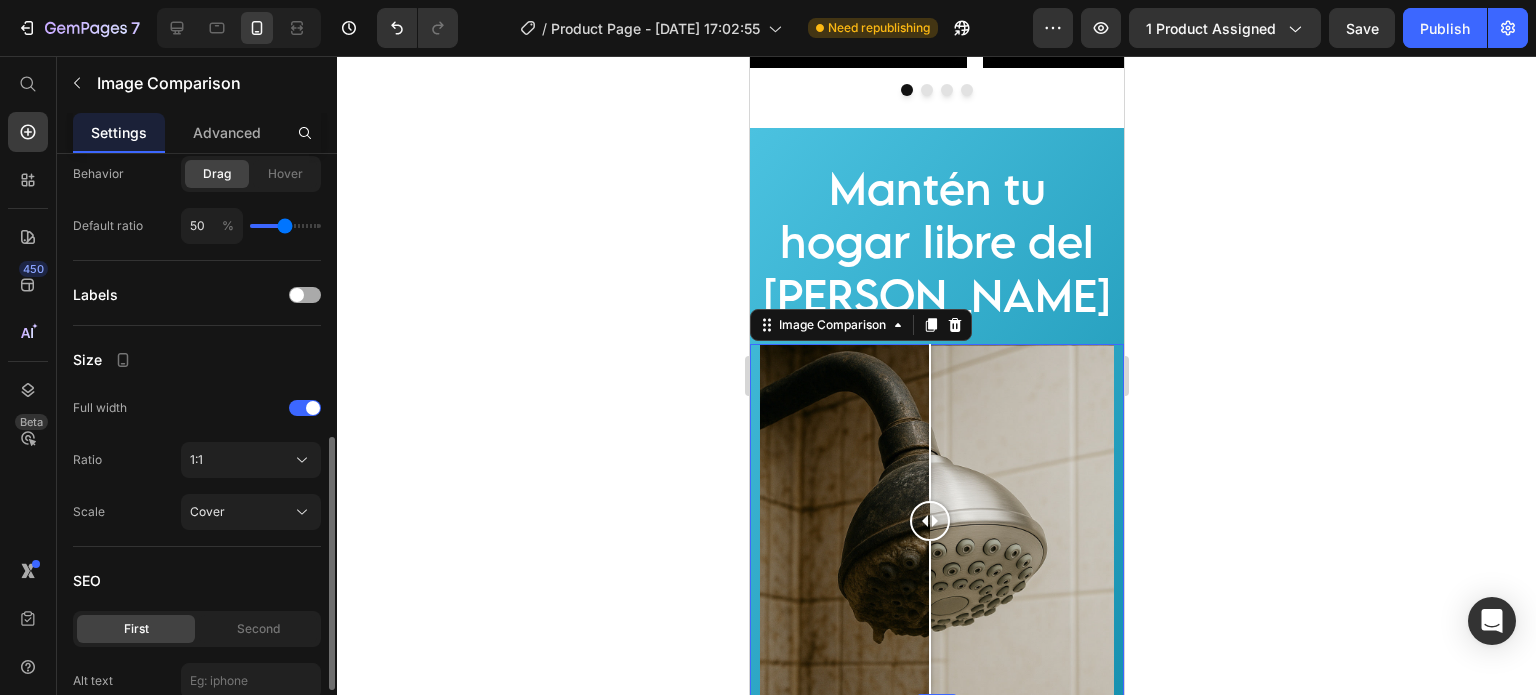 click at bounding box center [305, 295] 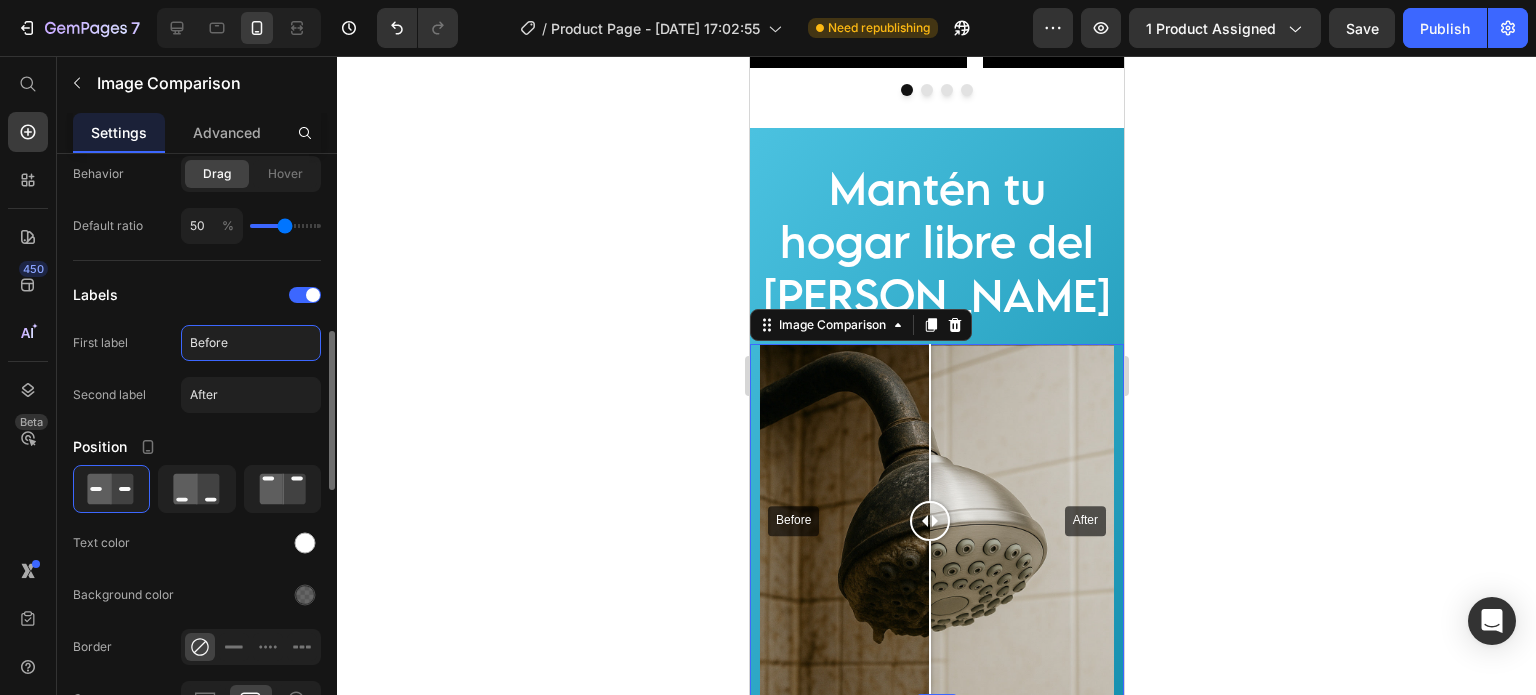click on "Before" 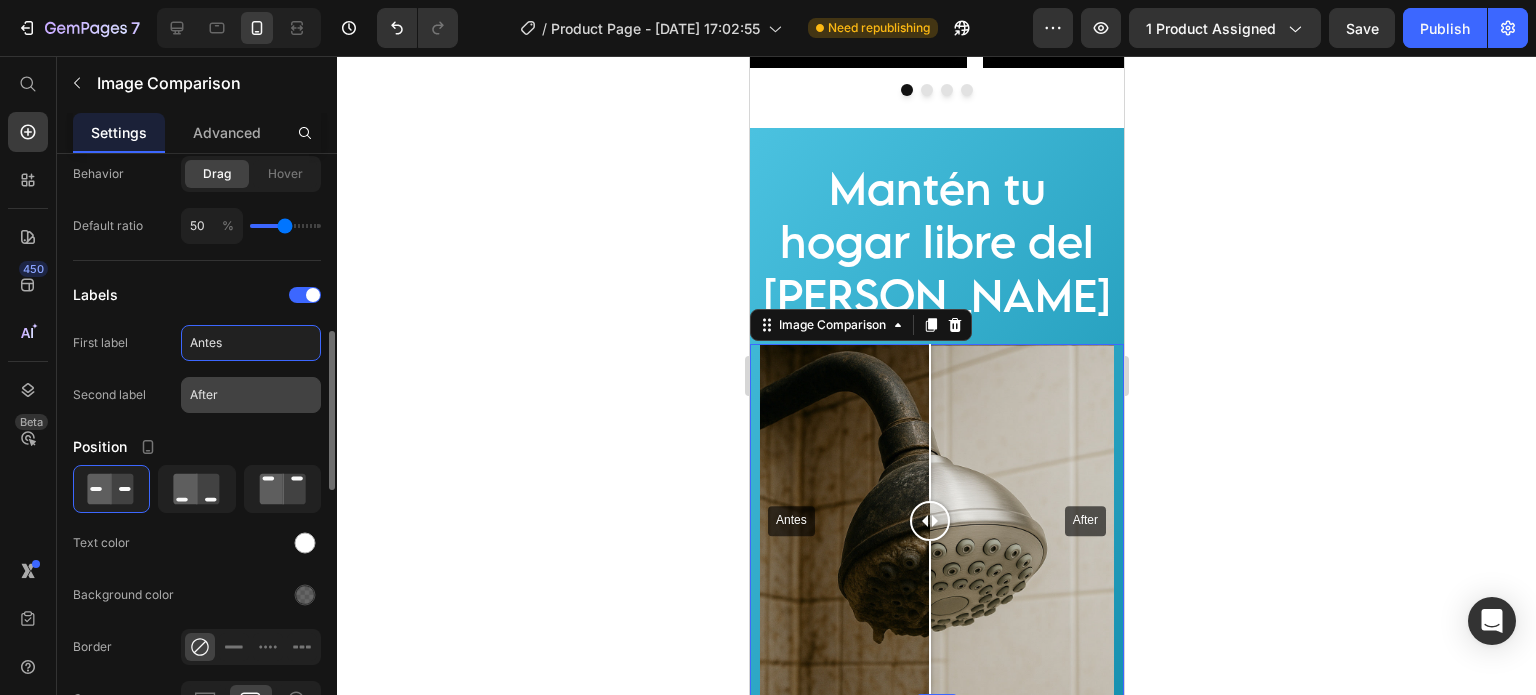 type on "Antes" 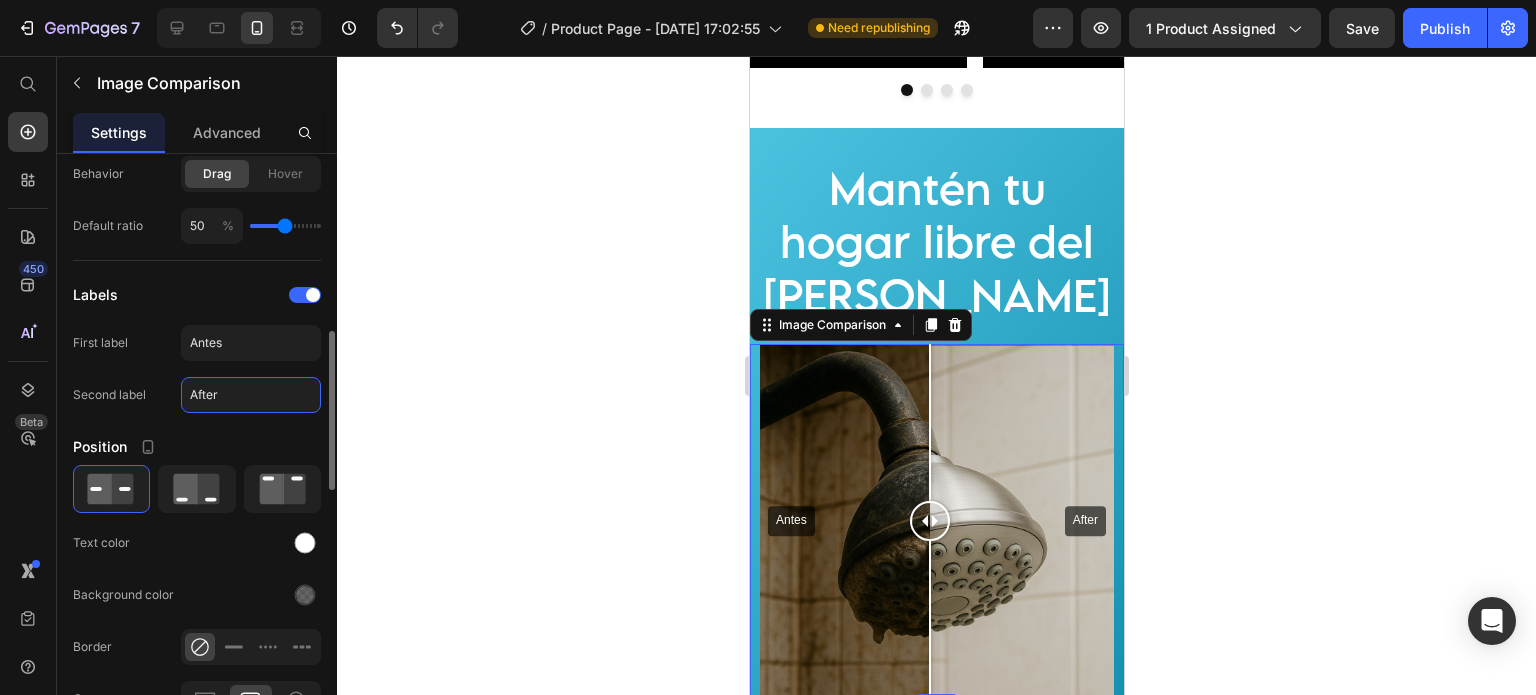 click on "After" 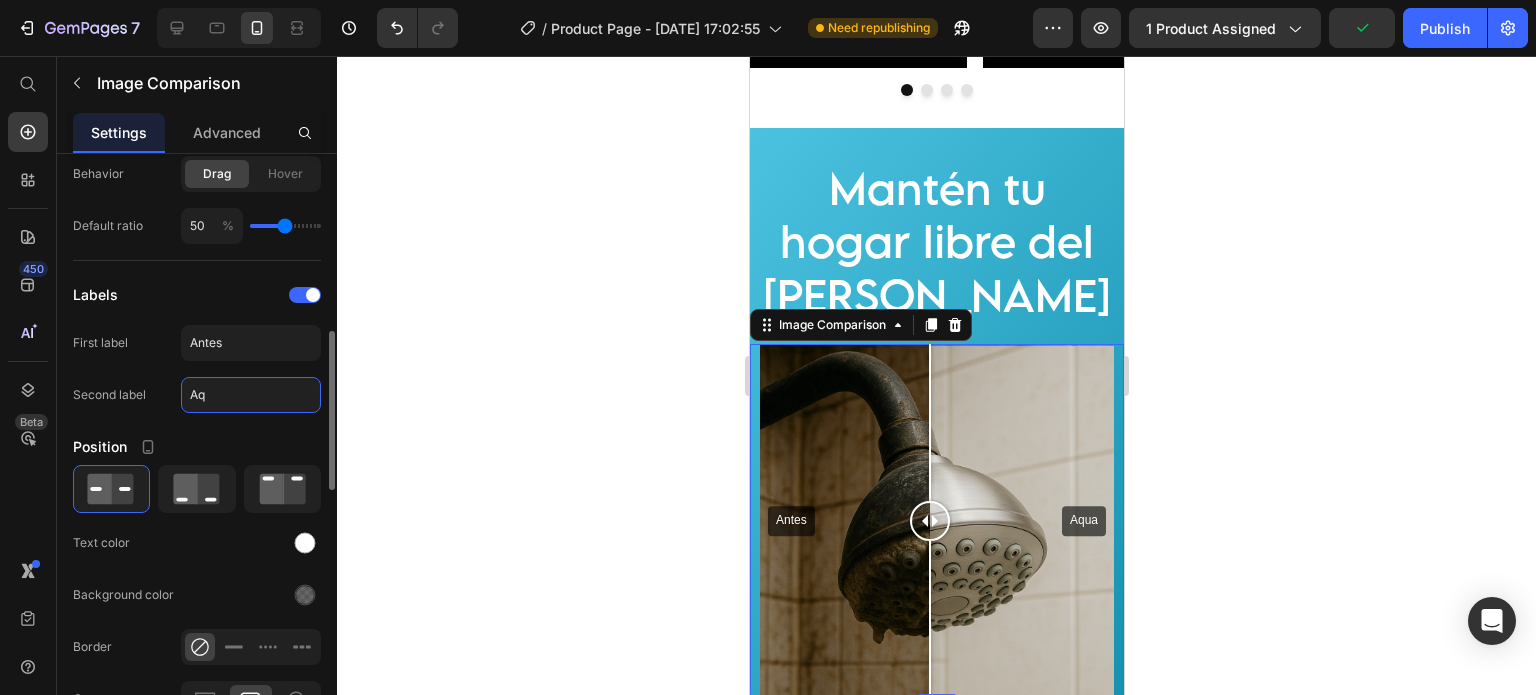 type on "A" 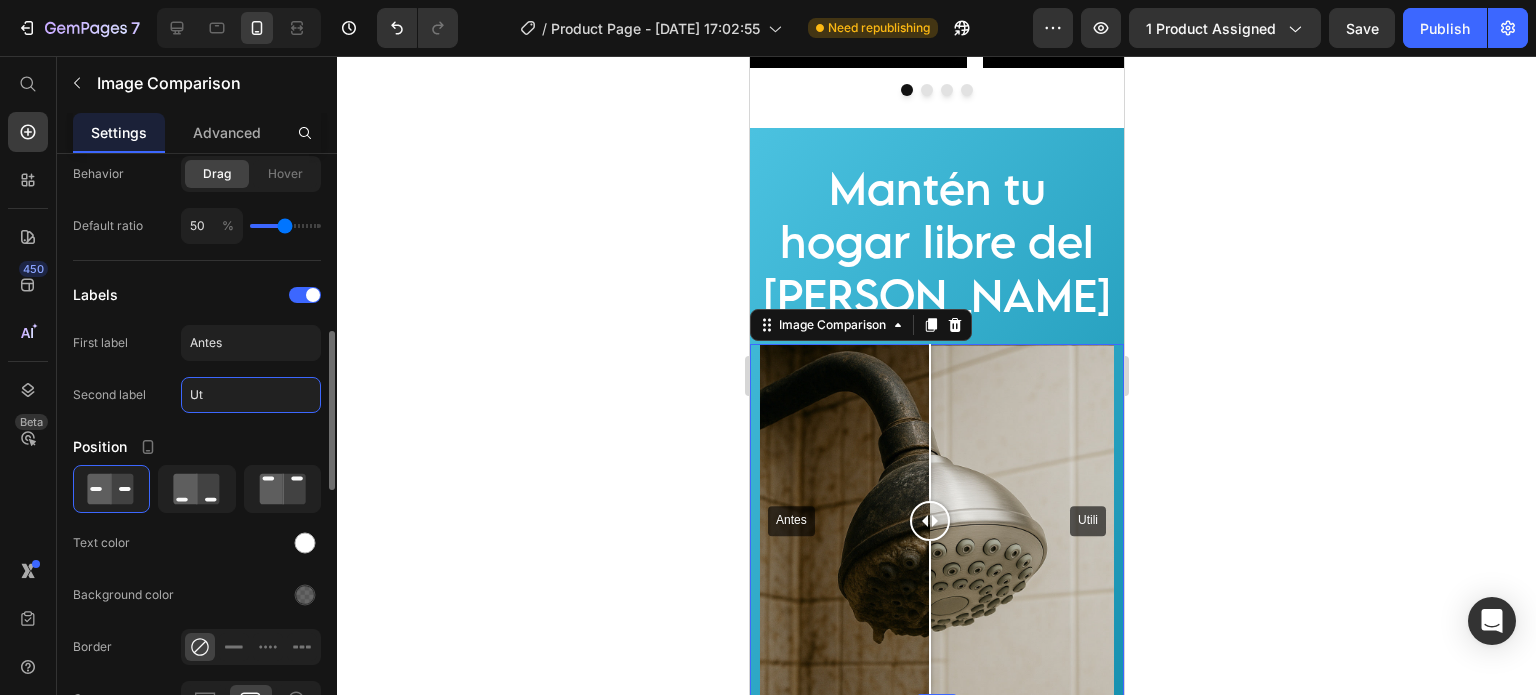 type on "U" 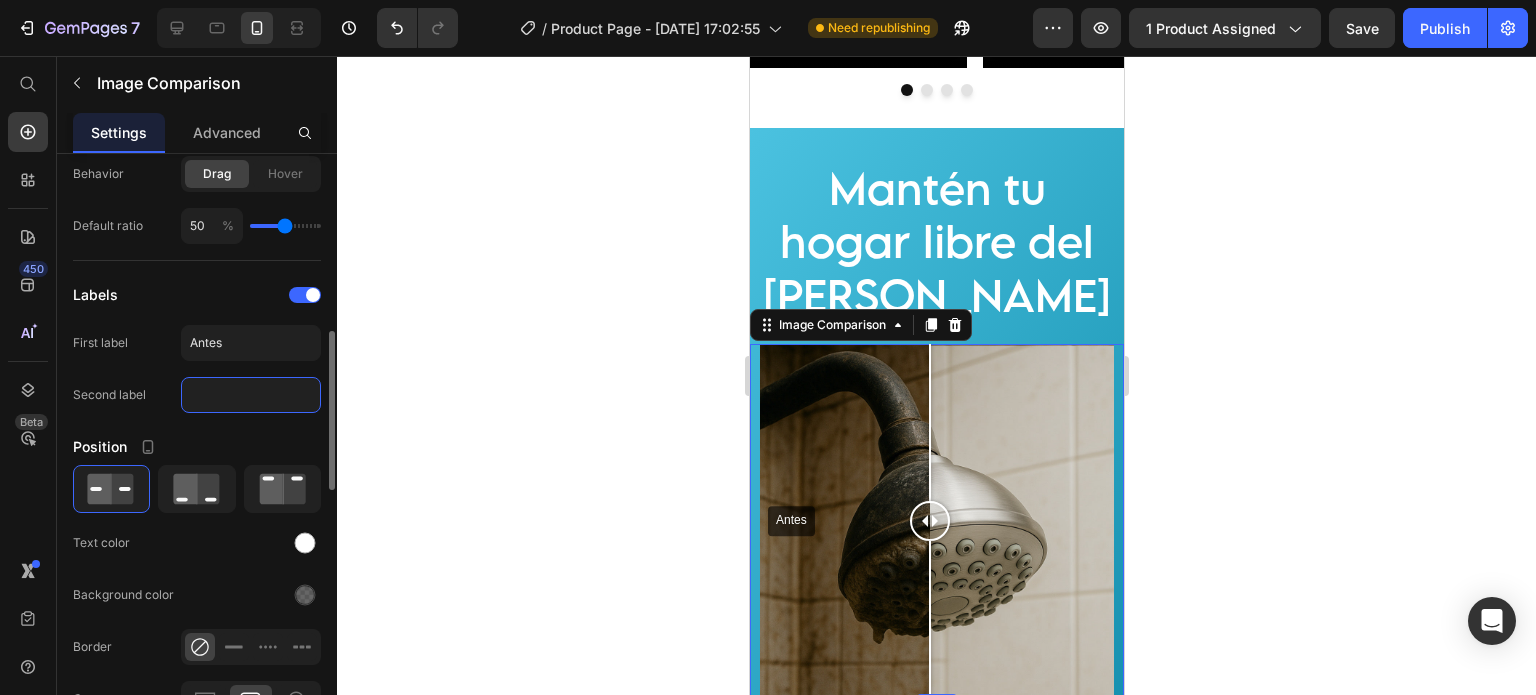 type 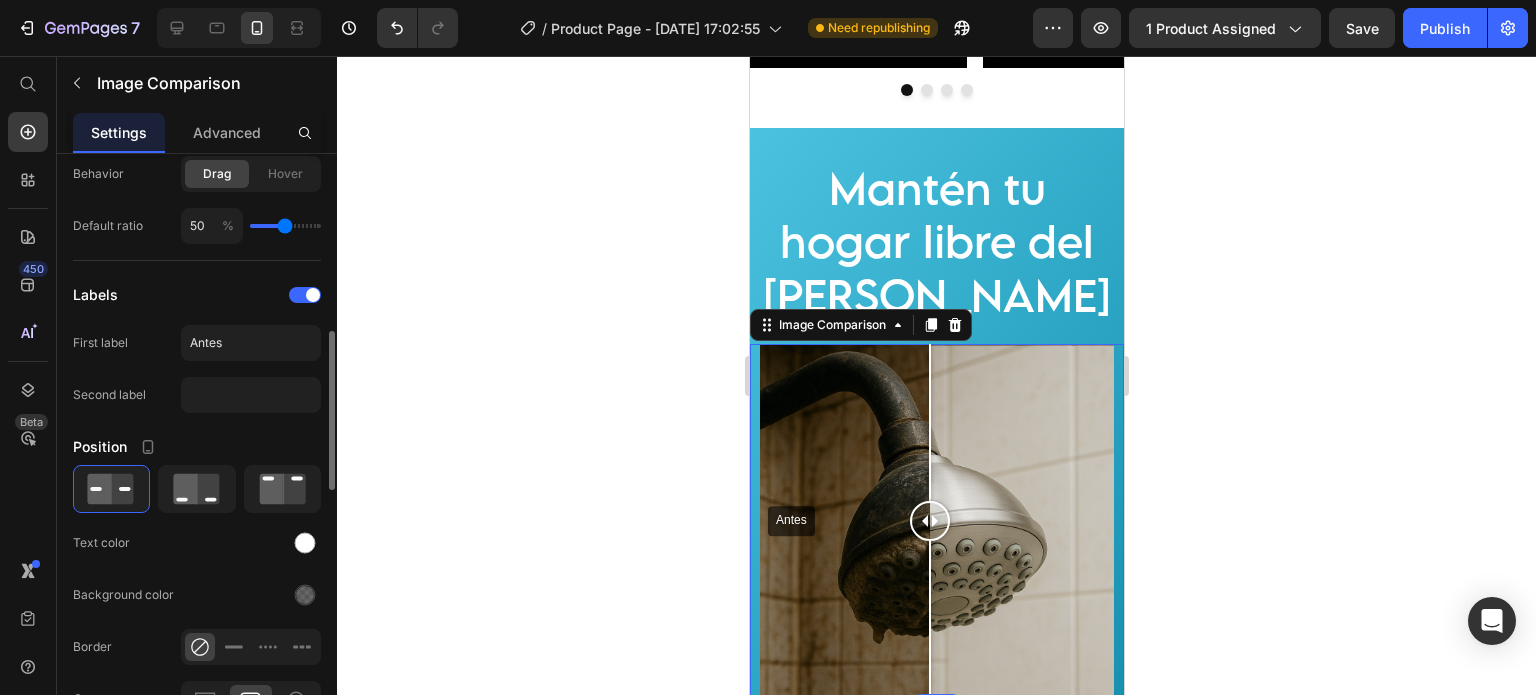 click on "Position" at bounding box center [197, 447] 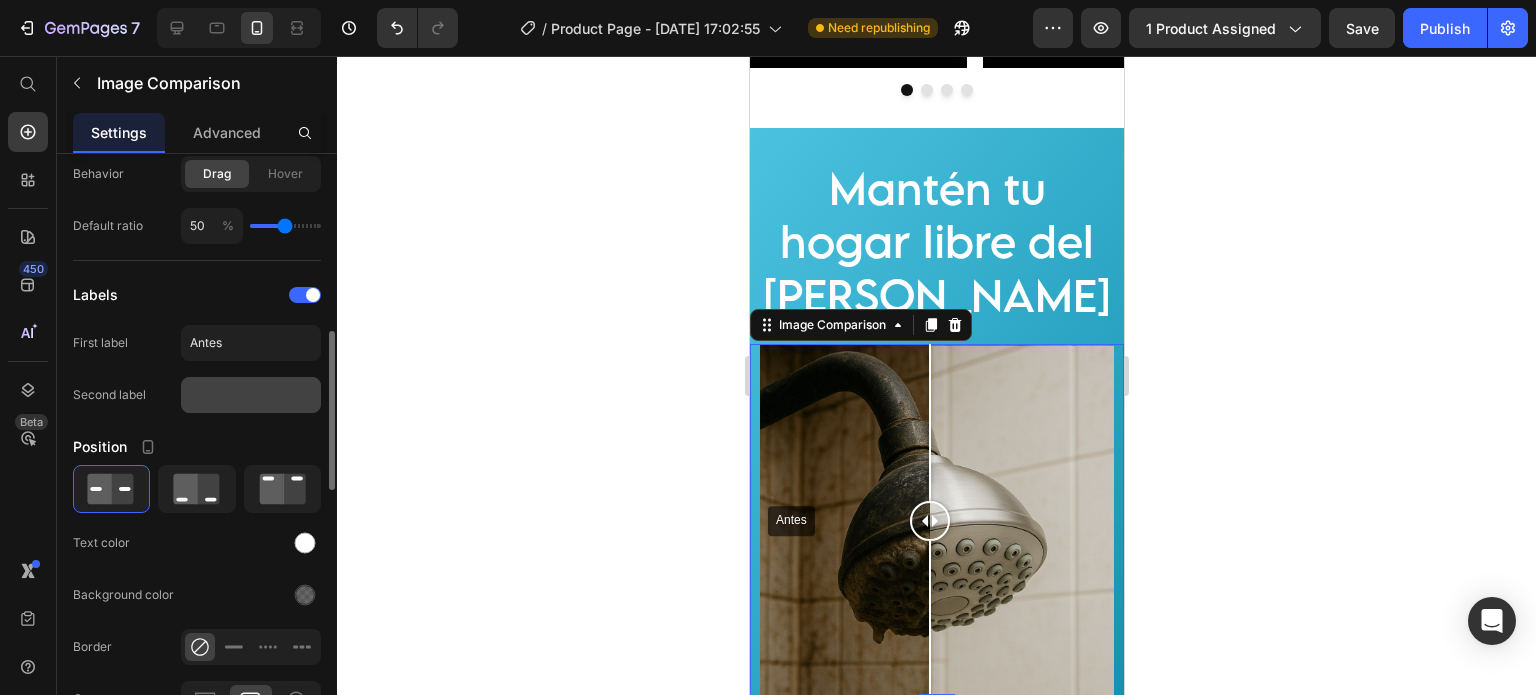 scroll, scrollTop: 832, scrollLeft: 0, axis: vertical 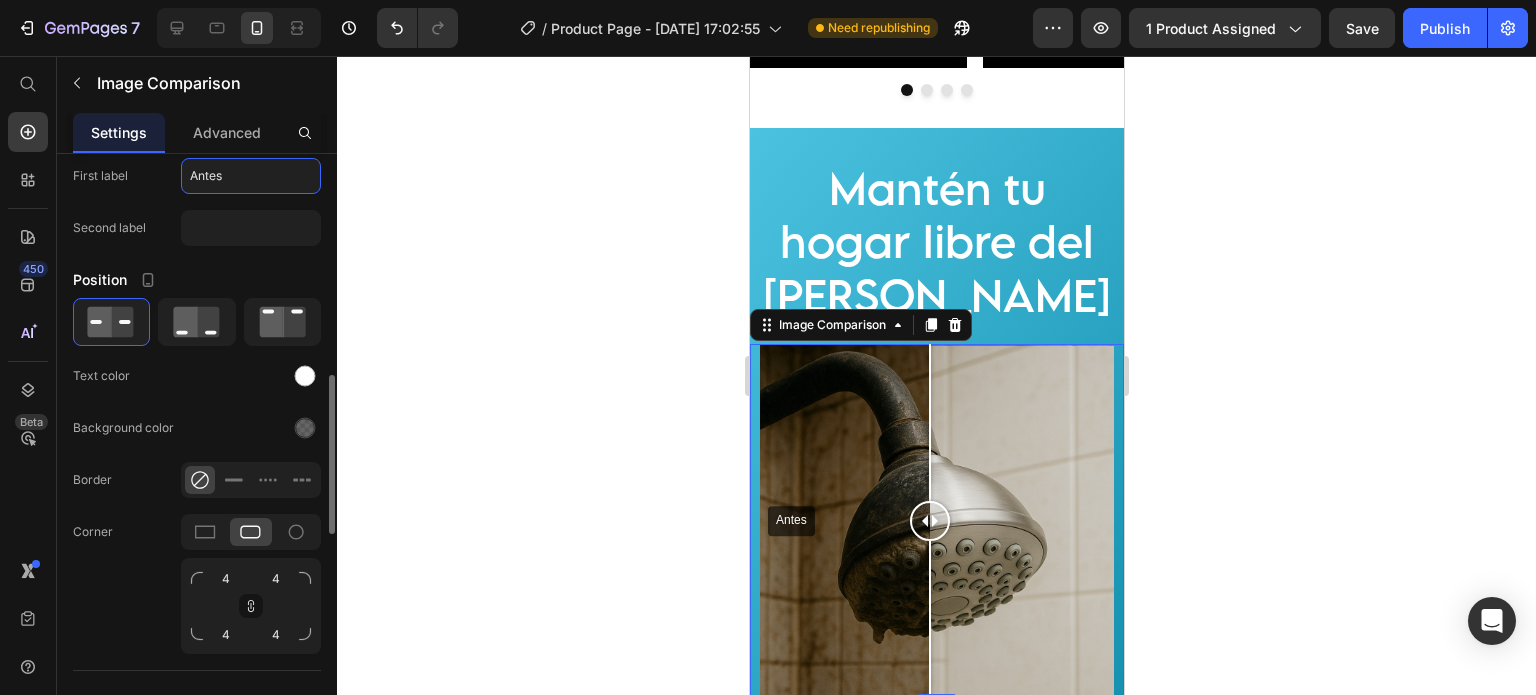 click on "Antes" 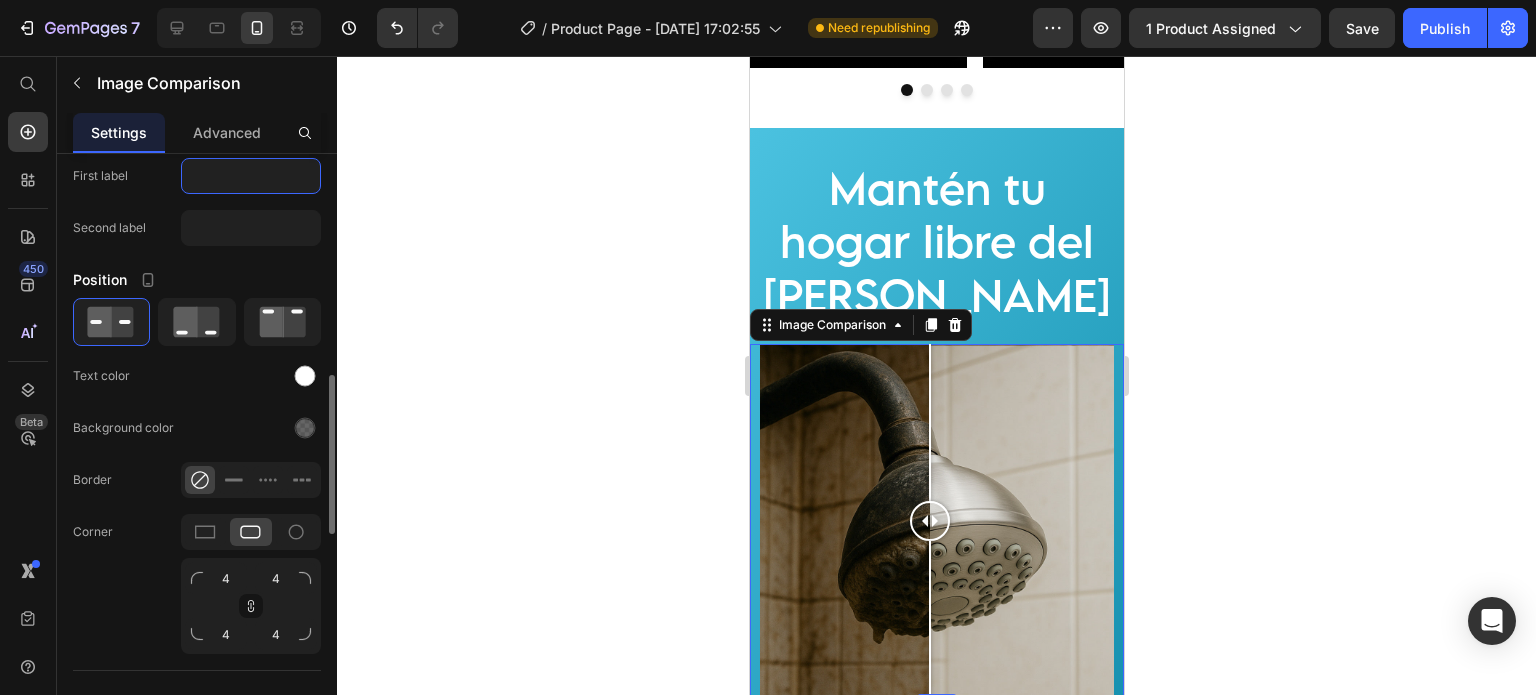 type 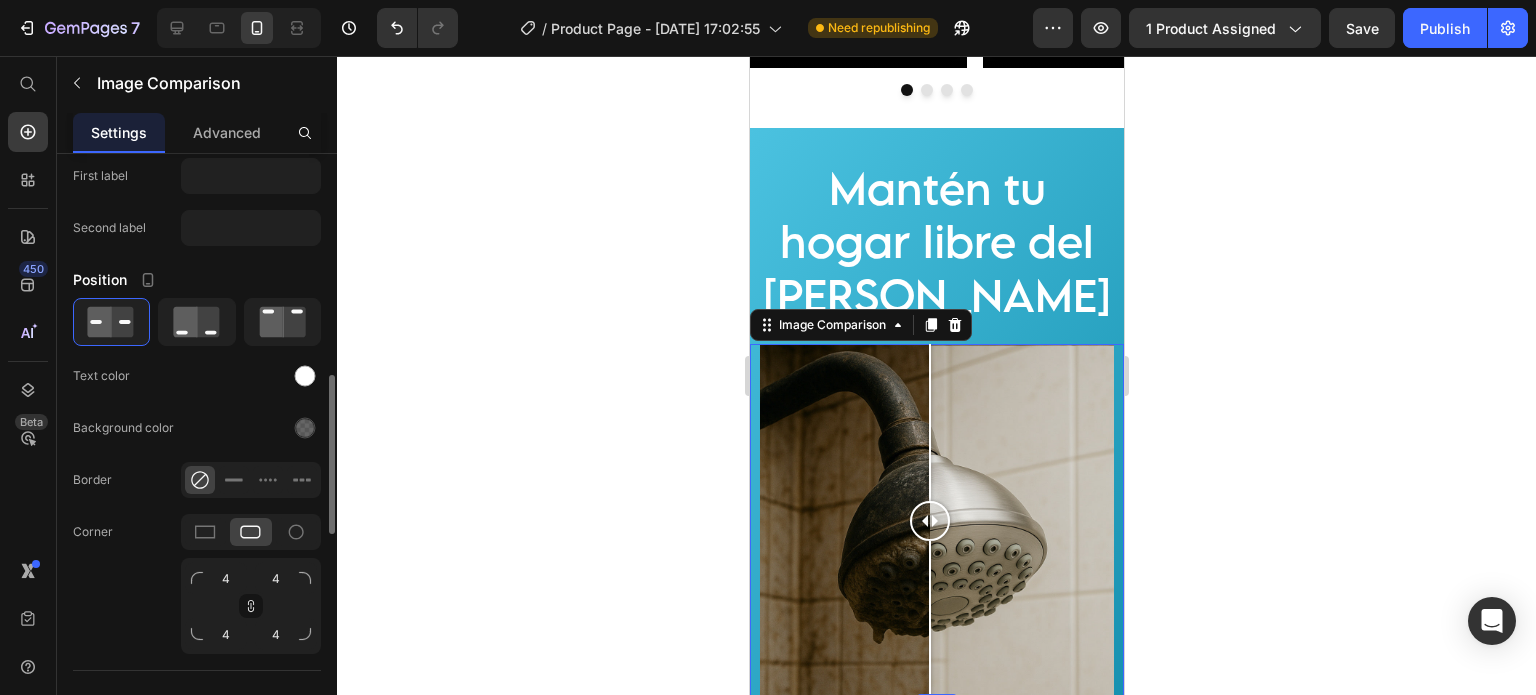 click on "Position" at bounding box center (197, 280) 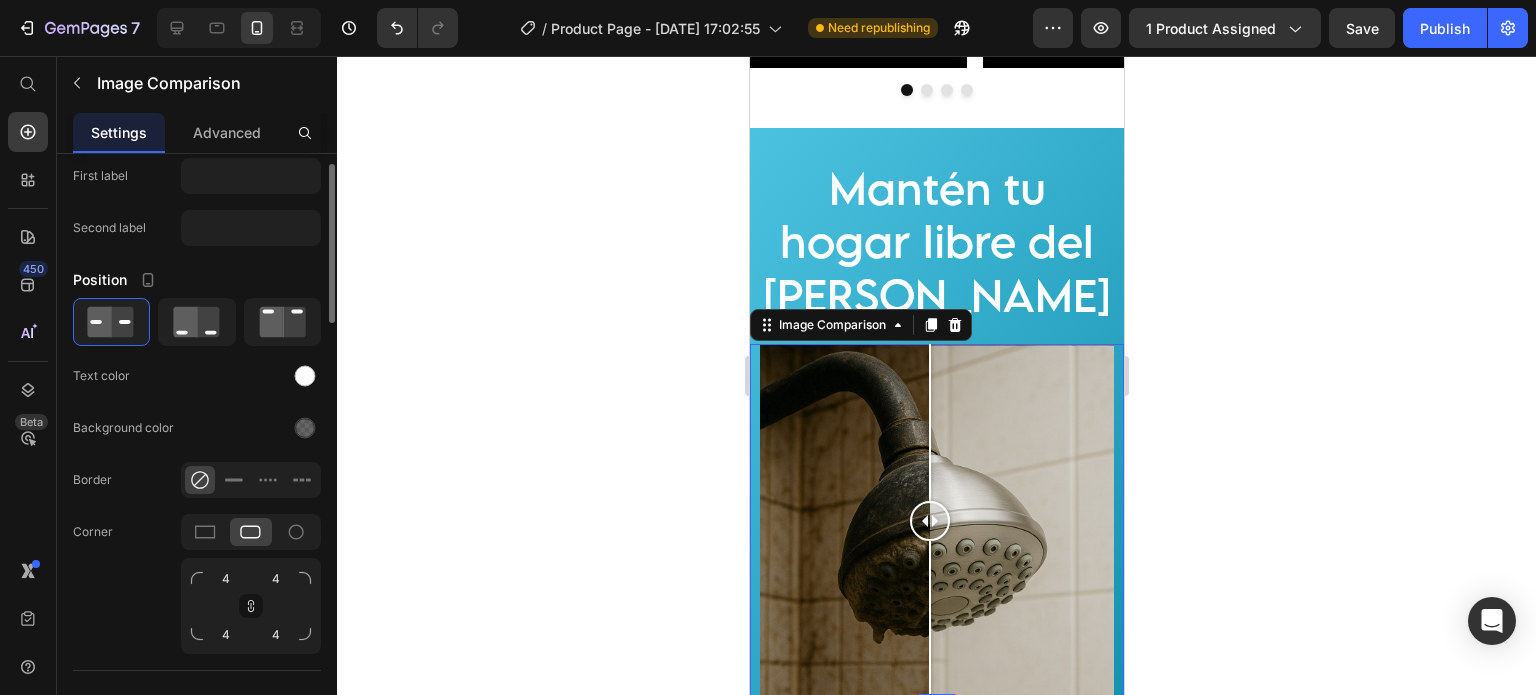 scroll, scrollTop: 665, scrollLeft: 0, axis: vertical 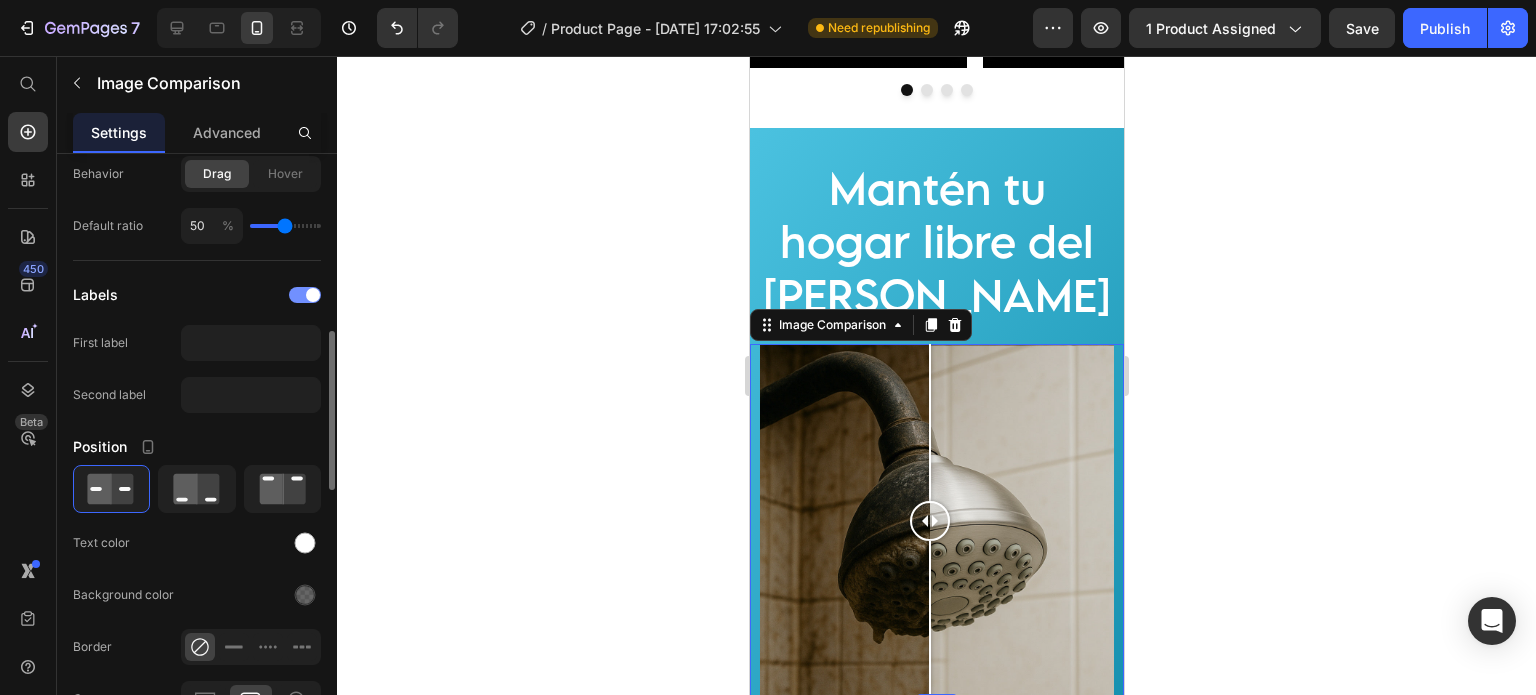 click at bounding box center (305, 295) 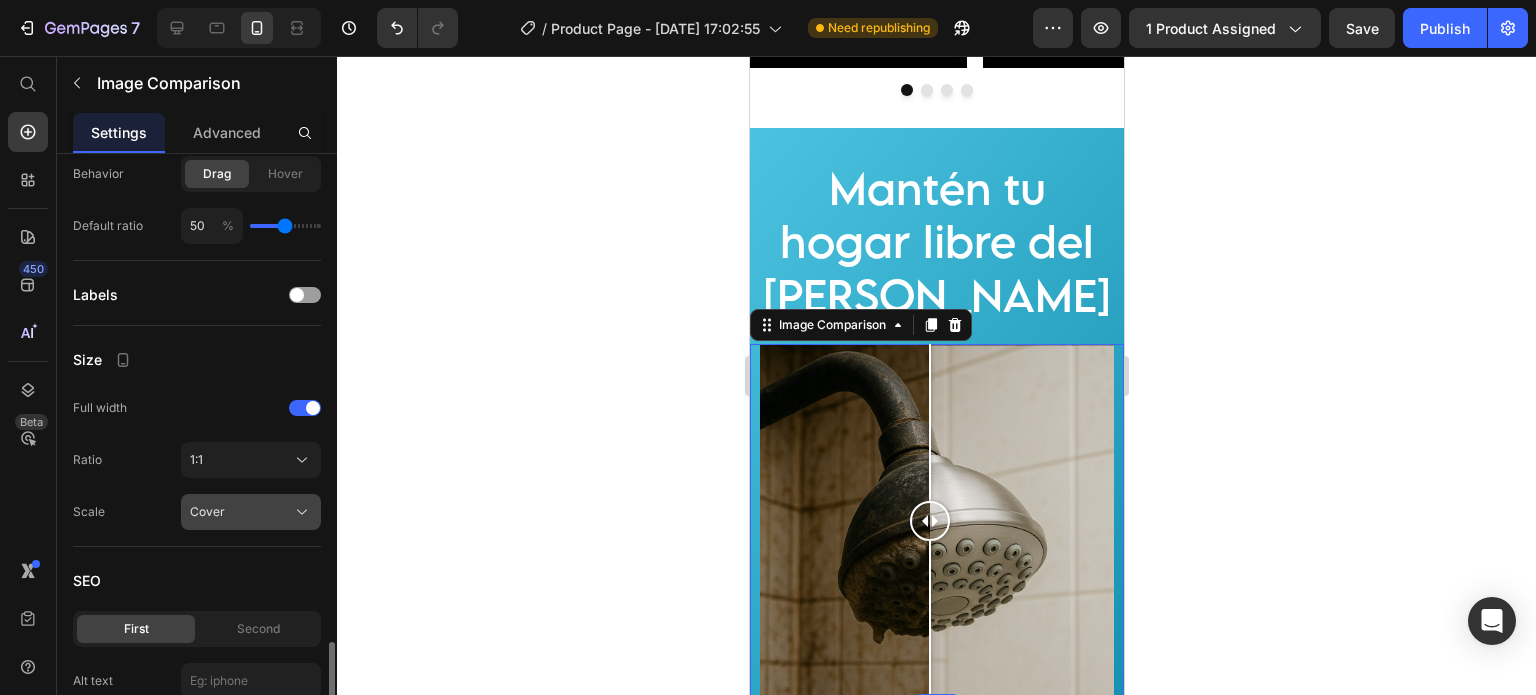 scroll, scrollTop: 809, scrollLeft: 0, axis: vertical 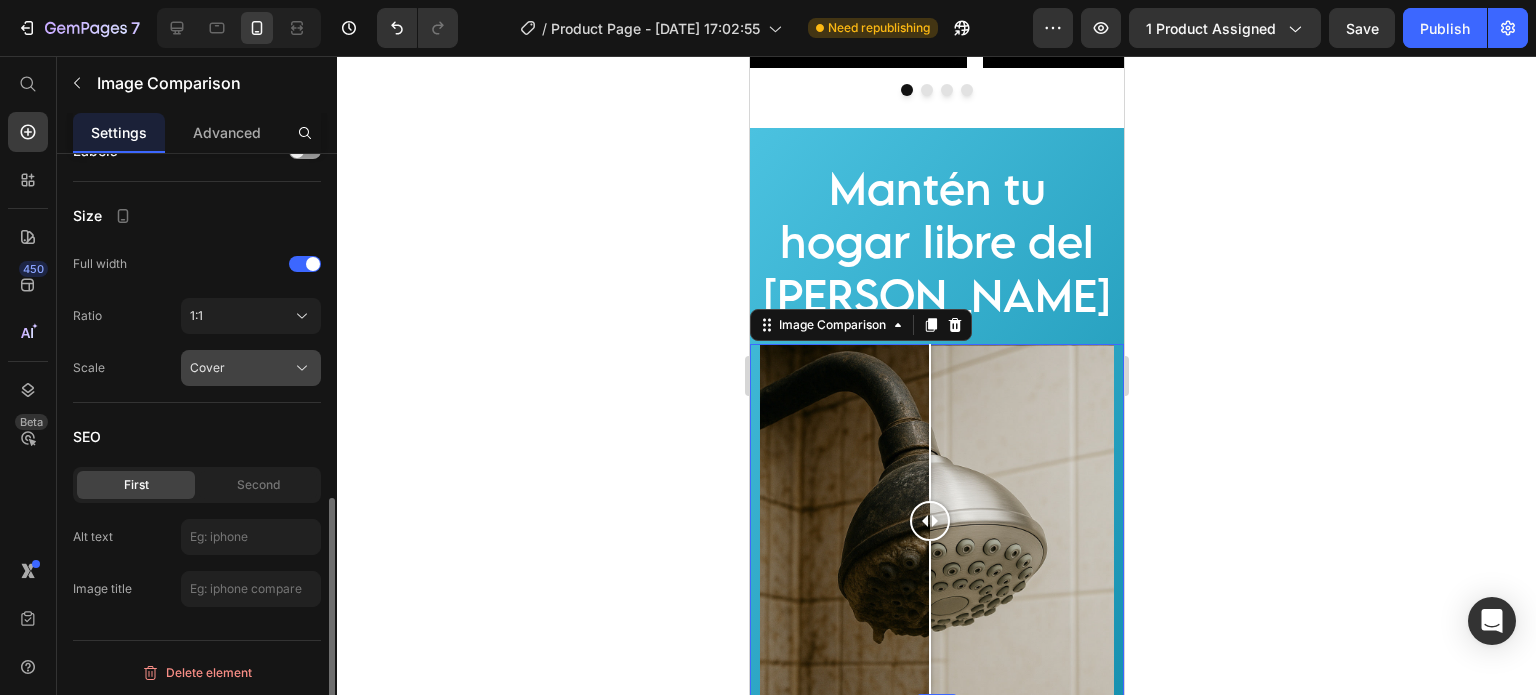 click on "Cover" 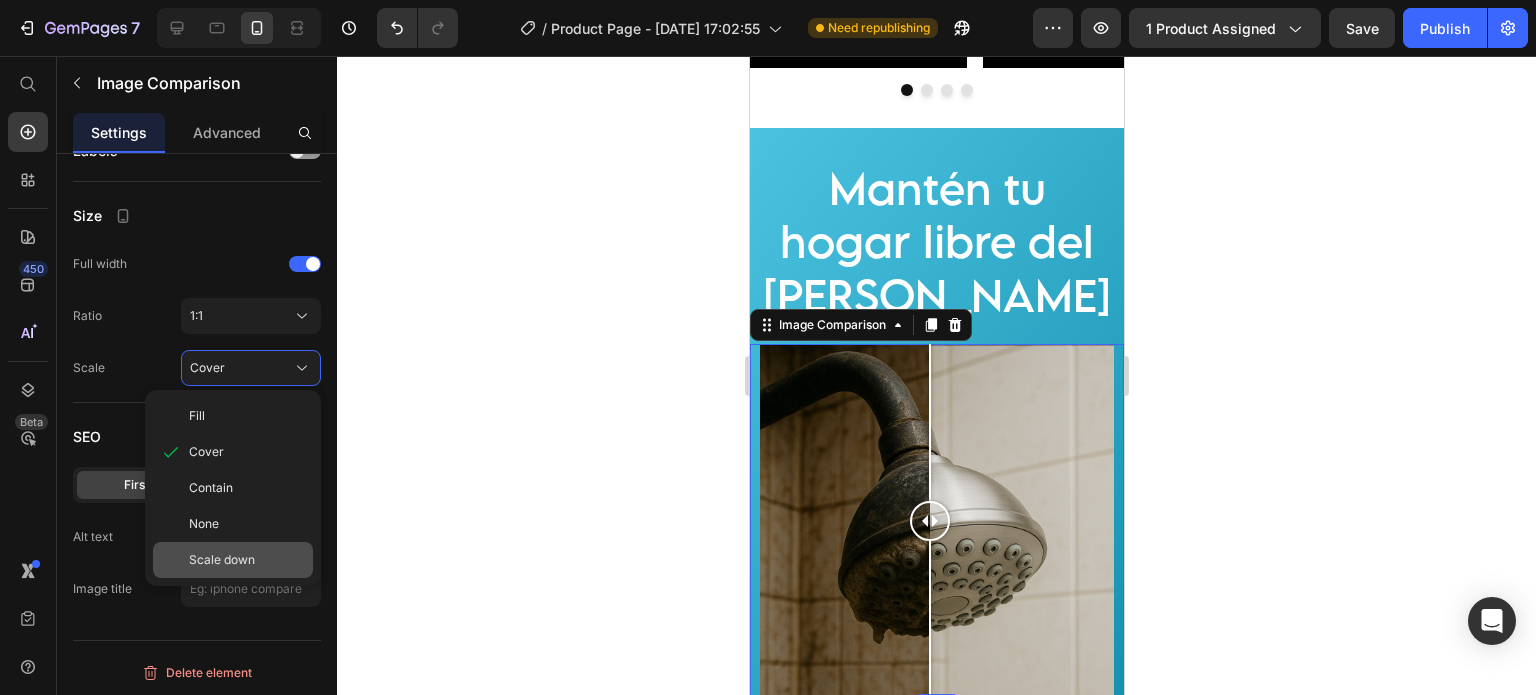 click on "Scale down" at bounding box center [222, 560] 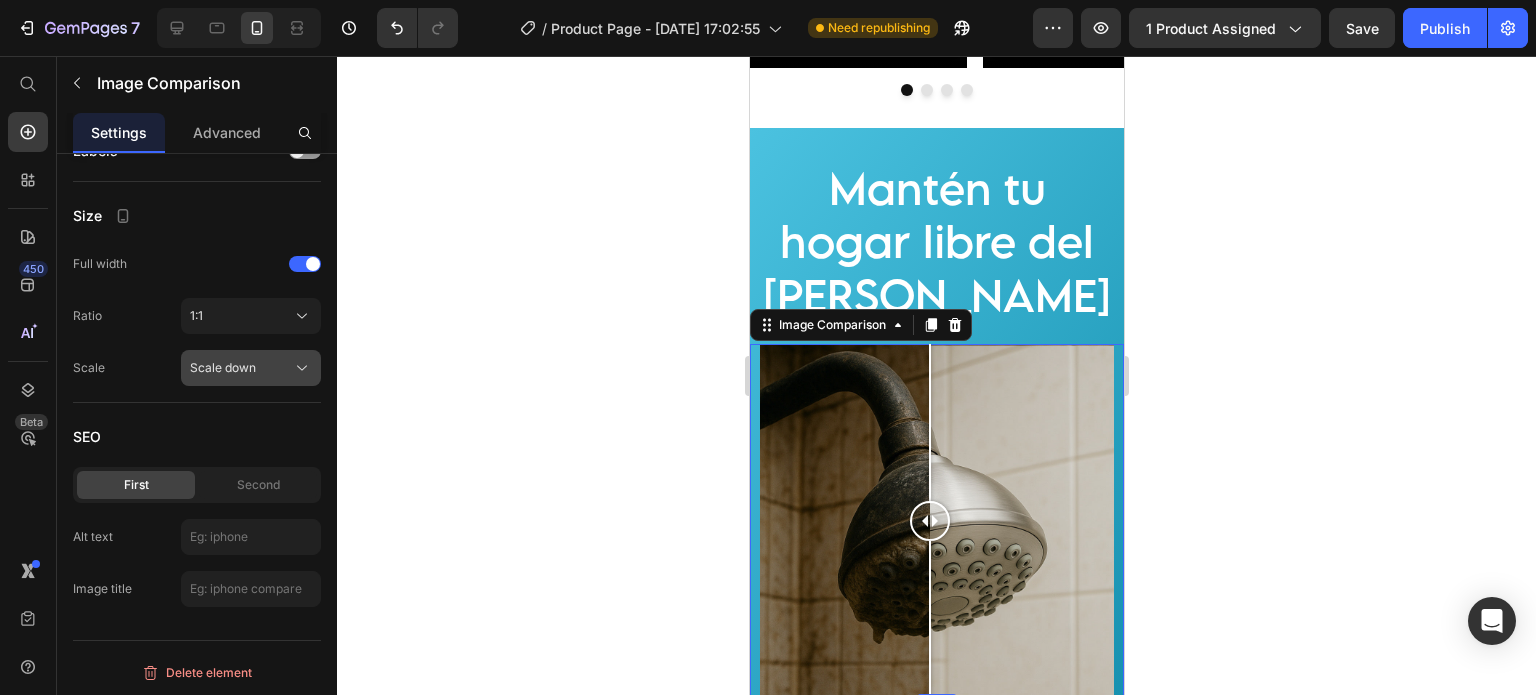 click on "Scale down" 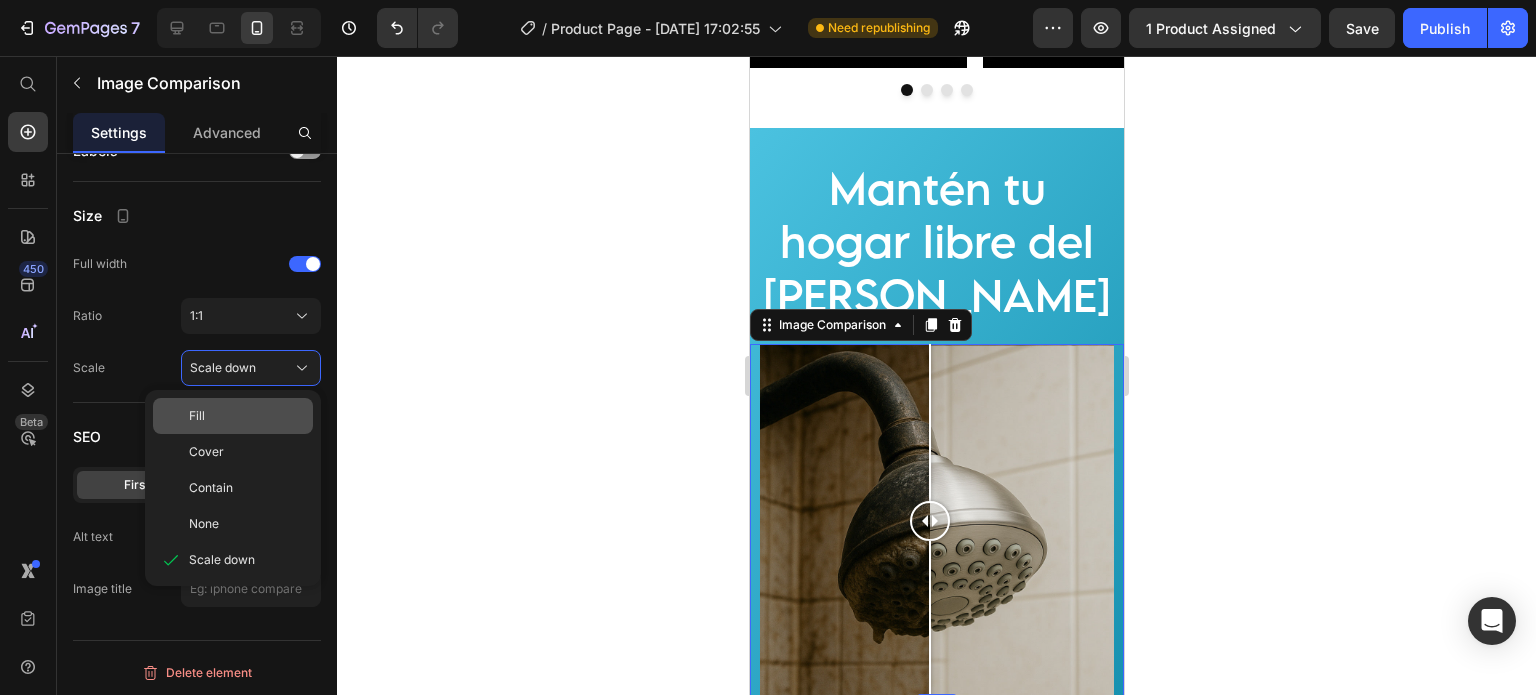 click on "Fill" 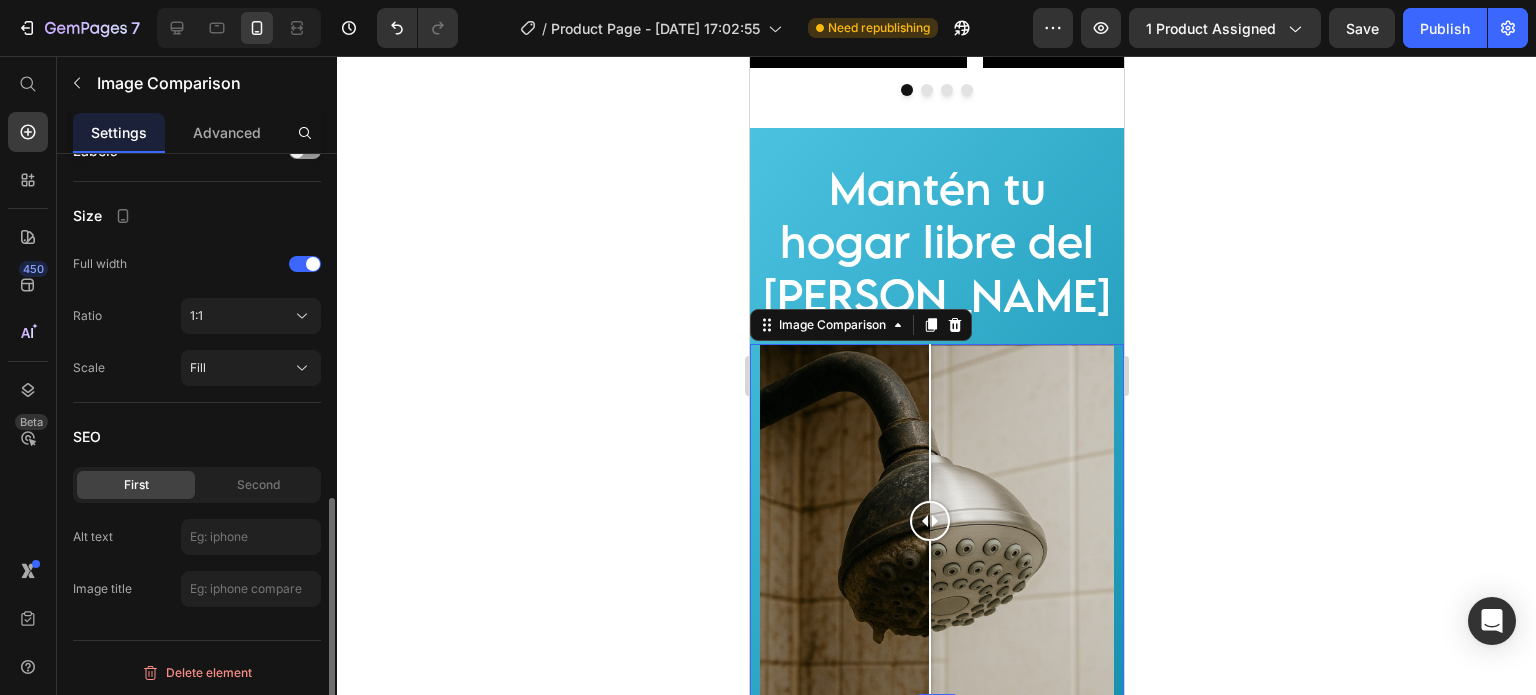 click on "Images First Second Image Upload Image [URL][DOMAIN_NAME]  or   Browse gallery  Preload Layout Slider Behavior Drag Hover Default ratio 50 % Labels Size Full width Ratio 1:1 Scale Fill SEO First Second Alt text Image title" at bounding box center (197, 0) 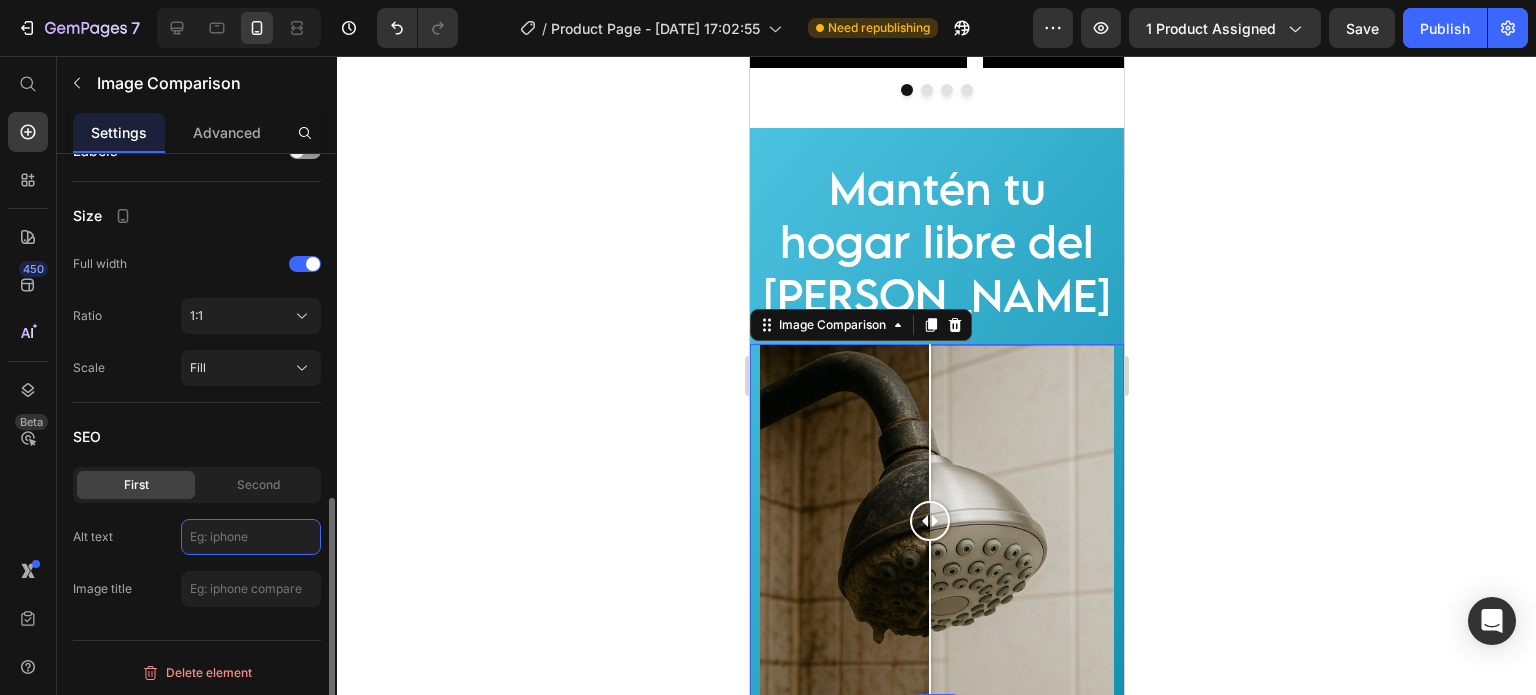 click 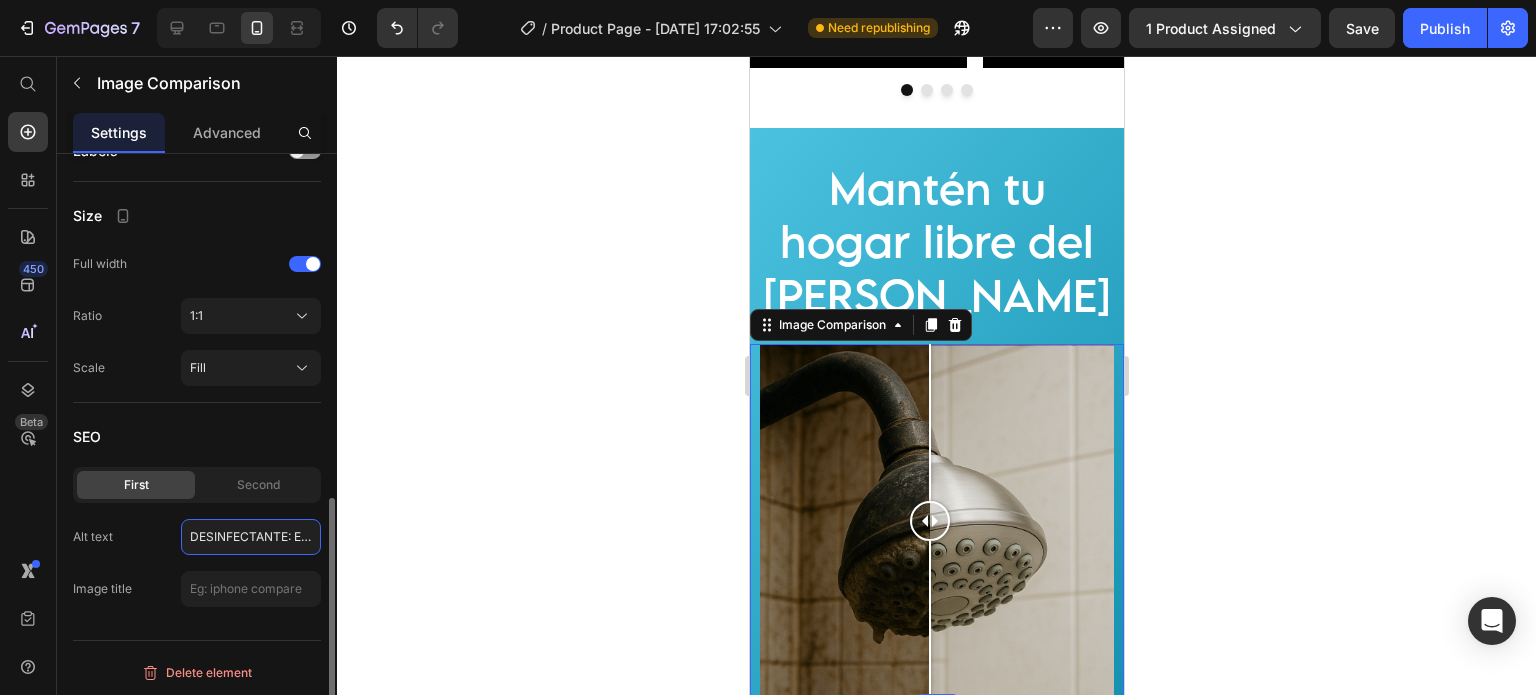 scroll, scrollTop: 0, scrollLeft: 1774, axis: horizontal 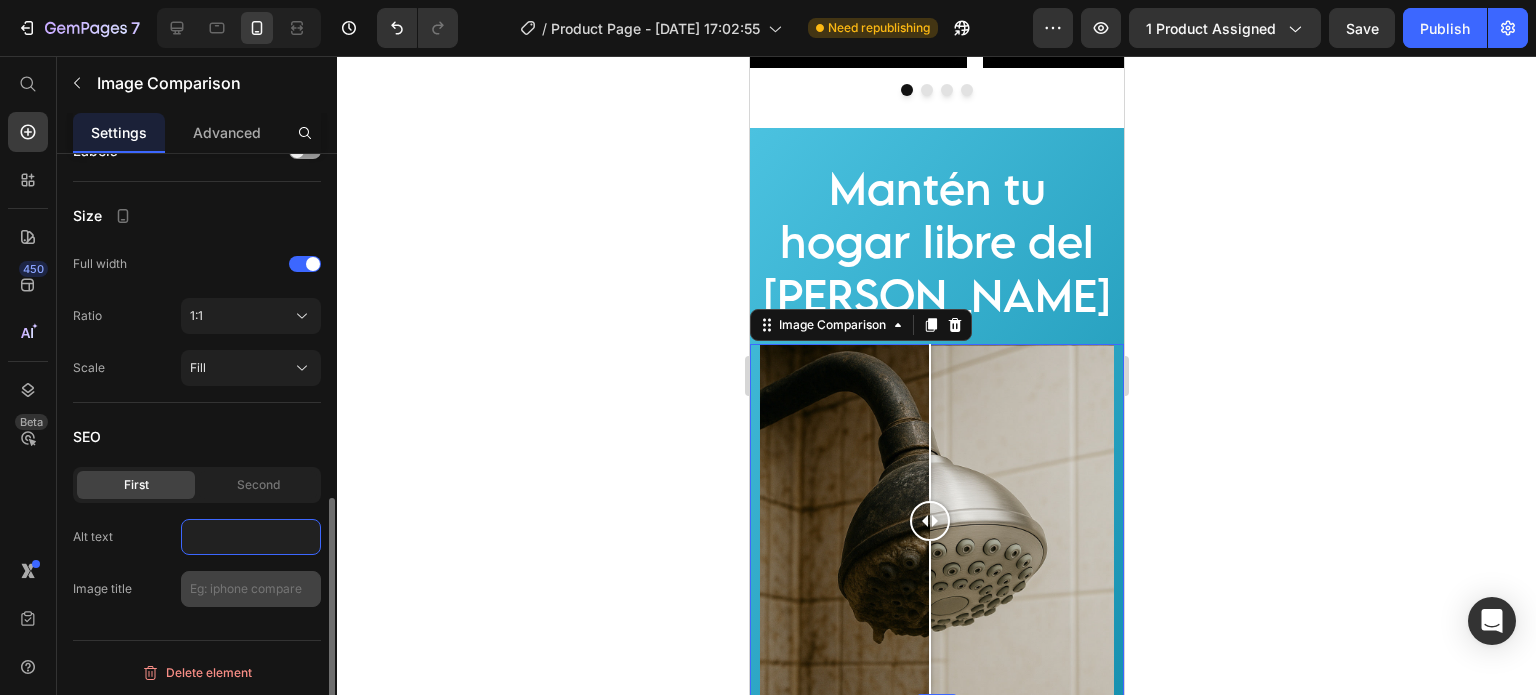 type on "DESINFECTANTE: El dispositivo además de ser antisarro es también desinfectante ya que es un cartucho flotante que contiene Cloro Ionizado (HTH) que agrega micropartículas de cloro ionizado y oxígeno, su función es restaurar la calidad de la pureza del agua. Elimina lo verdoso del agua y previene la formación de larvas [PERSON_NAME]." 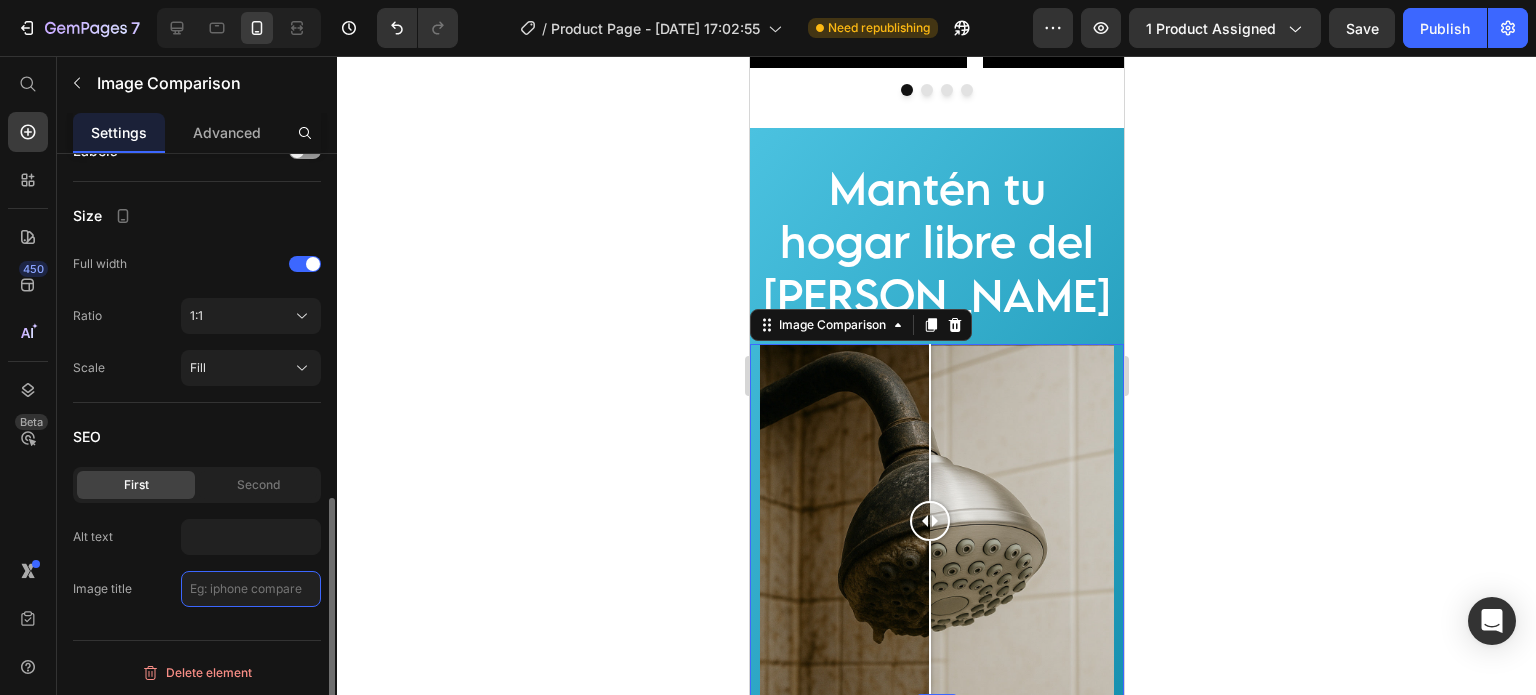 click 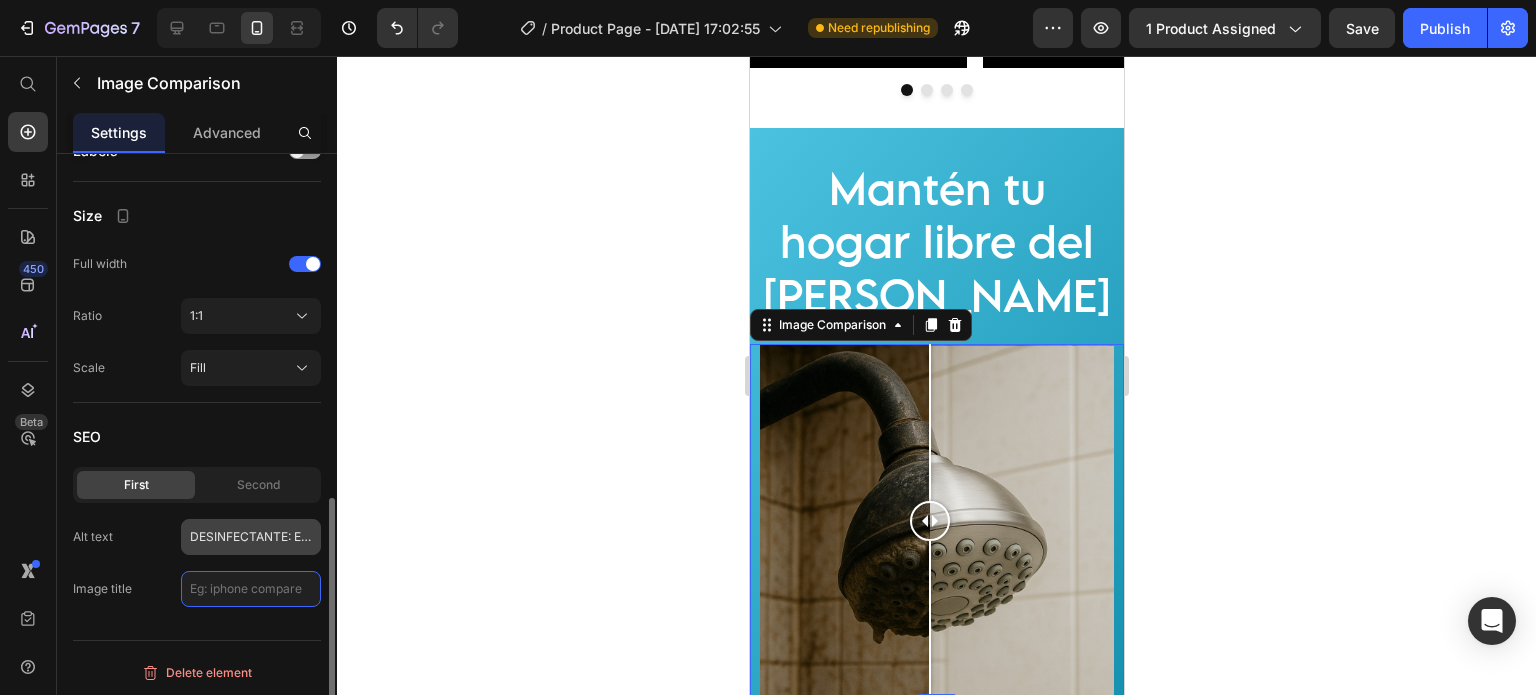 paste on "AQUATECH: El sistema antisarro para tinaco no es tóxico, previene y reduce la dureza del agua en tu tinaco, cisterna depósito y tuberías." 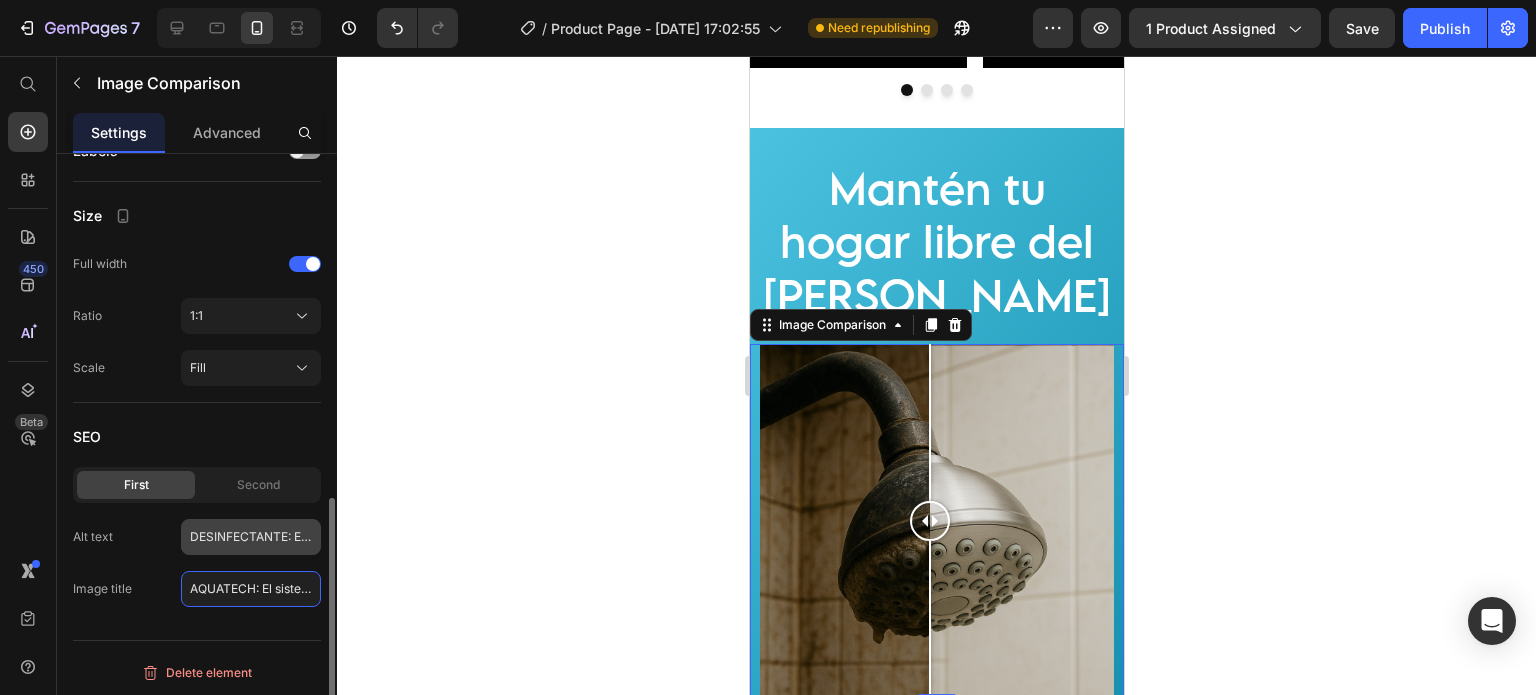 scroll, scrollTop: 0, scrollLeft: 653, axis: horizontal 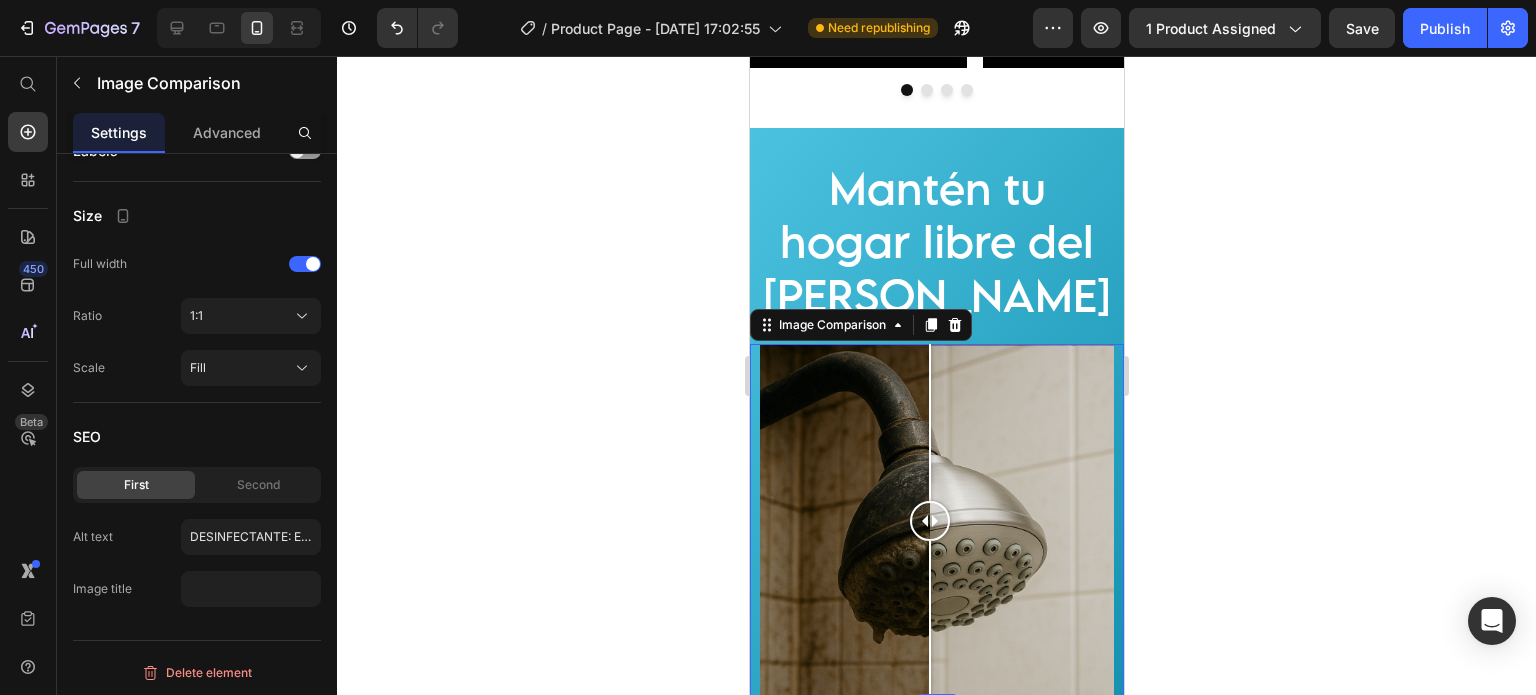 click 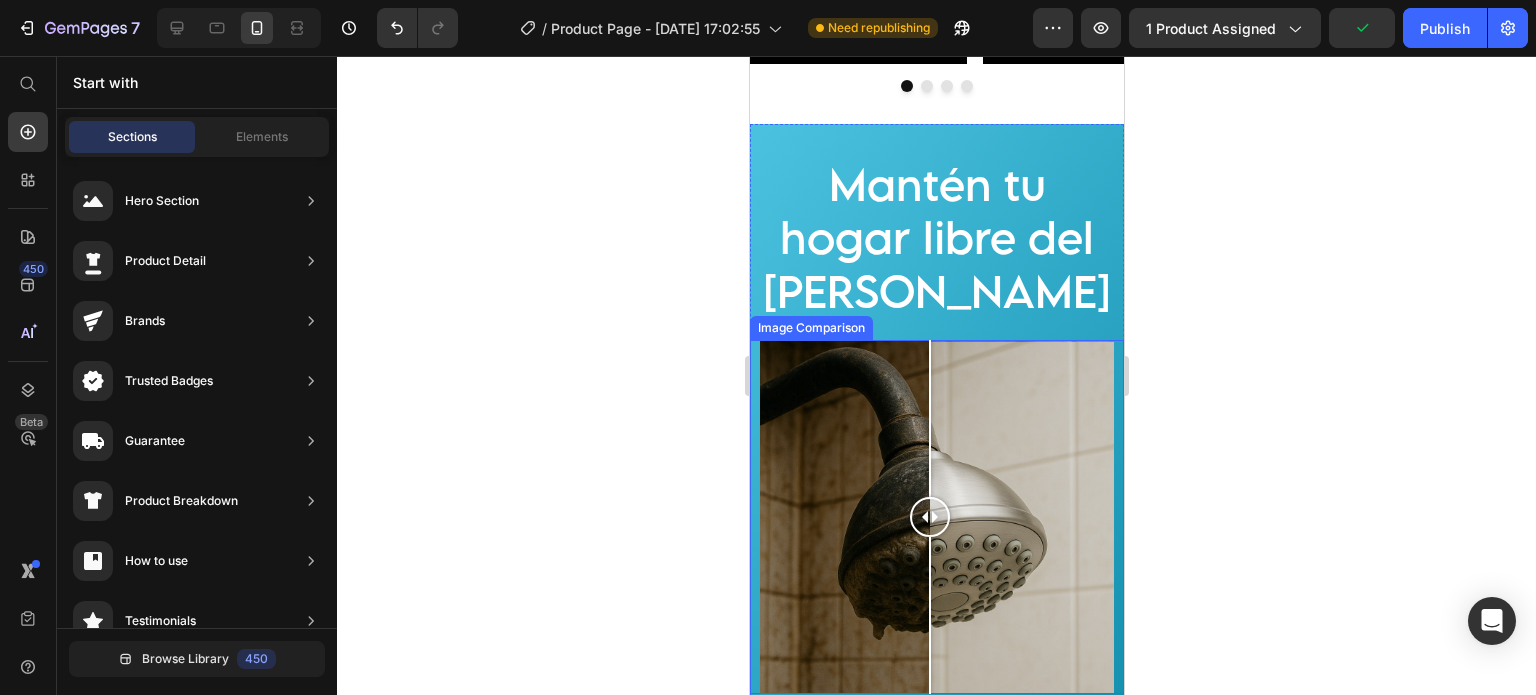 scroll, scrollTop: 2391, scrollLeft: 0, axis: vertical 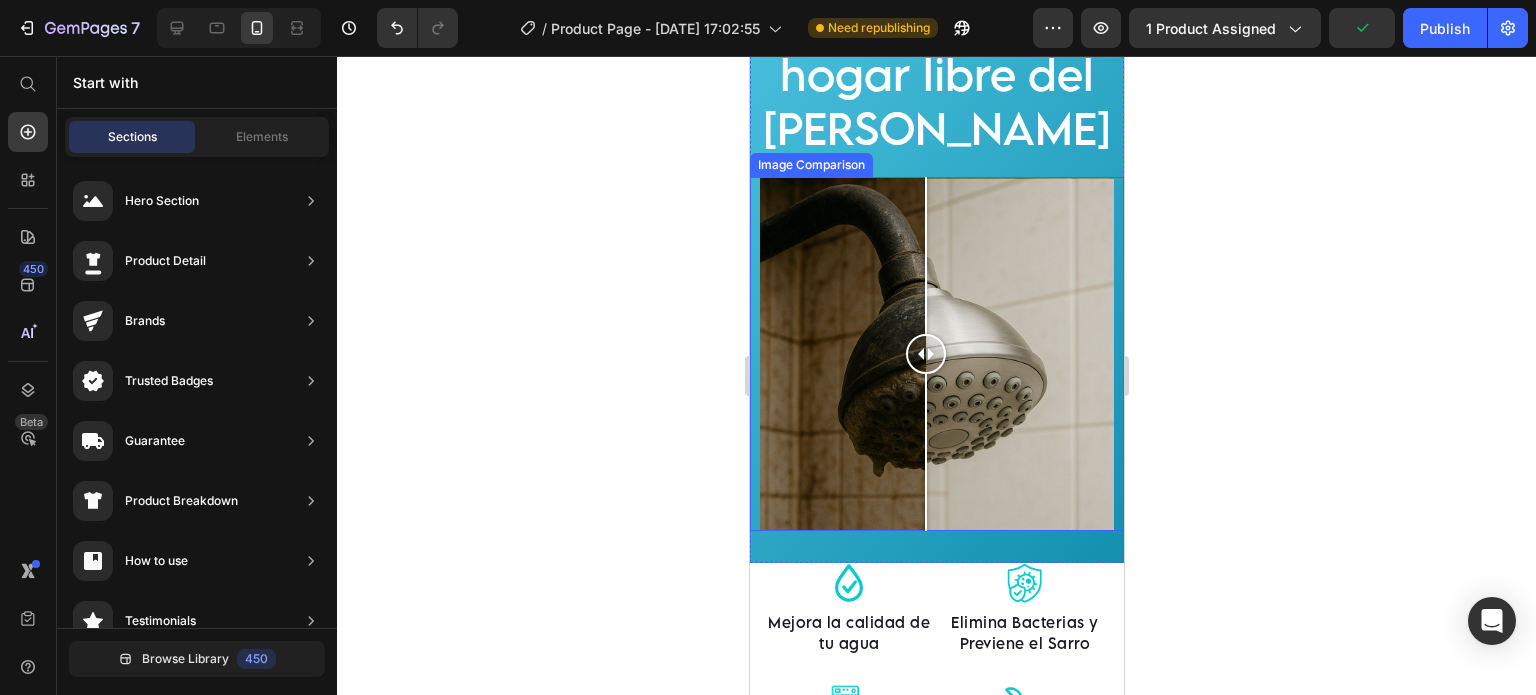 click at bounding box center [925, 354] 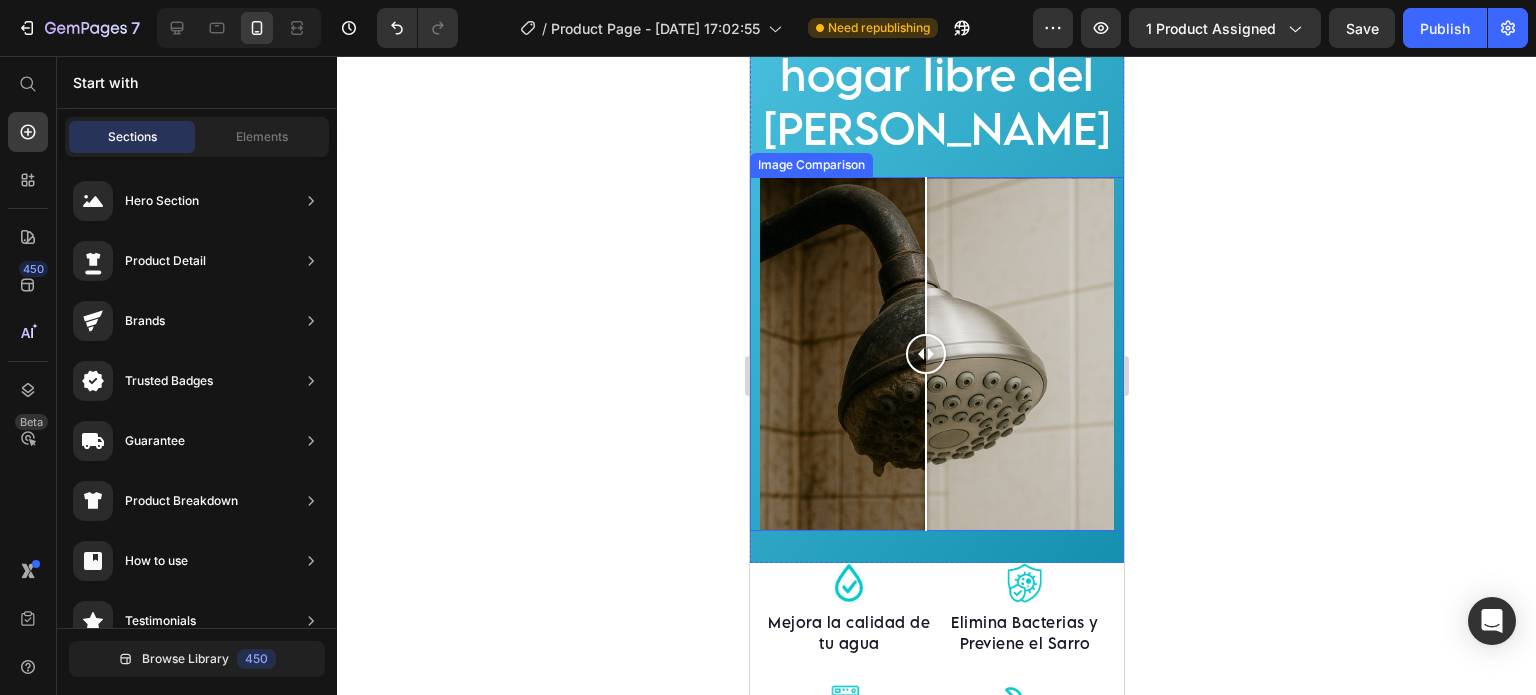 click at bounding box center (925, 354) 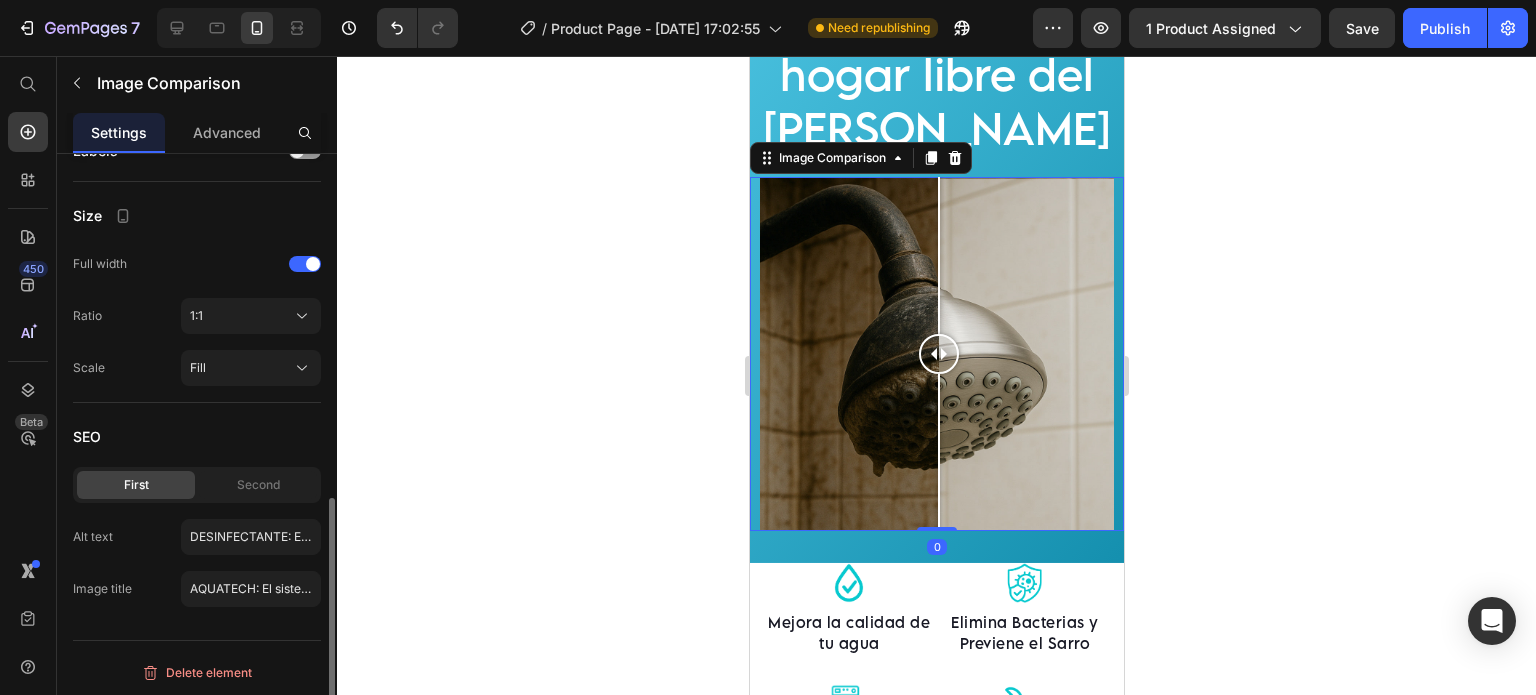 scroll, scrollTop: 643, scrollLeft: 0, axis: vertical 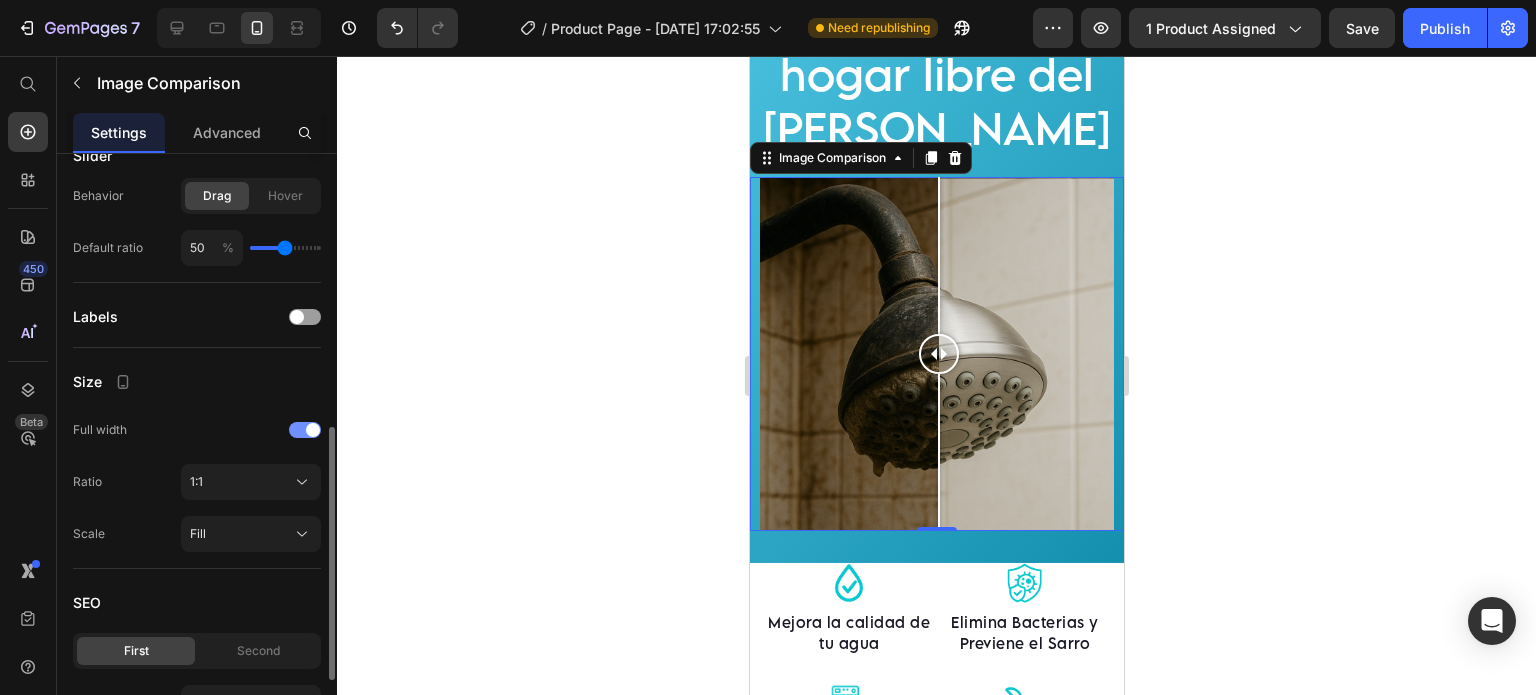 click at bounding box center [305, 430] 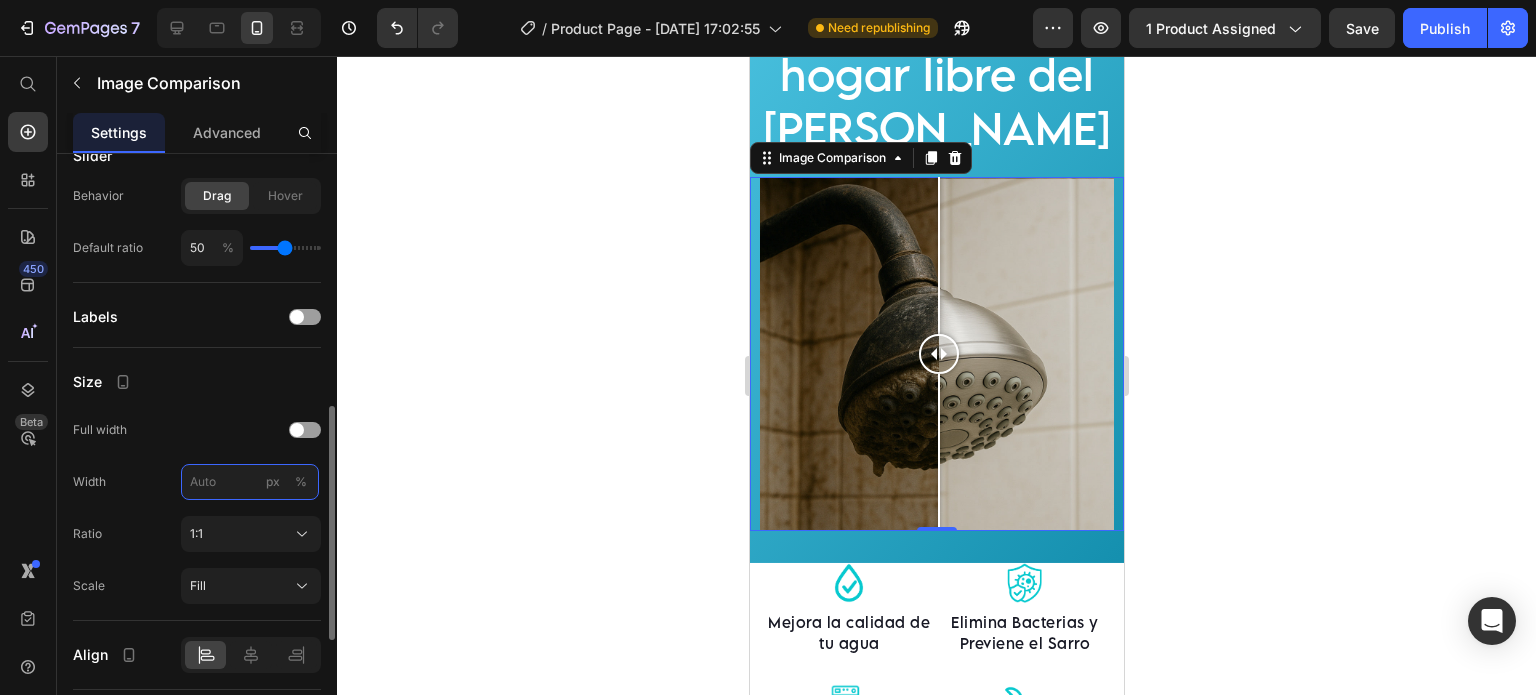 click on "px %" at bounding box center [250, 482] 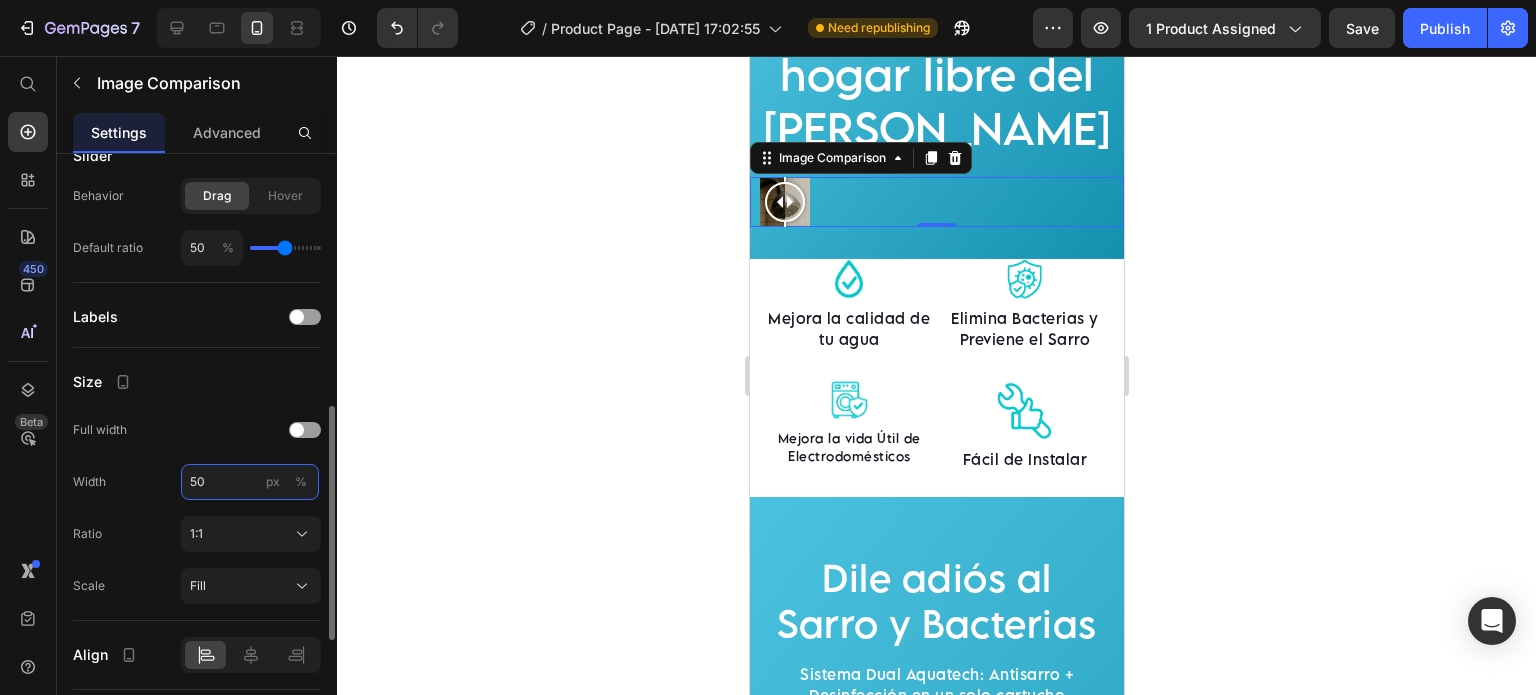 type on "50" 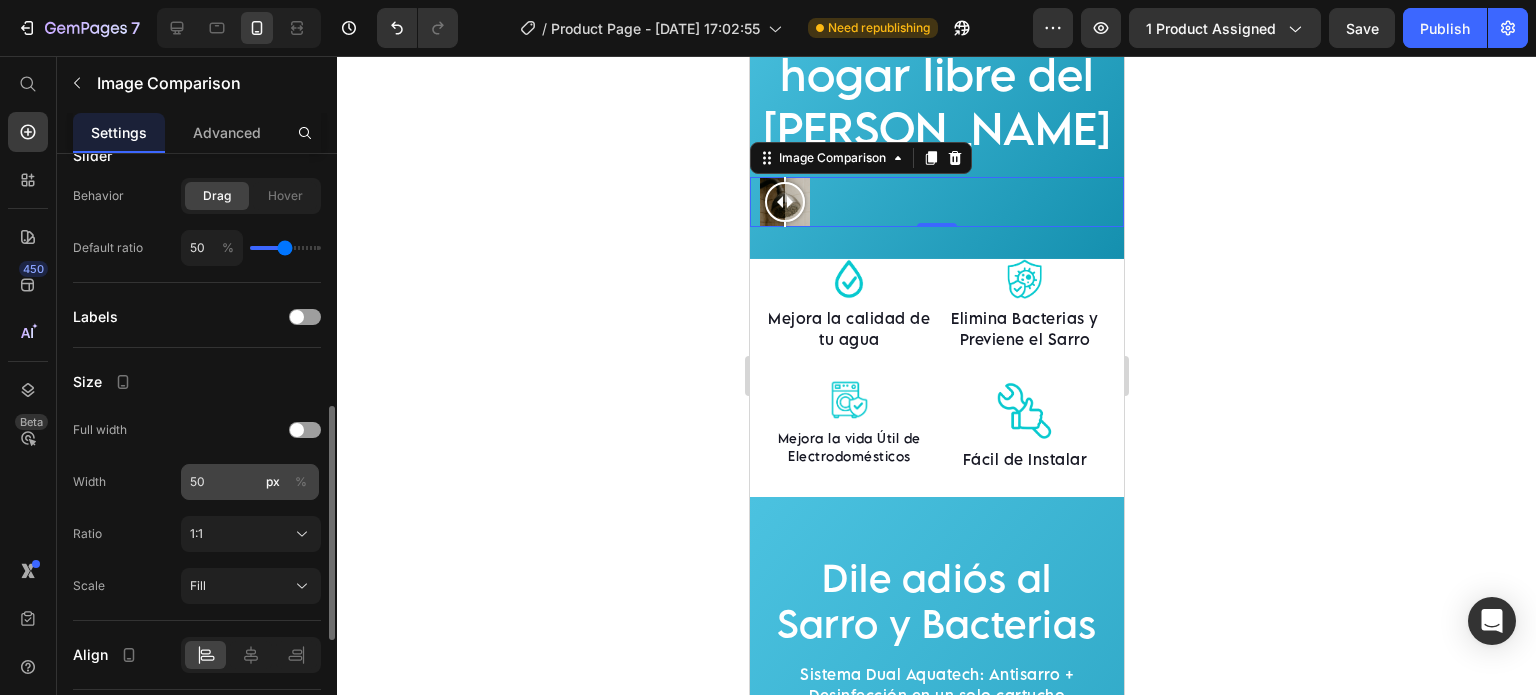 click on "%" at bounding box center (301, 482) 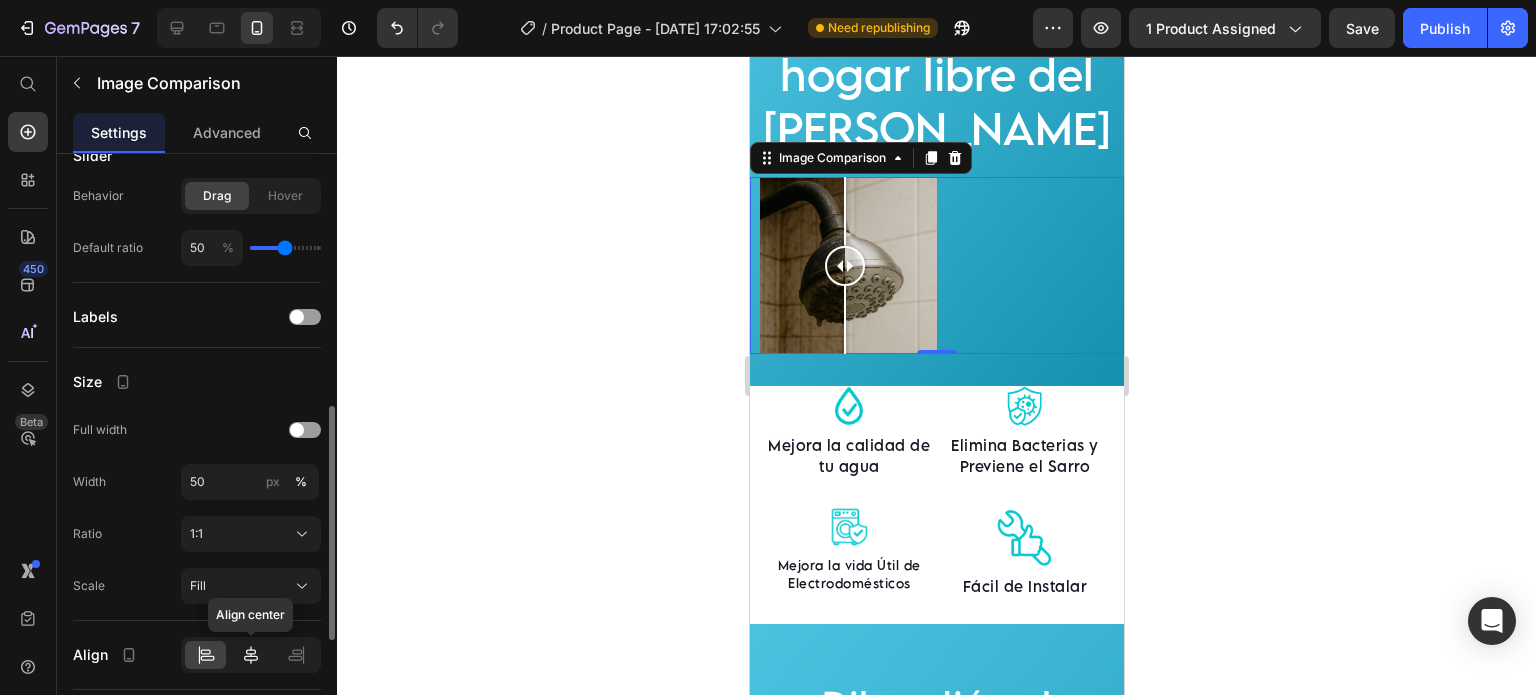 click 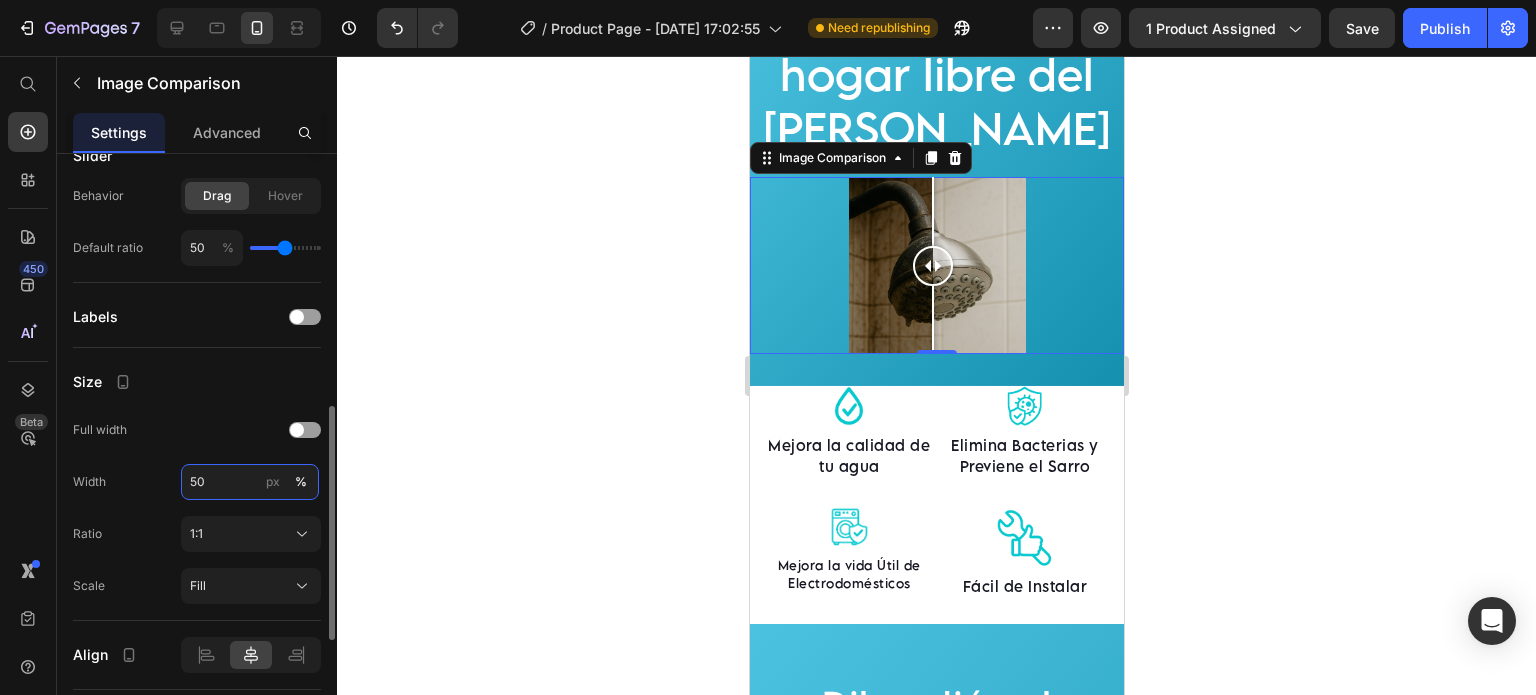 click on "50" at bounding box center (250, 482) 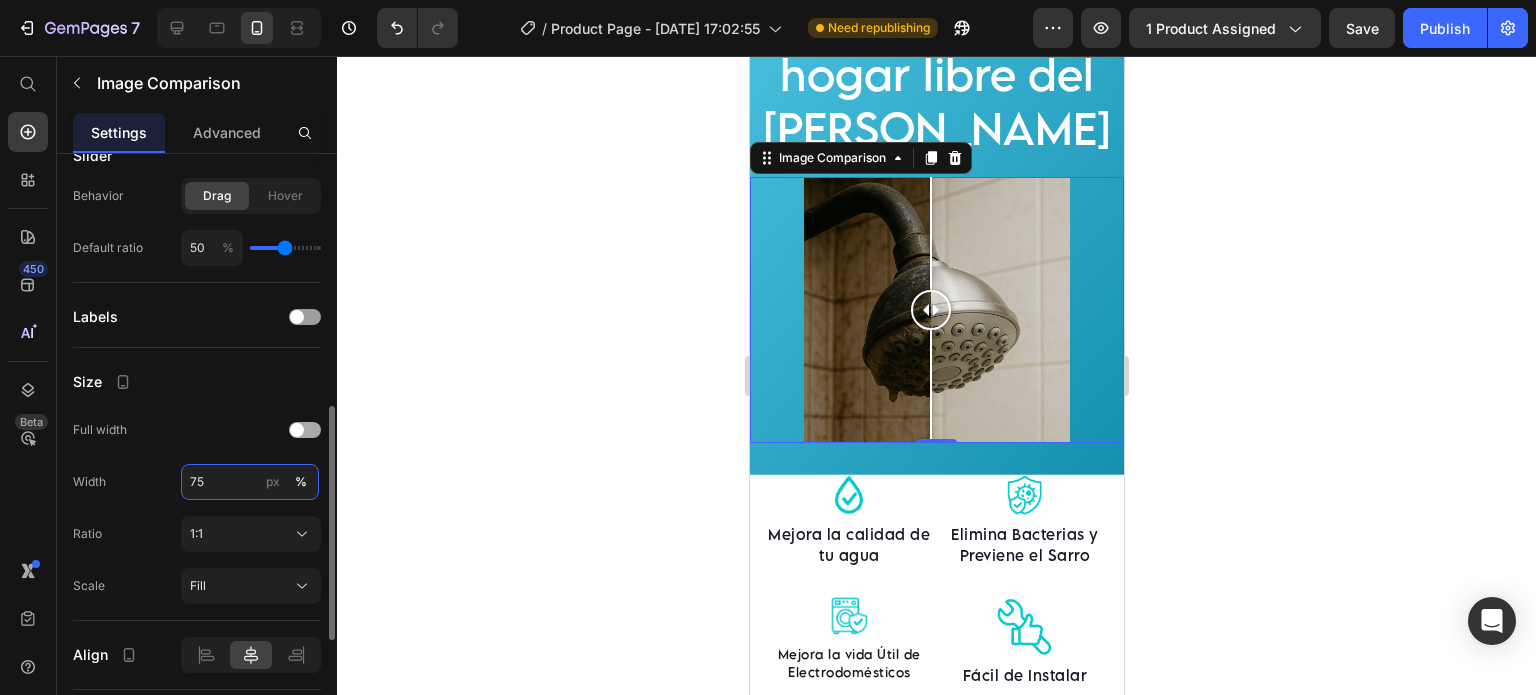 type on "75" 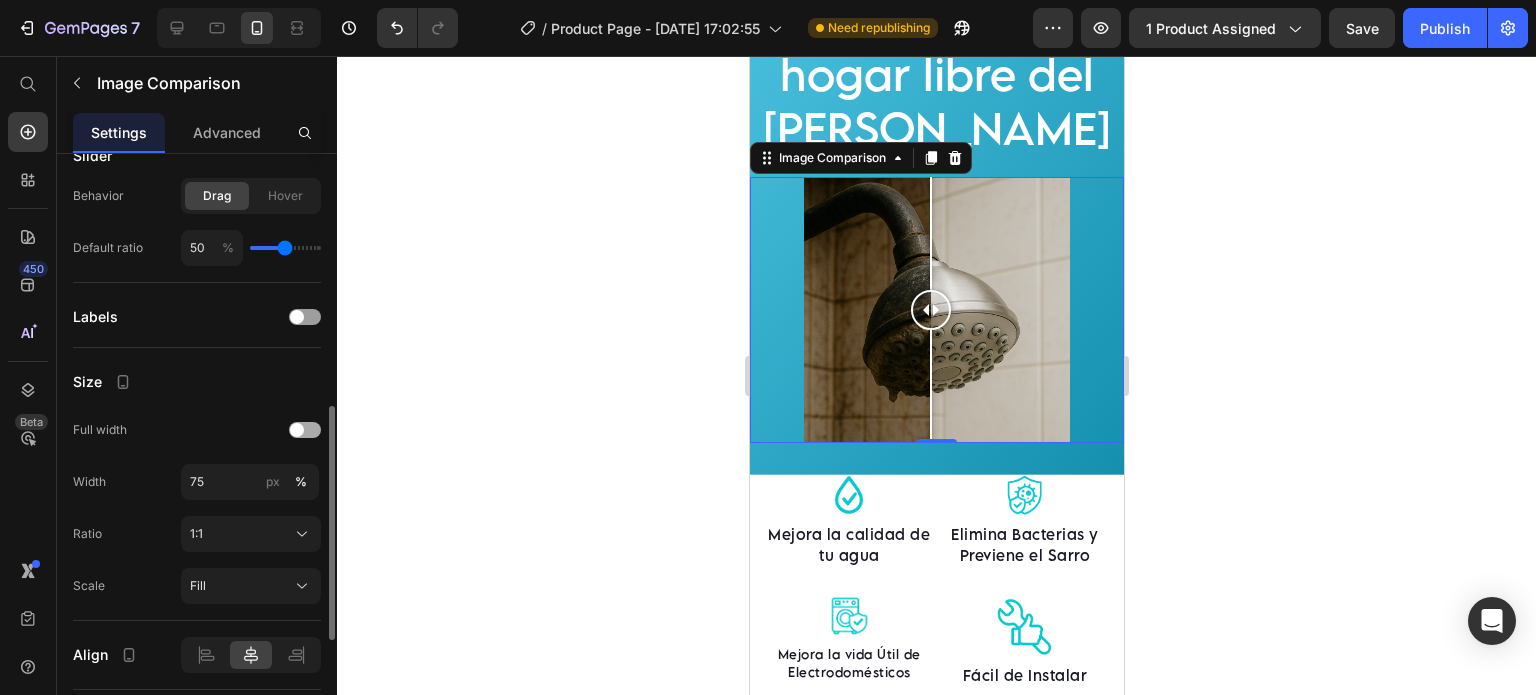 click on "Full width" 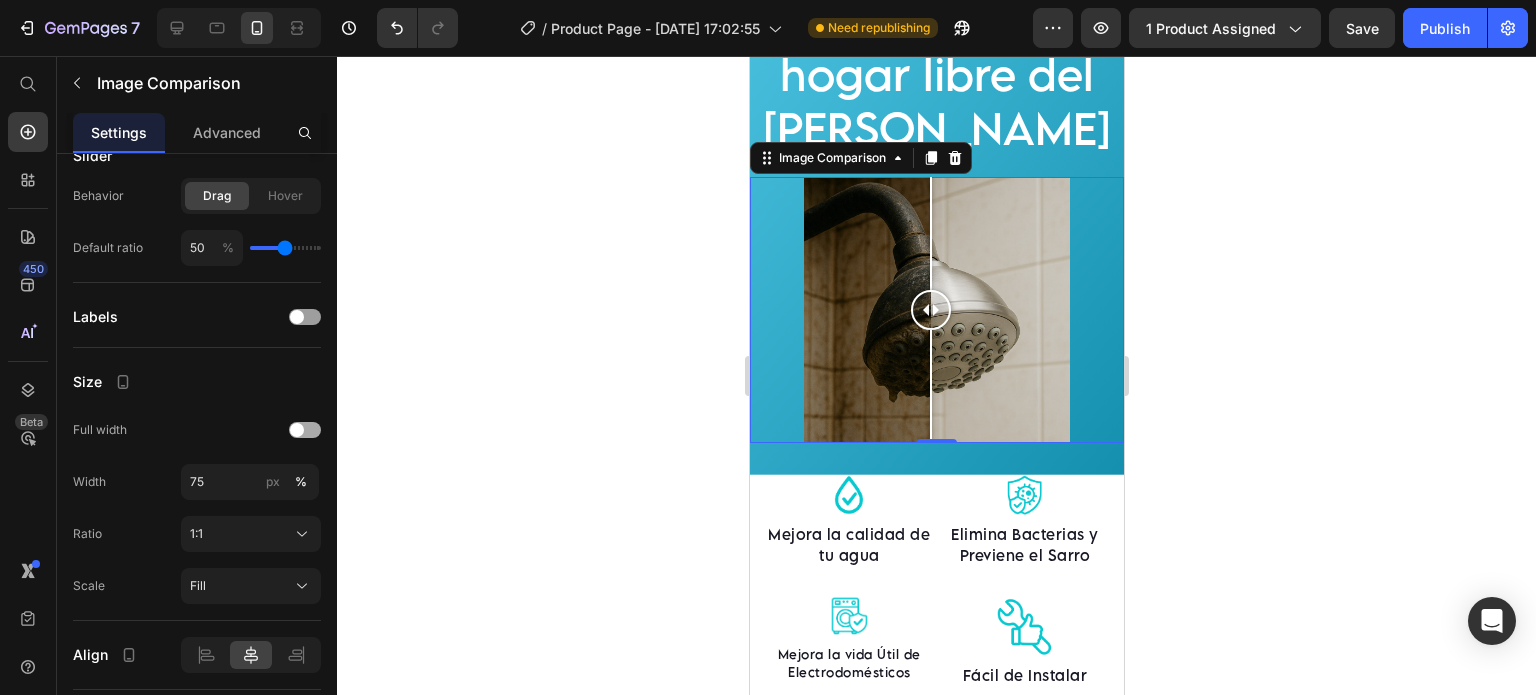 scroll, scrollTop: 926, scrollLeft: 0, axis: vertical 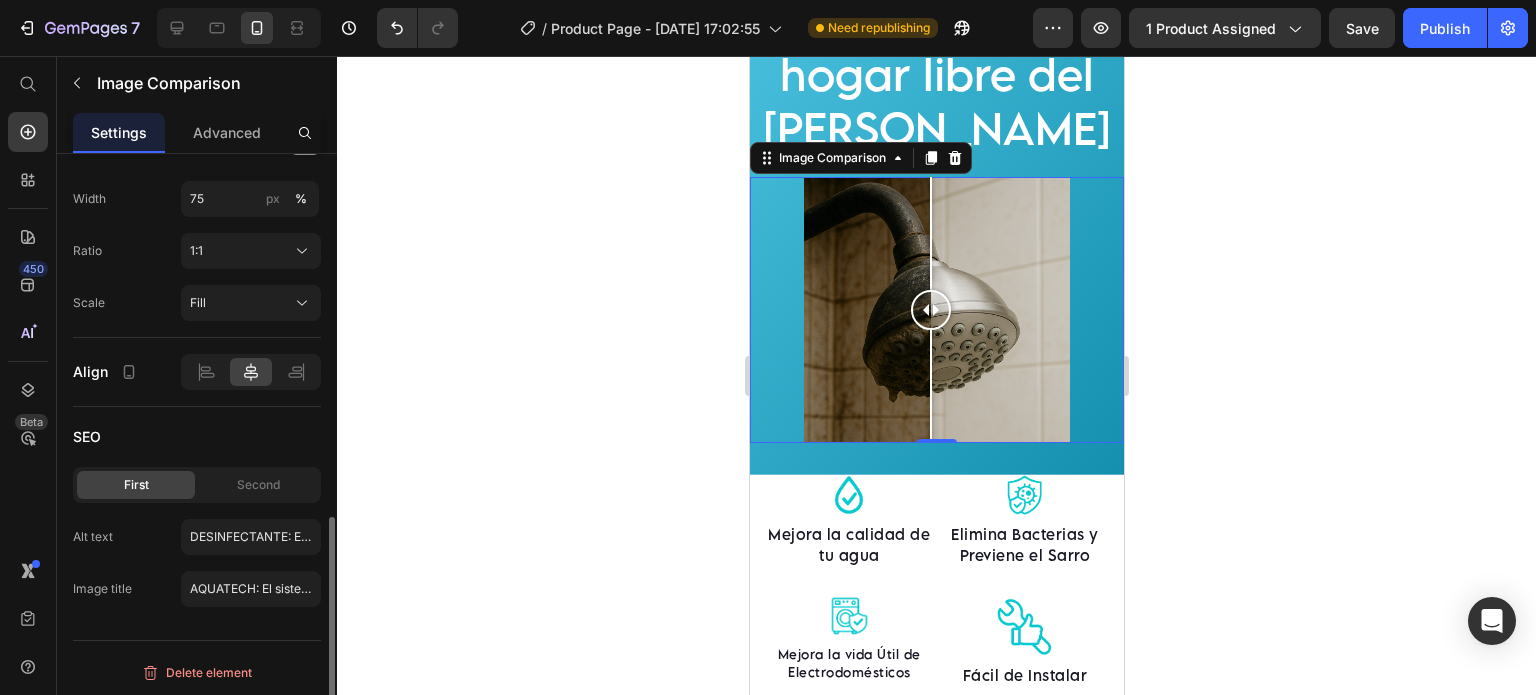 click 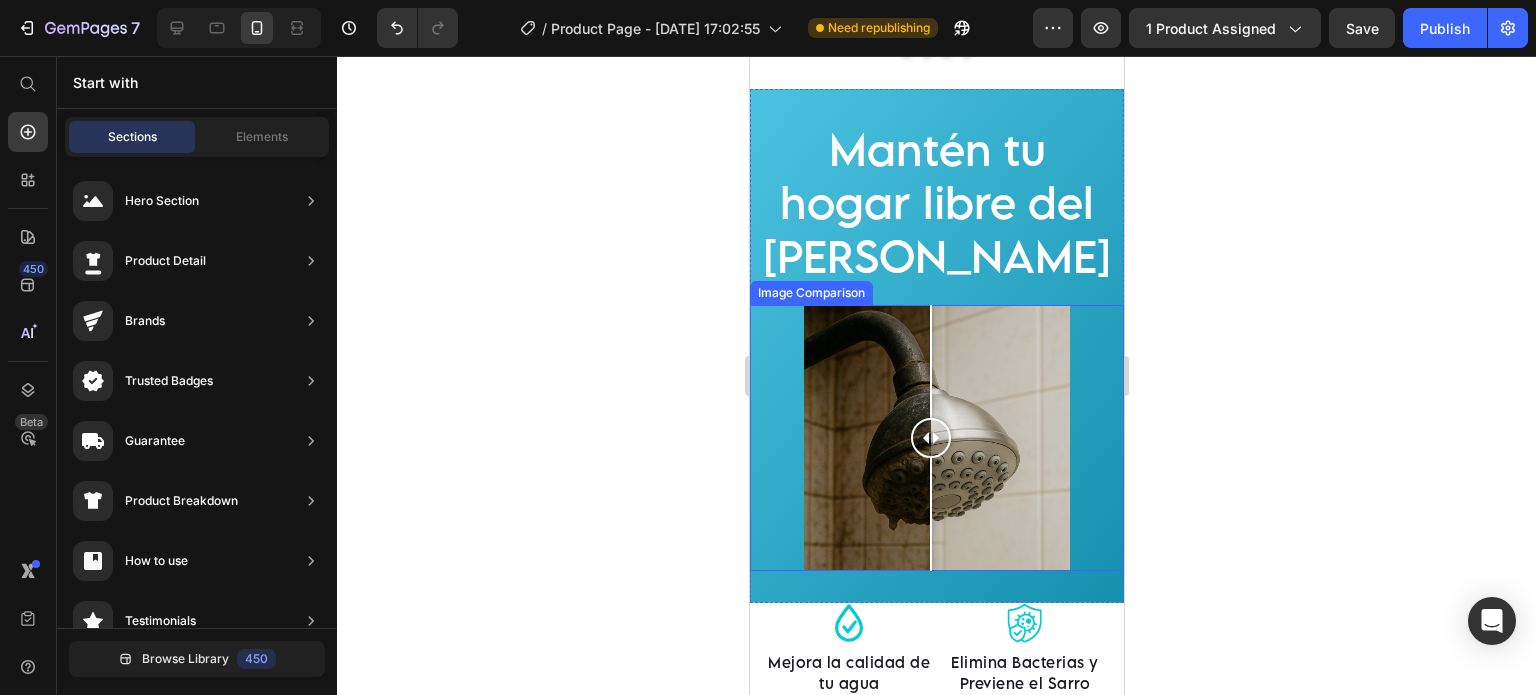 scroll, scrollTop: 2224, scrollLeft: 0, axis: vertical 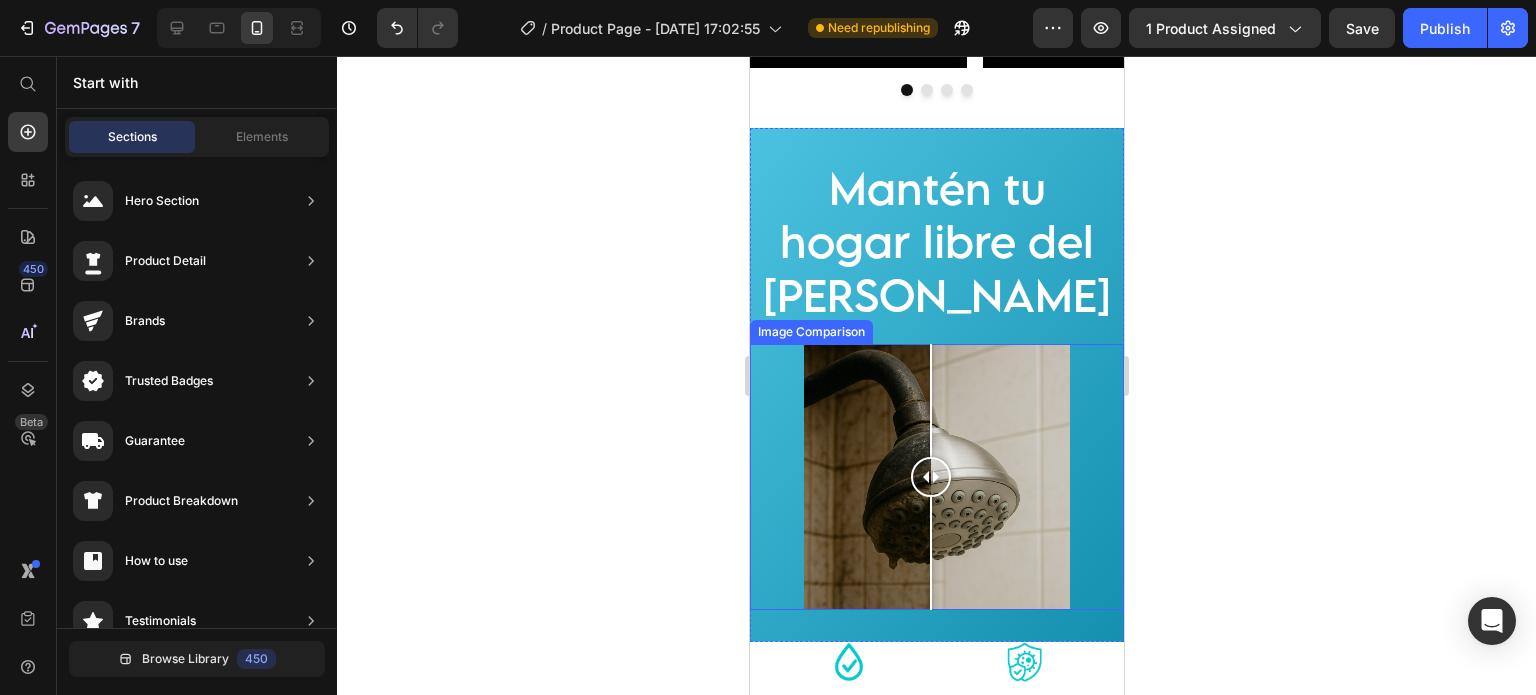 click at bounding box center (930, 477) 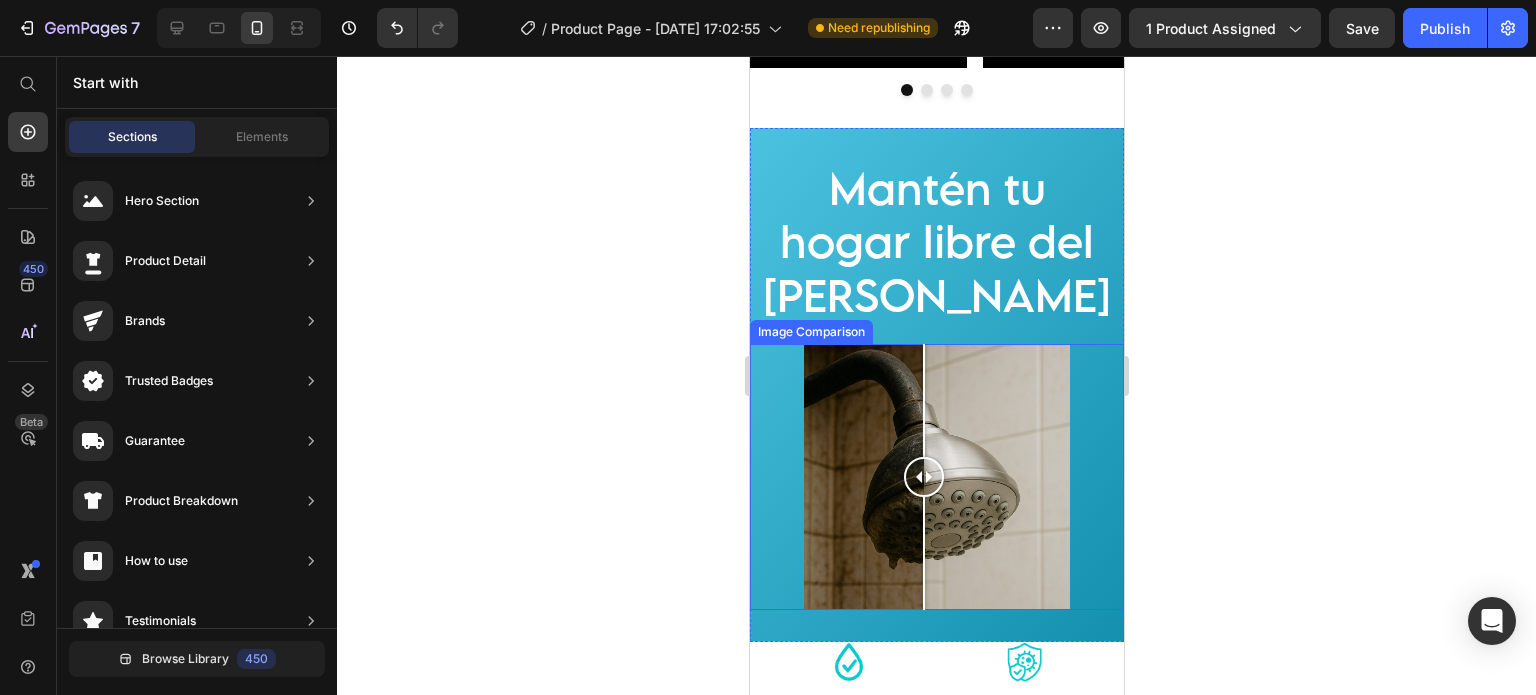 click at bounding box center [936, 477] 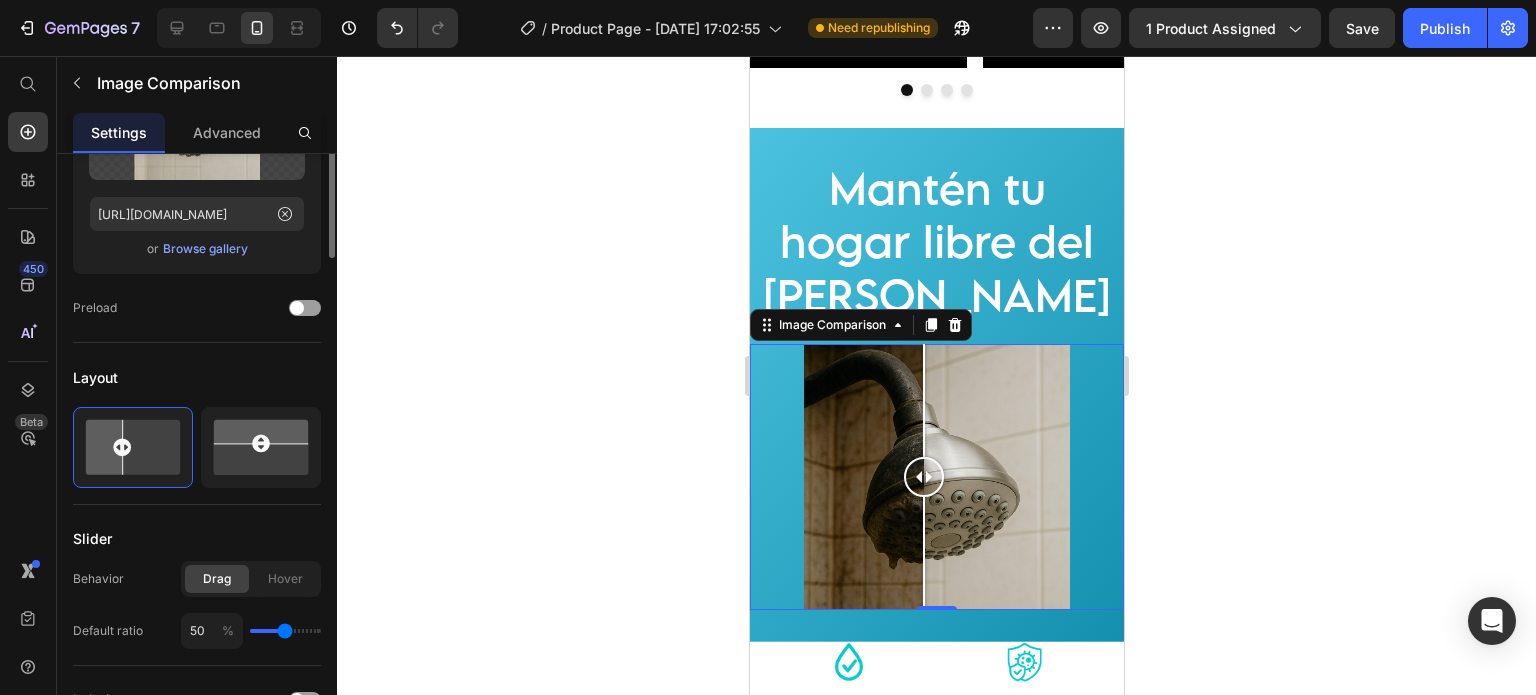 scroll, scrollTop: 94, scrollLeft: 0, axis: vertical 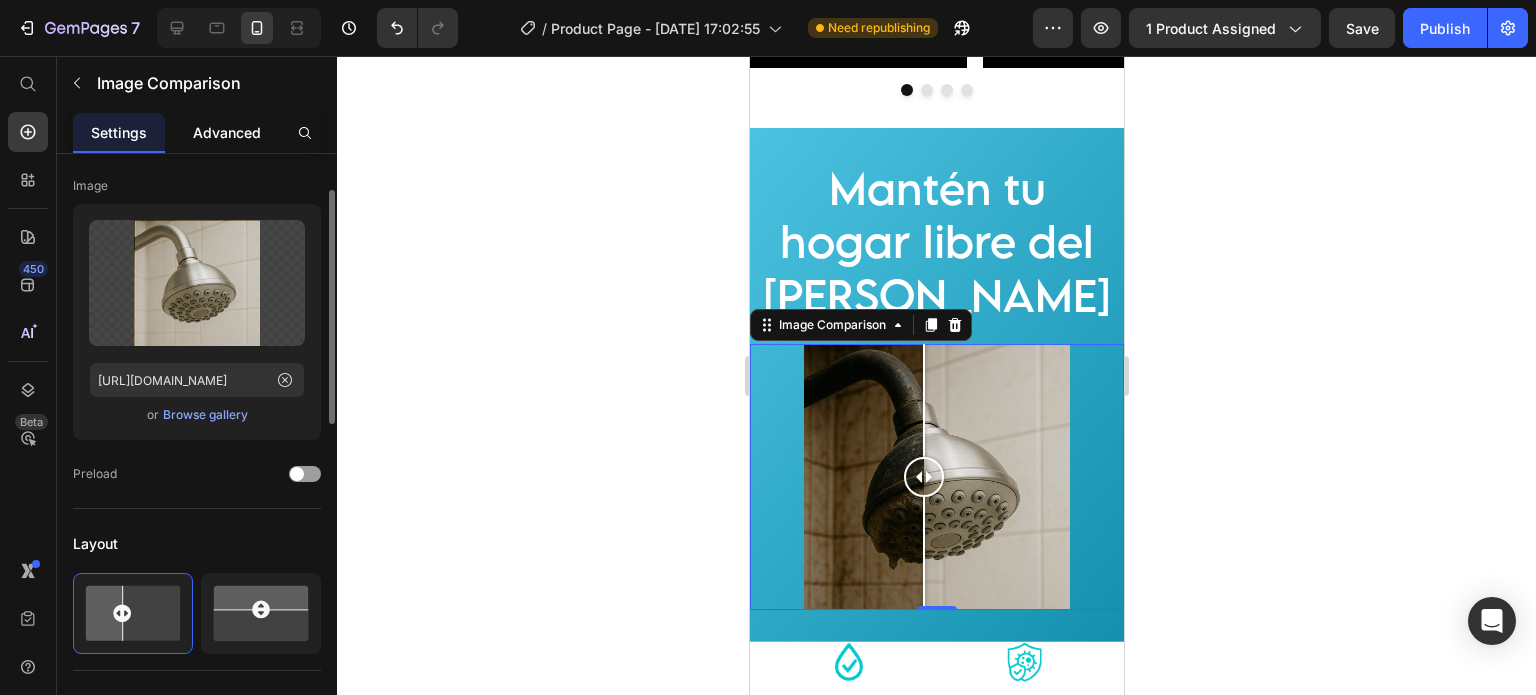 click on "Advanced" 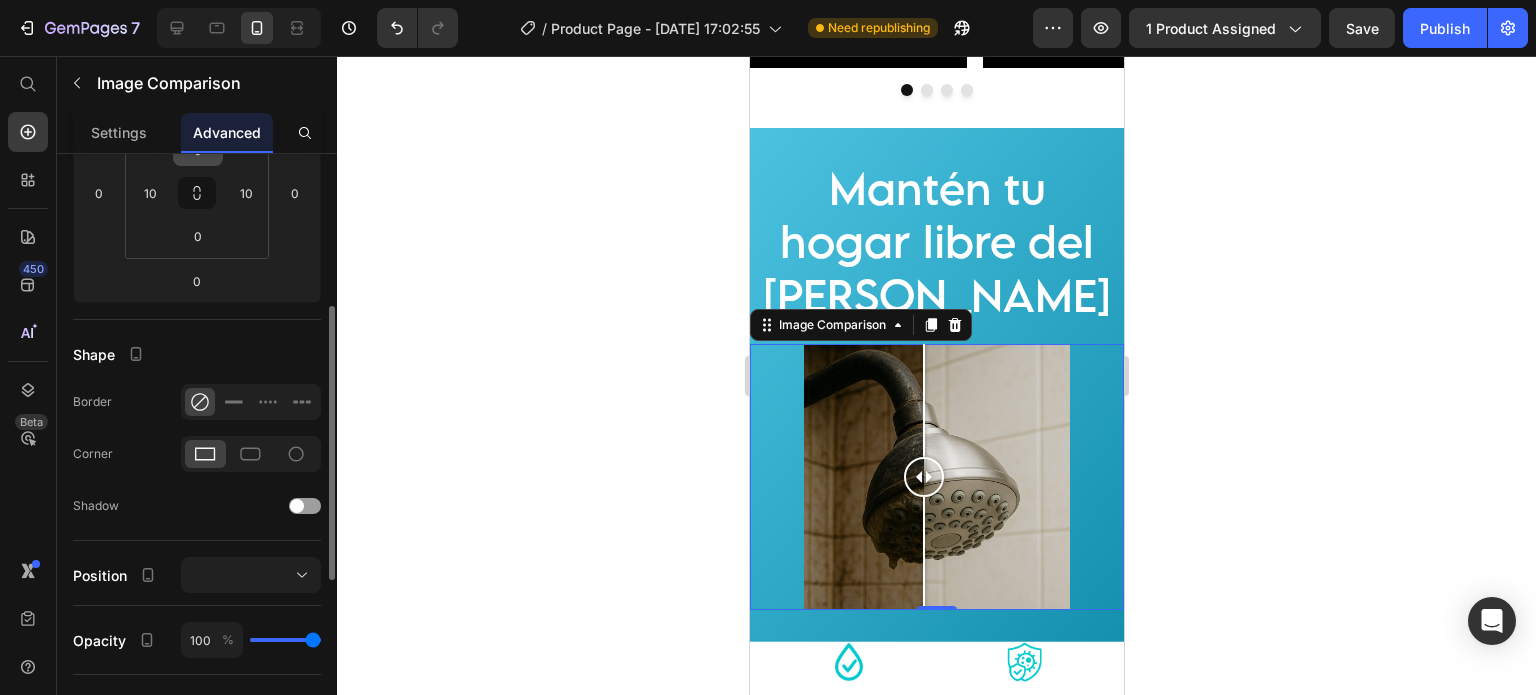 scroll, scrollTop: 499, scrollLeft: 0, axis: vertical 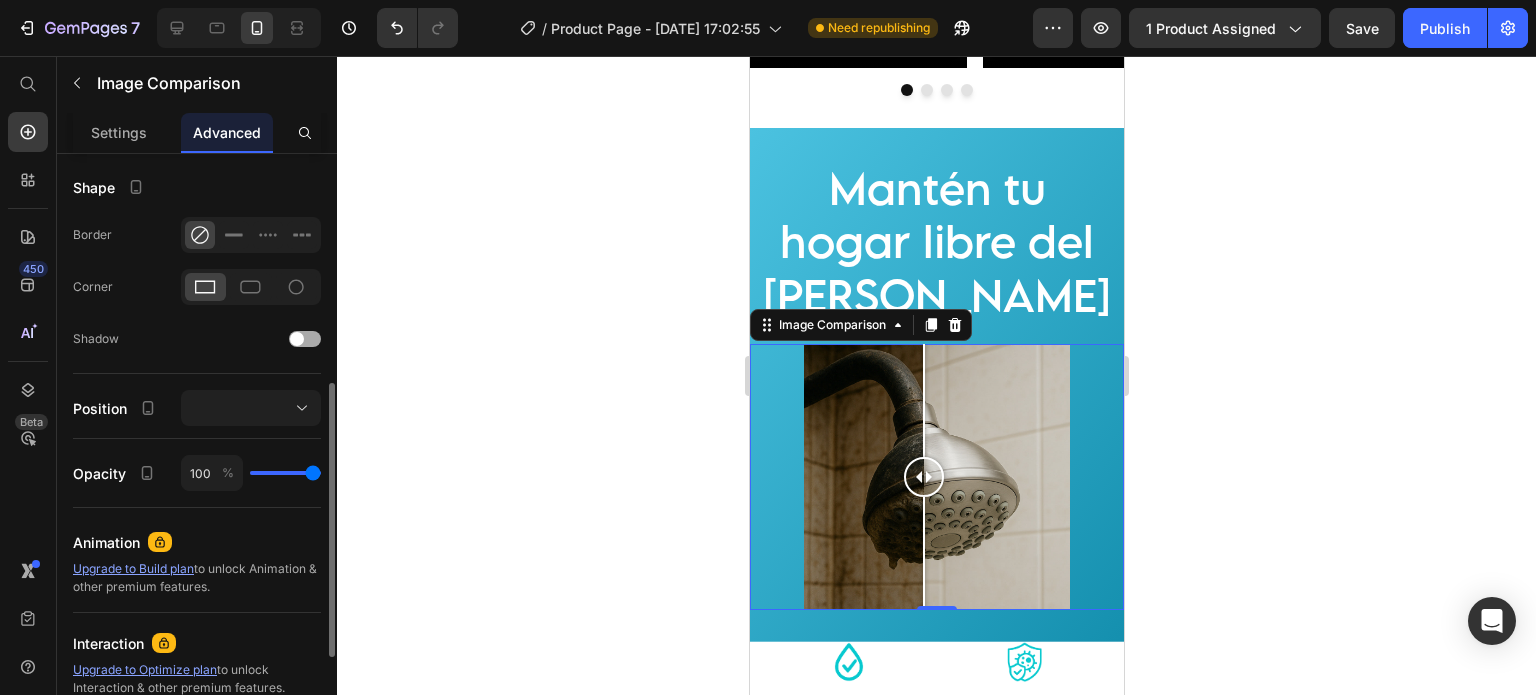 click on "Shadow" 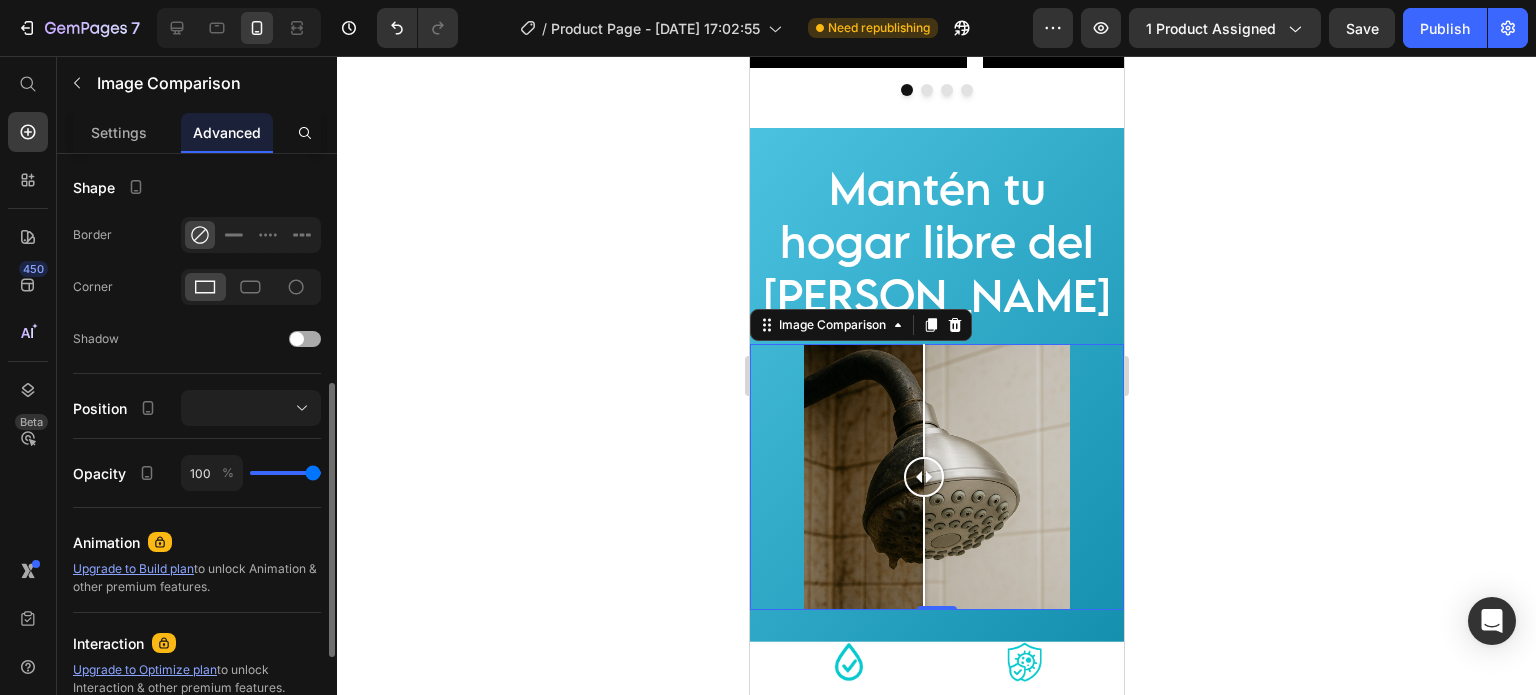 click on "Shadow" 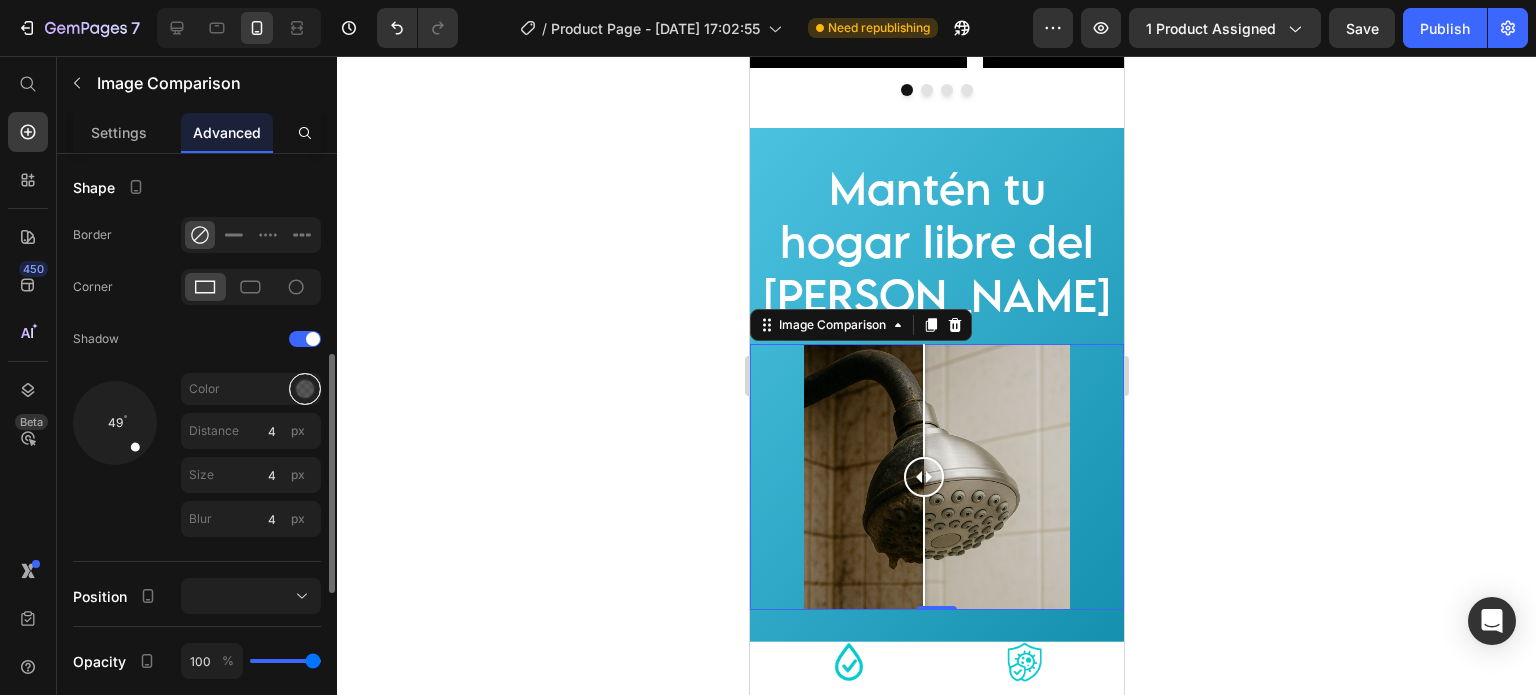 click at bounding box center (305, 389) 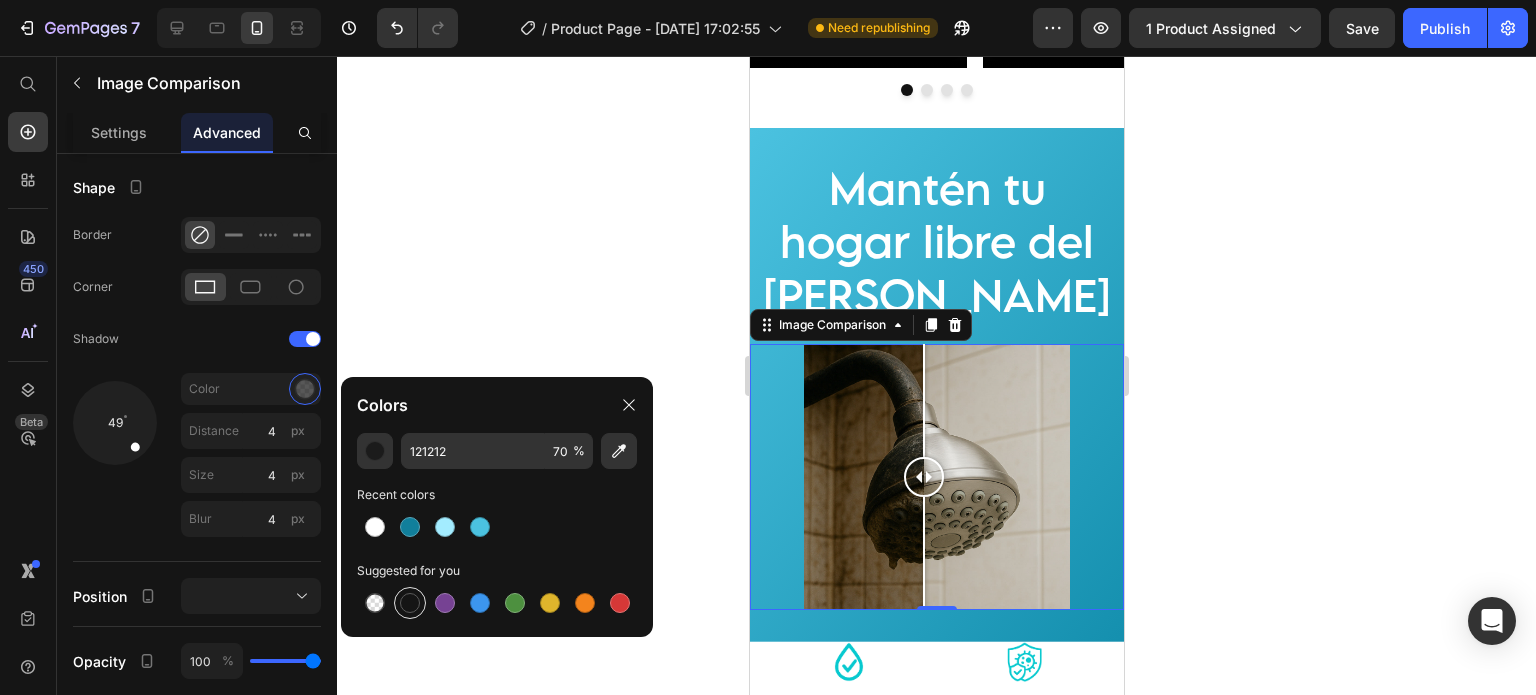 click at bounding box center (410, 603) 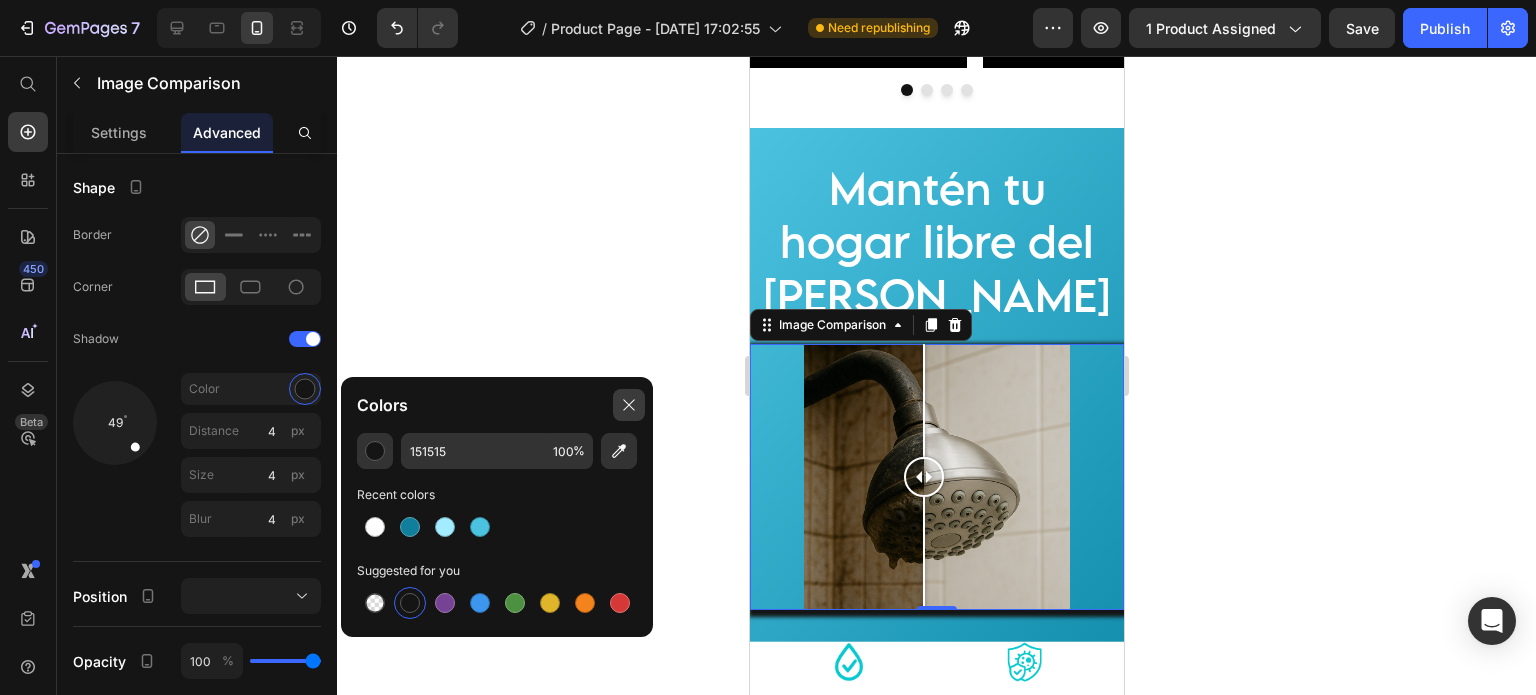 click 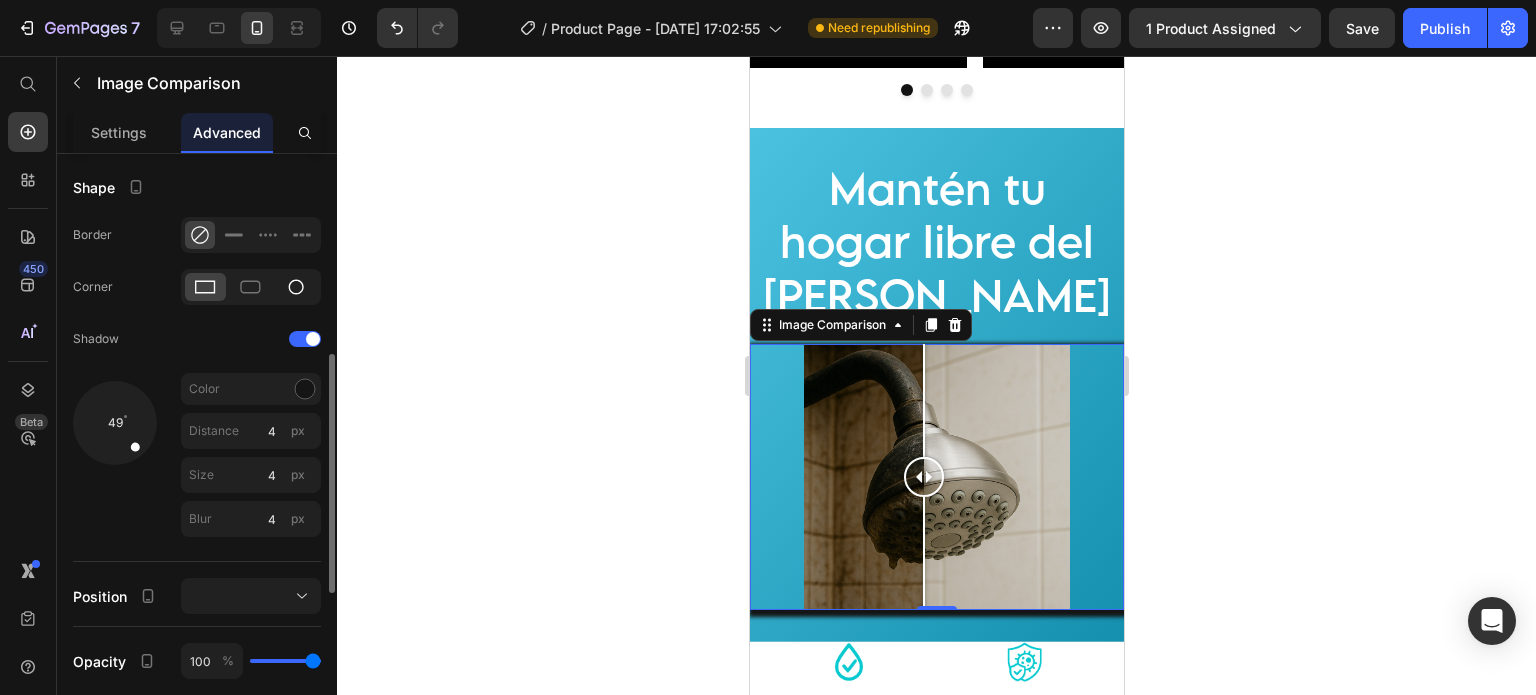 click 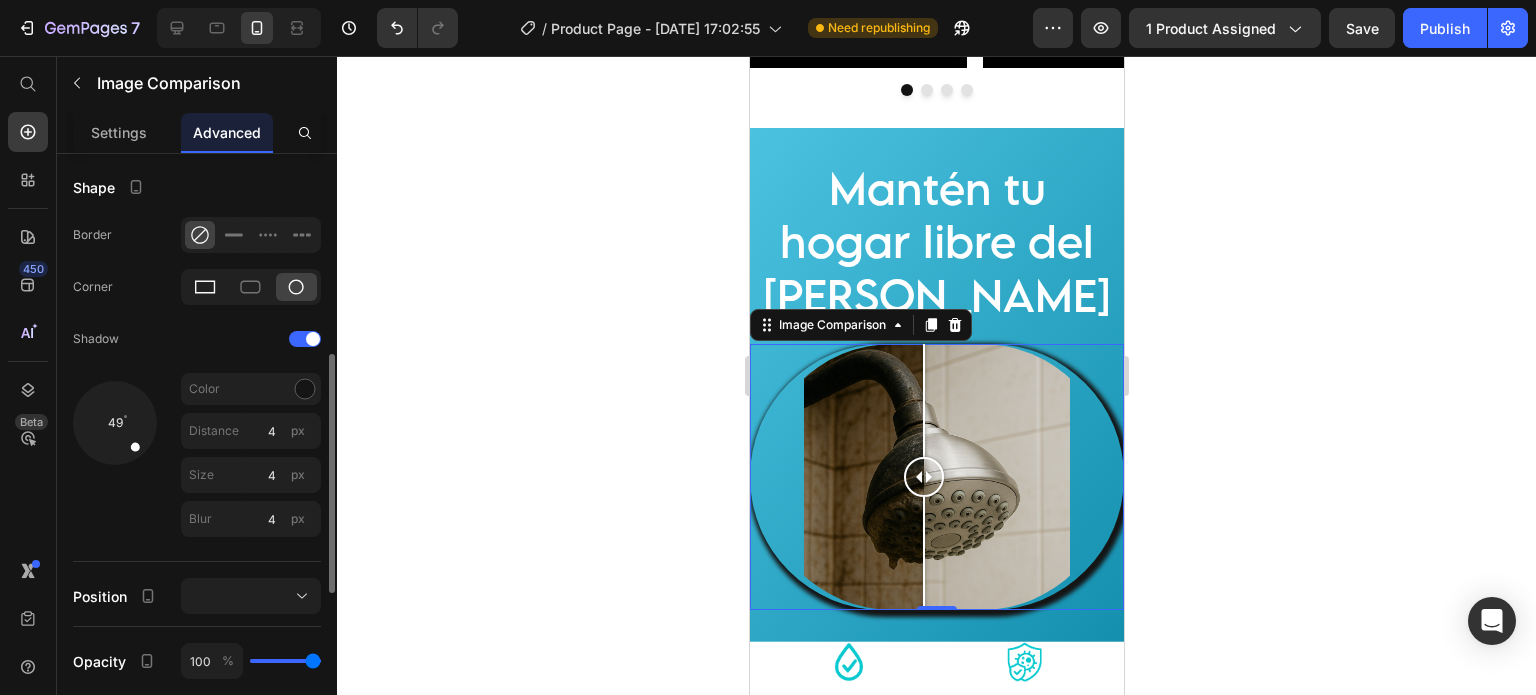 click 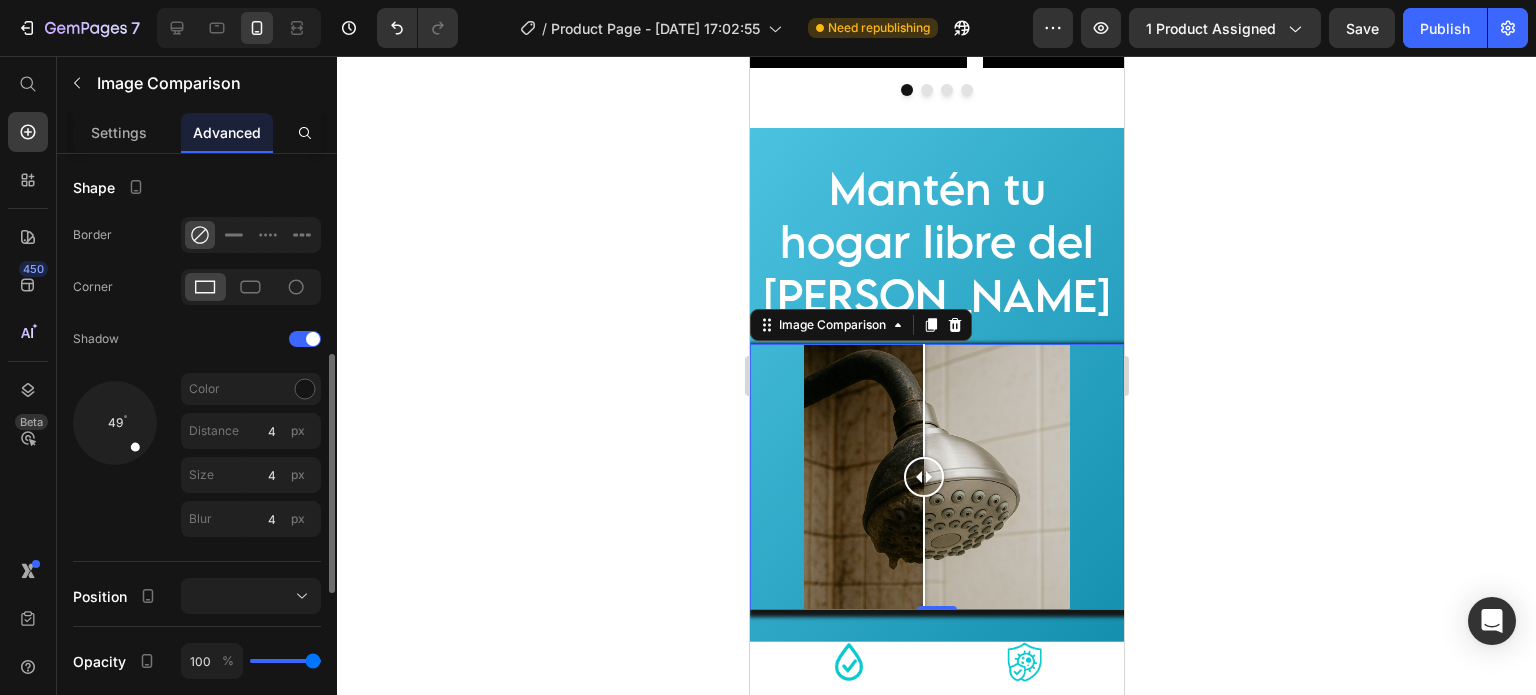 scroll, scrollTop: 332, scrollLeft: 0, axis: vertical 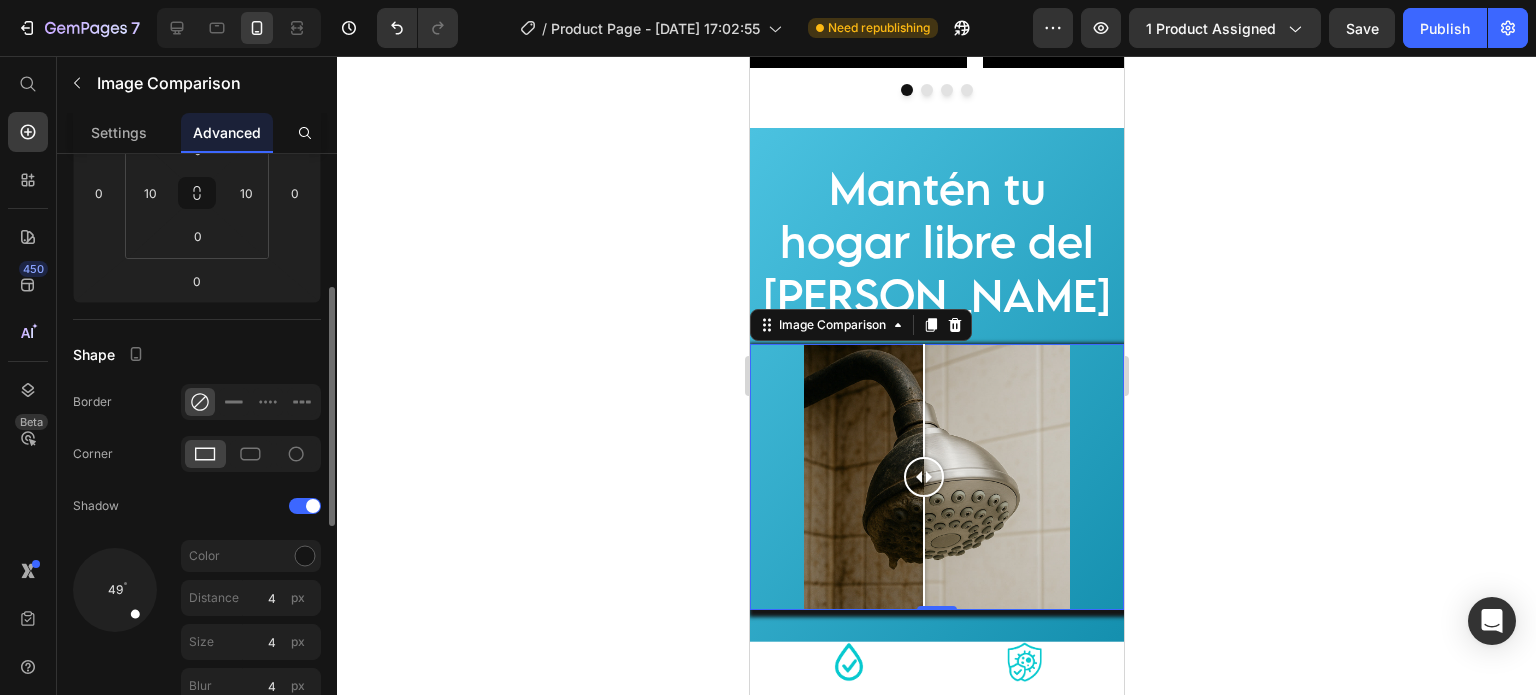 click 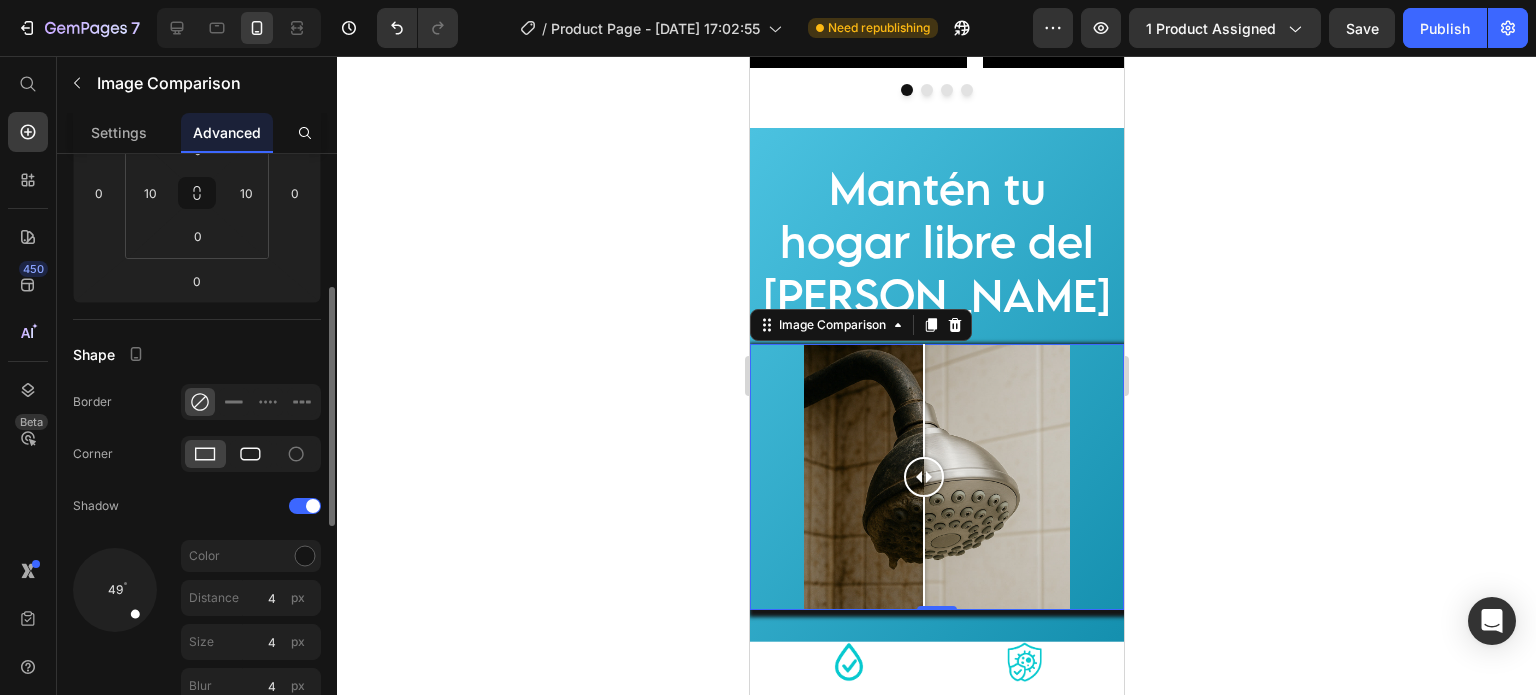 click 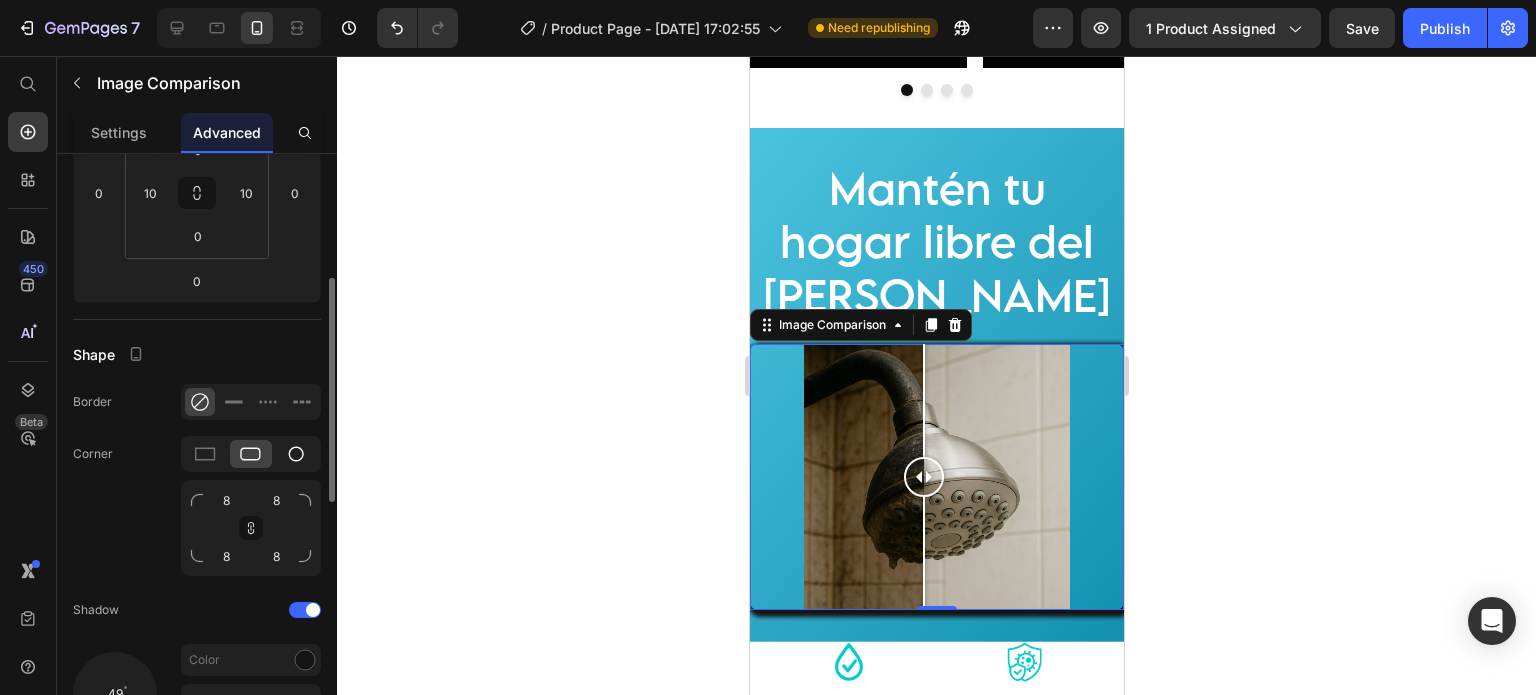 click 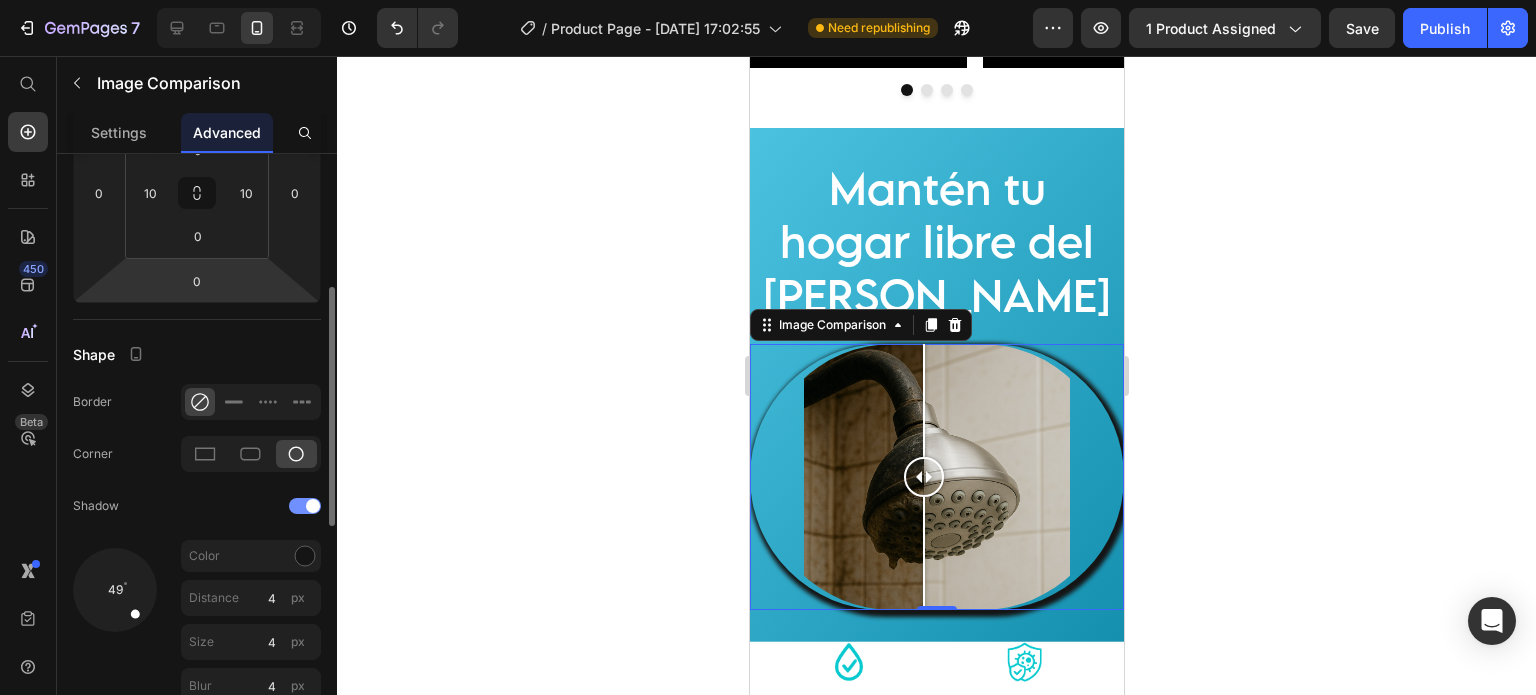 click on "Shadow" 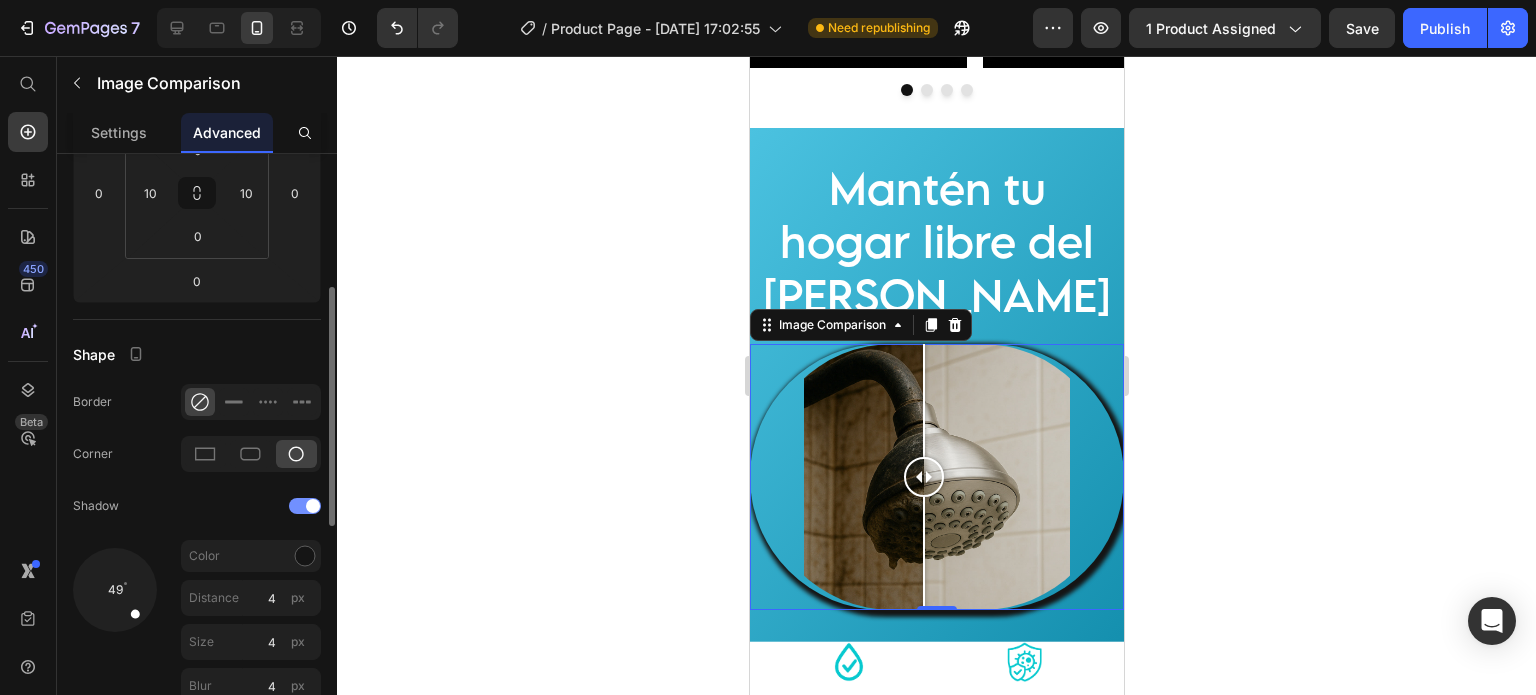 drag, startPoint x: 299, startPoint y: 495, endPoint x: 307, endPoint y: 506, distance: 13.601471 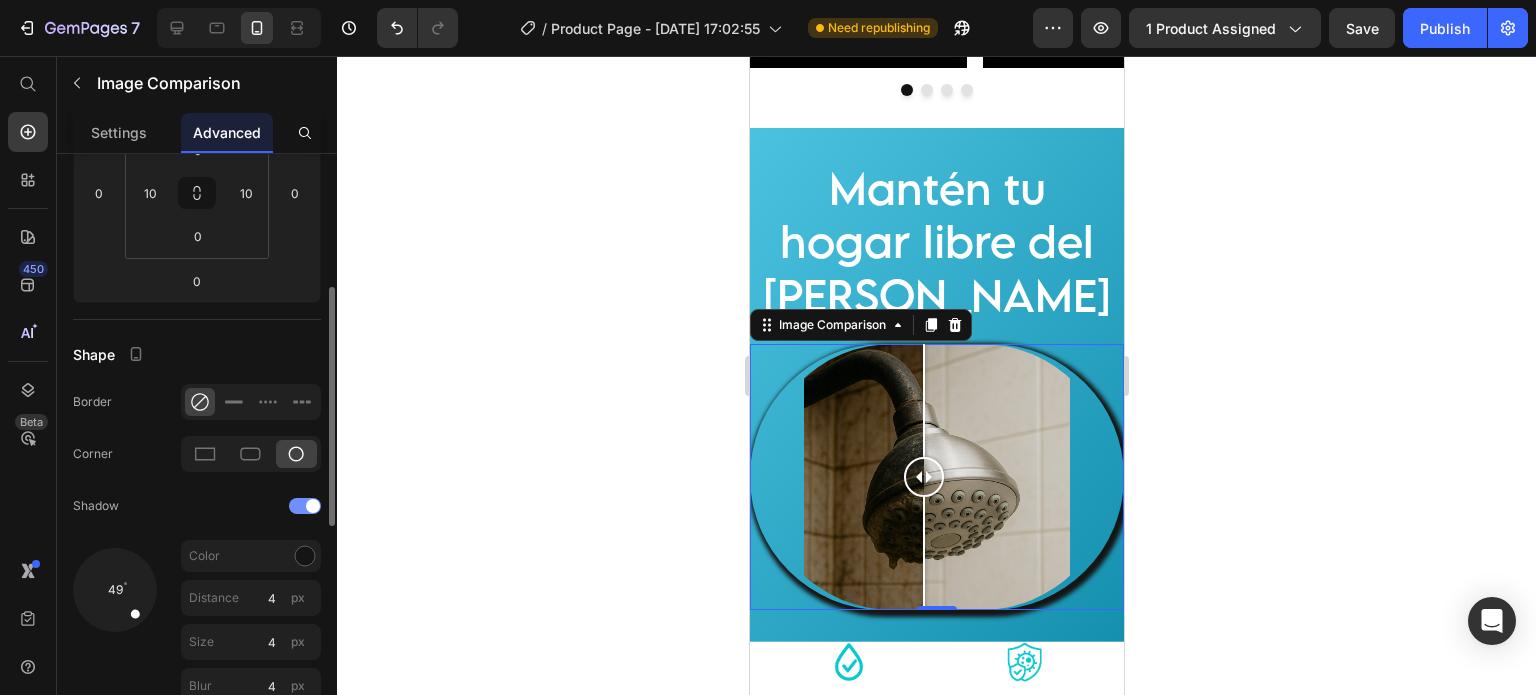 click on "Shadow" 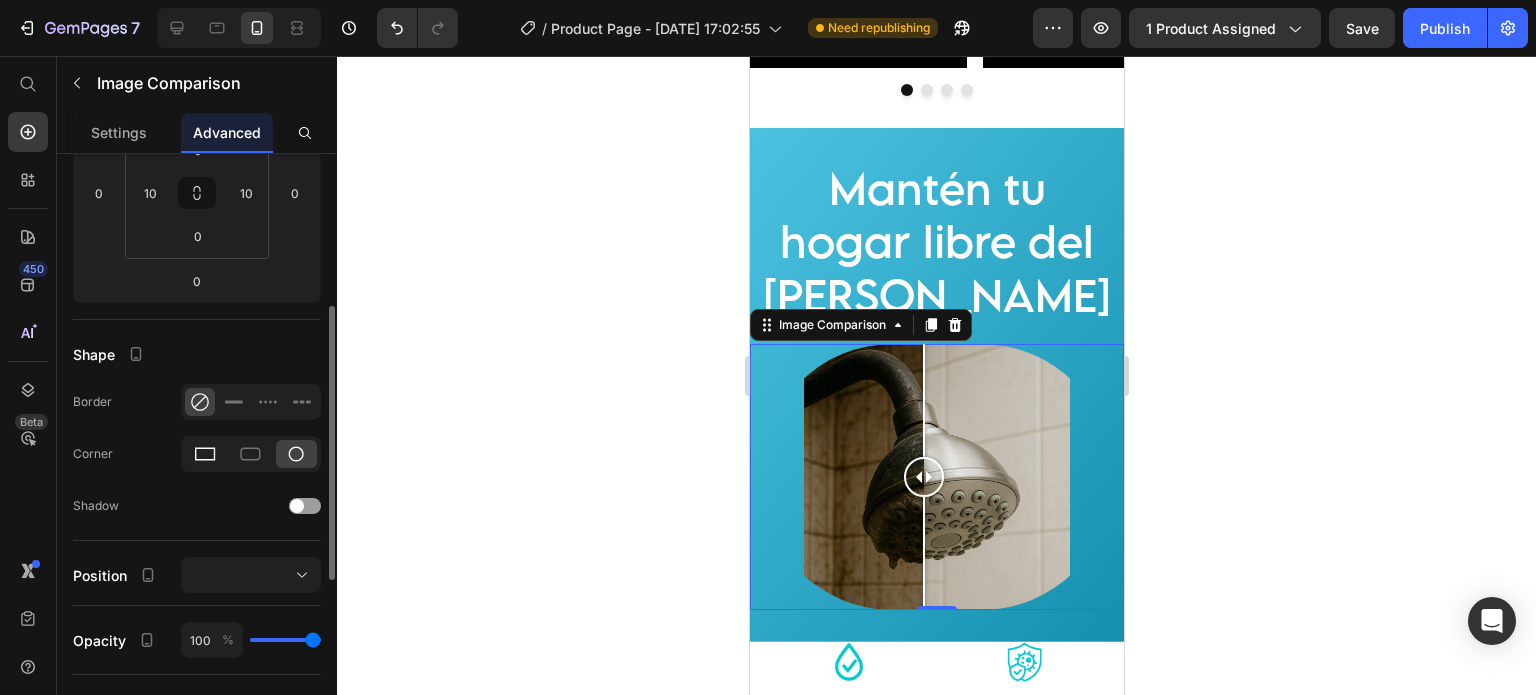 click 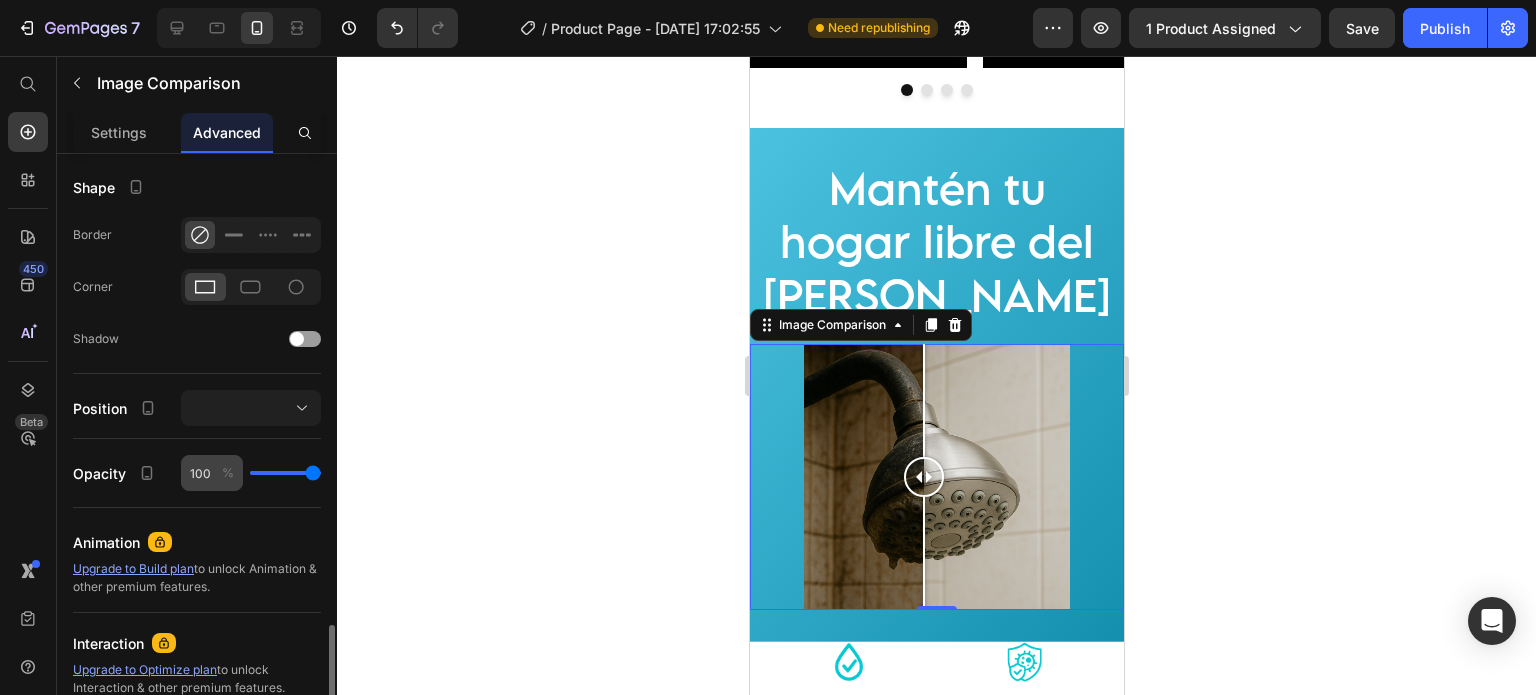 scroll, scrollTop: 665, scrollLeft: 0, axis: vertical 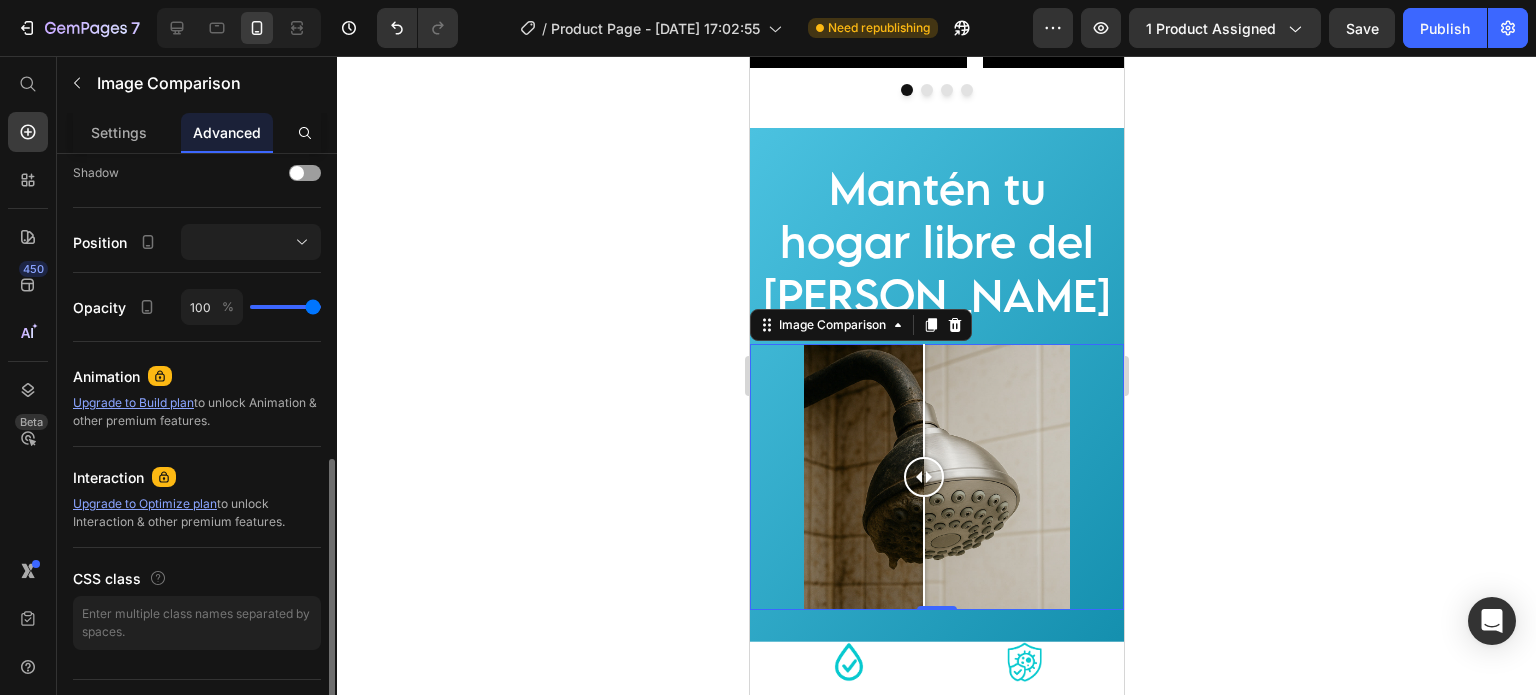 click on "Display on Desktop Tablet Mobile Spacing (px) 0 0 0 0 0 10 0 10 Shape Border Corner Shadow Position Opacity 100 % Animation Upgrade to Build plan  to unlock Animation & other premium features. Interaction Upgrade to Optimize plan  to unlock Interaction & other premium features. CSS class" at bounding box center [197, 92] 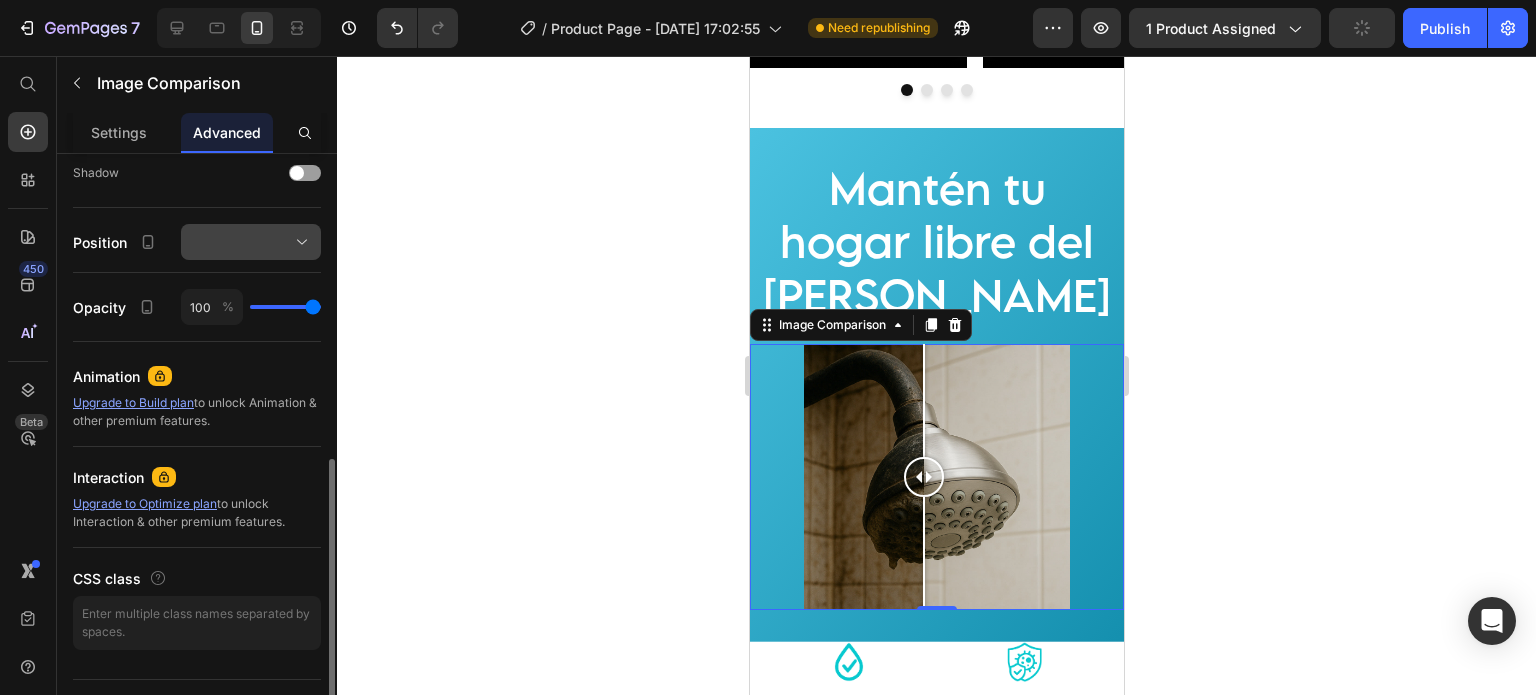 click at bounding box center (251, 242) 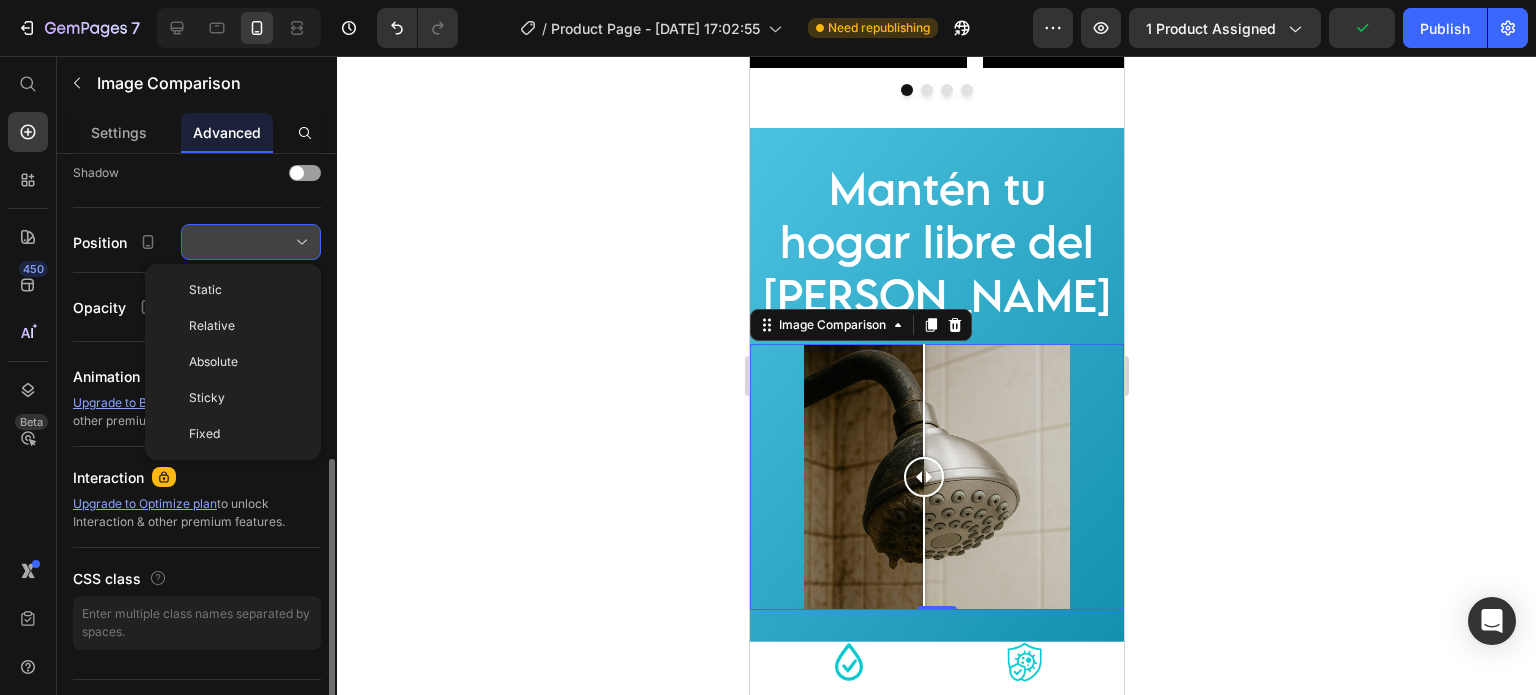 click 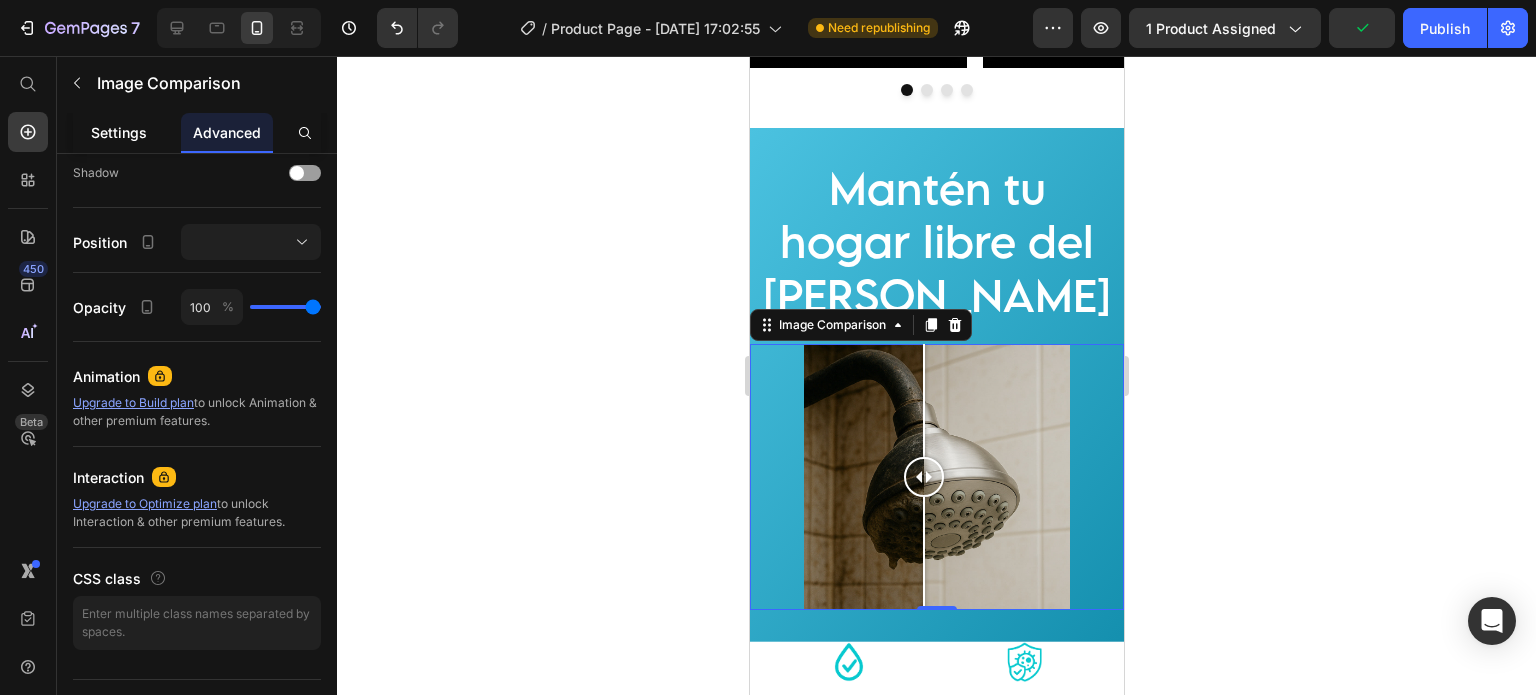 click on "Settings" at bounding box center [119, 132] 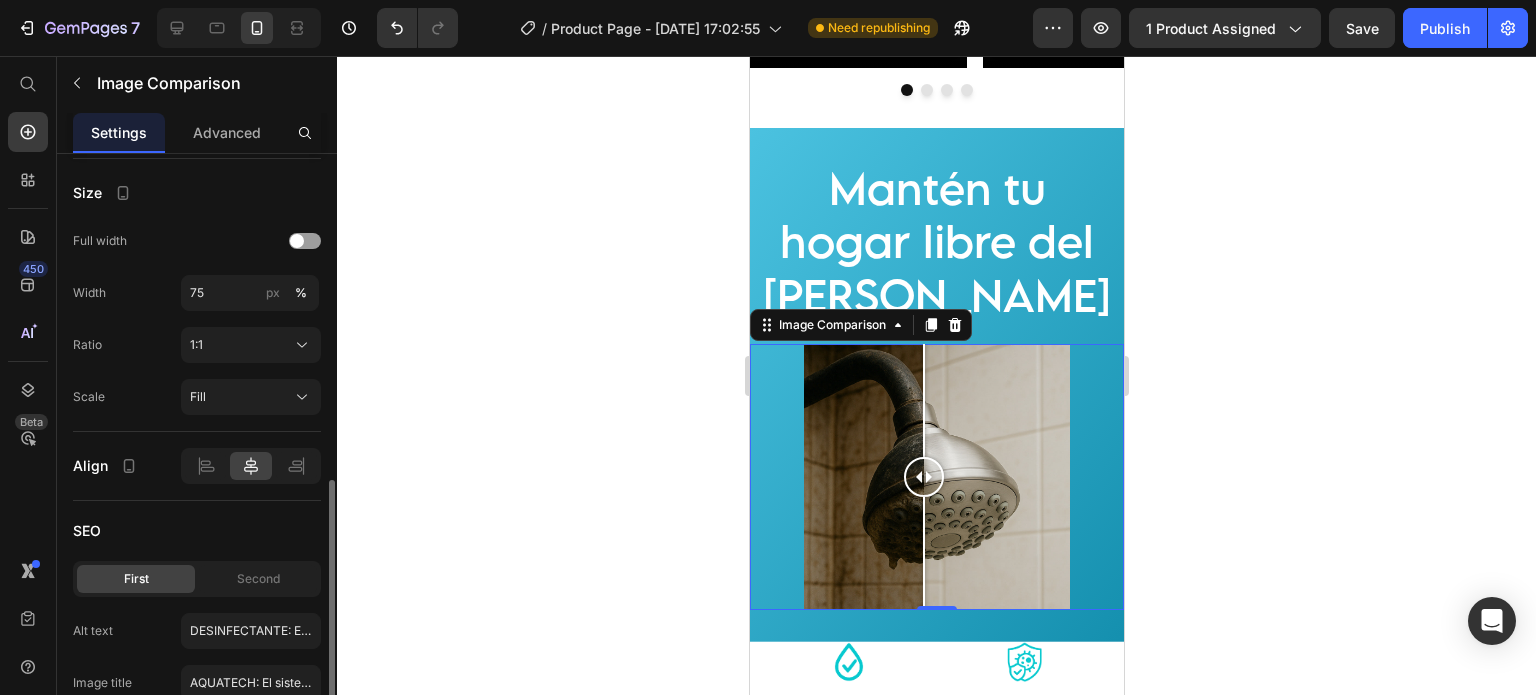 scroll, scrollTop: 926, scrollLeft: 0, axis: vertical 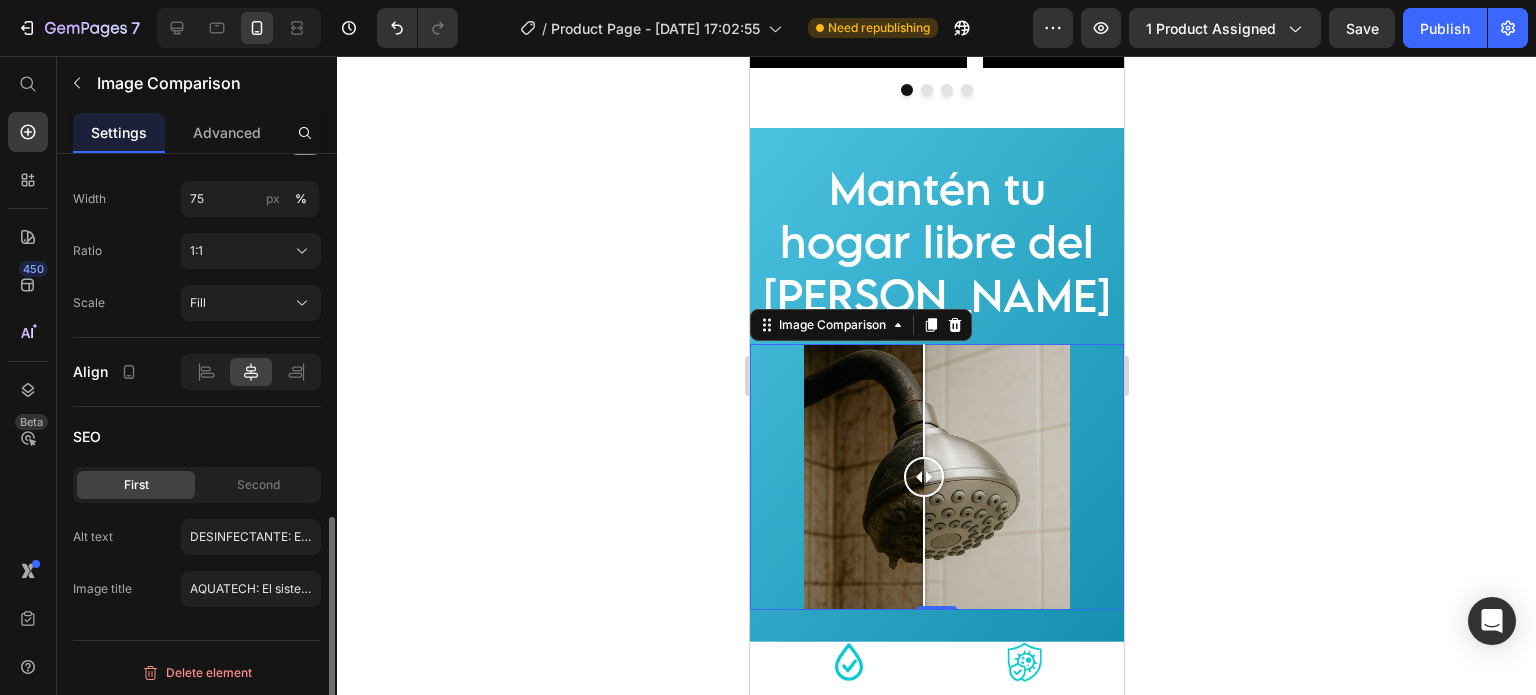 click 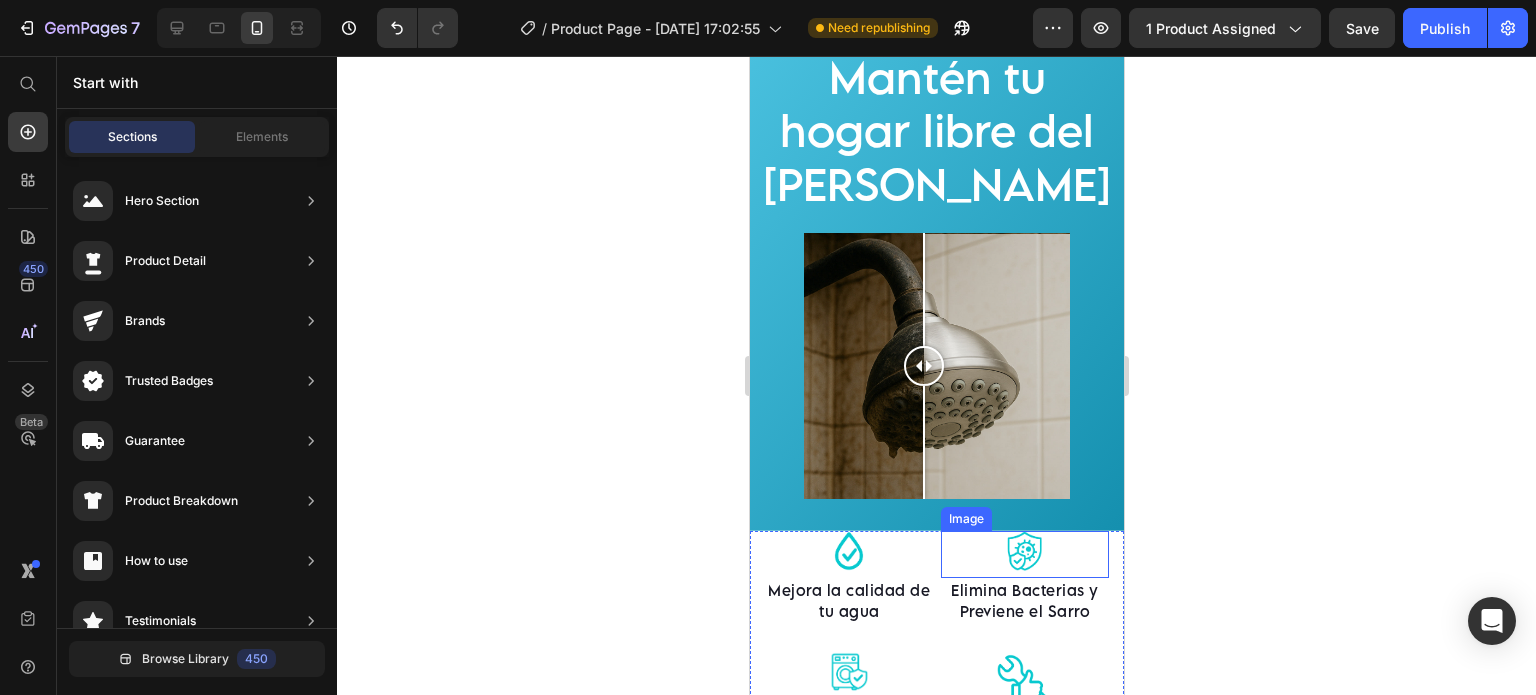 scroll, scrollTop: 2391, scrollLeft: 0, axis: vertical 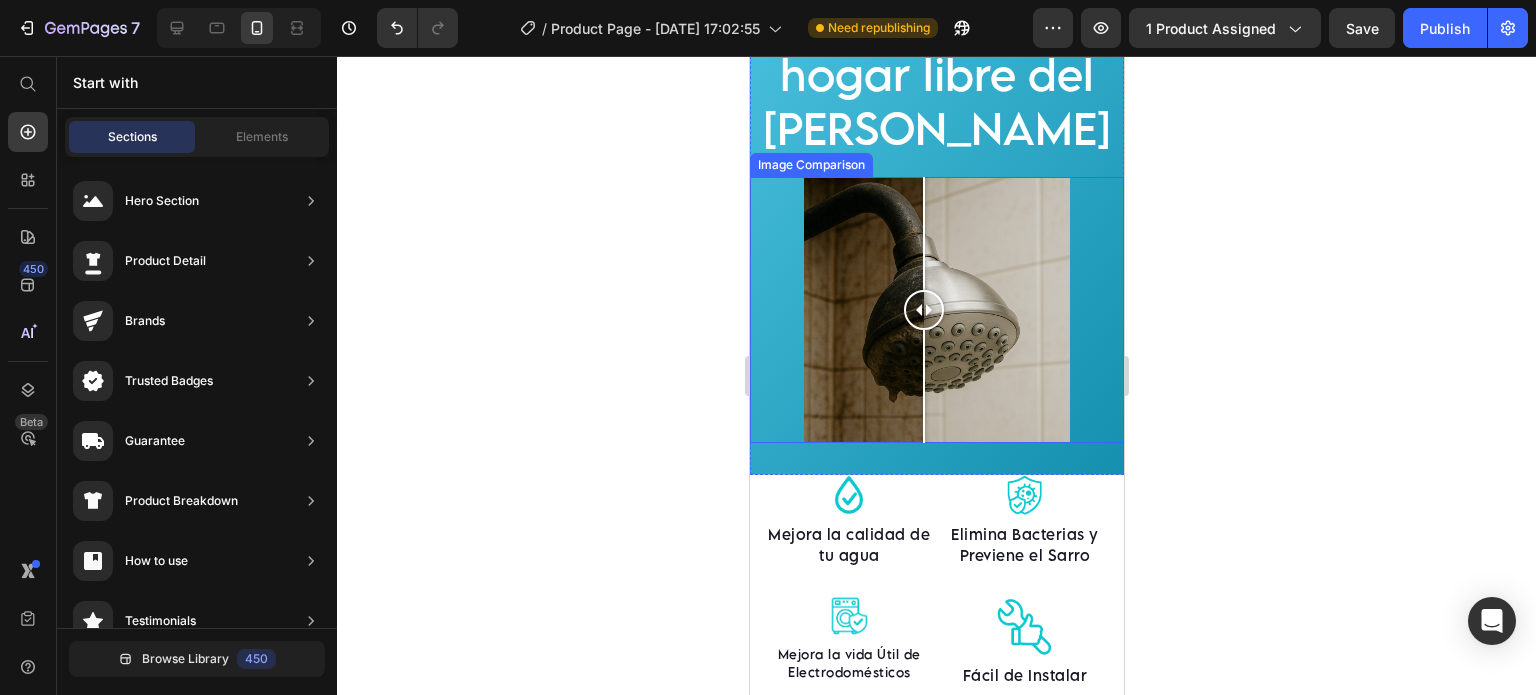 click at bounding box center (936, 310) 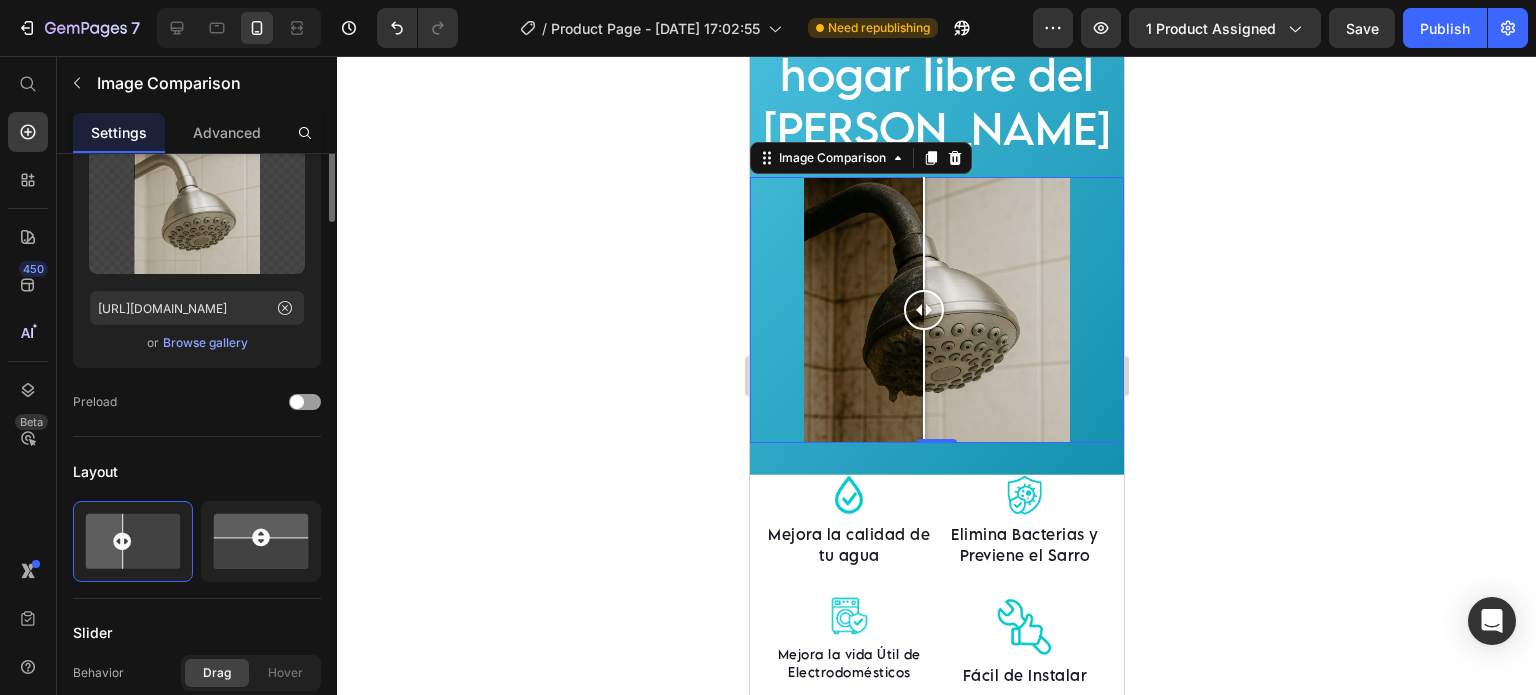 scroll, scrollTop: 0, scrollLeft: 0, axis: both 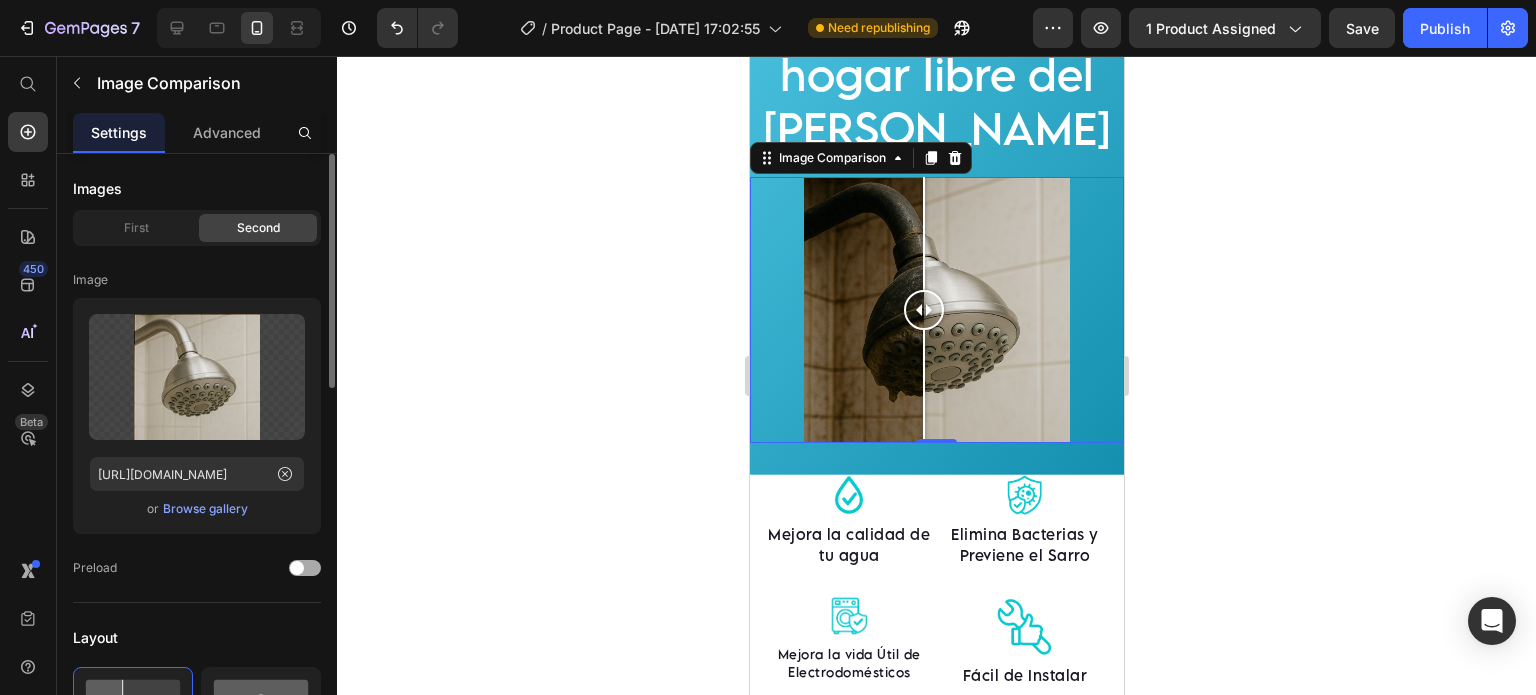 click at bounding box center (297, 568) 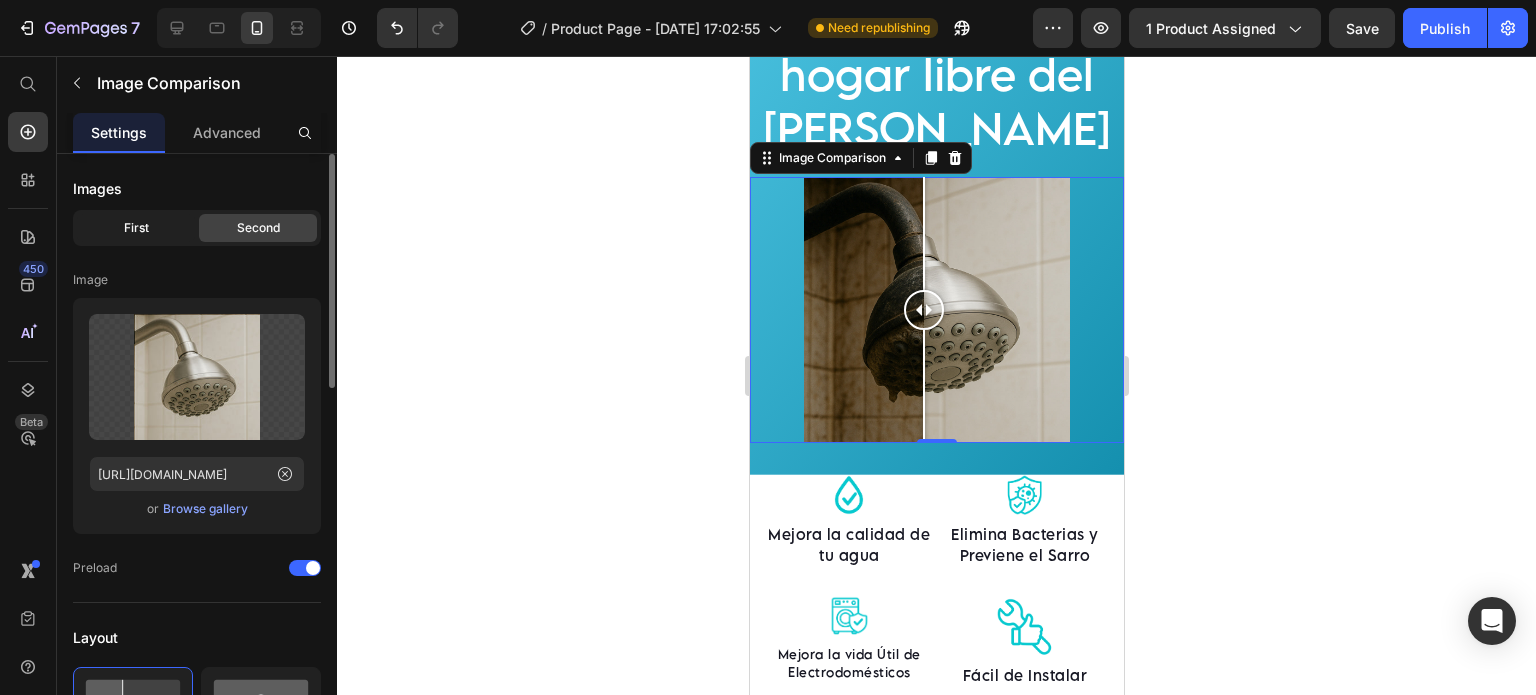 click on "First" 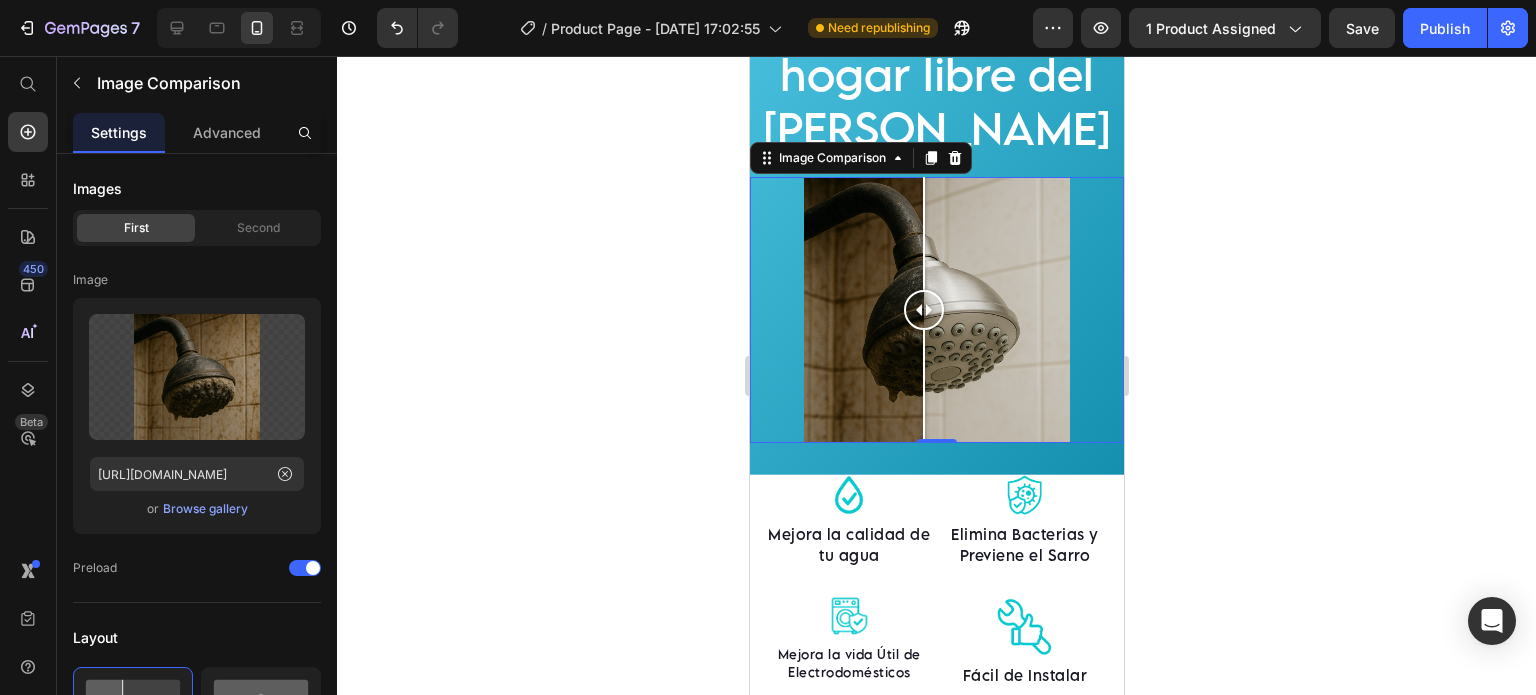 click 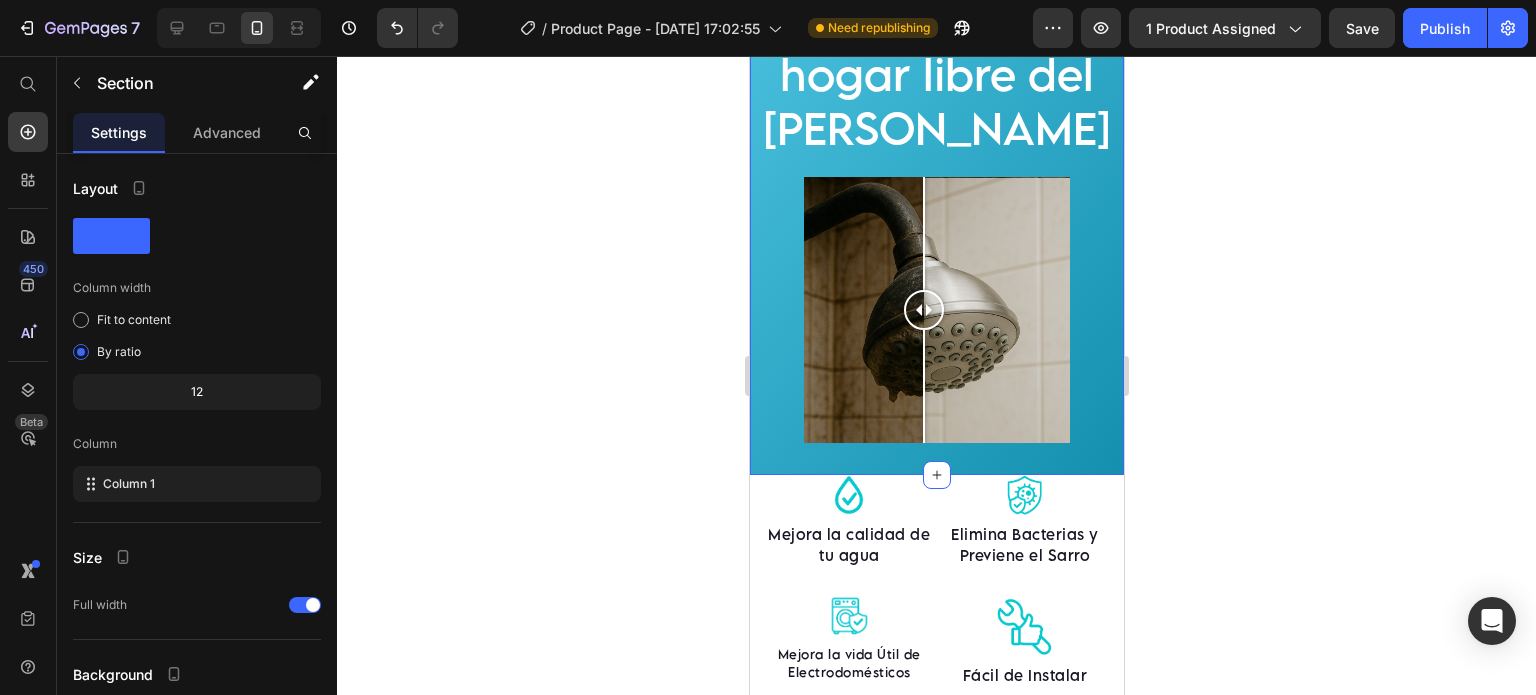 click on "Mantén tu hogar libre del [PERSON_NAME] Heading Image Comparison Section 3" at bounding box center [936, 217] 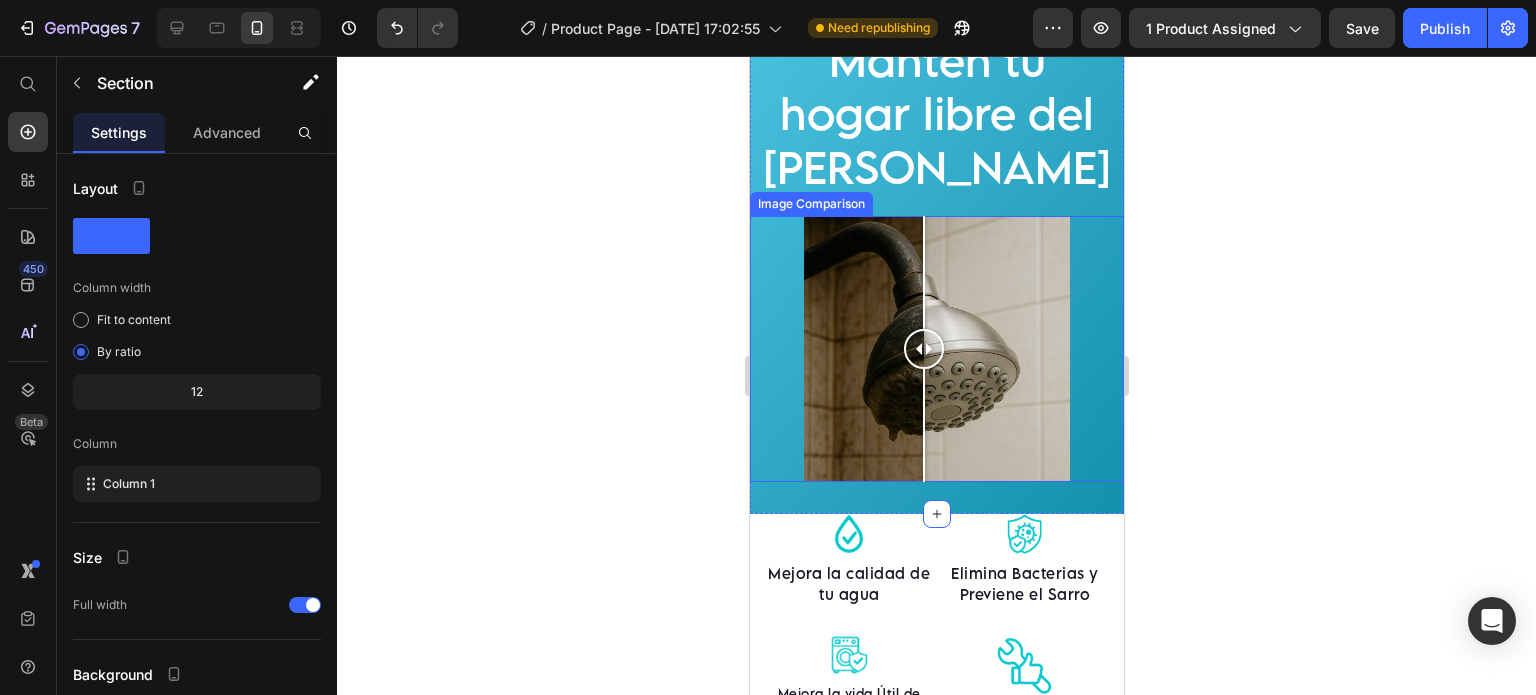 scroll, scrollTop: 2391, scrollLeft: 0, axis: vertical 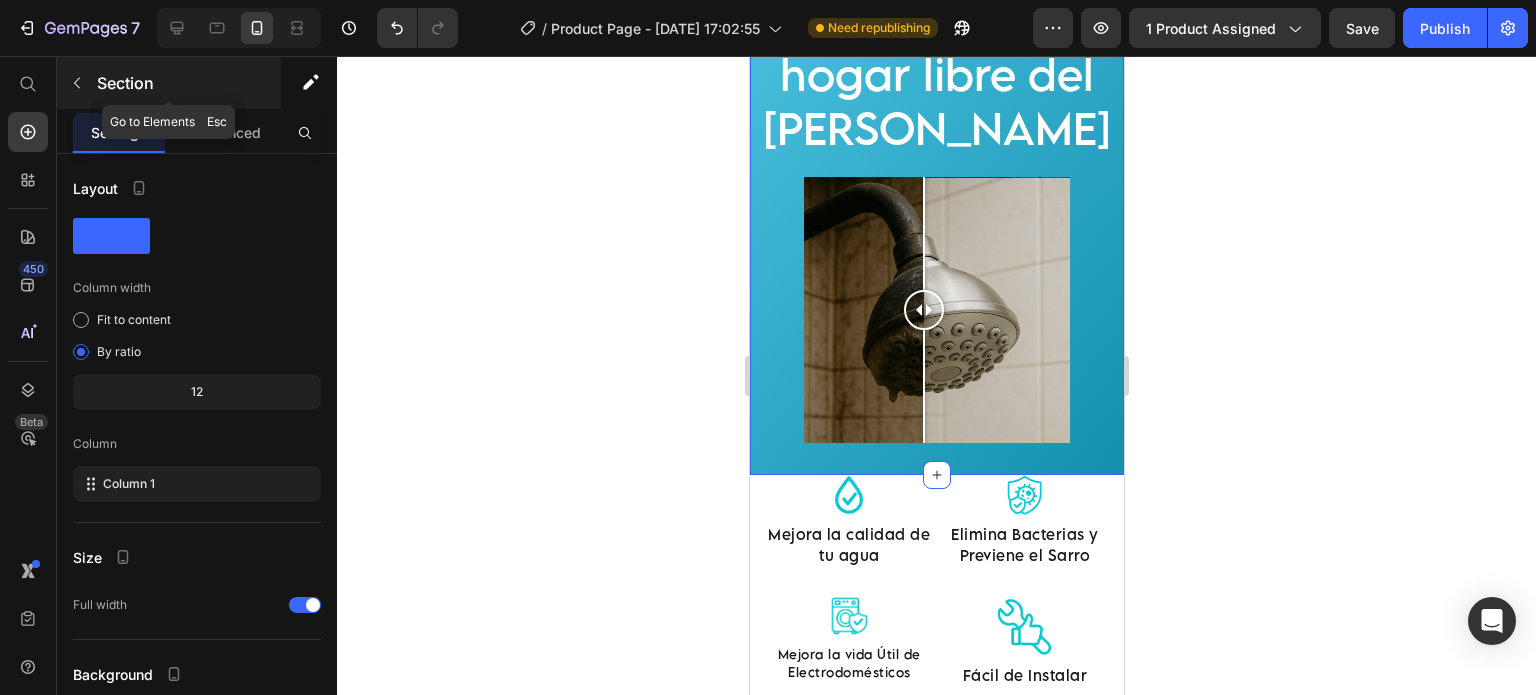 click at bounding box center (77, 83) 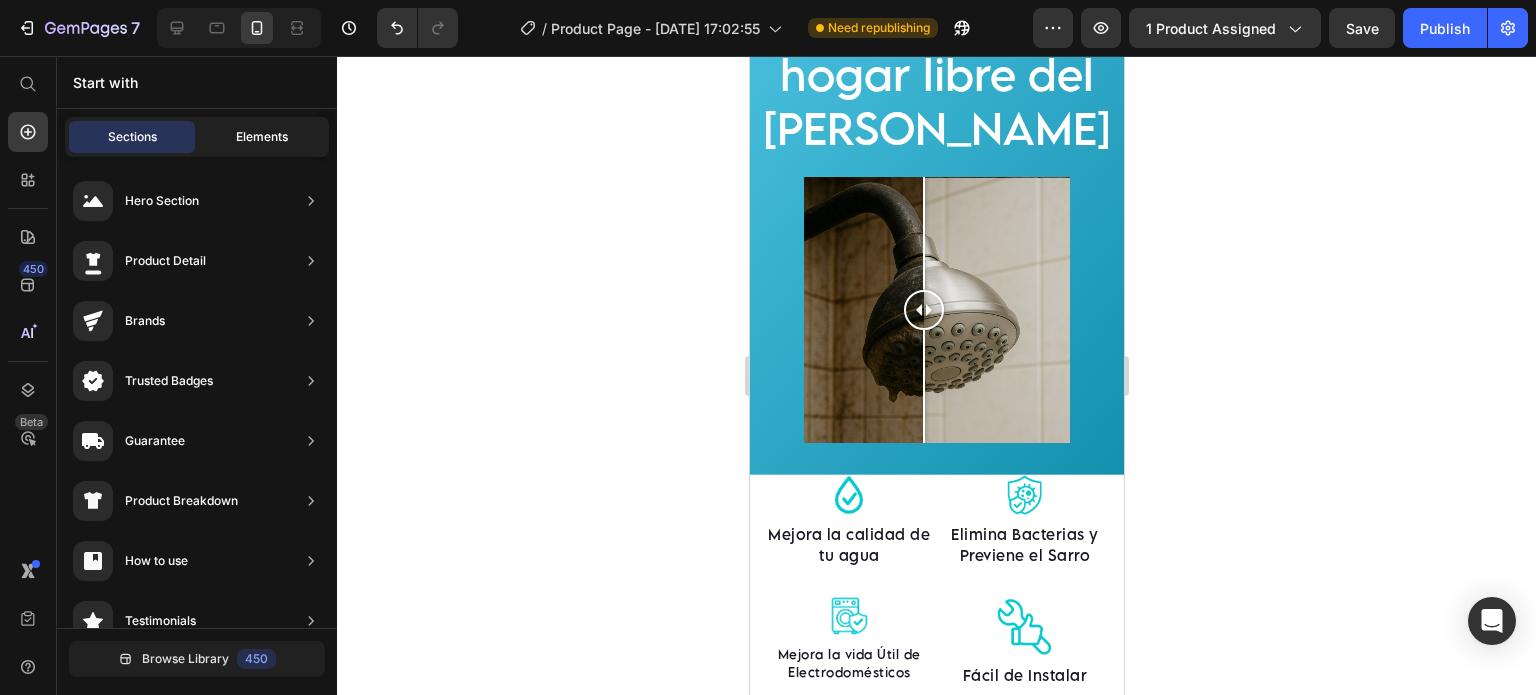 click on "Elements" at bounding box center [262, 137] 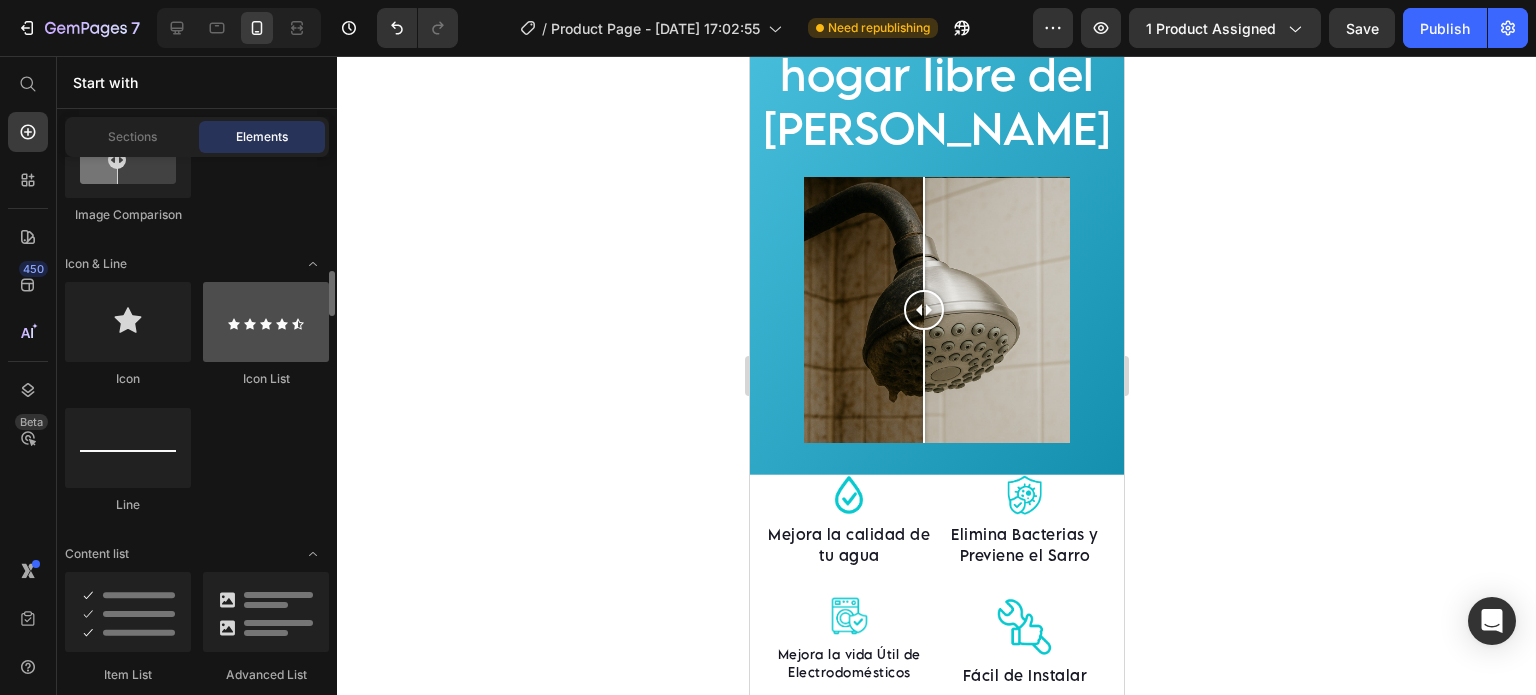 scroll, scrollTop: 166, scrollLeft: 0, axis: vertical 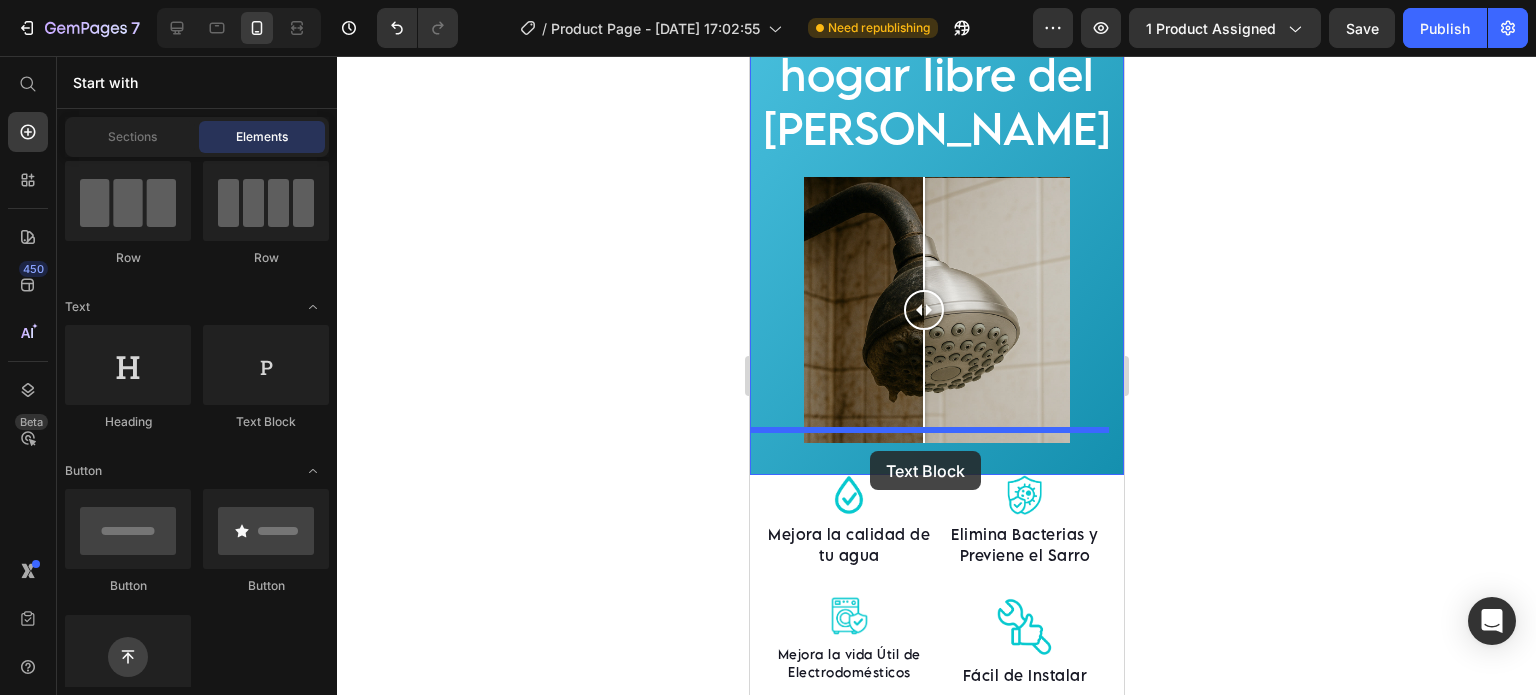 drag, startPoint x: 993, startPoint y: 441, endPoint x: 869, endPoint y: 451, distance: 124.40257 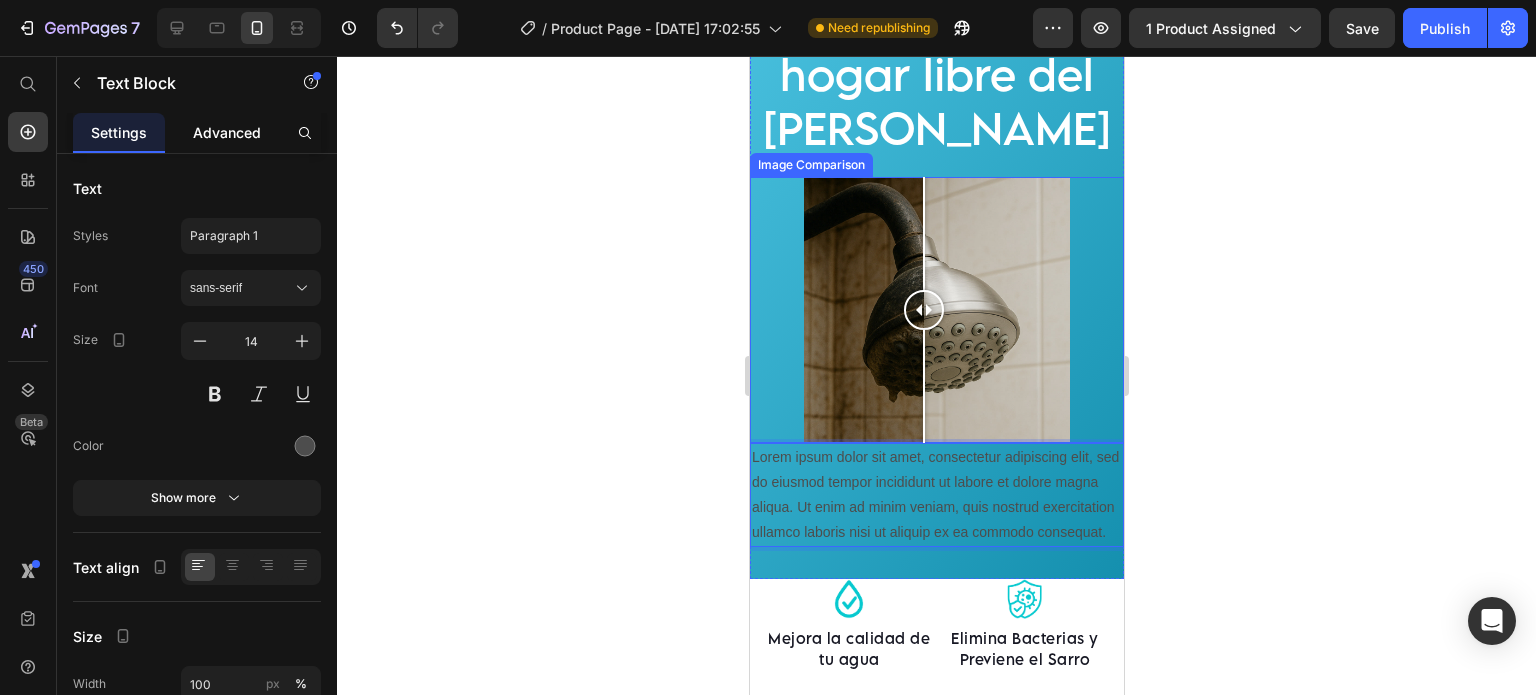click on "Advanced" 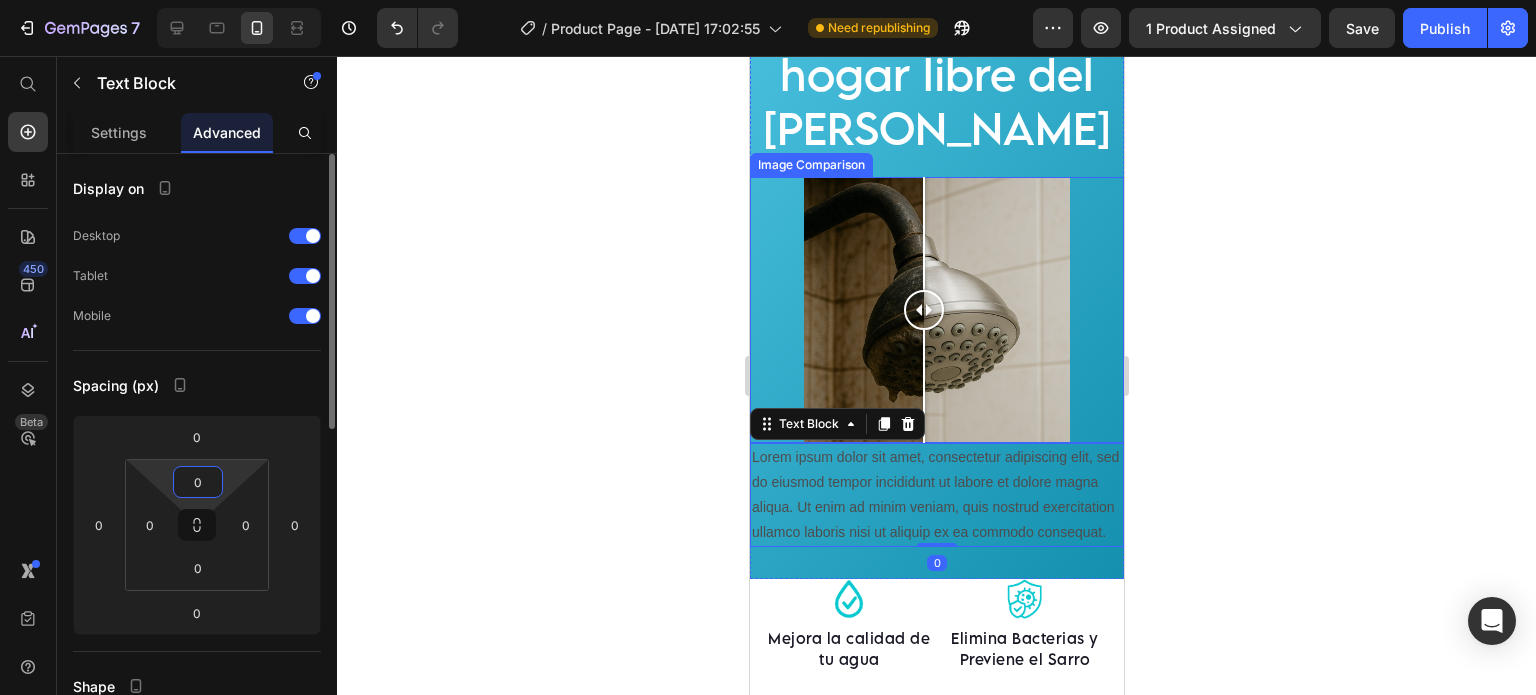 click on "0" at bounding box center (198, 482) 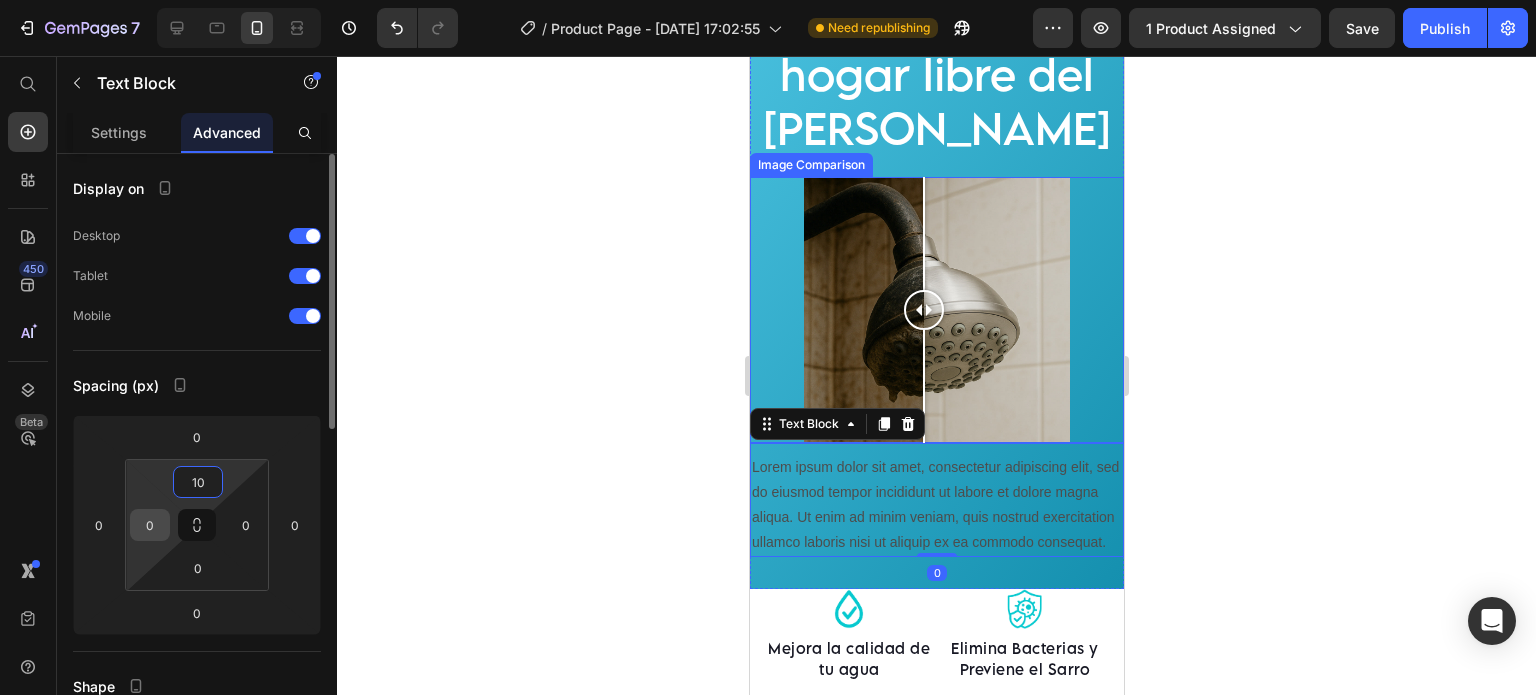 type on "10" 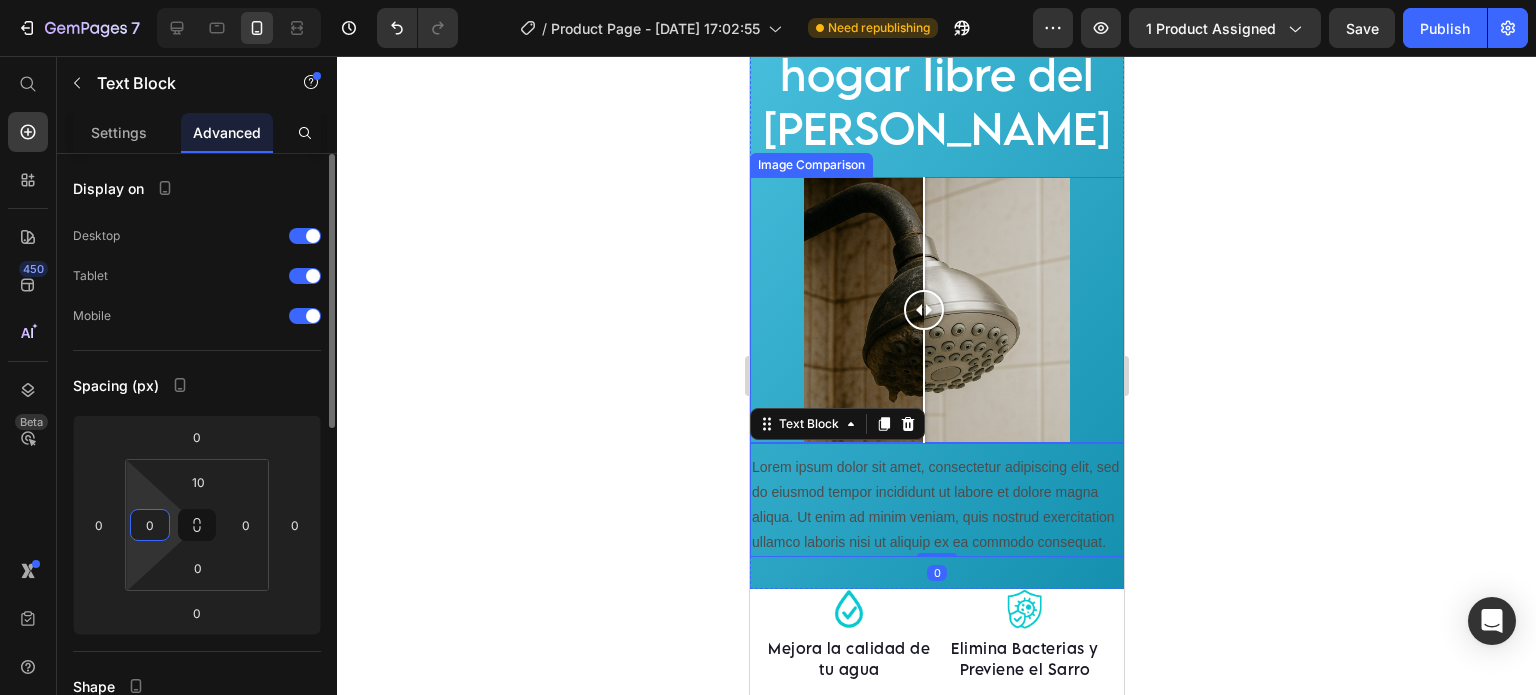 click on "0" at bounding box center (150, 525) 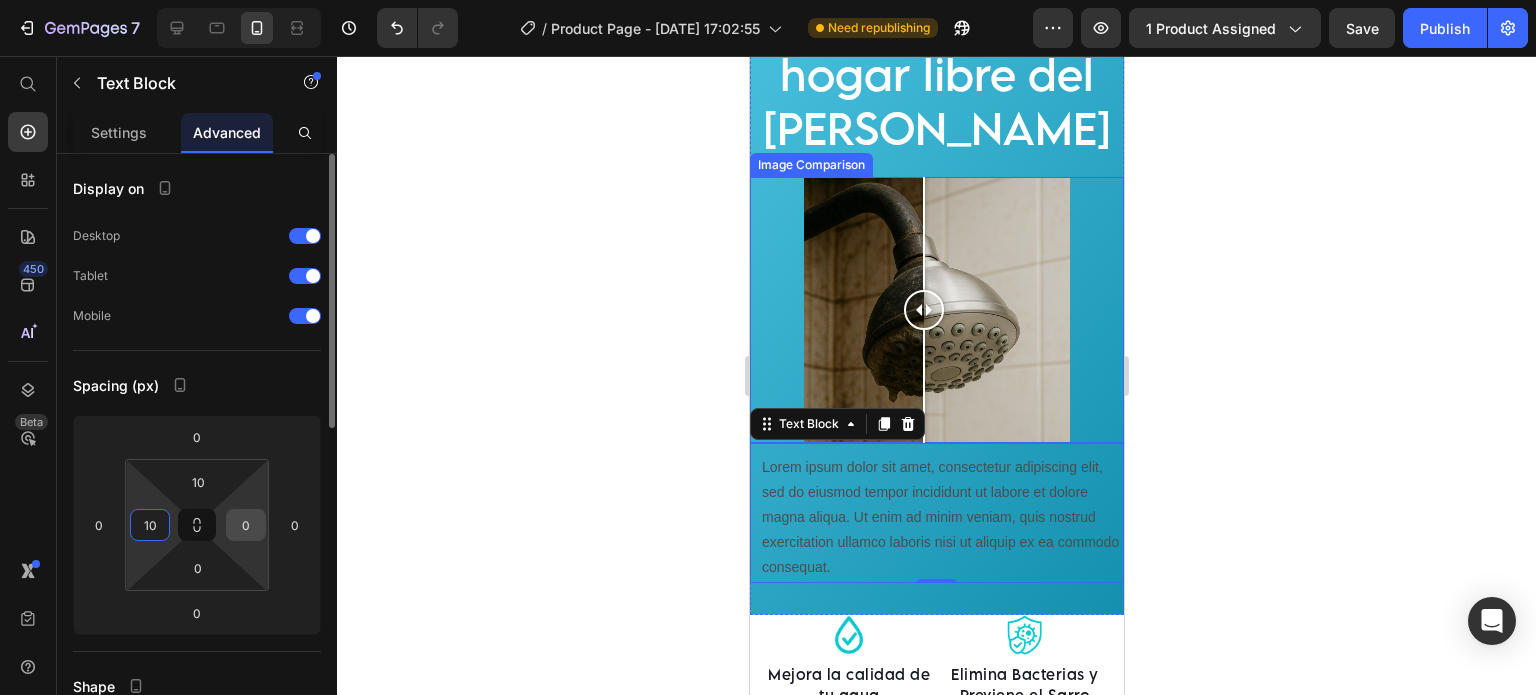 type on "10" 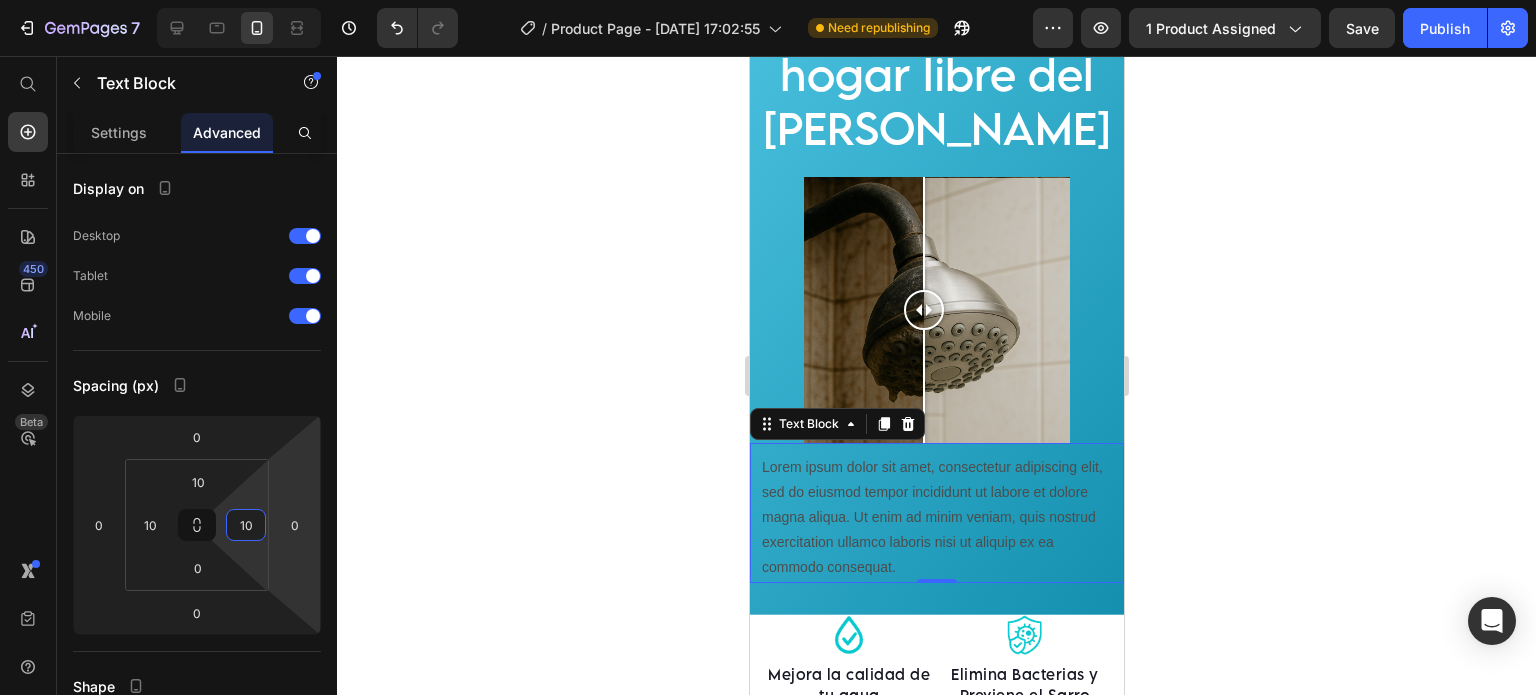 type on "10" 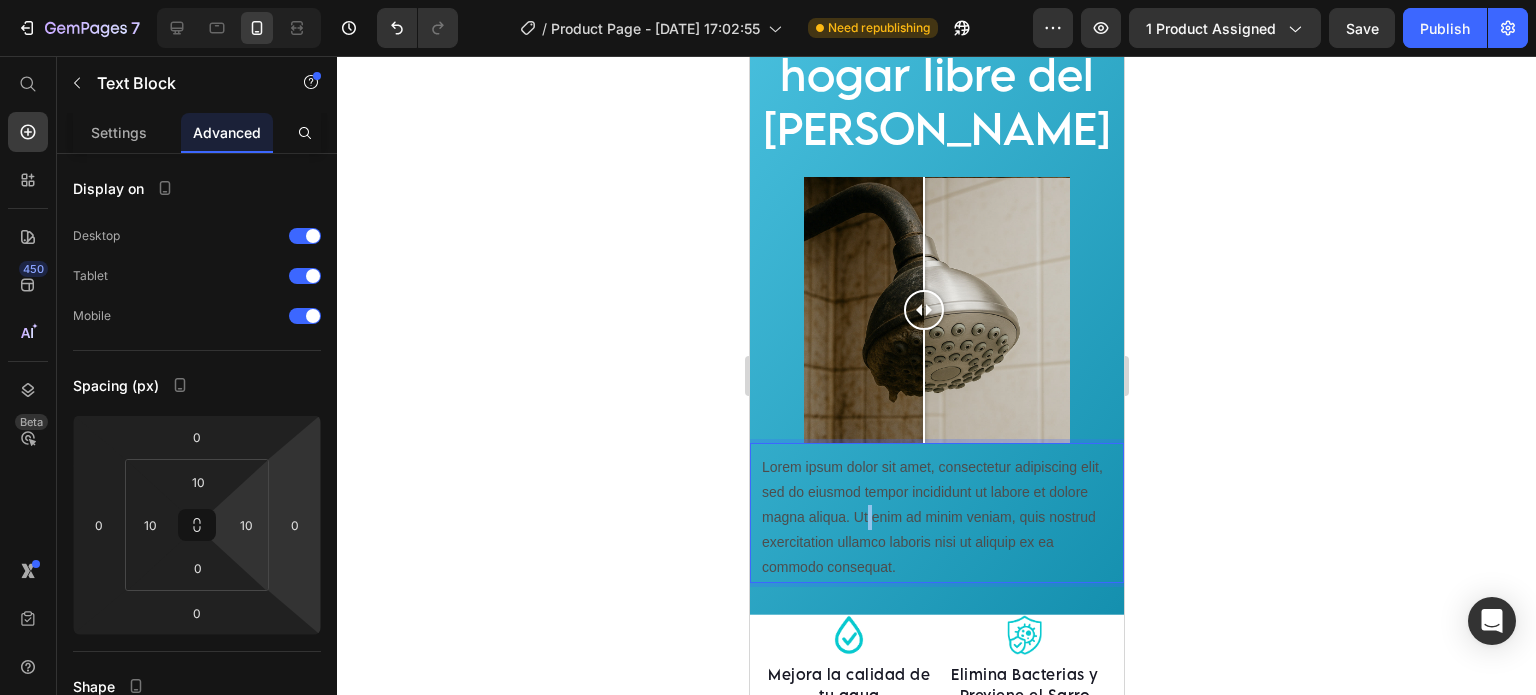 click on "Lorem ipsum dolor sit amet, consectetur adipiscing elit, sed do eiusmod tempor incididunt ut labore et dolore magna aliqua. Ut enim ad minim veniam, quis nostrud exercitation ullamco laboris nisi ut aliquip ex ea commodo consequat." at bounding box center (936, 518) 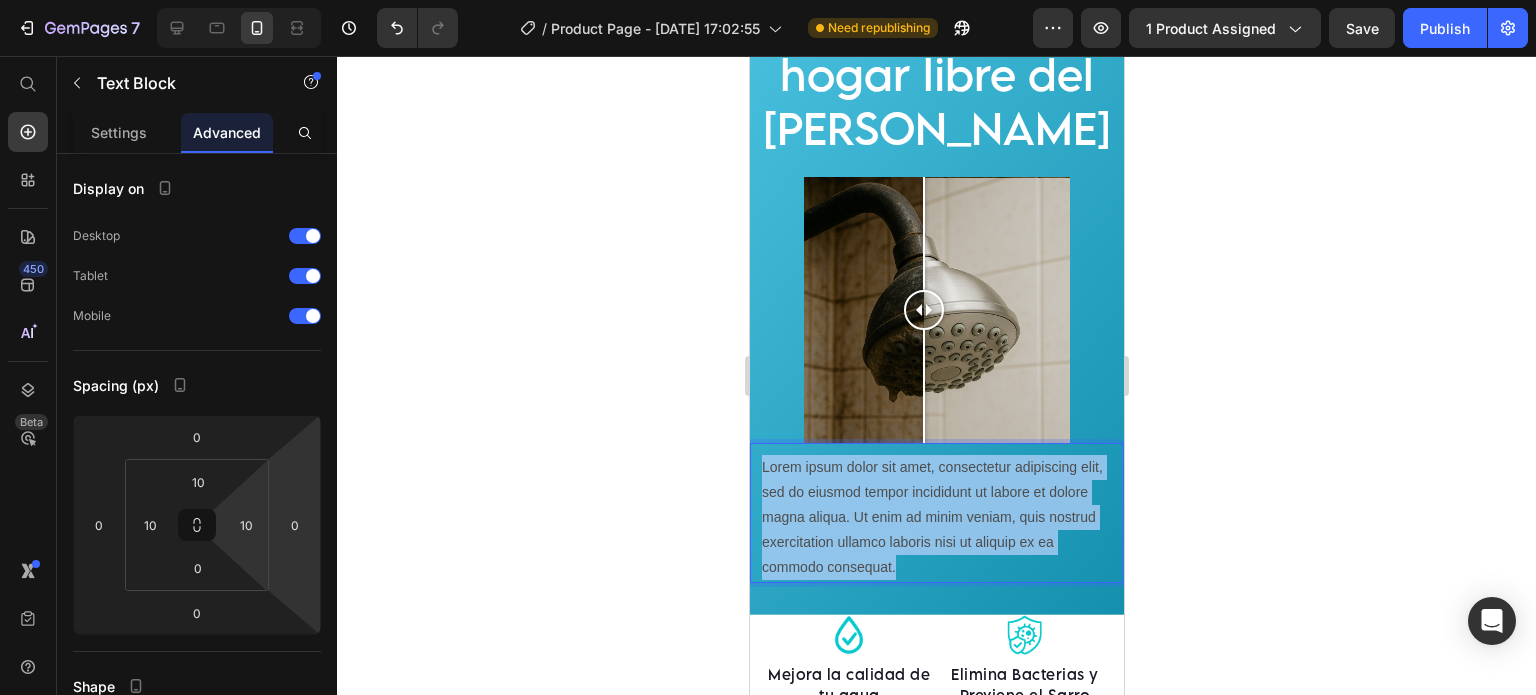 click on "Lorem ipsum dolor sit amet, consectetur adipiscing elit, sed do eiusmod tempor incididunt ut labore et dolore magna aliqua. Ut enim ad minim veniam, quis nostrud exercitation ullamco laboris nisi ut aliquip ex ea commodo consequat." at bounding box center (936, 518) 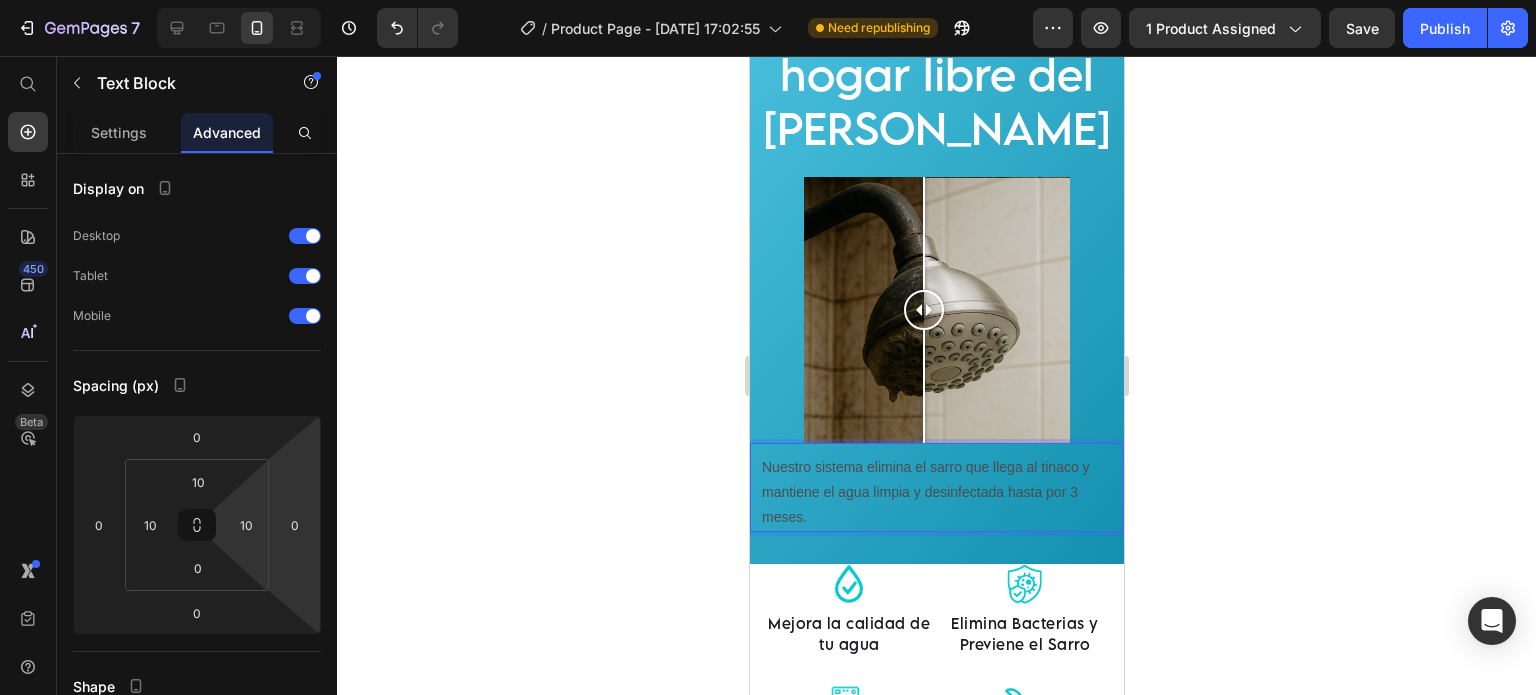 click on "Nuestro sistema elimina el sarro que llega al tinaco y mantiene el agua limpia y desinfectada hasta por 3 meses." at bounding box center [936, 493] 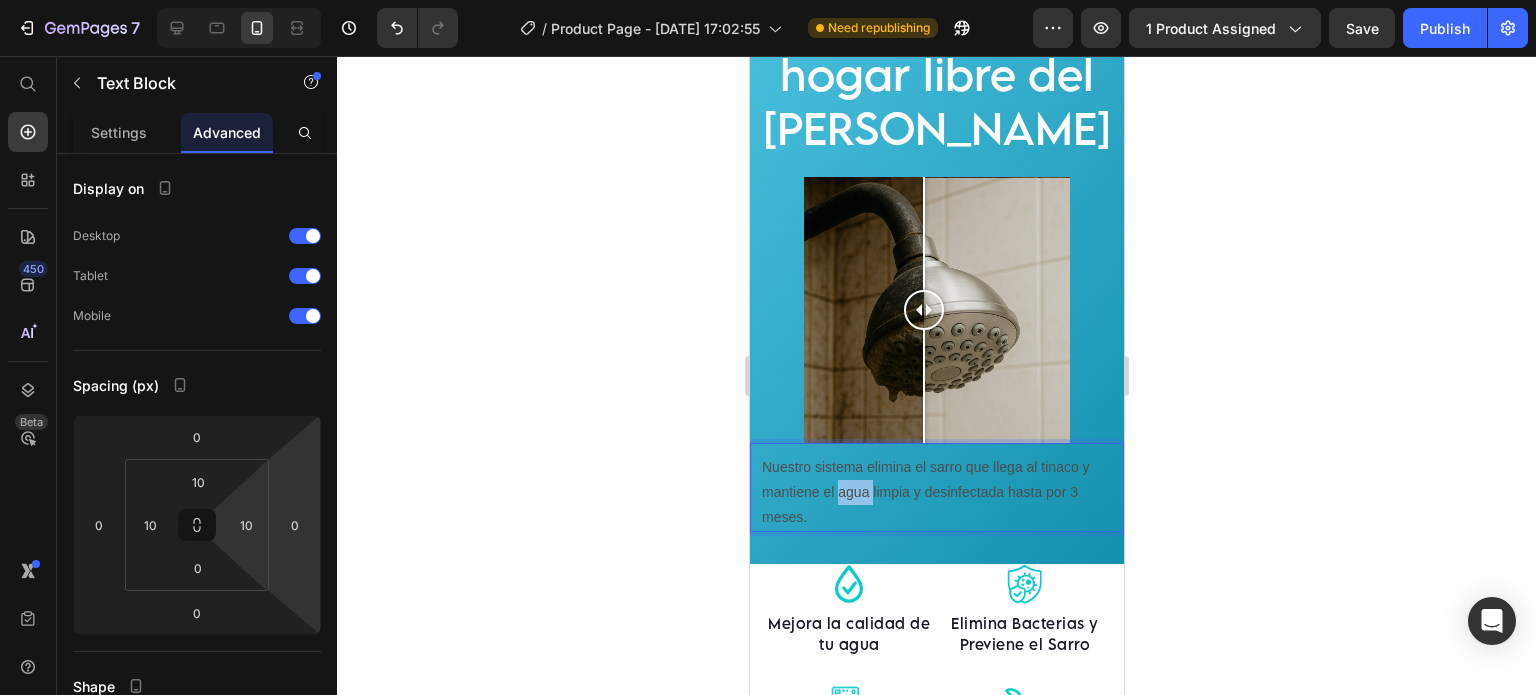 click on "Nuestro sistema elimina el sarro que llega al tinaco y mantiene el agua limpia y desinfectada hasta por 3 meses." at bounding box center (936, 493) 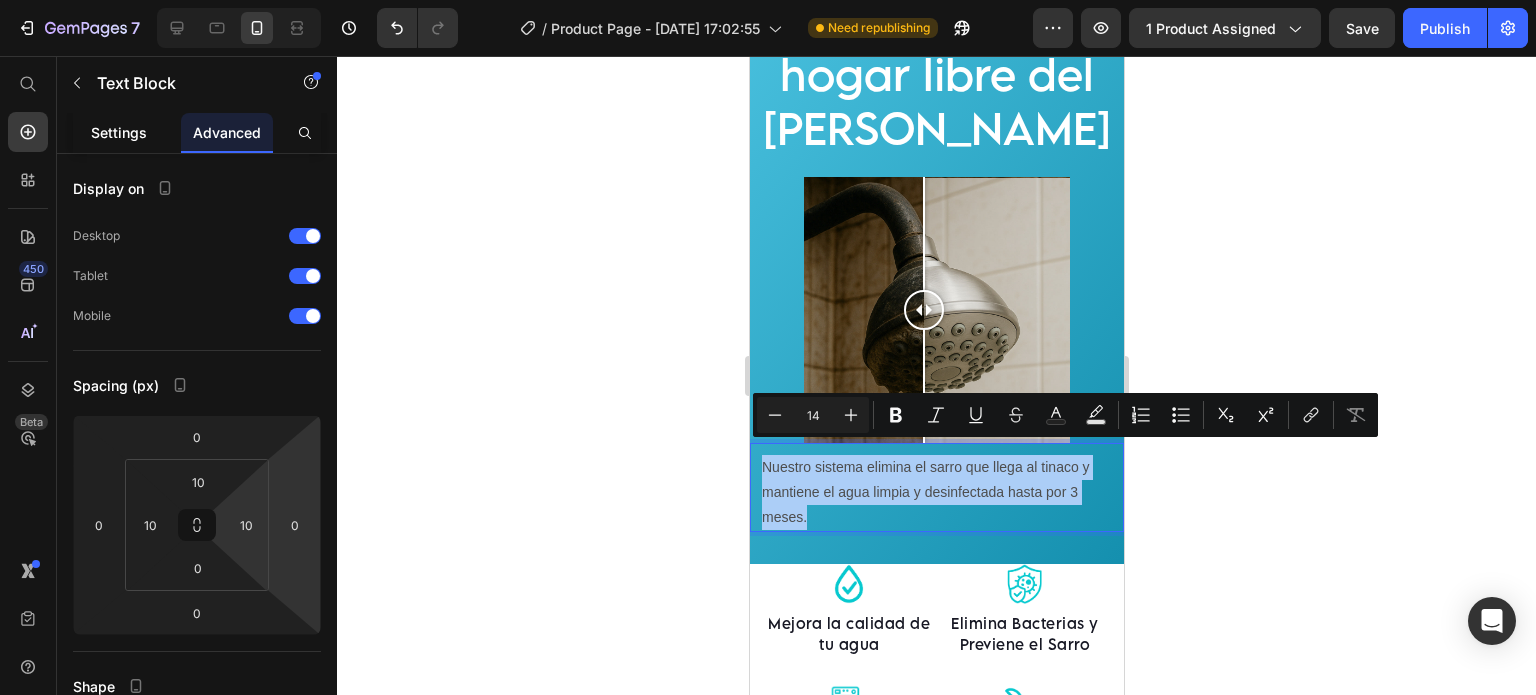 click on "Settings" at bounding box center (119, 132) 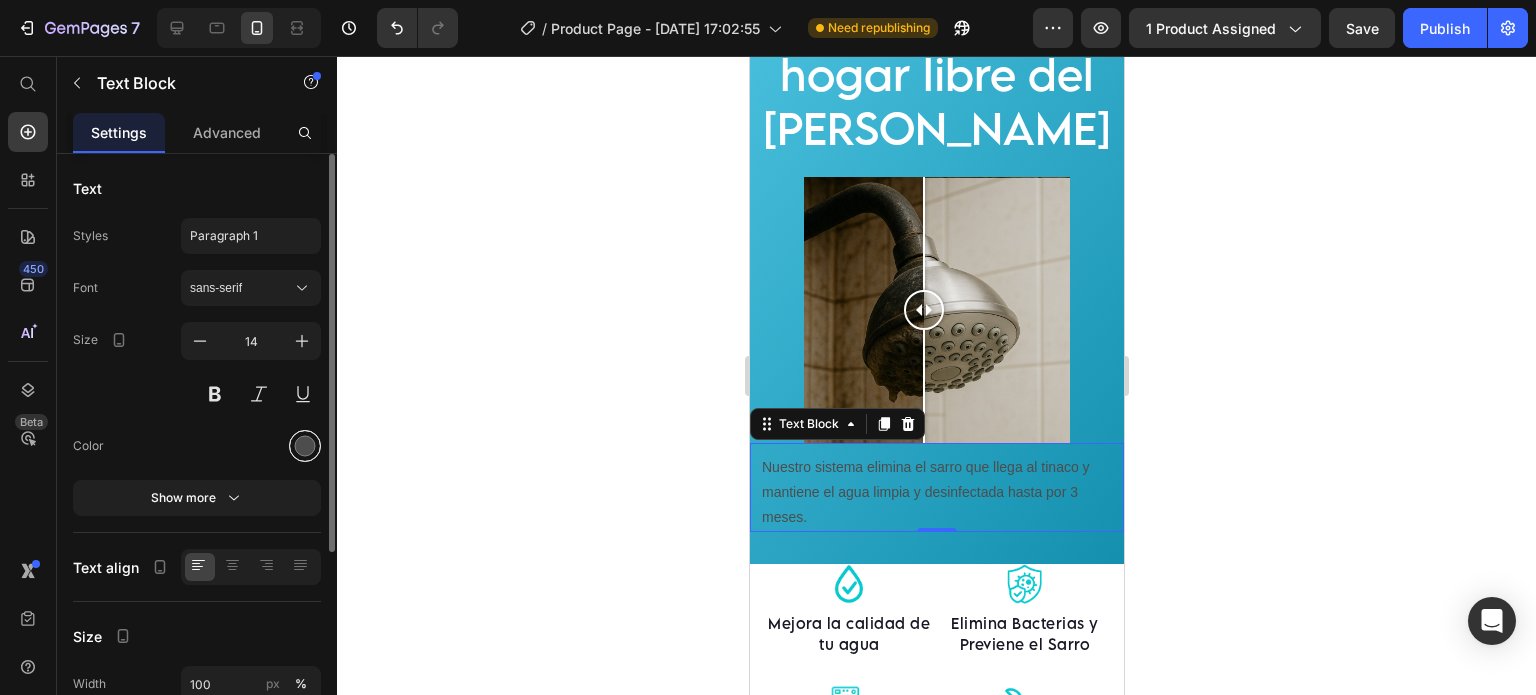 click at bounding box center [305, 446] 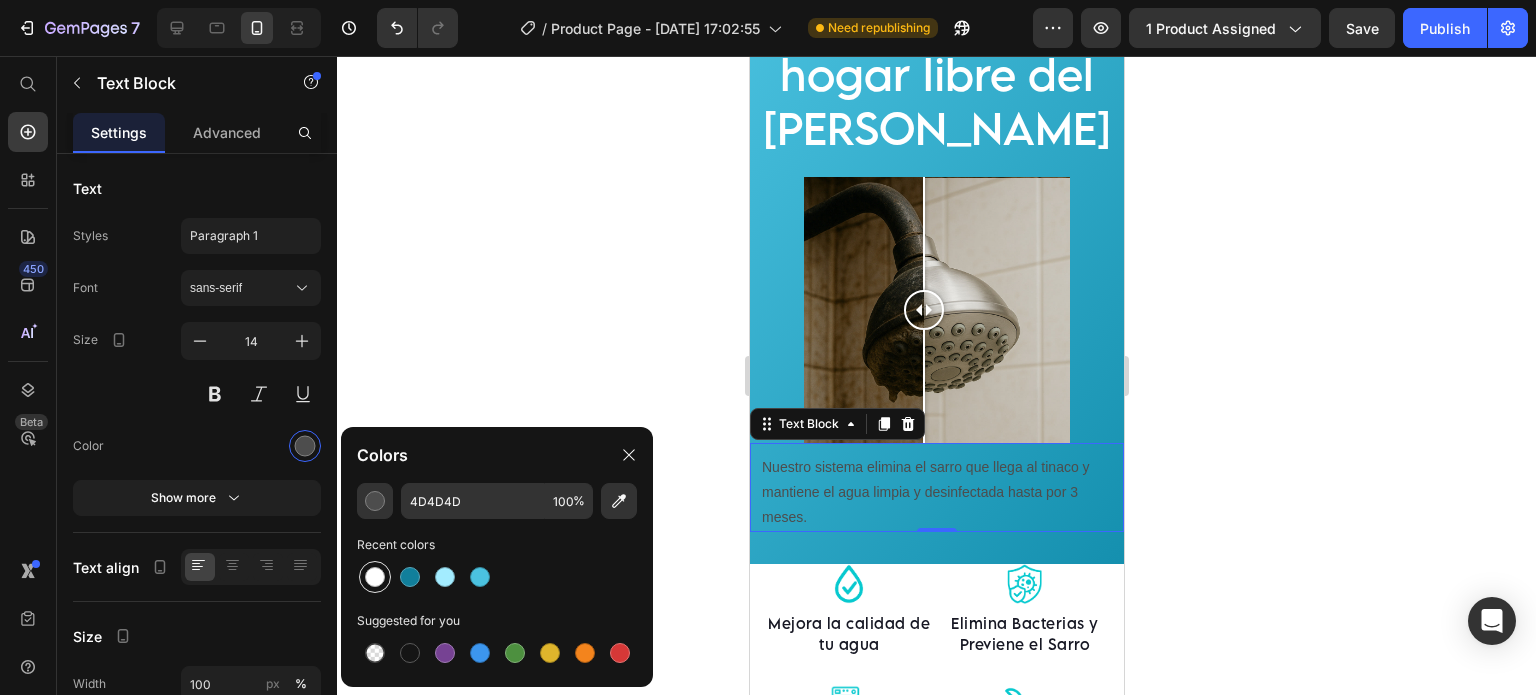 click at bounding box center (375, 577) 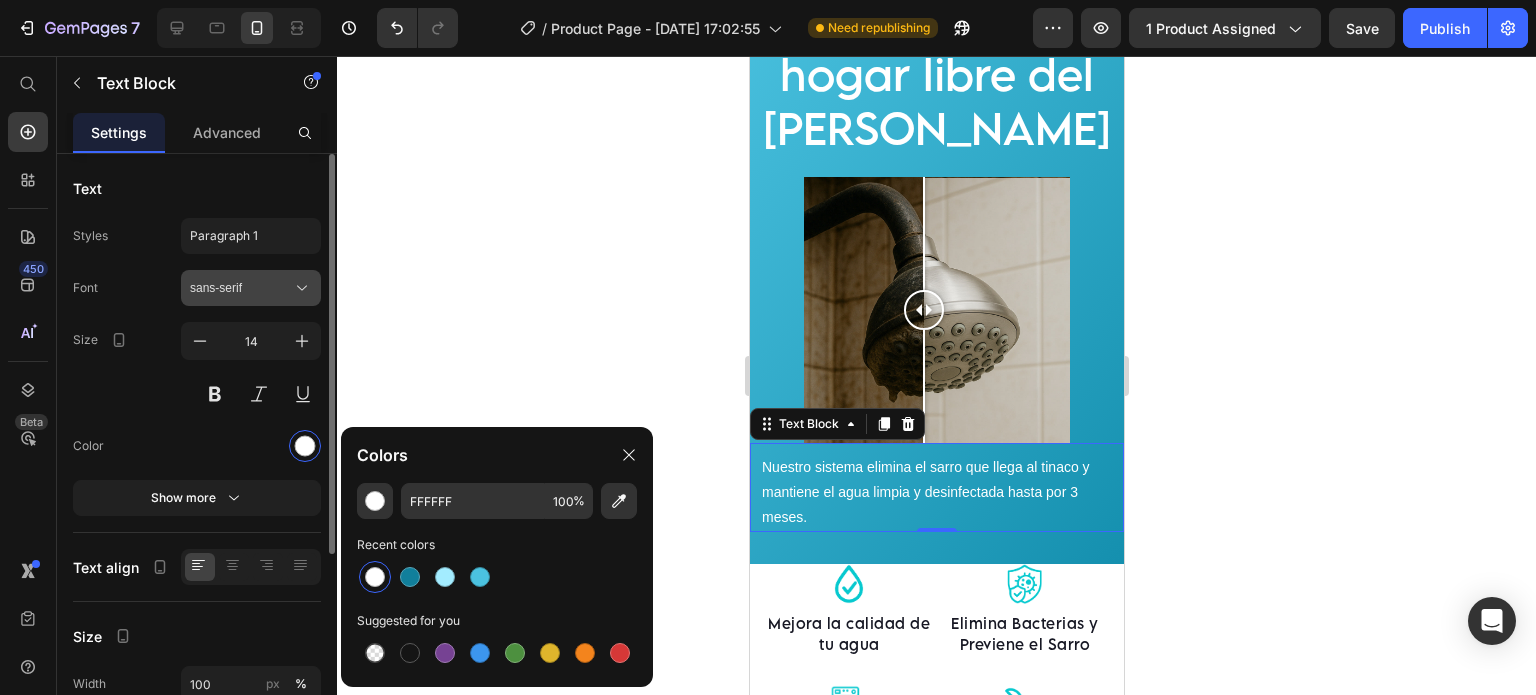 click on "sans-serif" at bounding box center [241, 288] 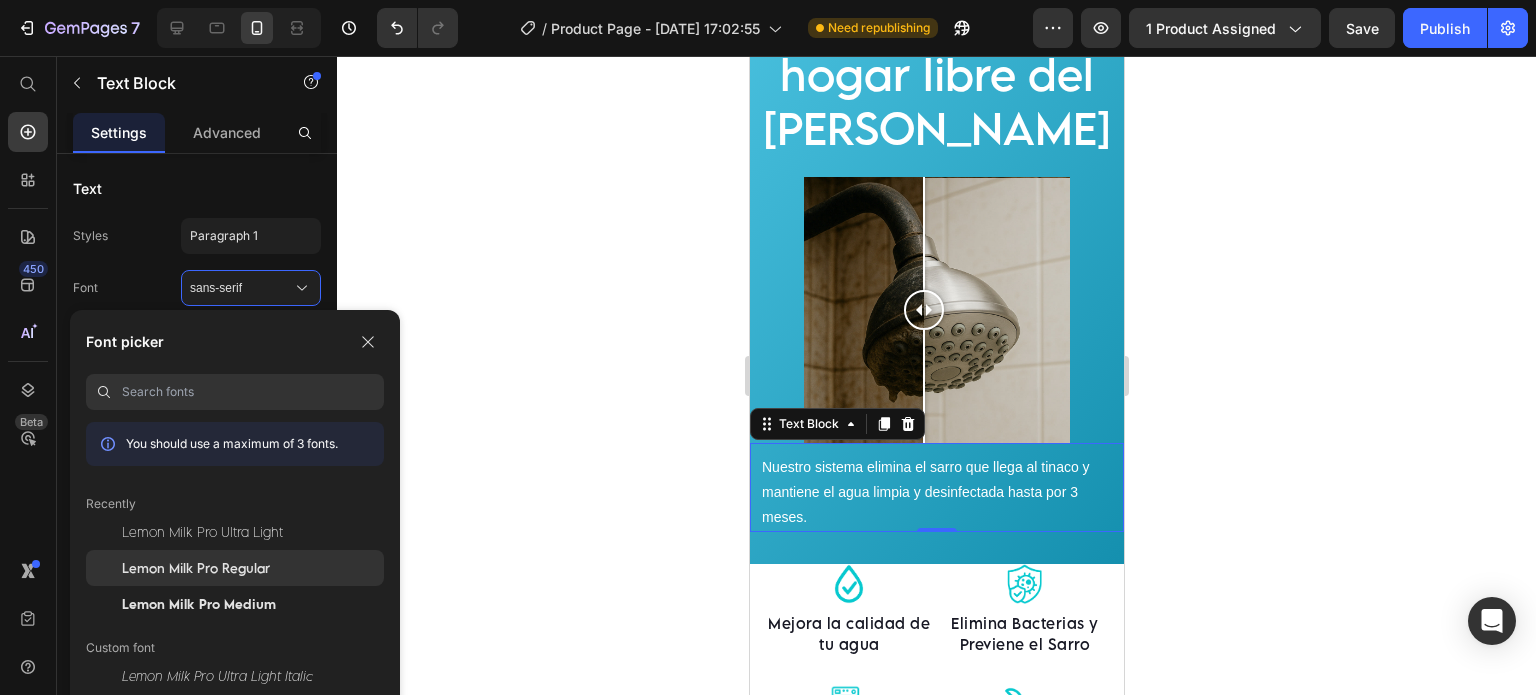 click on "Lemon Milk Pro Regular" at bounding box center [196, 568] 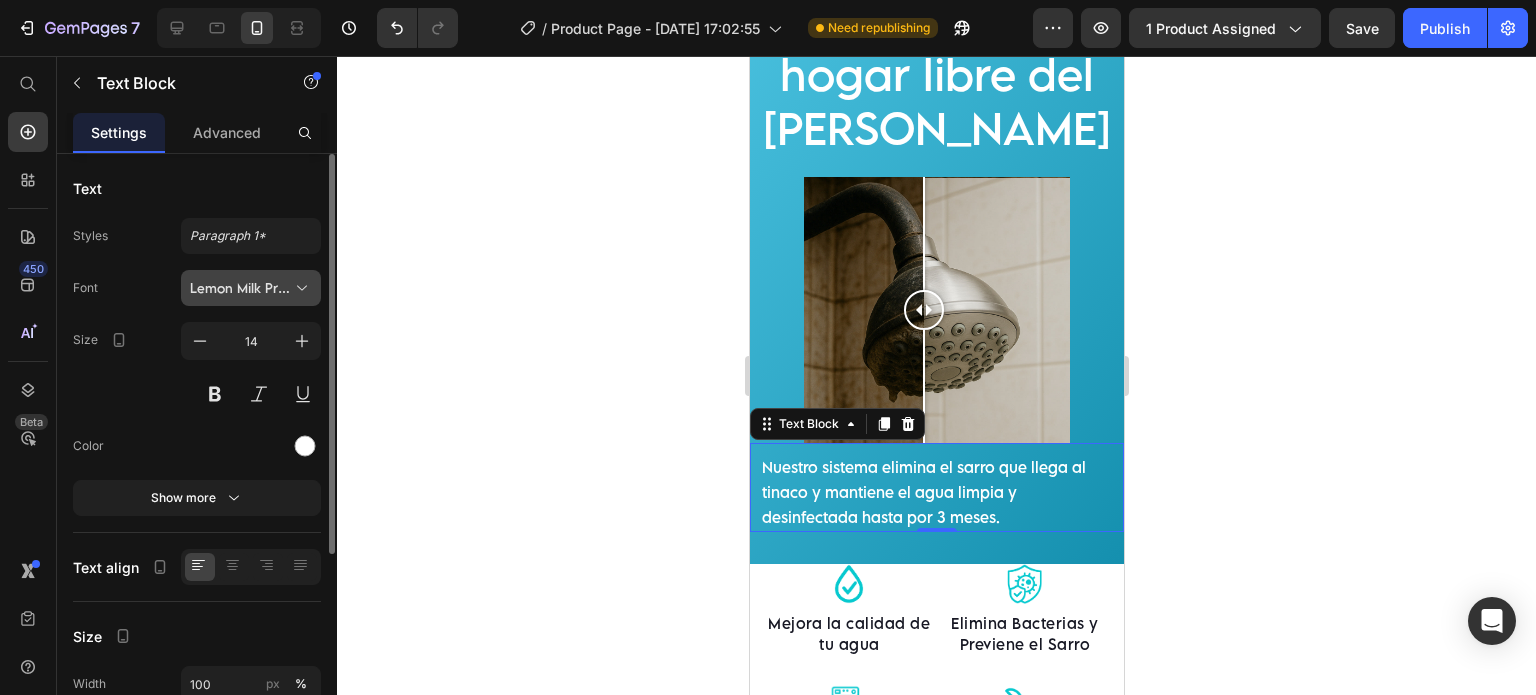 click on "Lemon Milk Pro Regular" at bounding box center (241, 288) 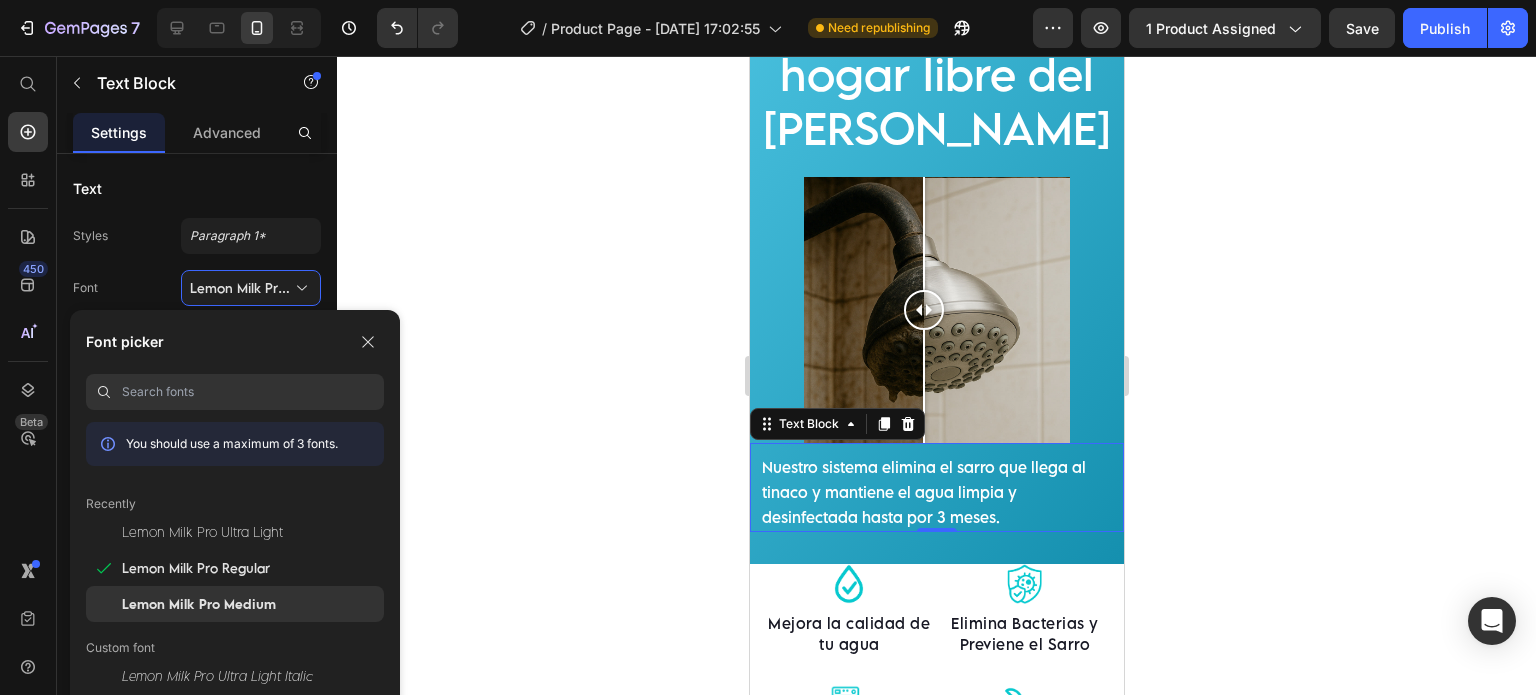 click on "Lemon Milk Pro Medium" at bounding box center [199, 604] 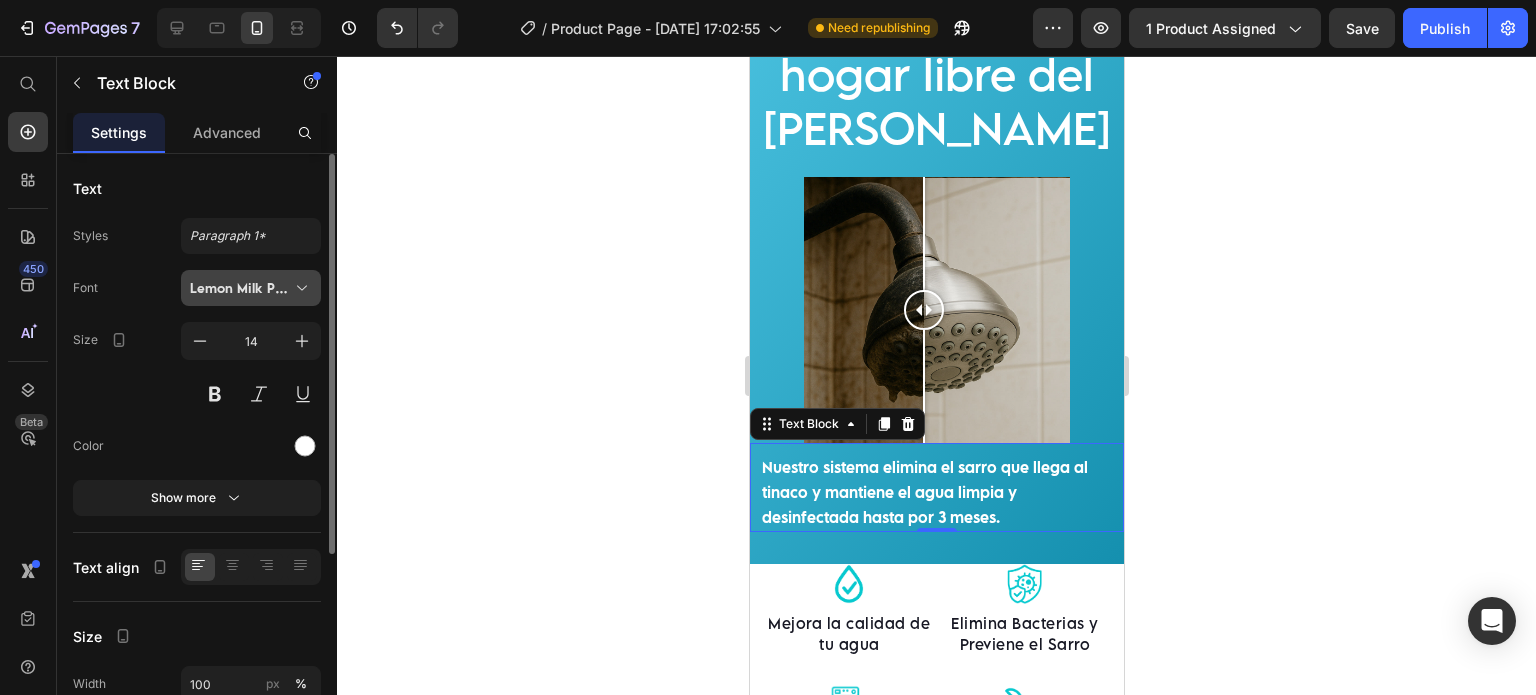 click on "Lemon Milk Pro Medium" at bounding box center (241, 288) 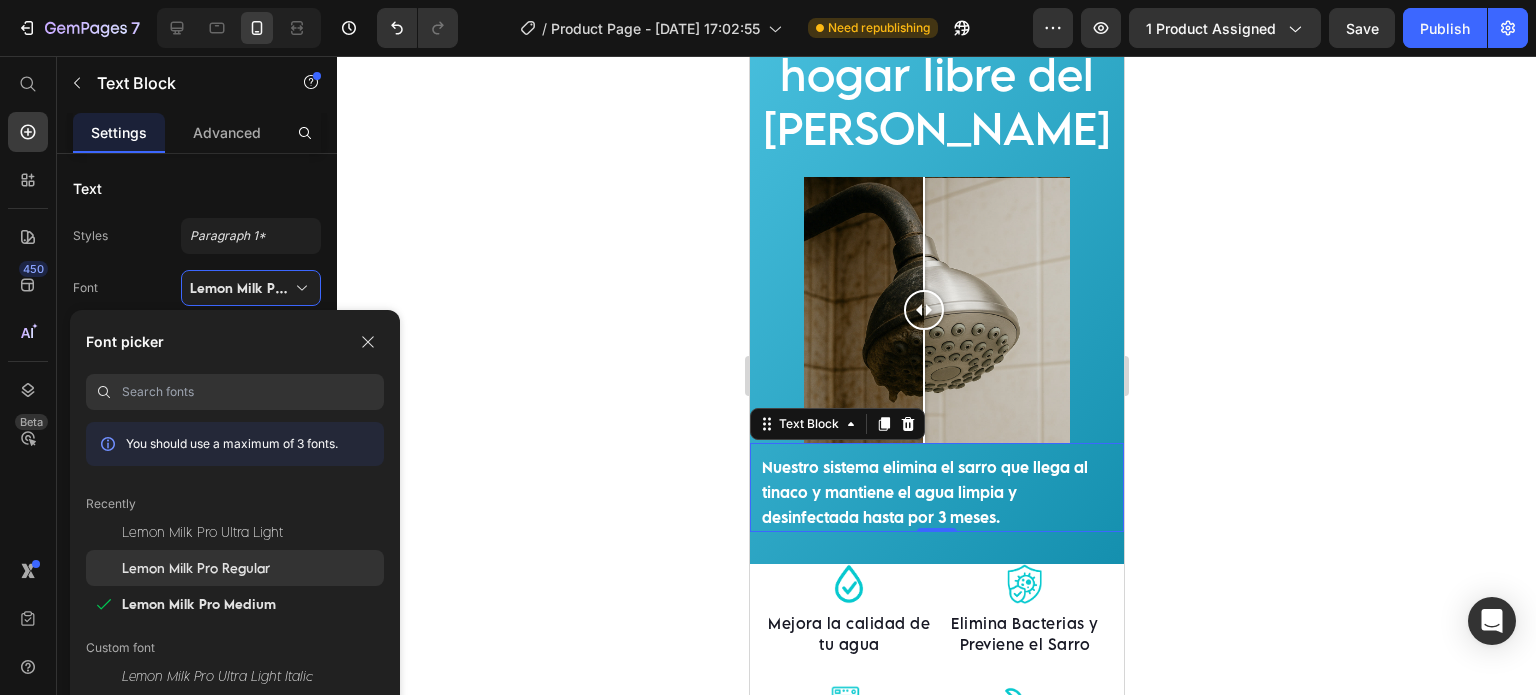 click on "Lemon Milk Pro Regular" at bounding box center (196, 568) 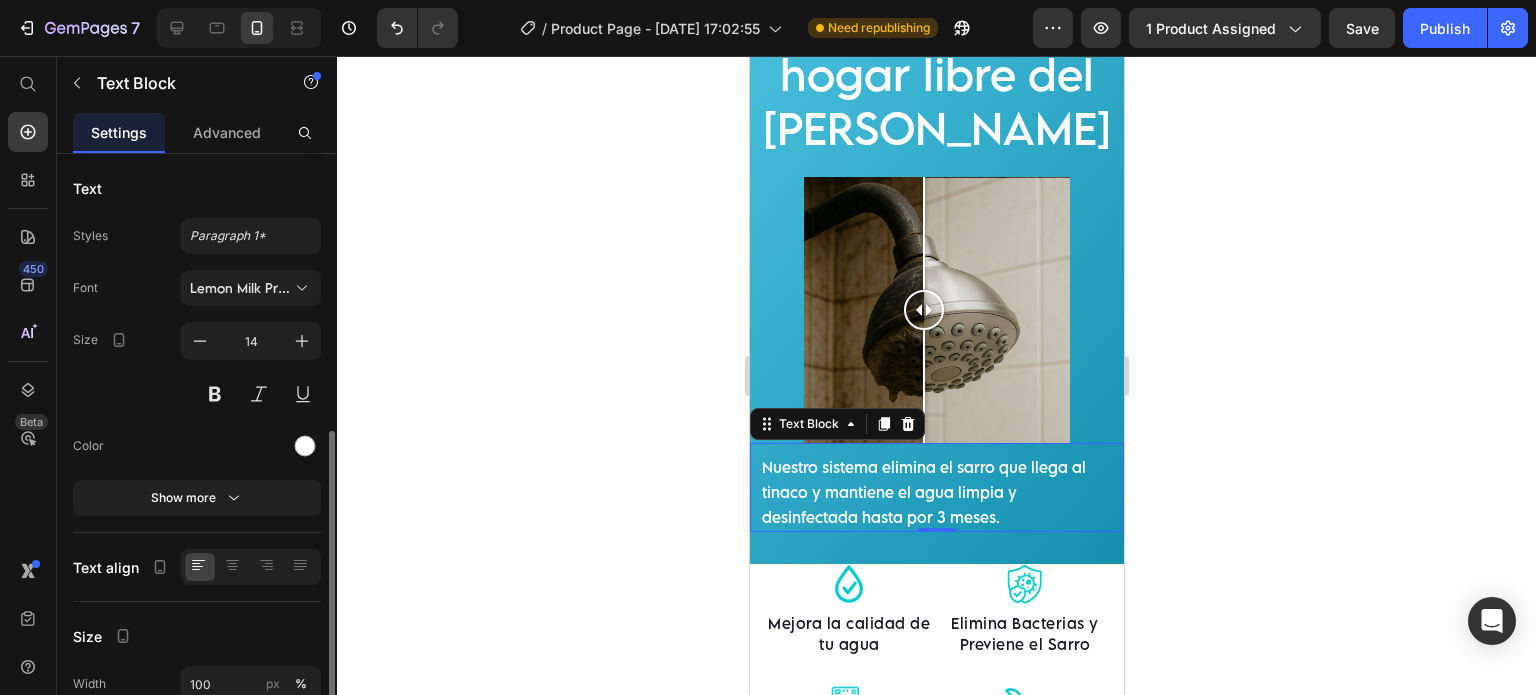 scroll, scrollTop: 166, scrollLeft: 0, axis: vertical 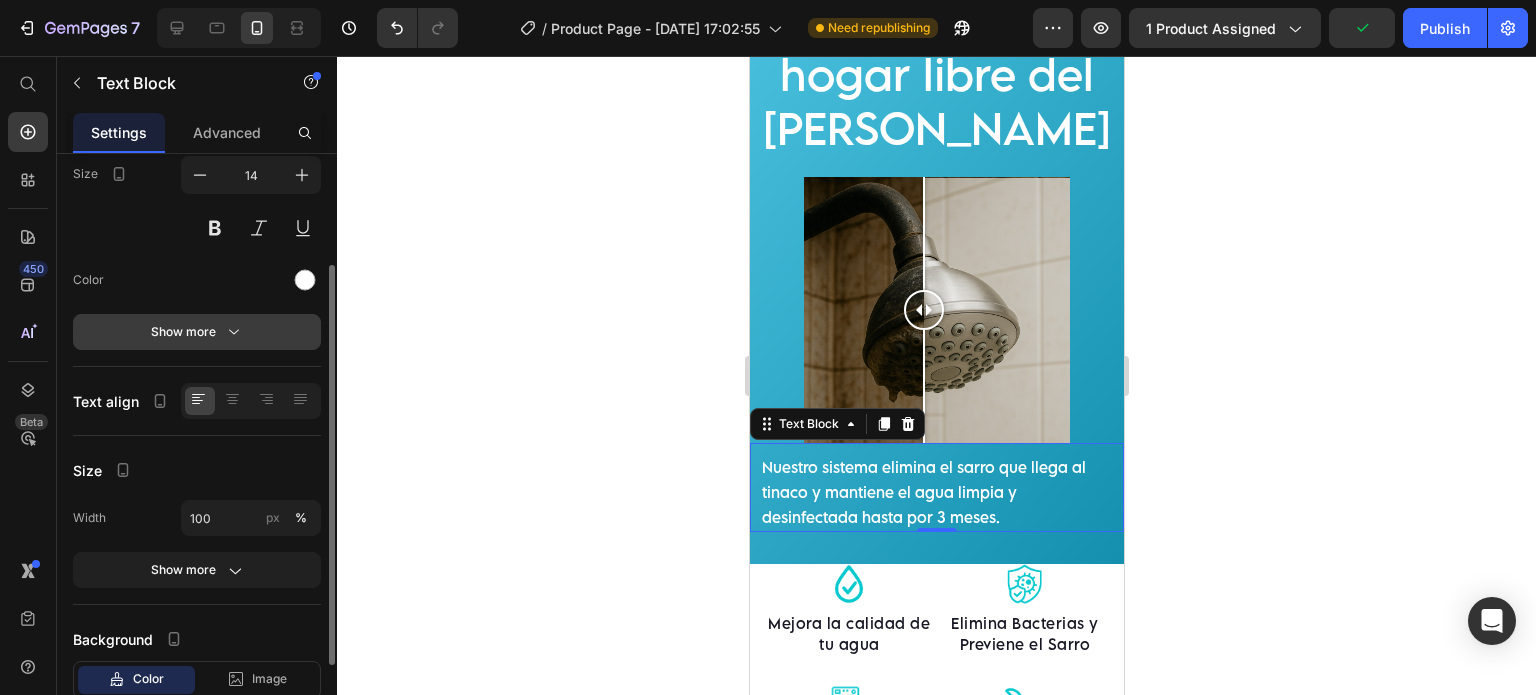 click 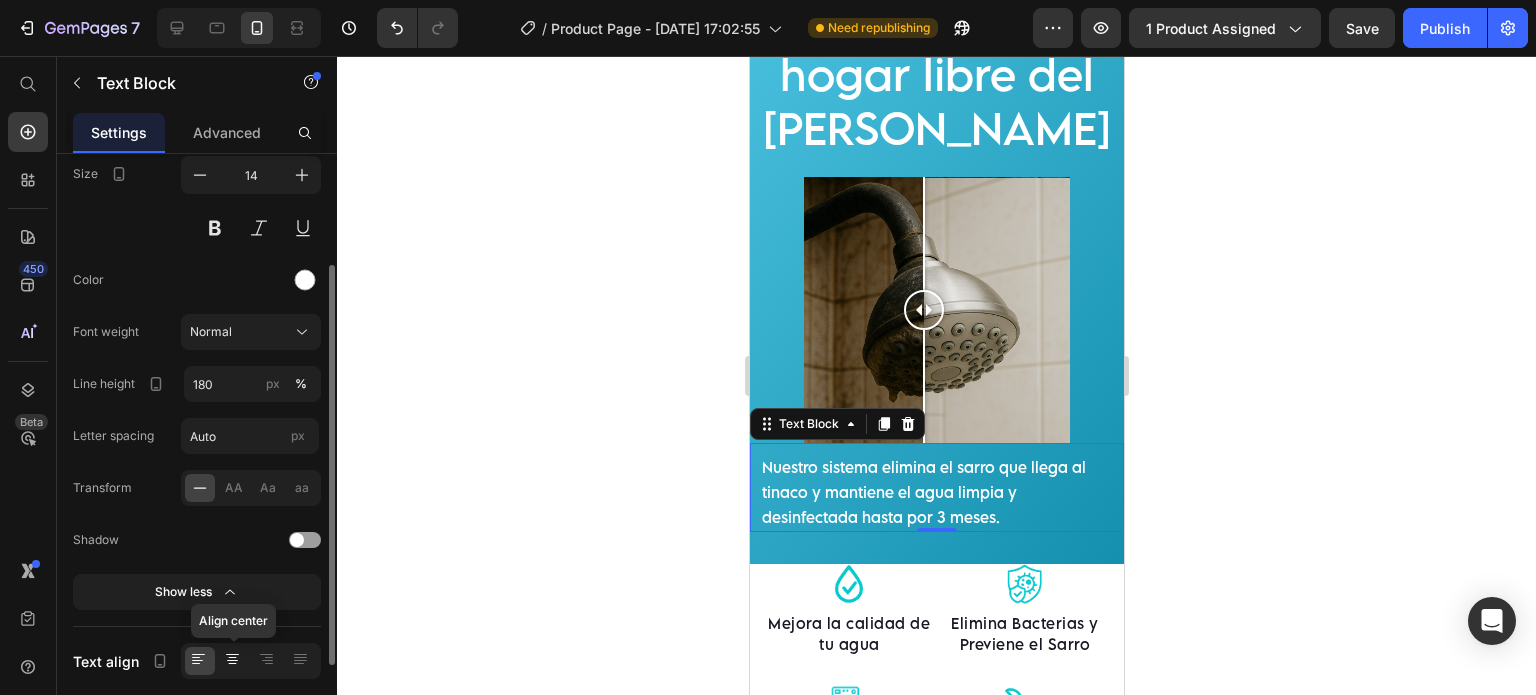 click 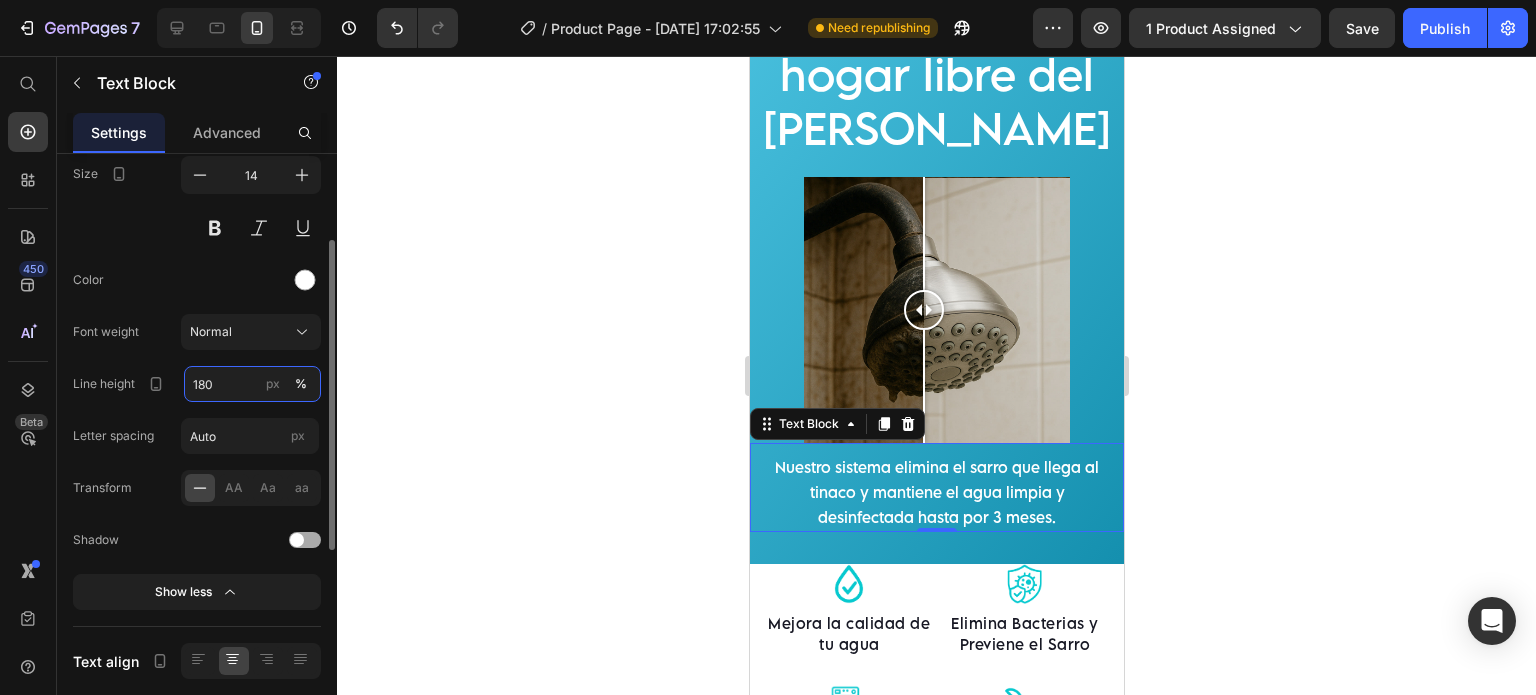 click on "180" at bounding box center [252, 384] 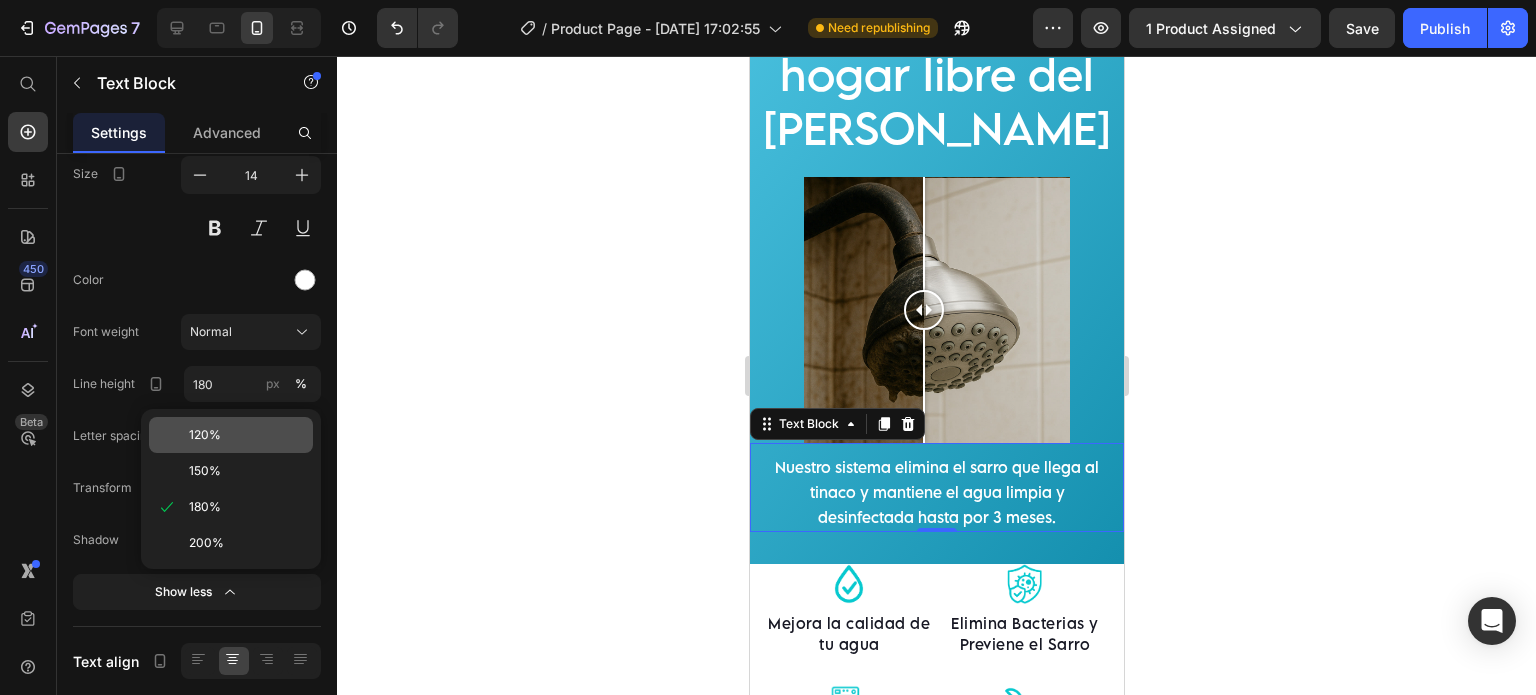 click on "120%" at bounding box center [247, 435] 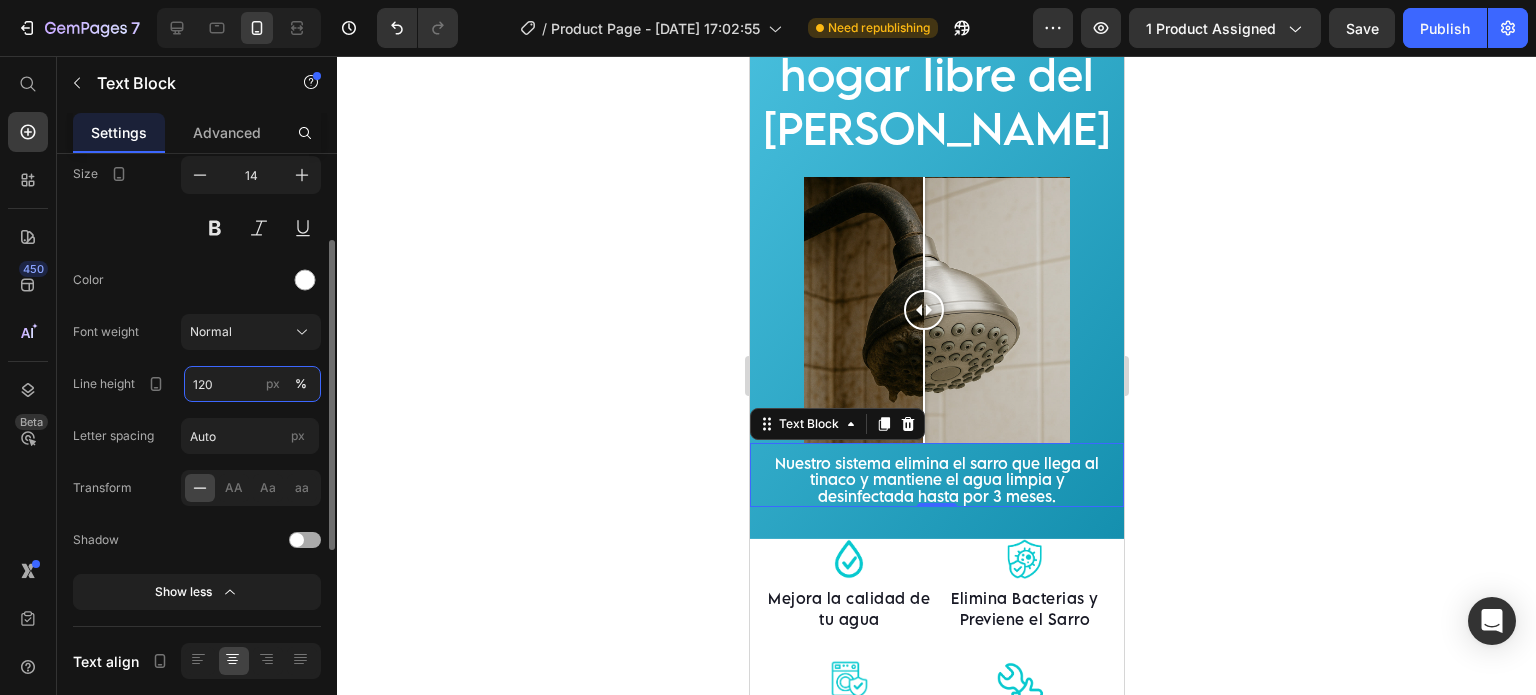 click on "120" at bounding box center (252, 384) 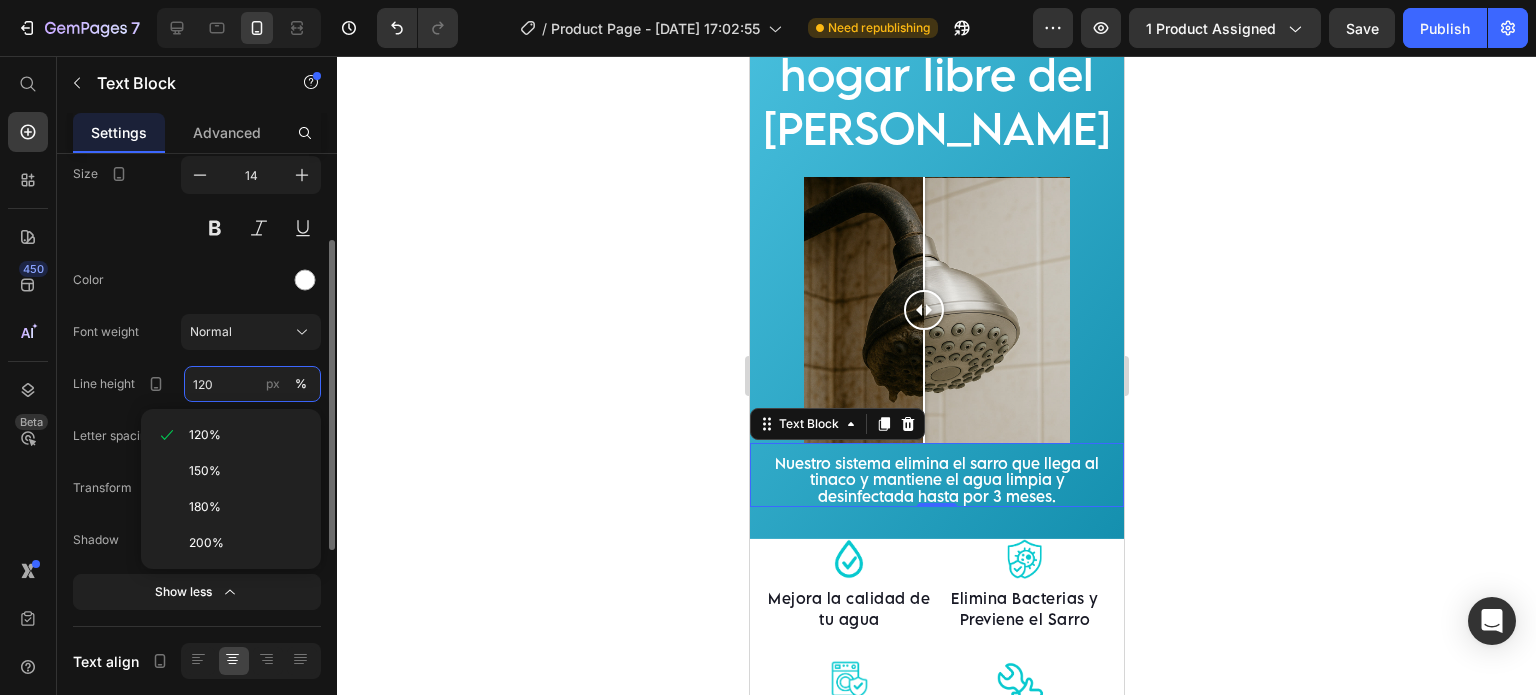 click on "120" at bounding box center [252, 384] 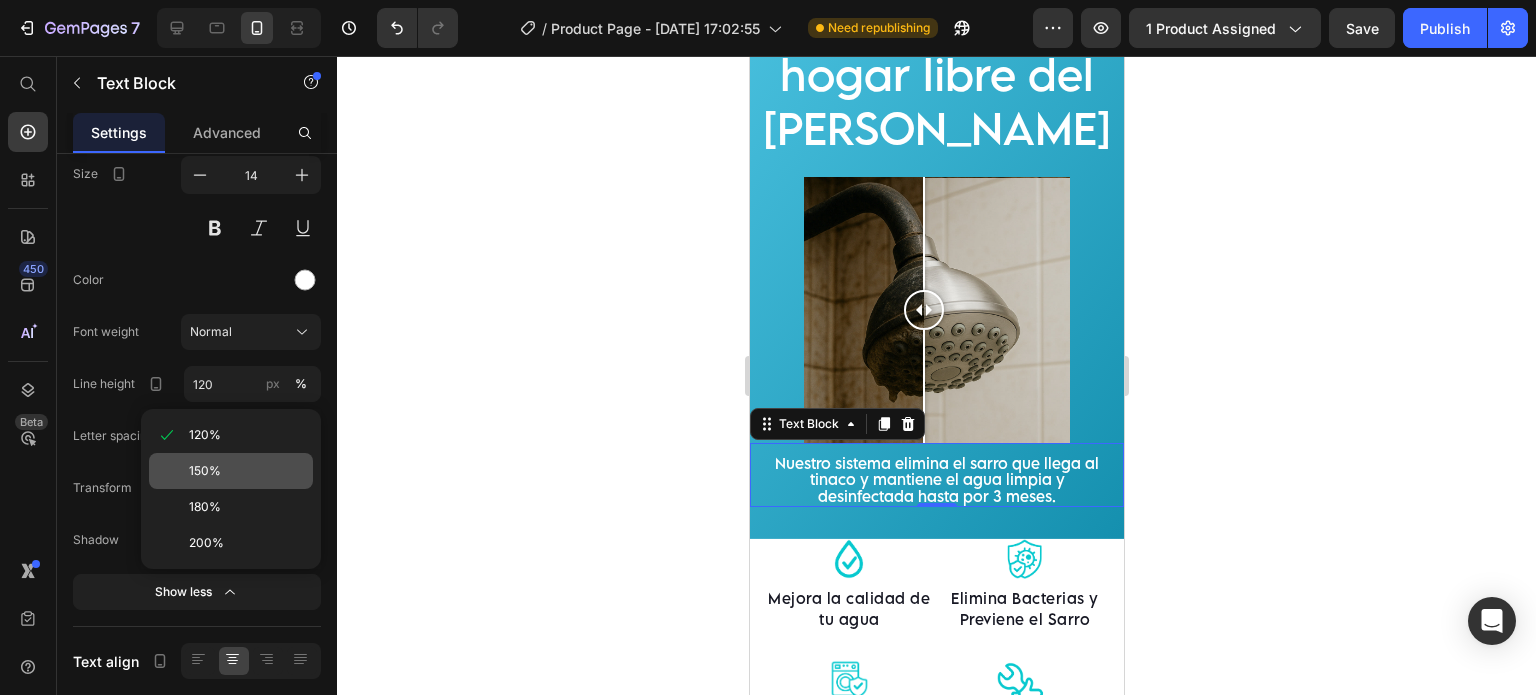 click on "150%" at bounding box center [205, 471] 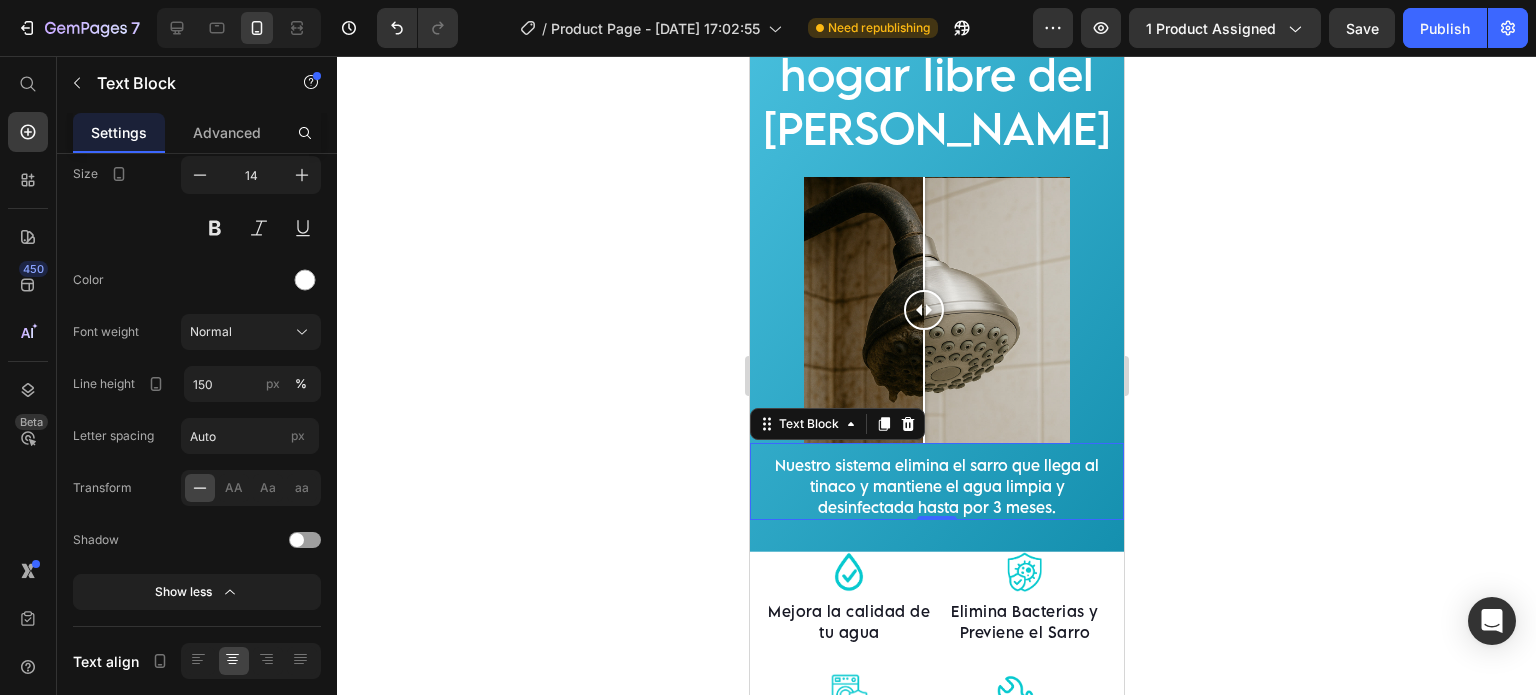 click 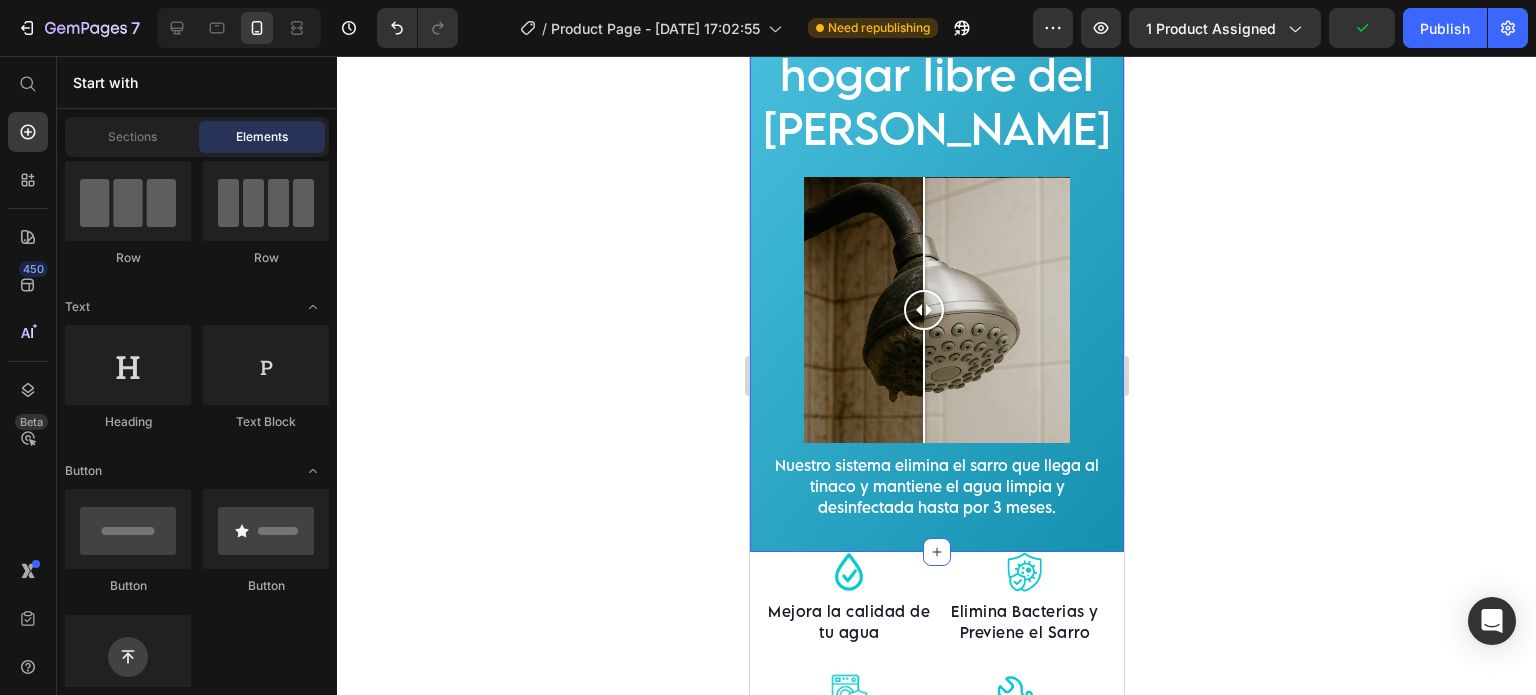 click on "Mantén tu hogar libre del [PERSON_NAME] Heading Image Comparison Nuestro sistema elimina el [PERSON_NAME] que llega [PERSON_NAME] y mantiene el agua limpia y desinfectada hasta por 3 meses. Text Block Section 3" at bounding box center [936, 256] 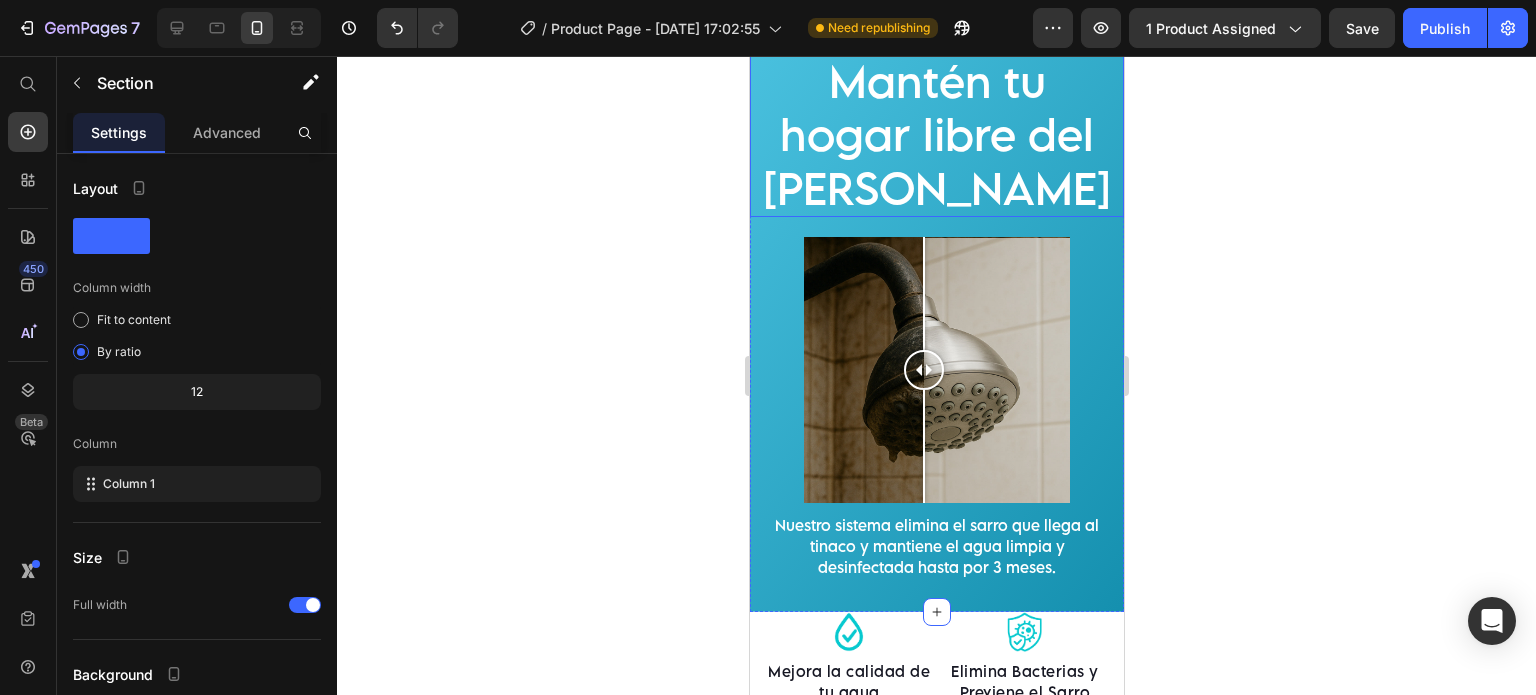scroll, scrollTop: 2391, scrollLeft: 0, axis: vertical 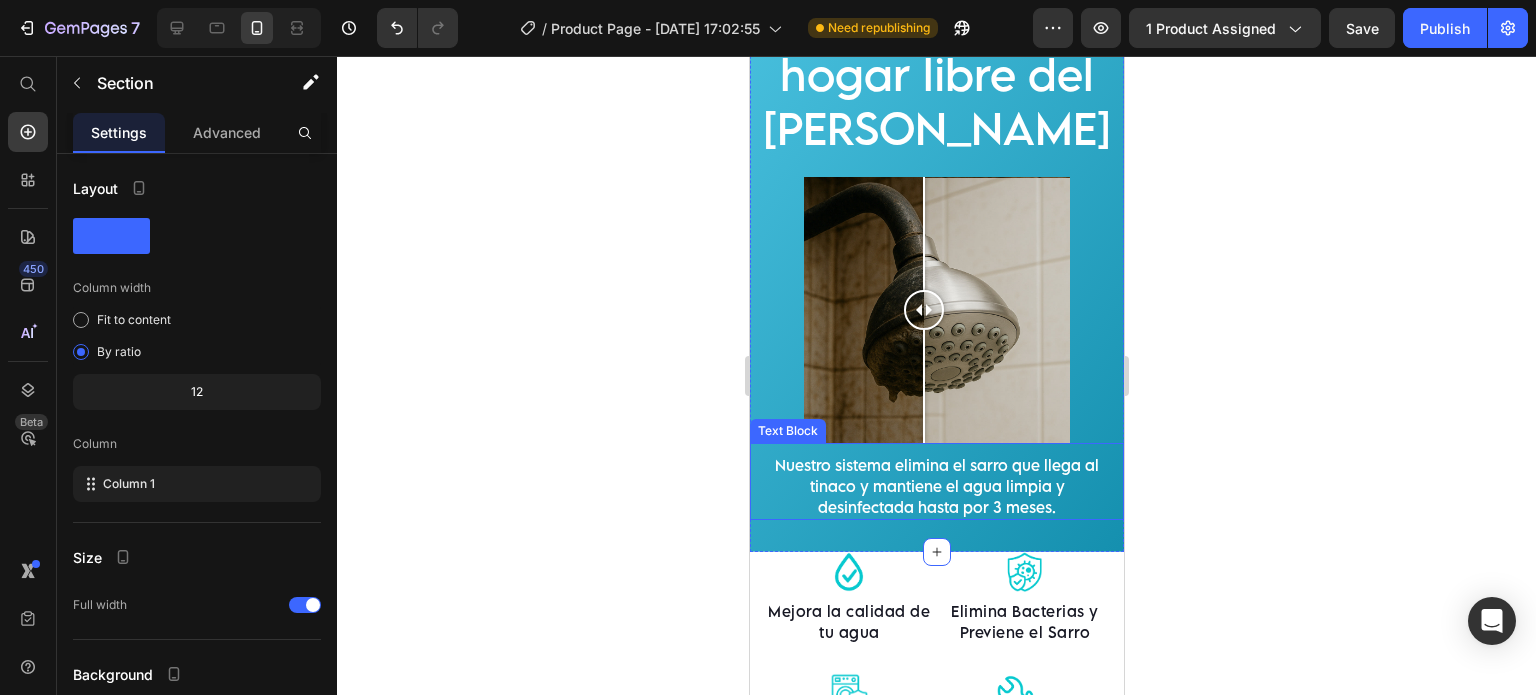 click on "Nuestro sistema elimina el sarro que llega al tinaco y mantiene el agua limpia y desinfectada hasta por 3 meses. Text Block" at bounding box center [936, 481] 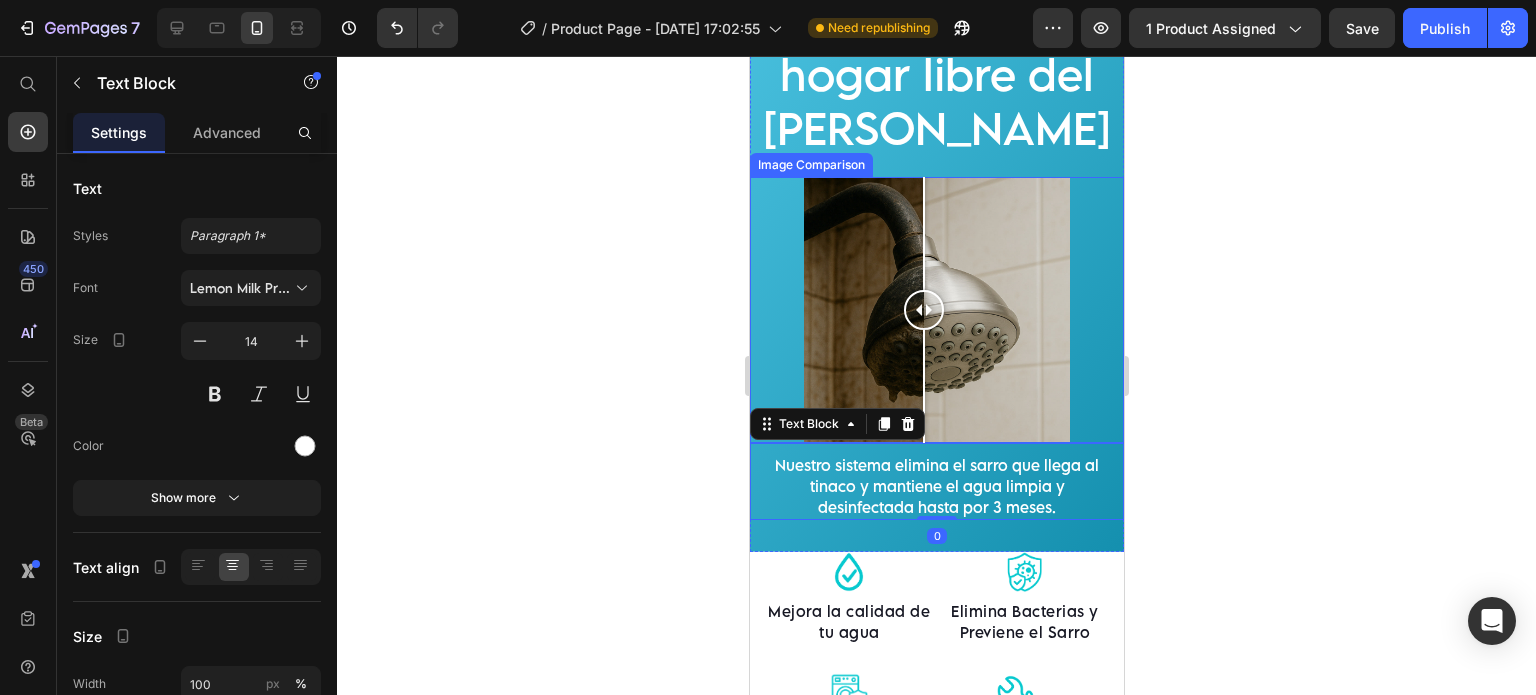 click at bounding box center [936, 310] 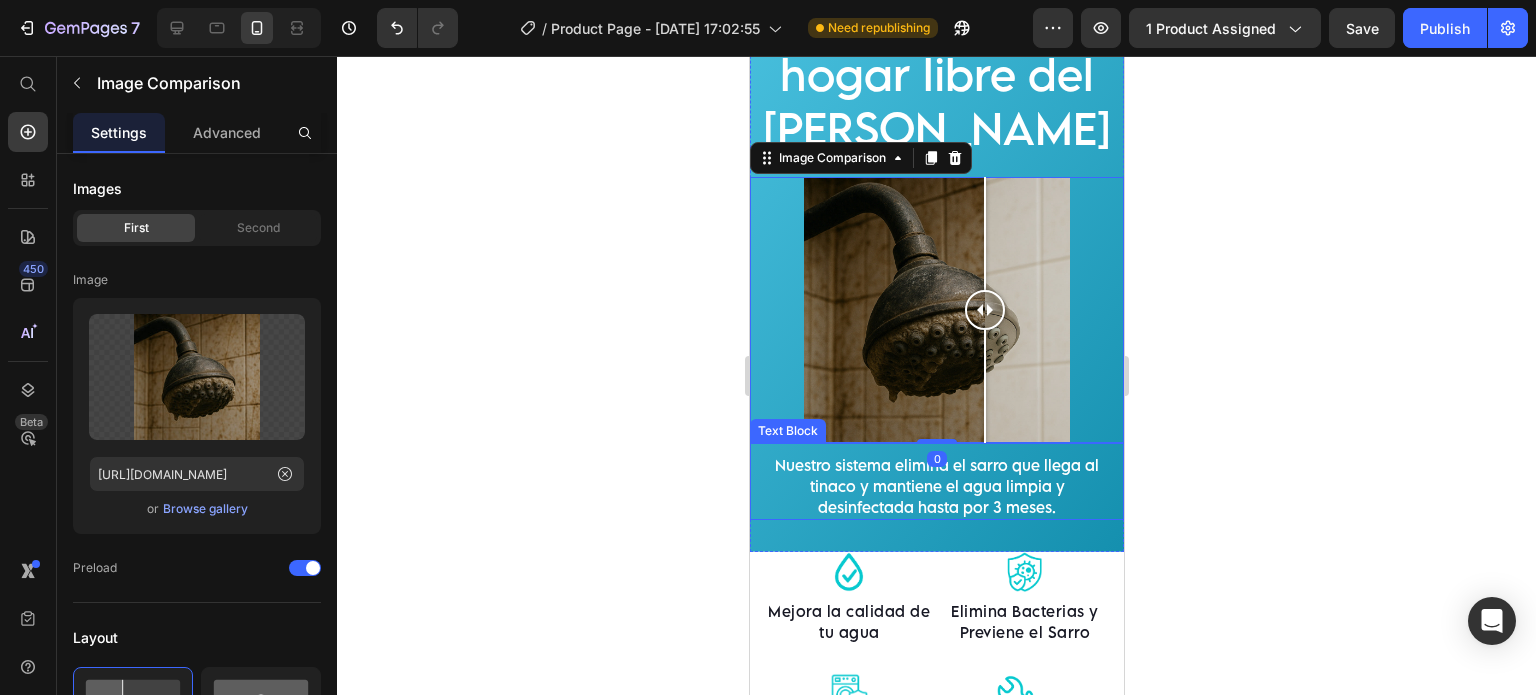click on "Nuestro sistema elimina el sarro que llega al tinaco y mantiene el agua limpia y desinfectada hasta por 3 meses." at bounding box center [936, 486] 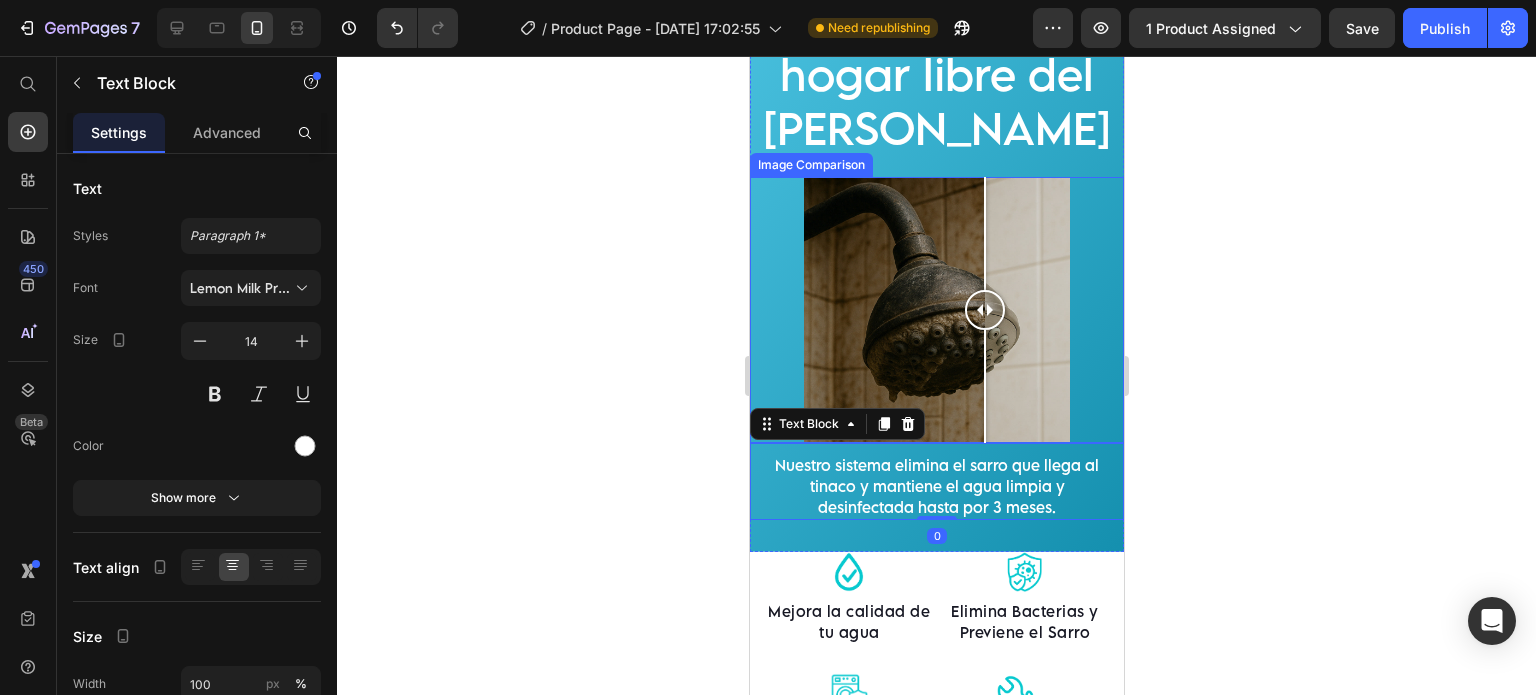 click at bounding box center [936, 310] 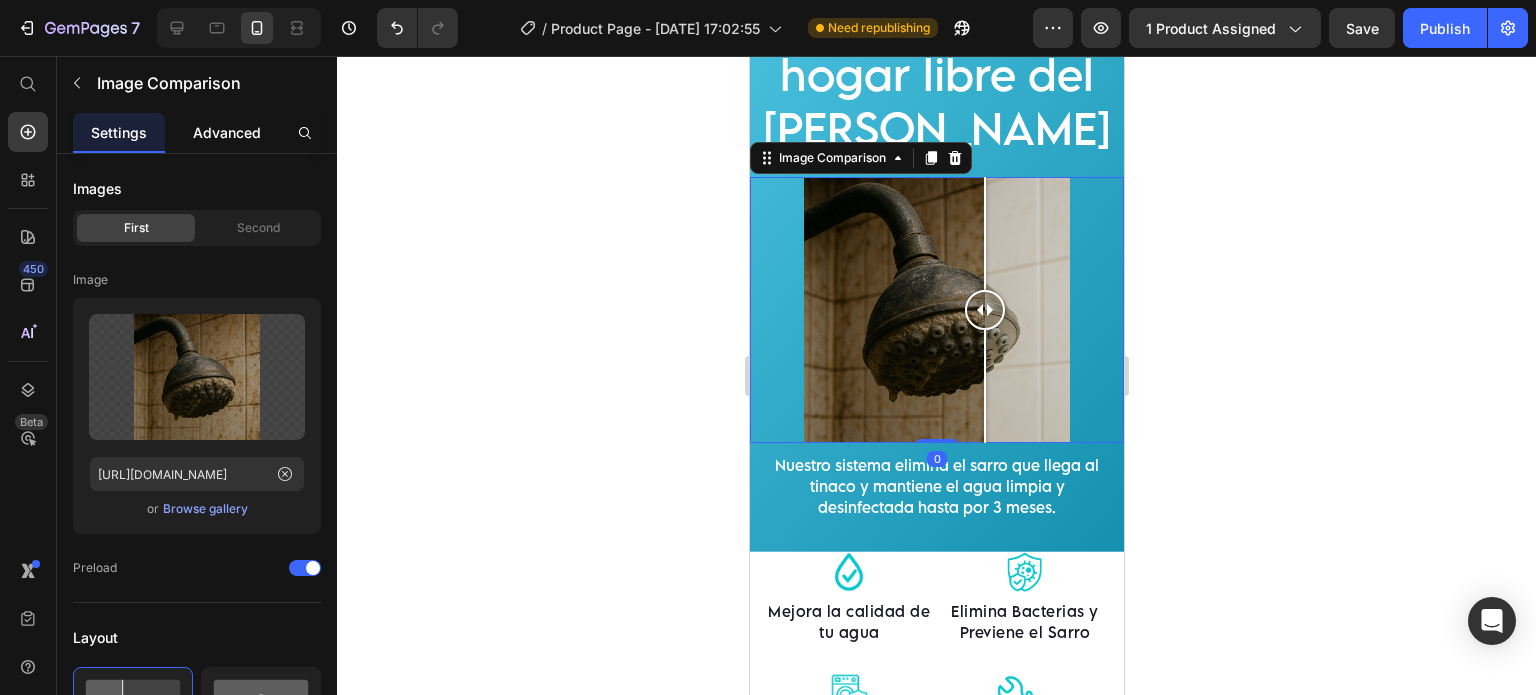 click on "Advanced" at bounding box center [227, 132] 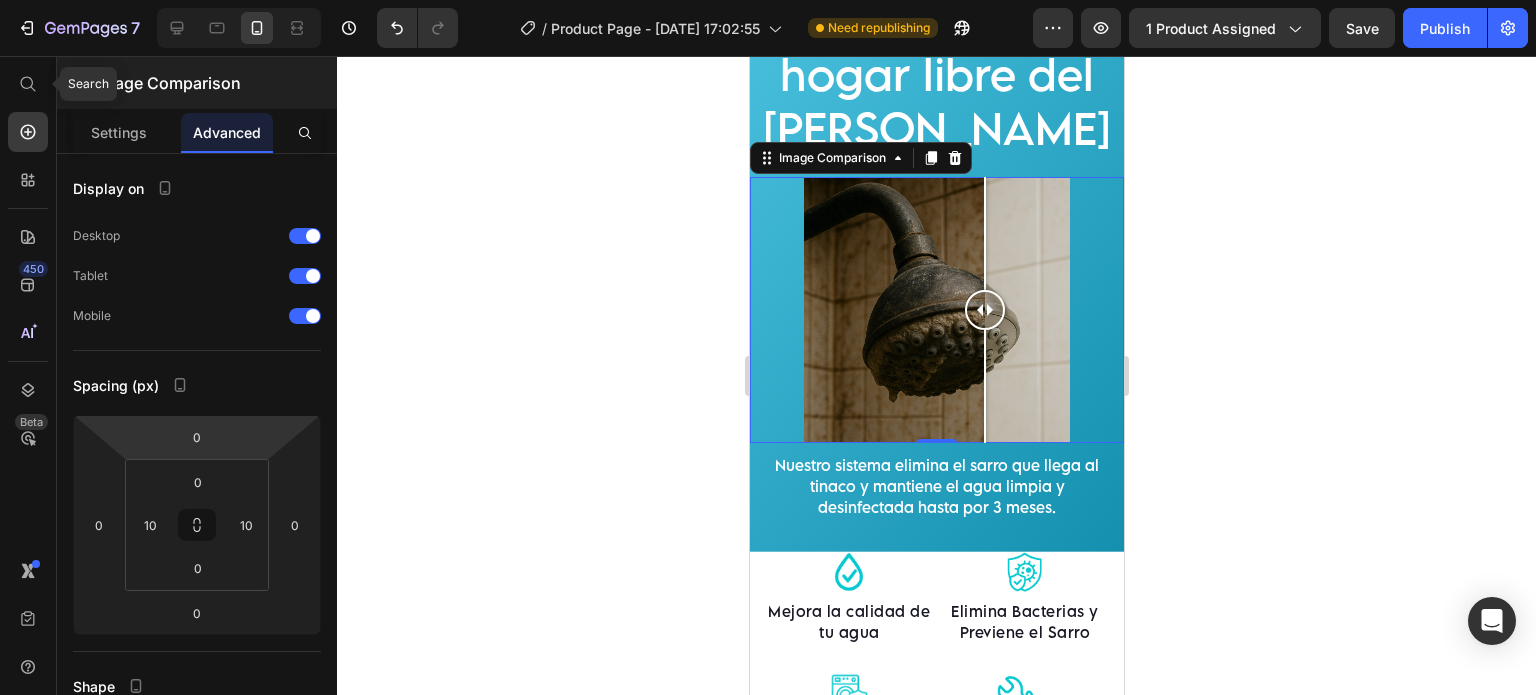 click 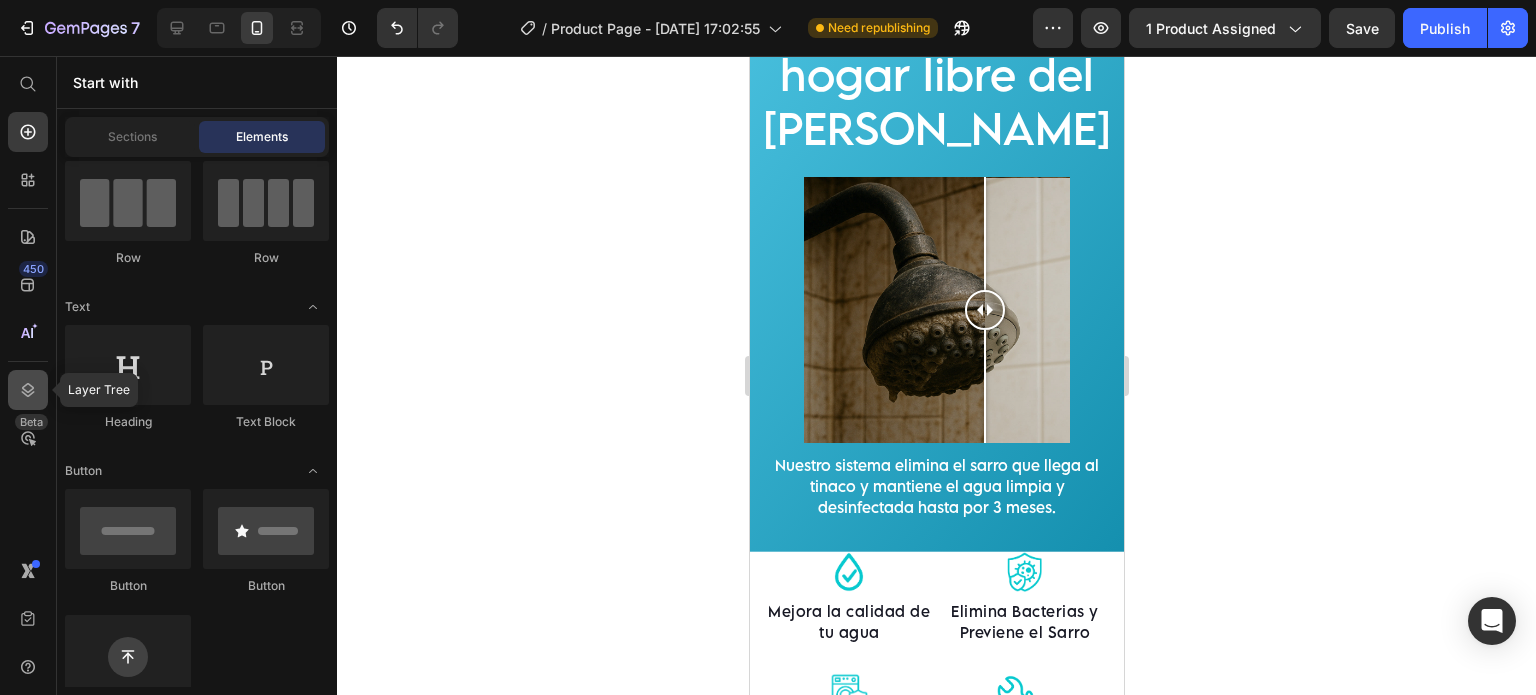 click 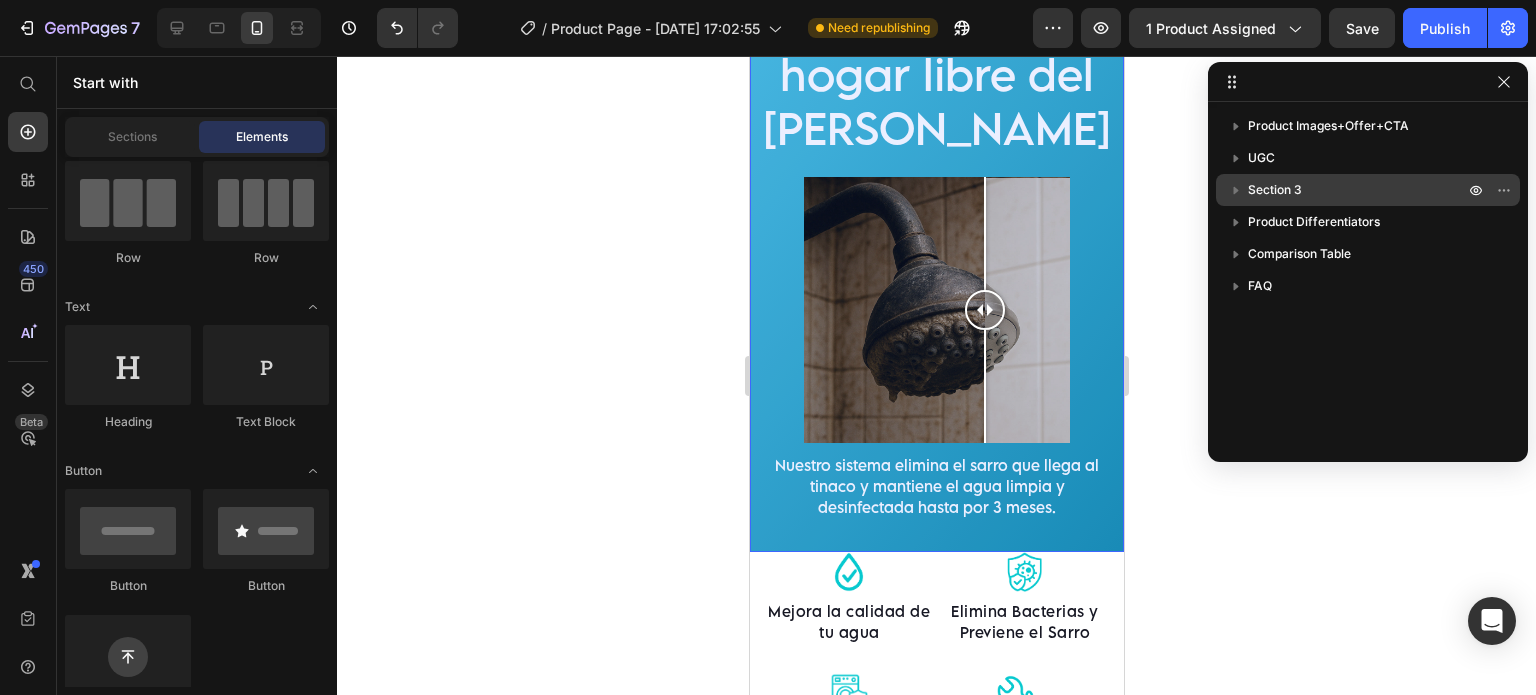 click on "Section 3" at bounding box center (1368, 190) 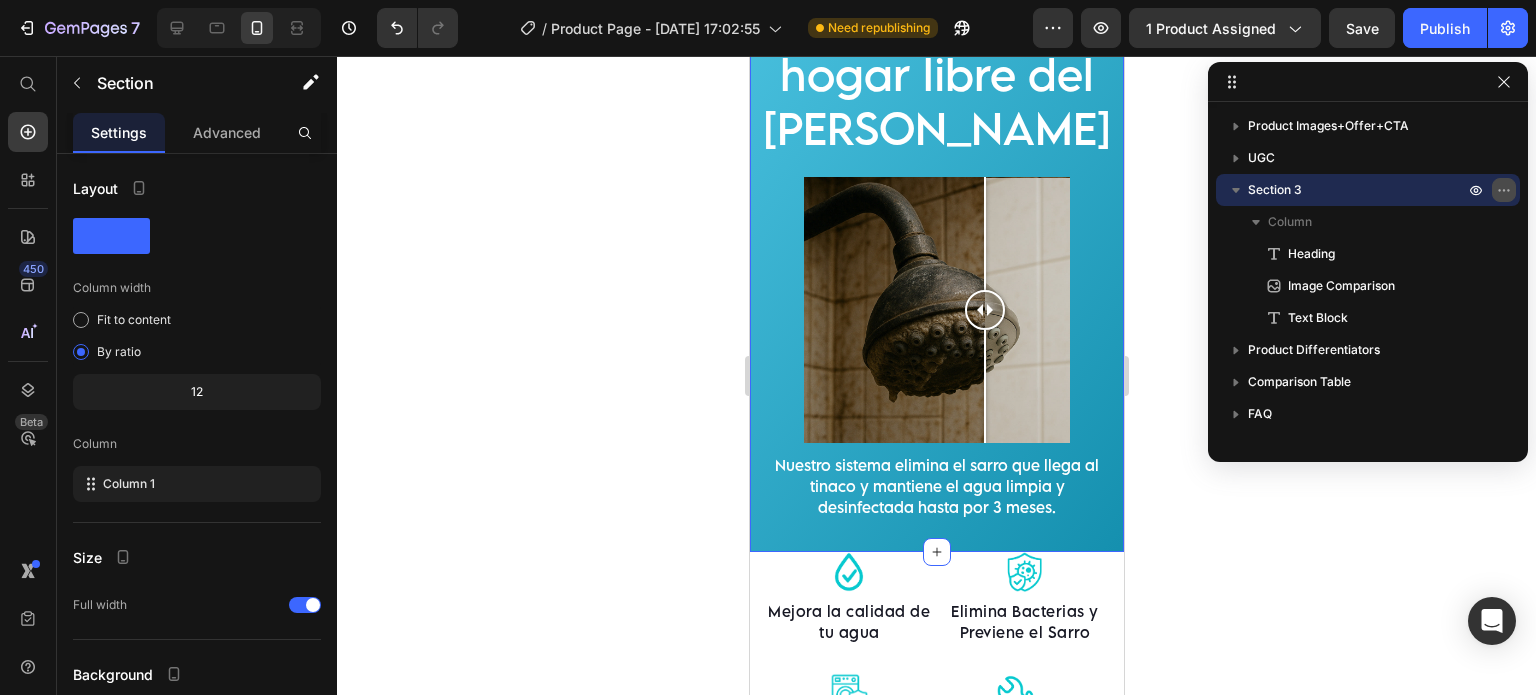 click at bounding box center [1504, 190] 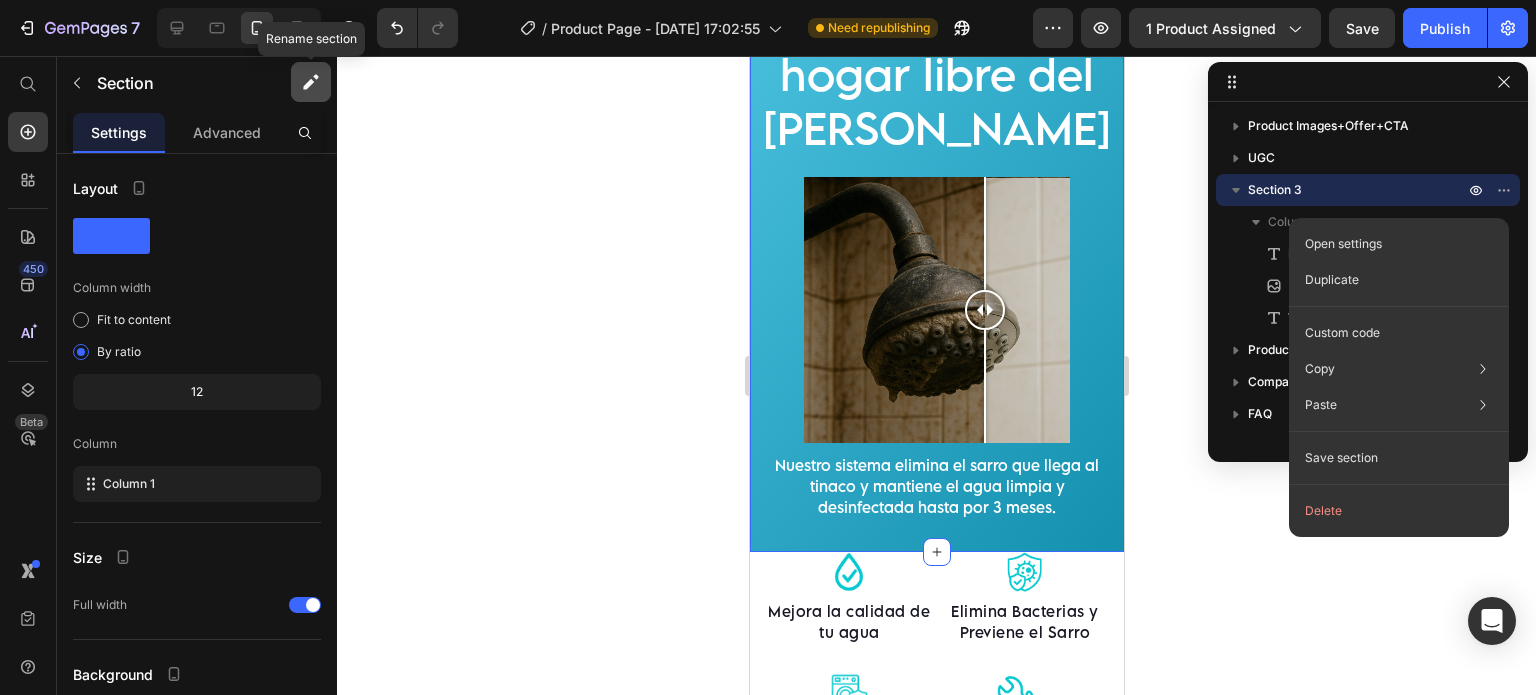click at bounding box center (311, 82) 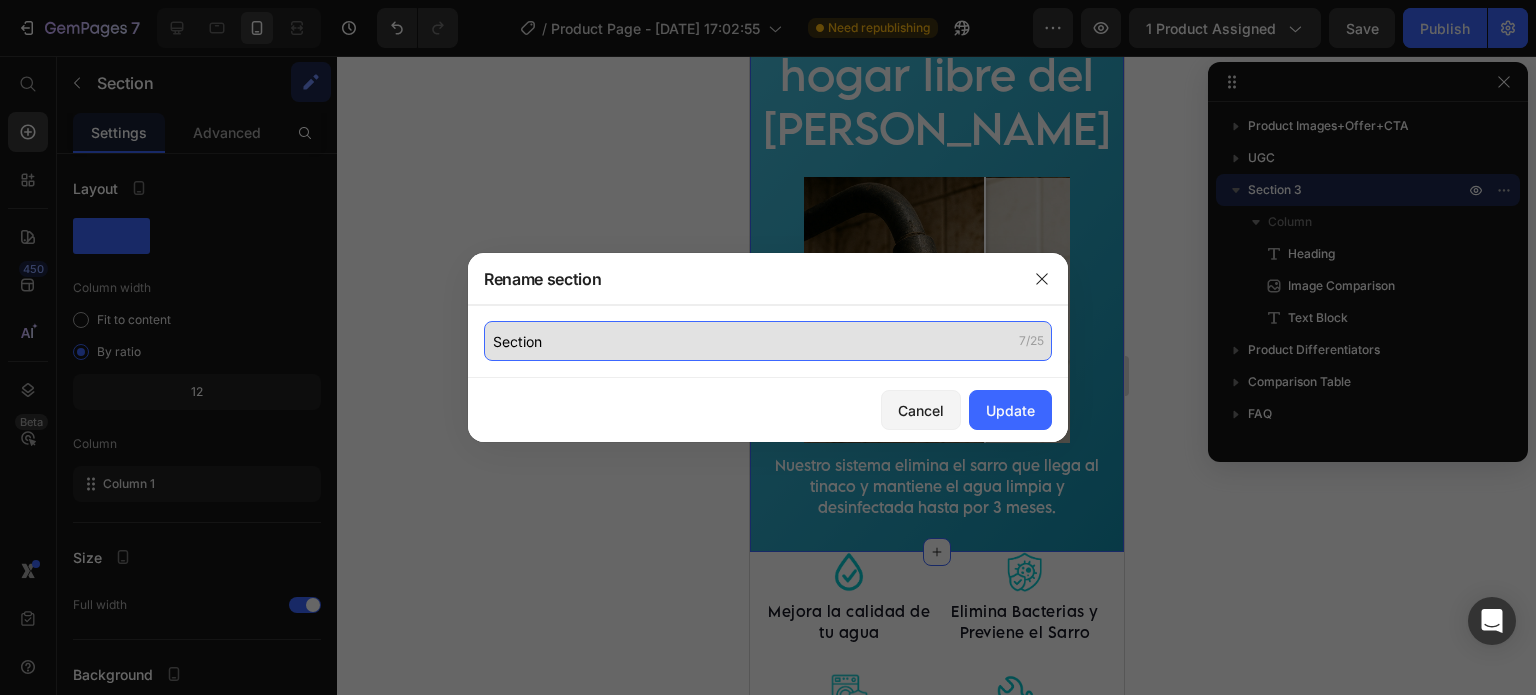 click on "Section" 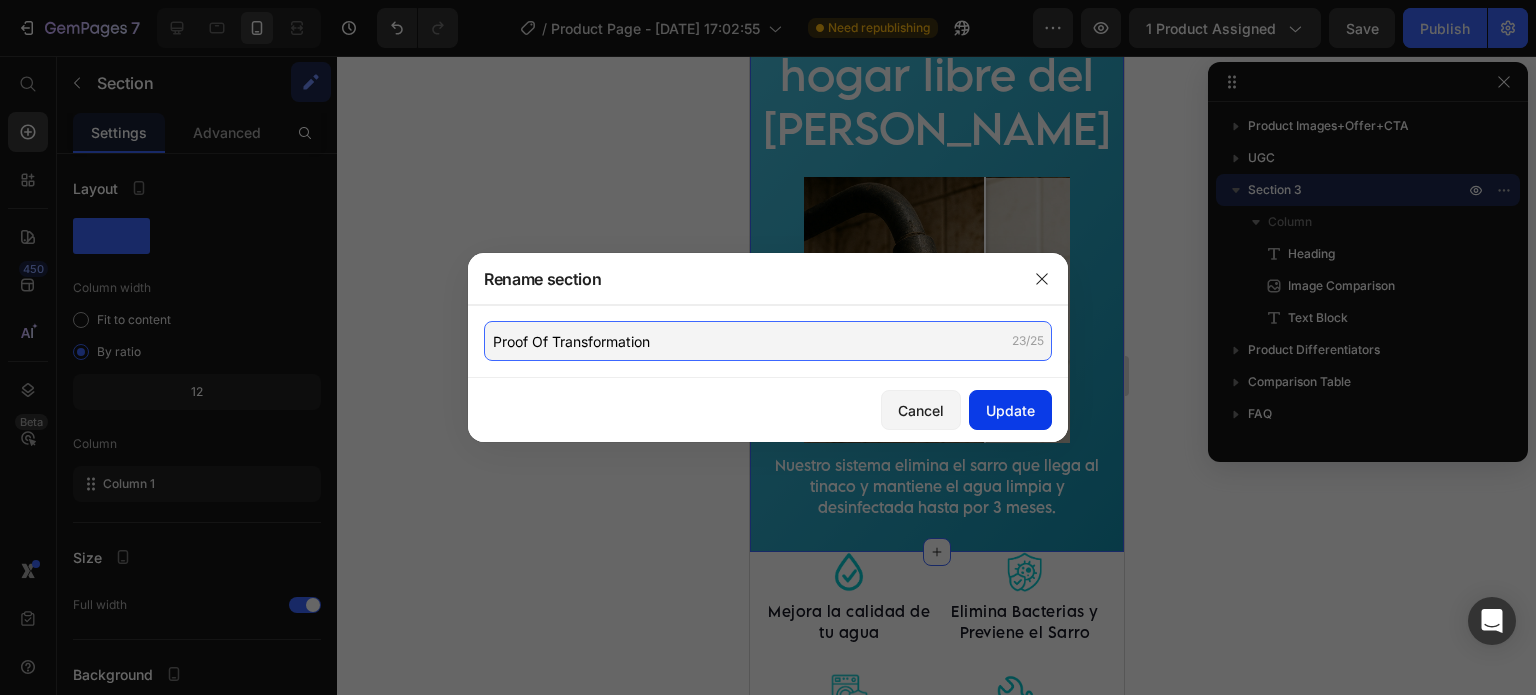 type on "Proof Of Transformation" 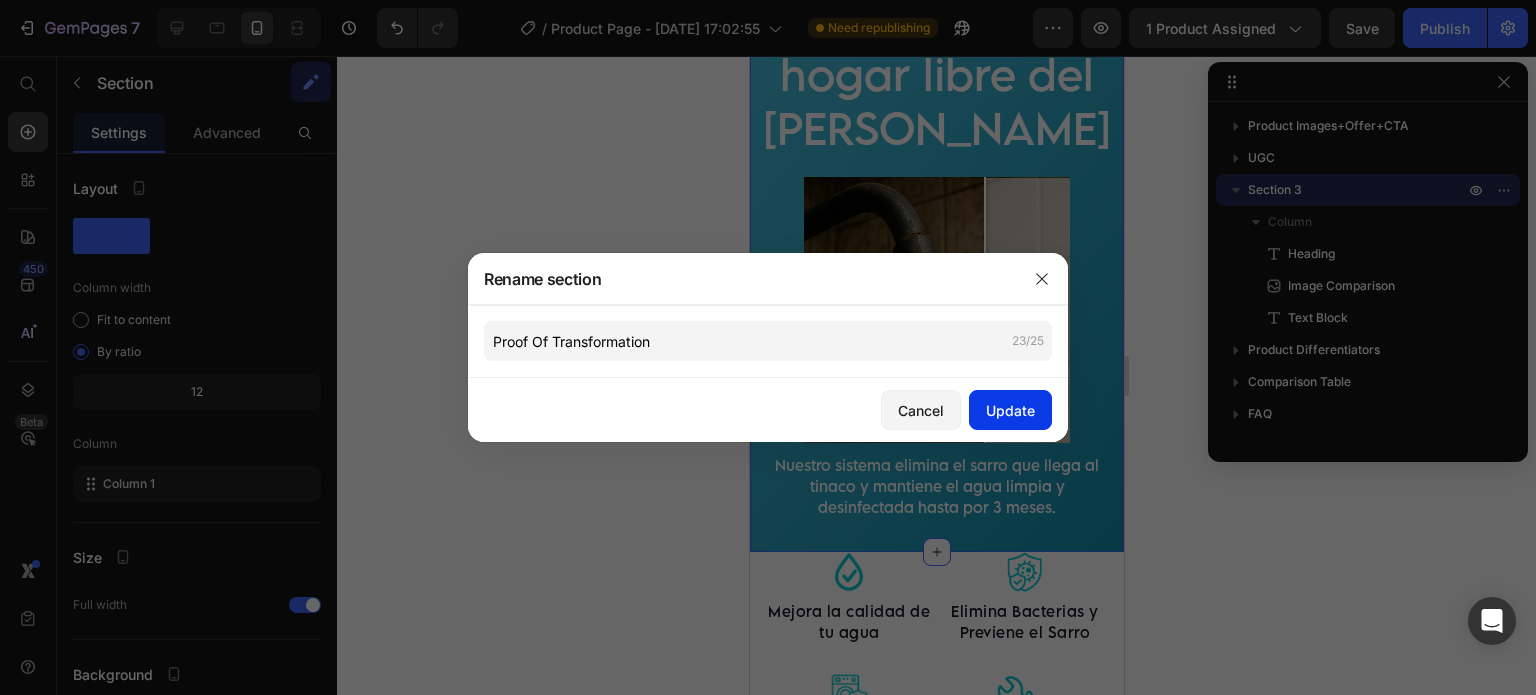 click on "Update" at bounding box center (1010, 410) 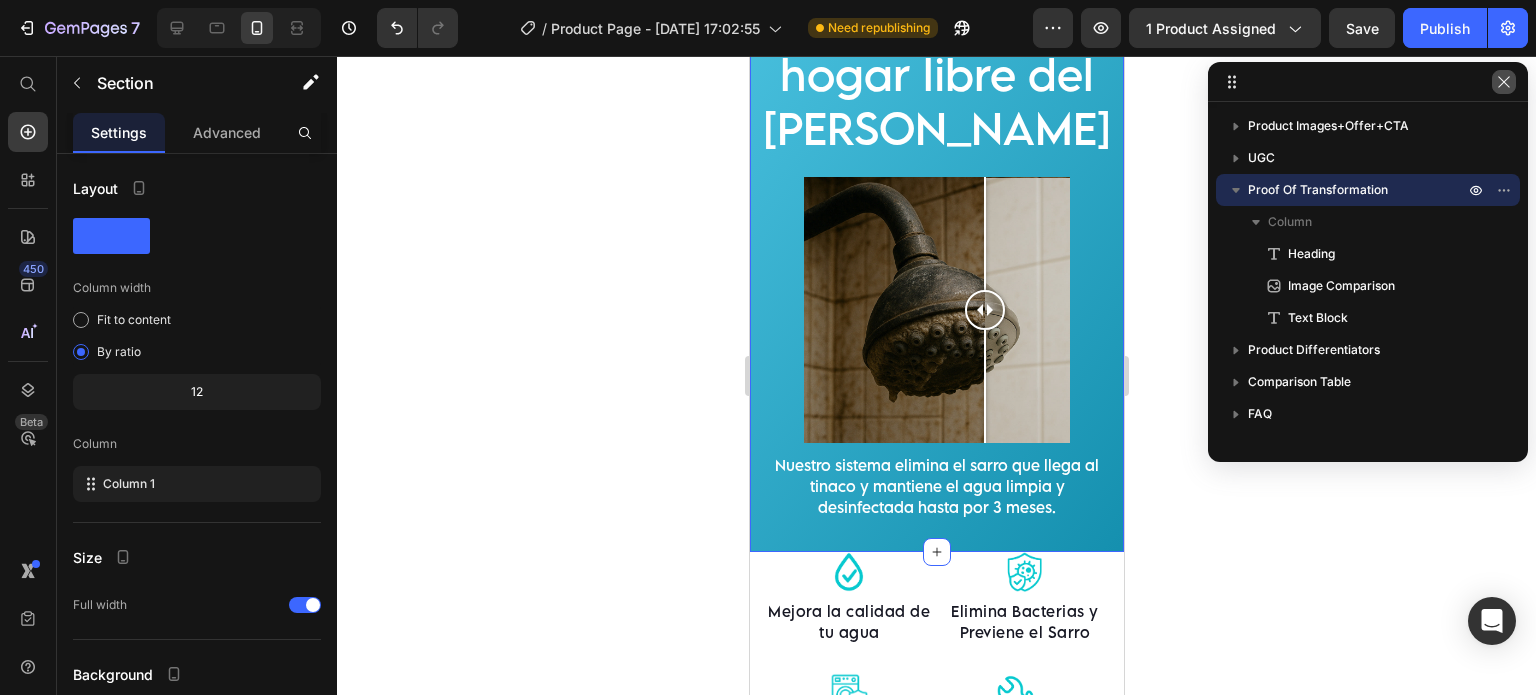 click at bounding box center (1504, 82) 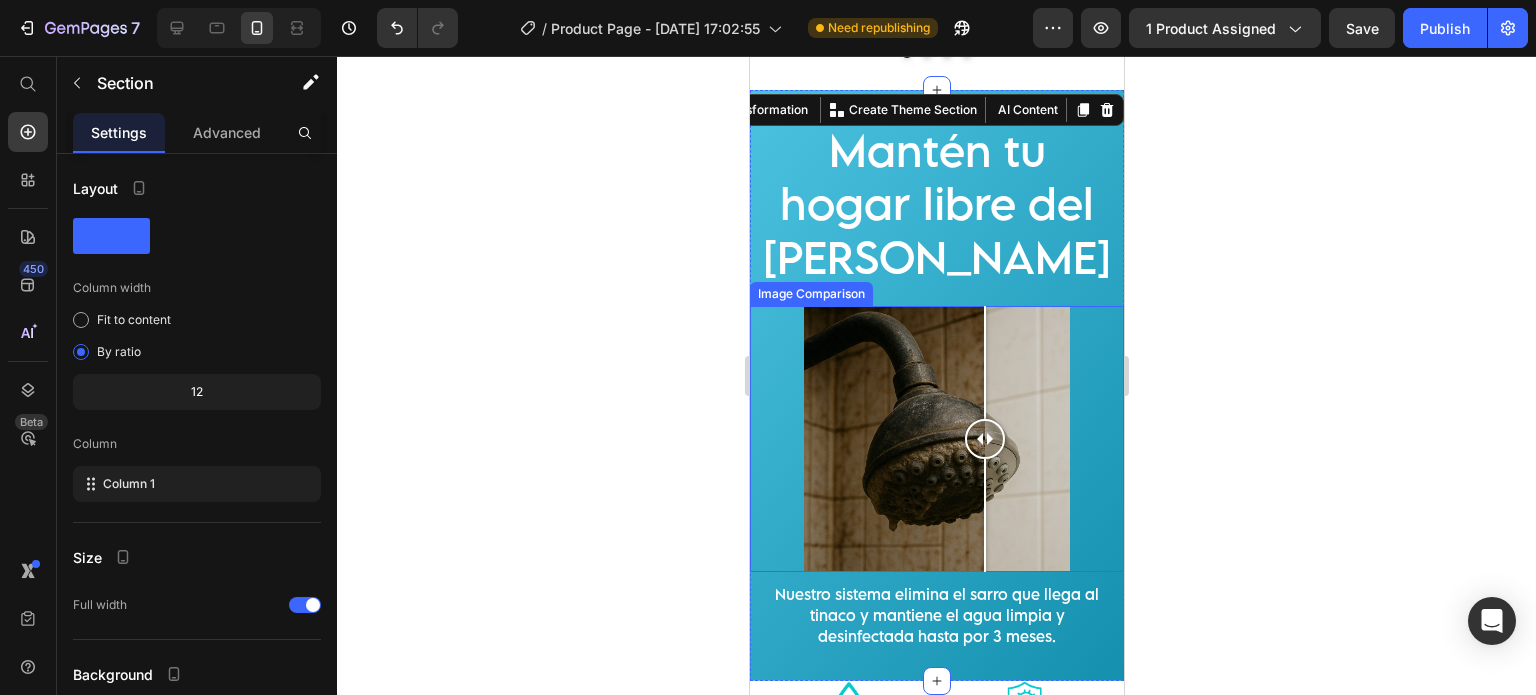 scroll, scrollTop: 2224, scrollLeft: 0, axis: vertical 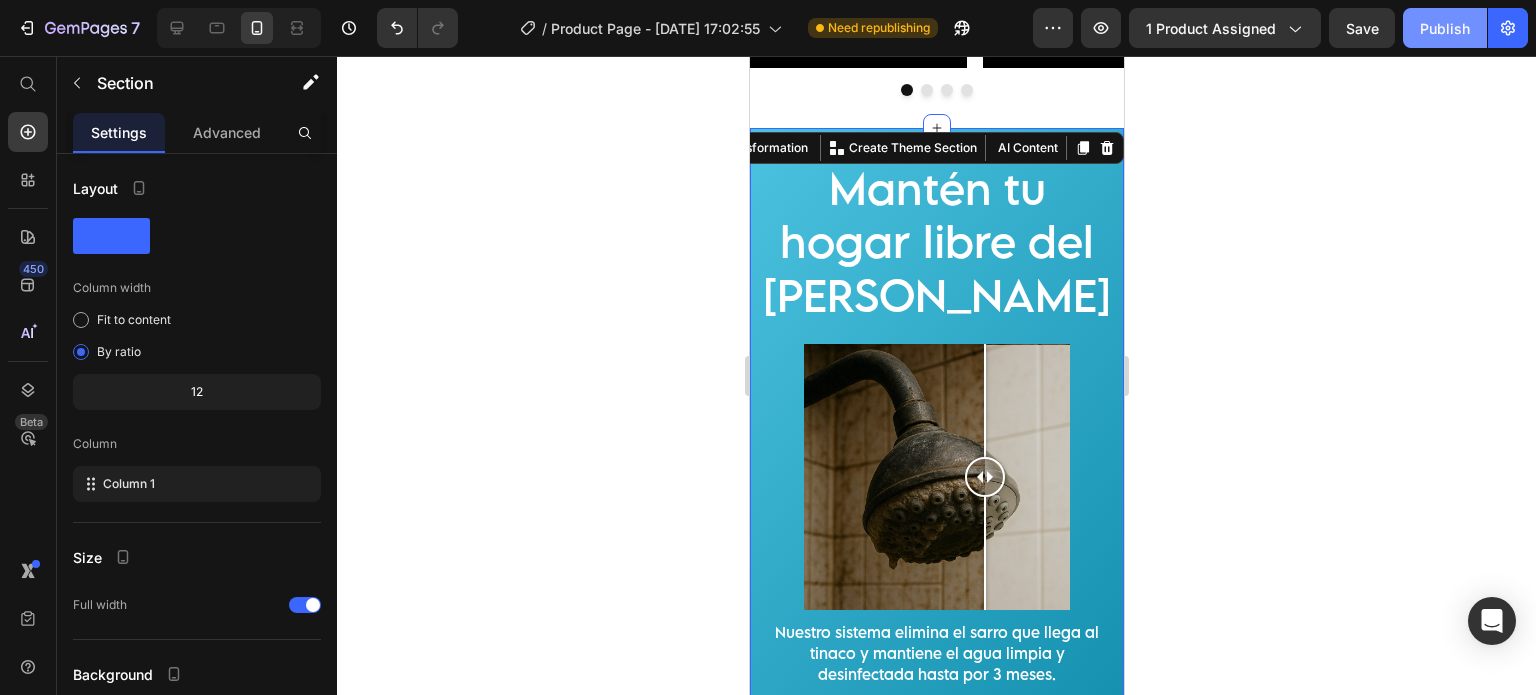 click on "Publish" at bounding box center [1445, 28] 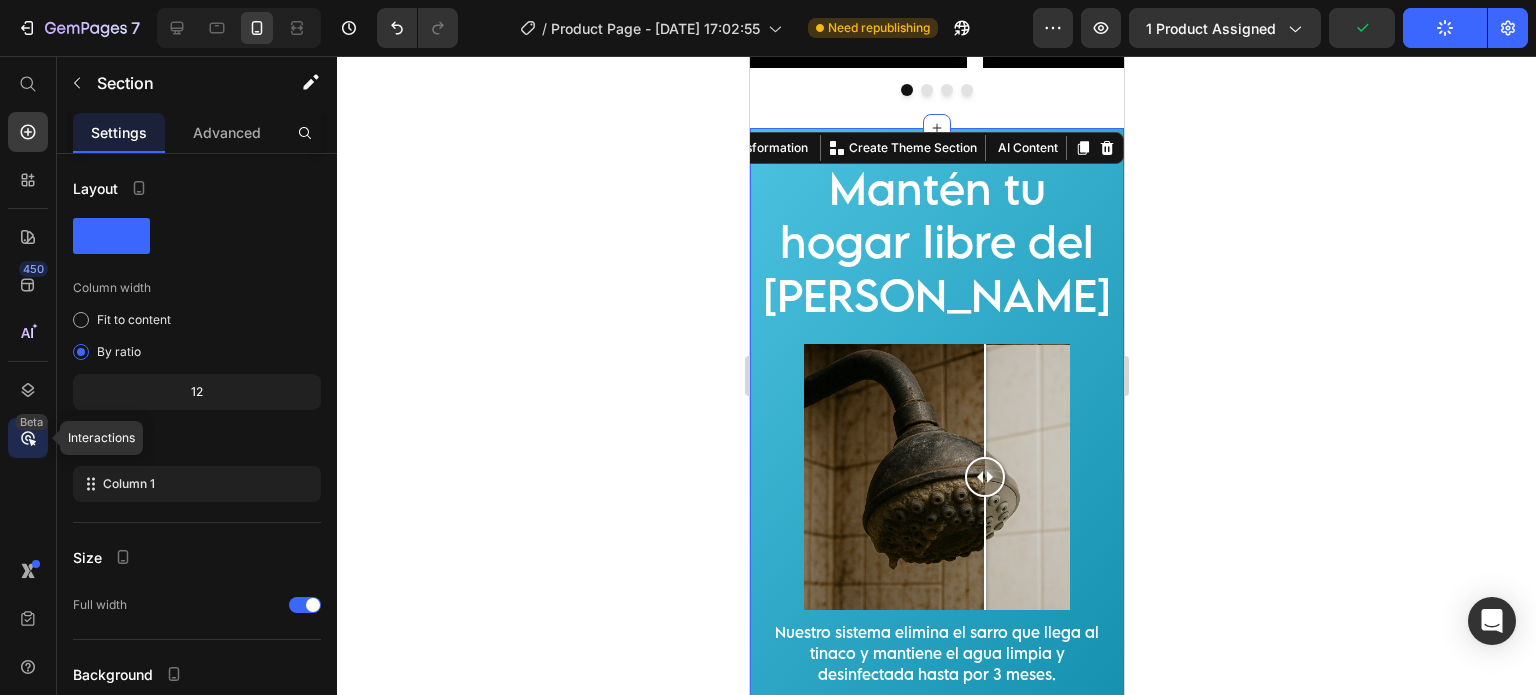 click on "Beta" 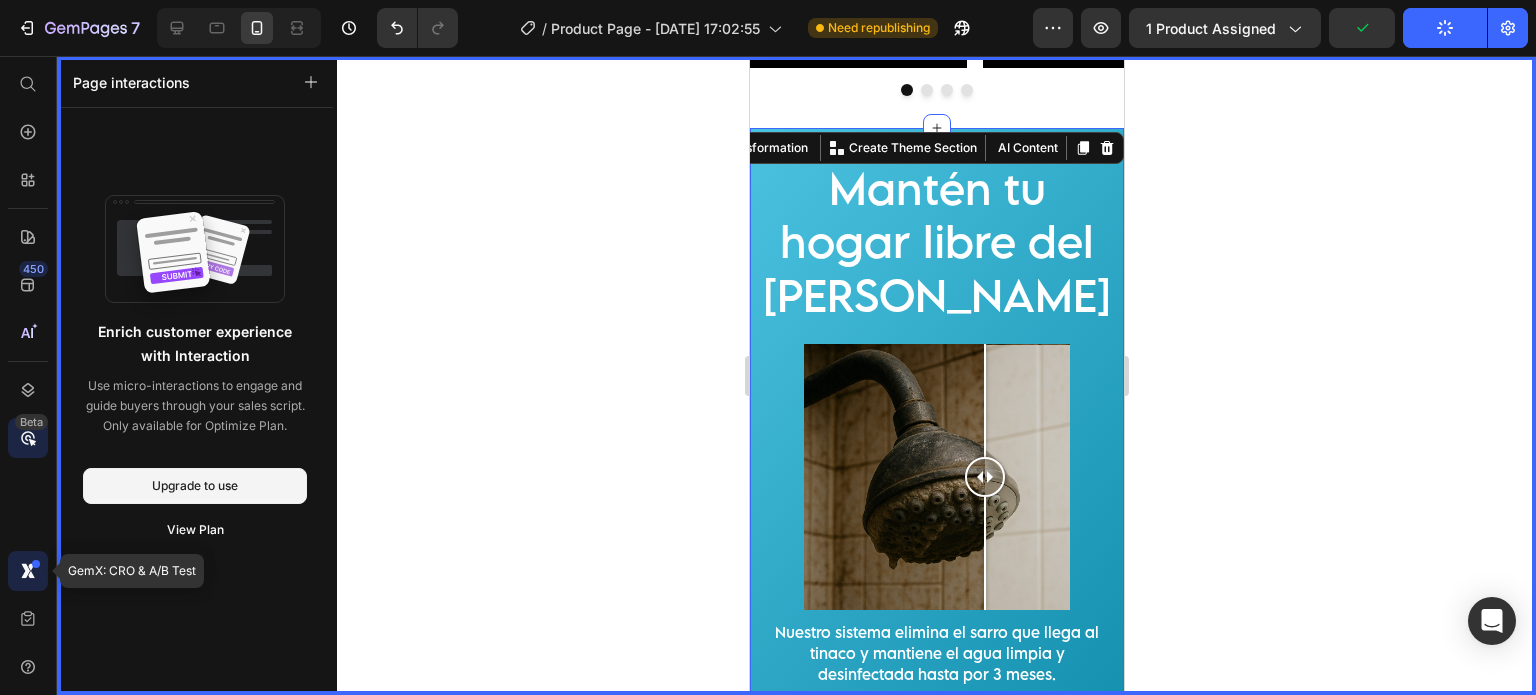 click 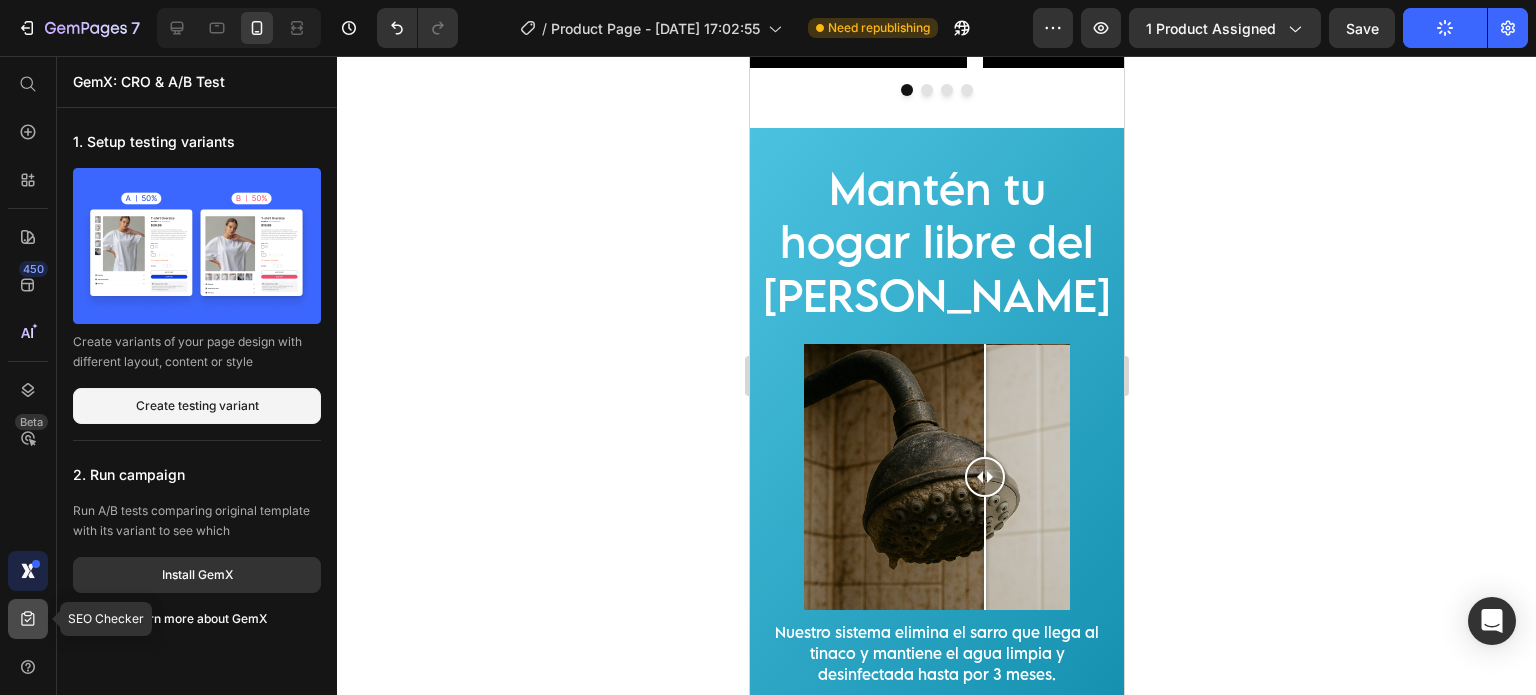 click 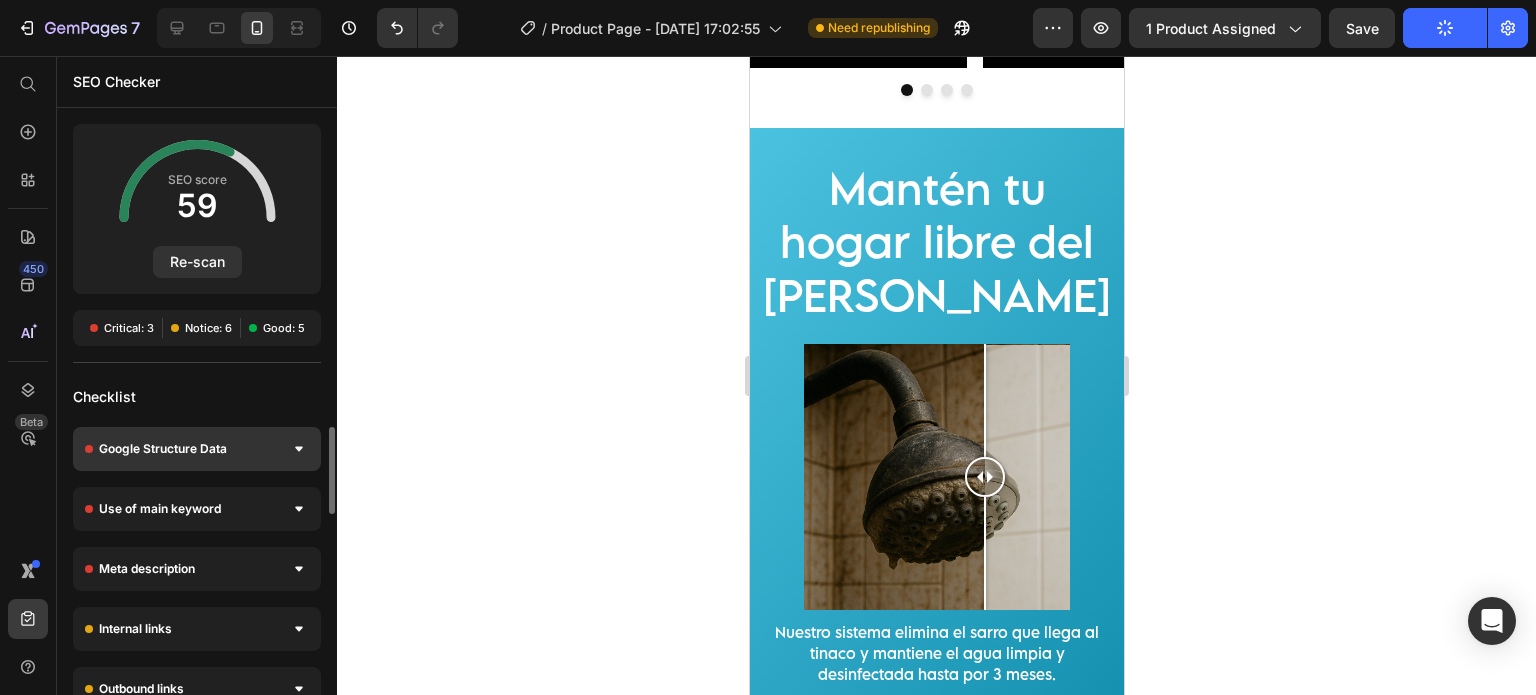 click on "Google Structure Data" at bounding box center (163, 449) 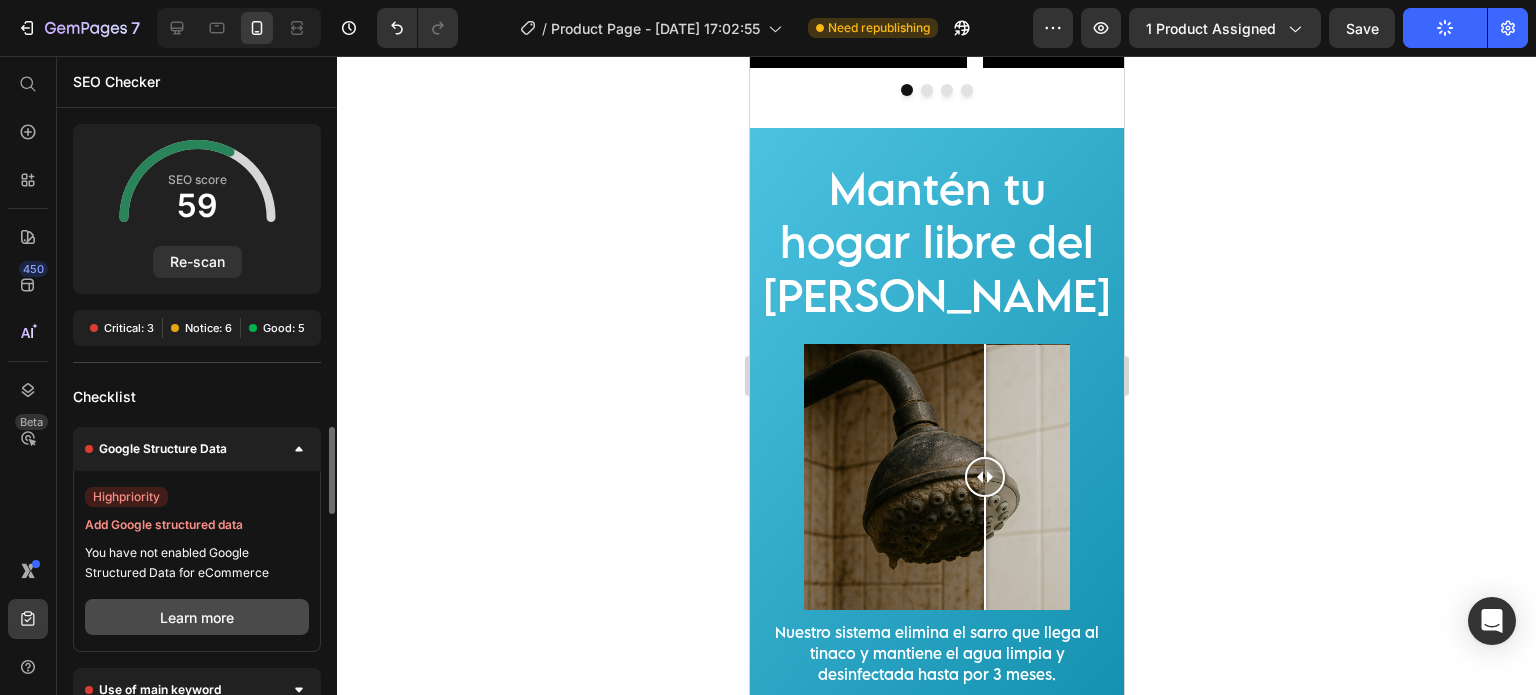 click on "Learn more" at bounding box center (197, 617) 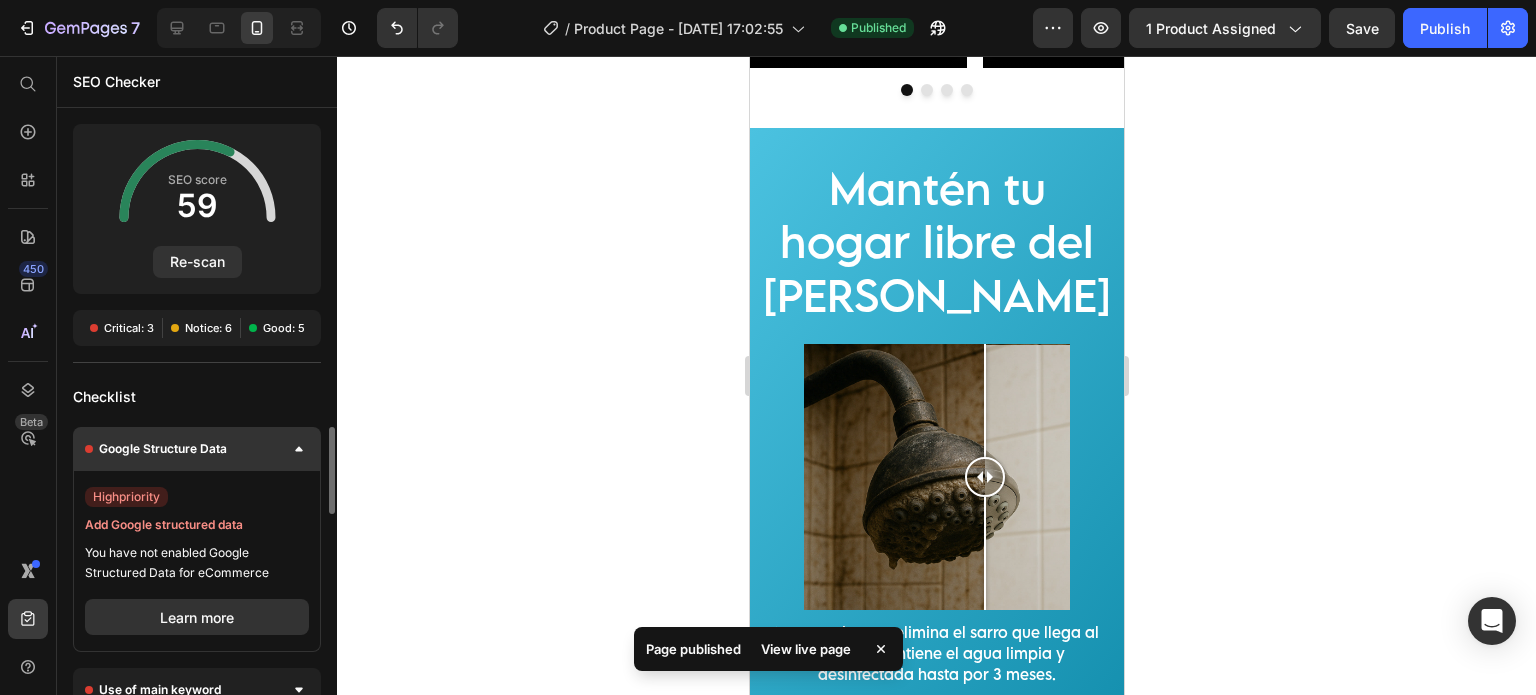 click on "Google Structure Data" at bounding box center (197, 449) 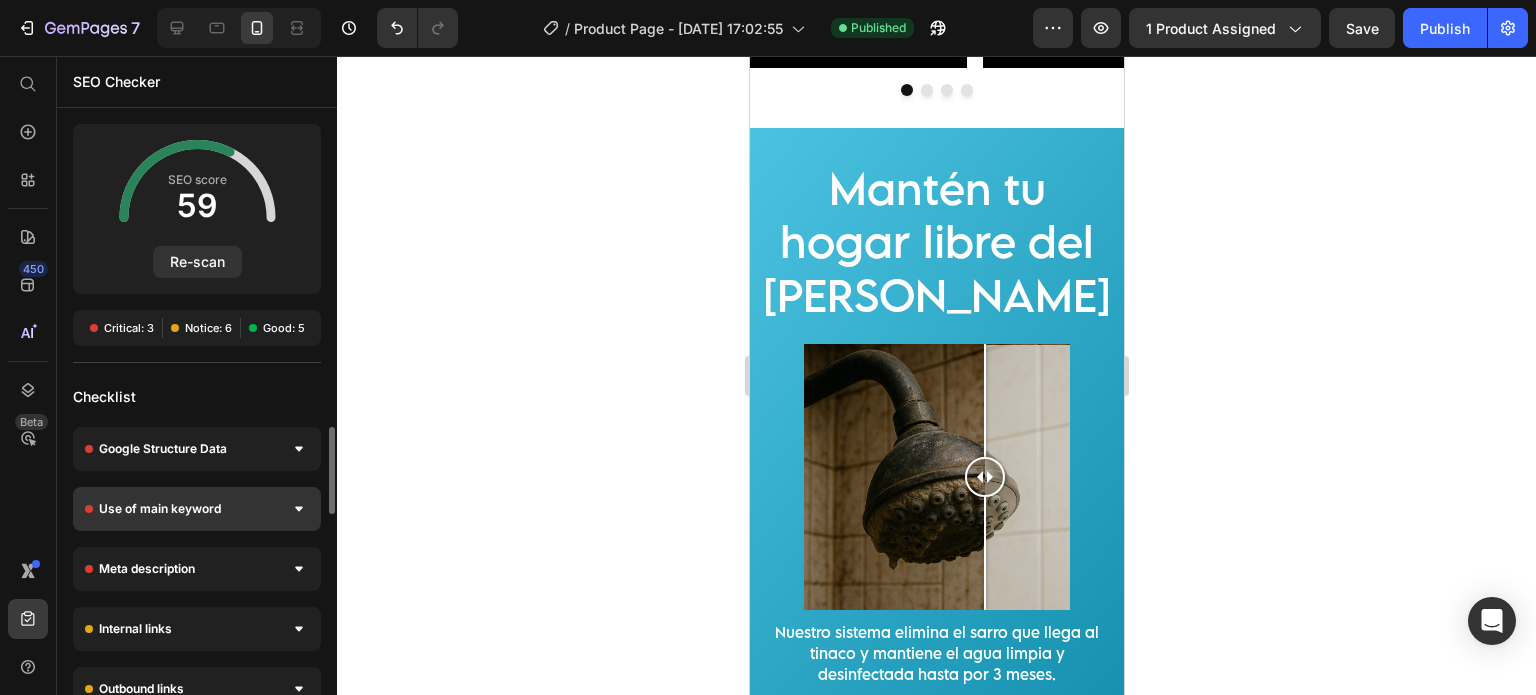 click on "Use of main keyword" at bounding box center [197, 509] 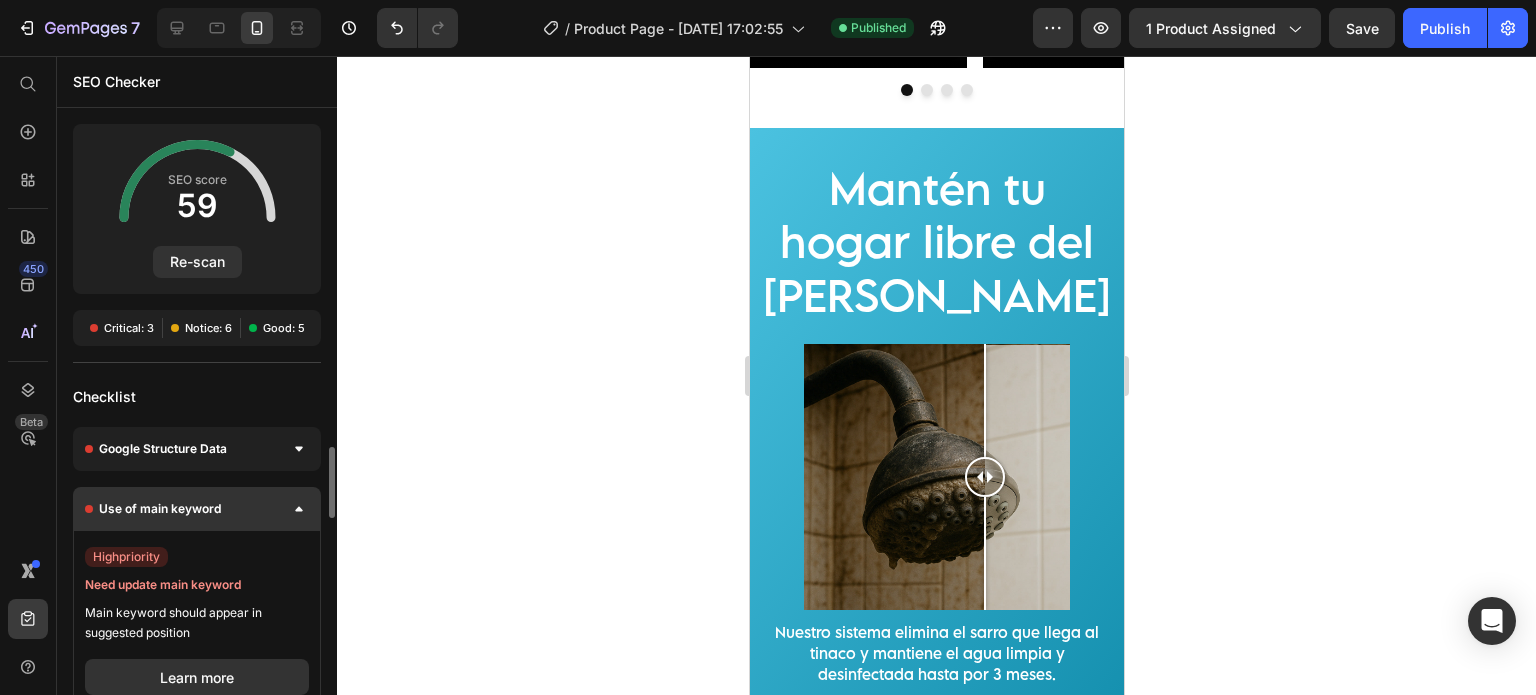 scroll, scrollTop: 16, scrollLeft: 0, axis: vertical 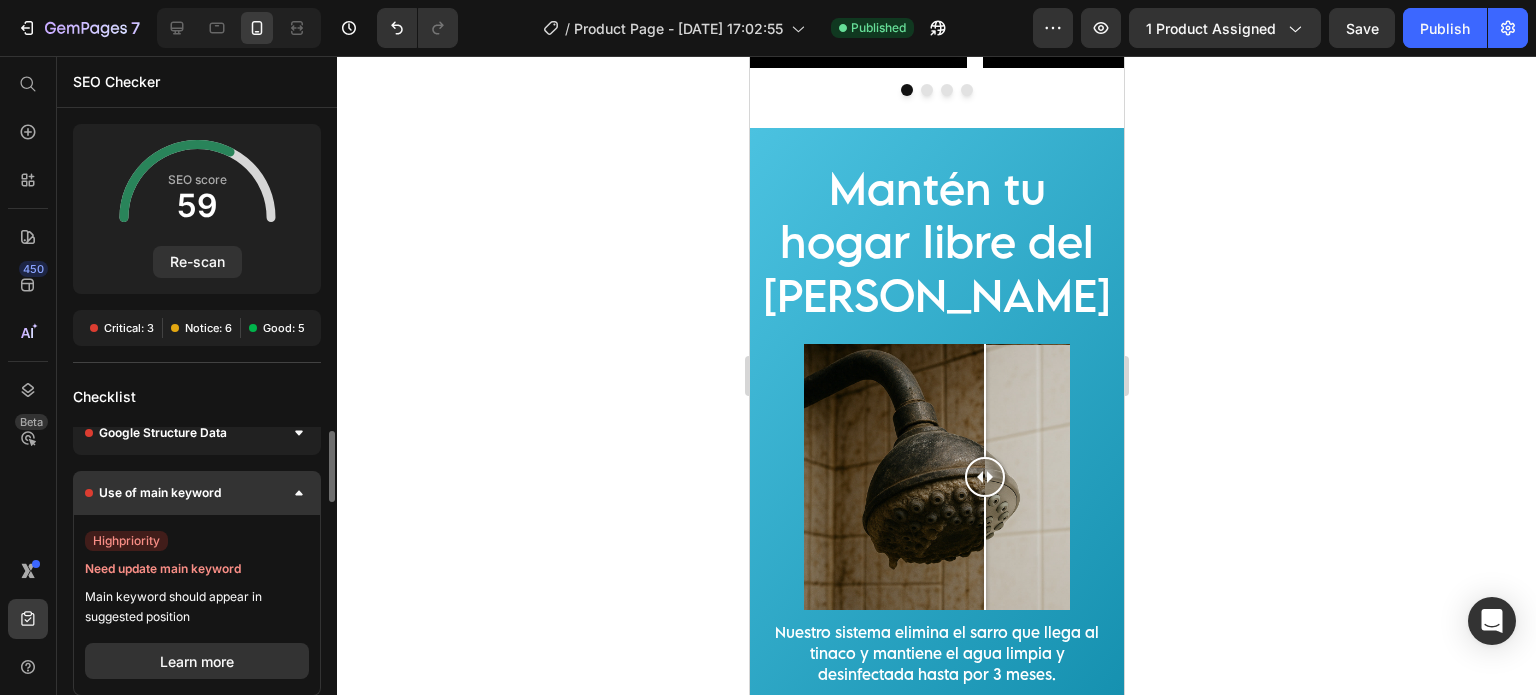 click on "Use of main keyword" at bounding box center (197, 493) 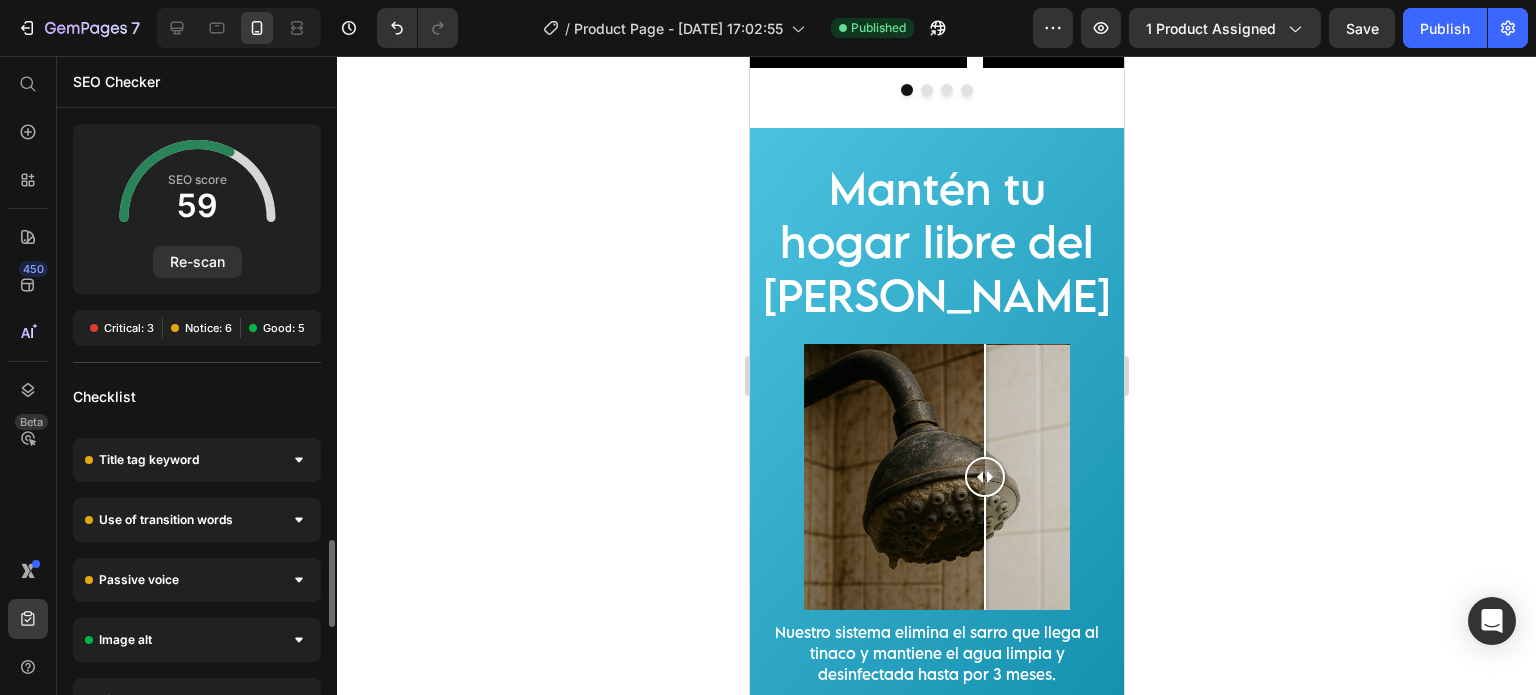 scroll, scrollTop: 16, scrollLeft: 0, axis: vertical 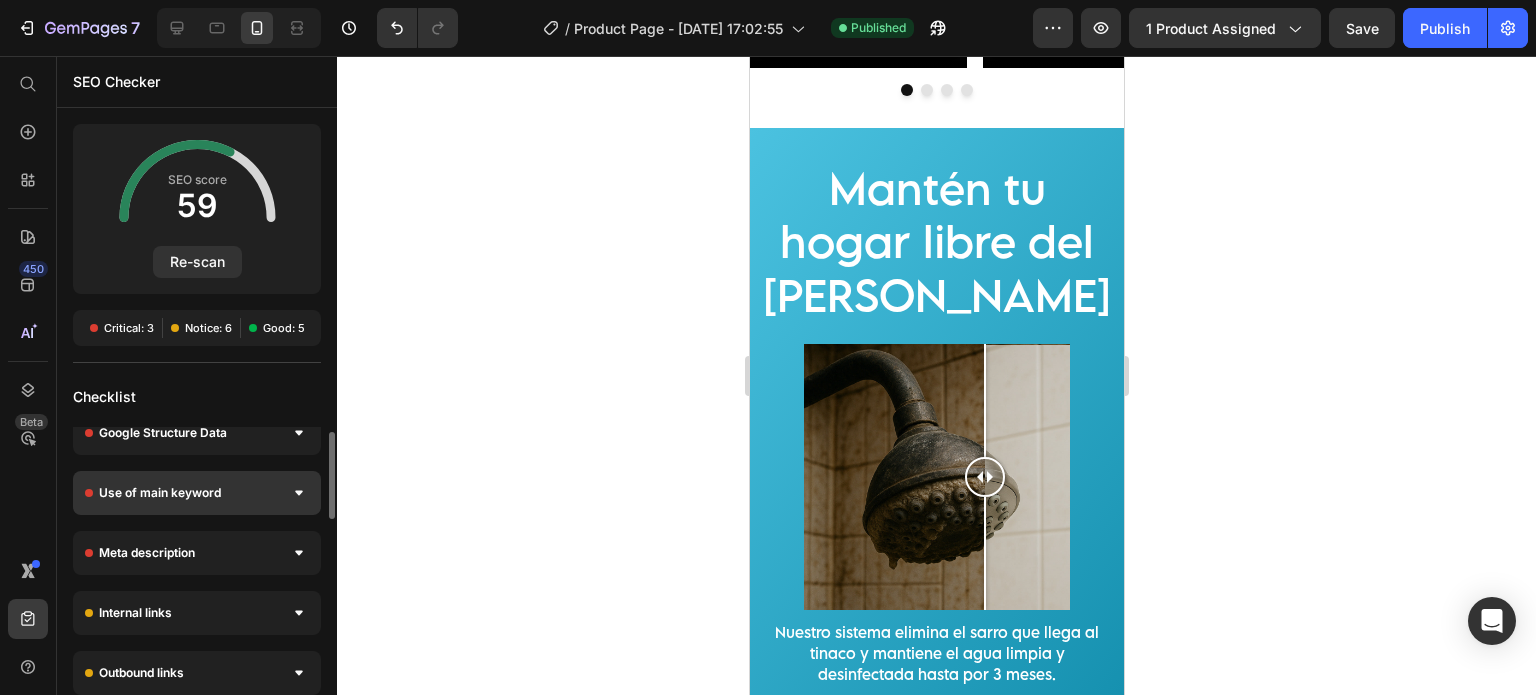 click on "Use of main keyword" at bounding box center [160, 493] 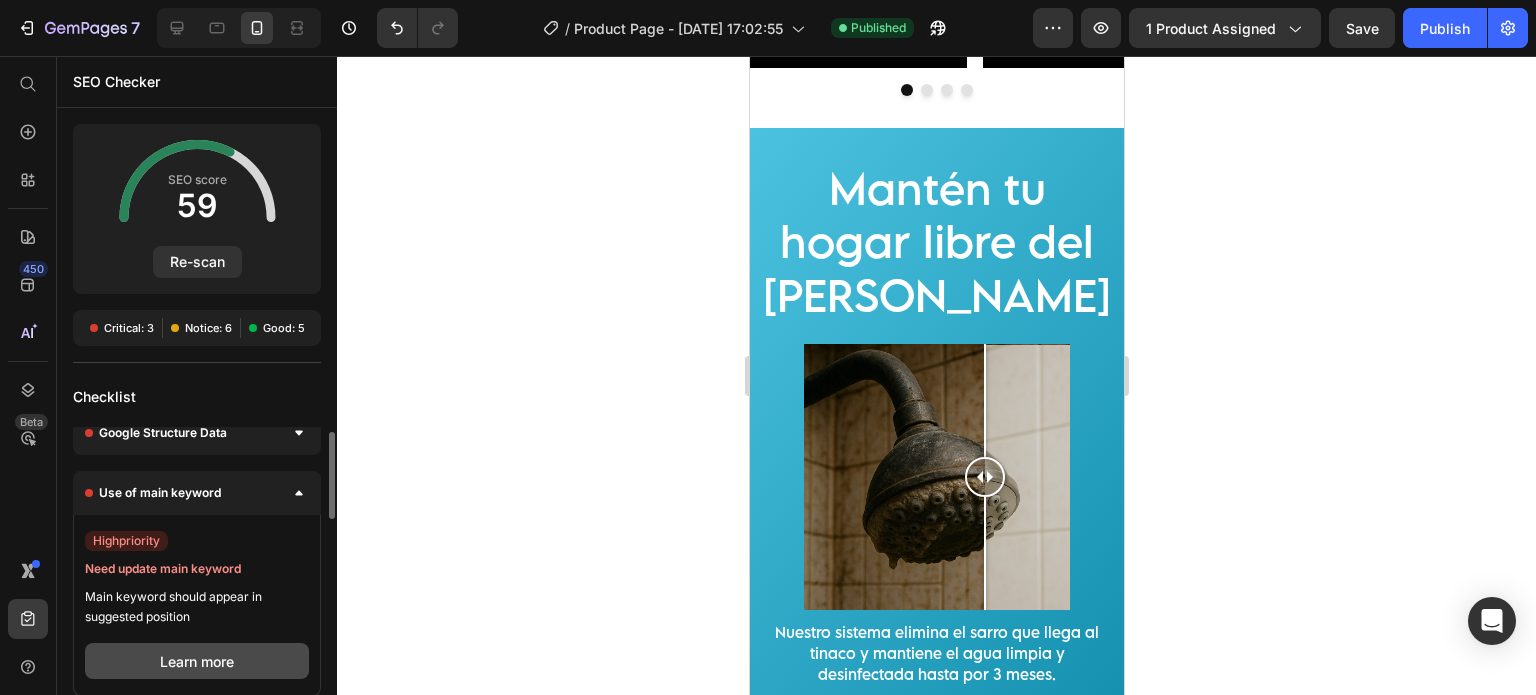 click on "Learn more" at bounding box center [197, 661] 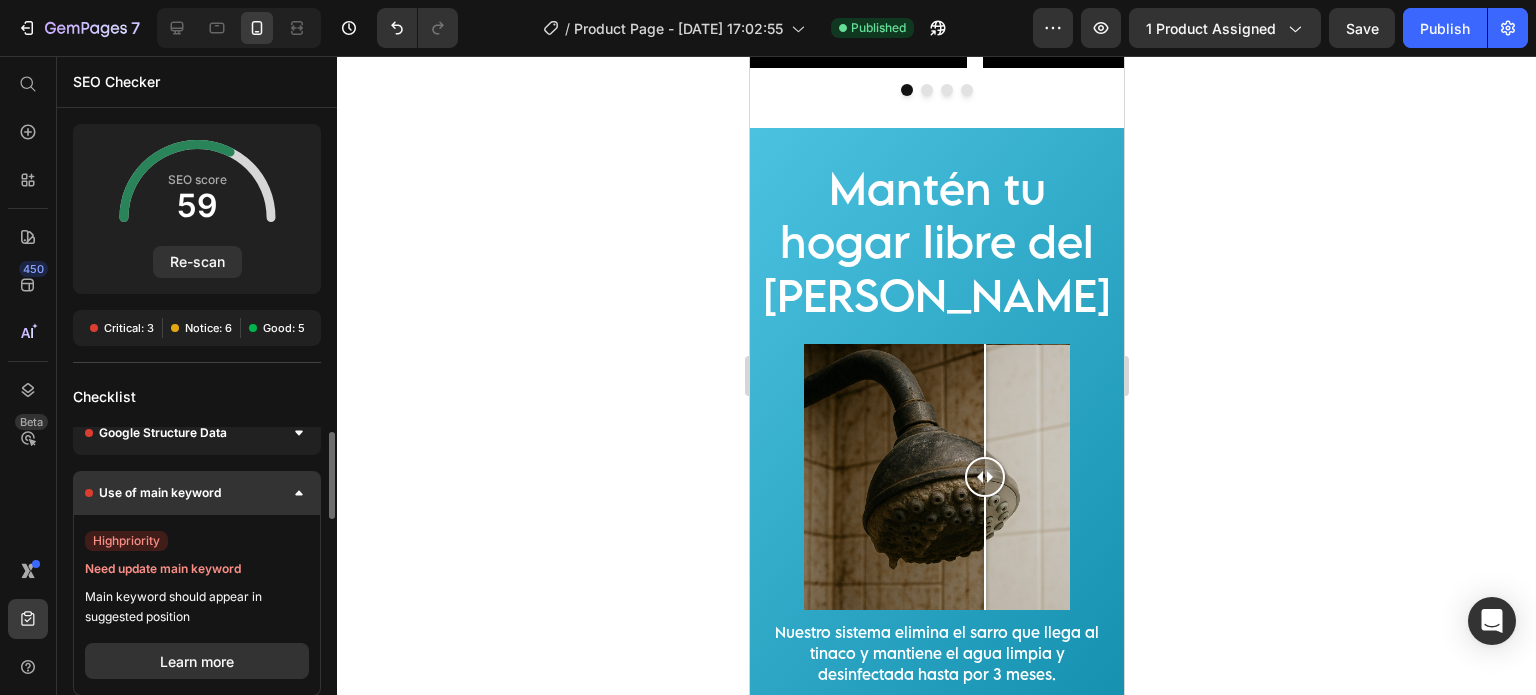 click at bounding box center [299, 493] 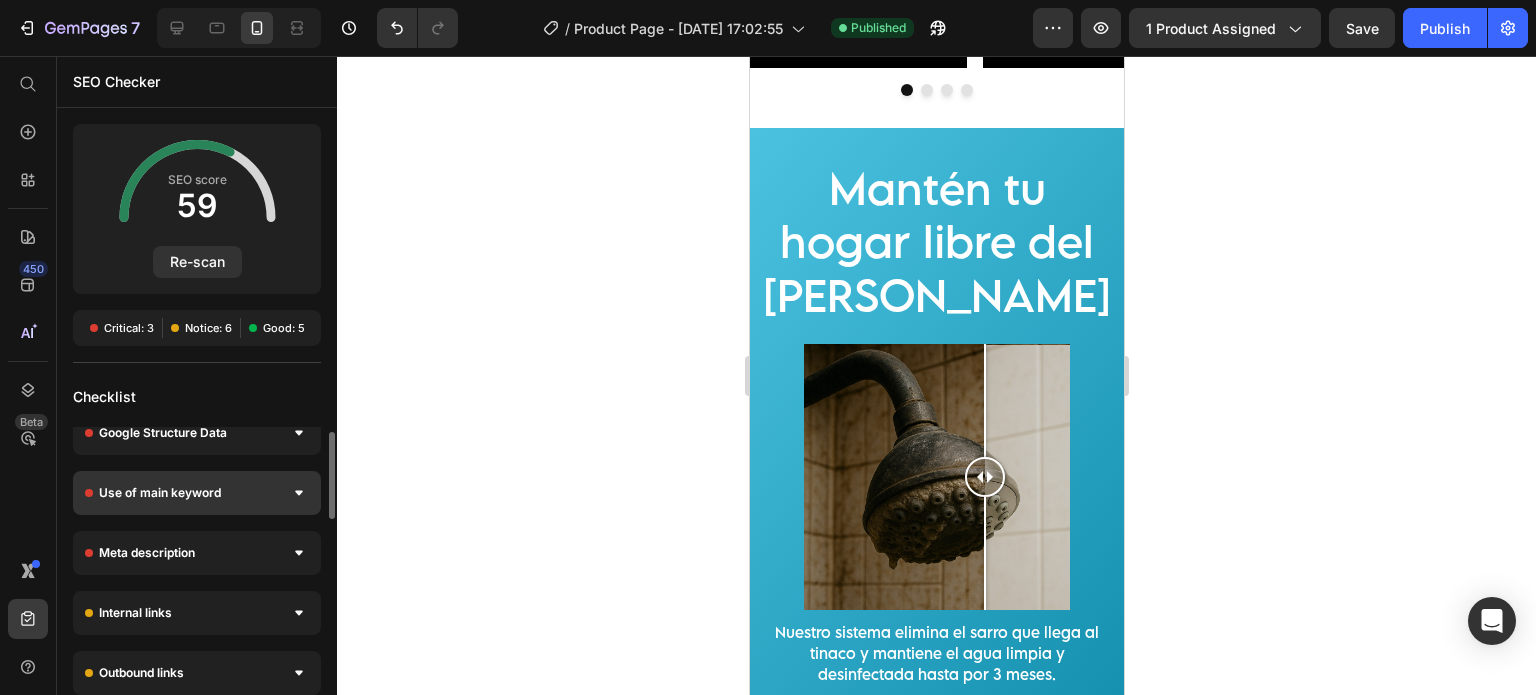scroll, scrollTop: 0, scrollLeft: 0, axis: both 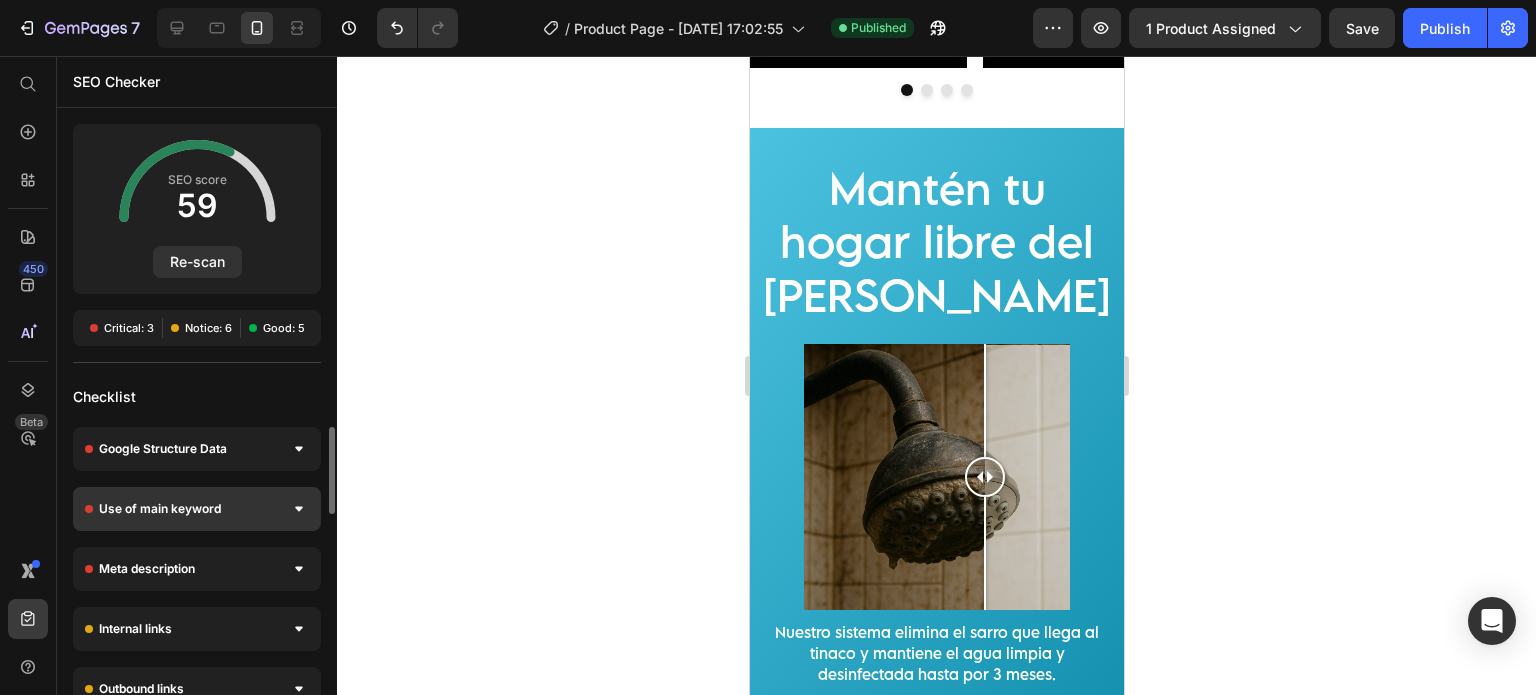 click on "Use of main keyword" at bounding box center [197, 509] 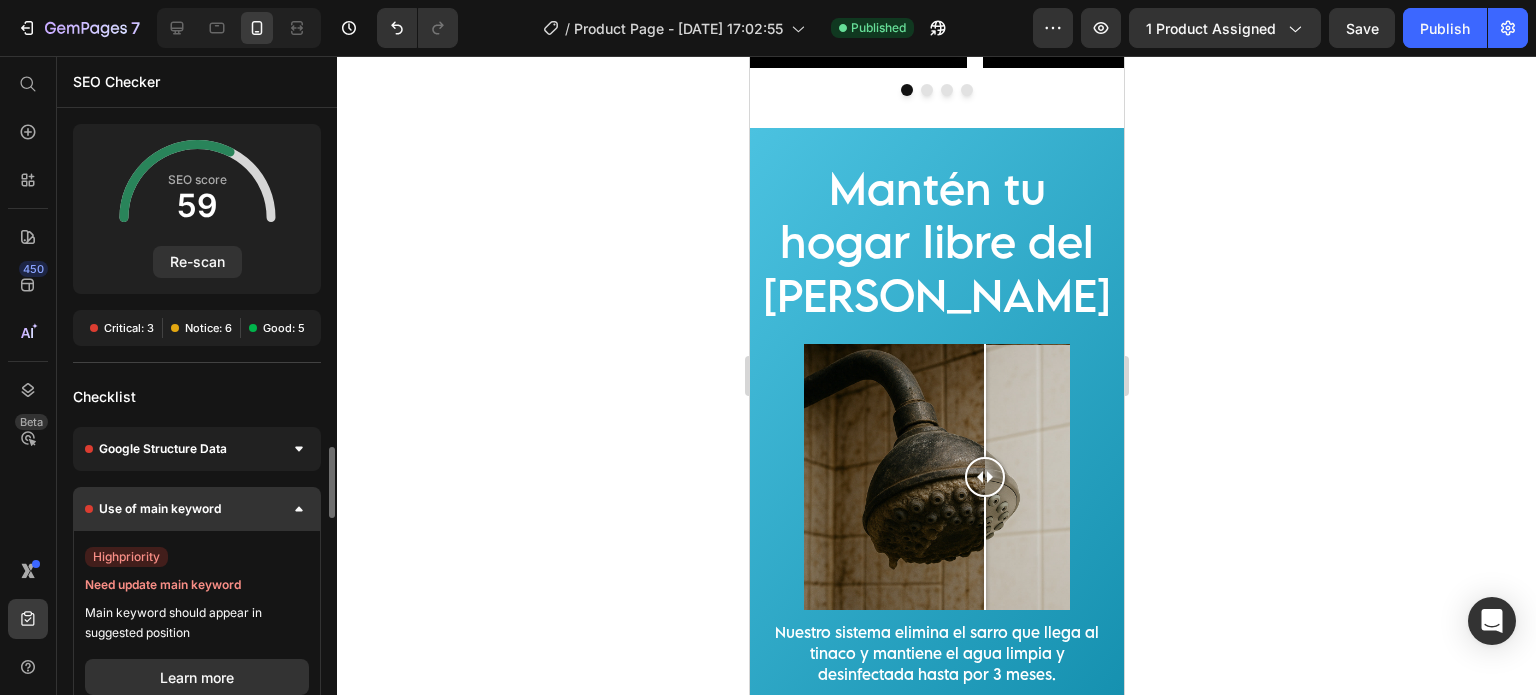 scroll, scrollTop: 16, scrollLeft: 0, axis: vertical 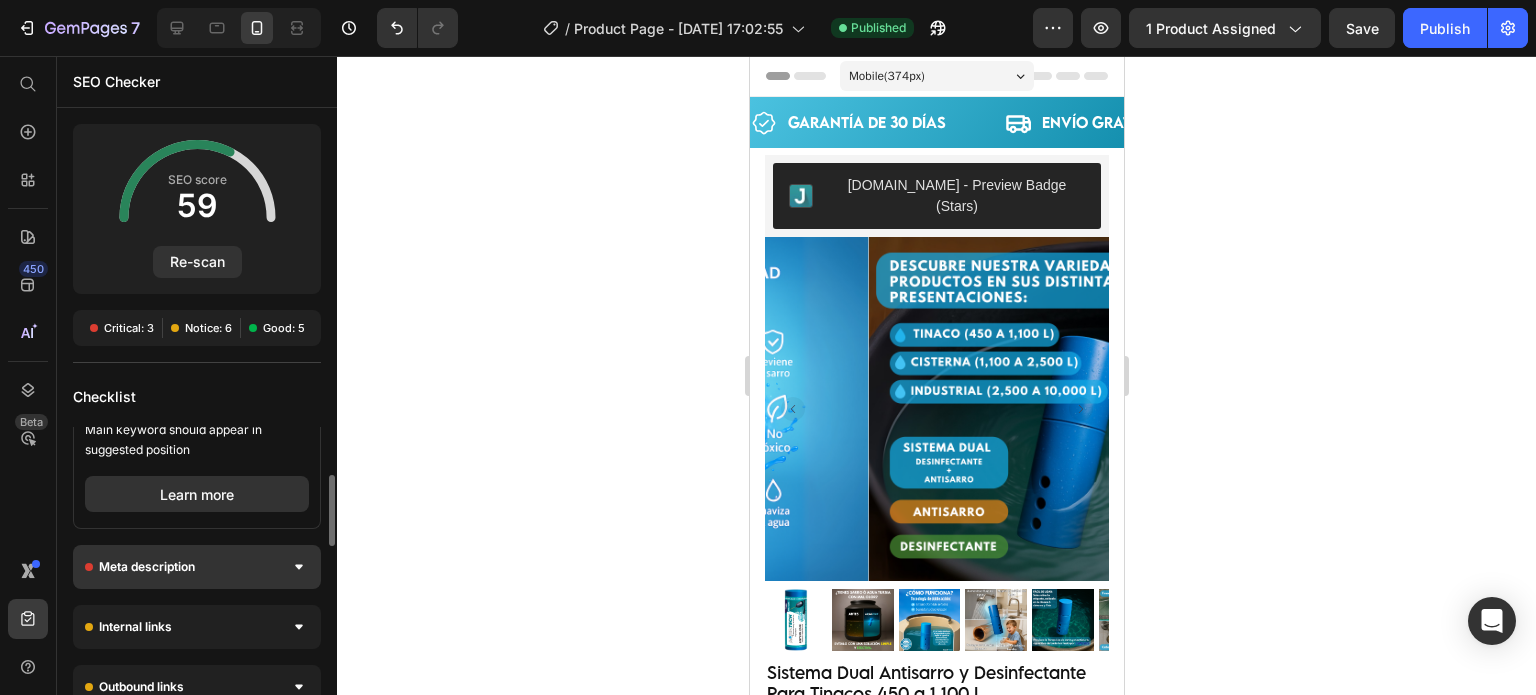 click on "Meta description" at bounding box center (197, 567) 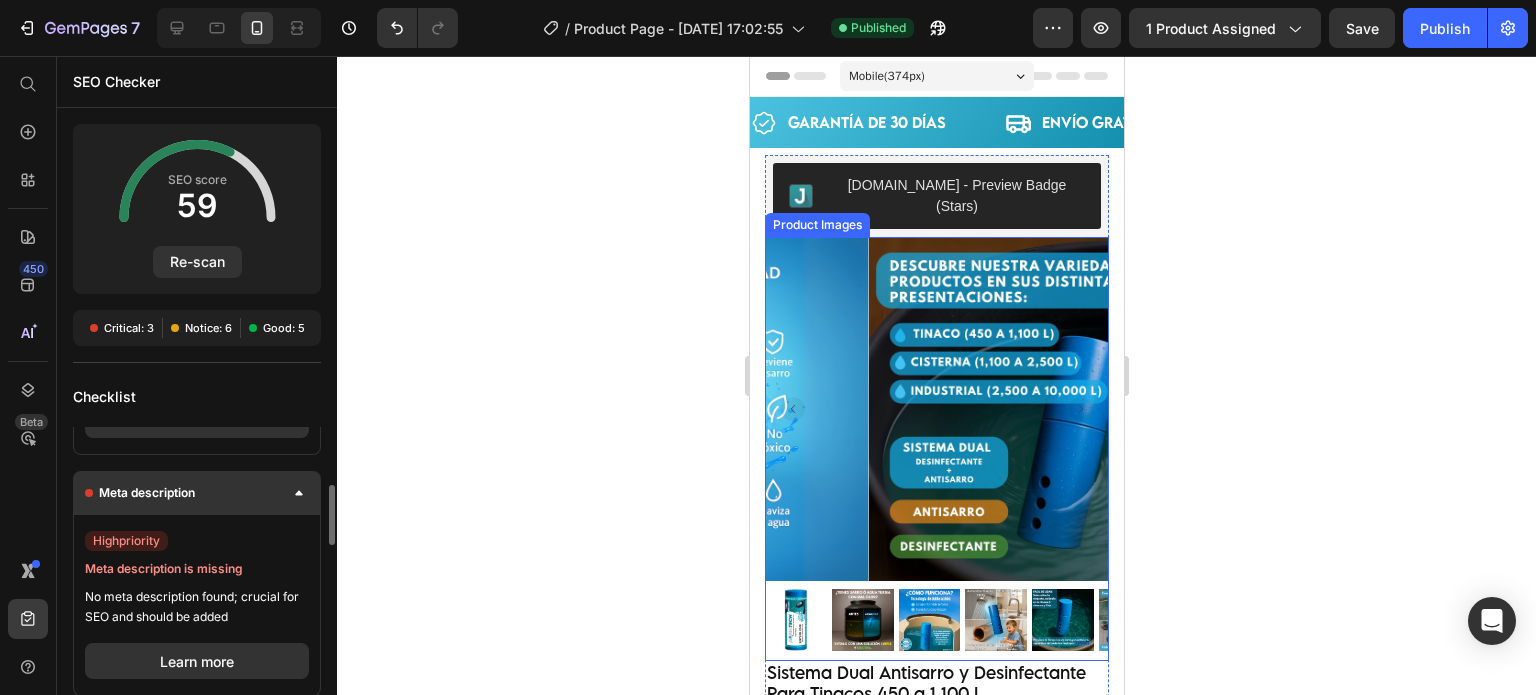 click on "Meta description" at bounding box center [197, 493] 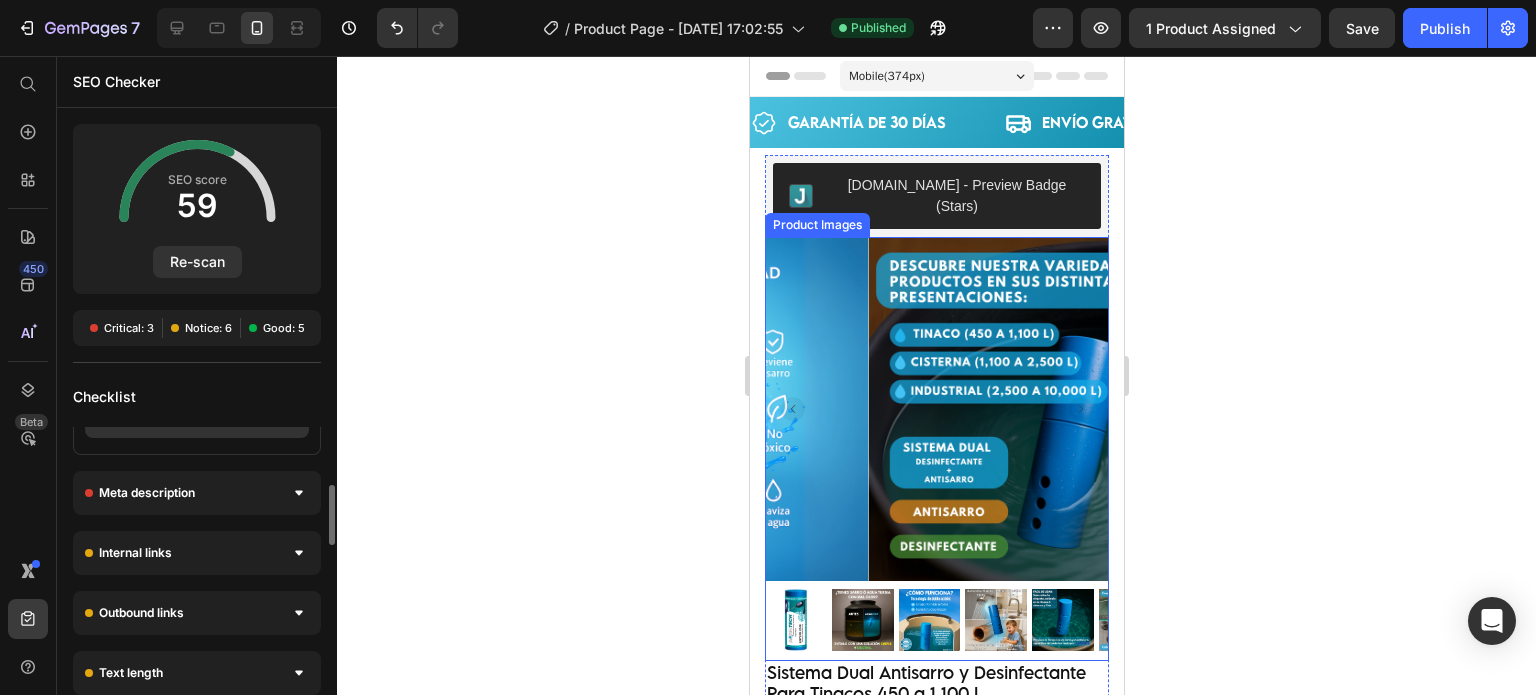 click on "Google Structure Data high  priority  Add Google structured data You have not enabled Google Structured Data for eCommerce Learn more Use of main keyword high  priority  Need update main keyword Main keyword should appear in suggested position Learn more Meta description high  priority  Meta description is missing No meta description found; crucial for SEO and should be added Learn more Internal links medium  priority  Need internal link You should have the most internal links pointing to a cornerstone content Learn more Outbound links medium  priority  No outbound links appear in this page You should have the most internal links pointing to a cornerstone content Learn more Text length medium  priority  Text length not enough Preferably posts with 1000 words or more Learn more Title tag keyword medium  priority  Keywords misplaced in title Keywords present in title tag, but not at the start Learn more Use of transition words medium  priority  Add transition words Learn more Passive voice low  priority  high" at bounding box center [197, 672] 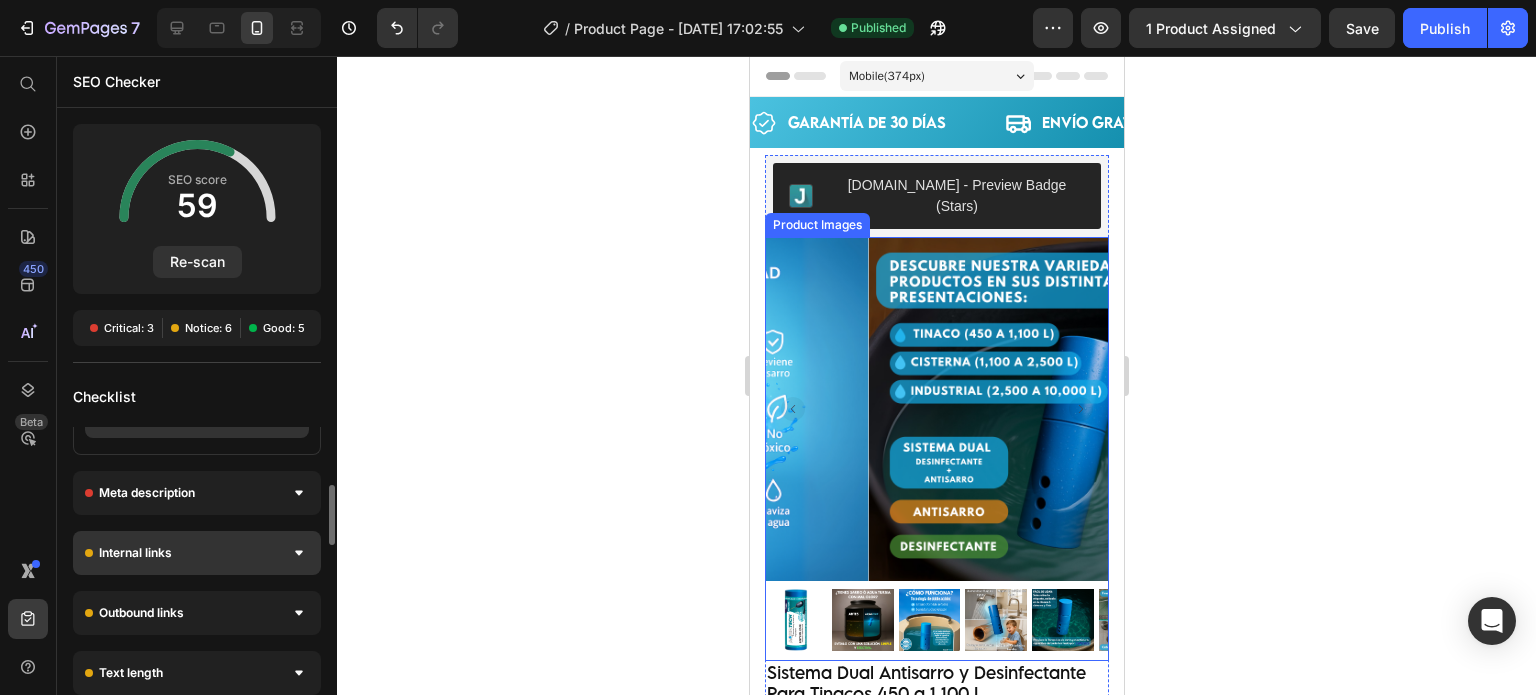 click on "Internal links" at bounding box center (197, 553) 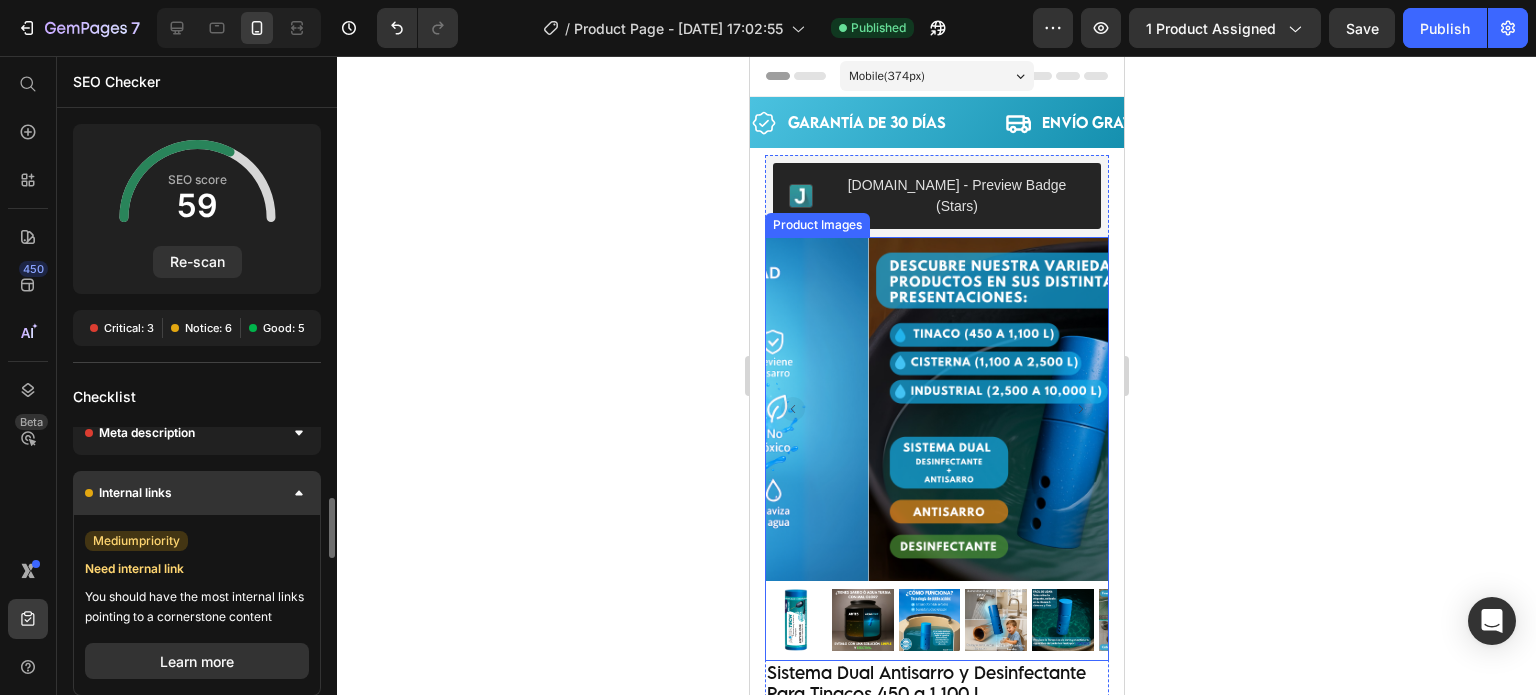 click at bounding box center [299, 493] 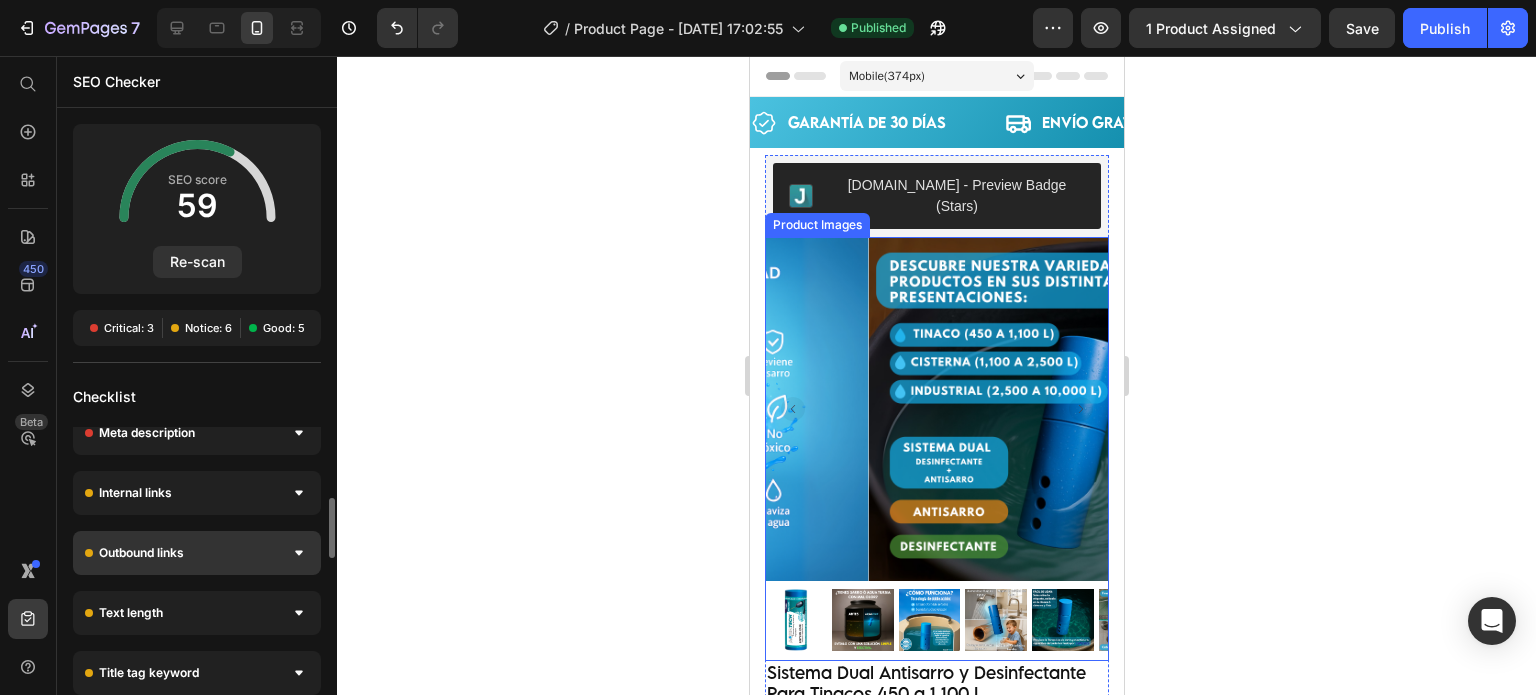 click on "Outbound links" at bounding box center (197, 553) 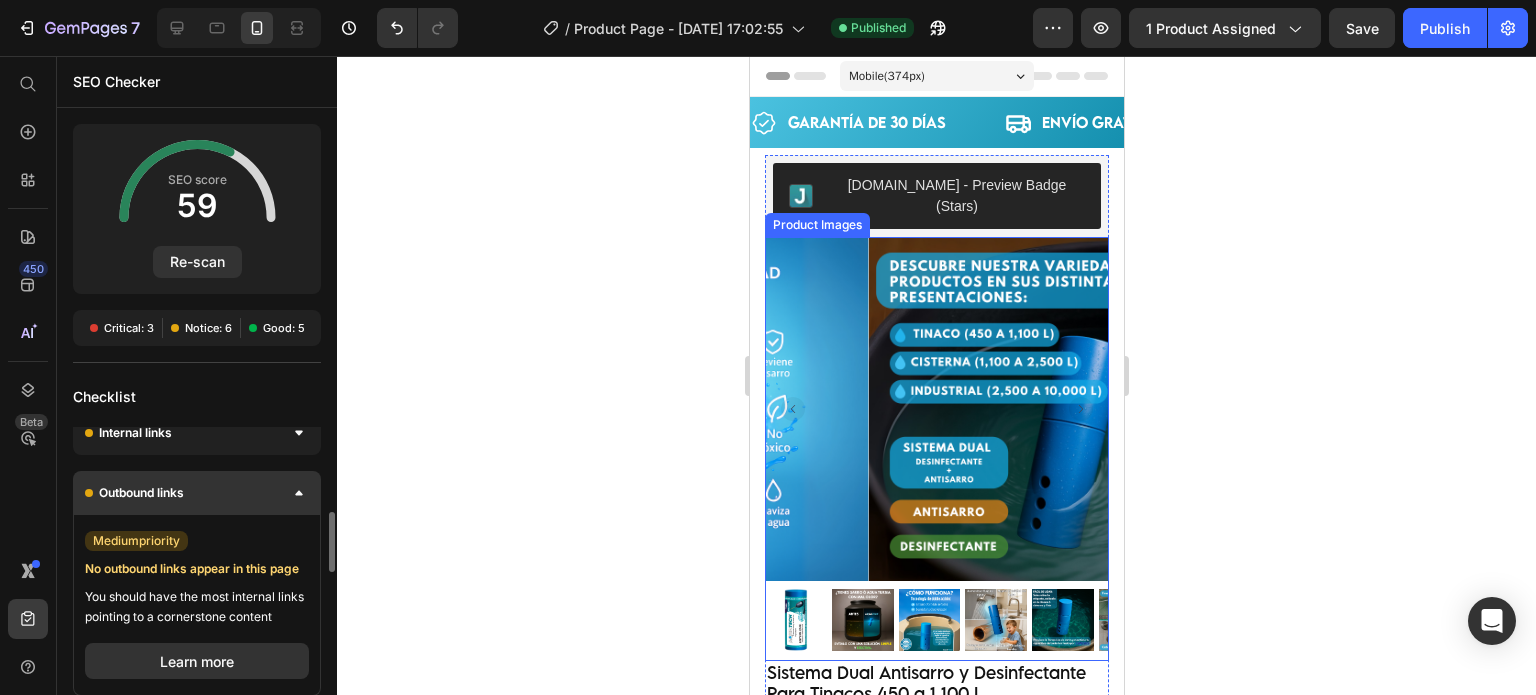 click on "Outbound links" at bounding box center [197, 493] 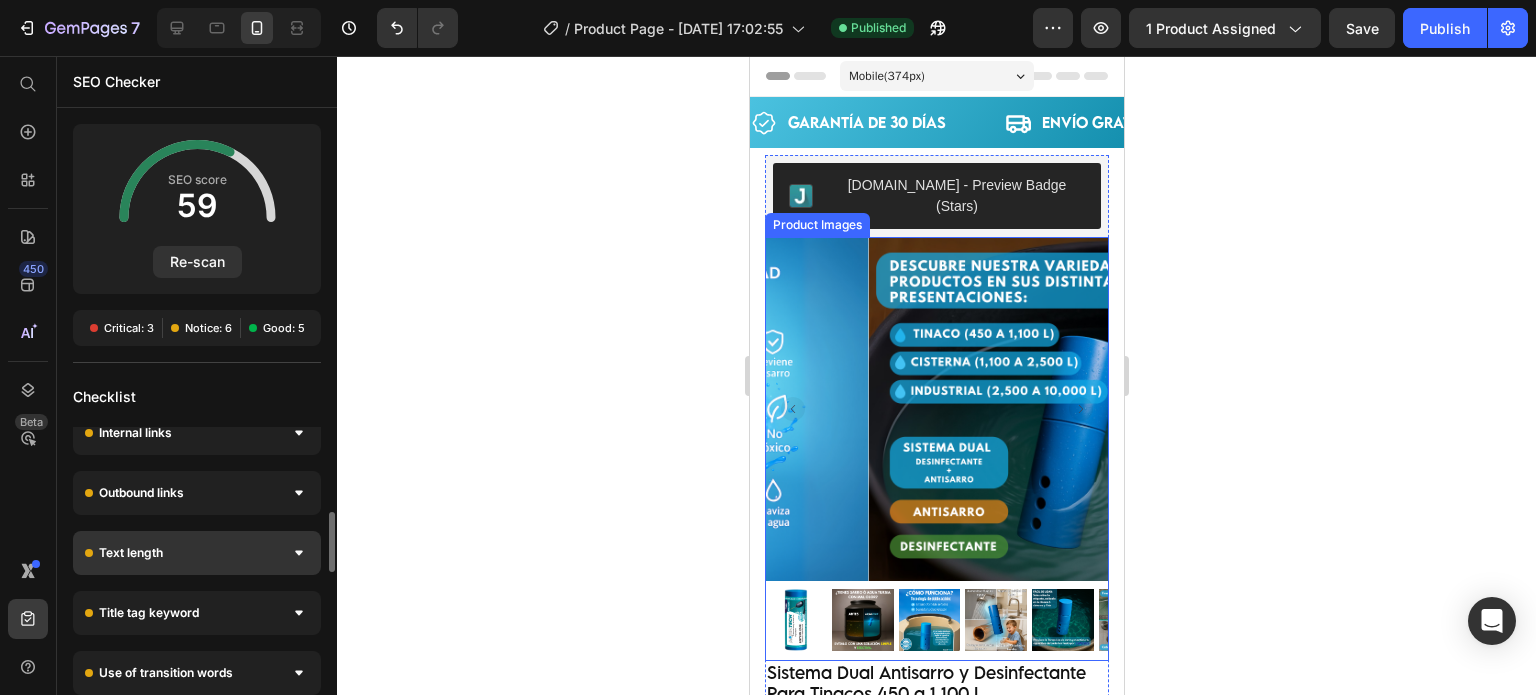 click on "Text length" at bounding box center (197, 553) 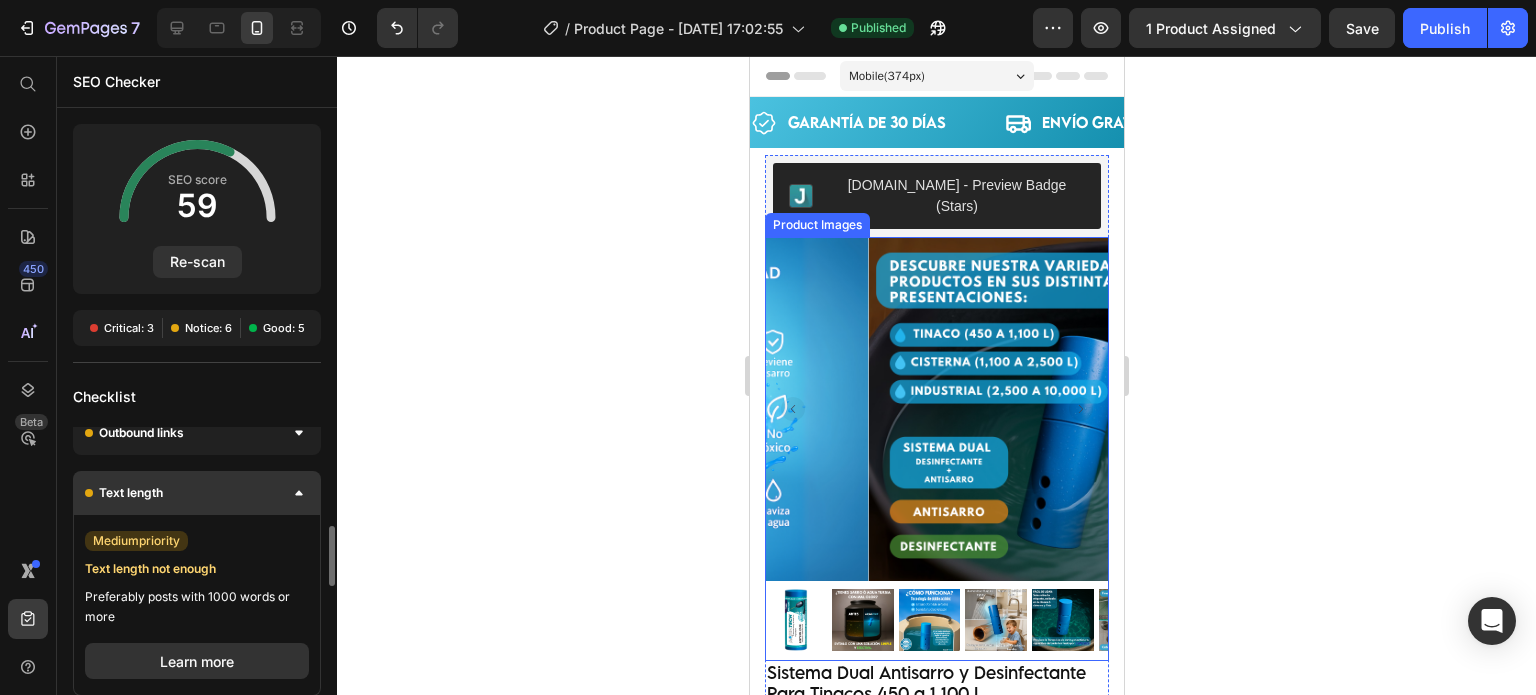 click 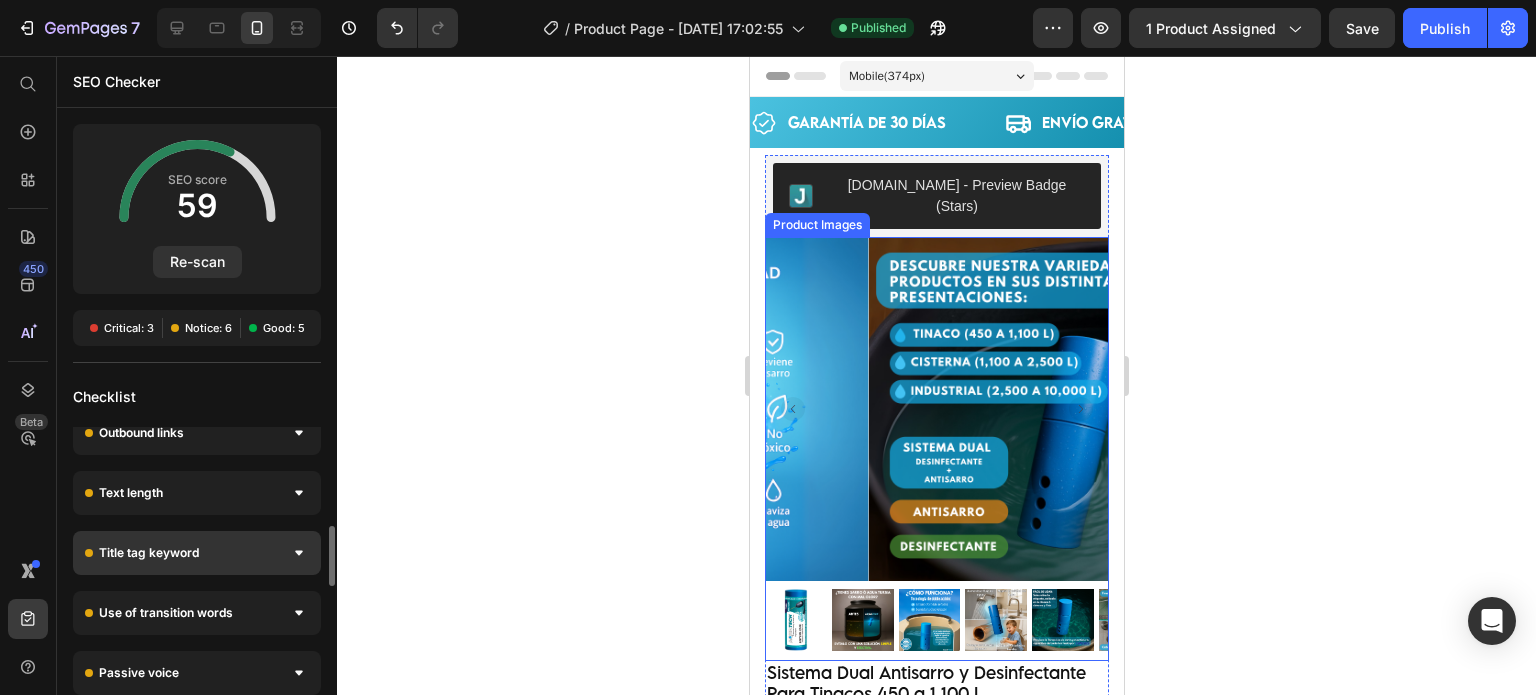 click on "Title tag keyword" at bounding box center (197, 553) 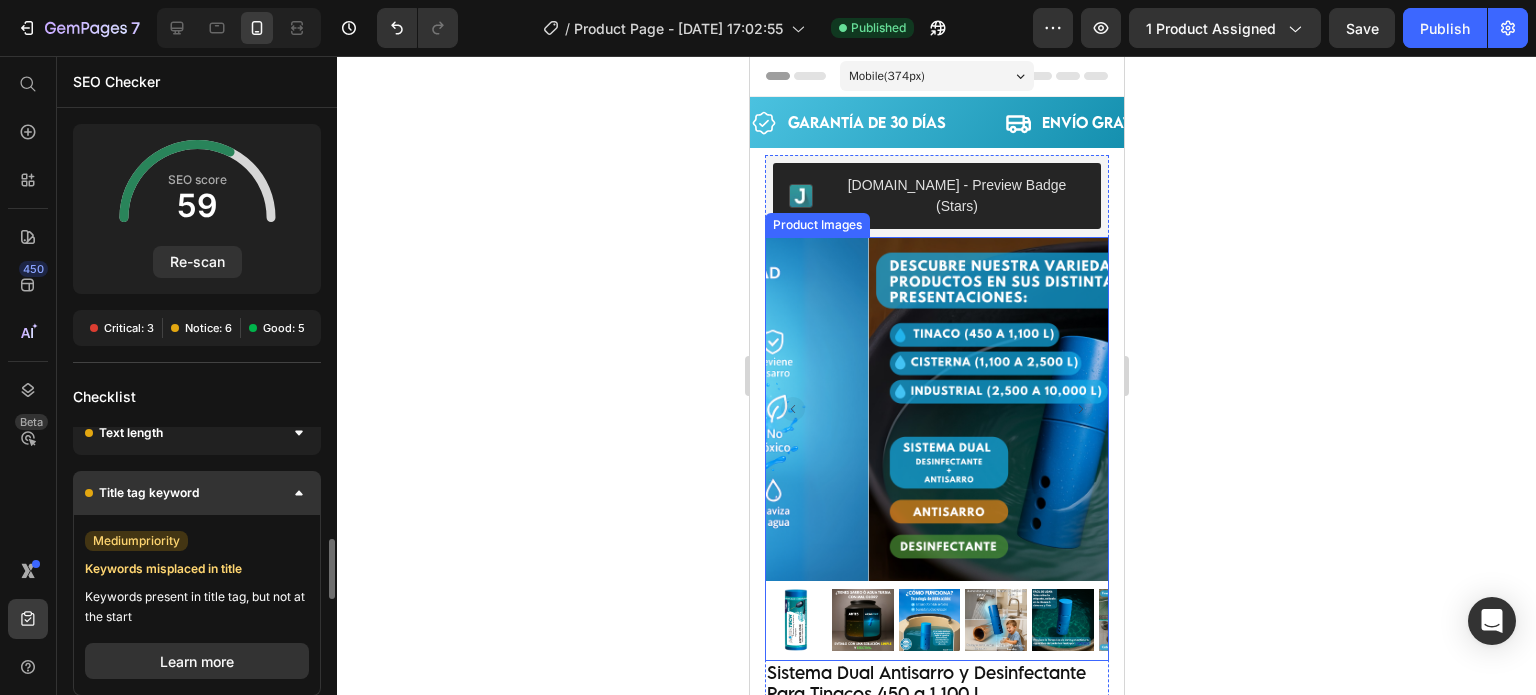 click at bounding box center [299, 493] 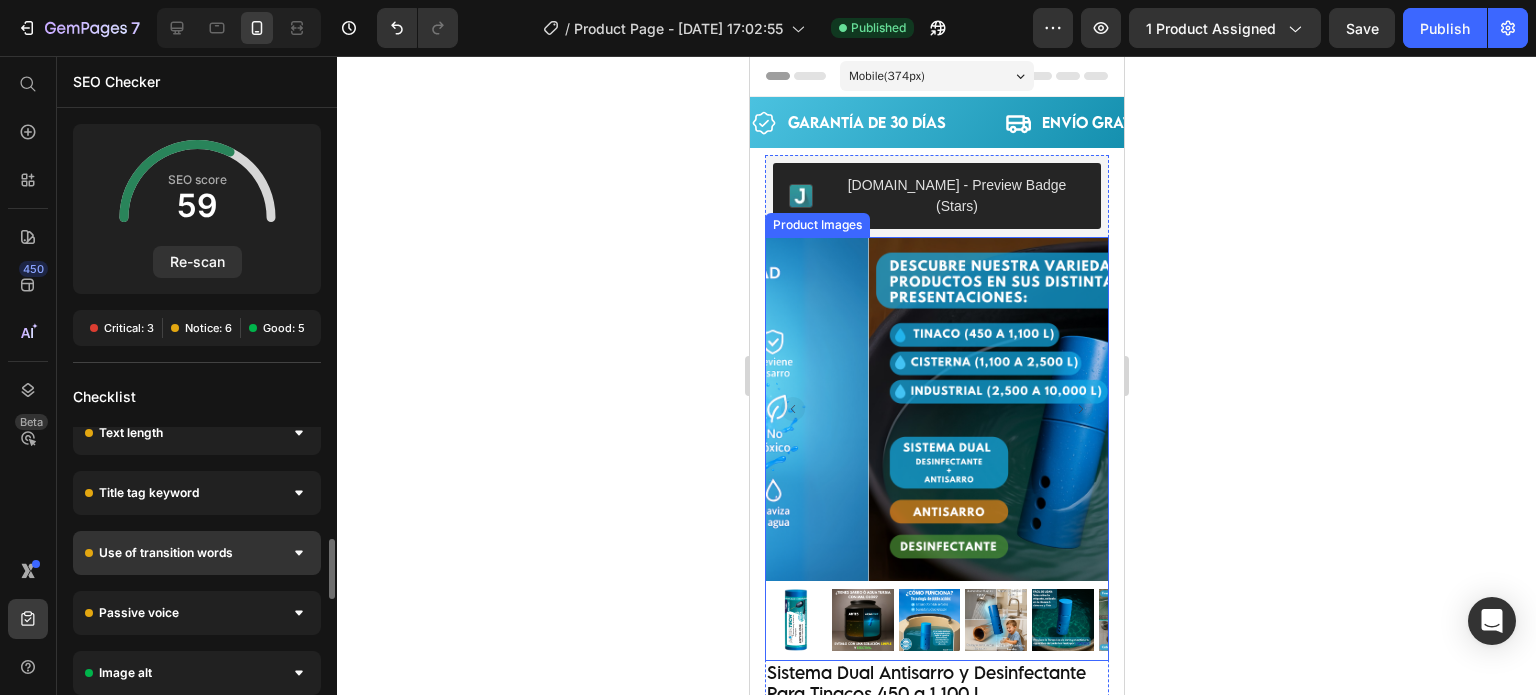 click on "Use of transition words" at bounding box center (197, 553) 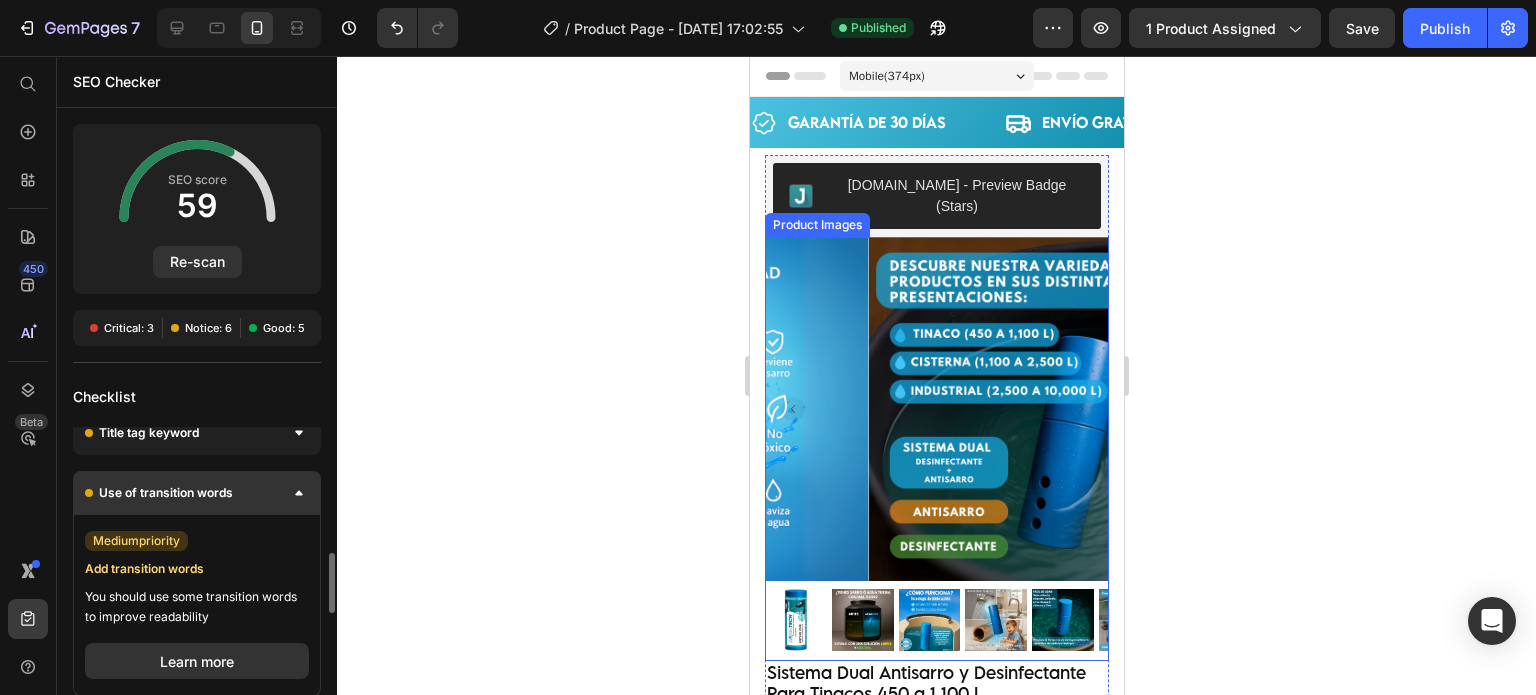 click at bounding box center [299, 493] 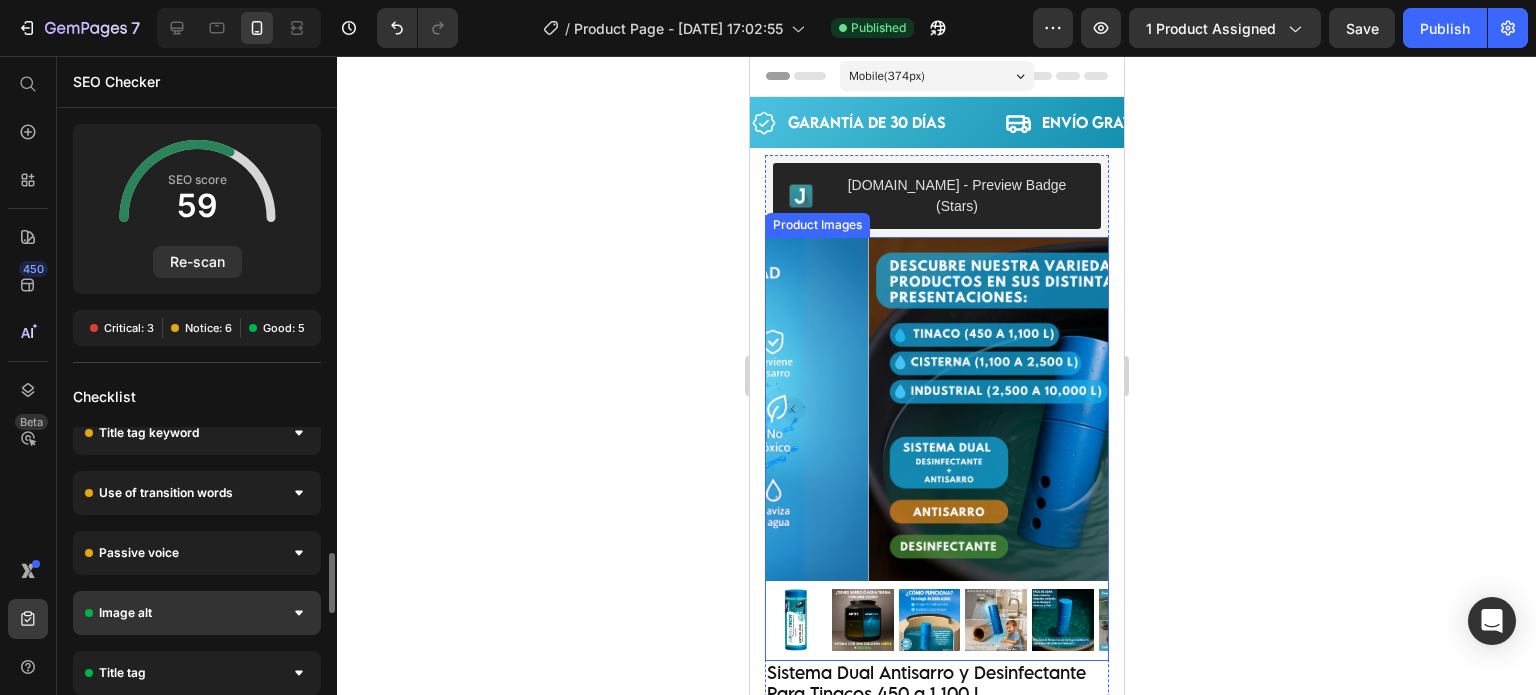 click on "Image alt" at bounding box center [197, 613] 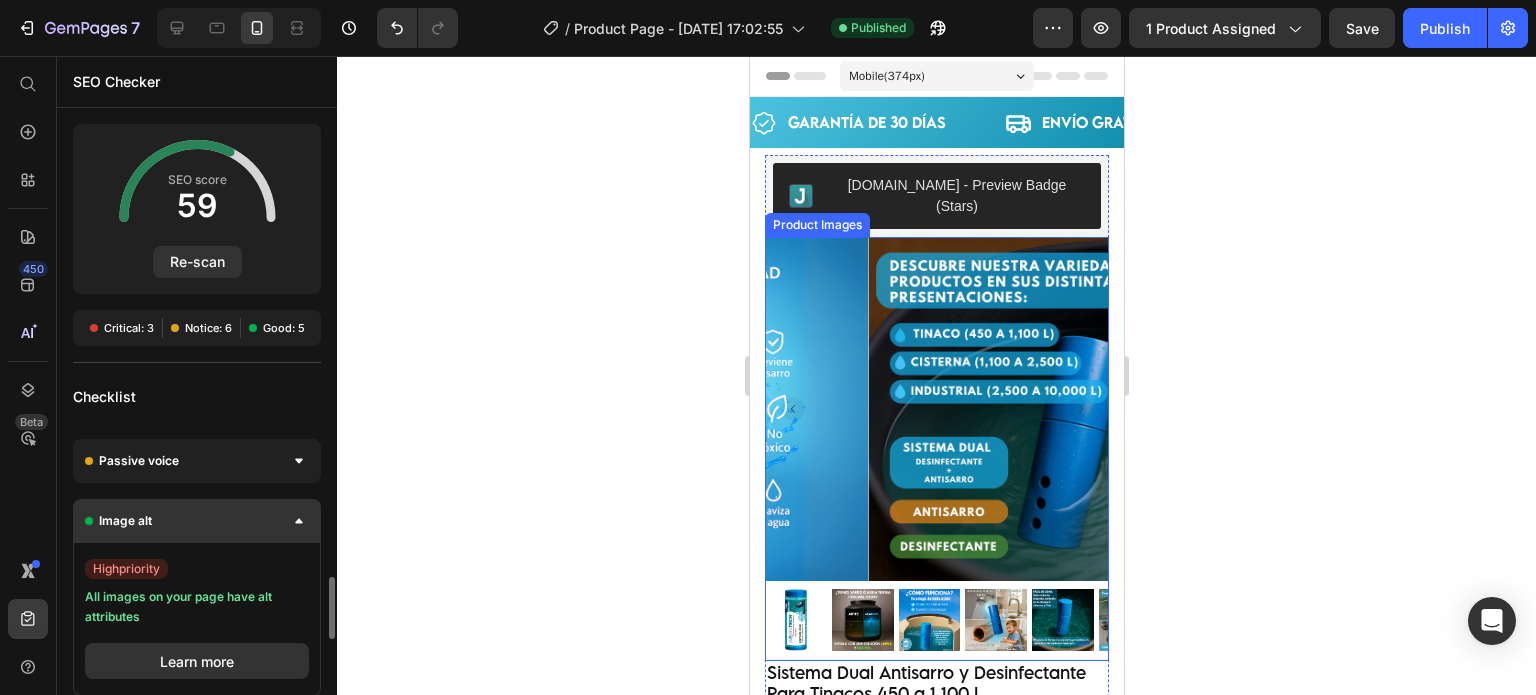 click on "Image alt" at bounding box center (197, 521) 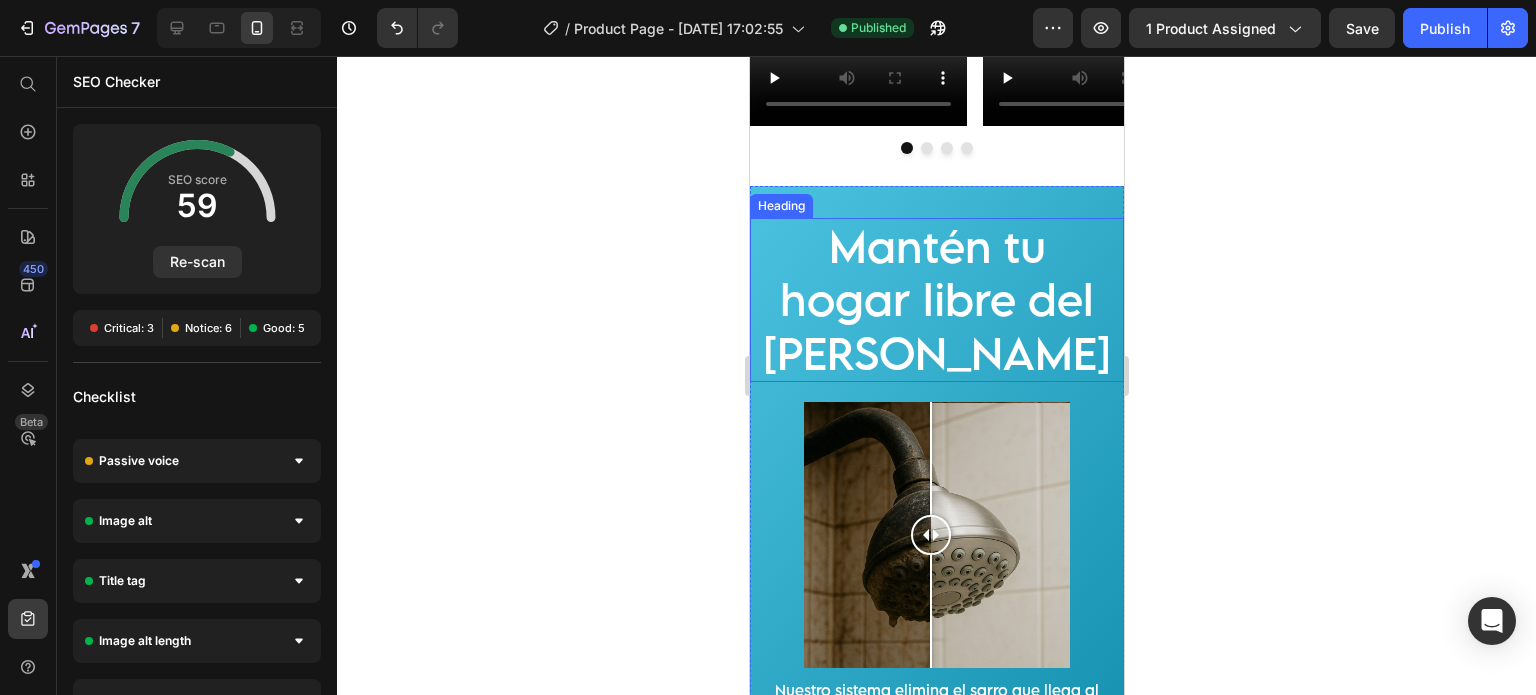 scroll, scrollTop: 2333, scrollLeft: 0, axis: vertical 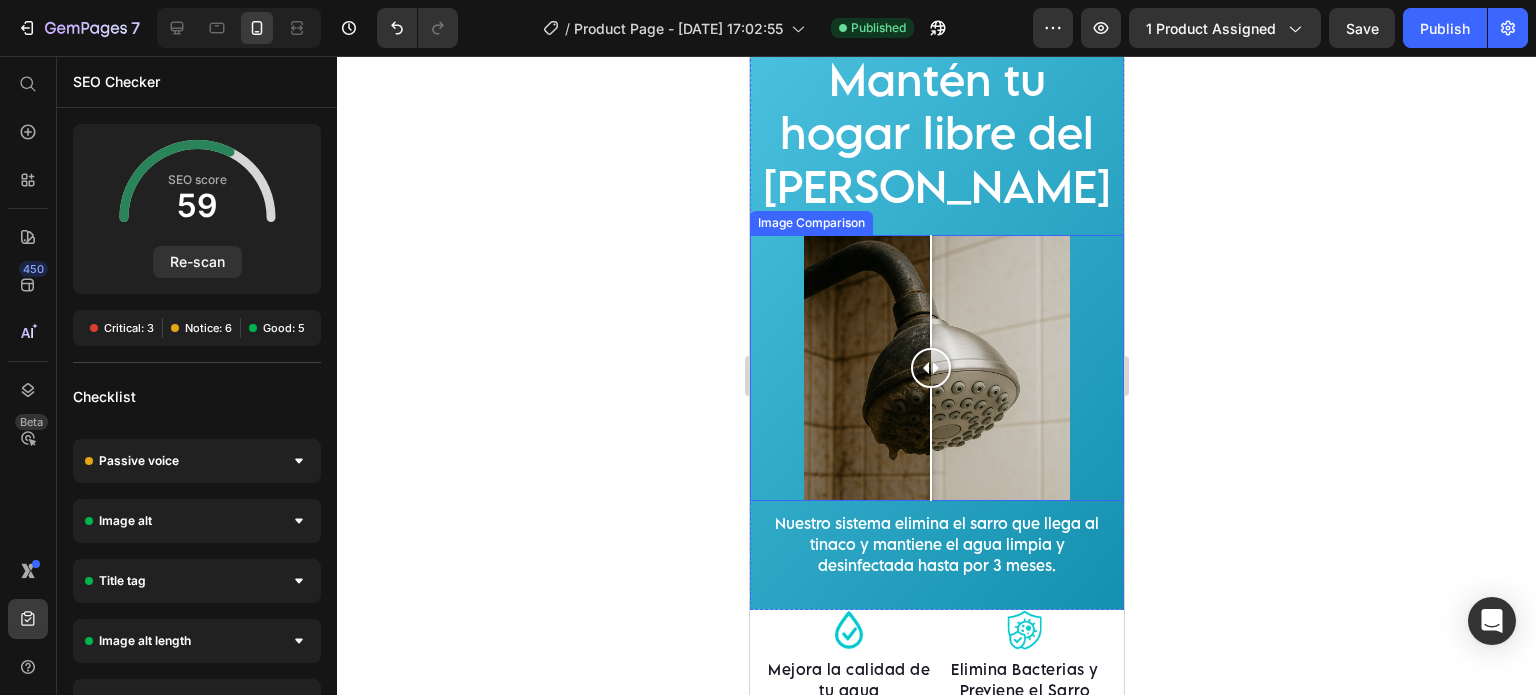 click at bounding box center [936, 368] 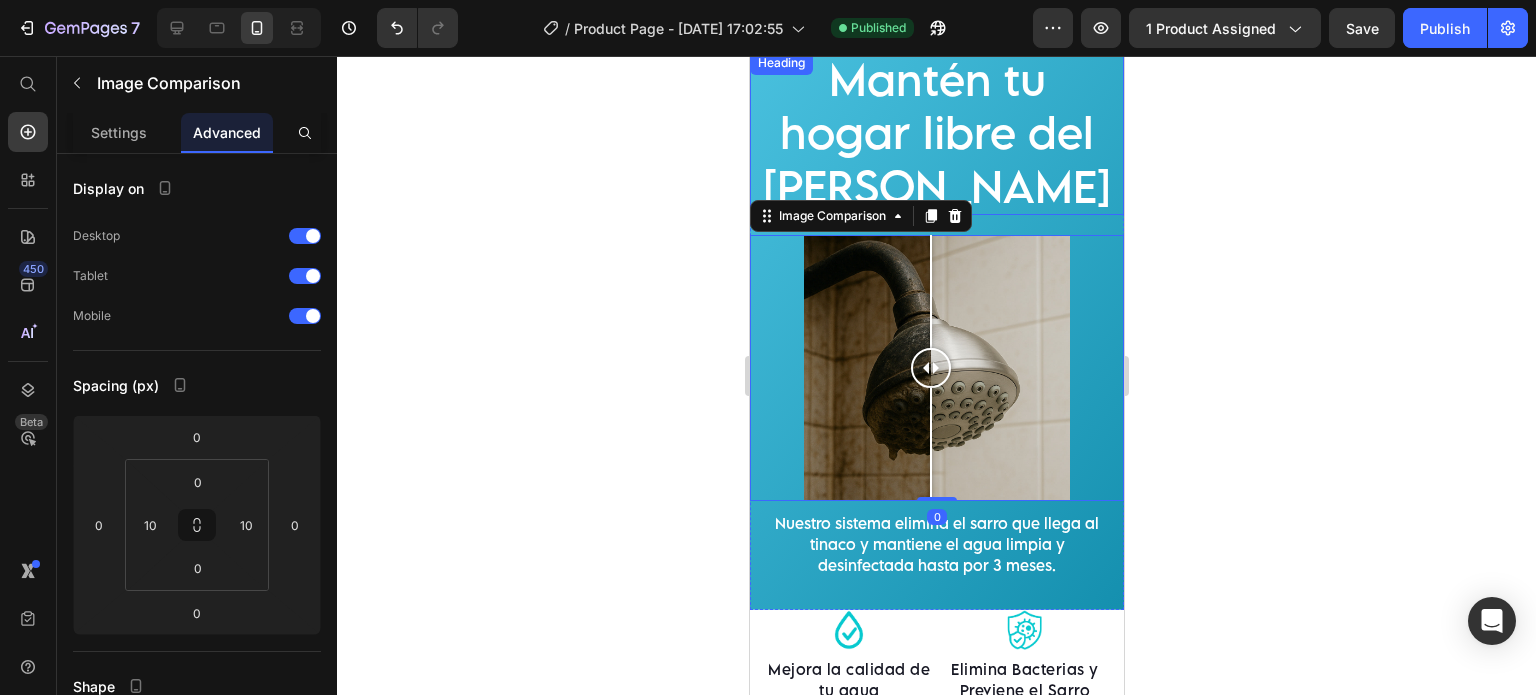click on "Mantén tu hogar libre del [PERSON_NAME]" at bounding box center (936, 133) 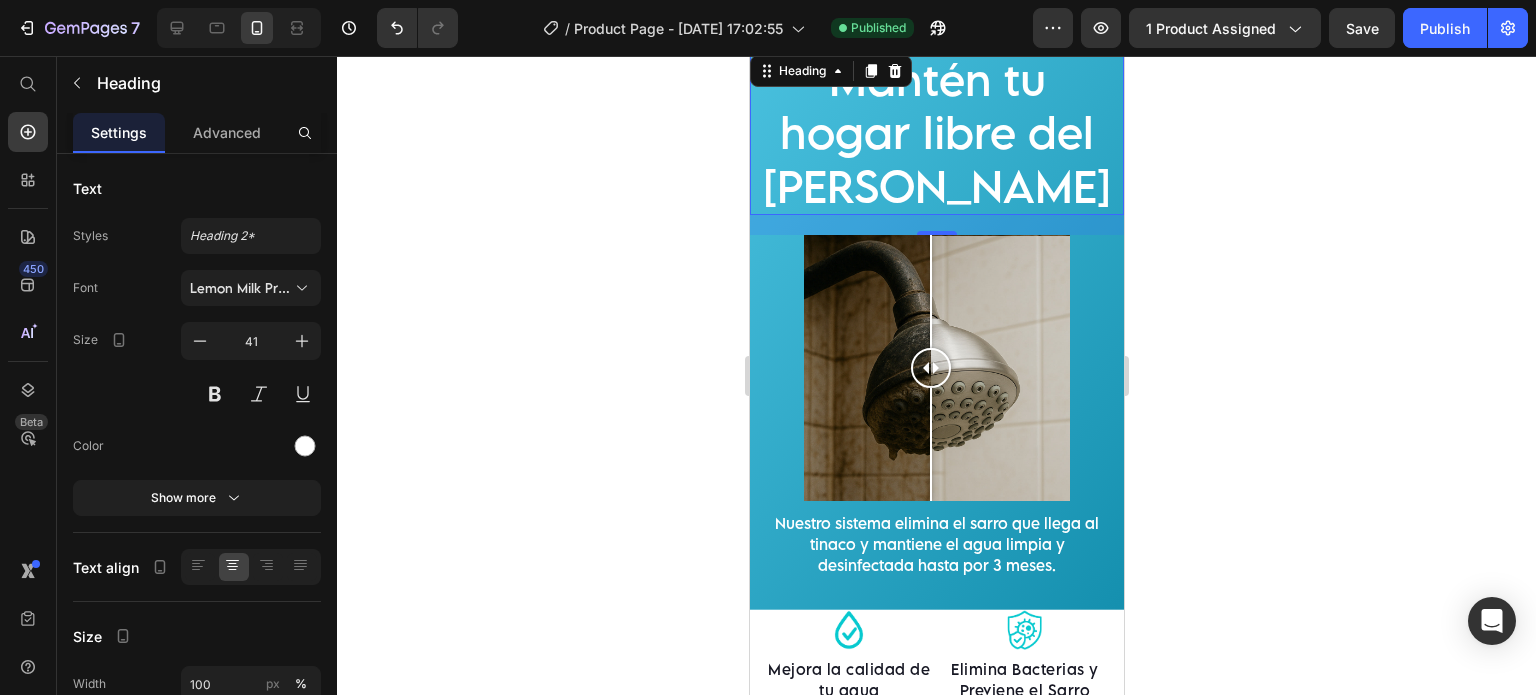 click on "20" at bounding box center [936, 225] 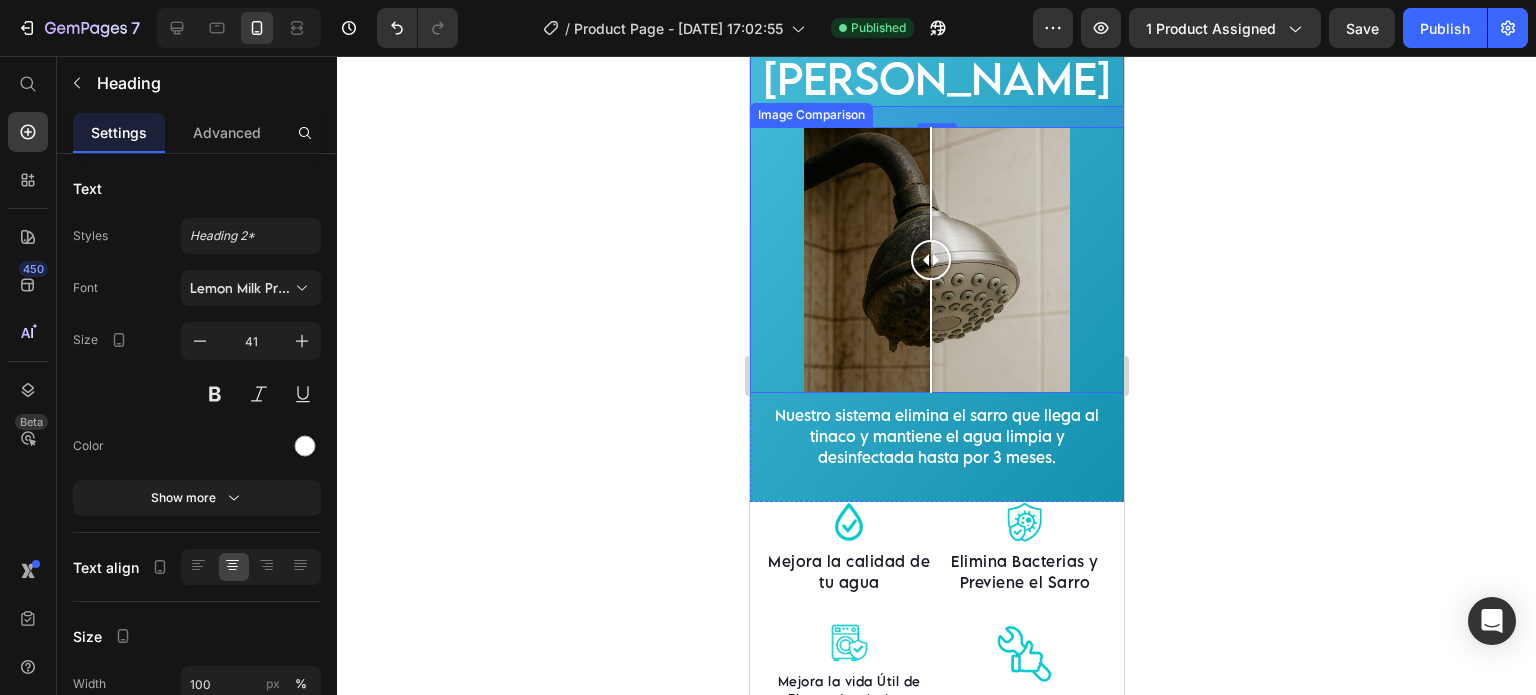 scroll, scrollTop: 2500, scrollLeft: 0, axis: vertical 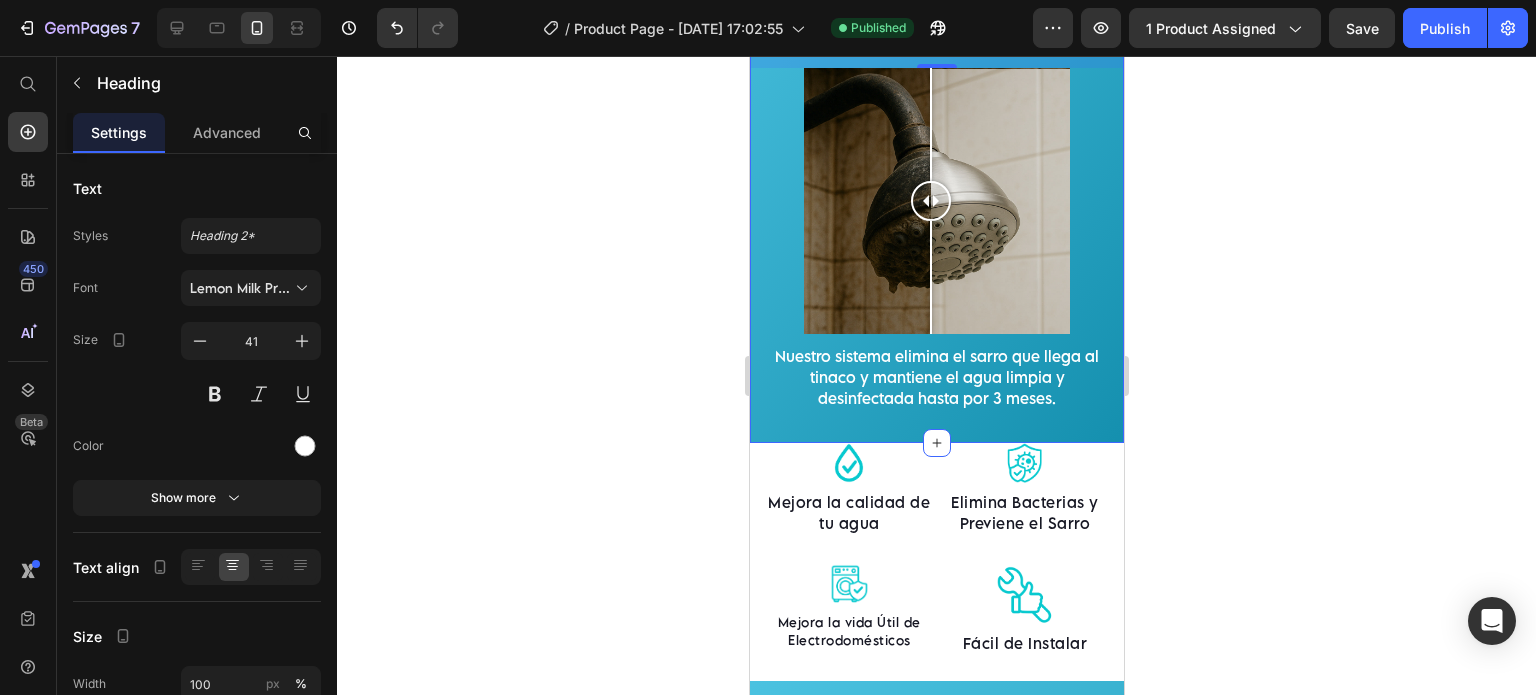 click on "Mantén tu hogar libre del [PERSON_NAME] Heading   20 Image Comparison Nuestro sistema elimina el [PERSON_NAME] que llega [PERSON_NAME] y mantiene el agua limpia y desinfectada hasta por 3 meses. Text Block Proof Of Transformation" at bounding box center (936, 147) 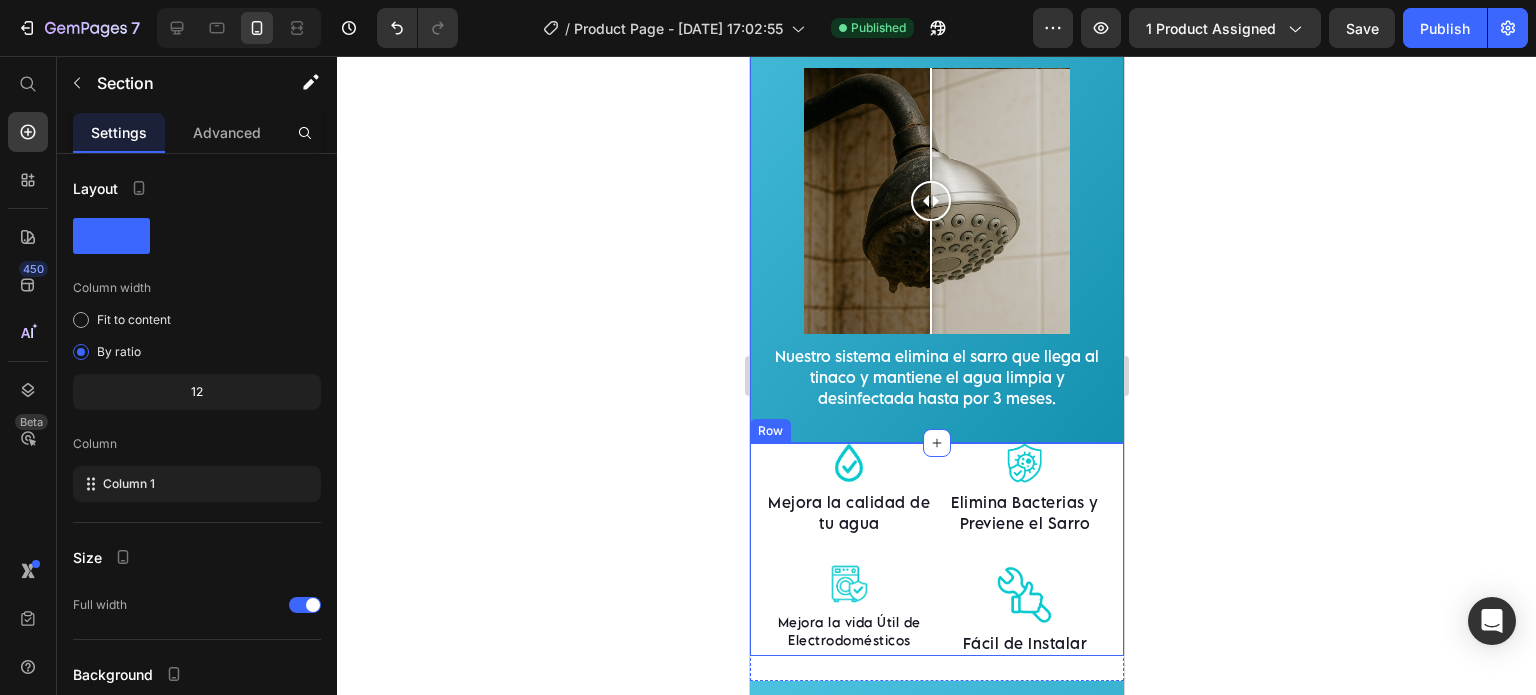 click on "Image Mejora la calidad de tu agua Text block Image Mejora la vida Útil de Electrodomésticos Text block Image Elimina Bacterias y Previene el [PERSON_NAME] Text block Image Fácil de Instalar Text block Row" at bounding box center (936, 549) 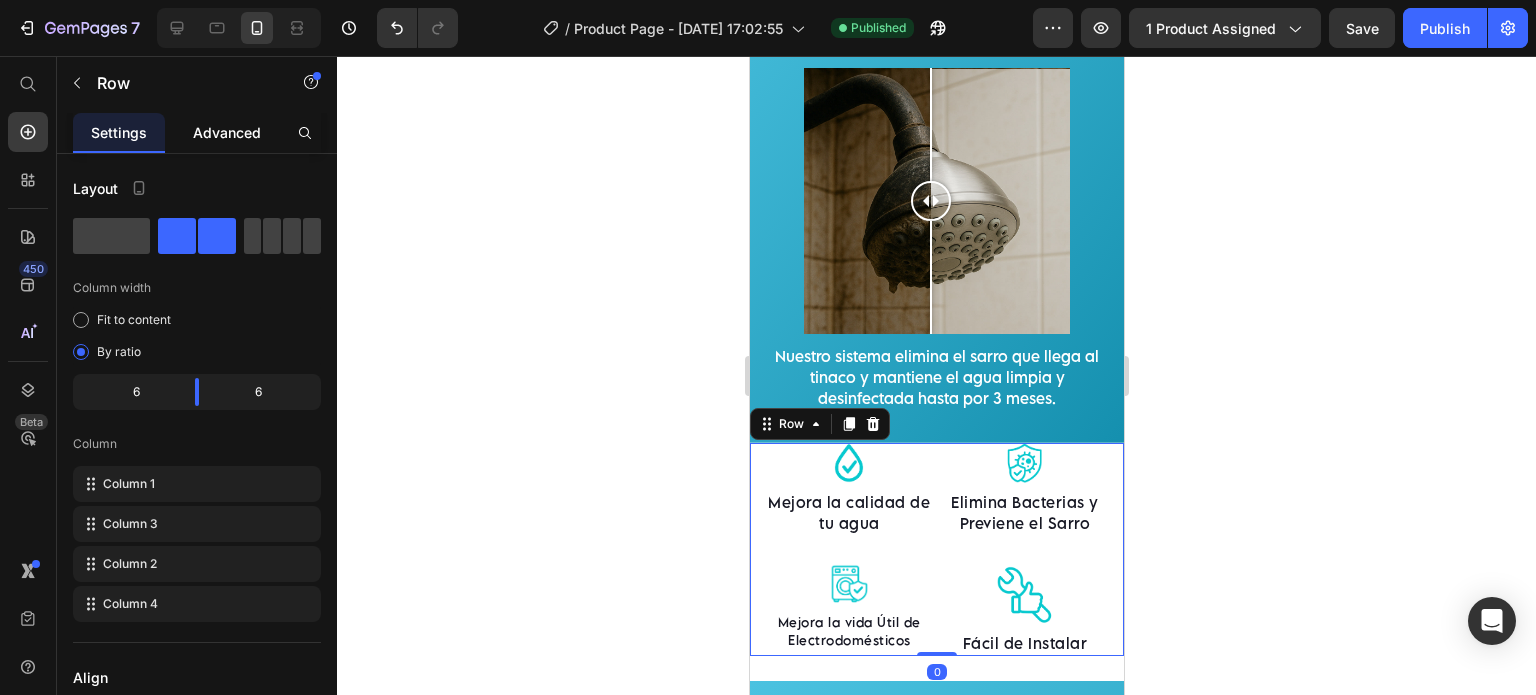 click on "Advanced" at bounding box center [227, 132] 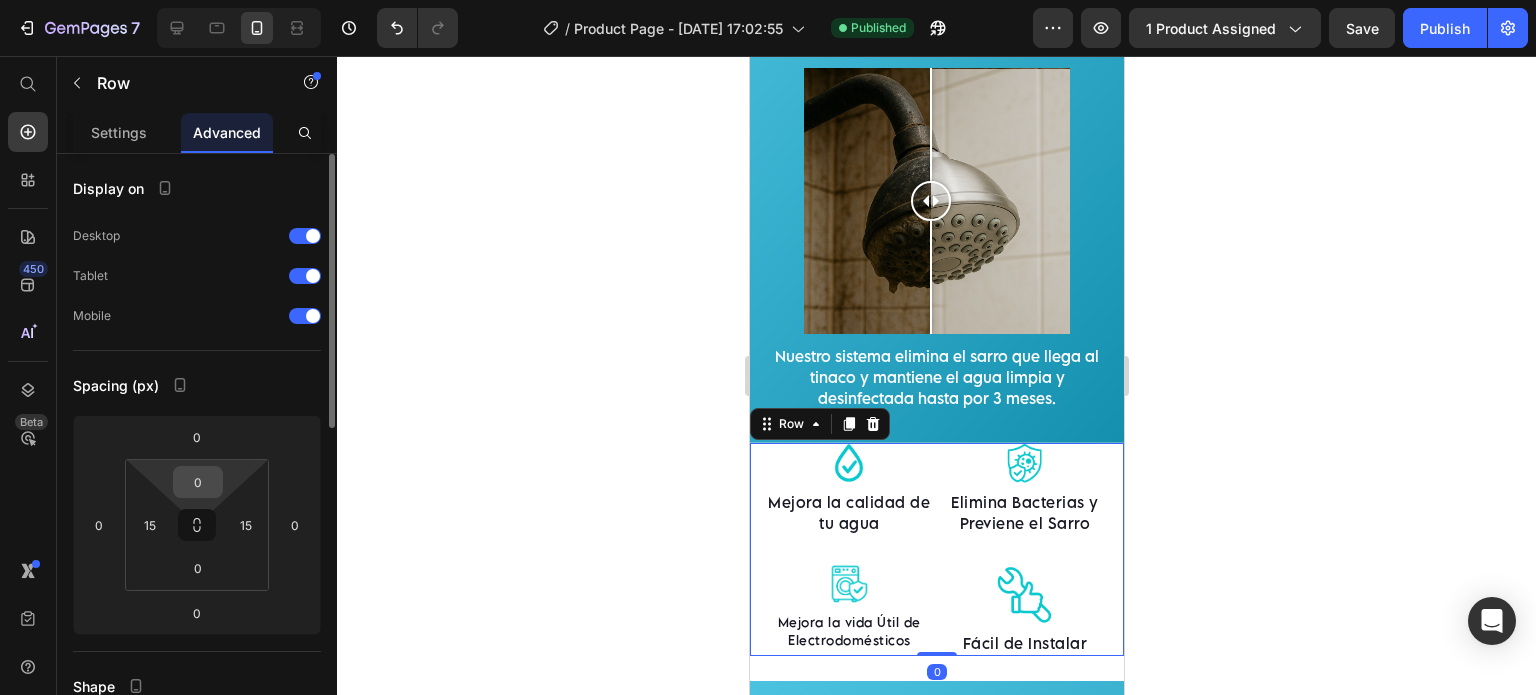 click on "0" at bounding box center [198, 482] 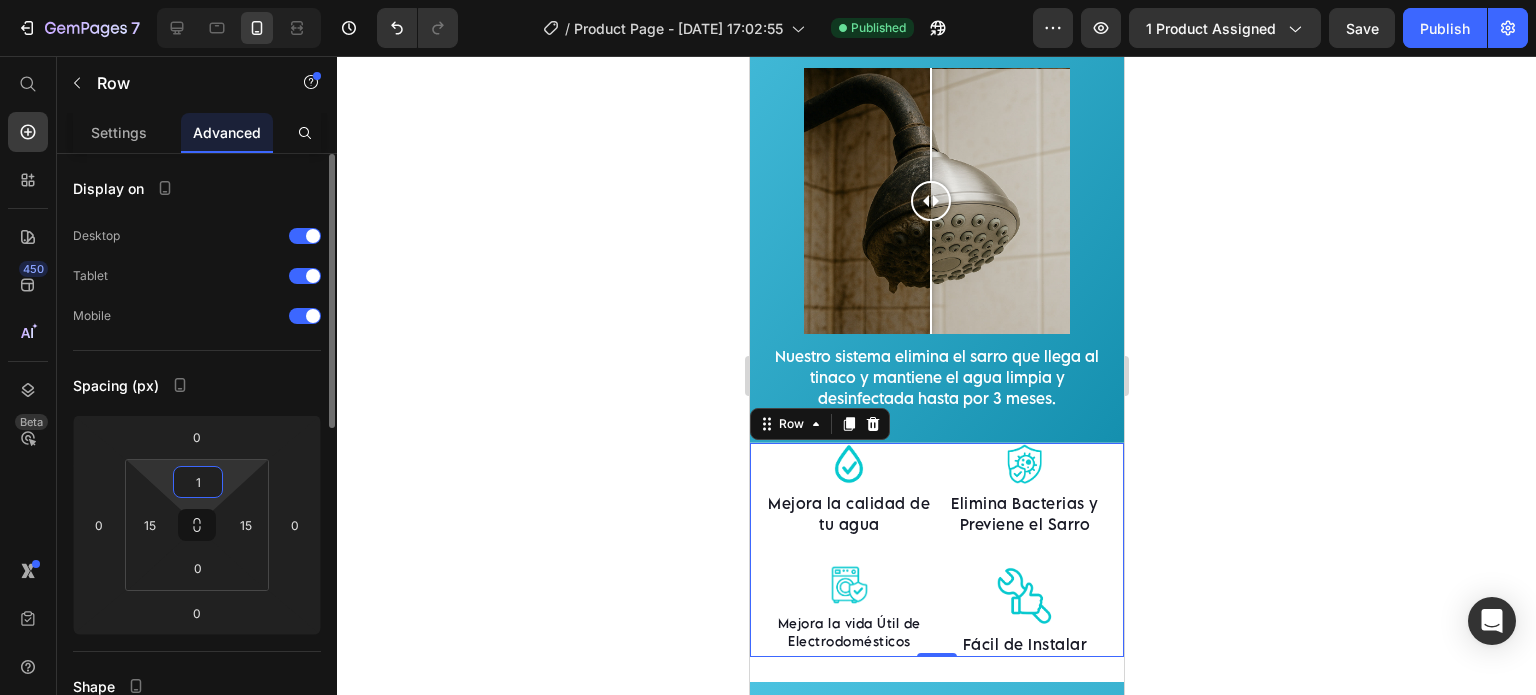 type on "15" 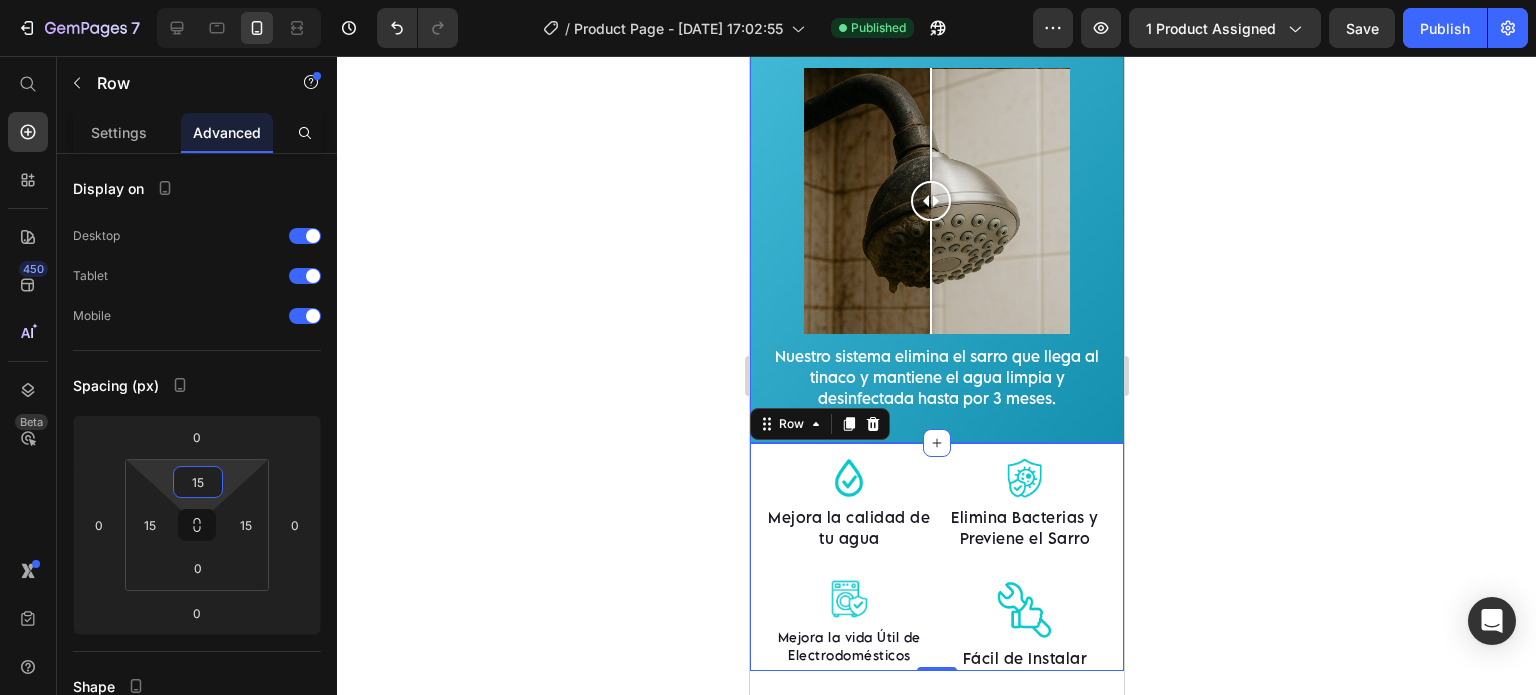 click on "Nuestro sistema elimina el sarro que llega al tinaco y mantiene el agua limpia y desinfectada hasta por 3 meses." at bounding box center [936, 377] 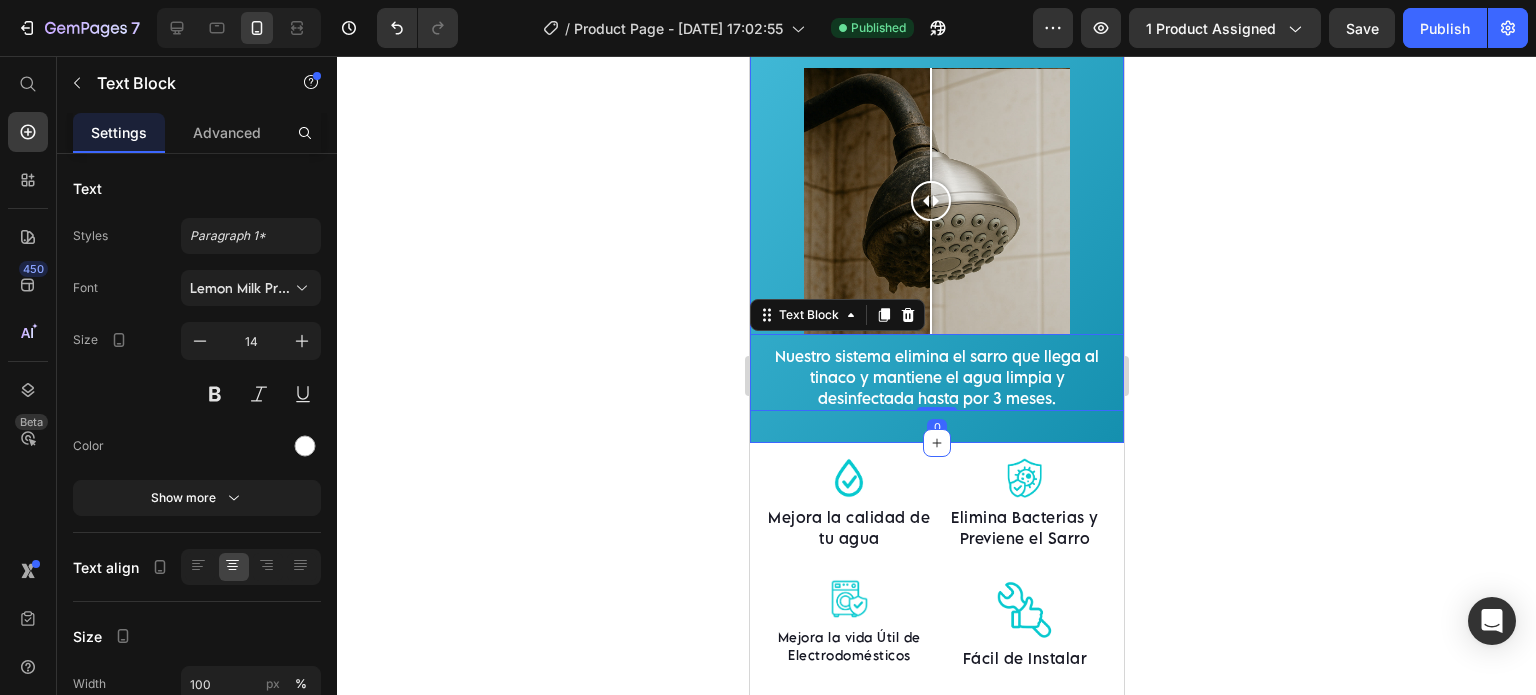 click on "Mantén tu hogar libre del [PERSON_NAME] Heading Image Comparison Nuestro sistema elimina el [PERSON_NAME] que llega [PERSON_NAME] y mantiene el agua limpia y desinfectada hasta por 3 meses. Text Block   0 Proof Of Transformation" at bounding box center [936, 147] 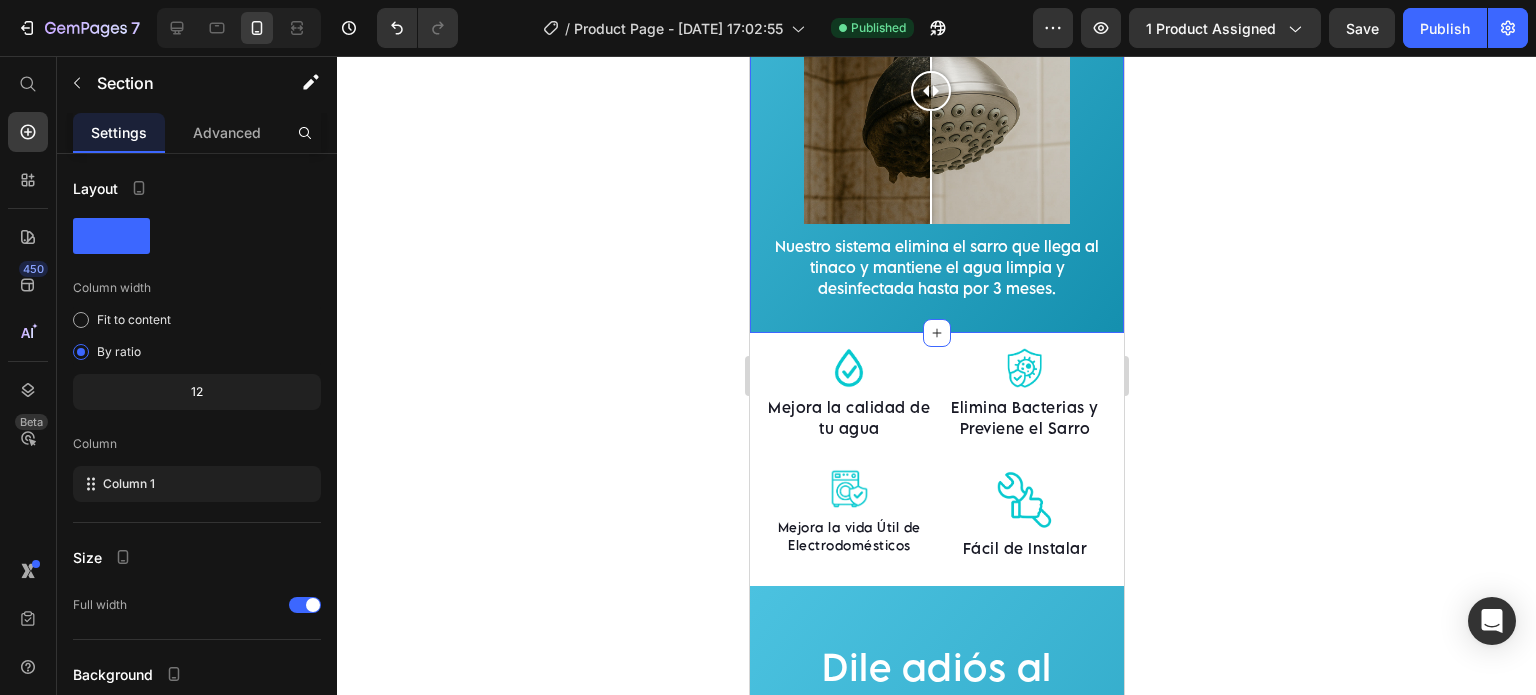 scroll, scrollTop: 2666, scrollLeft: 0, axis: vertical 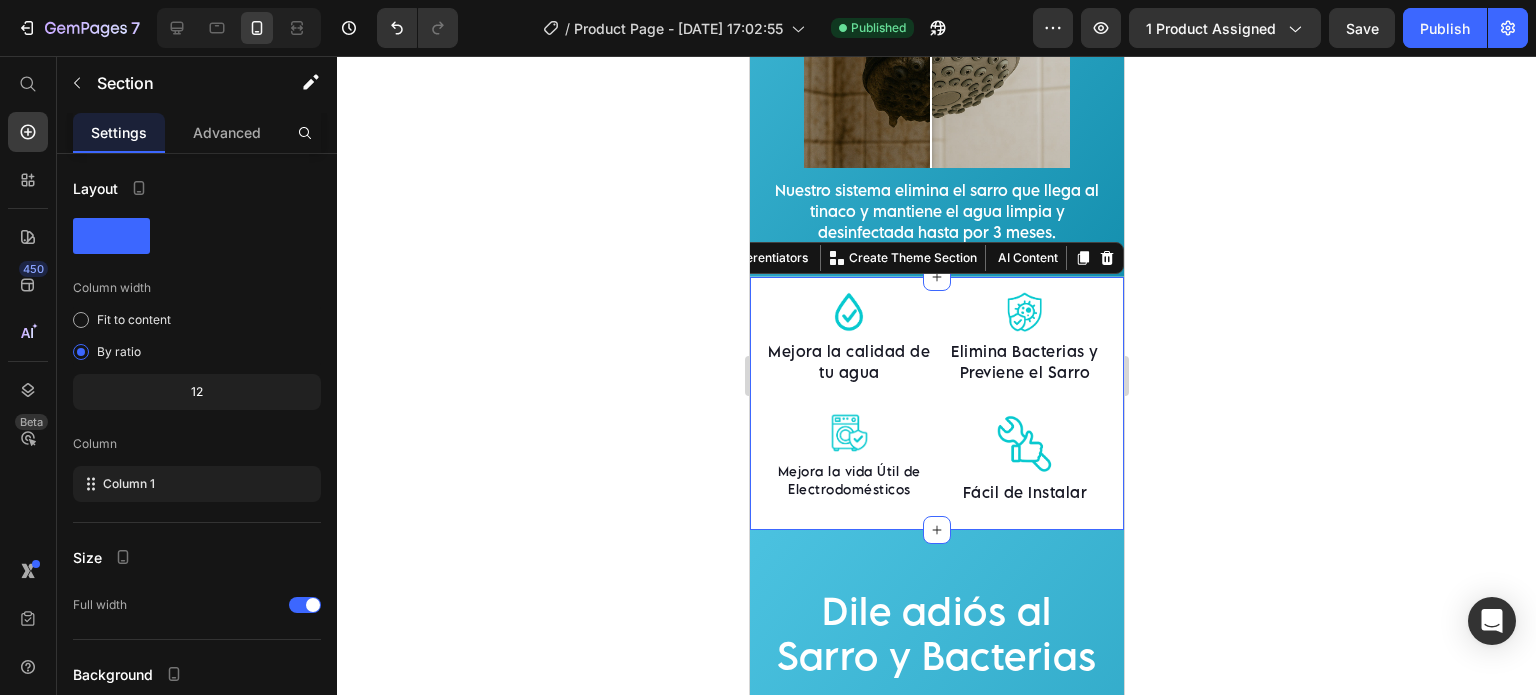 click on "Image Mejora la calidad de tu agua Text block Image Mejora la vida Útil de Electrodomésticos Text block Image Elimina Bacterias y Previene el [PERSON_NAME] Text block Image Fácil de Instalar Text block Row Product Differentiators   You can create reusable sections Create Theme Section AI Content Write with GemAI What would you like to describe here? Tone and Voice Persuasive Product A/C Limpio Sistema Antisarro para Aire Lavado Duración 6 meses. Show more Generate" at bounding box center (936, 403) 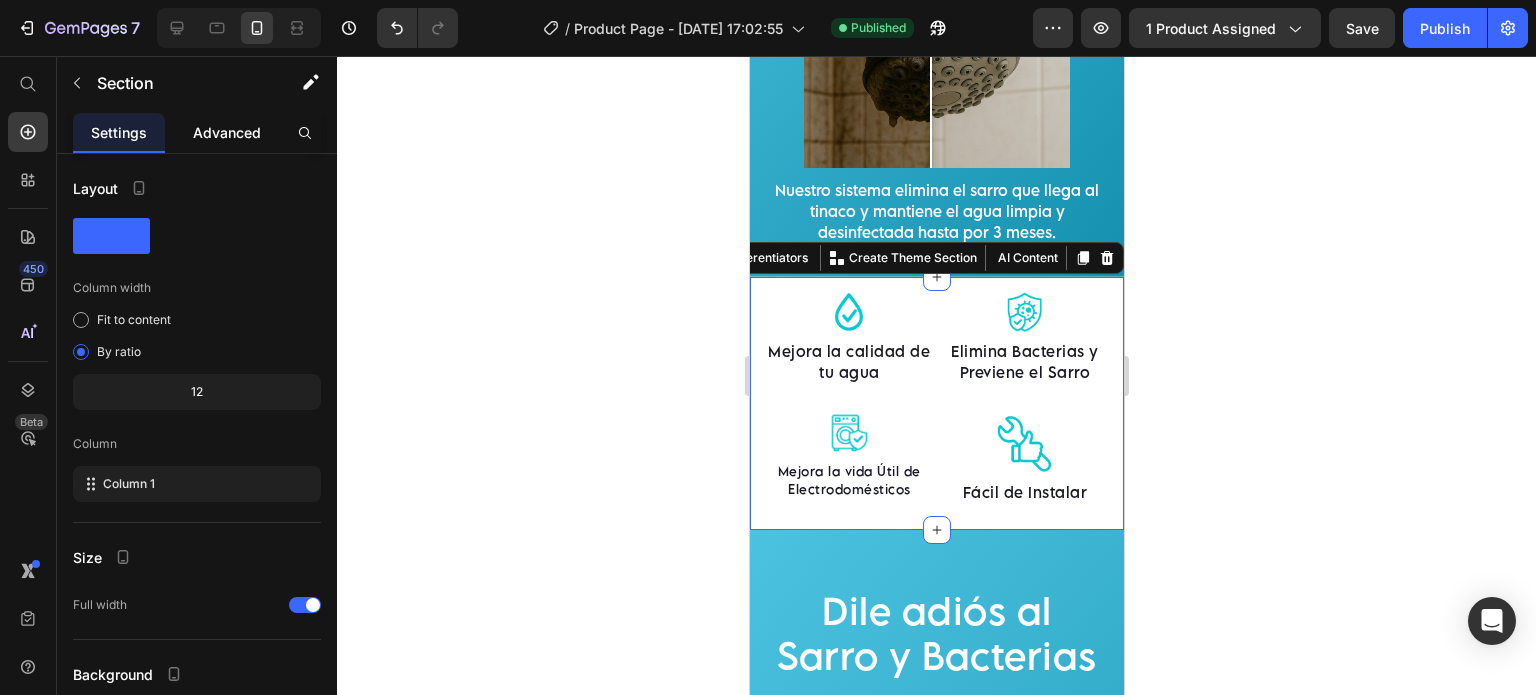 click on "Advanced" at bounding box center (227, 132) 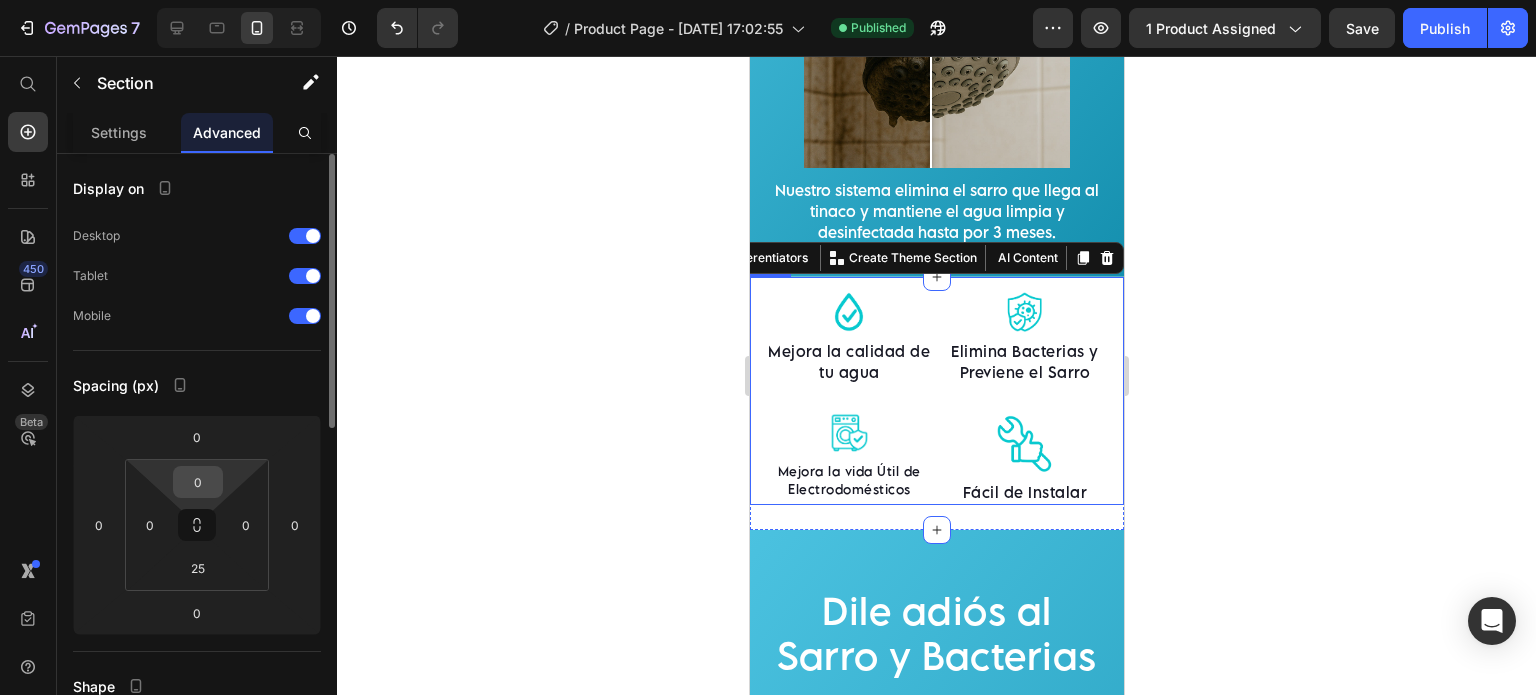 click on "0" at bounding box center [198, 482] 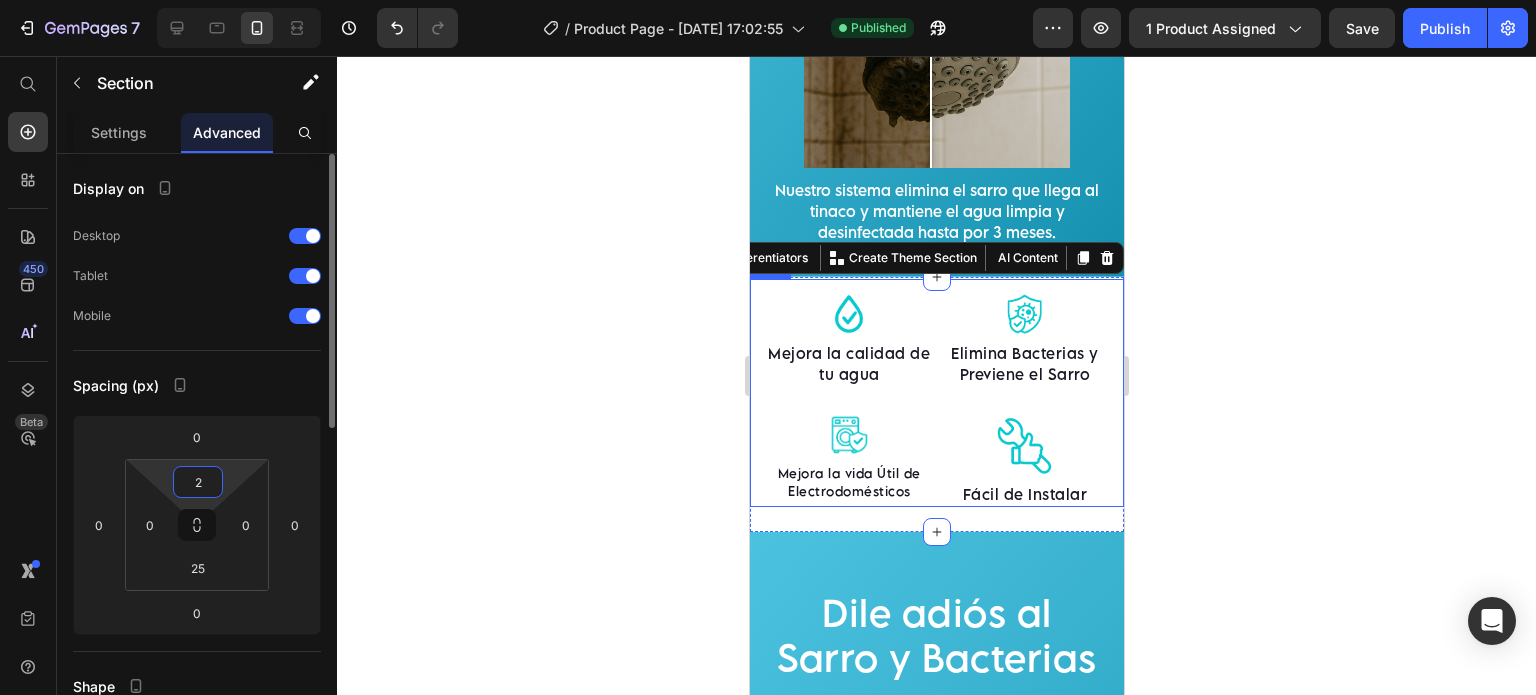 type on "25" 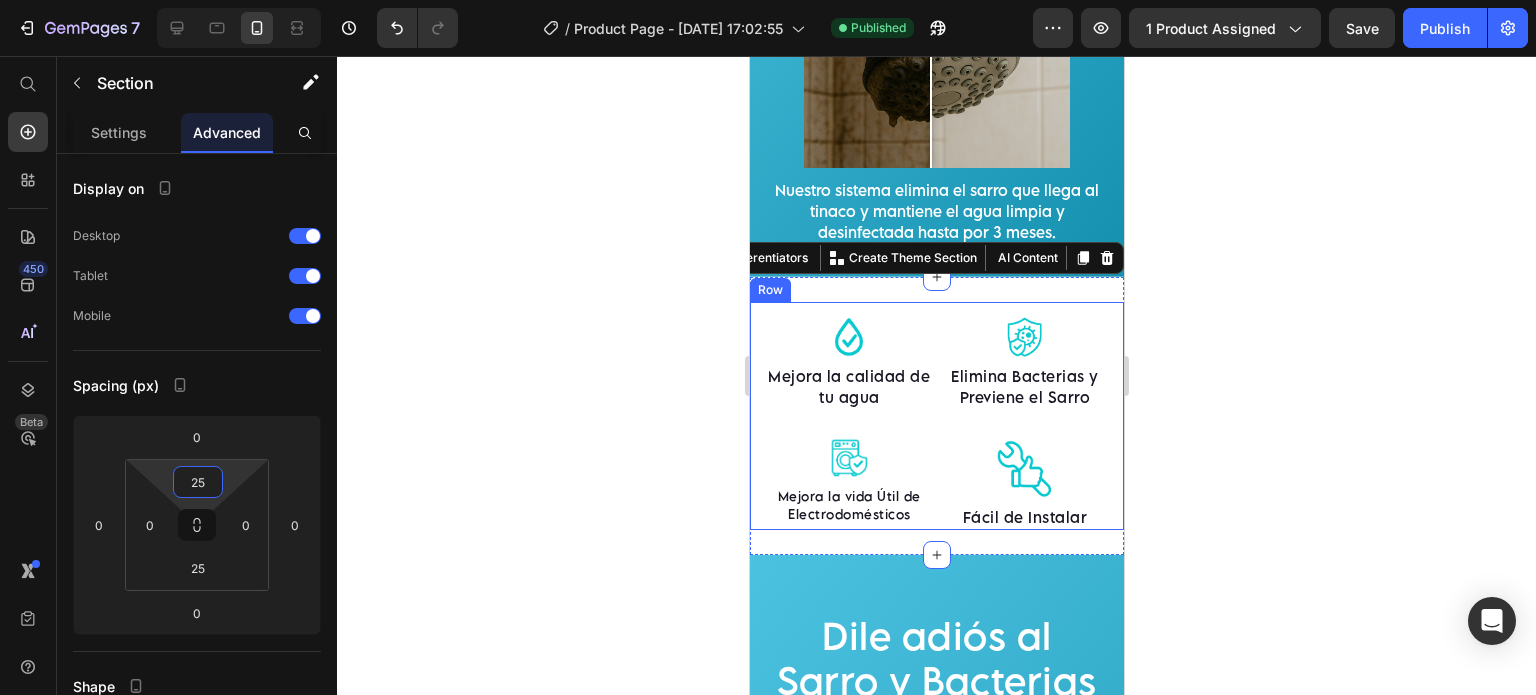 click on "Image Mejora la calidad de tu agua Text block Image Mejora la vida Útil de Electrodomésticos Text block Image Elimina Bacterias y Previene el [PERSON_NAME] Text block Image Fácil de Instalar Text block Row" at bounding box center [936, 416] 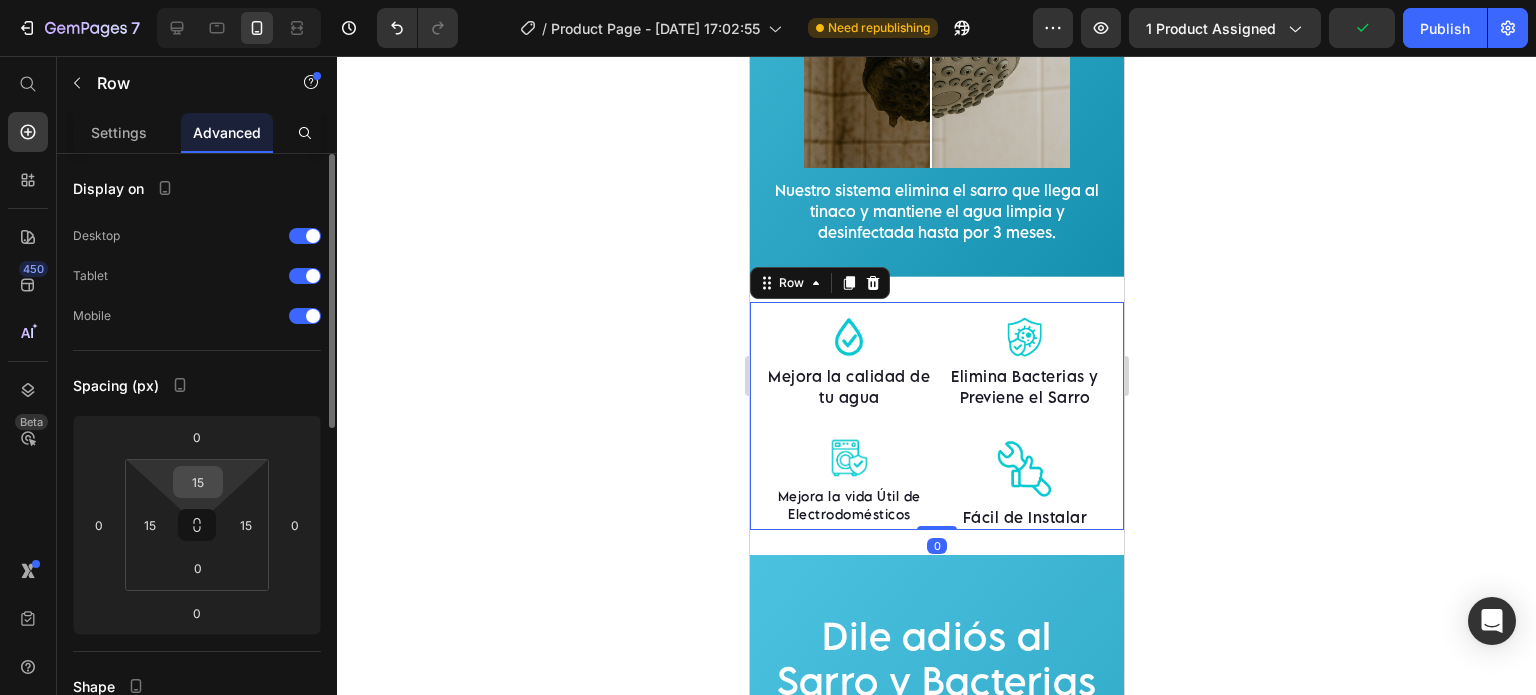 click on "15" at bounding box center (198, 482) 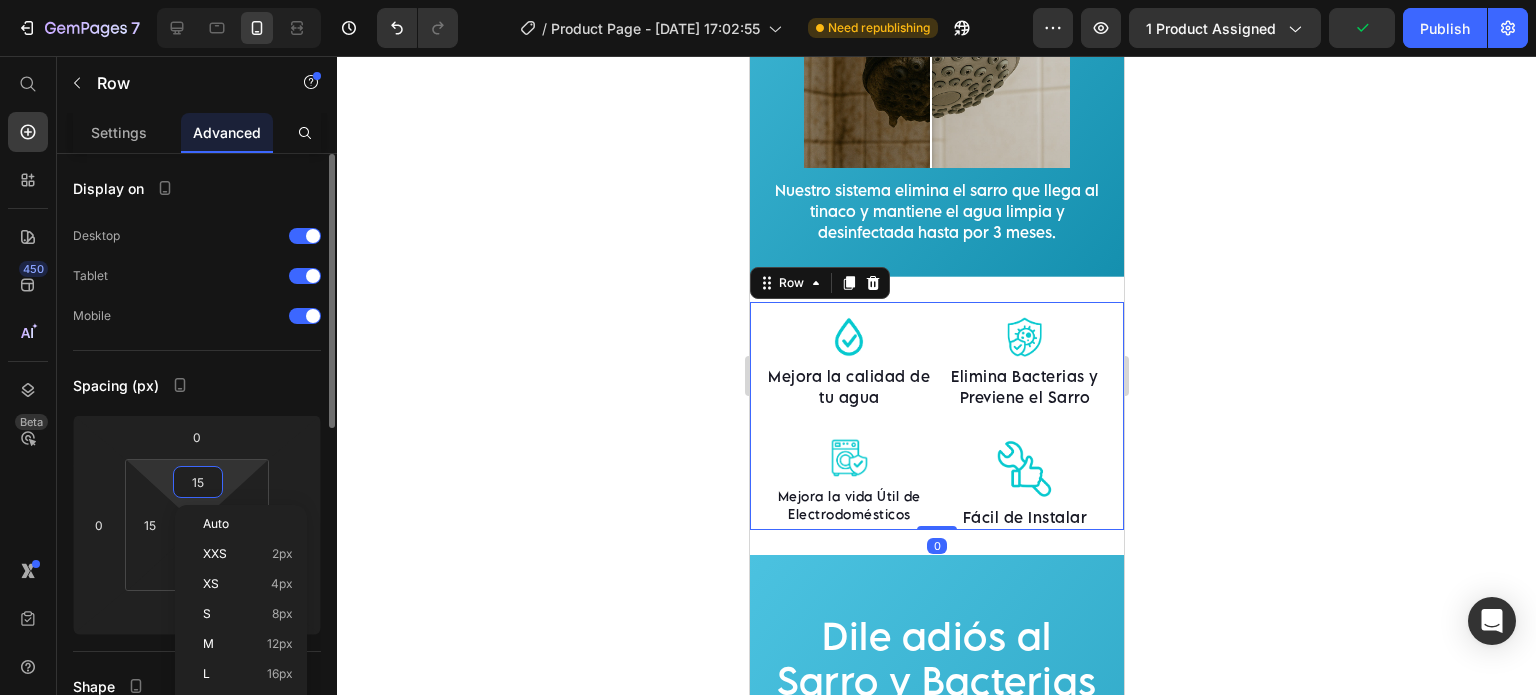 type on "0" 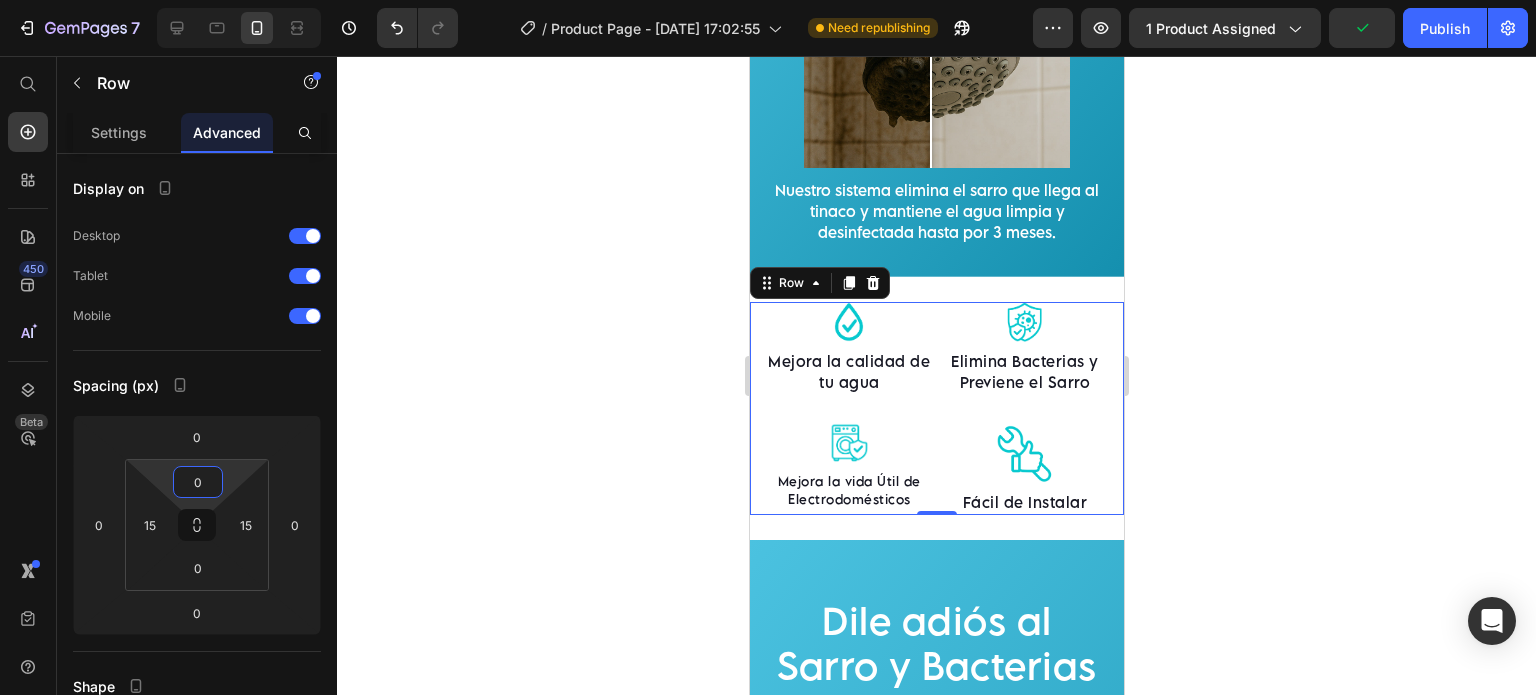 click on "Mejora la vida Útil de Electrodomésticos" at bounding box center (848, 490) 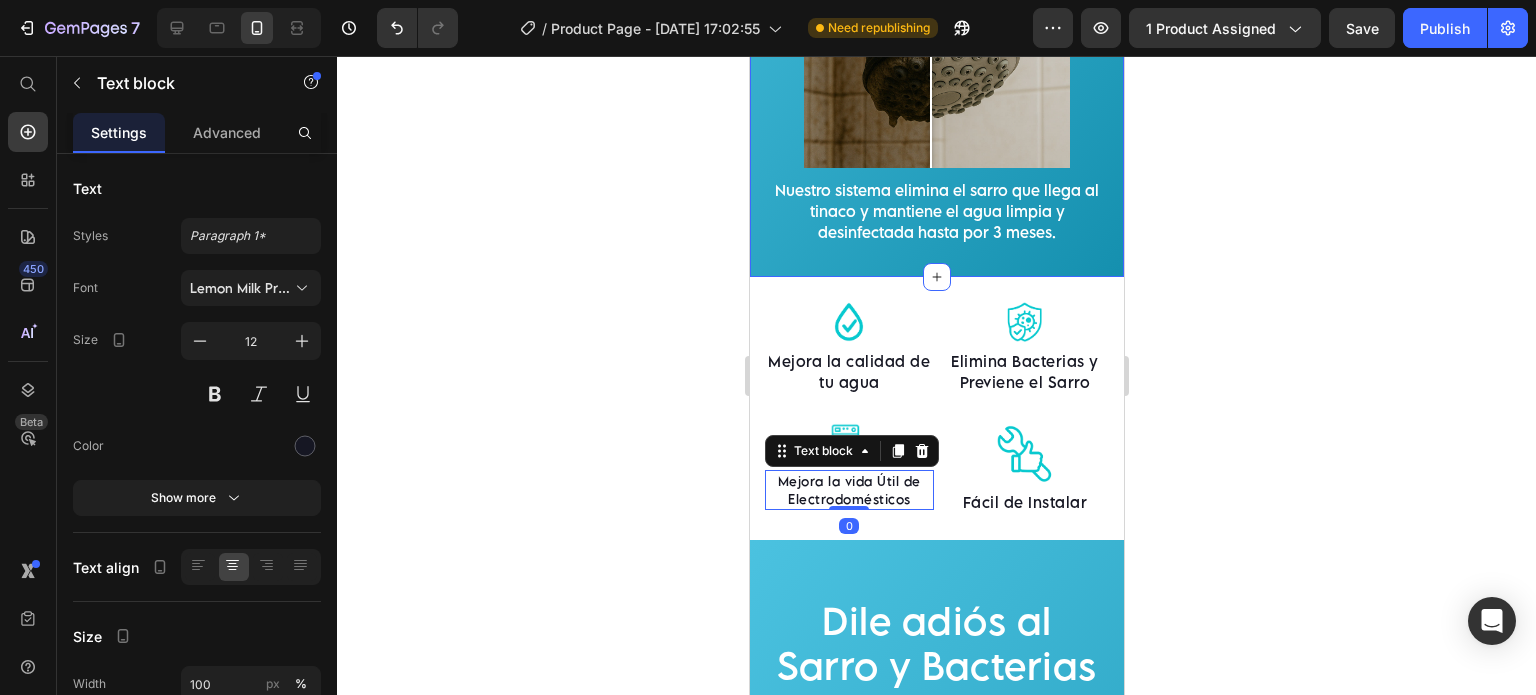 click on "Mantén tu hogar libre del [PERSON_NAME] Heading Image Comparison Nuestro sistema elimina el [PERSON_NAME] que llega [PERSON_NAME] y mantiene el agua limpia y desinfectada hasta por 3 meses. Text Block Proof Of Transformation" at bounding box center (936, -19) 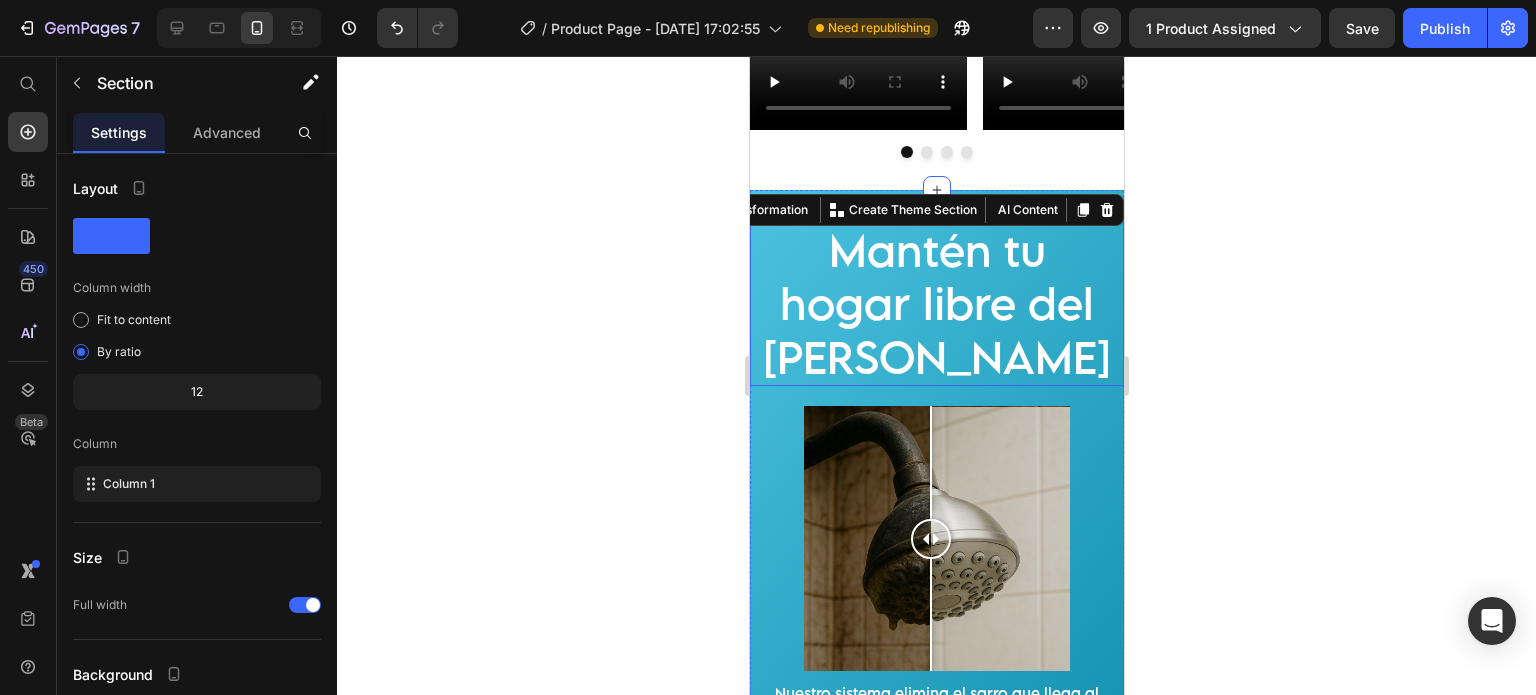 scroll, scrollTop: 2166, scrollLeft: 0, axis: vertical 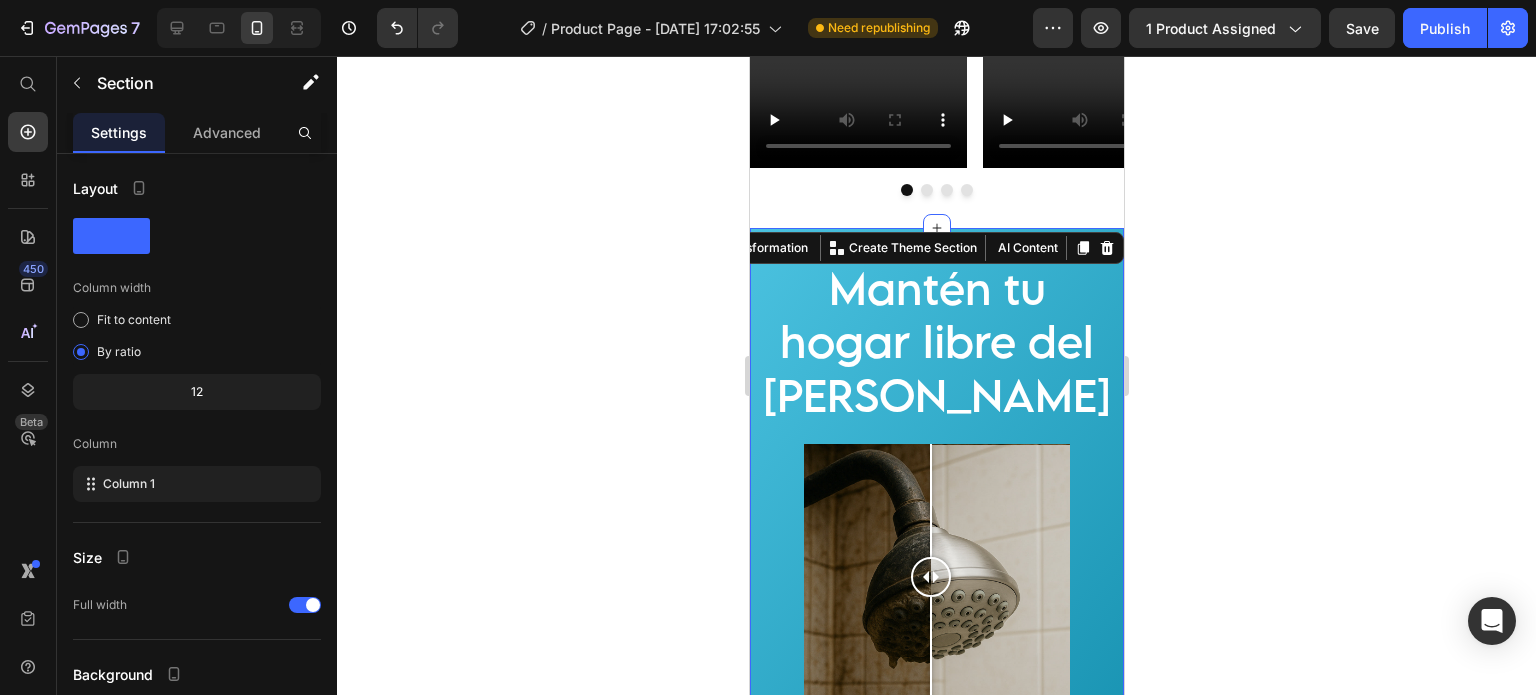 click on "Mantén tu hogar libre del [PERSON_NAME] Heading Image Comparison Nuestro sistema elimina el [PERSON_NAME] que llega [PERSON_NAME] y mantiene el agua limpia y desinfectada hasta por 3 meses. Text Block" at bounding box center (936, 523) 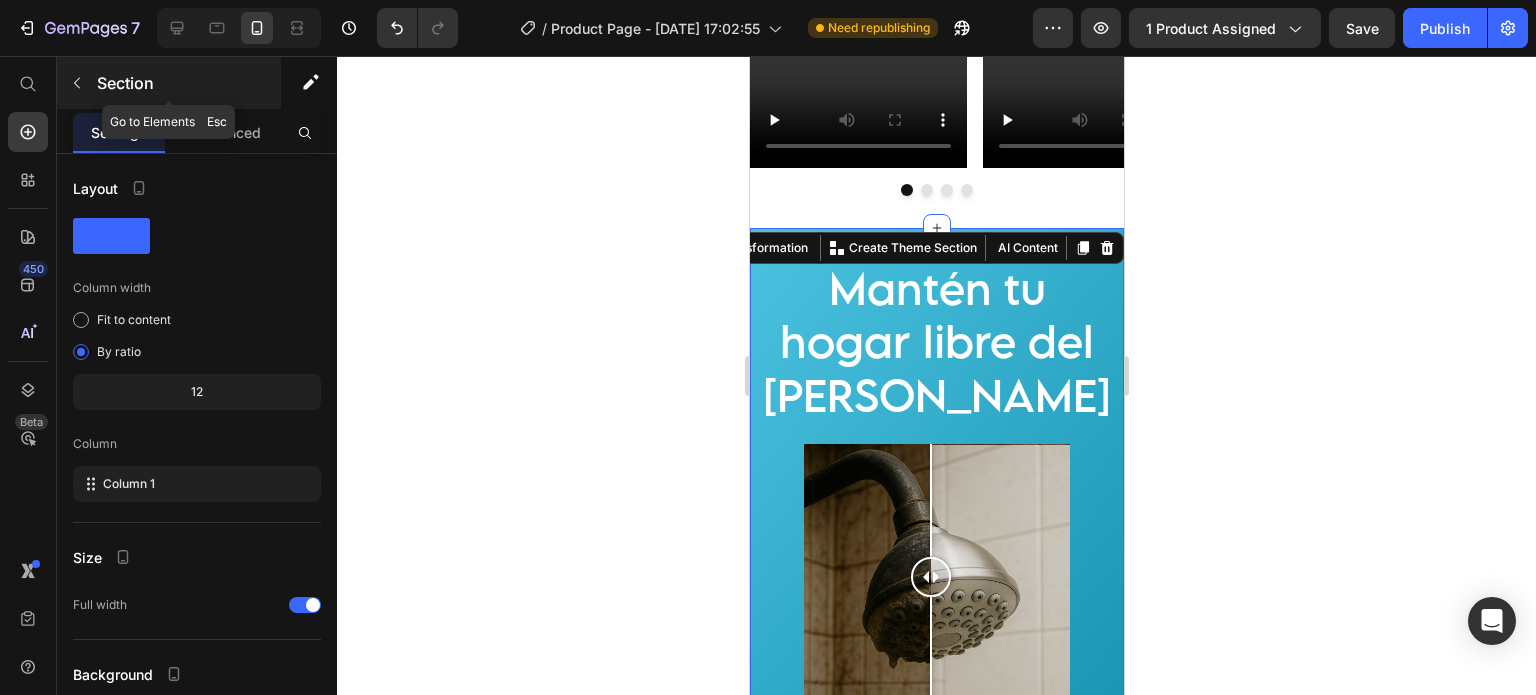 click 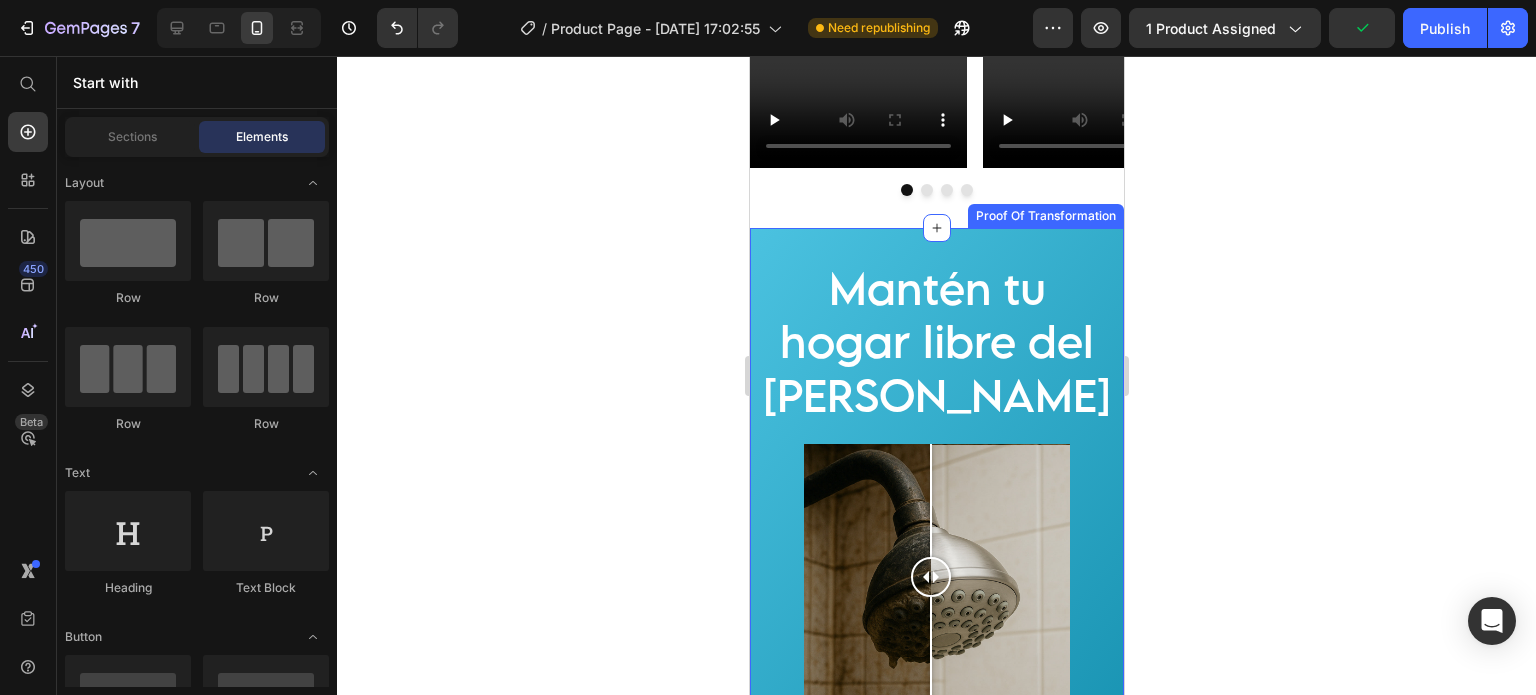click on "Mantén tu hogar libre del [PERSON_NAME] Heading Image Comparison Nuestro sistema elimina el [PERSON_NAME] que llega [PERSON_NAME] y mantiene el agua limpia y desinfectada hasta por 3 meses. Text Block" at bounding box center [936, 523] 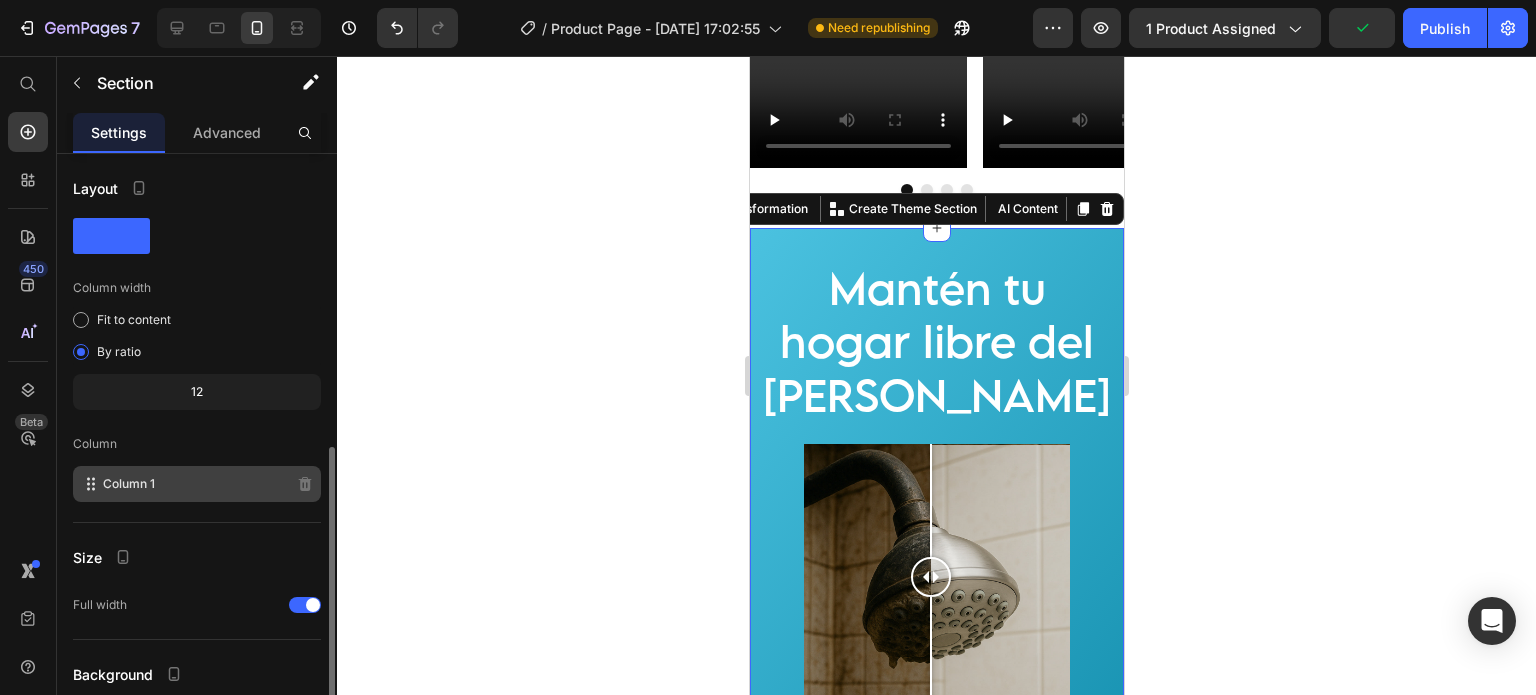 scroll, scrollTop: 164, scrollLeft: 0, axis: vertical 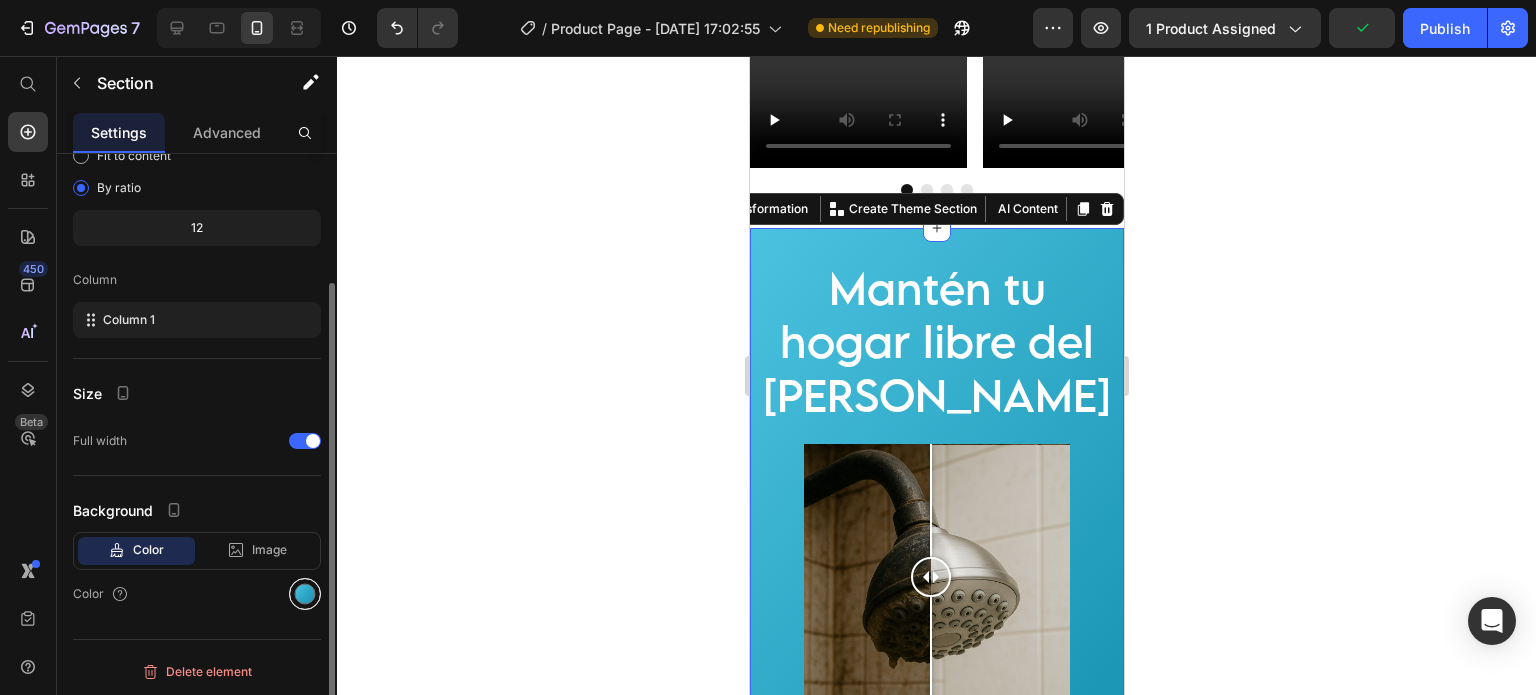 click at bounding box center (305, 594) 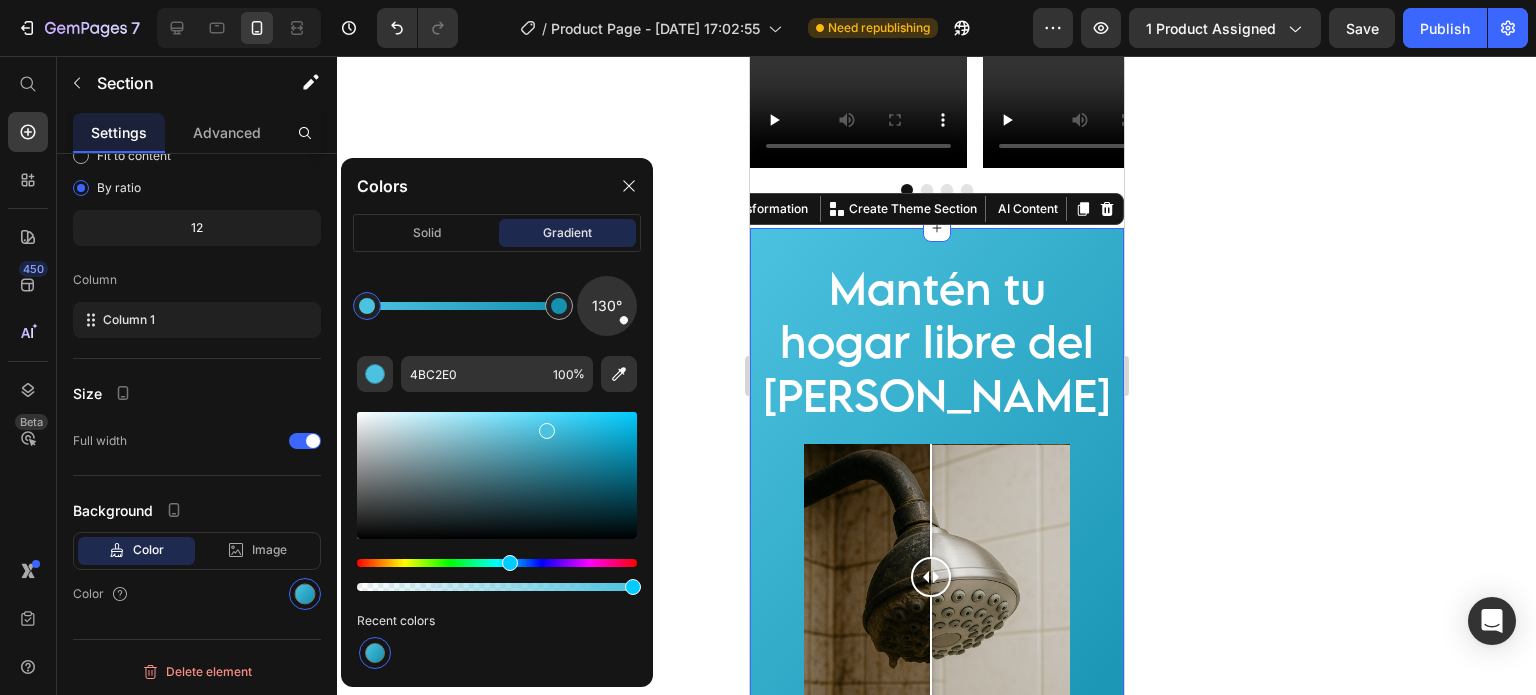 click on "solid" 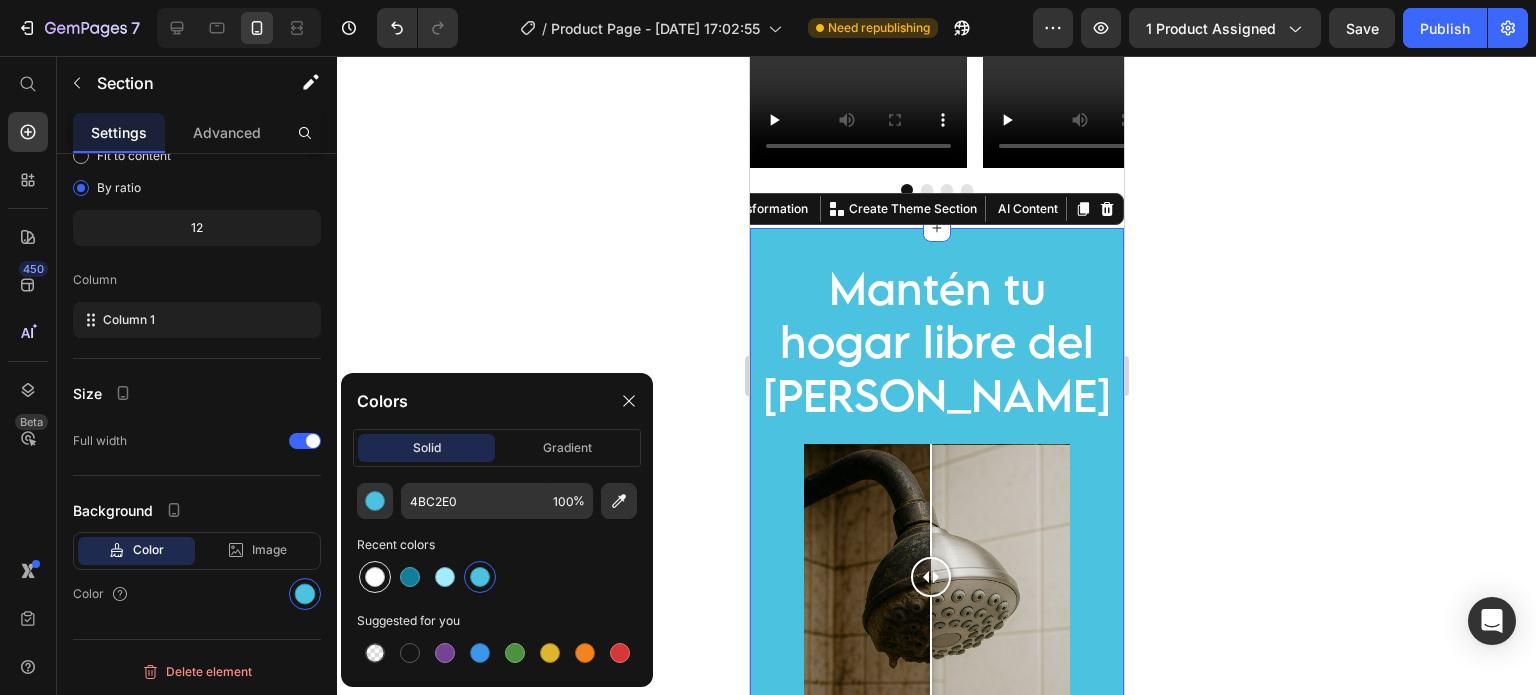 click at bounding box center [375, 577] 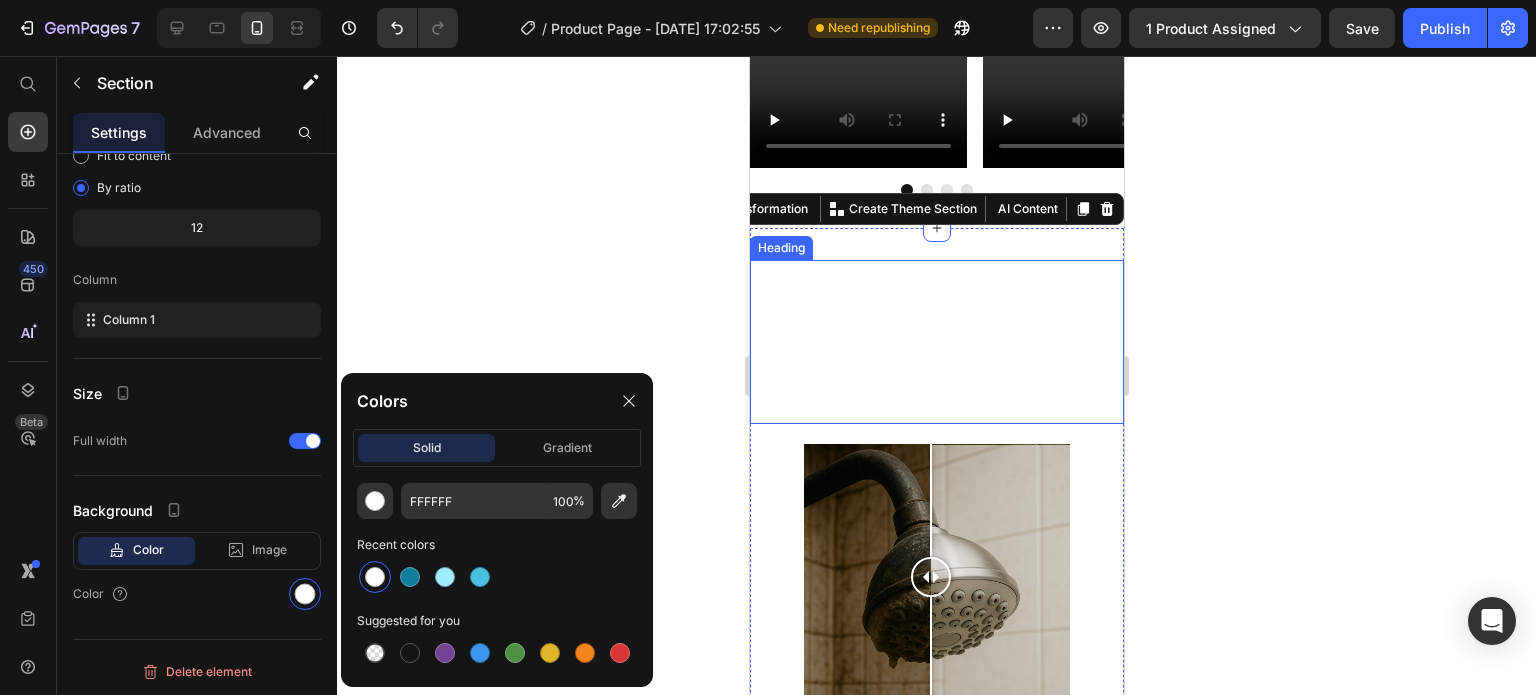 click on "Mantén tu hogar libre del [PERSON_NAME]" at bounding box center [936, 342] 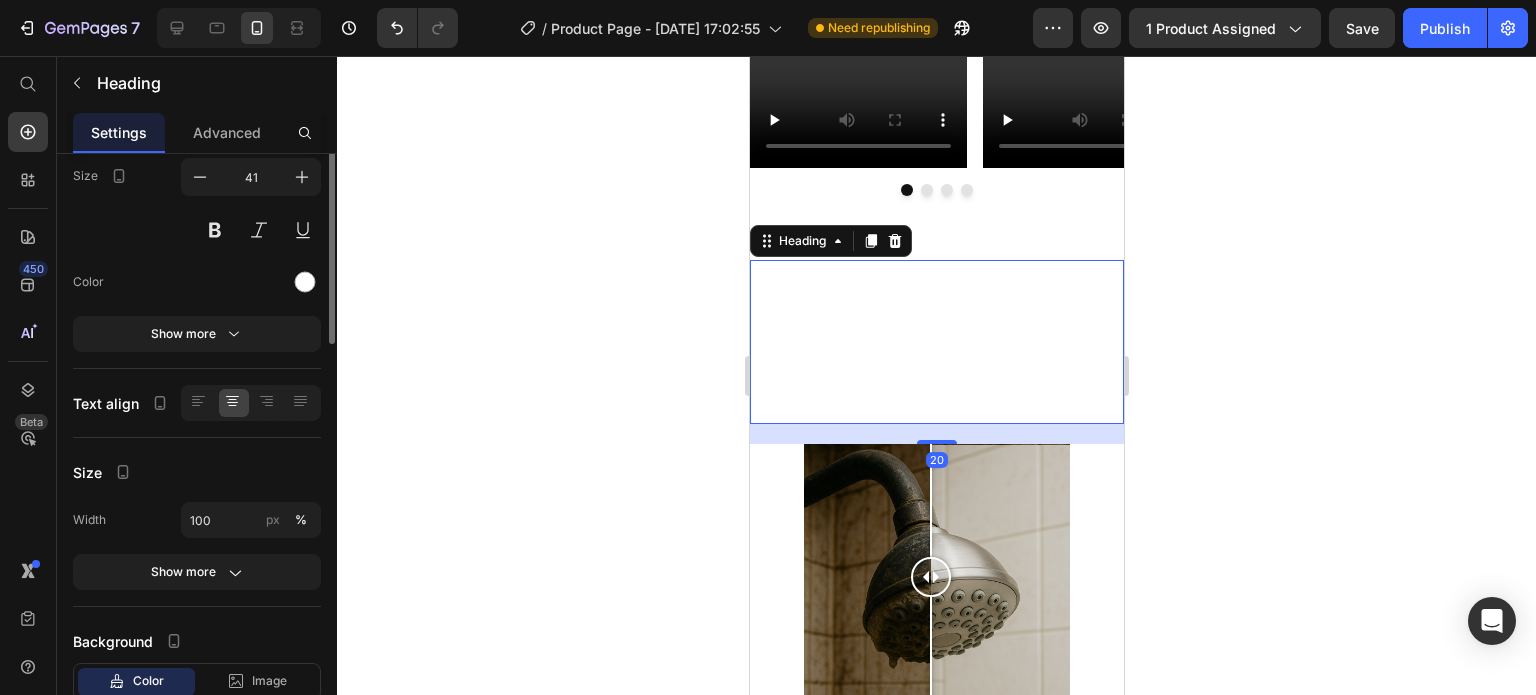 scroll, scrollTop: 0, scrollLeft: 0, axis: both 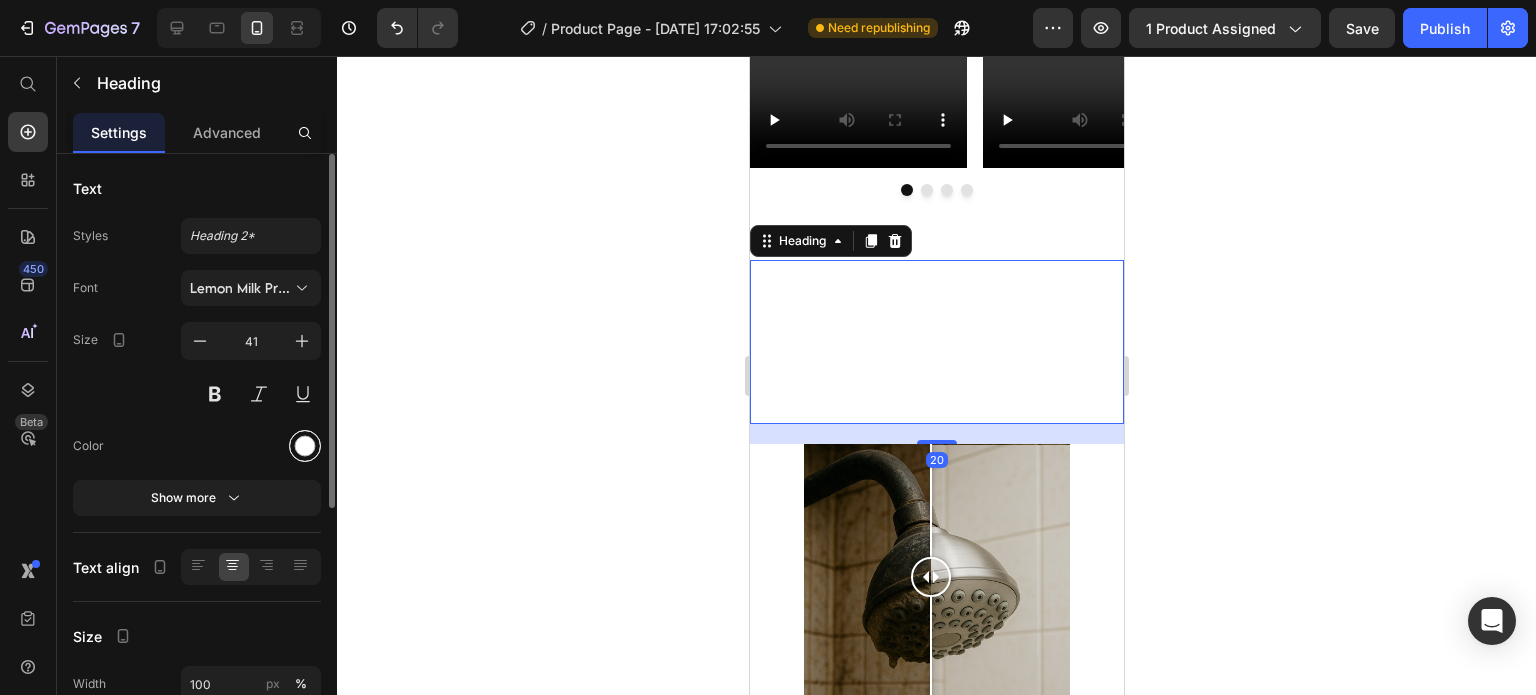 click at bounding box center (305, 446) 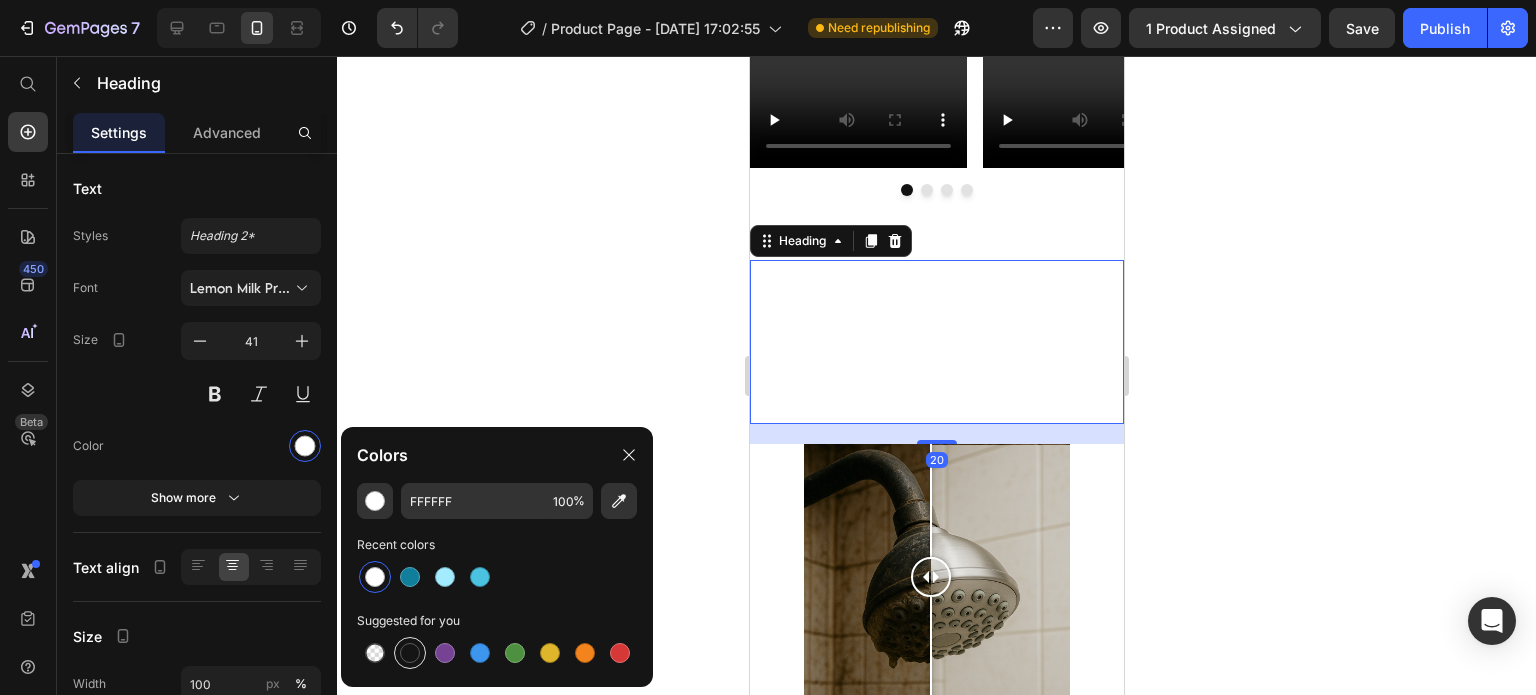 click at bounding box center (410, 653) 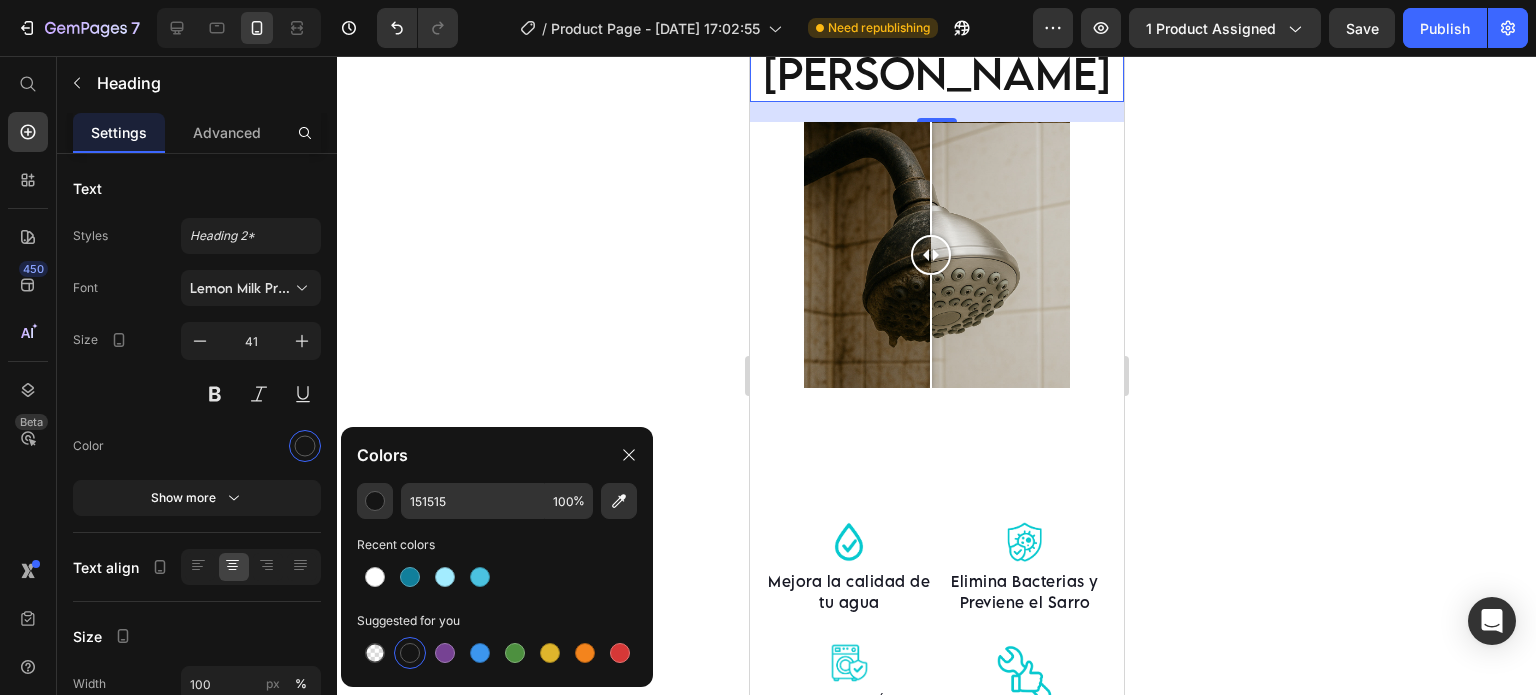 scroll, scrollTop: 2500, scrollLeft: 0, axis: vertical 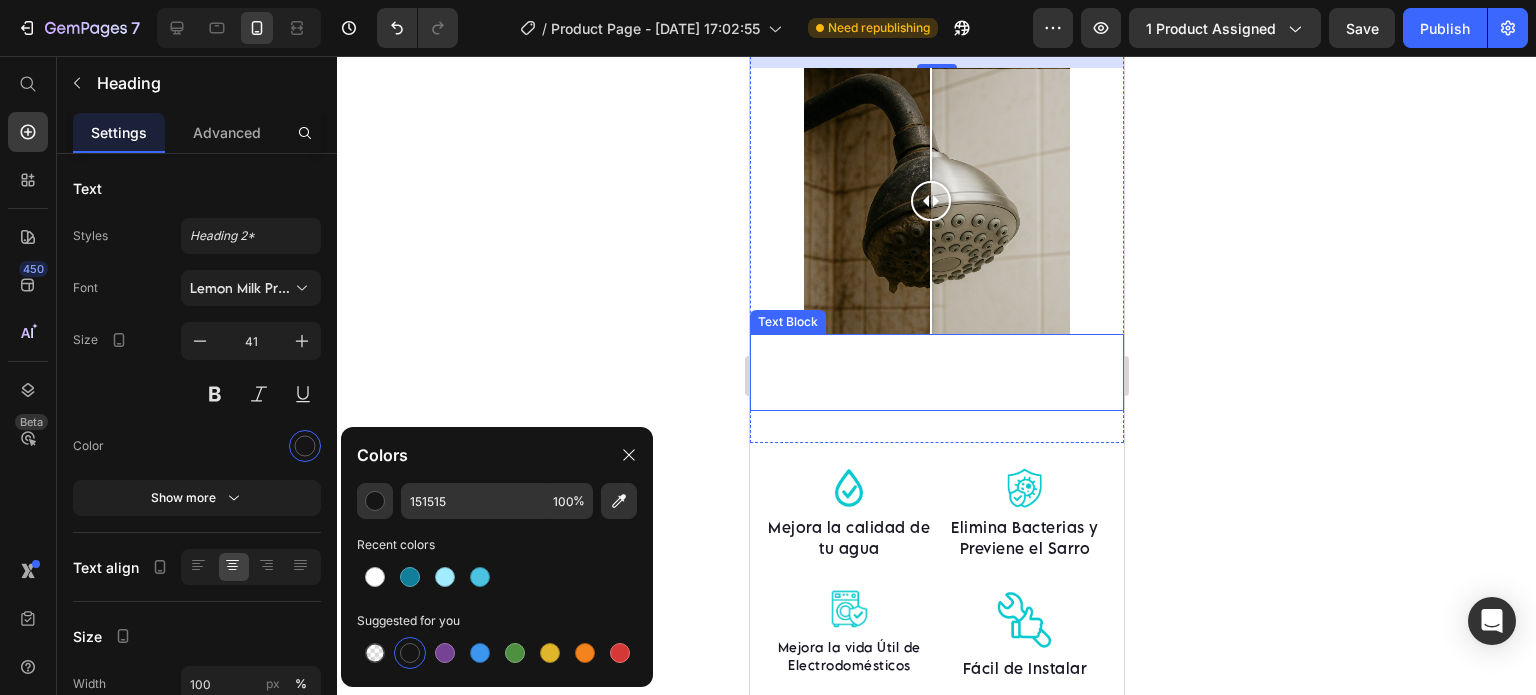 click on "Nuestro sistema elimina el sarro que llega al tinaco y mantiene el agua limpia y desinfectada hasta por 3 meses." at bounding box center (936, 377) 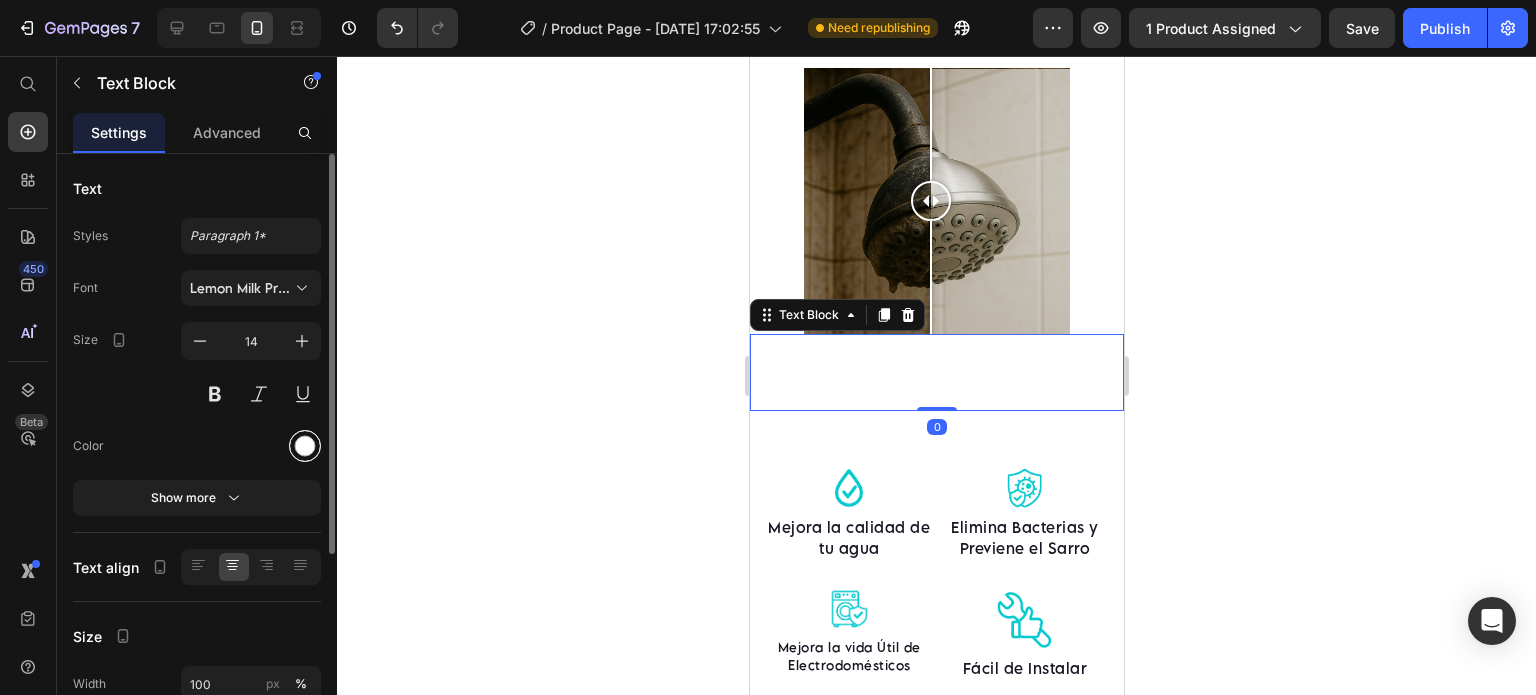 click at bounding box center [305, 446] 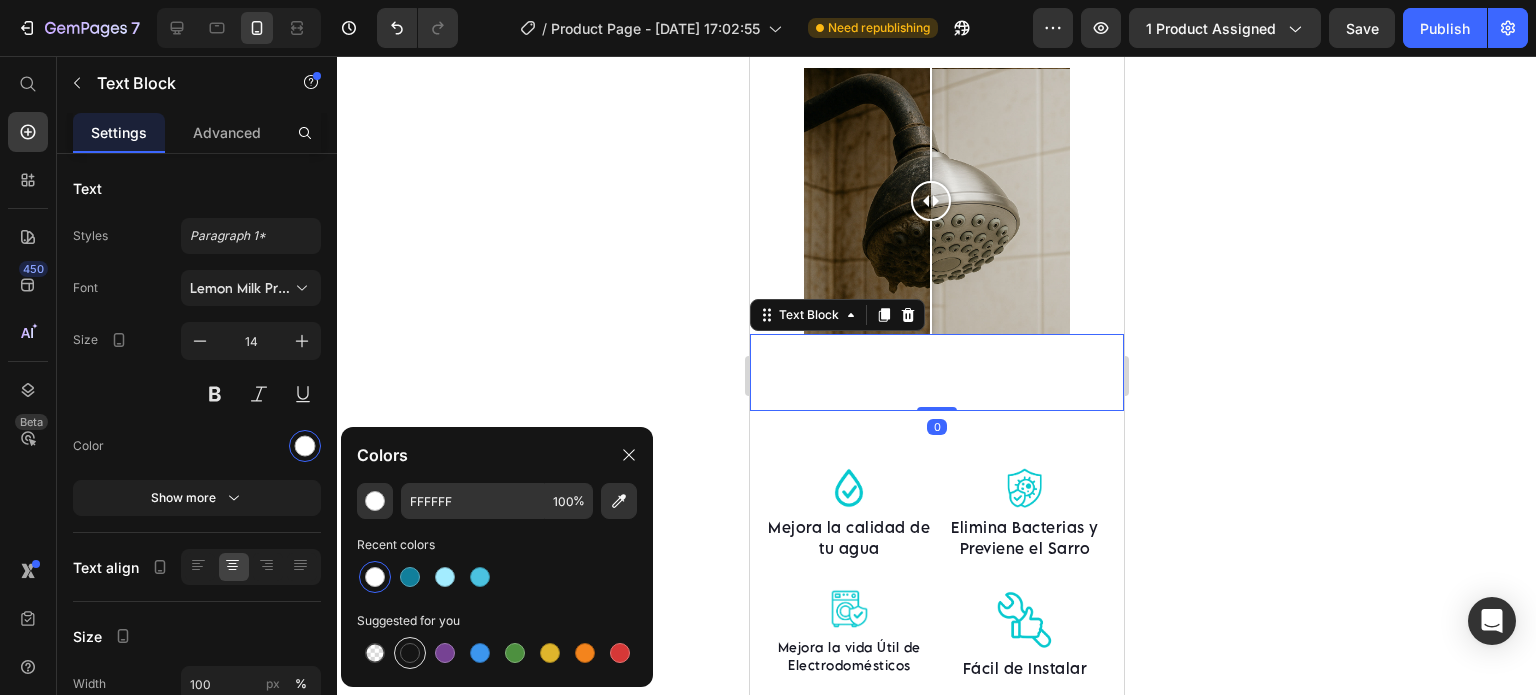 click at bounding box center (410, 653) 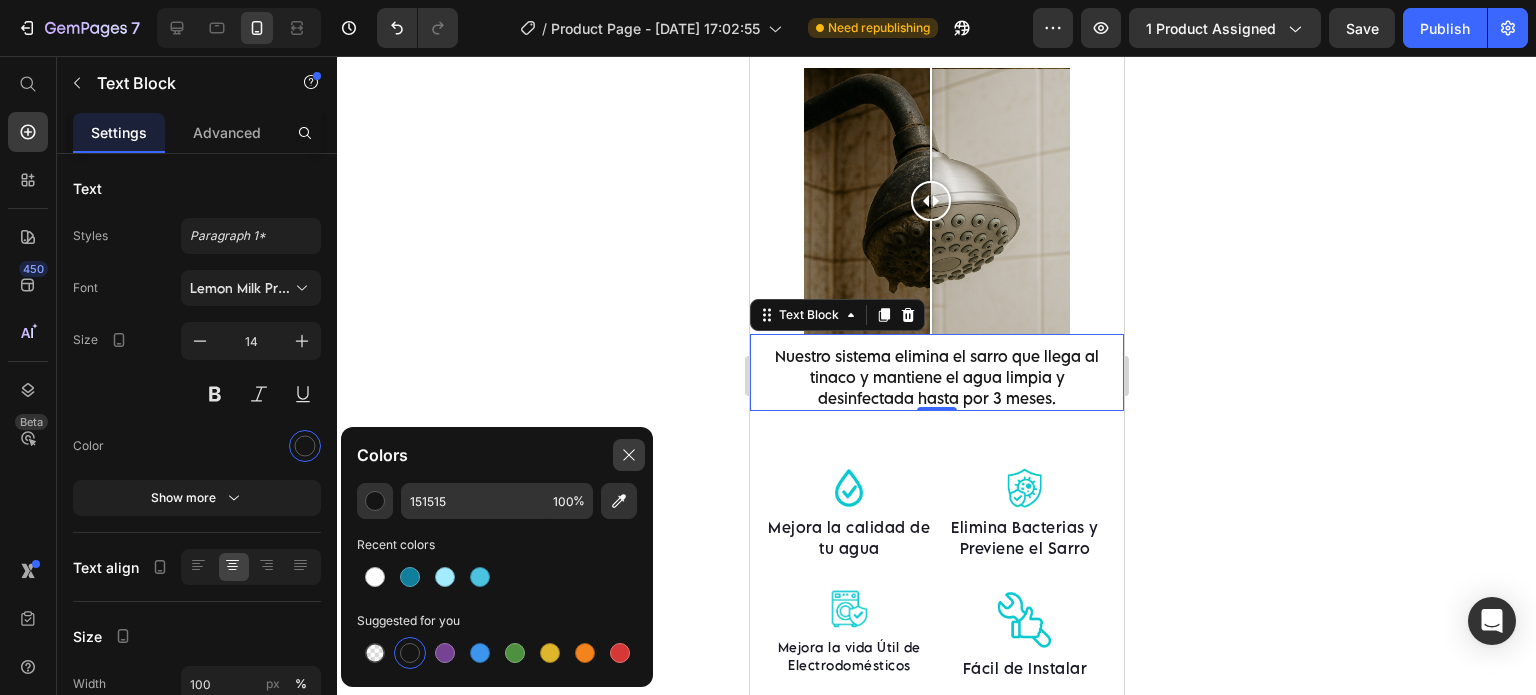 click 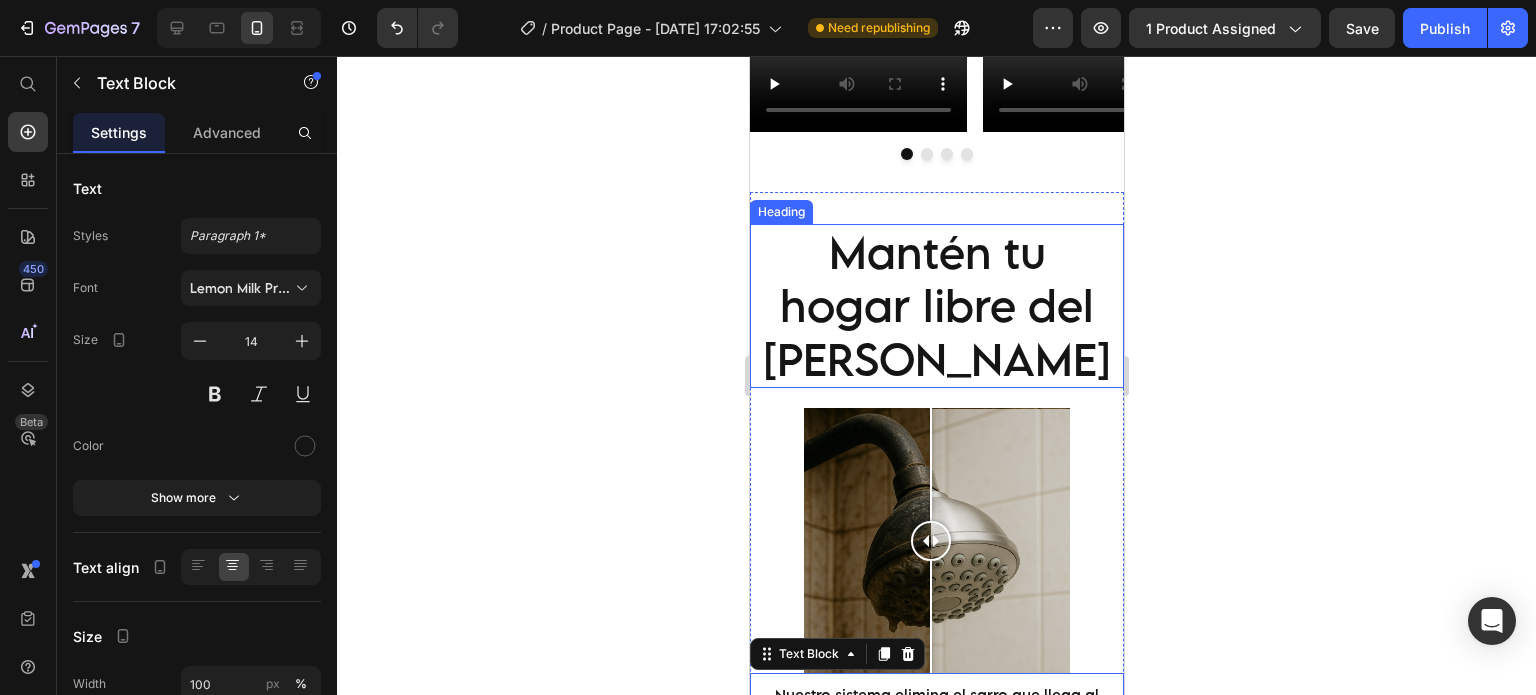click on "Mantén tu hogar libre del [PERSON_NAME]" at bounding box center [936, 306] 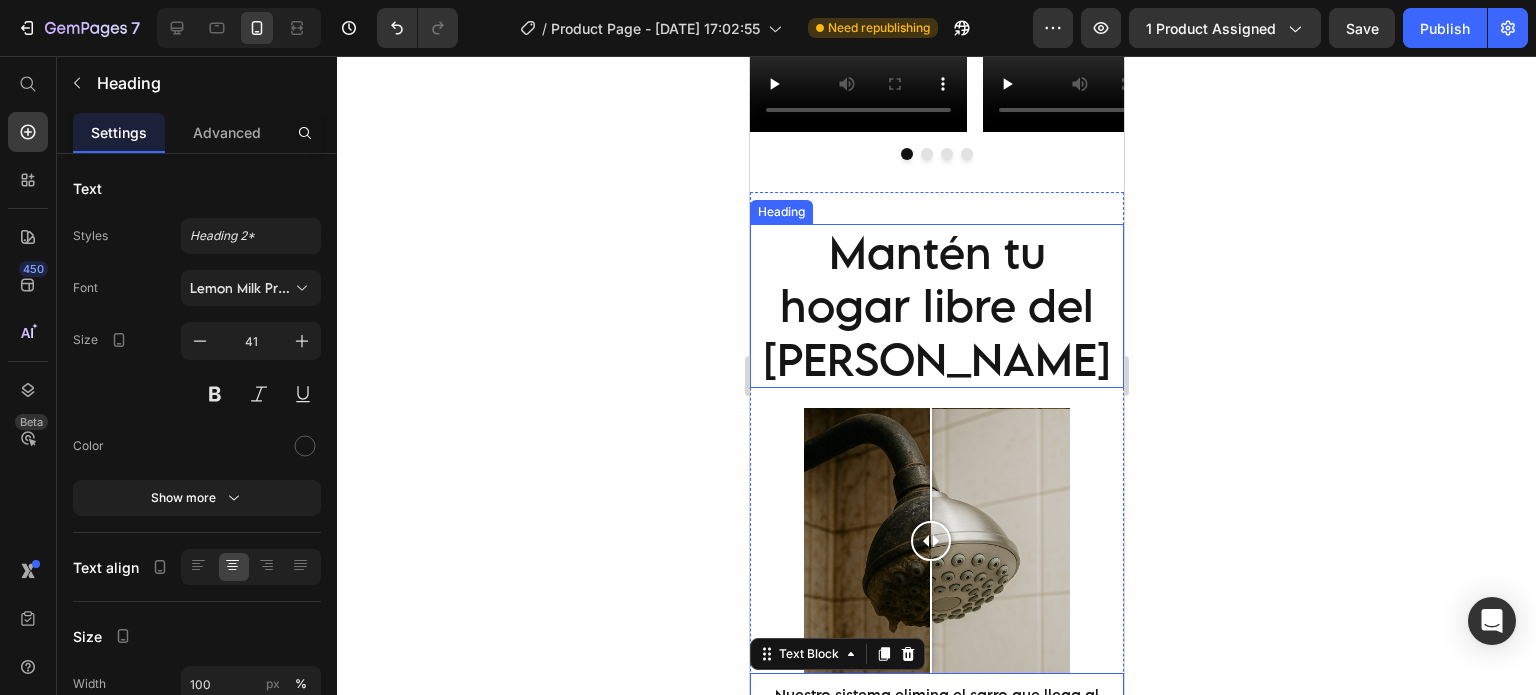 scroll, scrollTop: 2166, scrollLeft: 0, axis: vertical 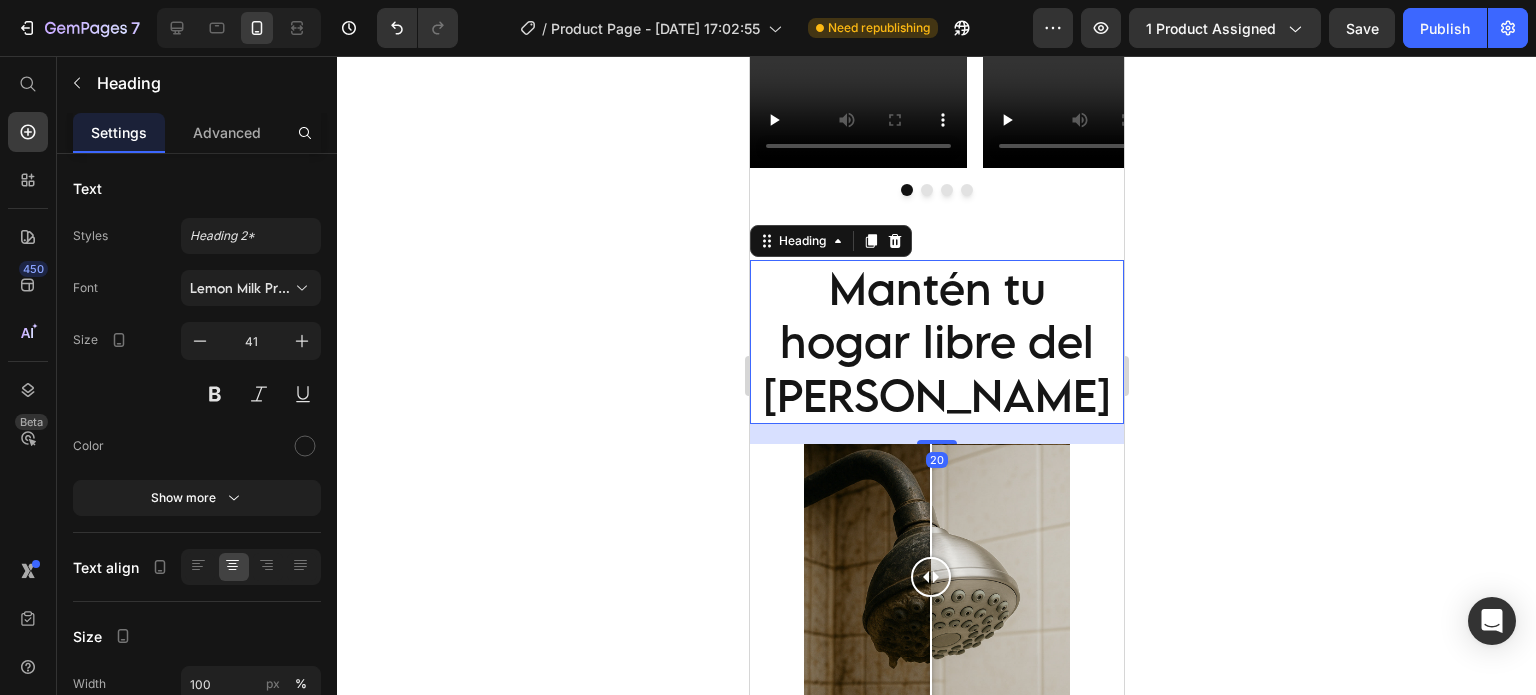 click on "Image Comparison" at bounding box center [936, 577] 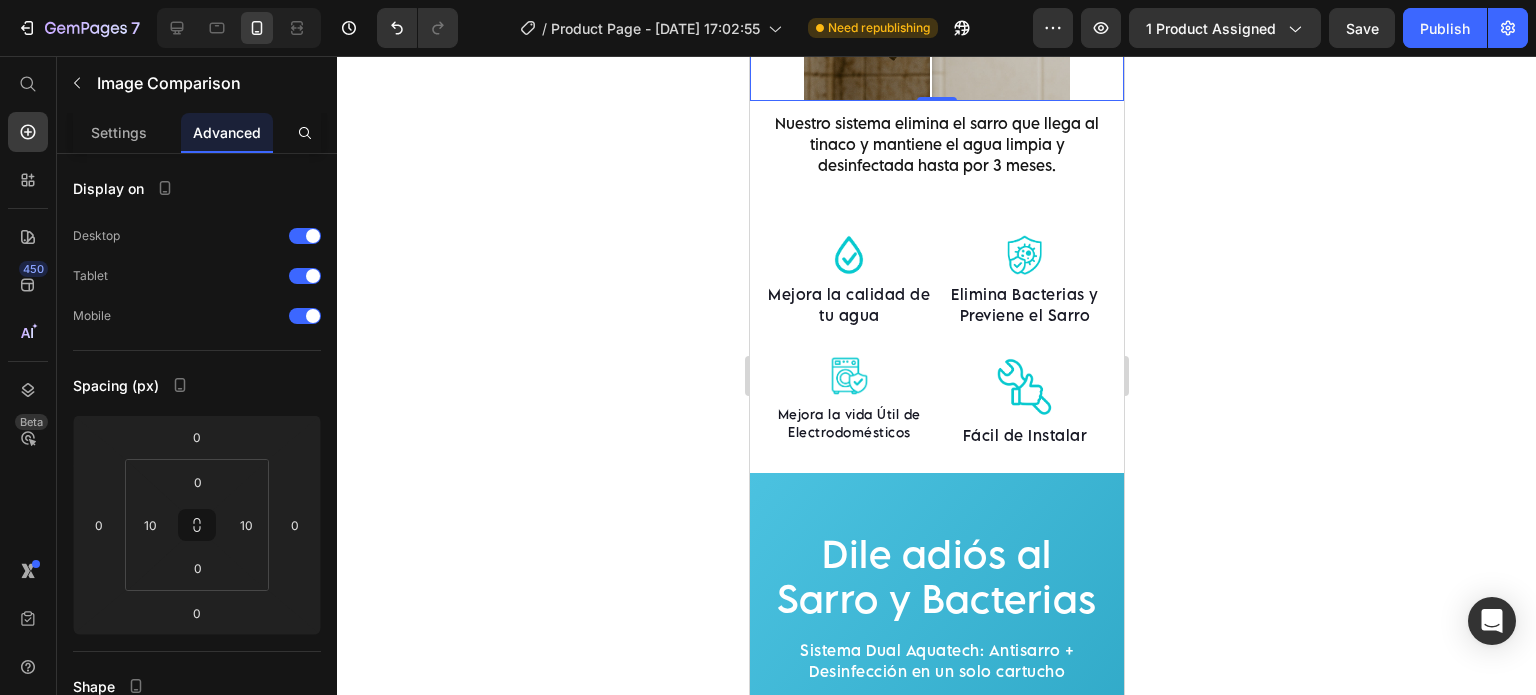 scroll, scrollTop: 2833, scrollLeft: 0, axis: vertical 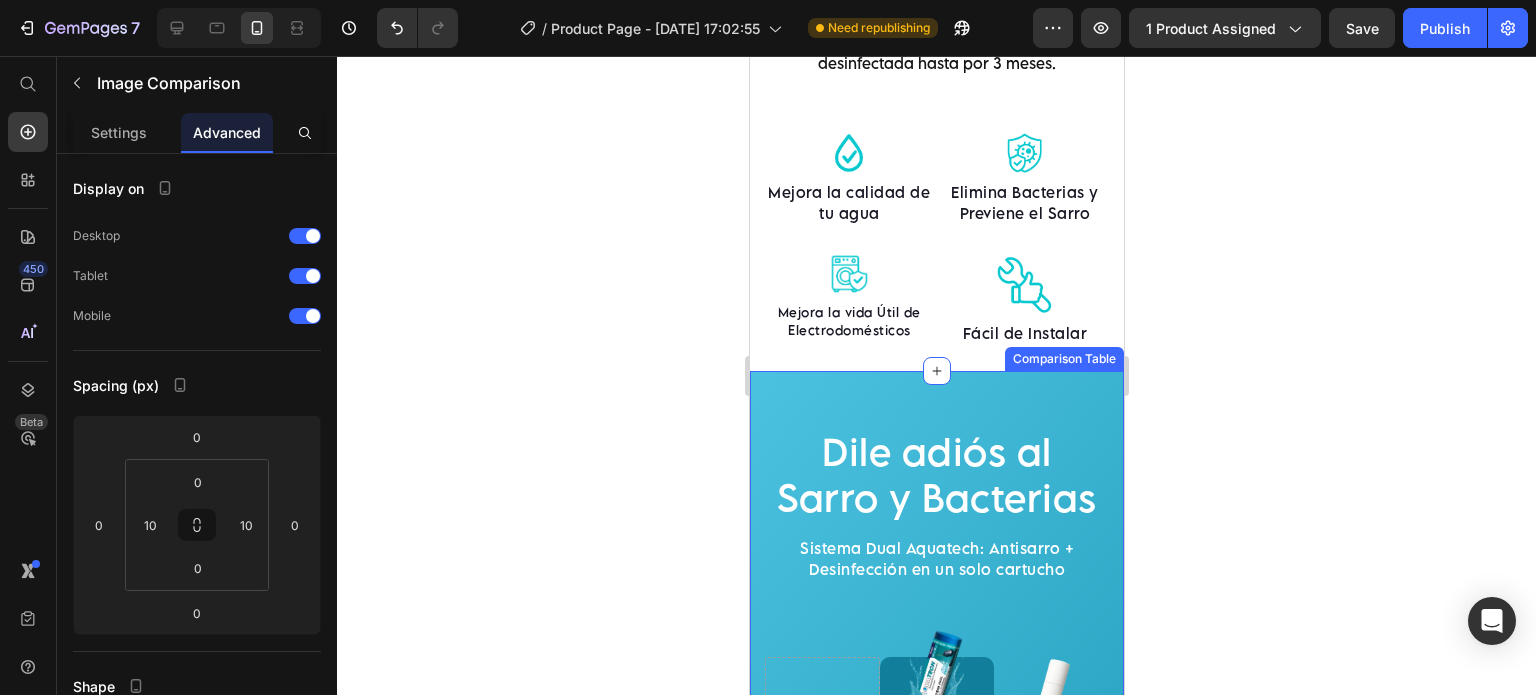 click on "Dile adiós [PERSON_NAME] y Bacterias Heading Sistema Dual Aquatech: Antisarro + Desinfección en un solo cartucho   Text block Row
Image Sistema Dual AQUATECH® Text block Row Image Otras Opciones Text block Row Previene el [PERSON_NAME] Text block ✅ Text Block Row ✅ Text Block Row NO TÓXICO Text block ✅ Text Block Row ❌ Text Block Row Fácil de Instalar Text block ✅ Text Block Row ❌ Text Block Row Económico Text block ✅ Text Block Row ❌ Text Block Row Cuenta con garantía  Text block ✅ Text Block Row ❌ Text Block Row Entrega en 3-5 [PERSON_NAME] Hábiles Text block ✅ Text Block Row ❌ Text Block Row Row Comenzar a Proteger mi Agua Button Row Comparison Table" at bounding box center (936, 885) 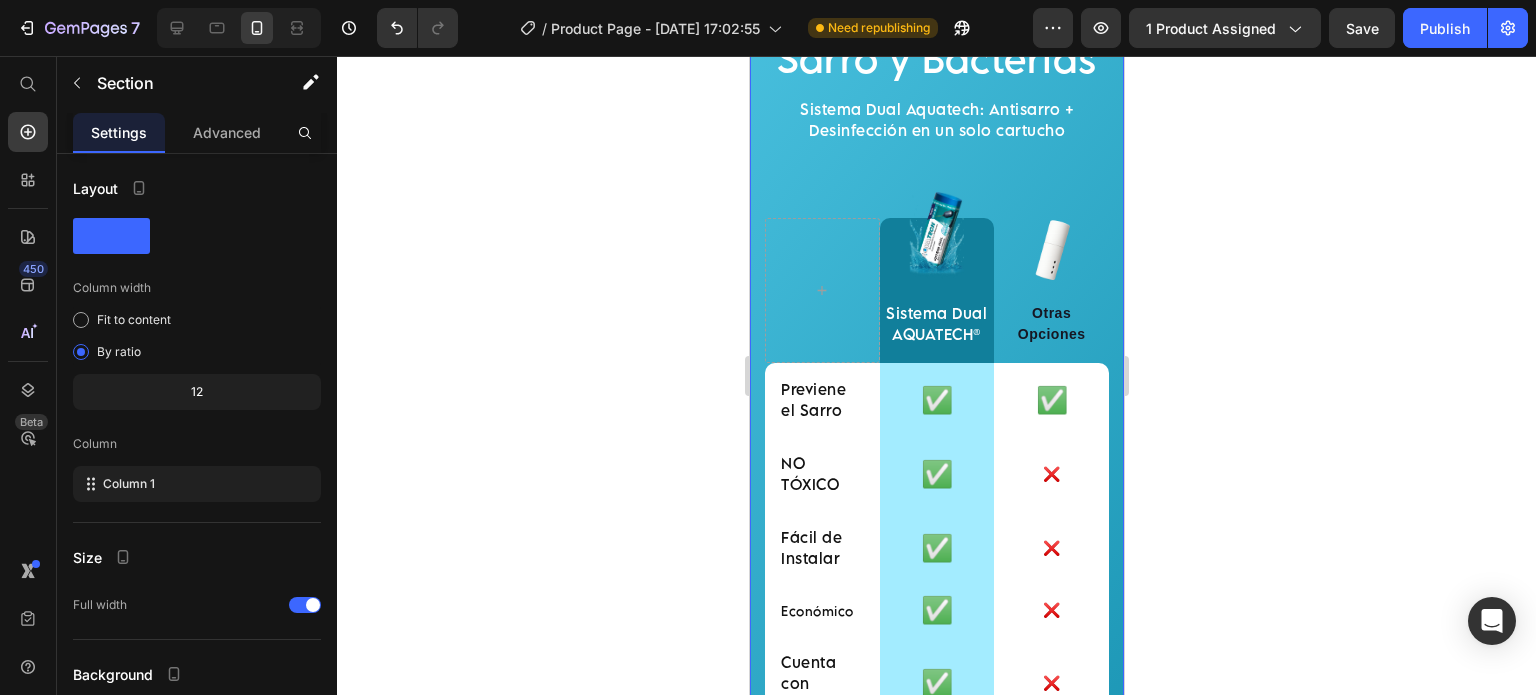 scroll, scrollTop: 3333, scrollLeft: 0, axis: vertical 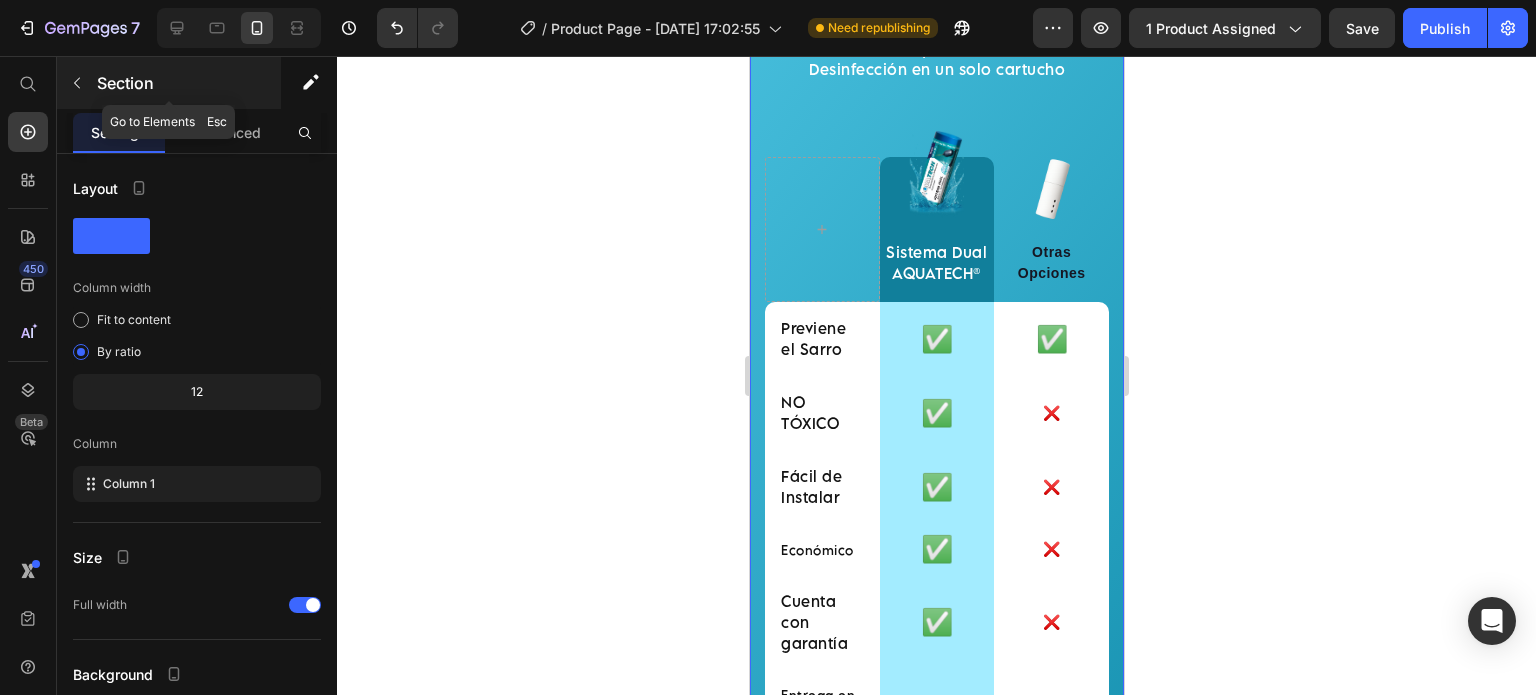 click on "Section" at bounding box center [187, 83] 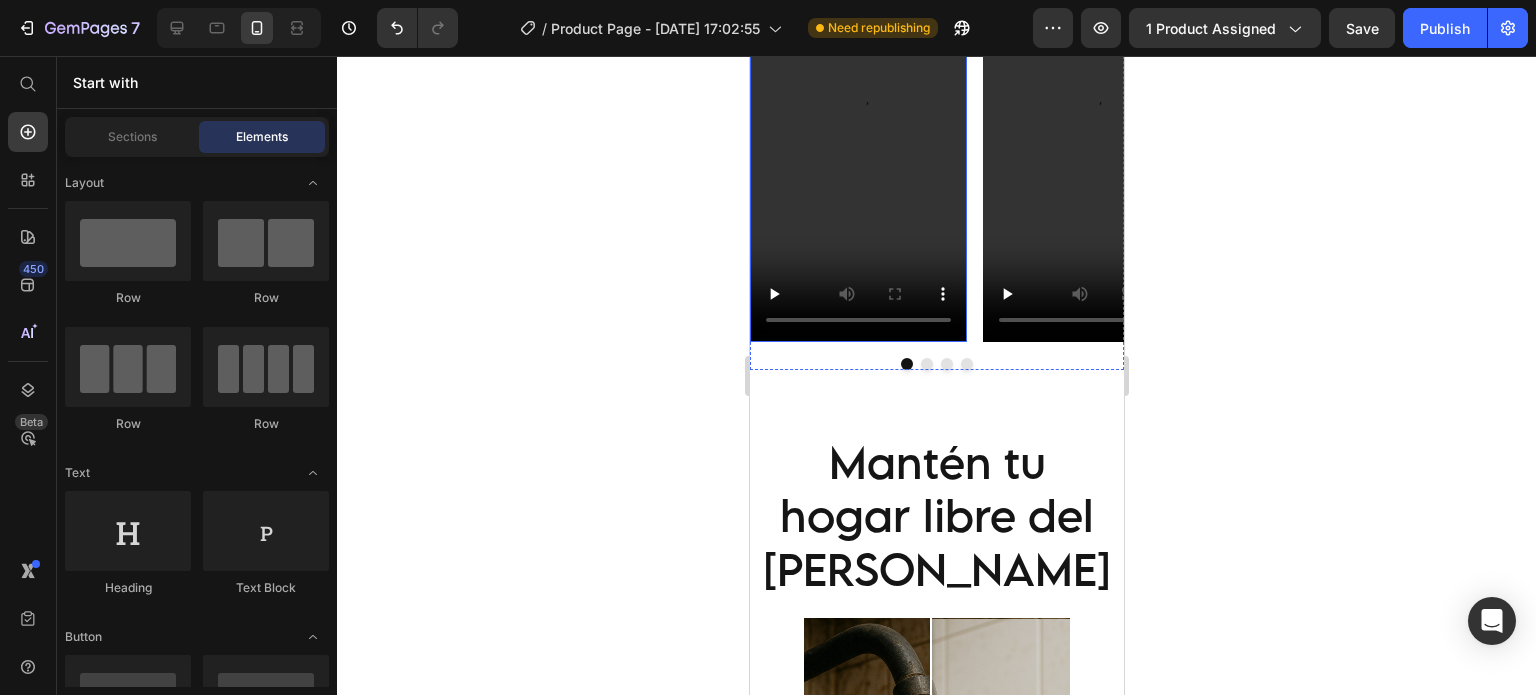 scroll, scrollTop: 2000, scrollLeft: 0, axis: vertical 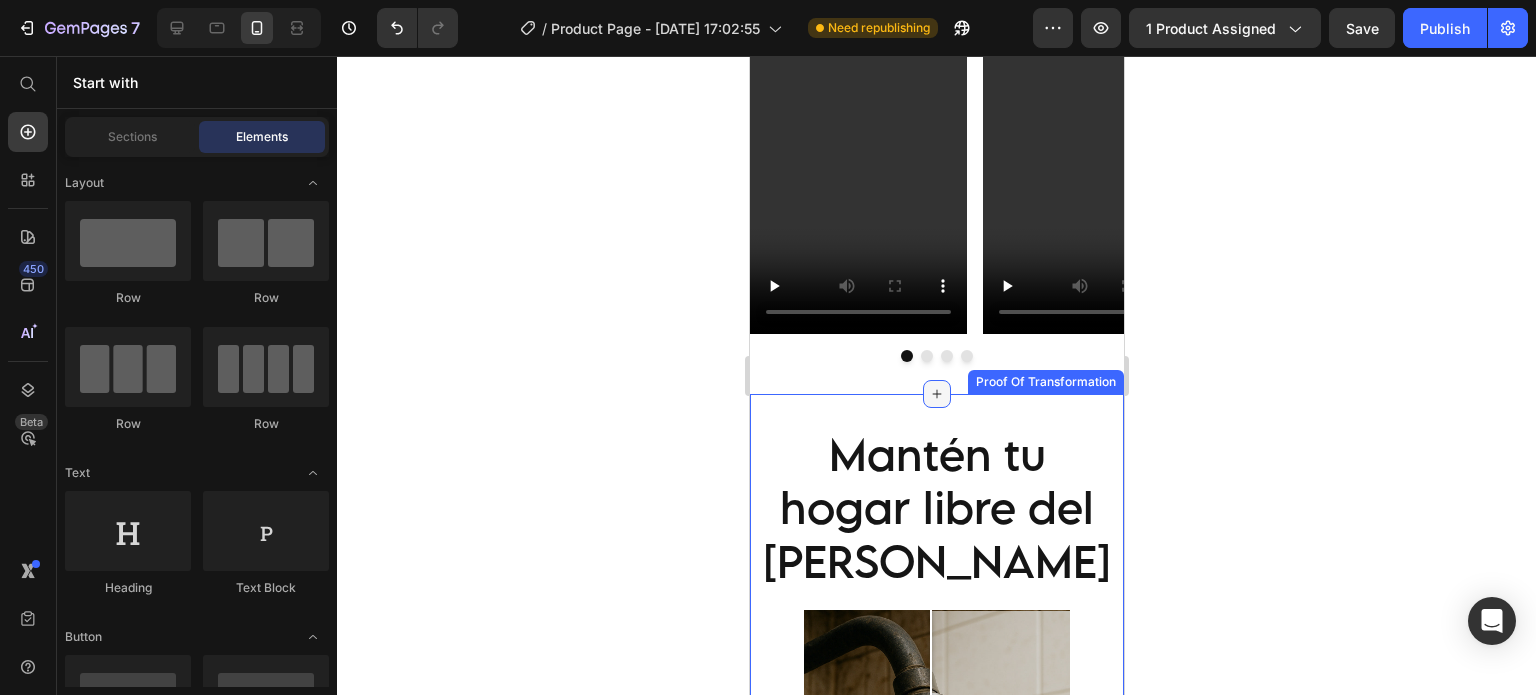click 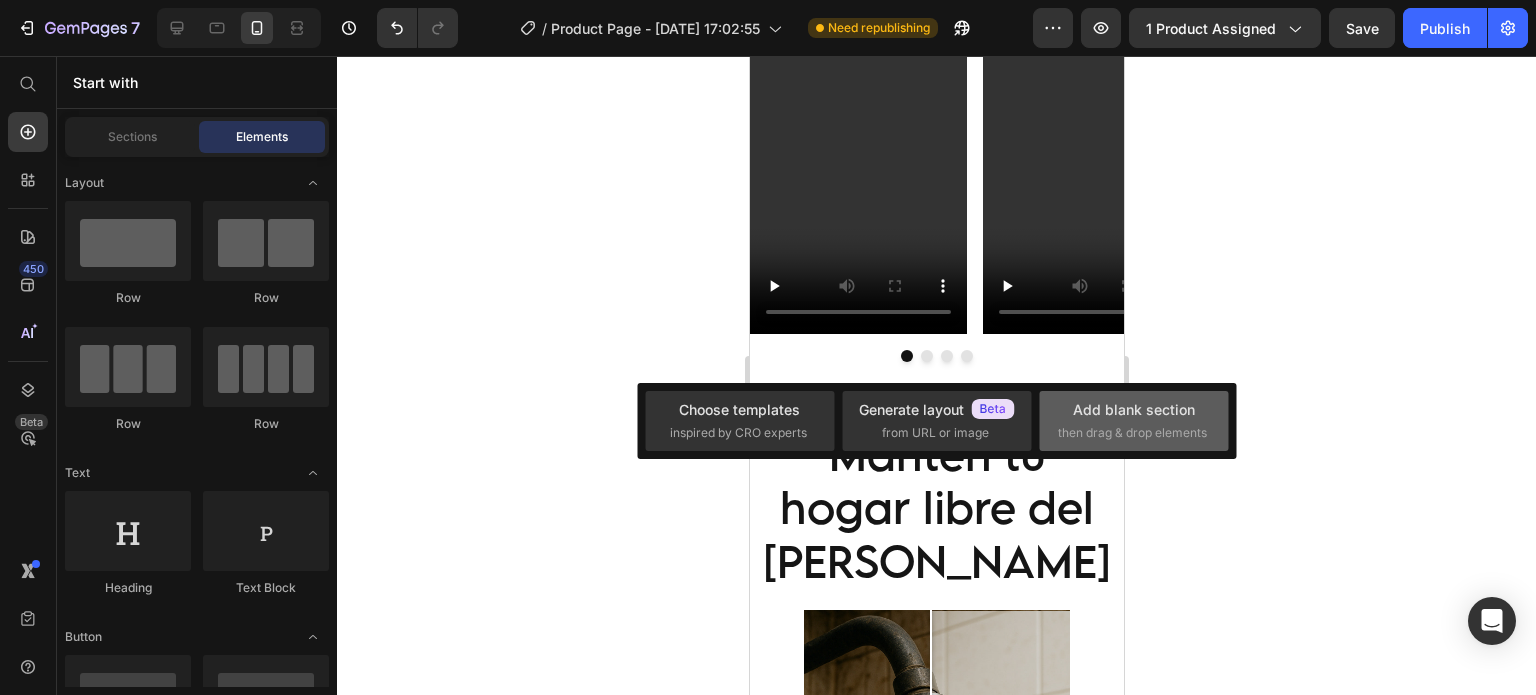 click on "then drag & drop elements" at bounding box center (1132, 433) 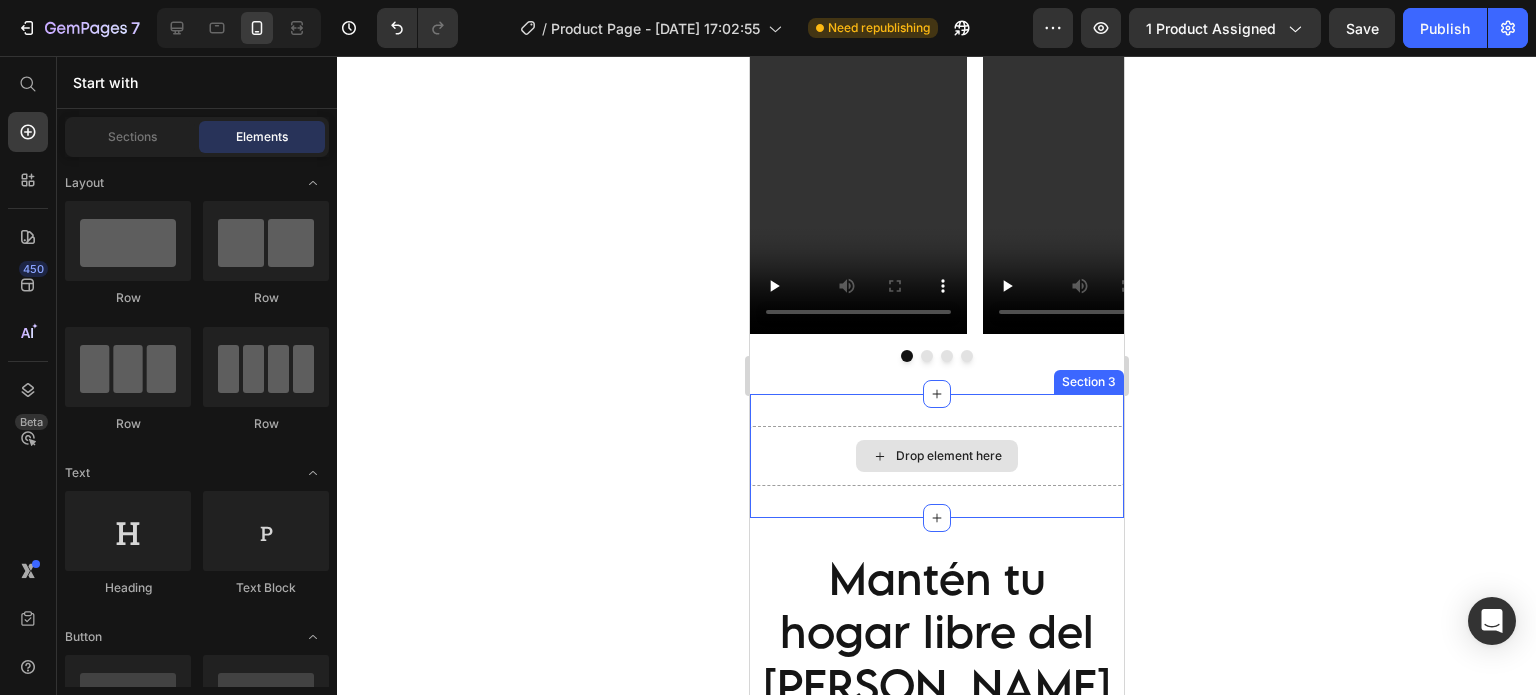 click on "Drop element here Section 3" at bounding box center [936, 456] 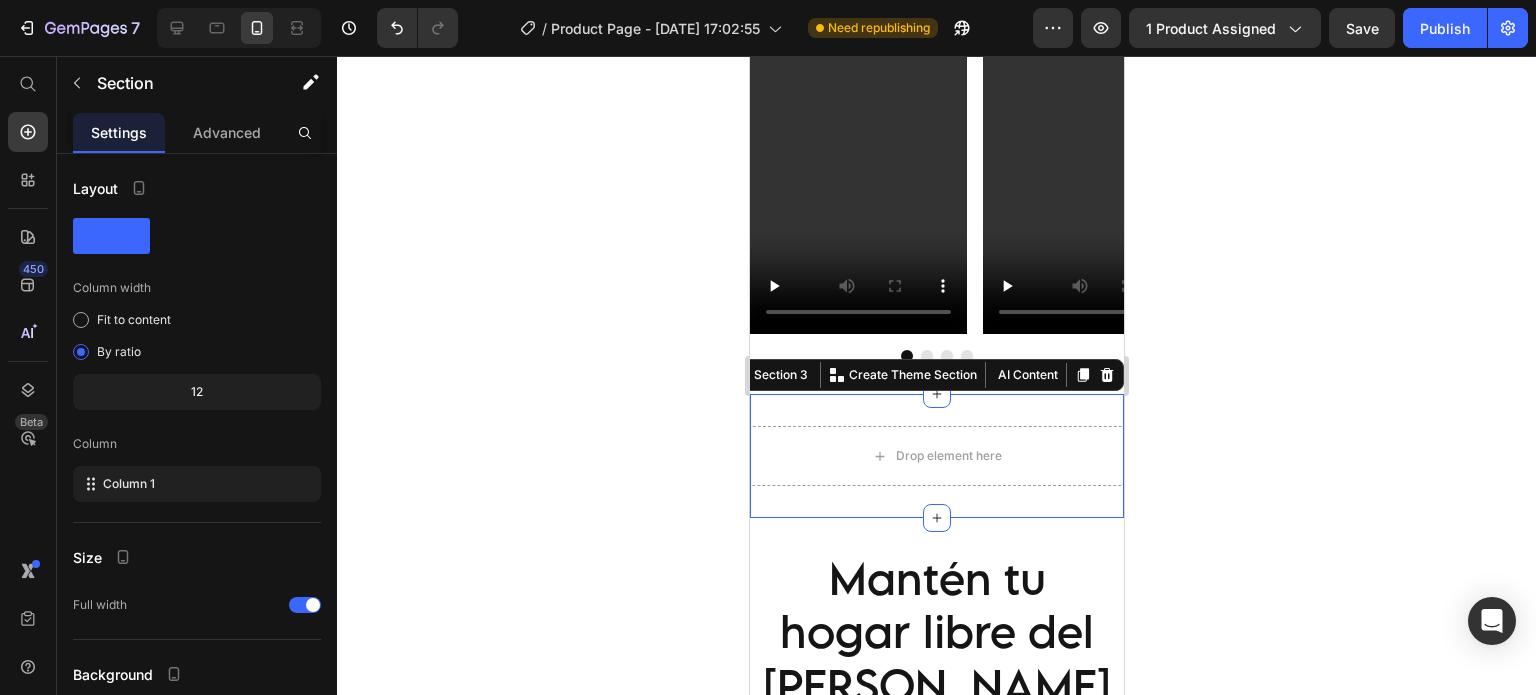 click on "450 Beta" at bounding box center (28, 375) 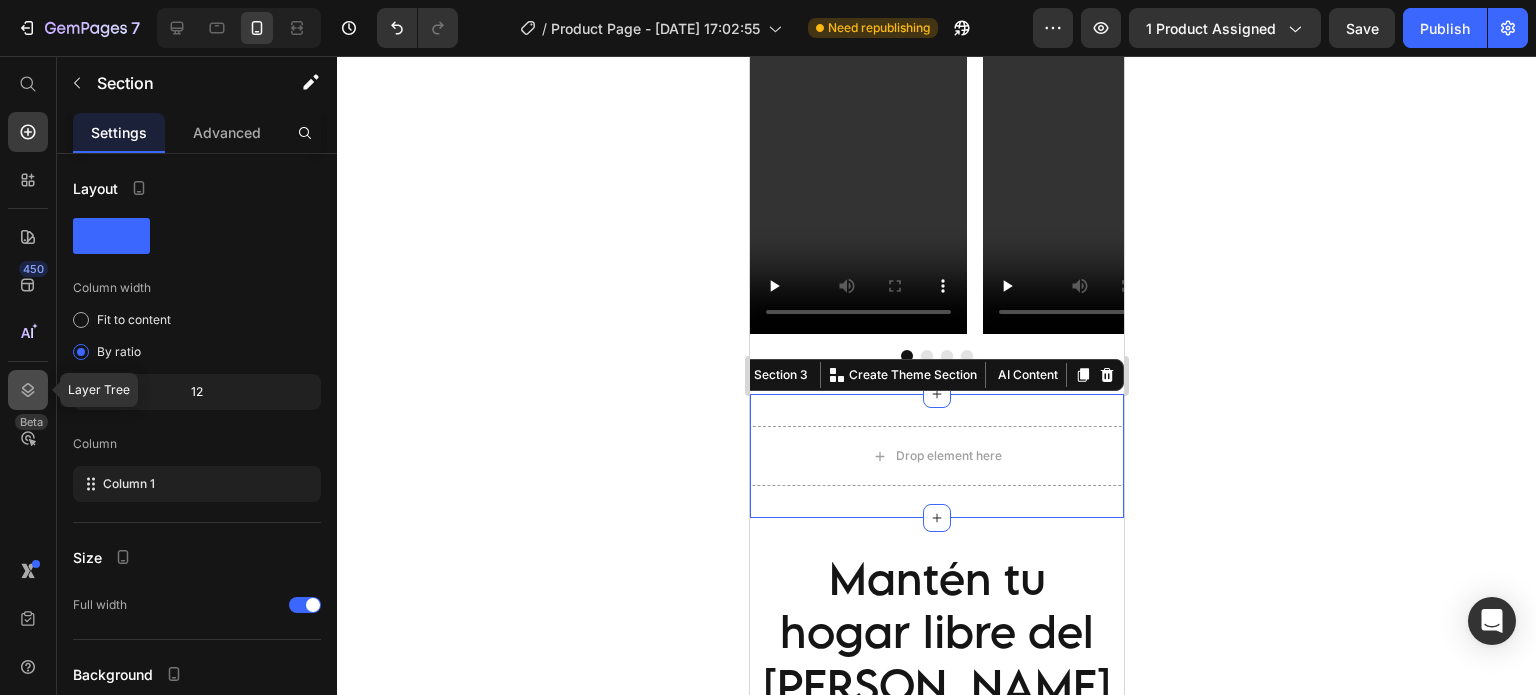 click 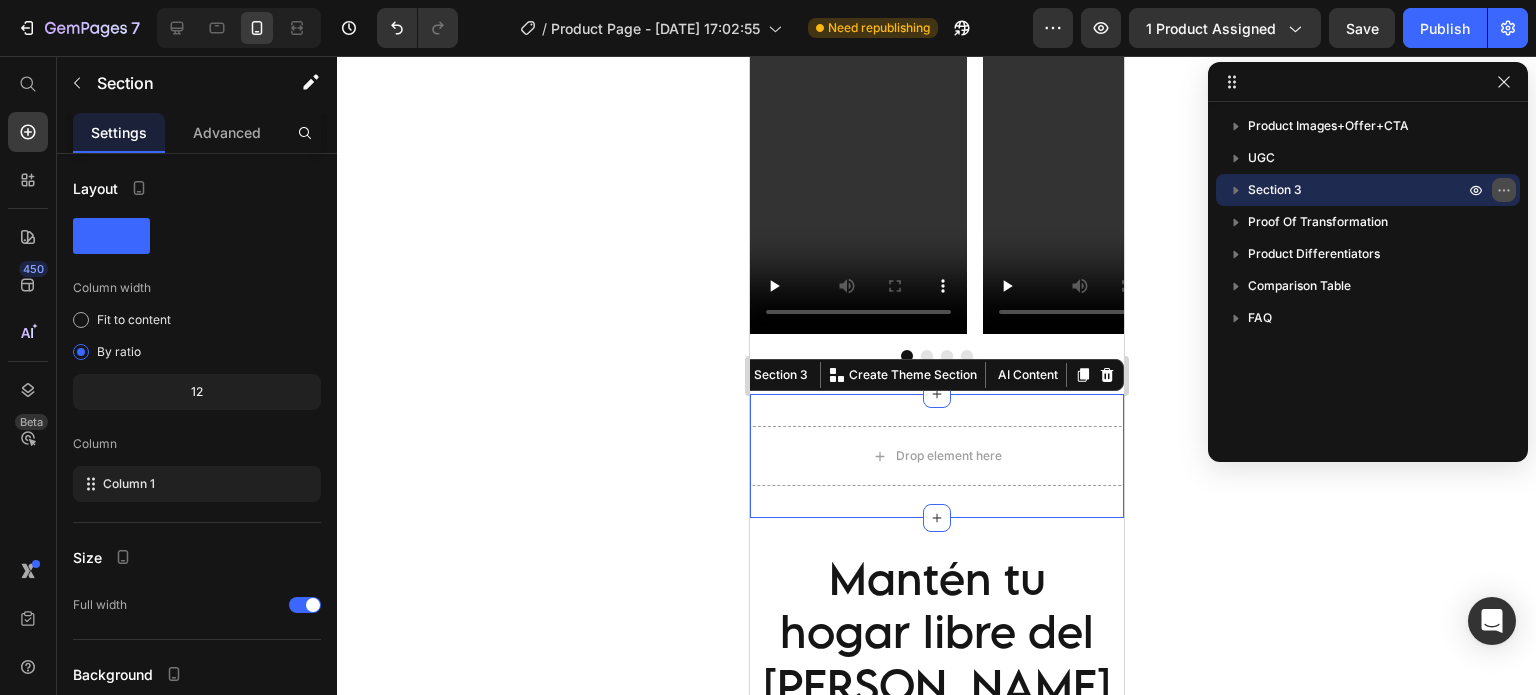 click 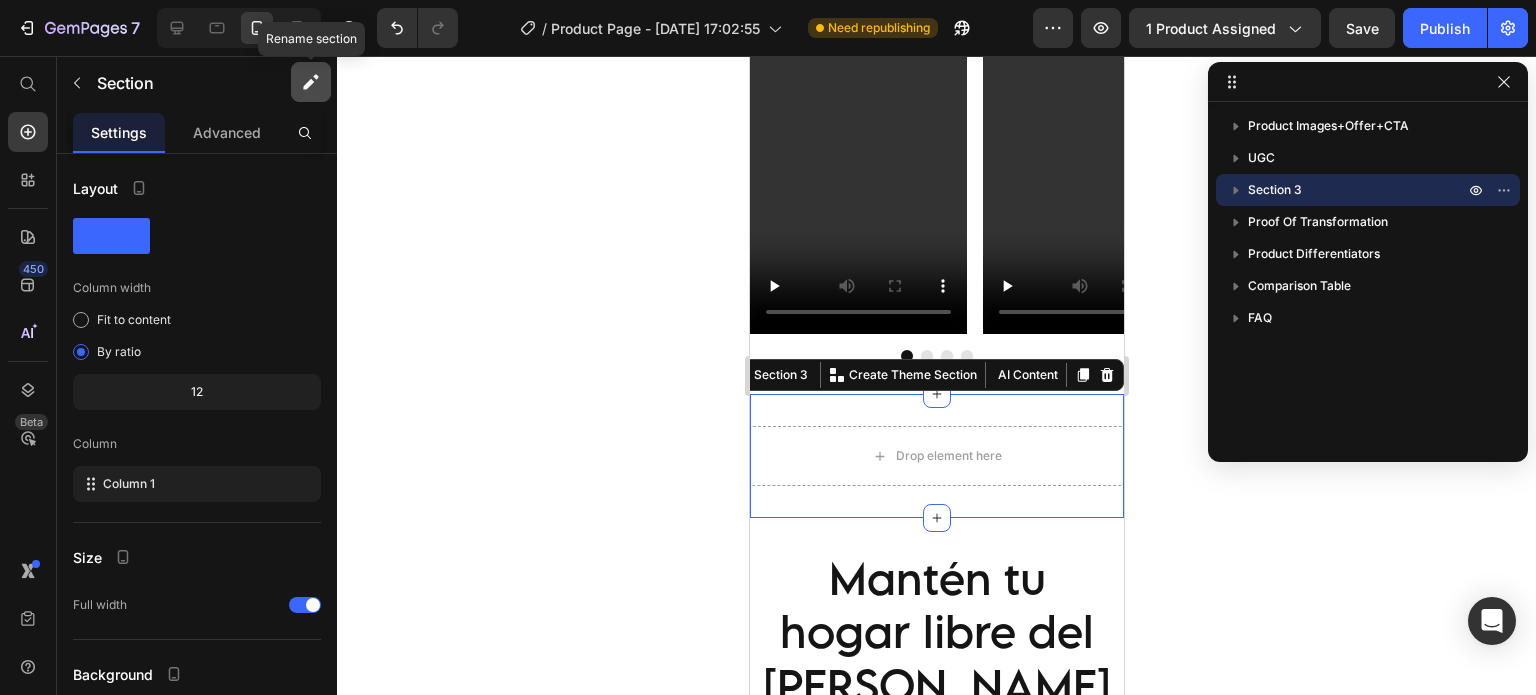 click at bounding box center (311, 82) 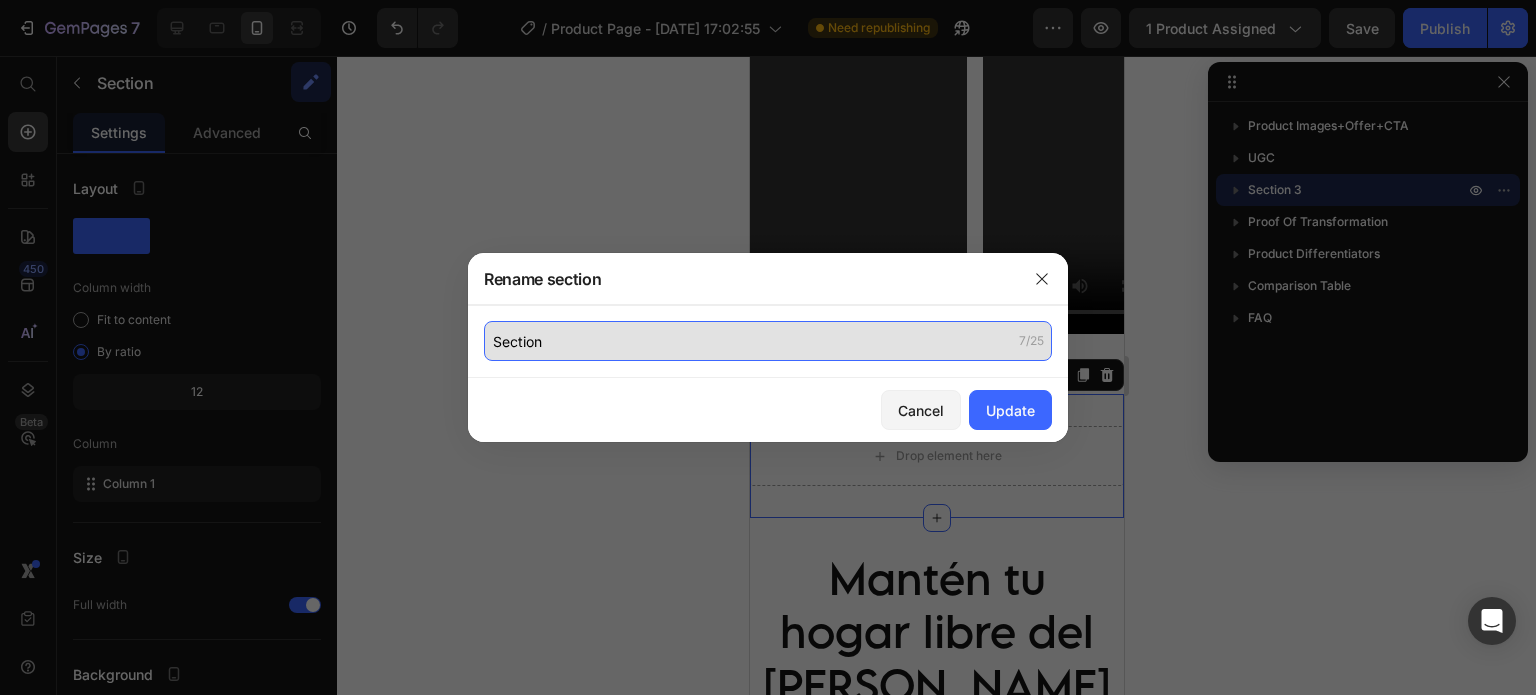 click on "Section" 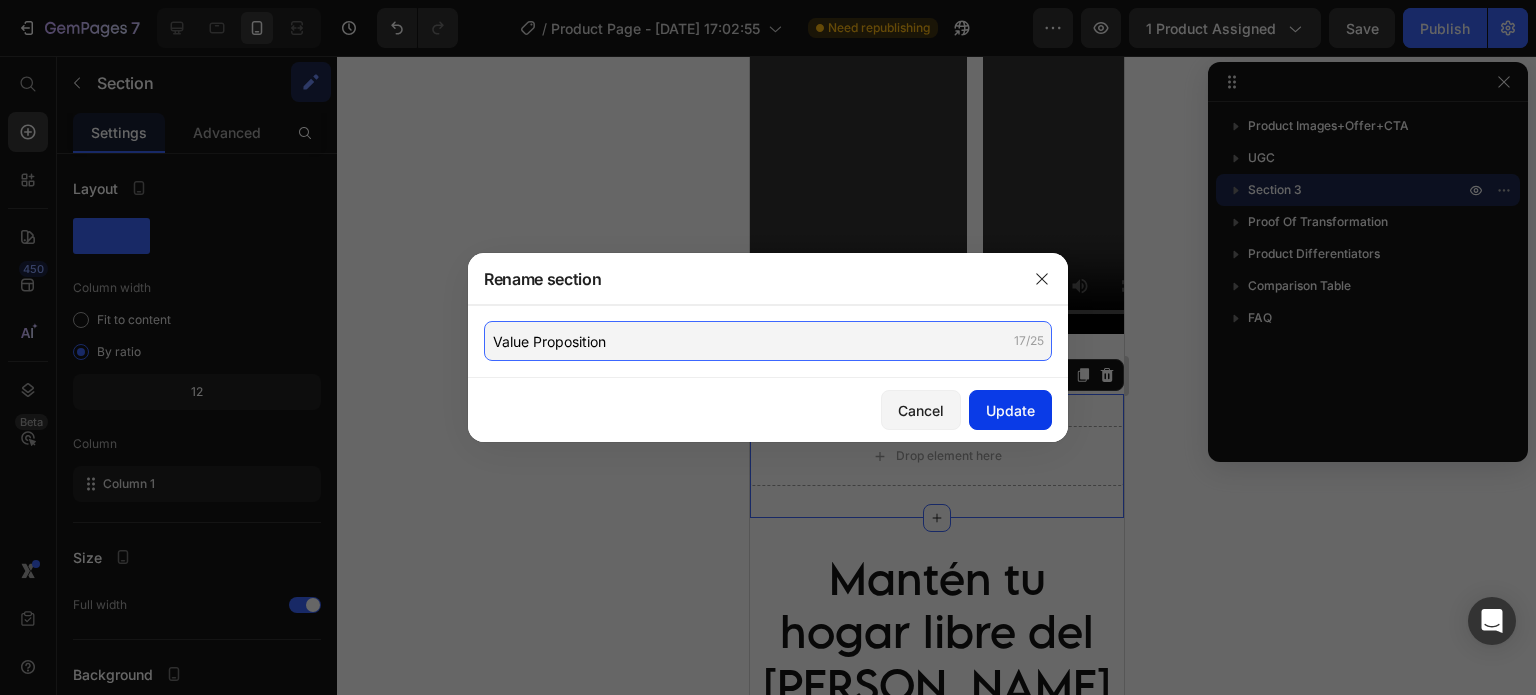 type on "Value Proposition" 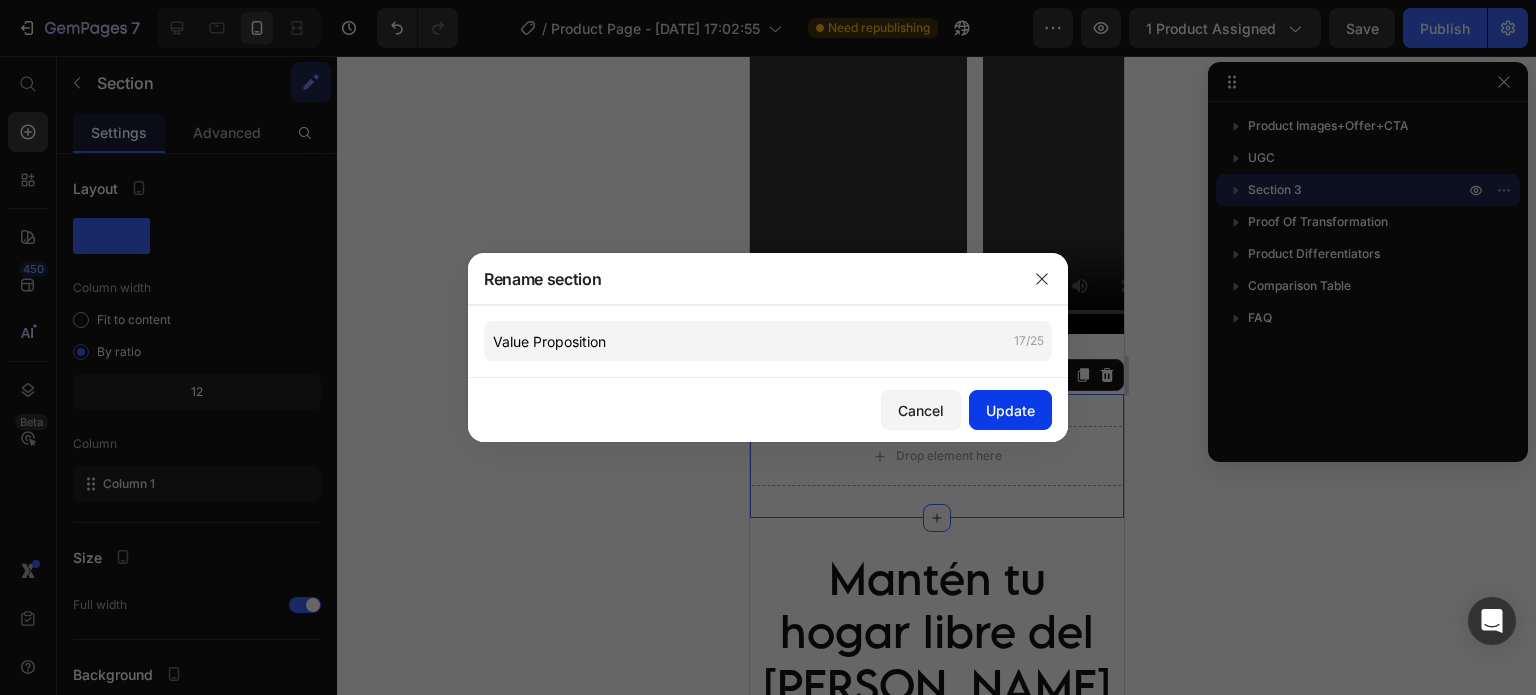 click on "Update" 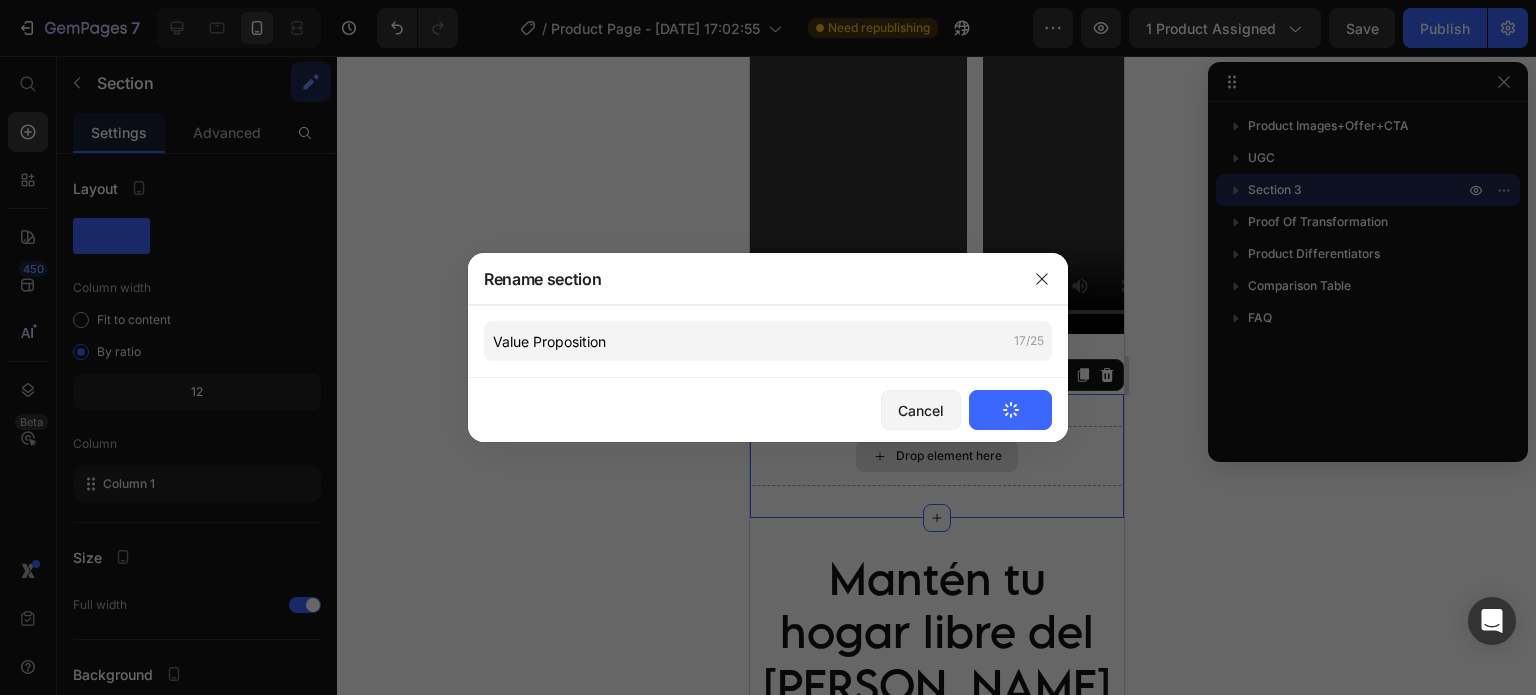 click on "Drop element here" at bounding box center [936, 456] 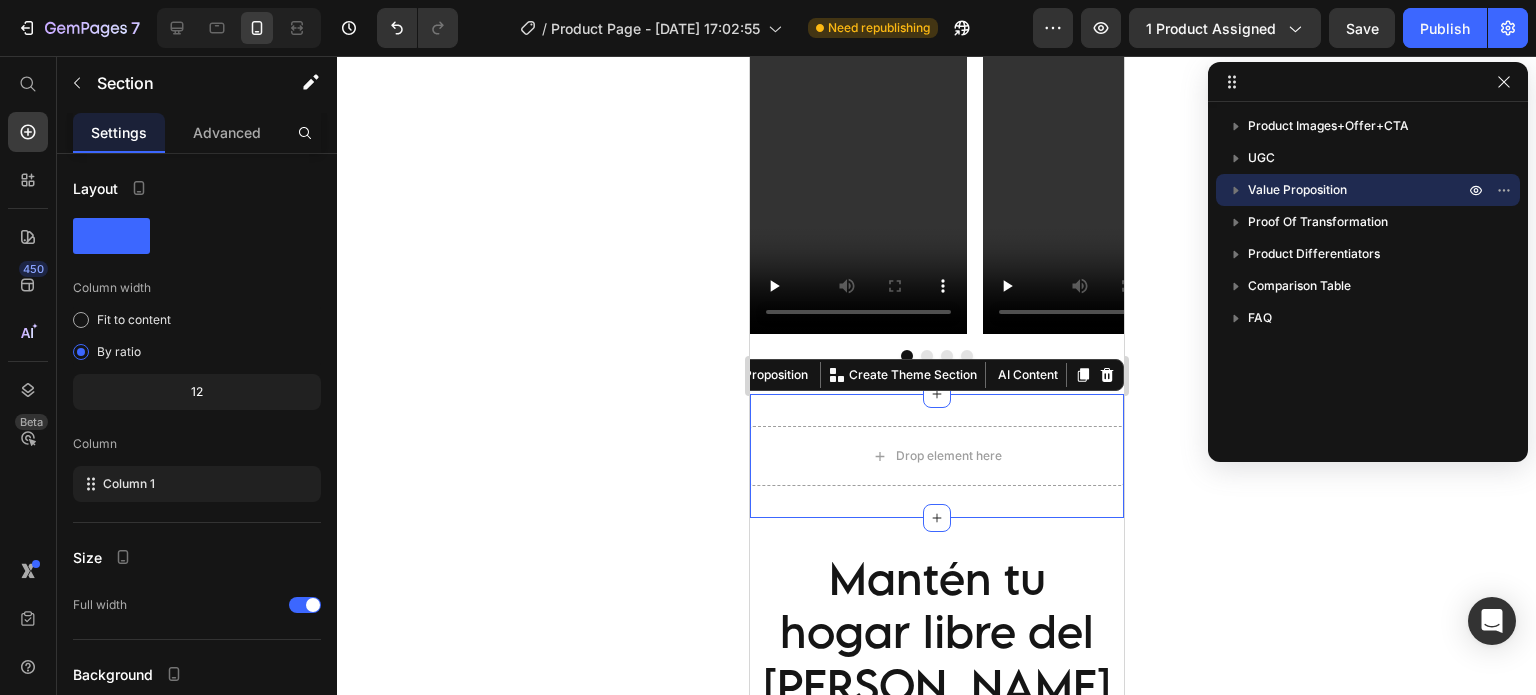click on "Drop element here Value Proposition   You can create reusable sections Create Theme Section AI Content Write with GemAI What would you like to describe here? Tone and Voice Persuasive Product A/C Limpio Sistema Antisarro para Aire Lavado Duración 6 meses. Show more Generate" at bounding box center (936, 456) 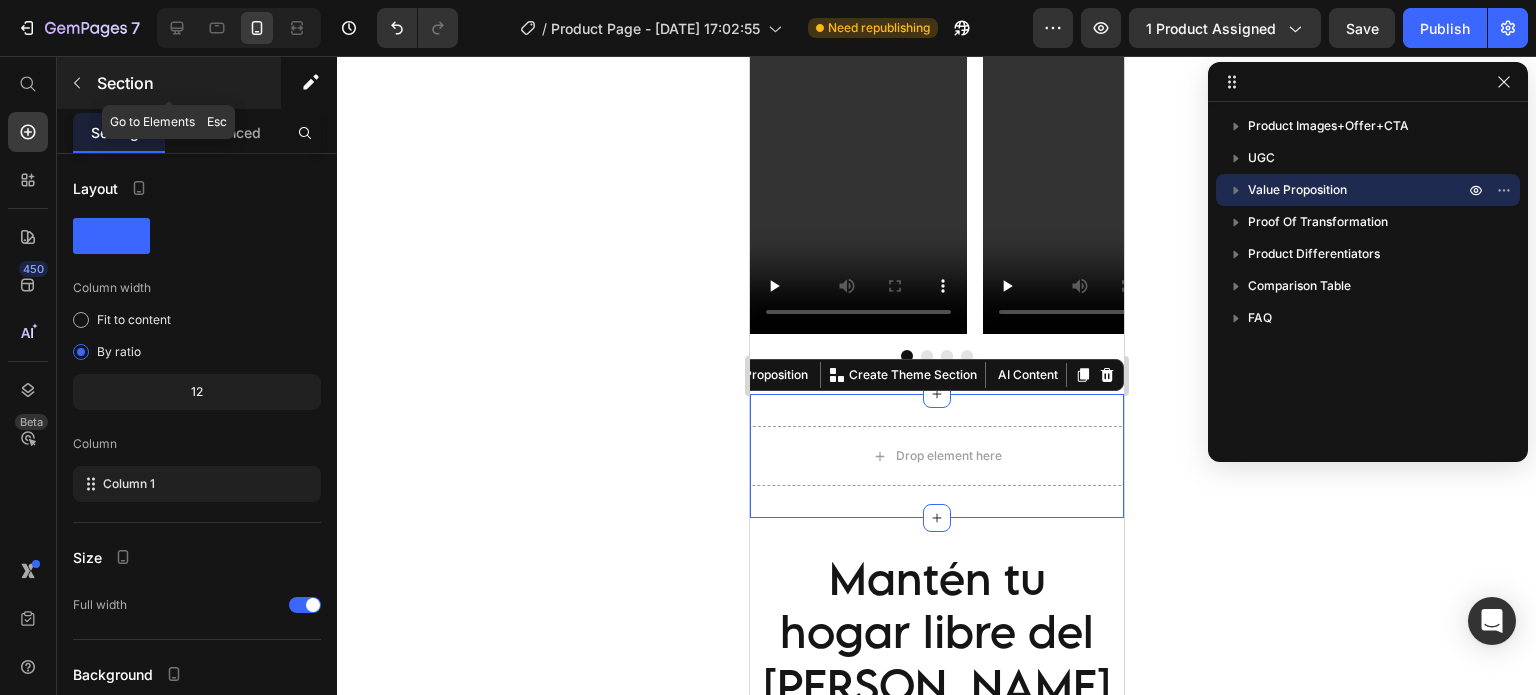 click 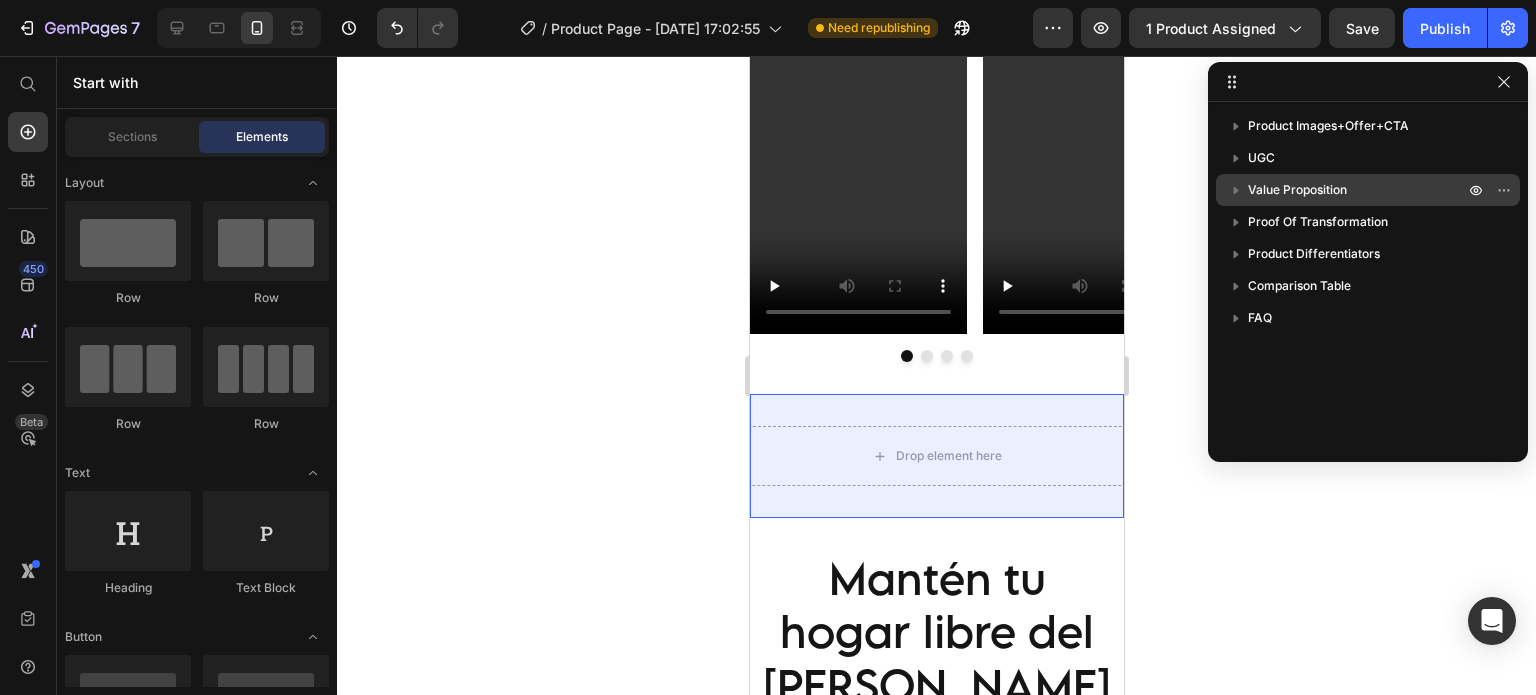 click on "Value Proposition" at bounding box center [1297, 190] 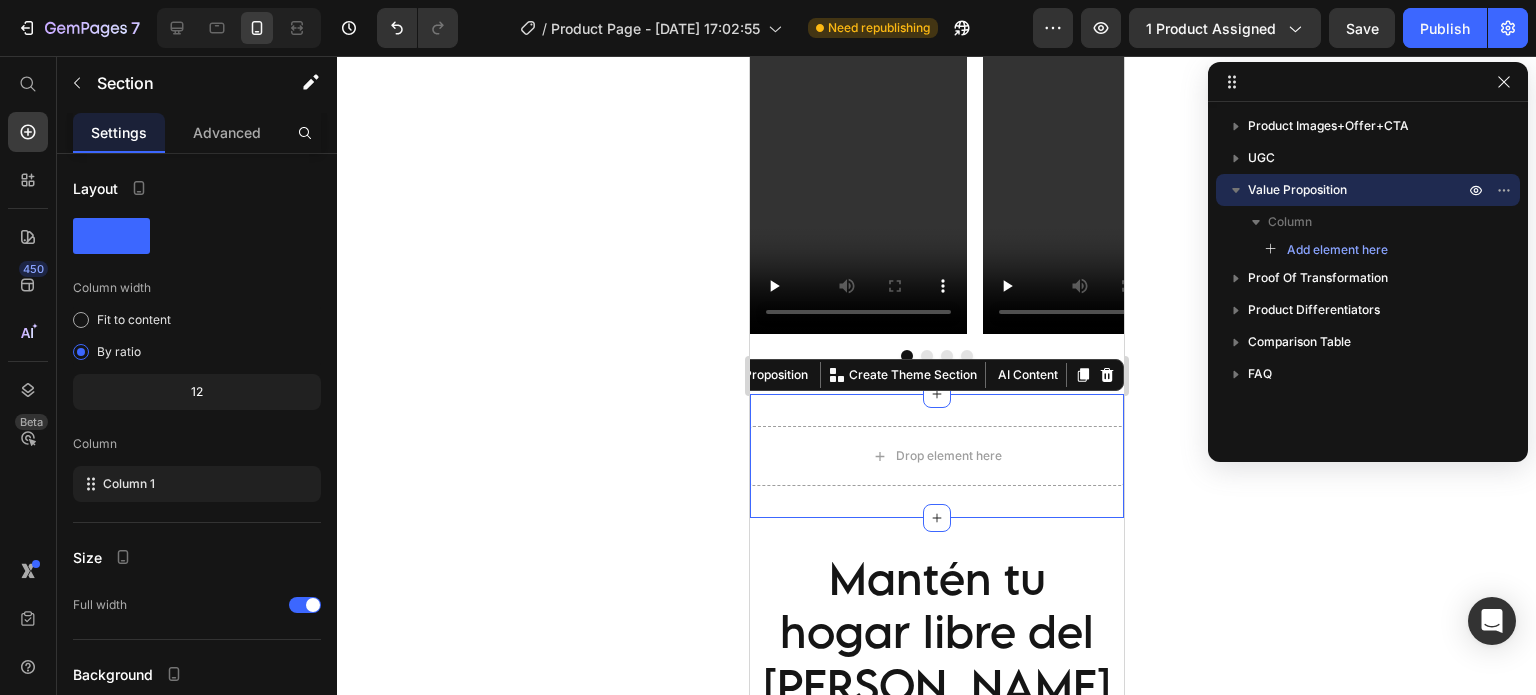 click on "Value Proposition" at bounding box center [1358, 190] 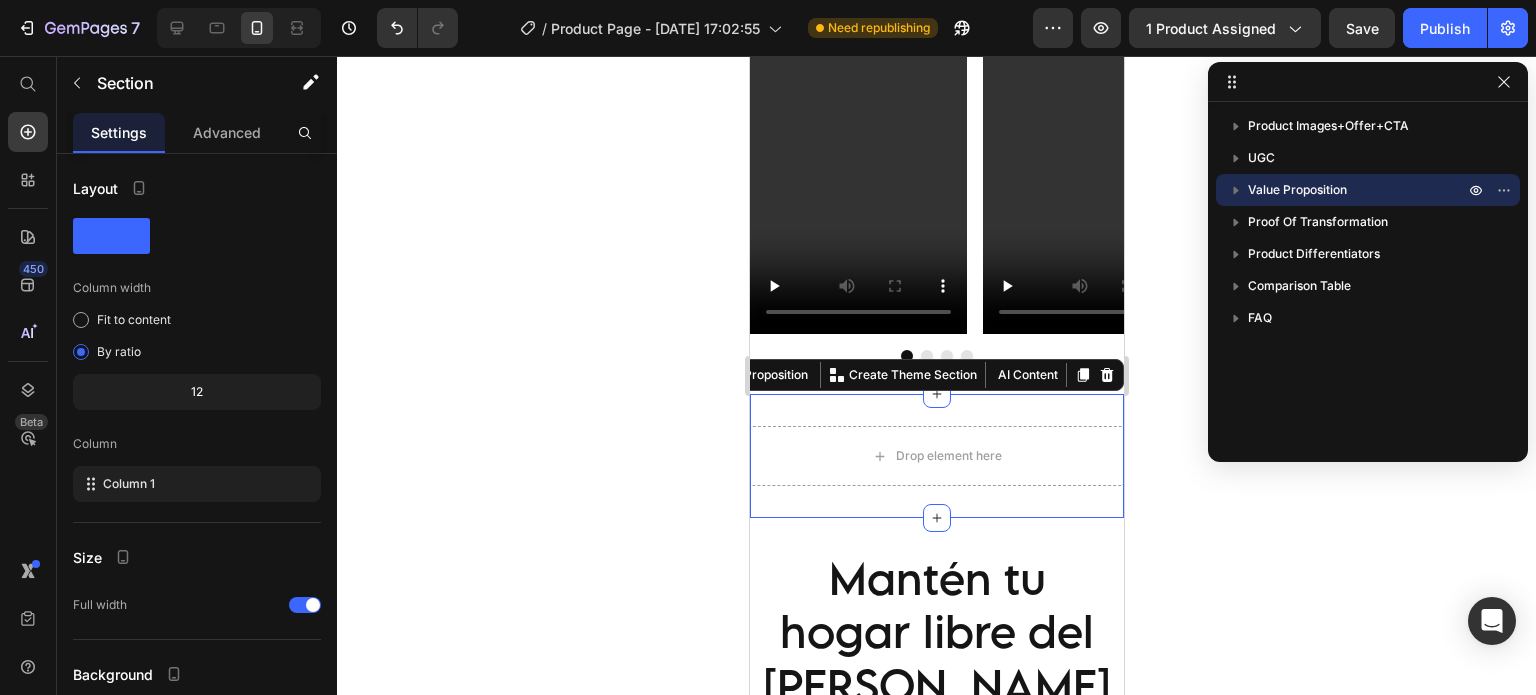 click on "Value Proposition" at bounding box center [1358, 190] 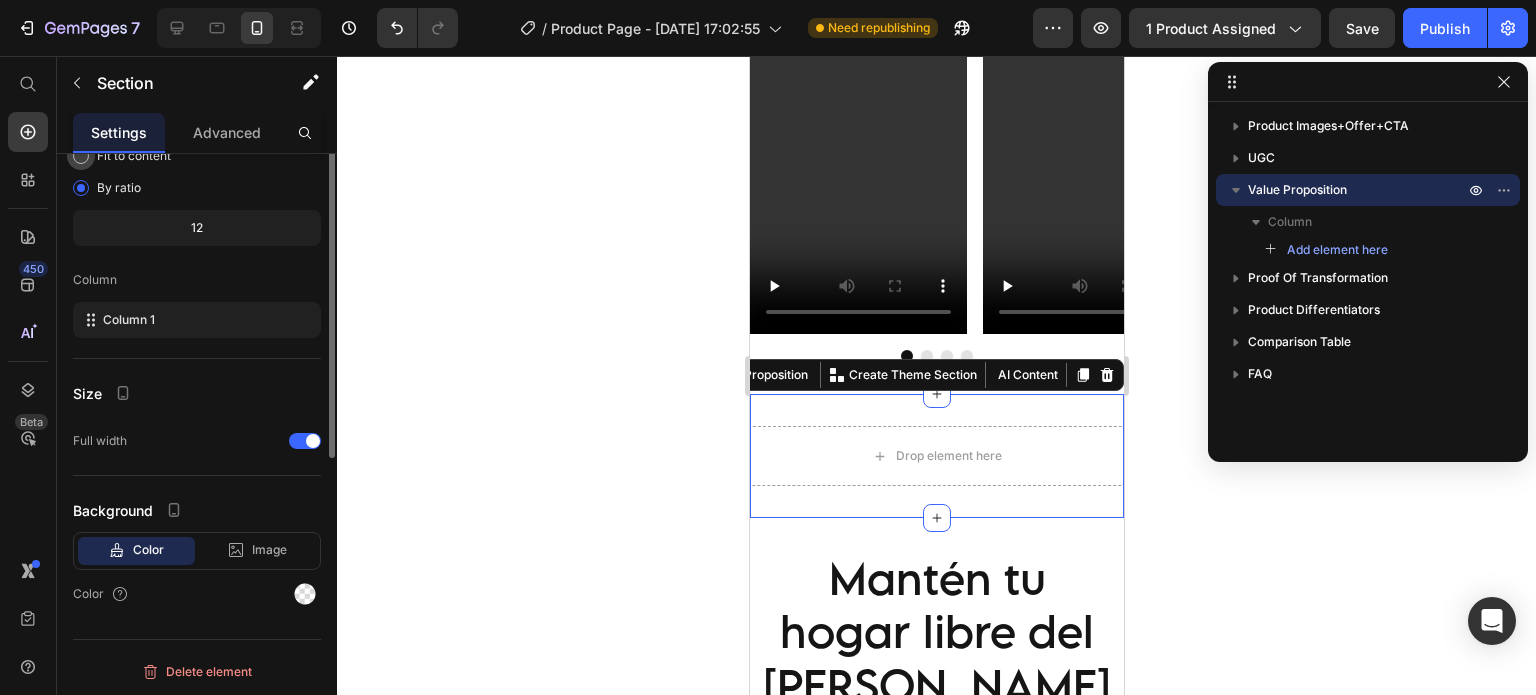 scroll, scrollTop: 0, scrollLeft: 0, axis: both 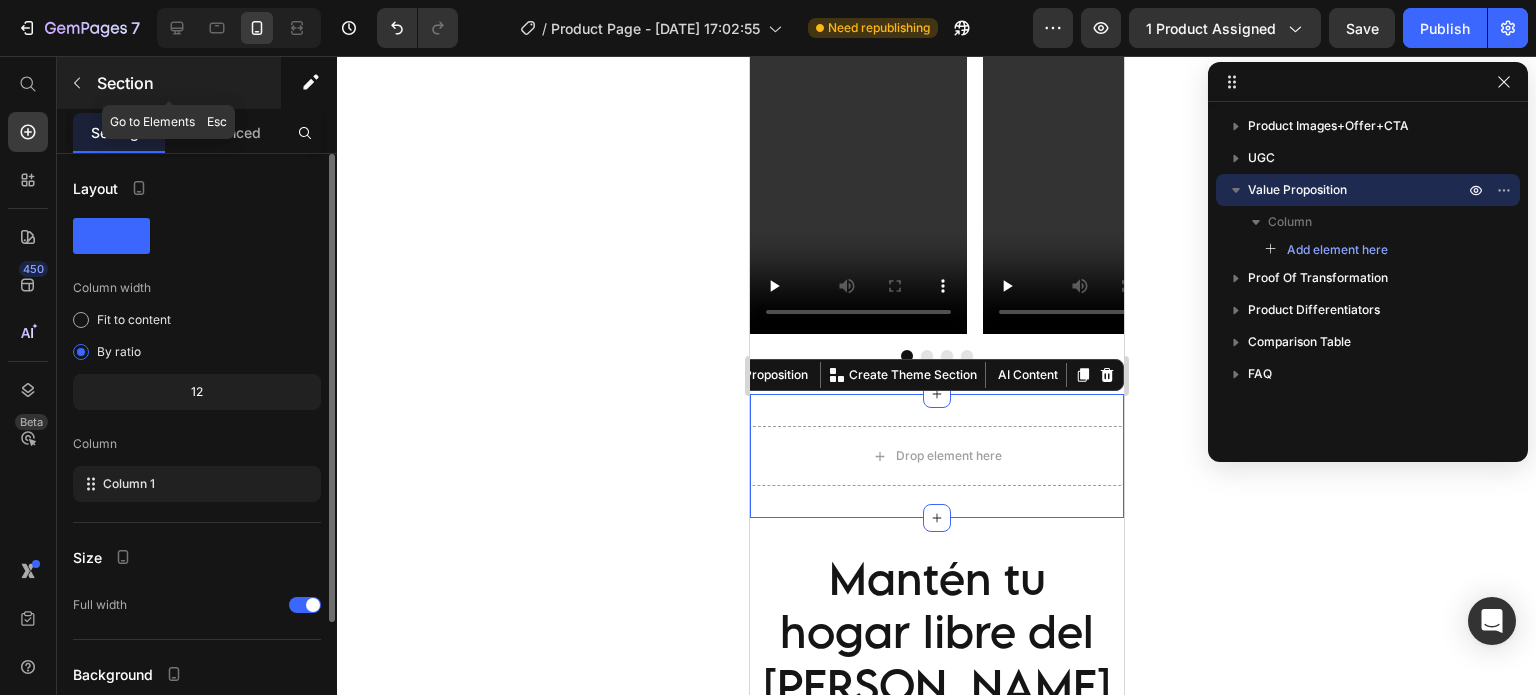 click 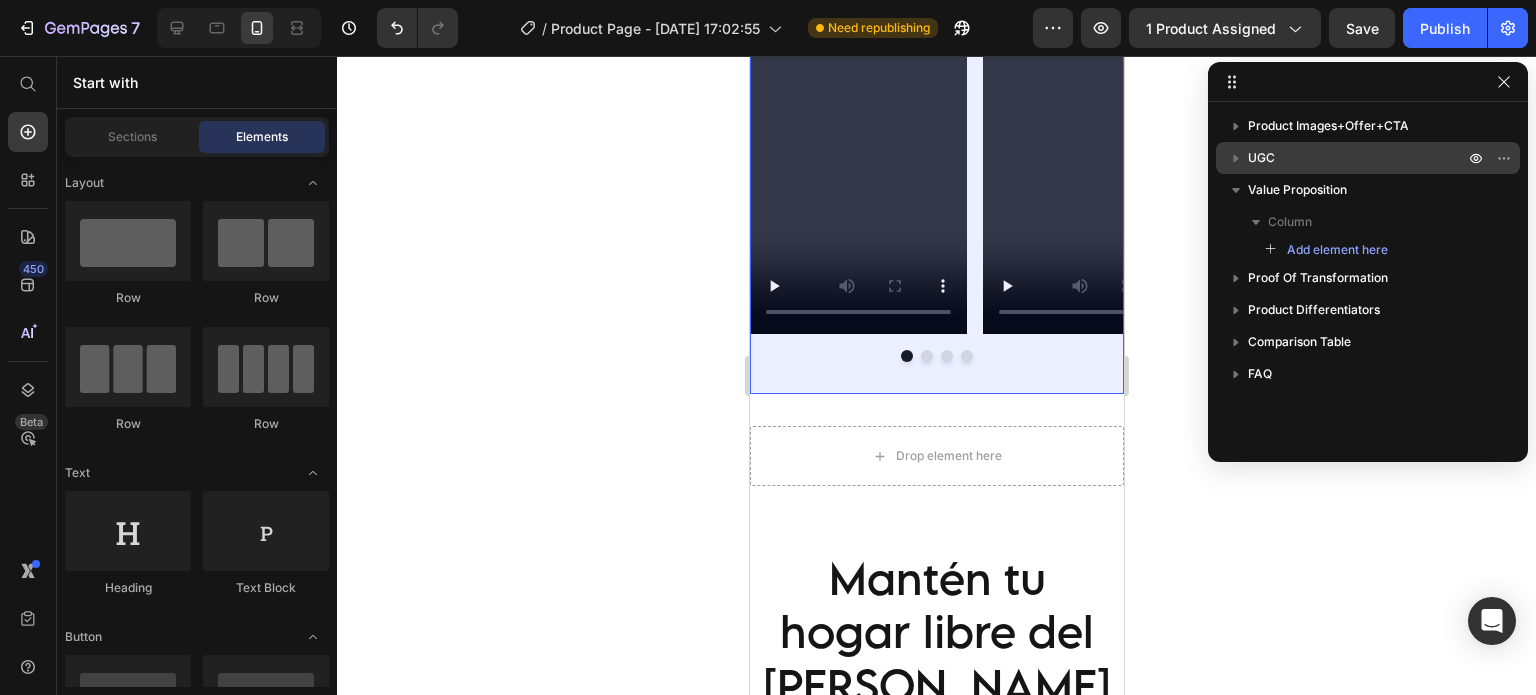 click on "UGC" at bounding box center (1368, 158) 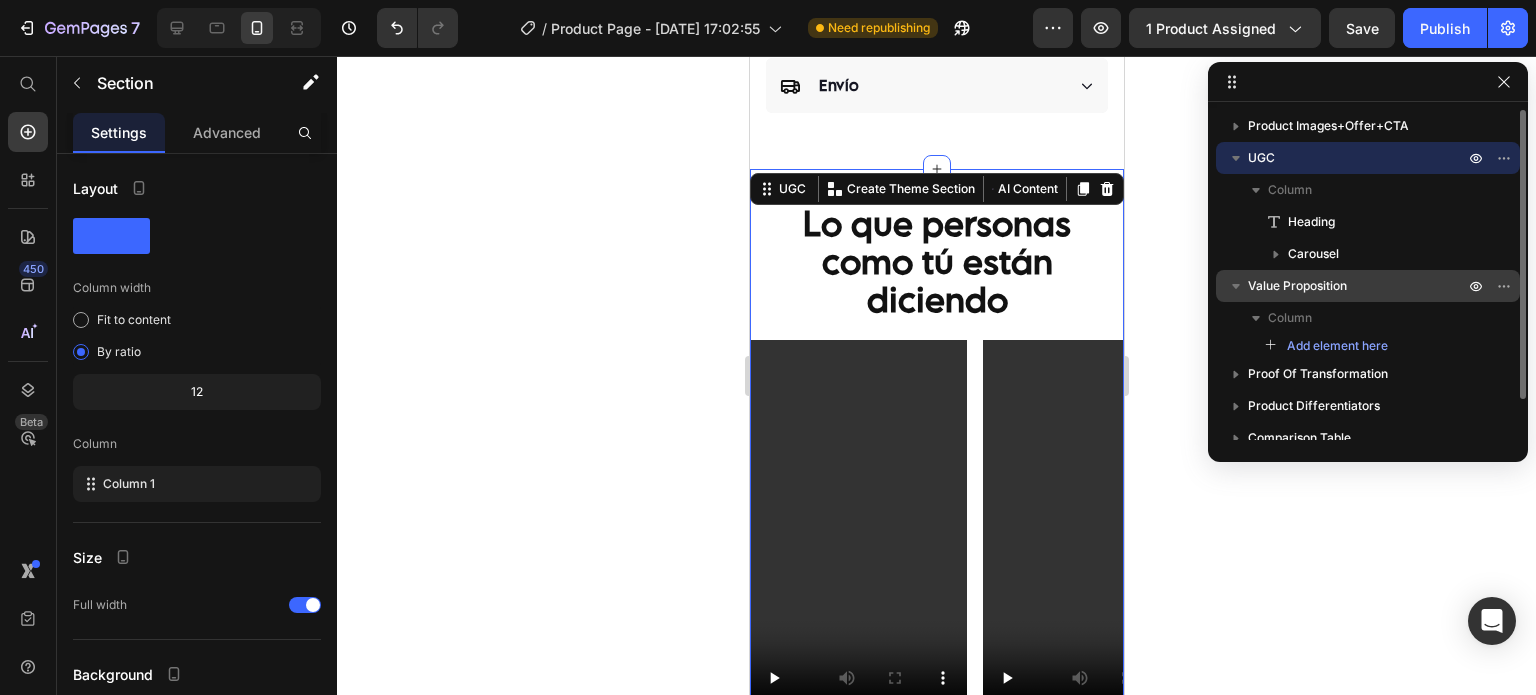 click on "Value Proposition" at bounding box center [1297, 286] 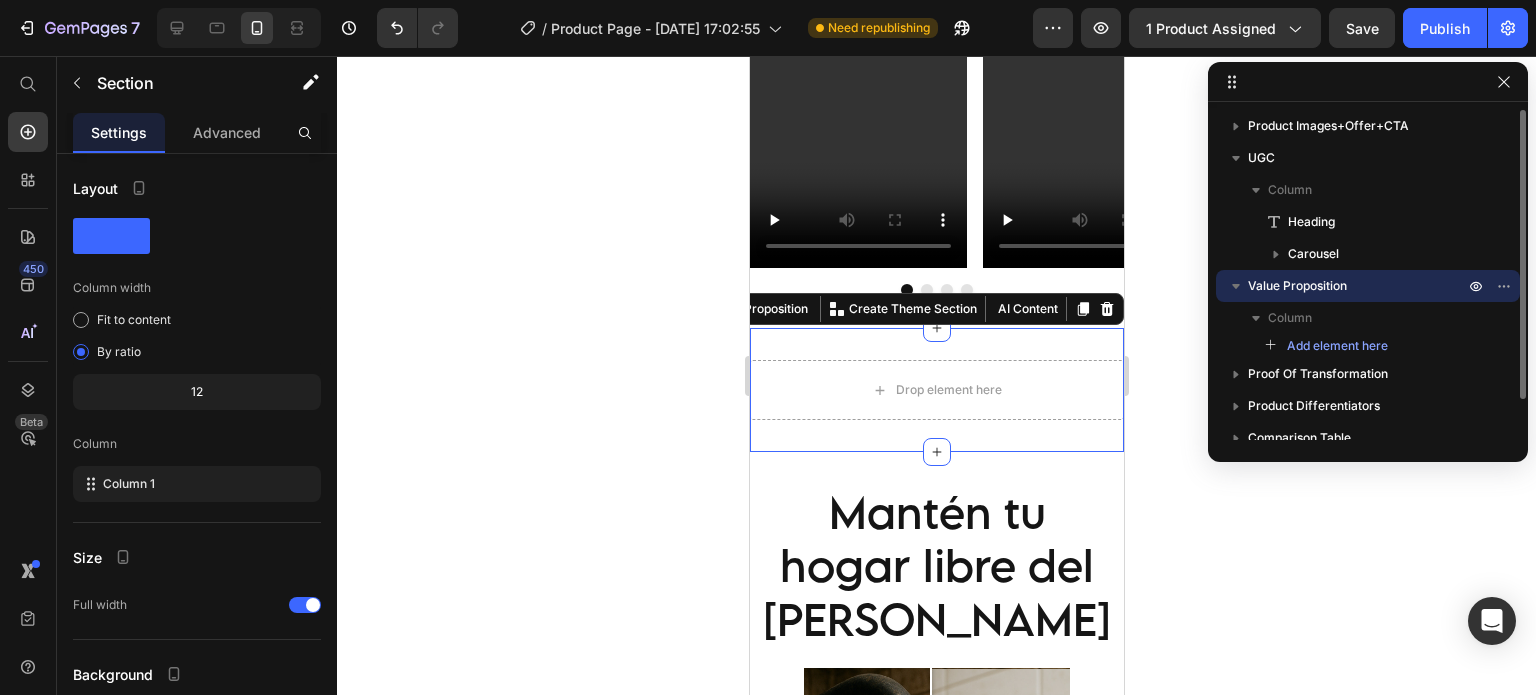 scroll, scrollTop: 2224, scrollLeft: 0, axis: vertical 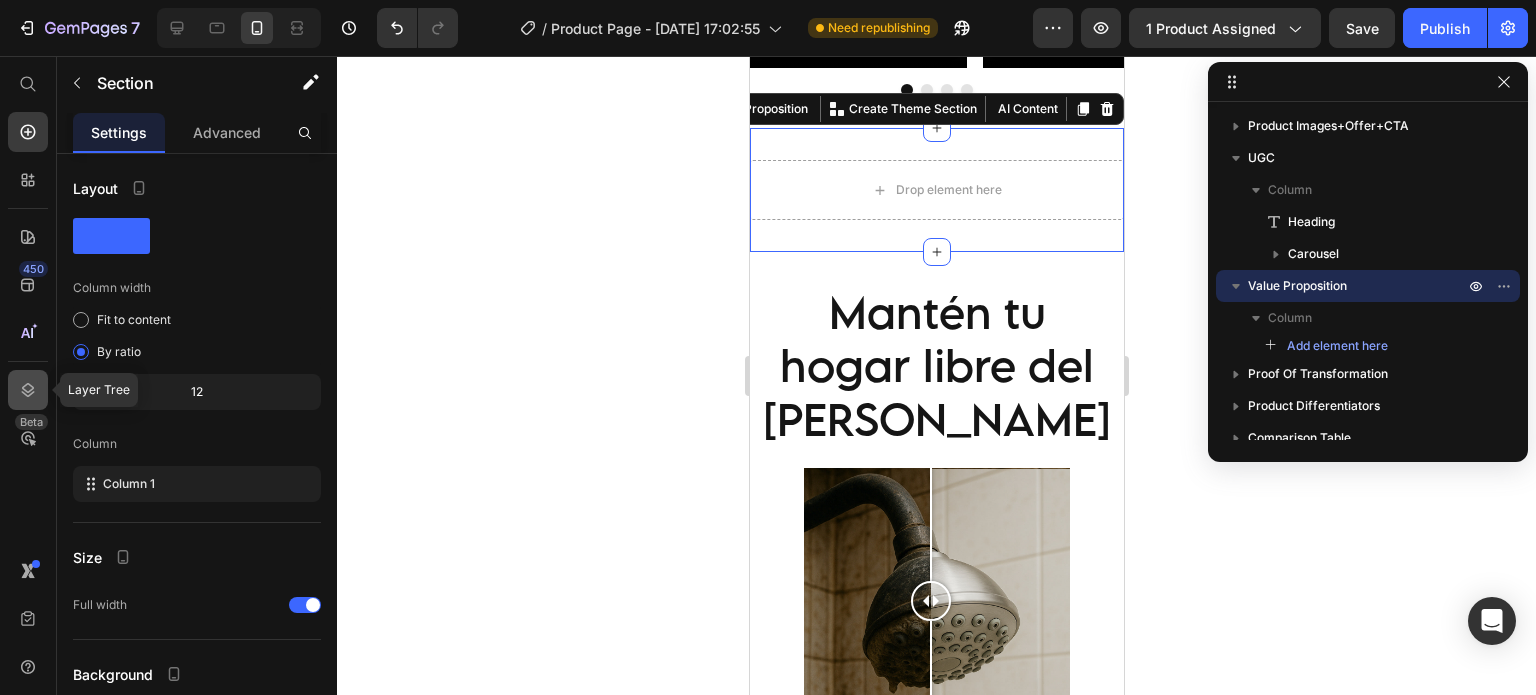 click 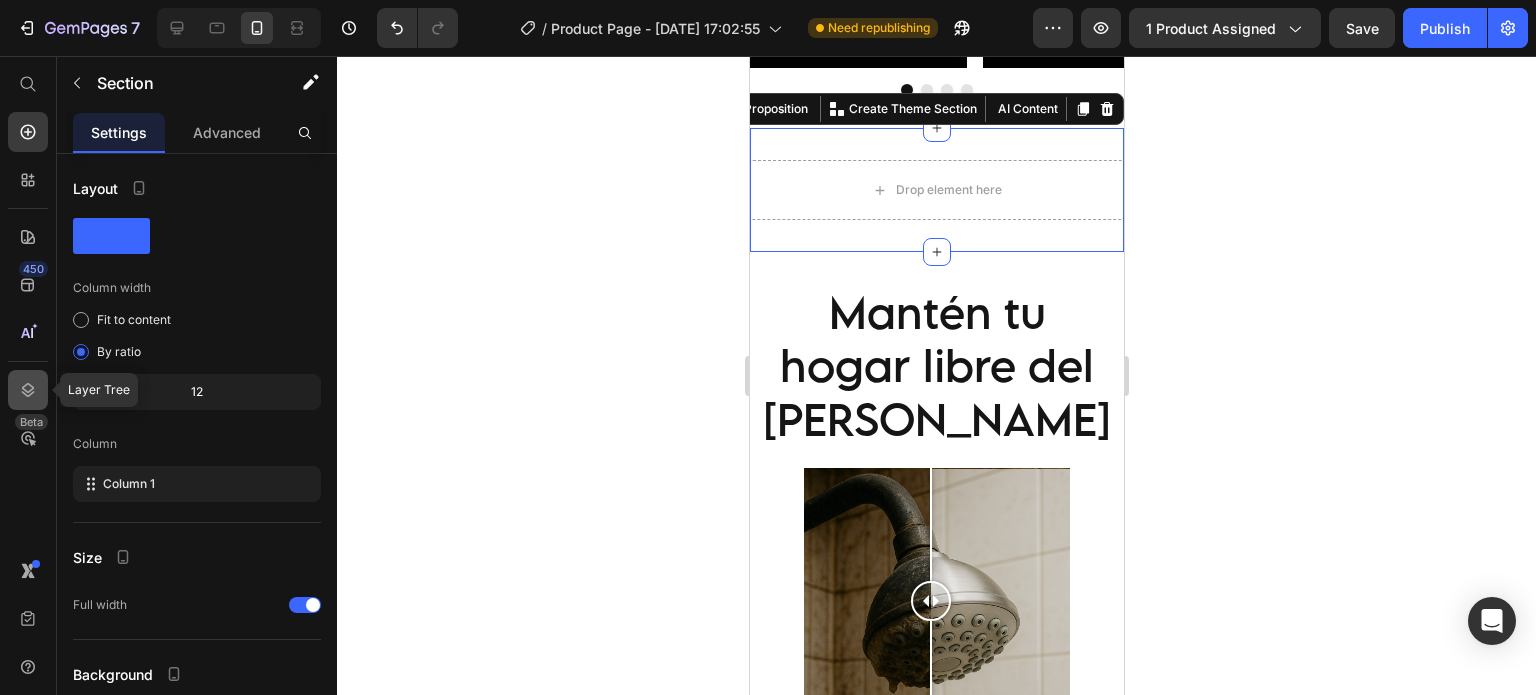click 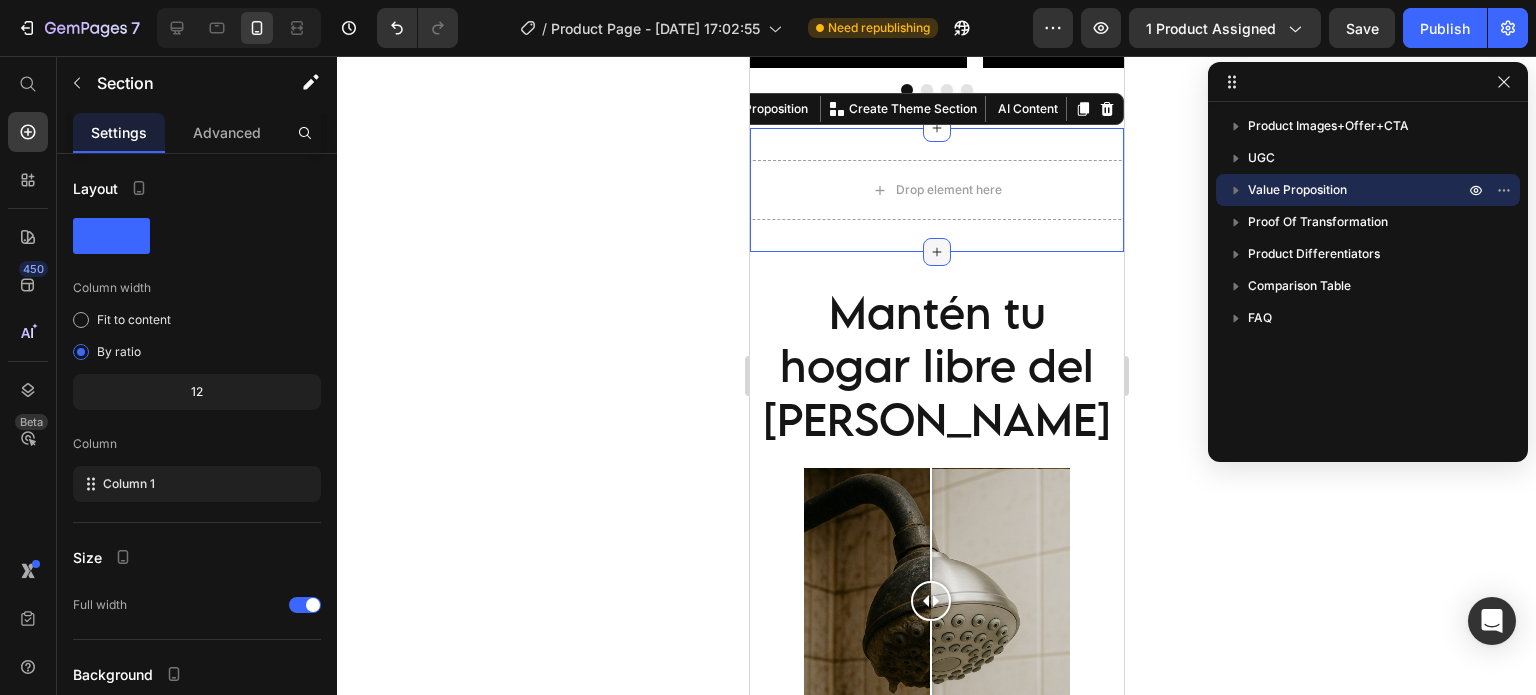 click 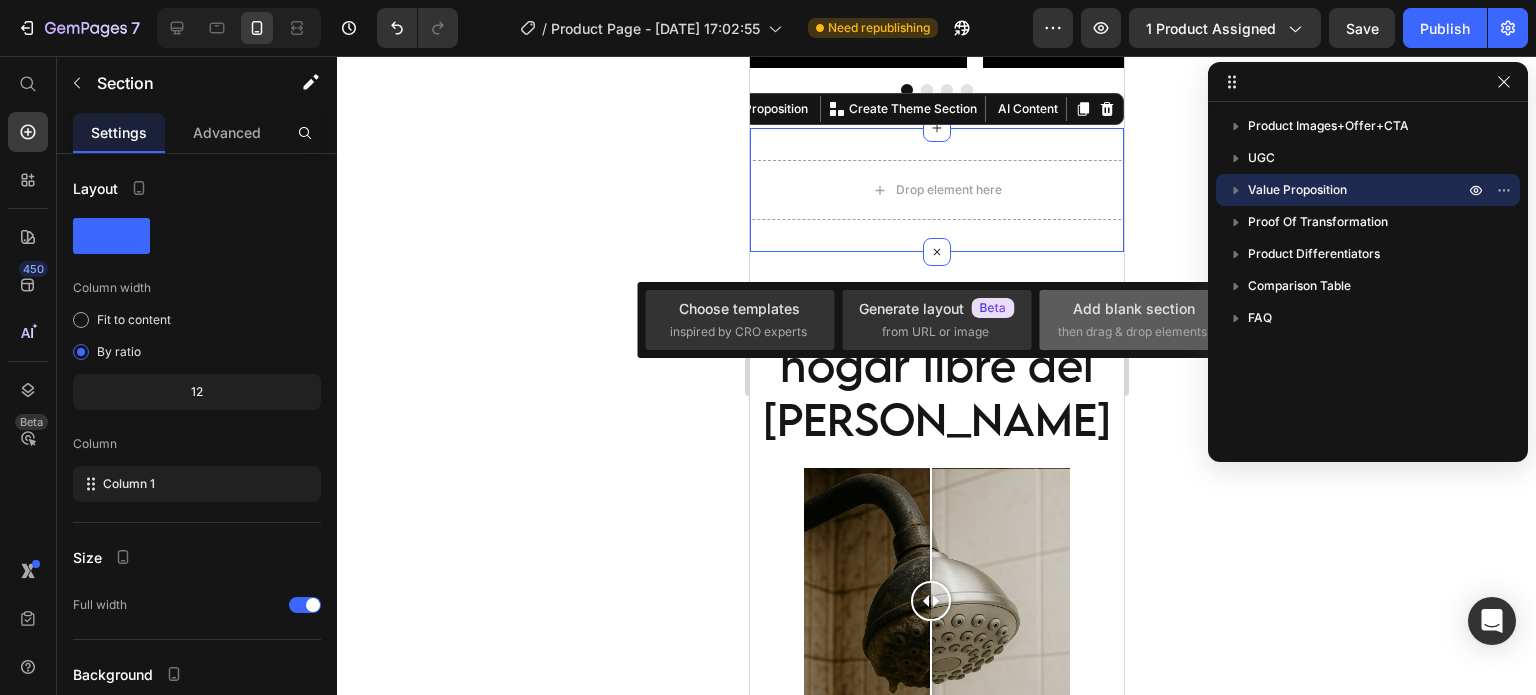 click on "Add blank section" at bounding box center [1134, 308] 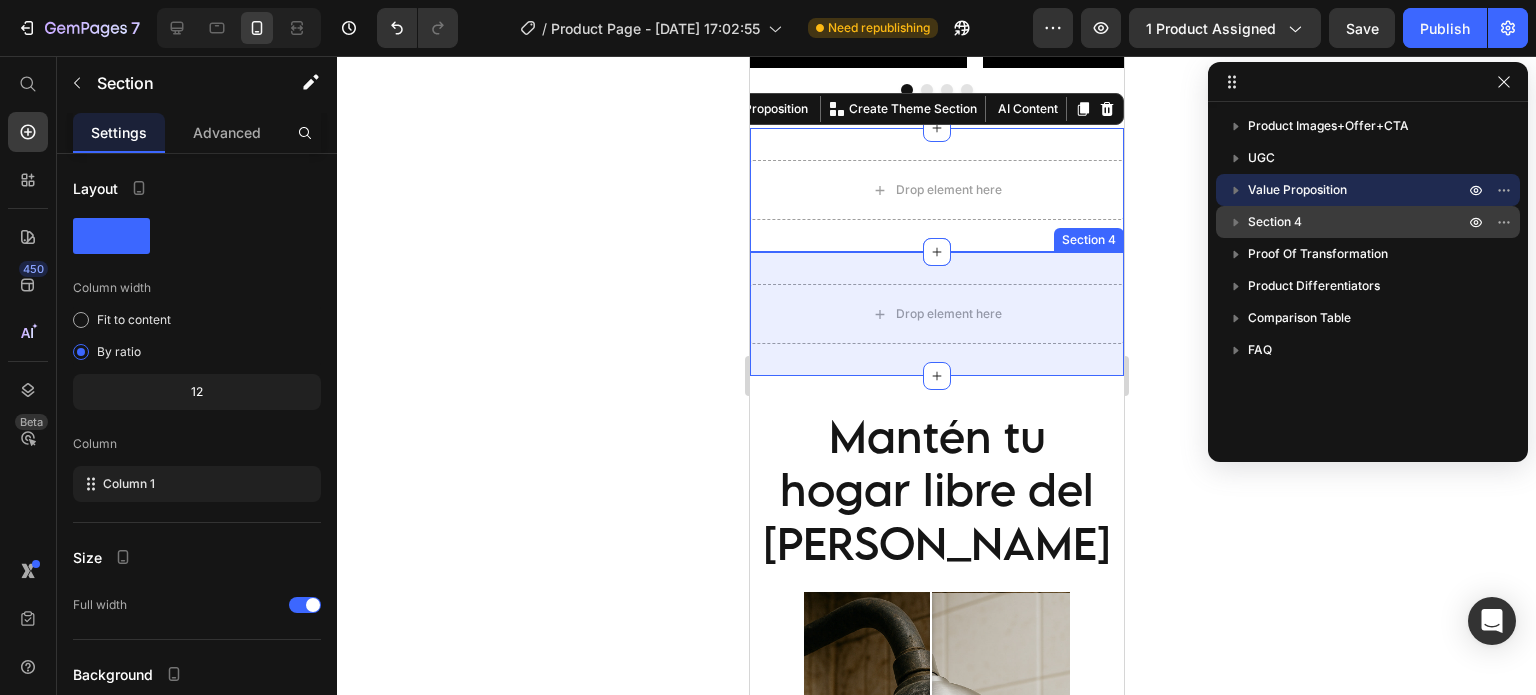 click on "Section 4" at bounding box center (1368, 222) 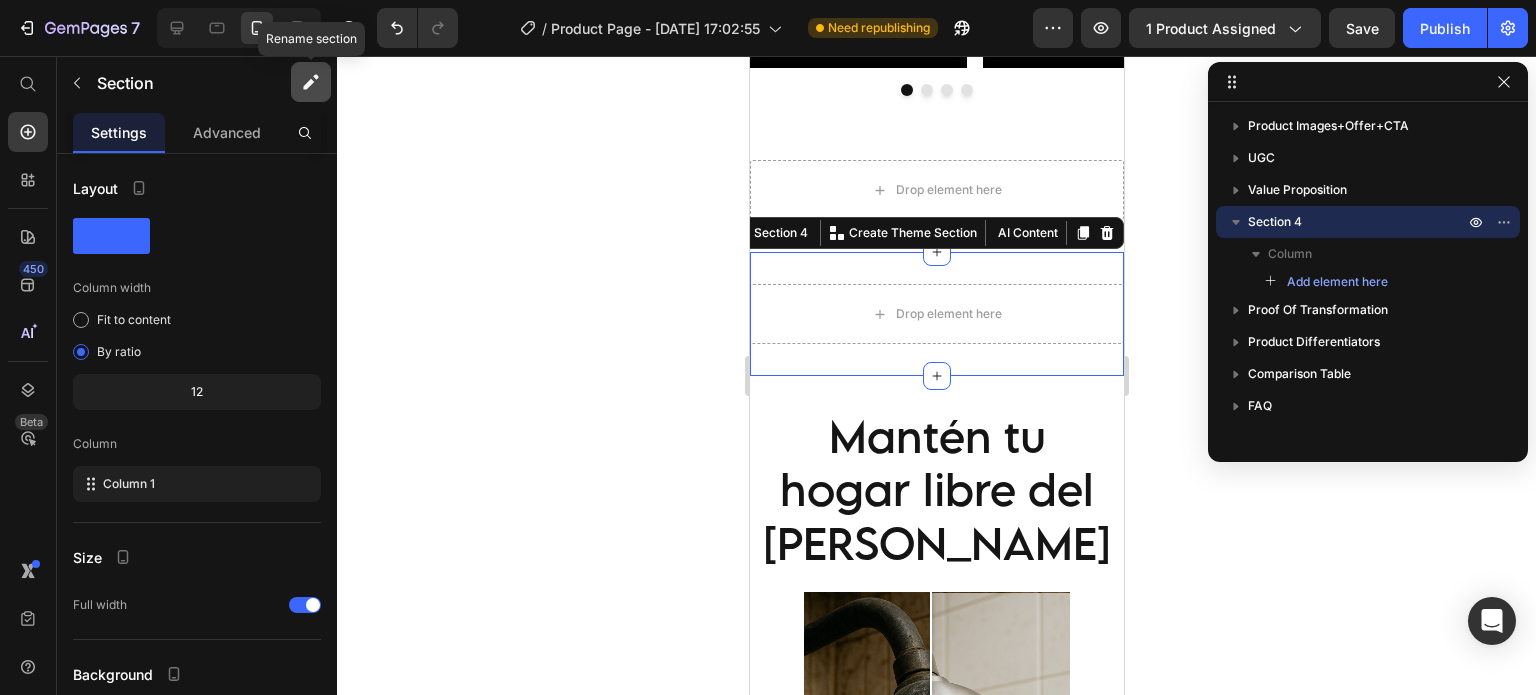 click 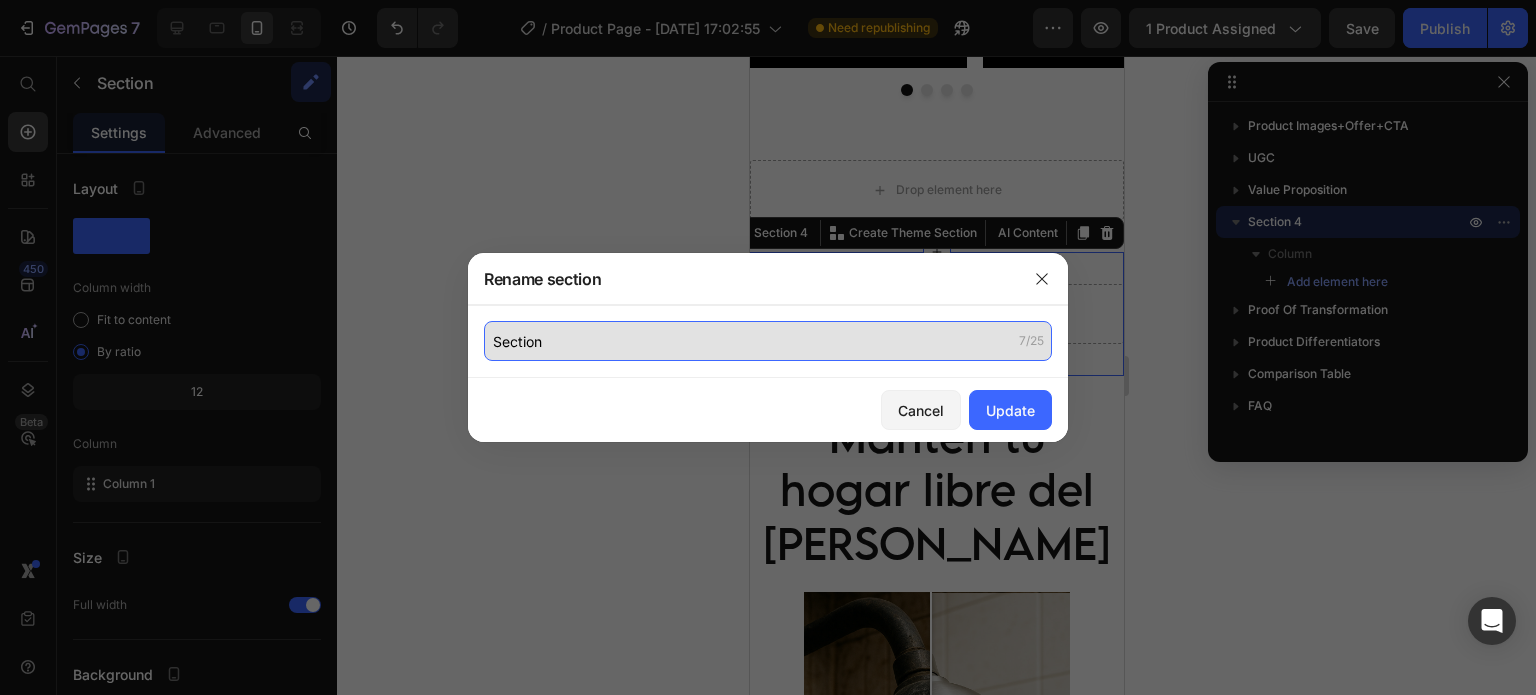 click on "Section" 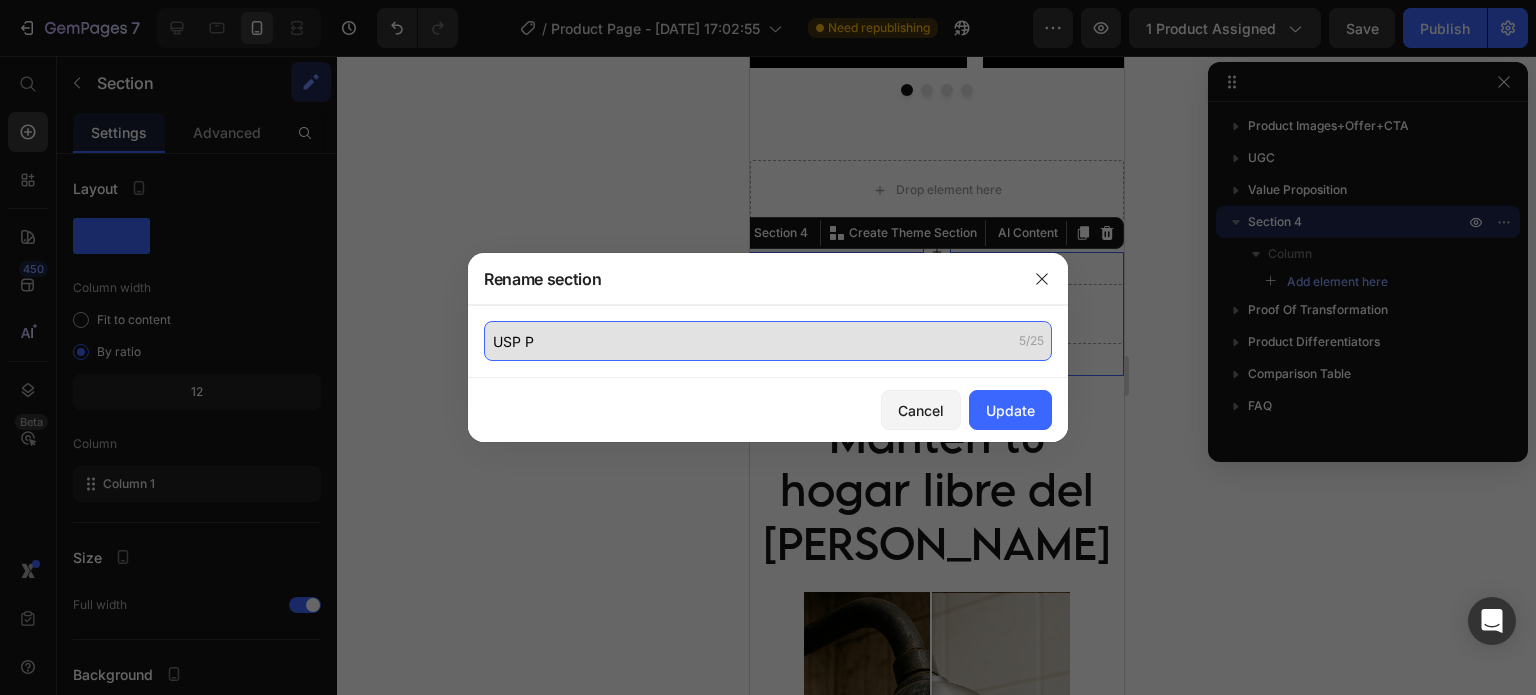 click on "USP P" 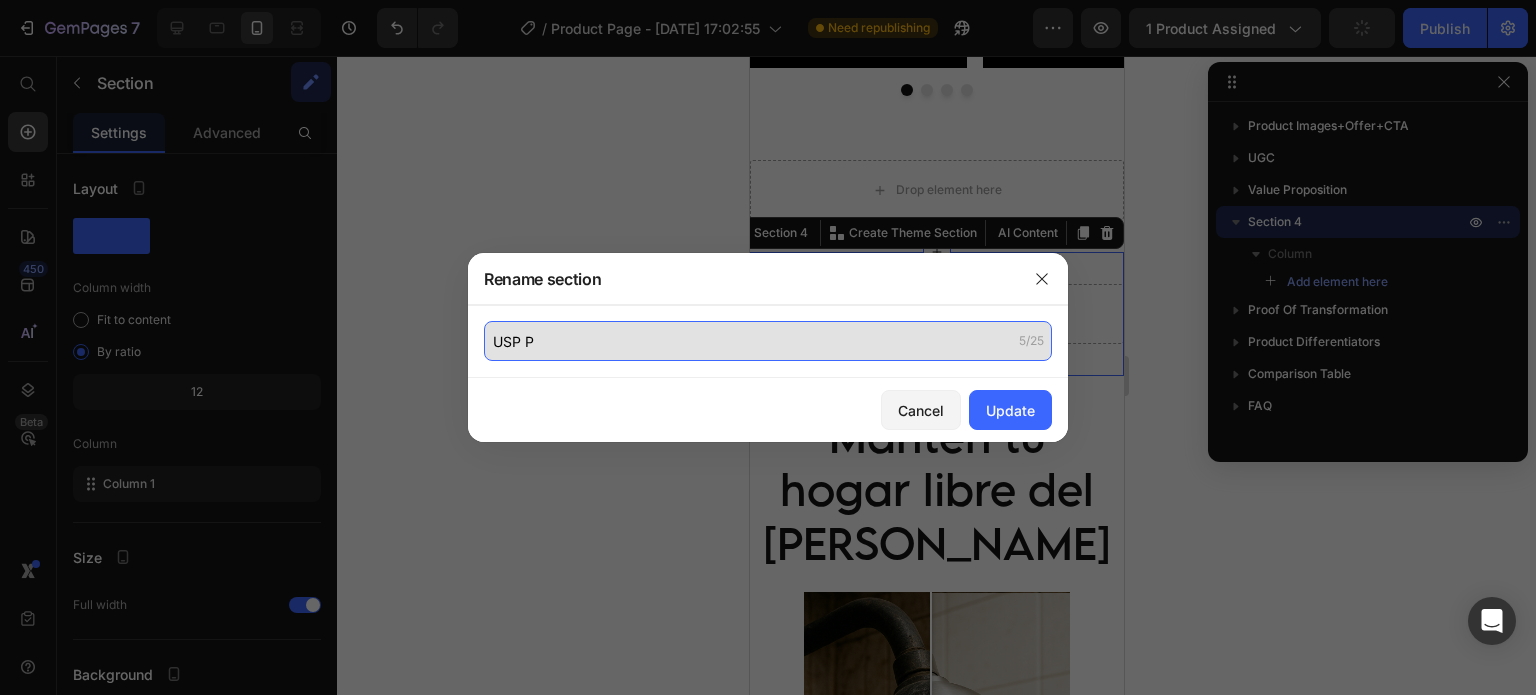 click on "USP P" 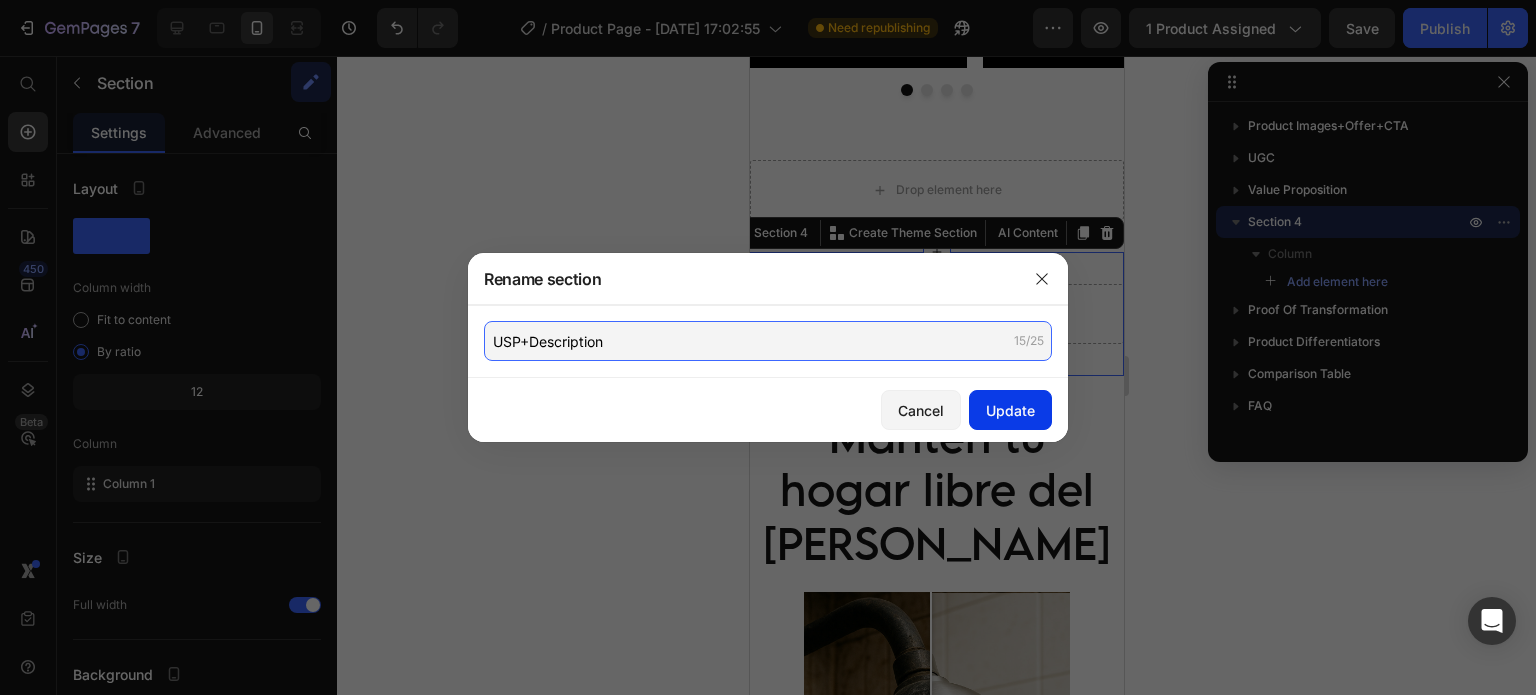 type on "USP+Description" 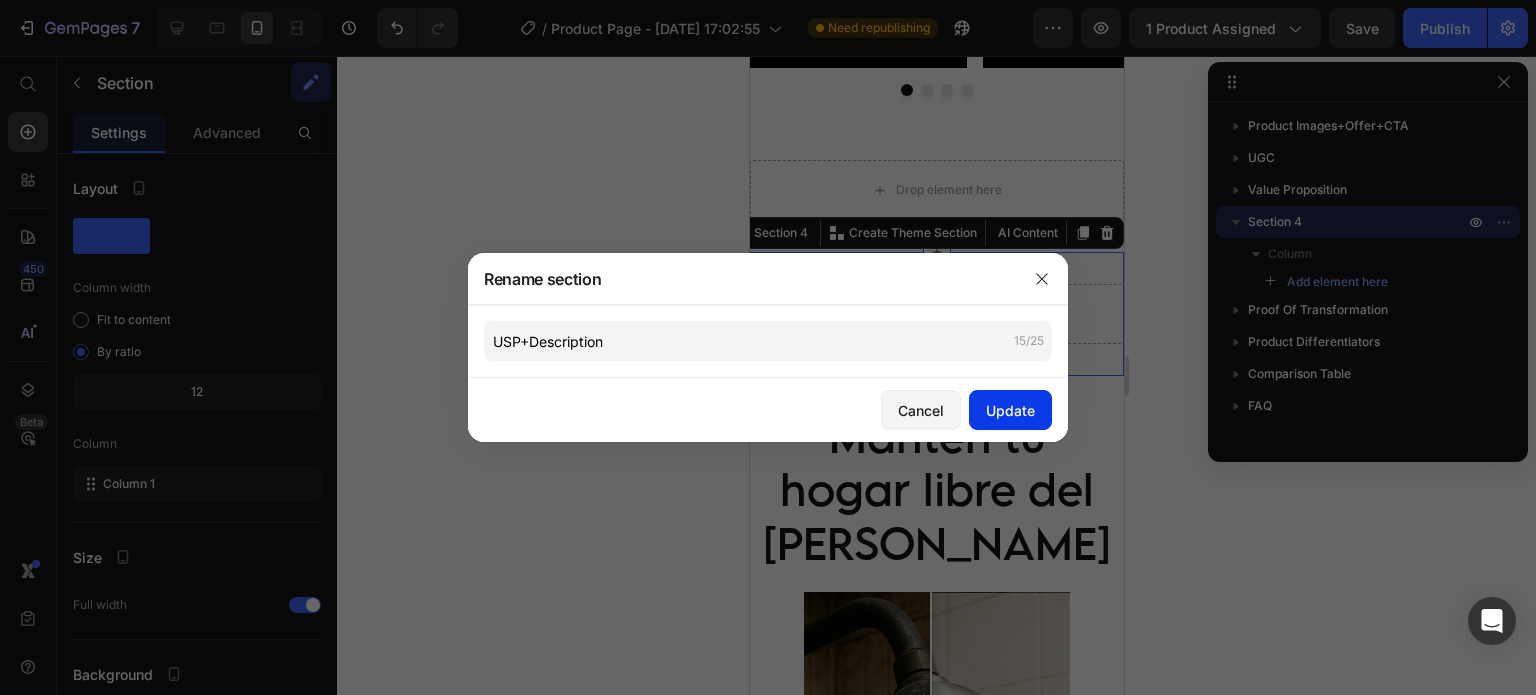 click on "Update" 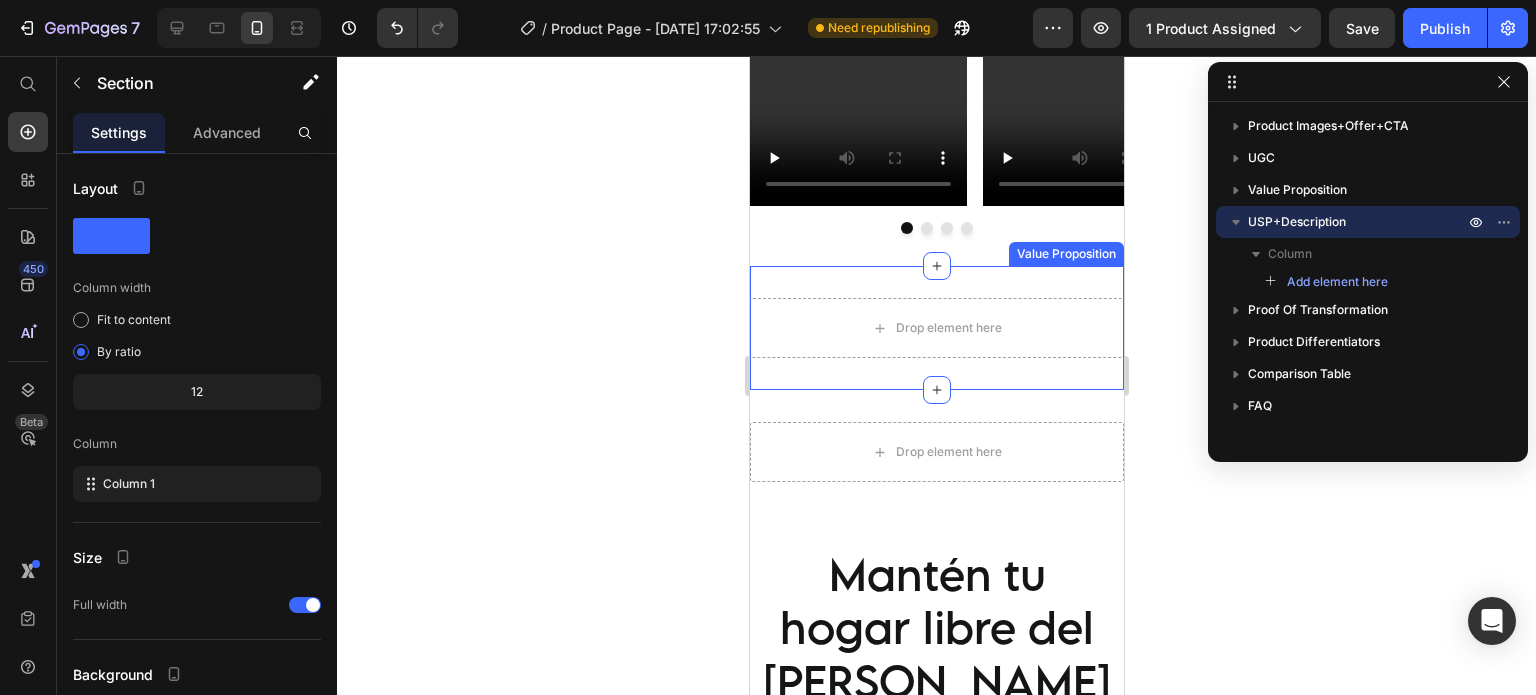scroll, scrollTop: 2224, scrollLeft: 0, axis: vertical 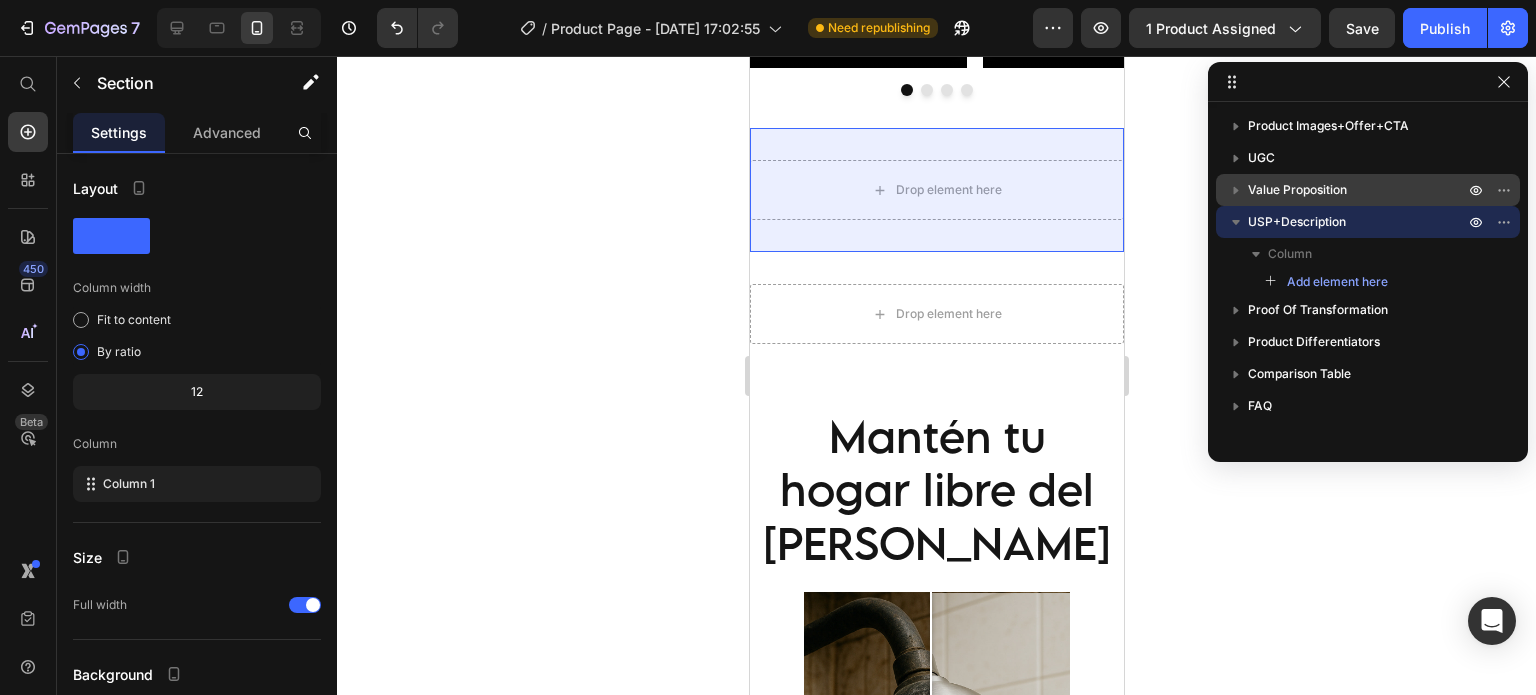 click on "Value Proposition" at bounding box center [1297, 190] 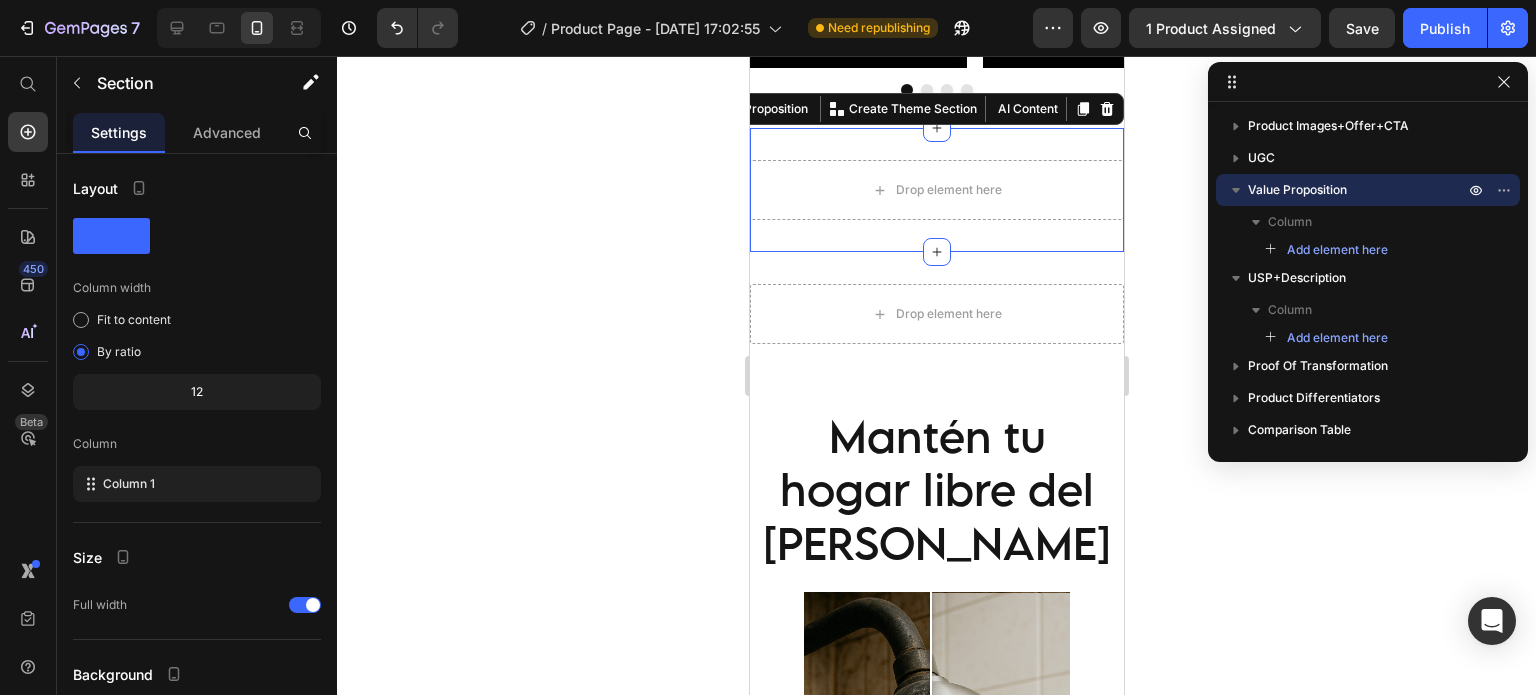 drag, startPoint x: 1157, startPoint y: 366, endPoint x: 347, endPoint y: 293, distance: 813.28284 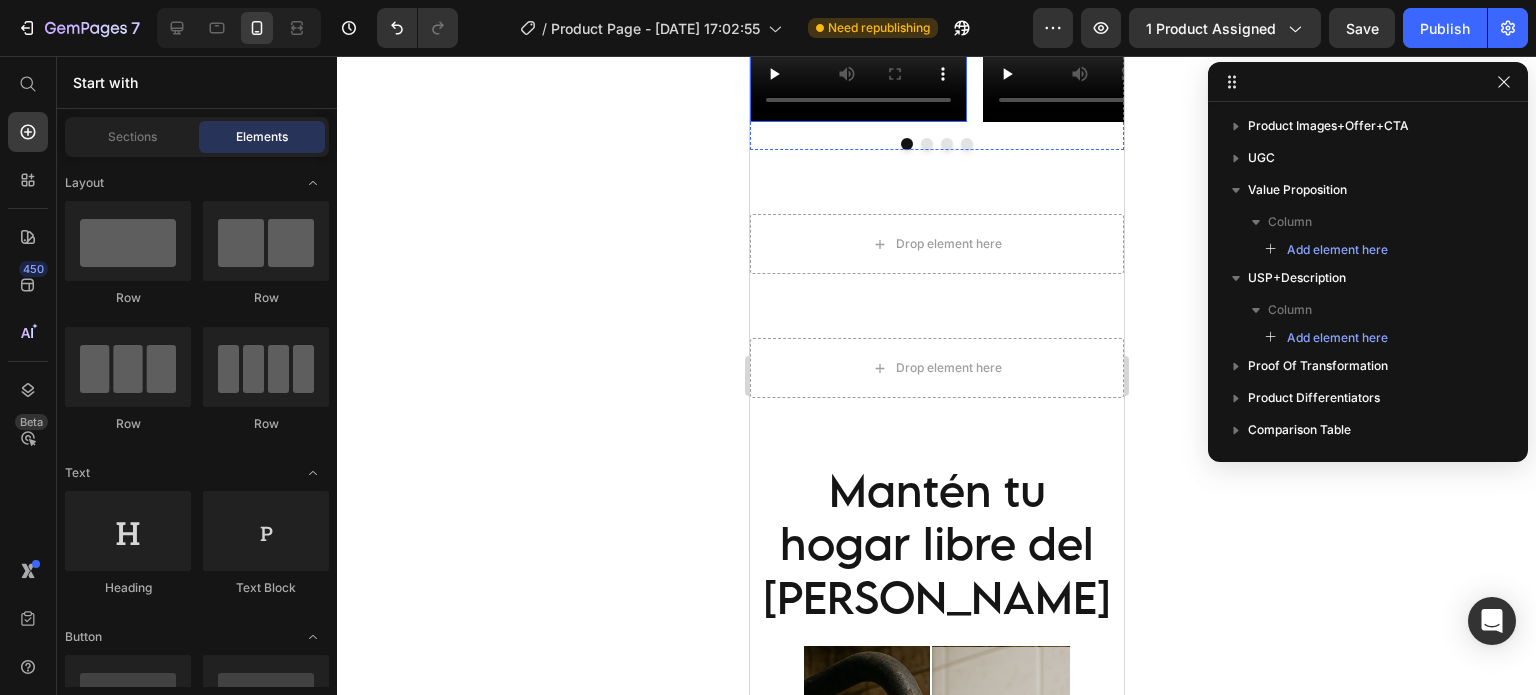 scroll, scrollTop: 1891, scrollLeft: 0, axis: vertical 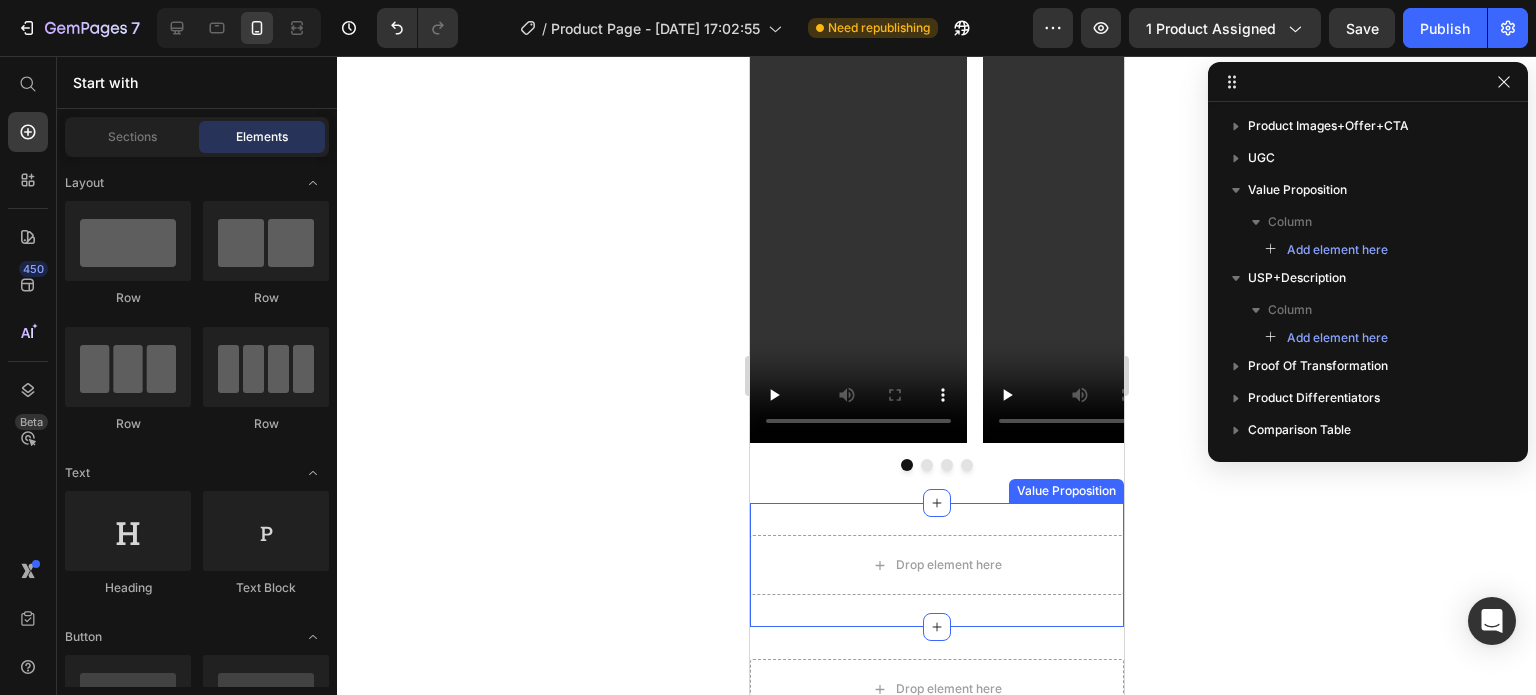 click on "Drop element here Value Proposition" at bounding box center (936, 565) 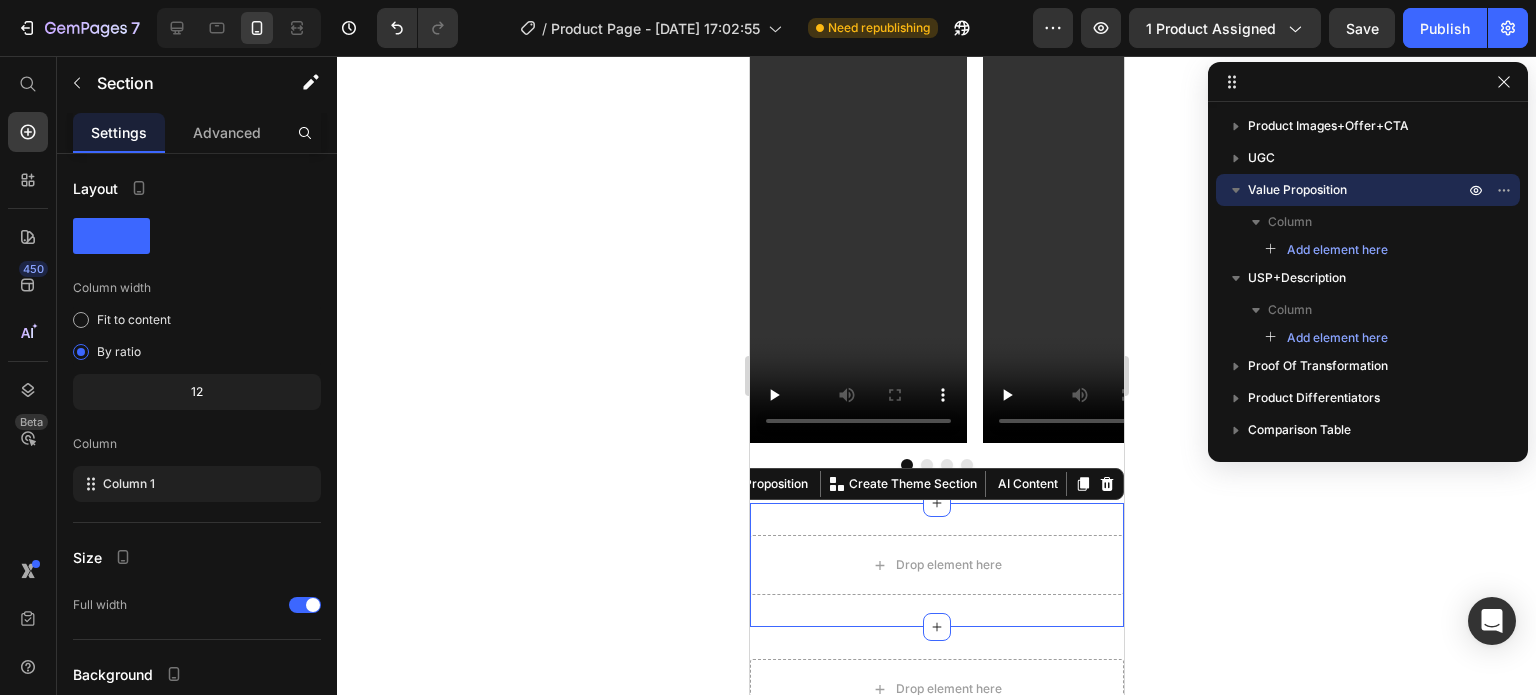 click 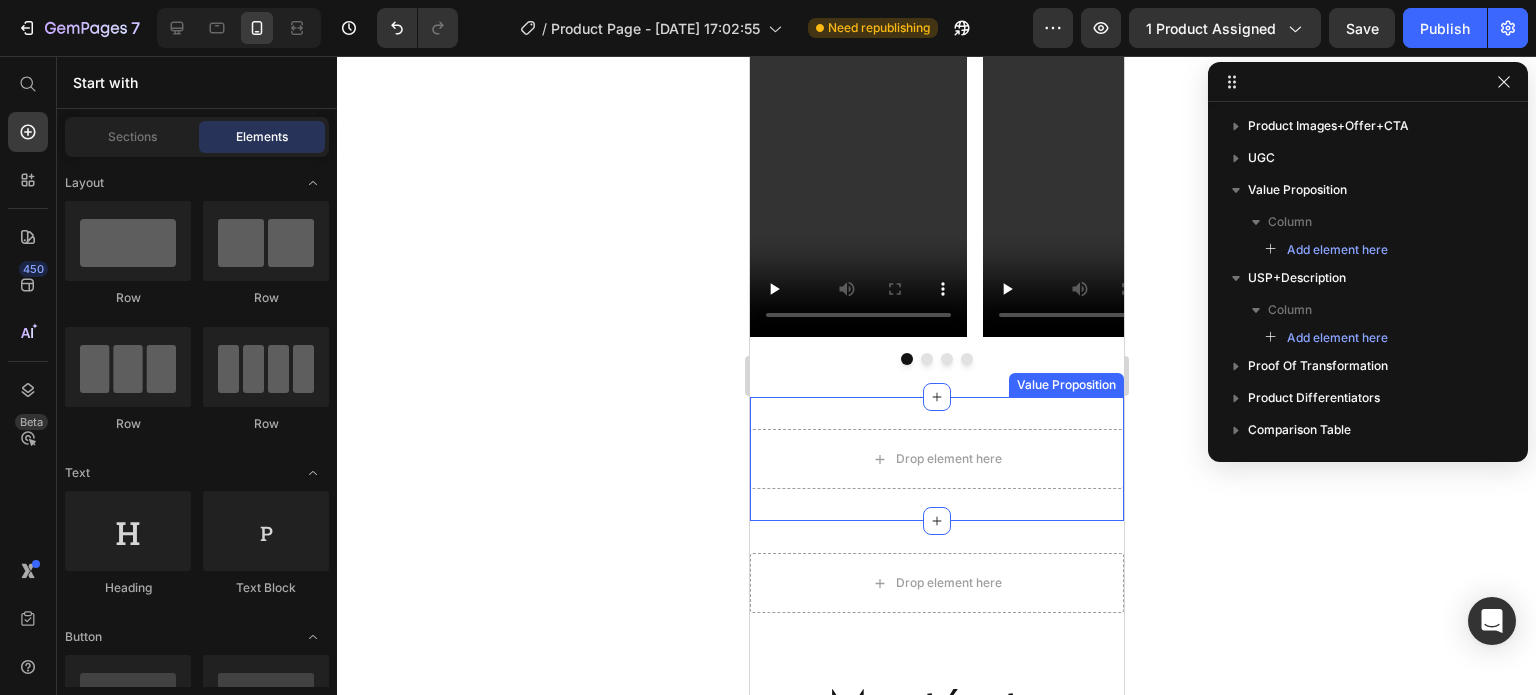 scroll, scrollTop: 2058, scrollLeft: 0, axis: vertical 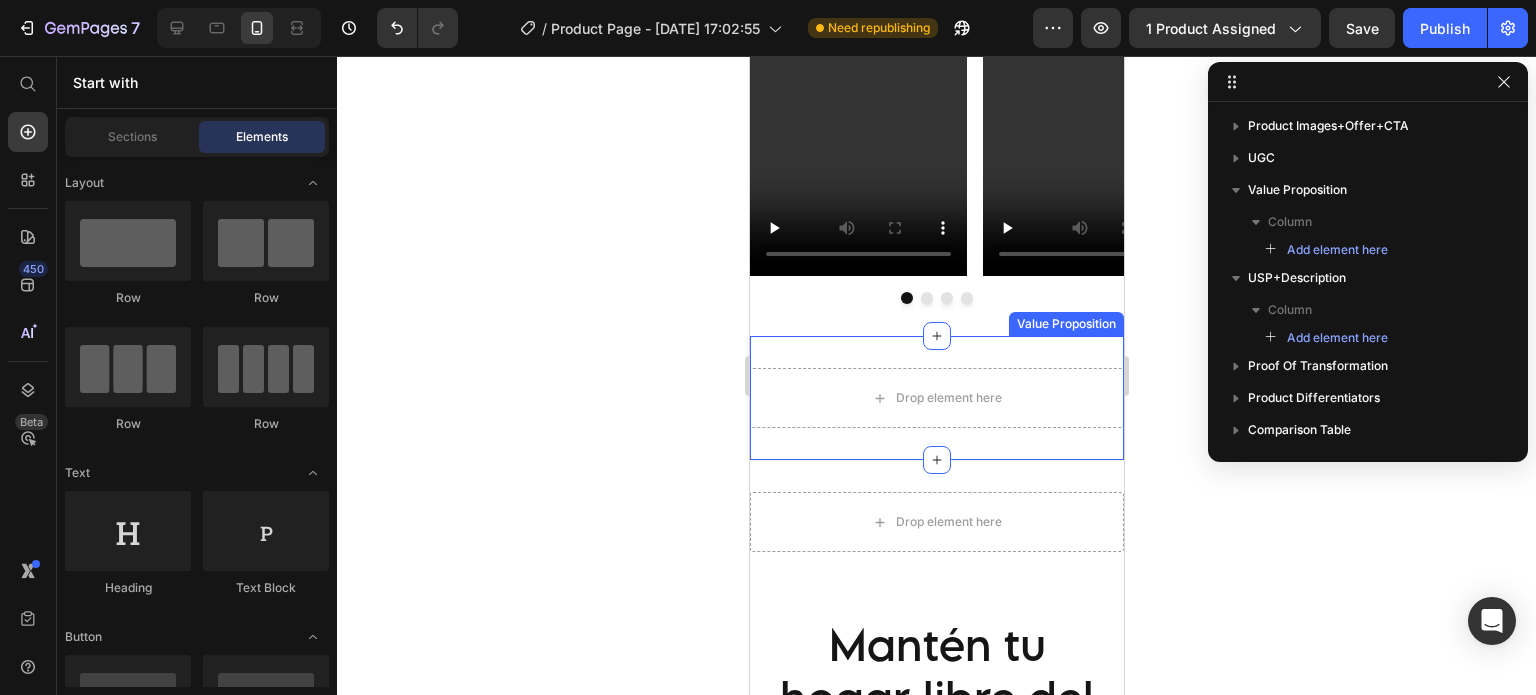 click on "Drop element here Value Proposition" at bounding box center (936, 398) 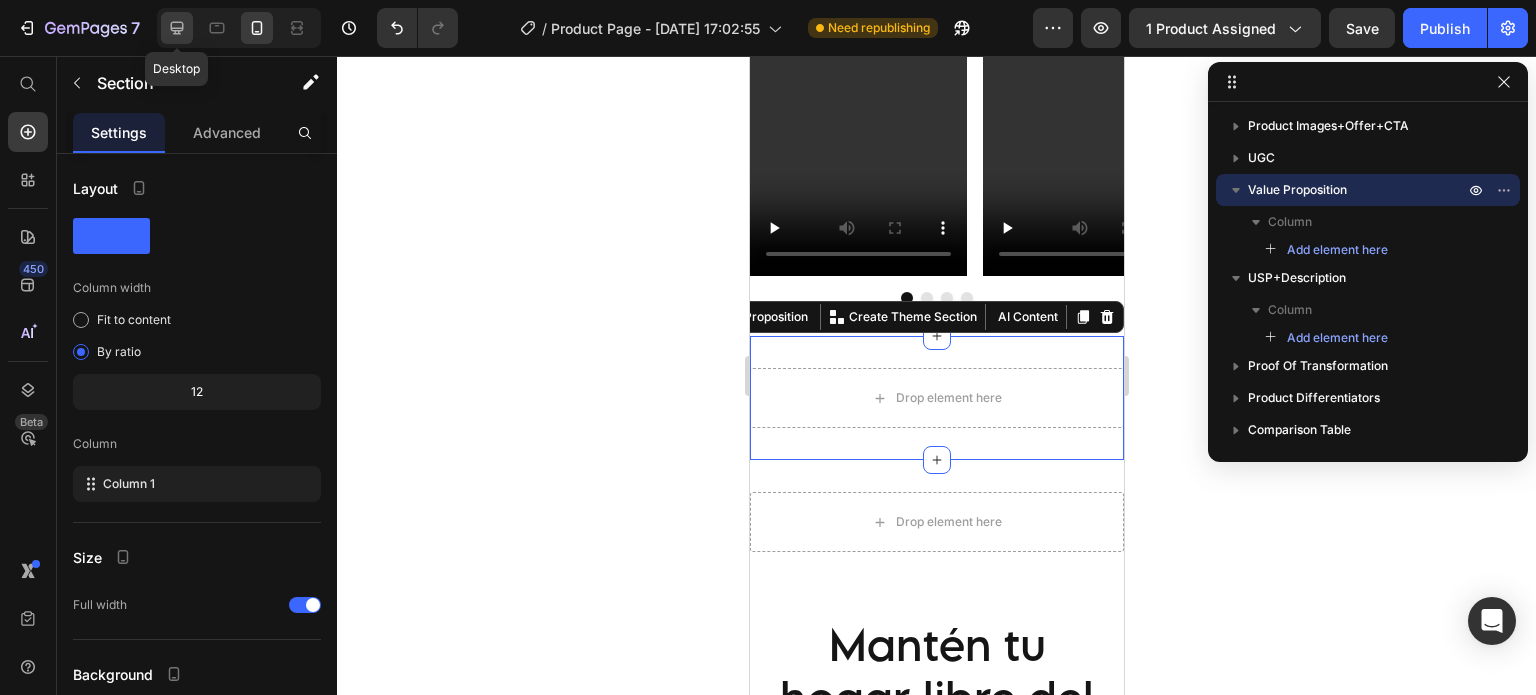 click 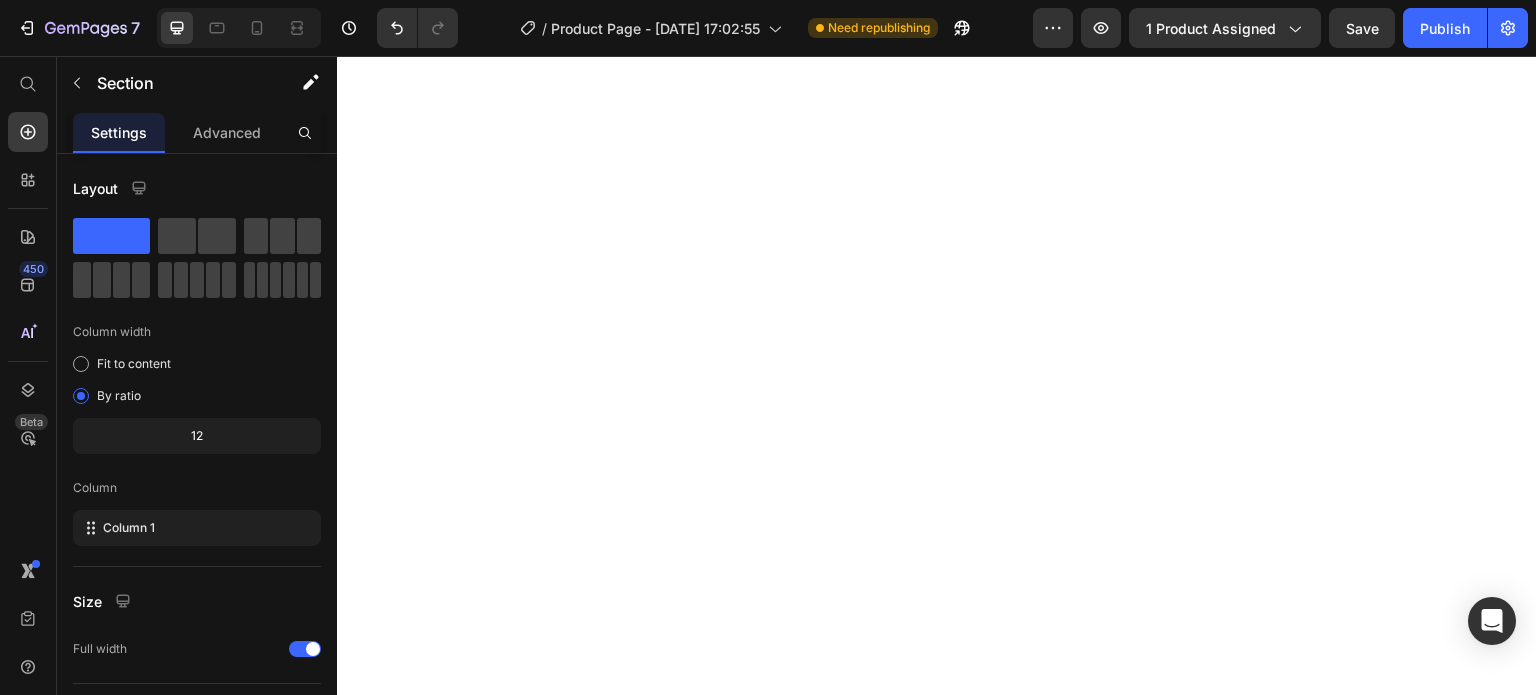 scroll, scrollTop: 0, scrollLeft: 0, axis: both 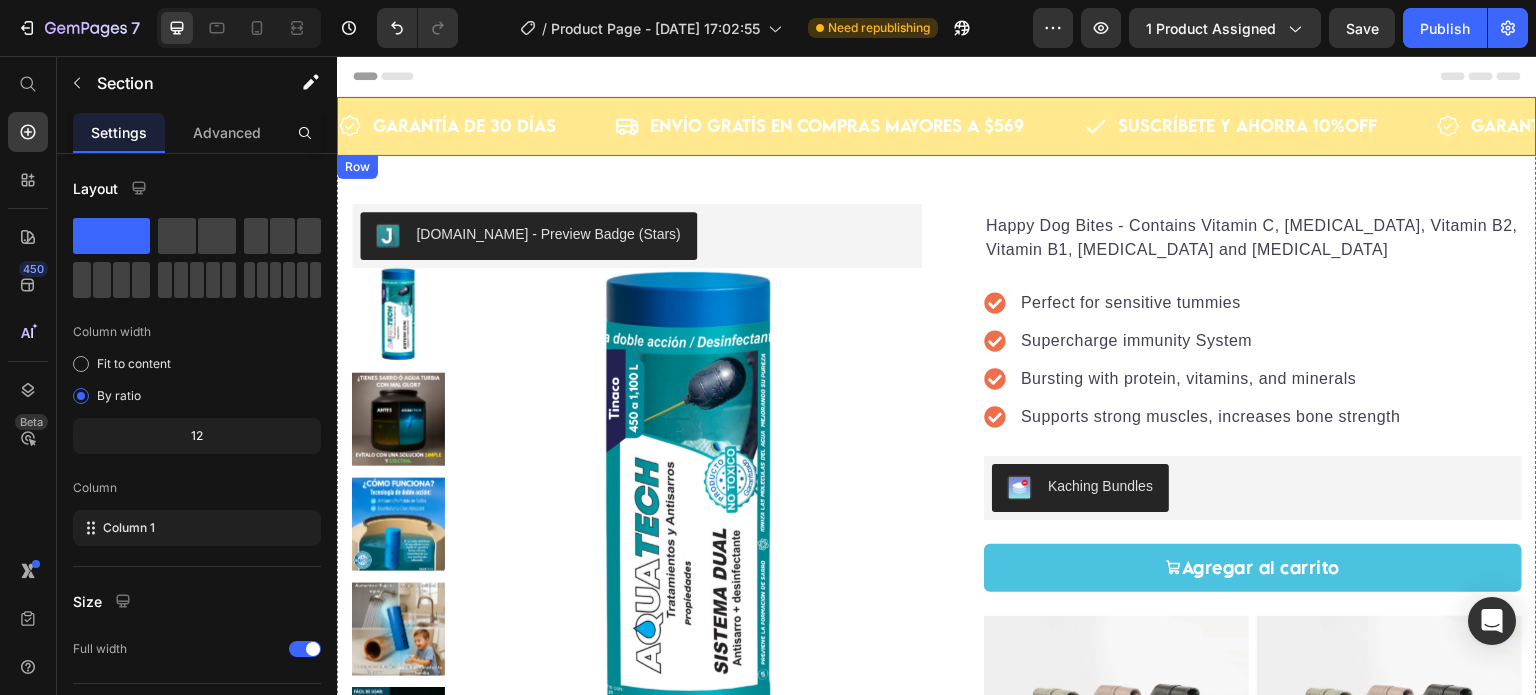 click on "GARANTÍA DE 30 [PERSON_NAME] Item List
ENVÍO GRATÍS EN COMPRAS MAYORES A $569 Item List
SUSCRÍBETE Y AHORRA 10%OFF Item List
GARANTÍA DE 30 [PERSON_NAME] Item List
ENVÍO GRATÍS EN COMPRAS MAYORES A $569 Item List
SUSCRÍBETE Y AHORRA 10%OFF Item List
GARANTÍA DE 30 [PERSON_NAME] Item List
ENVÍO GRATÍS EN COMPRAS MAYORES A $569 Item List
SUSCRÍBETE Y AHORRA 10%OFF Item List
GARANTÍA DE 30 [PERSON_NAME] Item List
ENVÍO GRATÍS EN COMPRAS MAYORES A $569 Item List
SUSCRÍBETE Y AHORRA 10%OFF Item List
GARANTÍA DE 30 [PERSON_NAME] Item List
ENVÍO GRATÍS EN COMPRAS MAYORES A $569 Item List
SUSCRÍBETE Y AHORRA 10%OFF Item List
GARANTÍA DE 30 [PERSON_NAME] Item List
ENVÍO GRATÍS EN COMPRAS MAYORES A $569 Item List
SUSCRÍBETE Y AHORRA 10%OFF Item List Marquee" at bounding box center (937, 126) 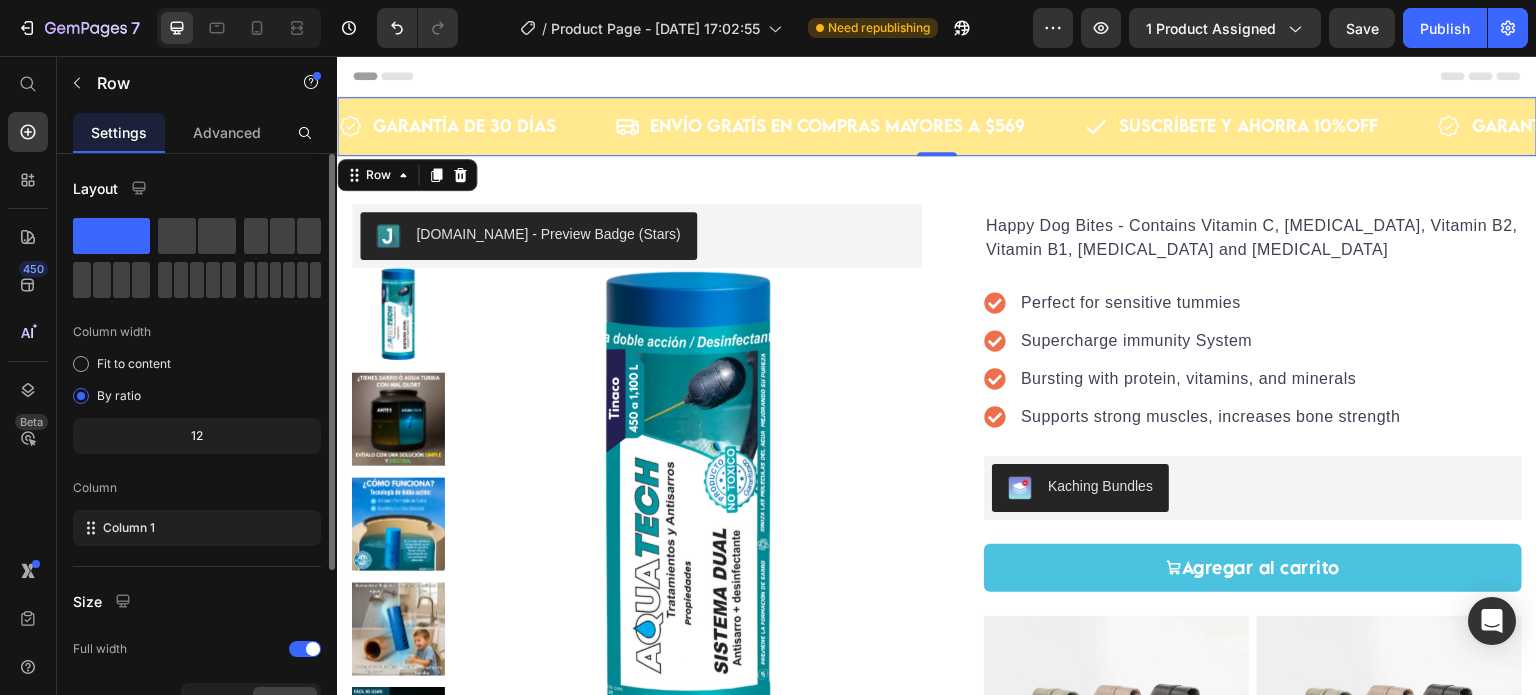 scroll, scrollTop: 260, scrollLeft: 0, axis: vertical 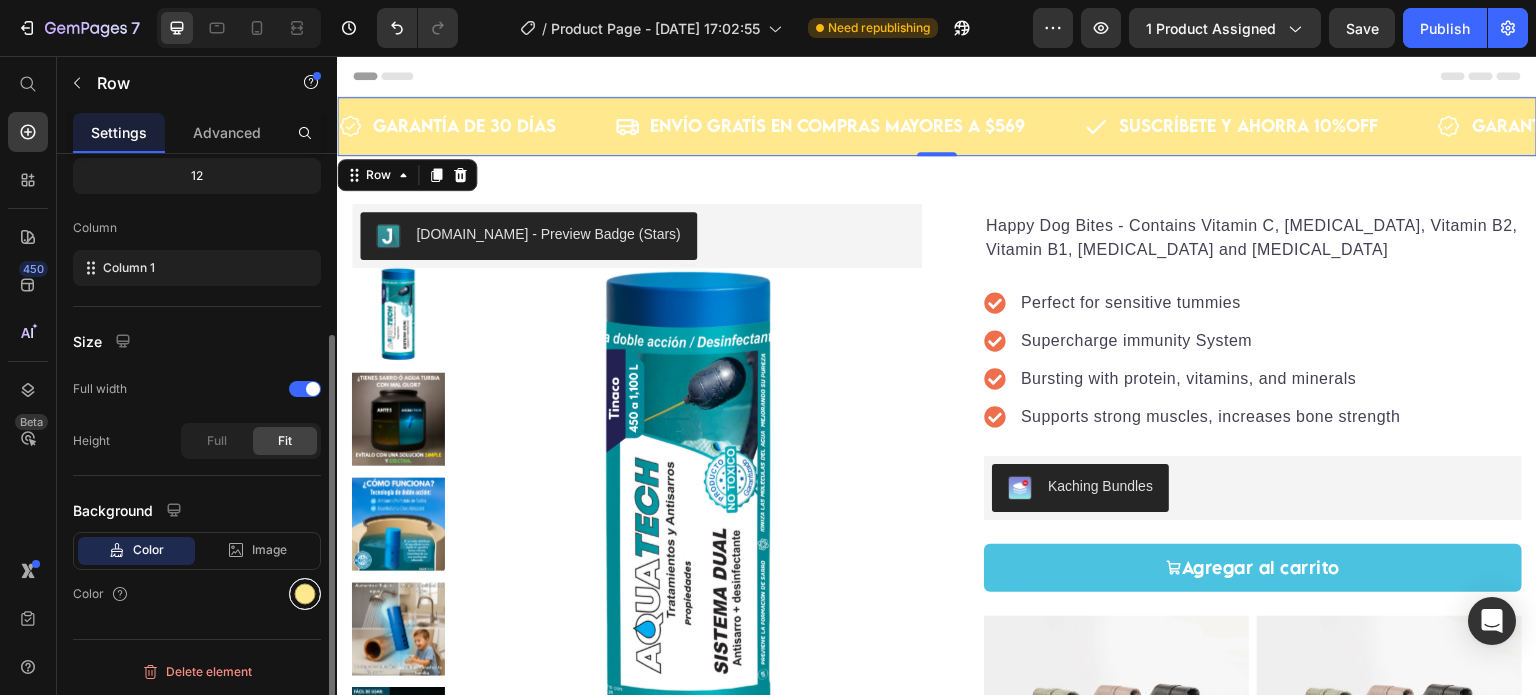 click at bounding box center (305, 594) 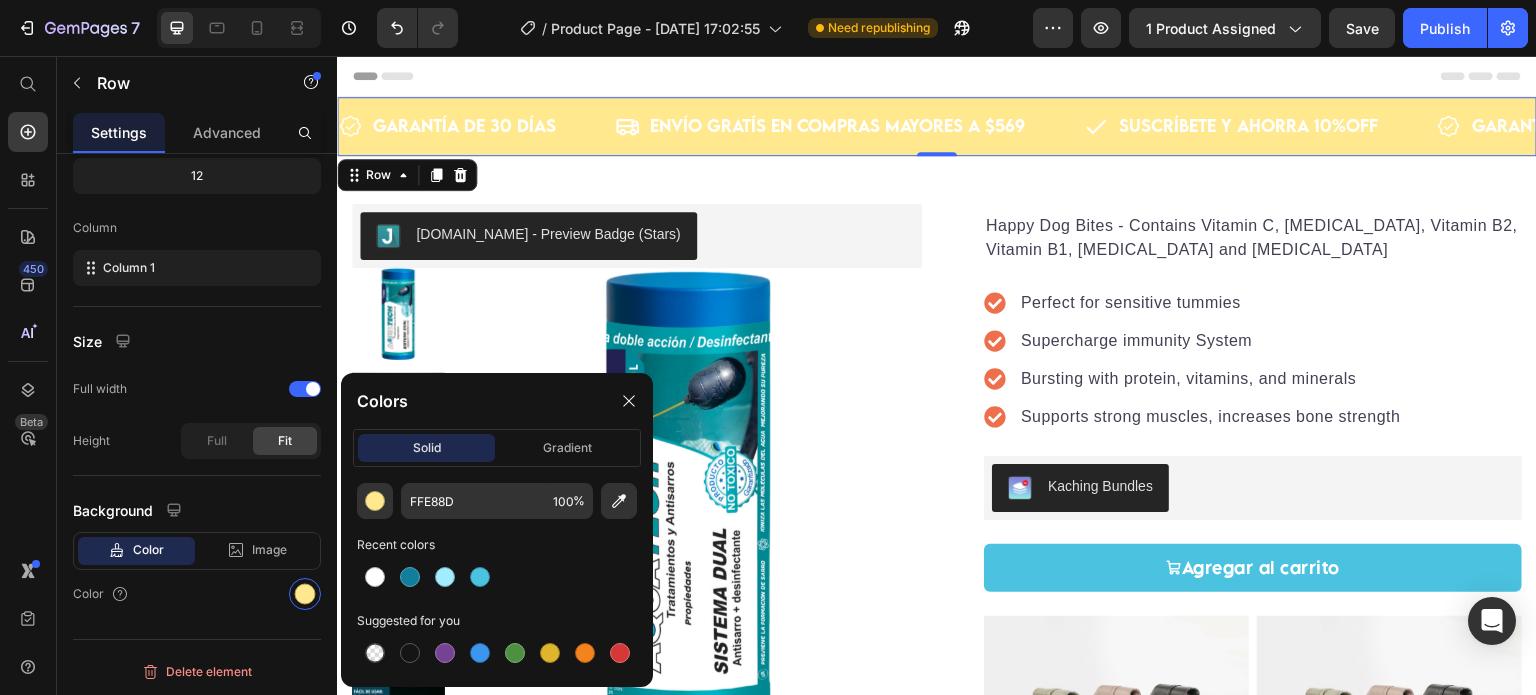 click on "gradient" 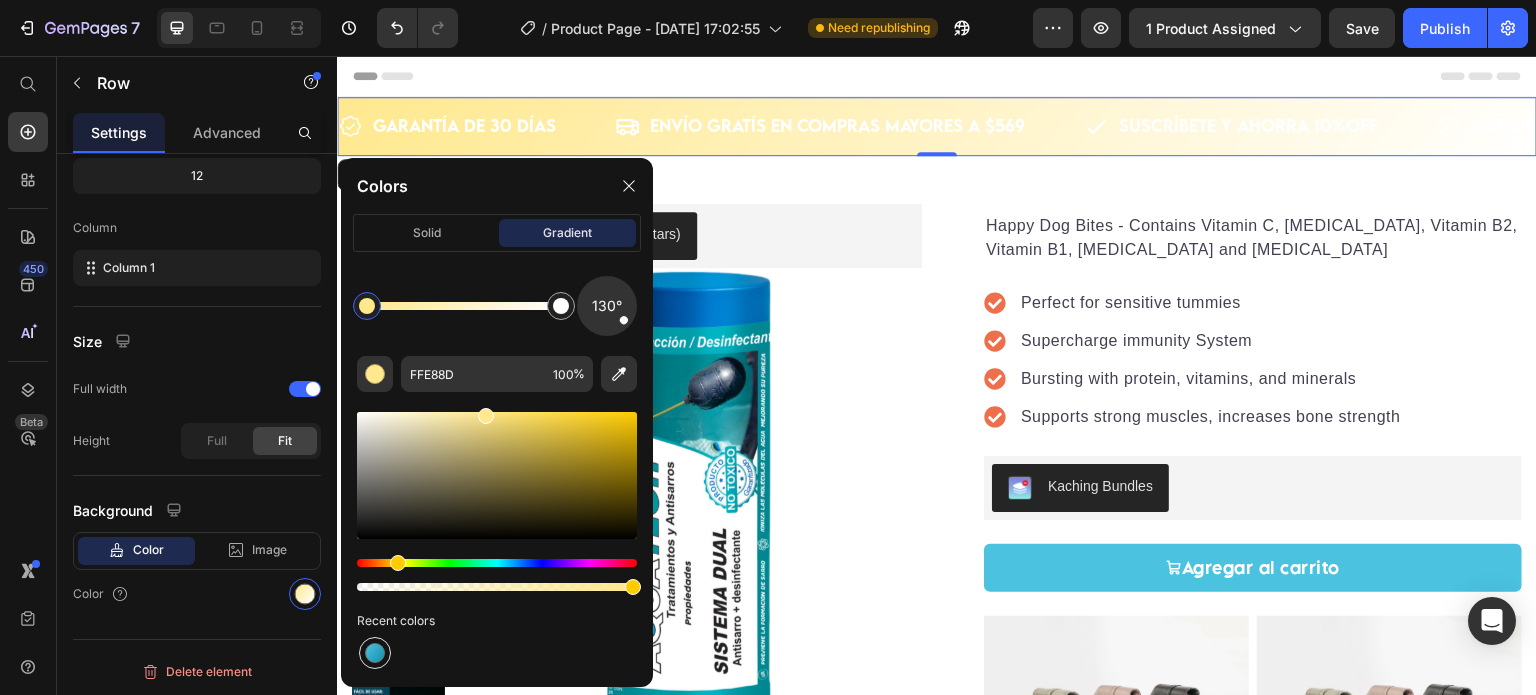 click at bounding box center [375, 653] 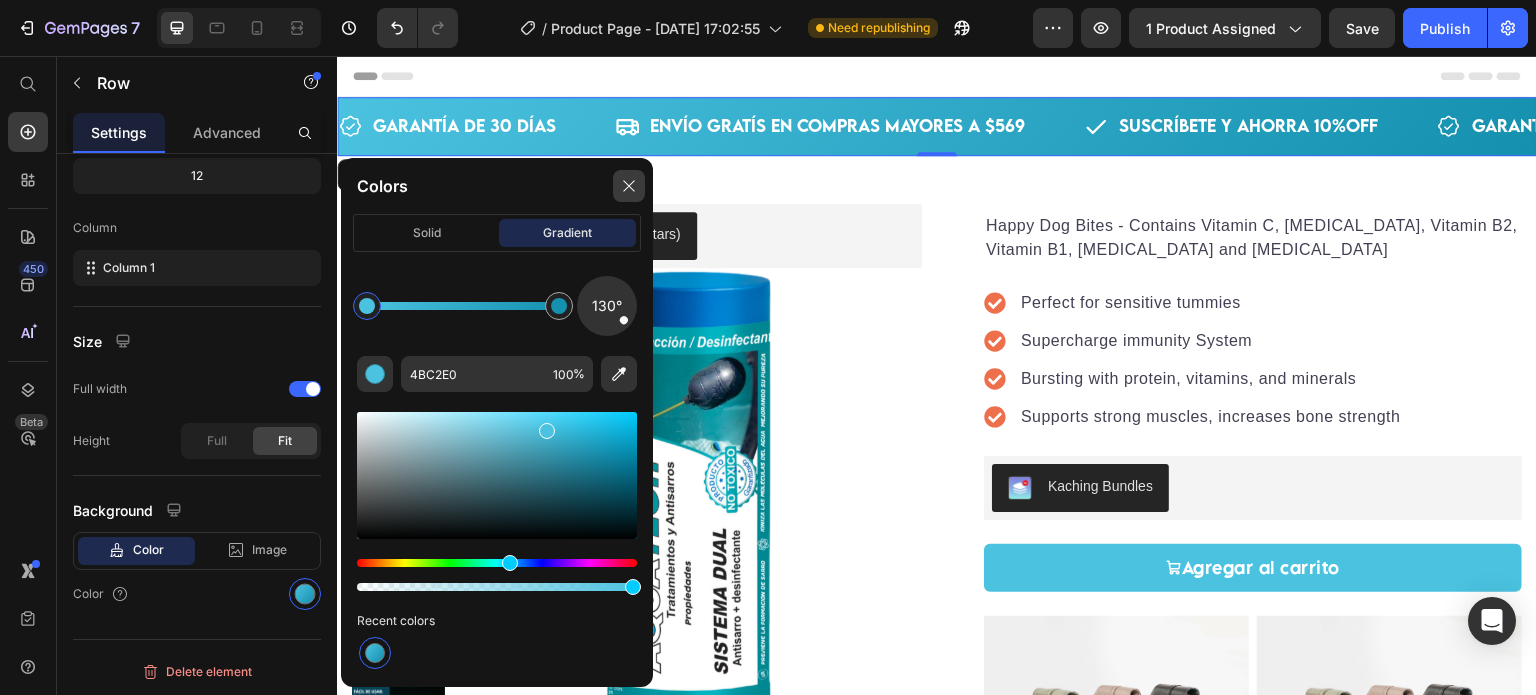 click 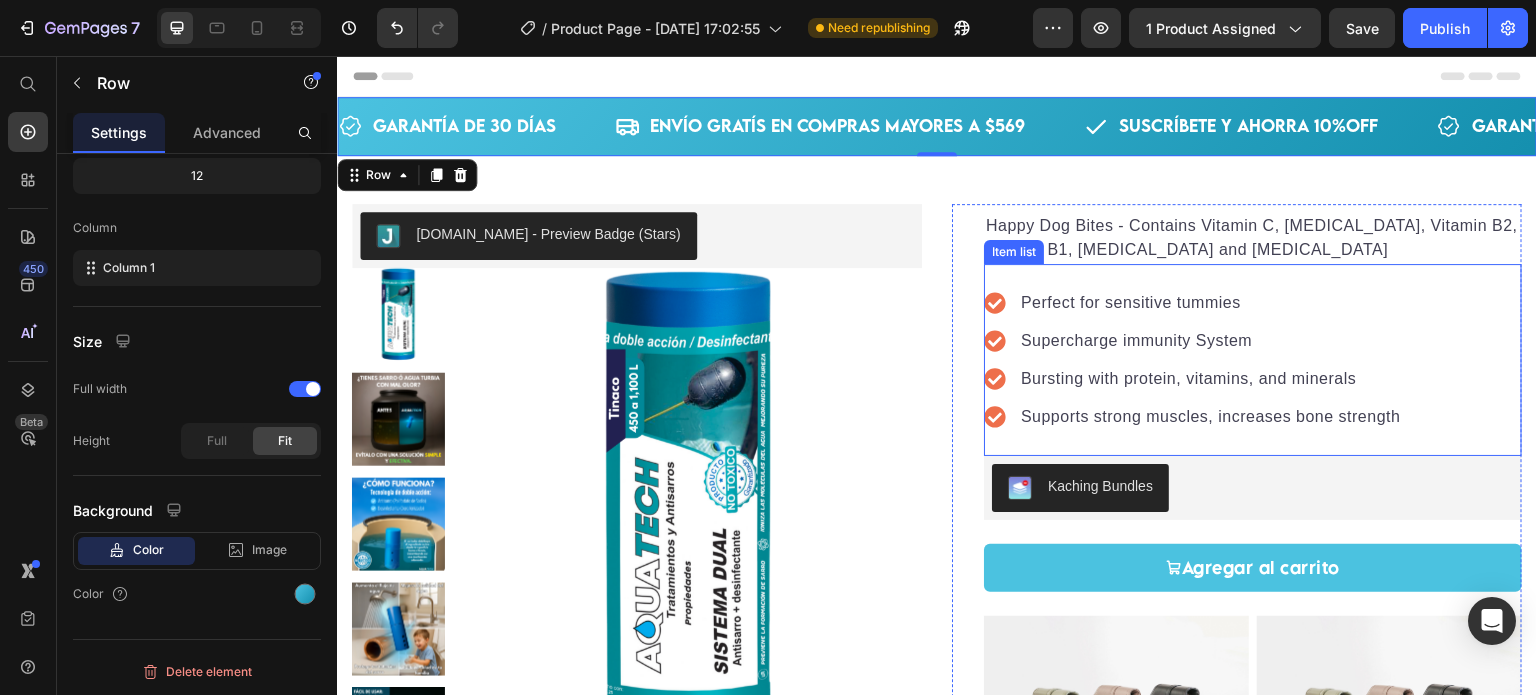 click on "Perfect for sensitive tummies Supercharge immunity System Bursting with protein, vitamins, and minerals Supports strong muscles, increases bone strength" at bounding box center [1253, 360] 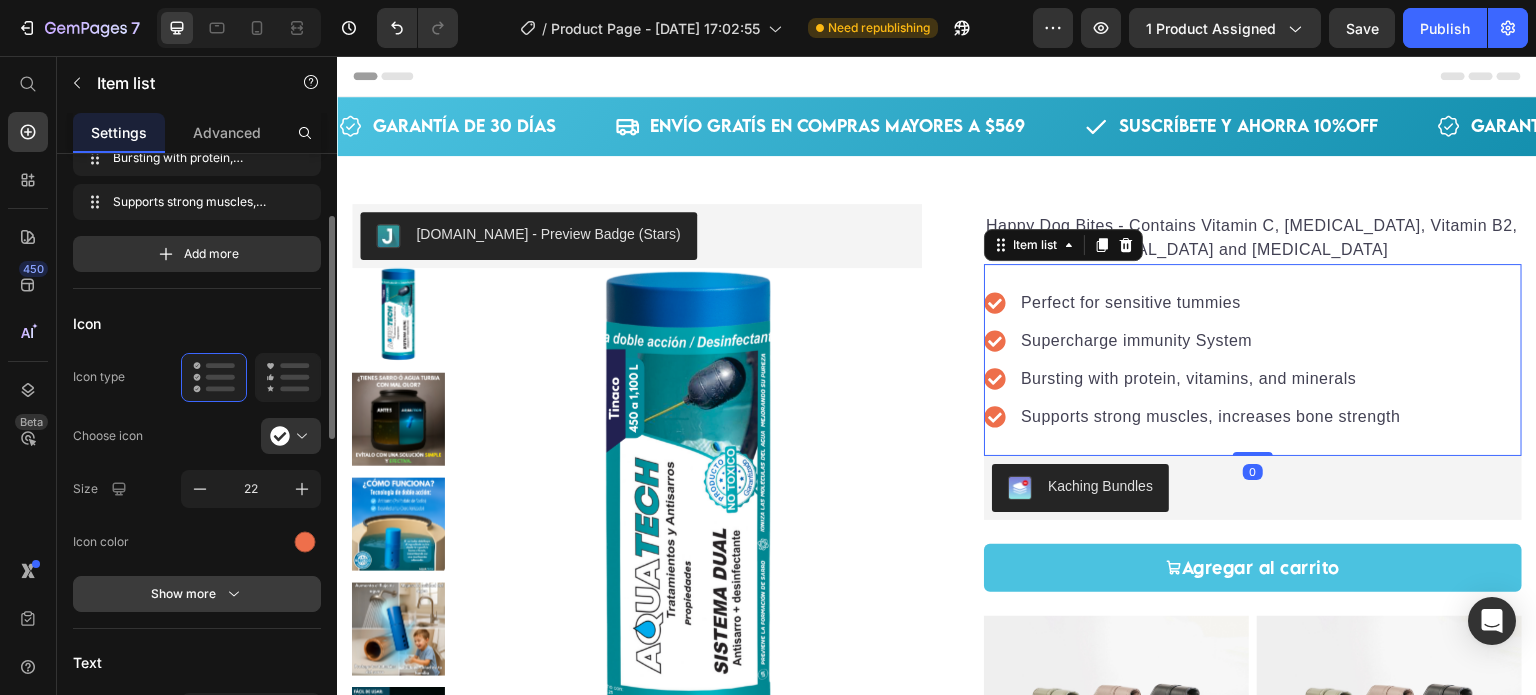 scroll, scrollTop: 332, scrollLeft: 0, axis: vertical 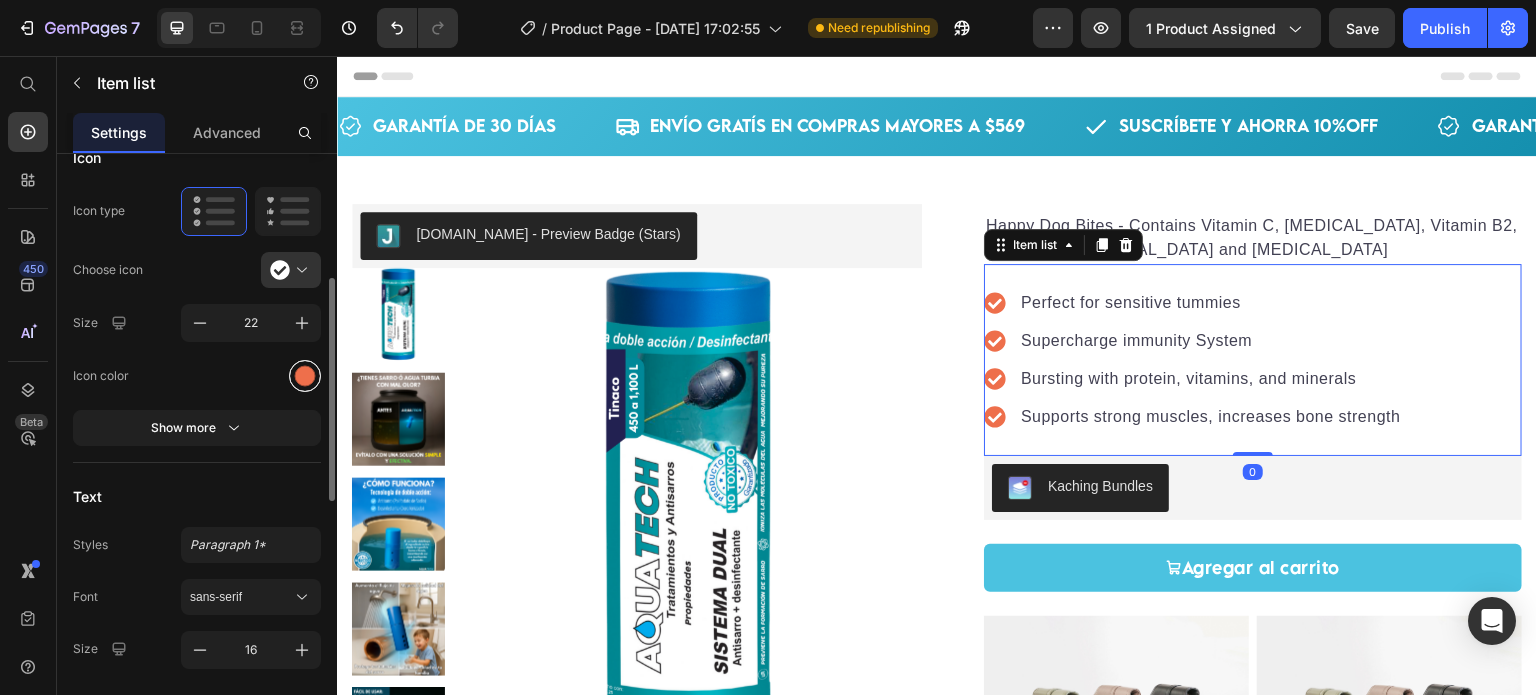 click at bounding box center [305, 375] 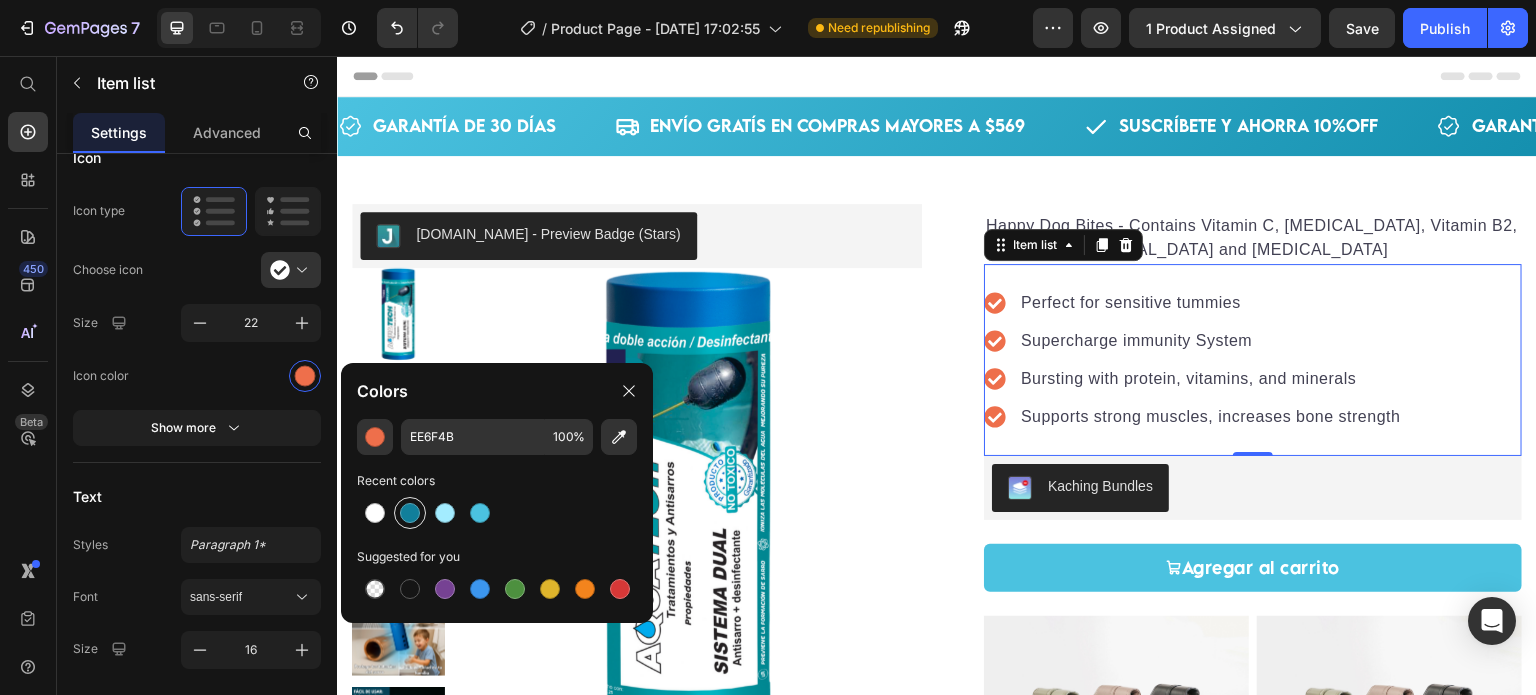 click at bounding box center [410, 513] 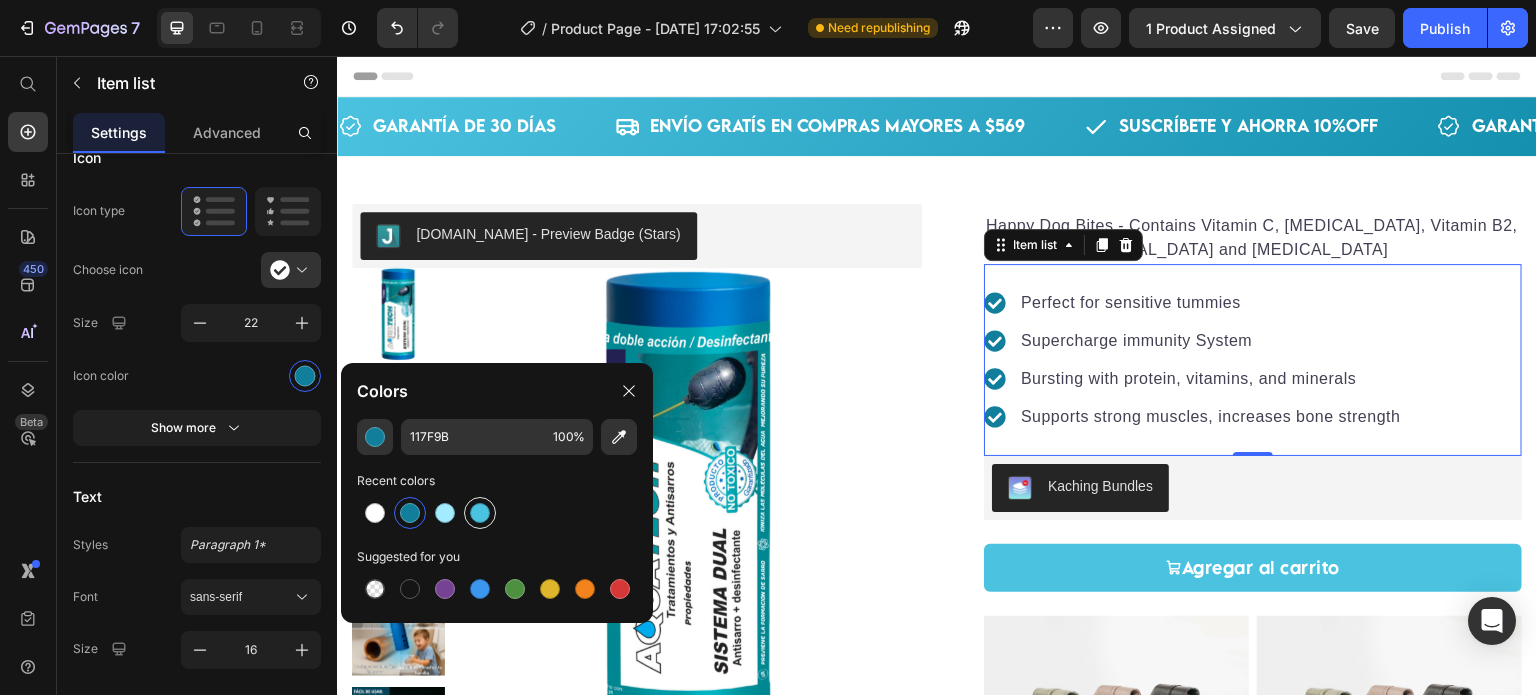 click at bounding box center [480, 513] 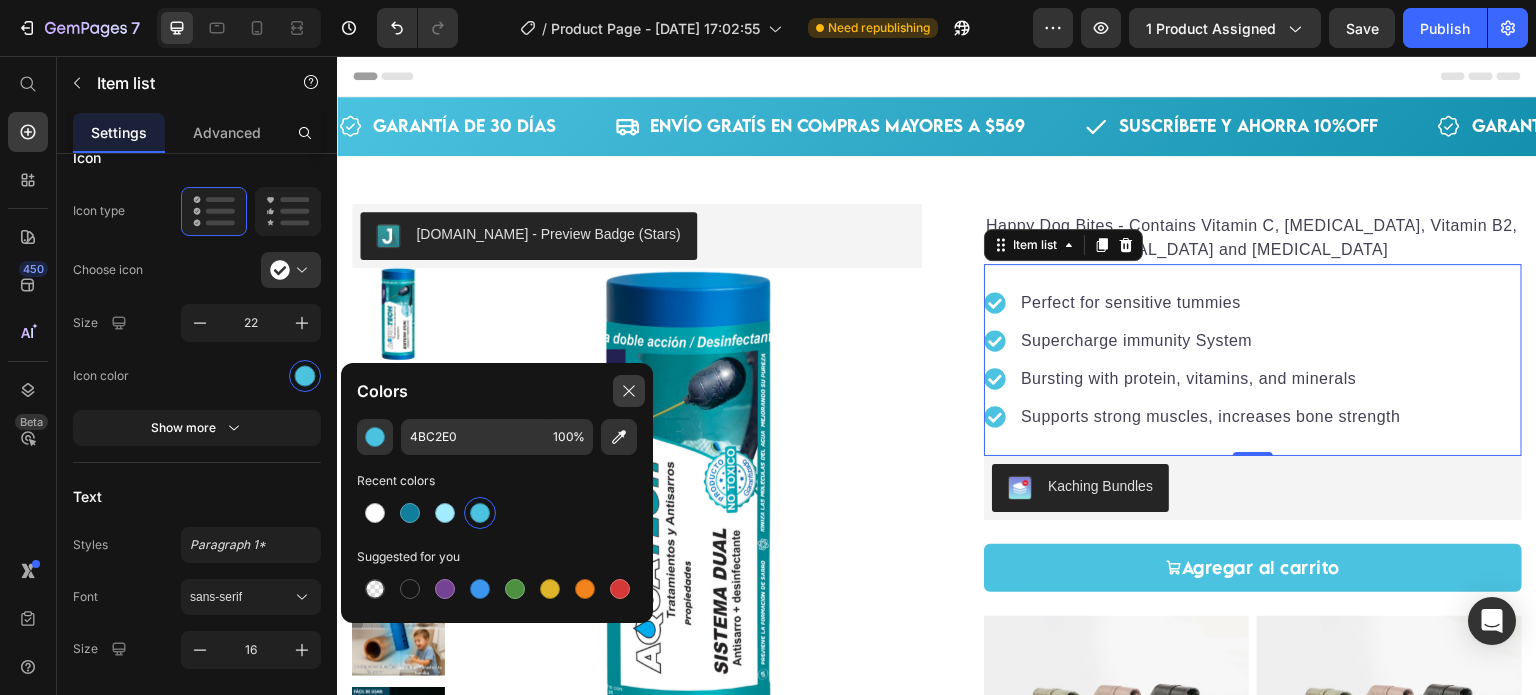 click 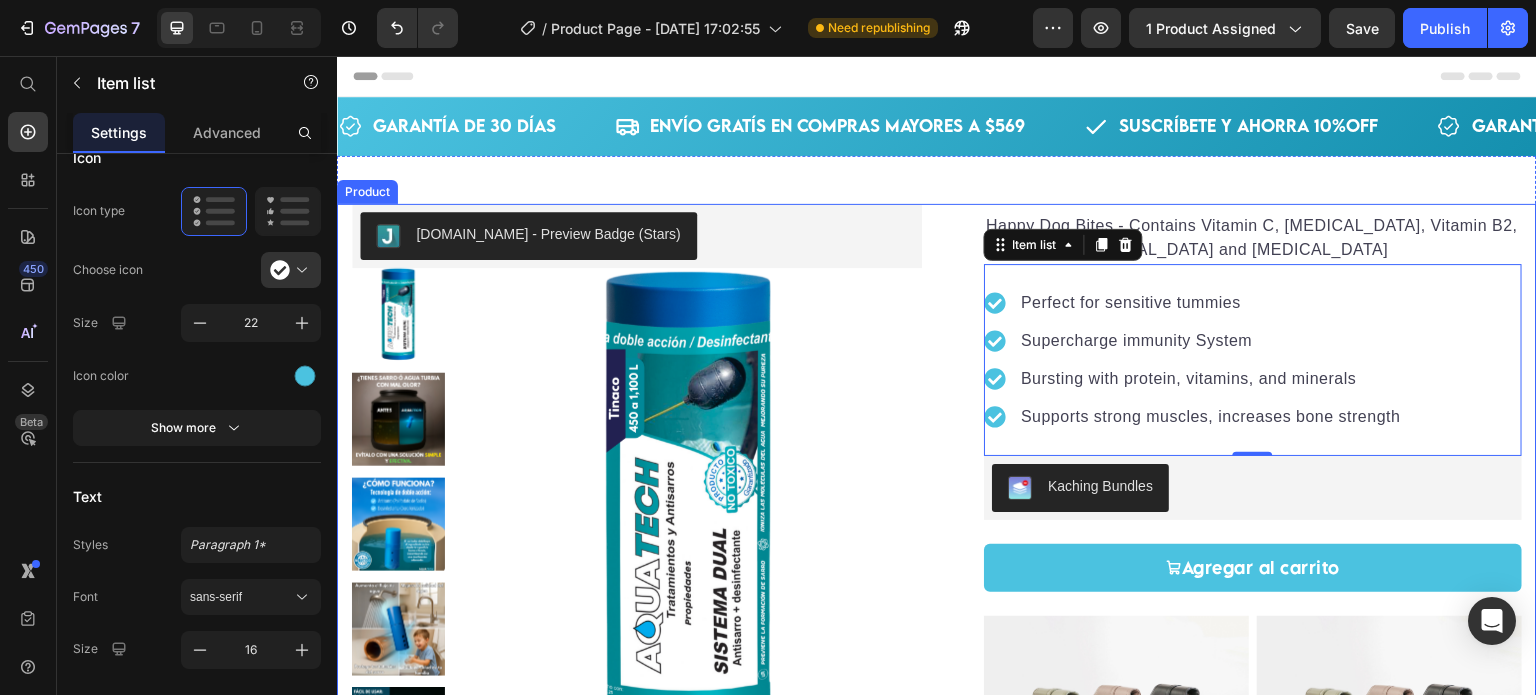 scroll, scrollTop: 166, scrollLeft: 0, axis: vertical 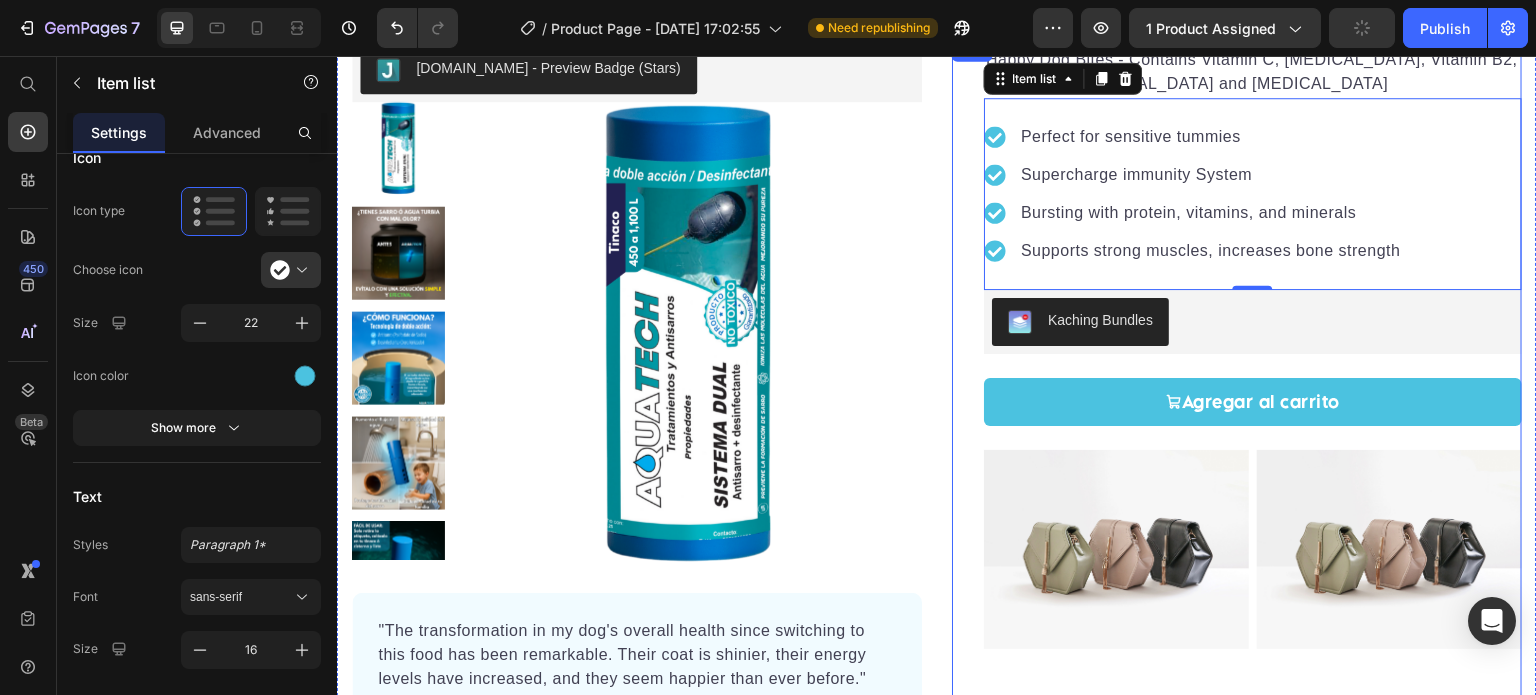 click on "Happy Dog Bites - Contains Vitamin C, [MEDICAL_DATA], Vitamin B2, Vitamin B1, [MEDICAL_DATA] and [MEDICAL_DATA] Text block Perfect for sensitive tummies Supercharge immunity System Bursting with protein, vitamins, and minerals Supports strong muscles, increases bone strength Item list   0 Kaching Bundles Kaching Bundles Elimina Bacterias y Hongos Previene el [PERSON_NAME] No Tóxico Ahorra en mantenimiento y Mejora la vida útil de tus equipos Item list
Agregar al carrito Product Cart Button Image Envíos Gratís en compras +$569 Text Block Row Image Garantía de 30 [PERSON_NAME] Text Block Row Row
¿Como Funciona?
¿Como se instala?
Garantía
Envío Accordion Row" at bounding box center (1237, 530) 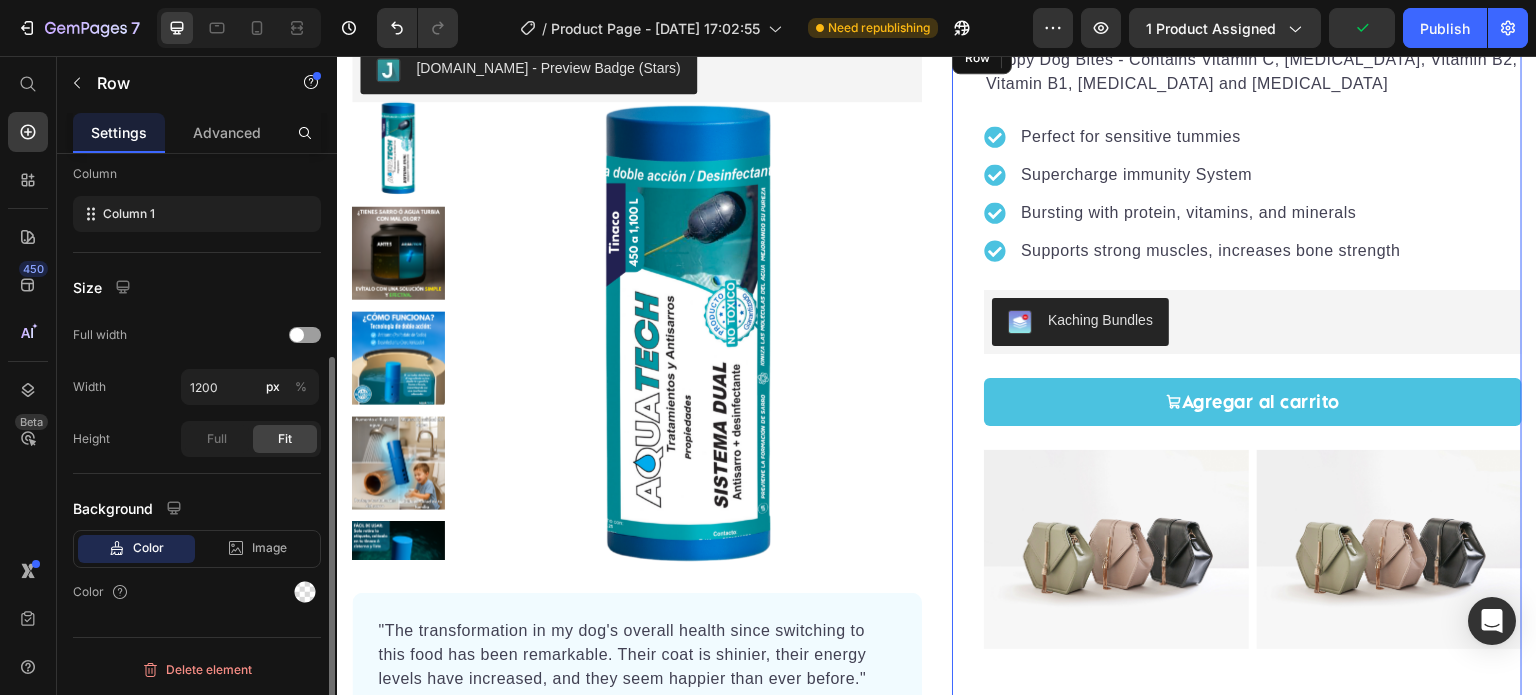 scroll, scrollTop: 0, scrollLeft: 0, axis: both 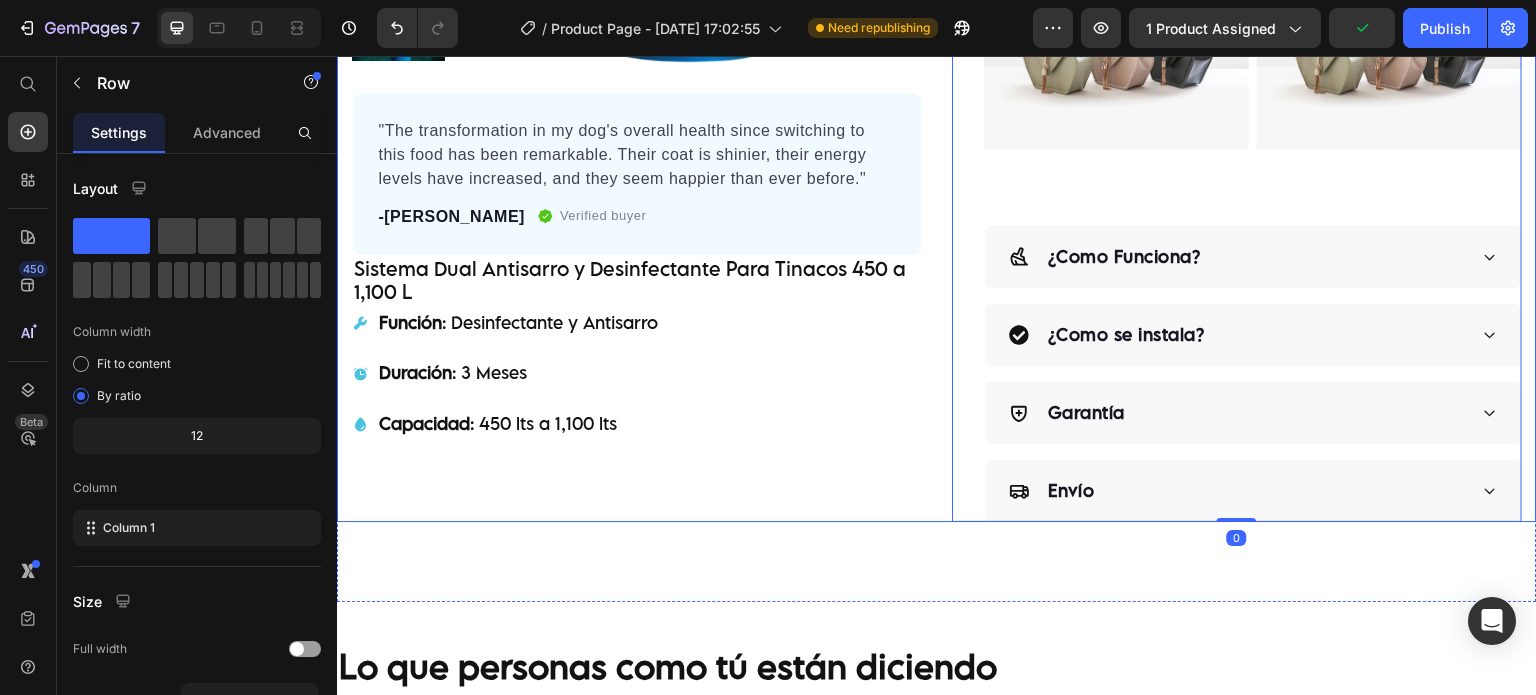 click on "[DOMAIN_NAME] - Preview Badge (Stars) [DOMAIN_NAME] Product Images "The transformation in my dog's overall health since switching to this food has been remarkable. Their coat is shinier, their energy levels have increased, and they seem happier than ever before." Text block -Daisy Text block
Verified buyer Item list Row Row Sistema Dual Antisarro y Desinfectante Para Tinacos 450 a 1,100 L Product Title
Función : Desinfectante y Antisarro
Duración : 3 Meses
Capacidad : 450 lts a 1,100 lts Item List "Desde que lo compre el agua está mejor, y va desapareciendo el [PERSON_NAME] de las tuberías."  -[PERSON_NAME] [PERSON_NAME] Text block Row Row" at bounding box center (637, 30) 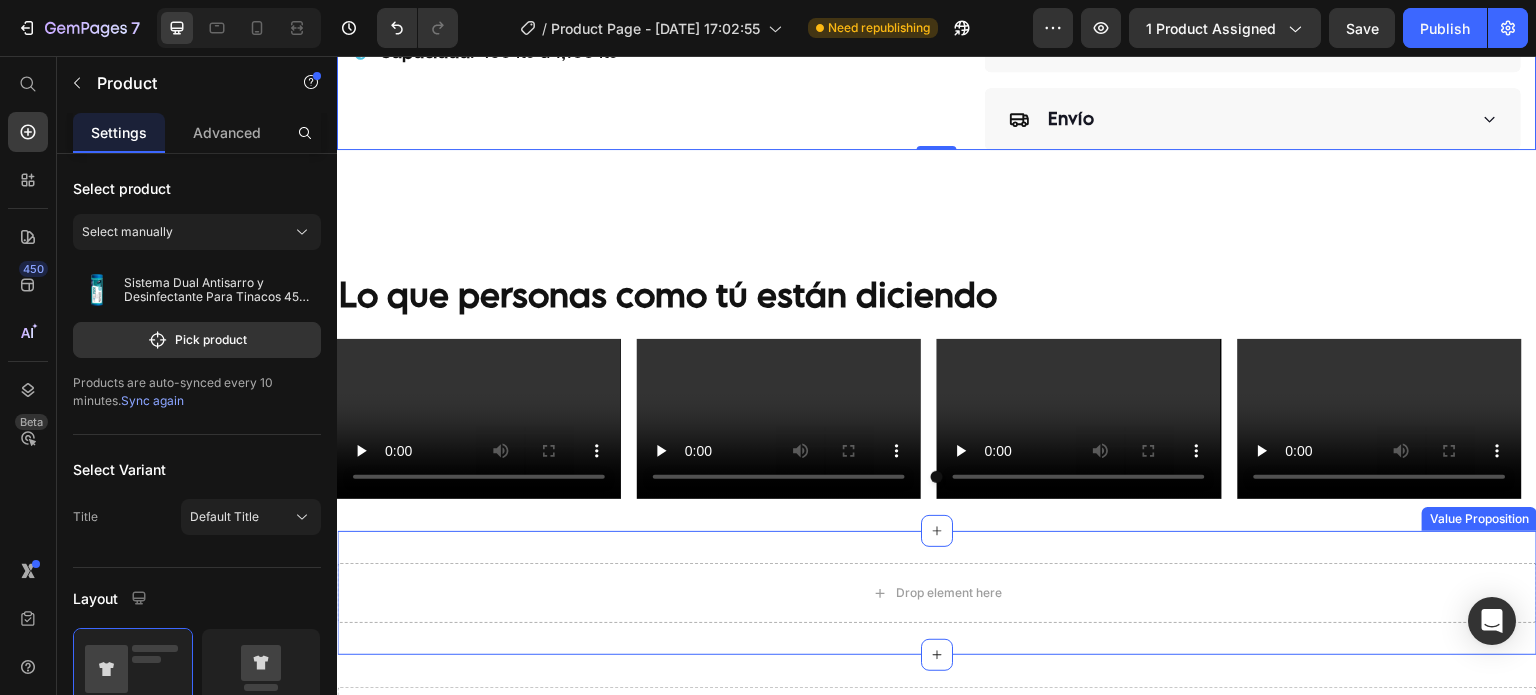 scroll, scrollTop: 1000, scrollLeft: 0, axis: vertical 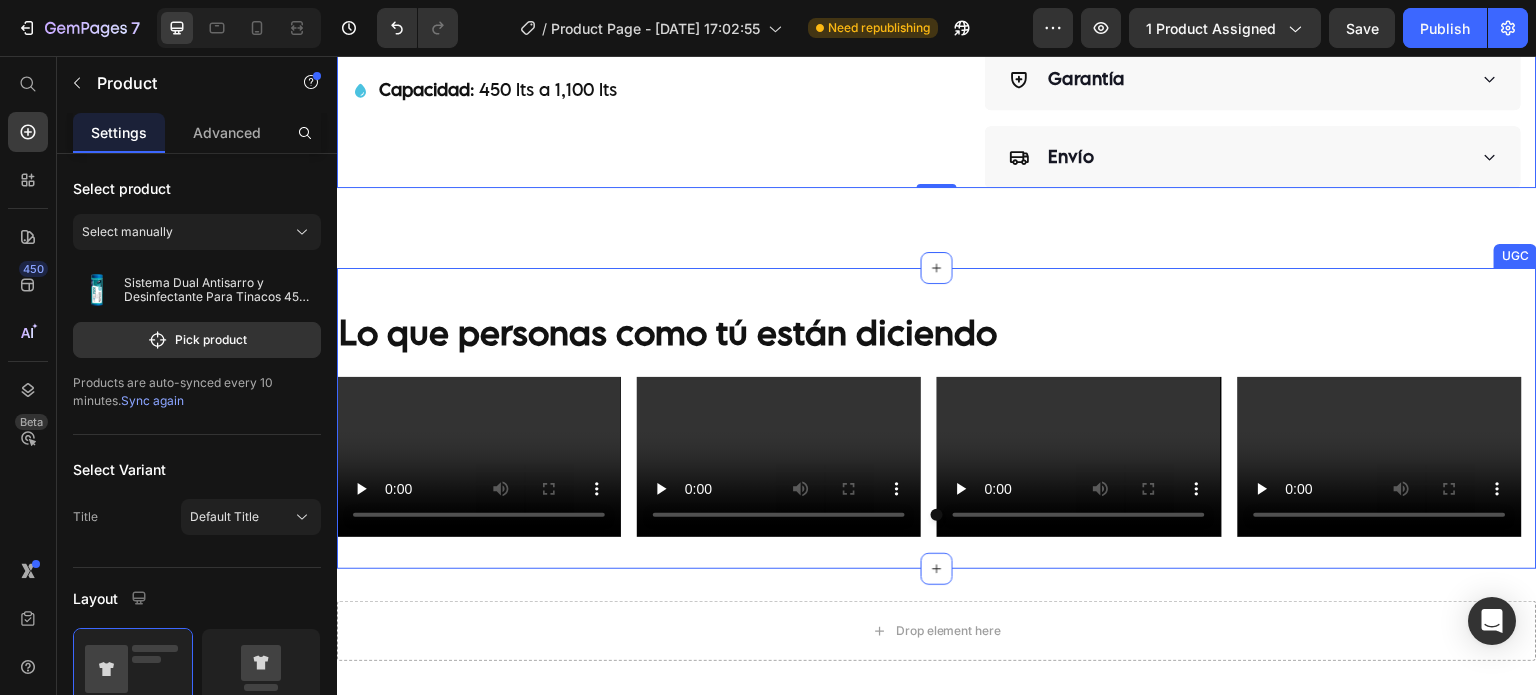 click on "Lo que personas como tú están diciendo Heading
Video Video Video Video
Carousel UGC" at bounding box center [937, 418] 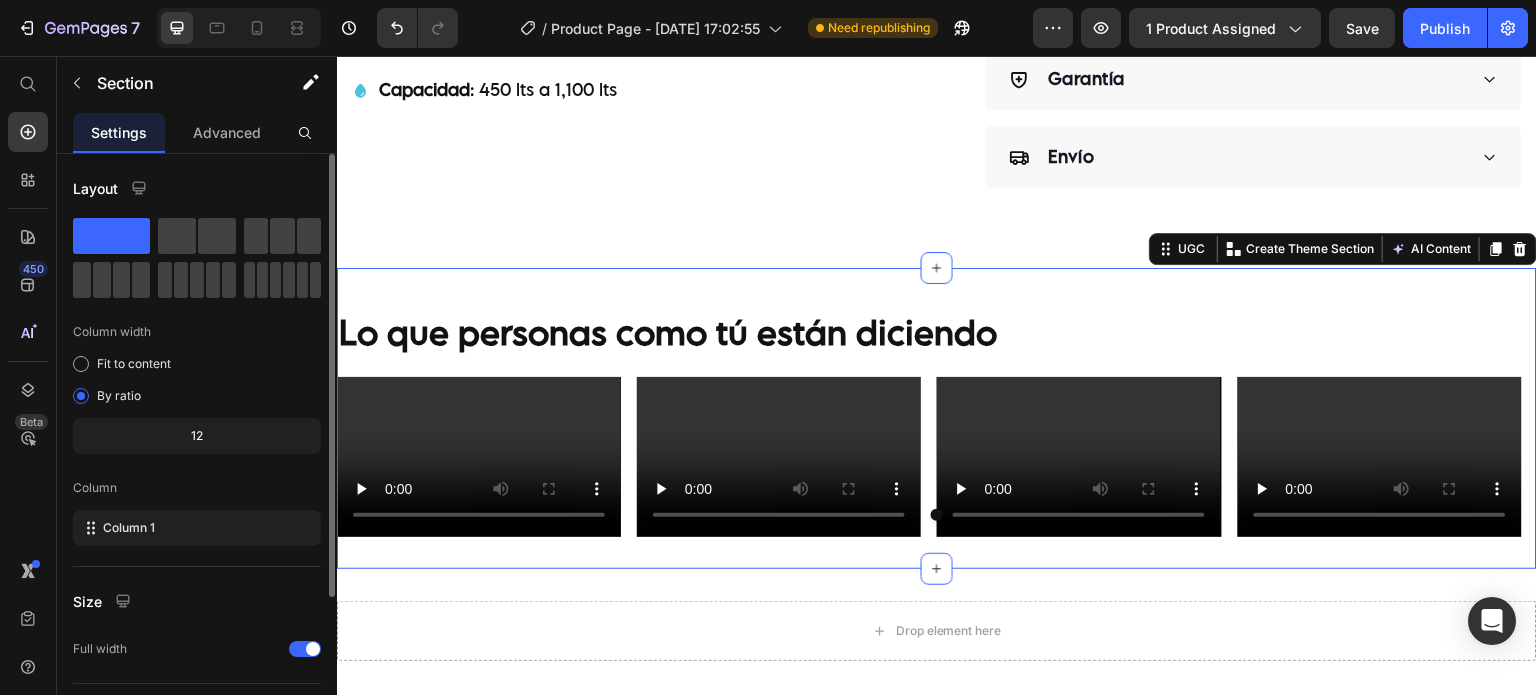 scroll, scrollTop: 208, scrollLeft: 0, axis: vertical 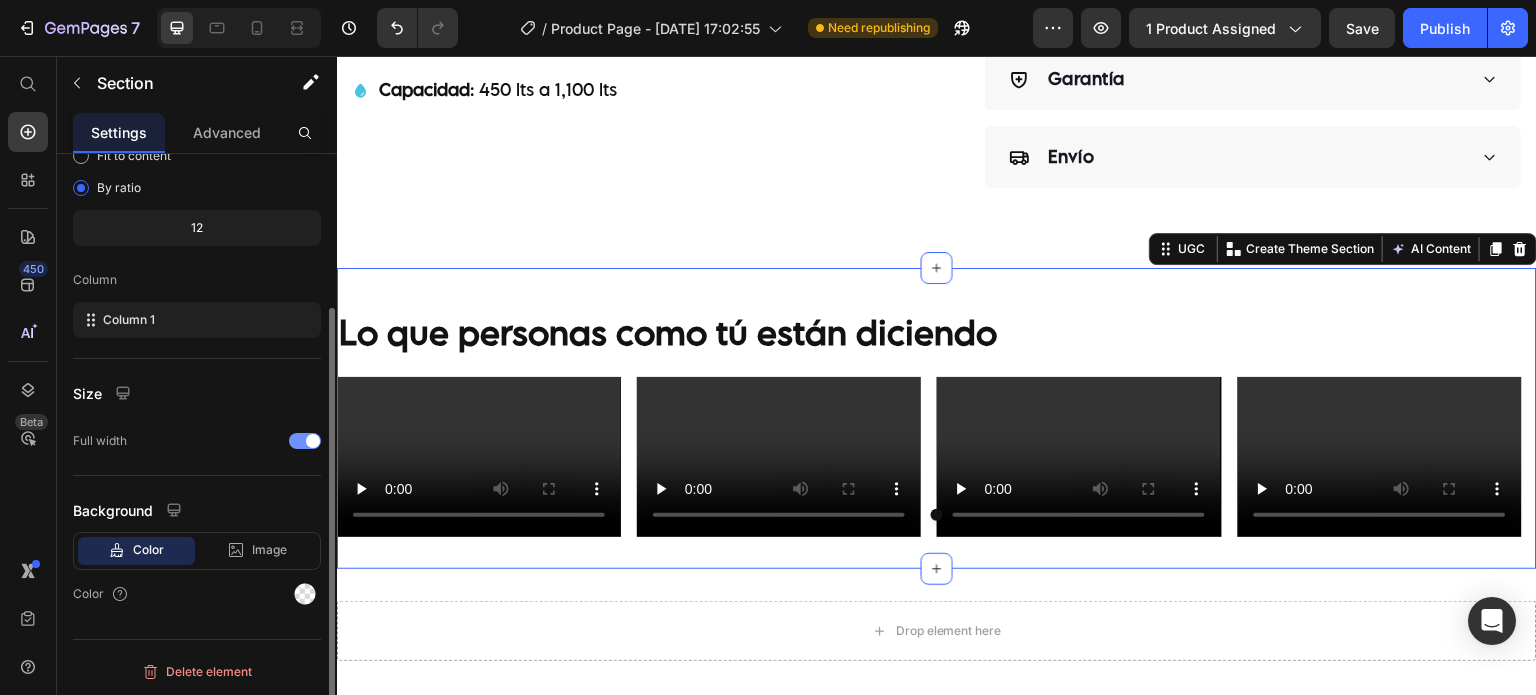 click at bounding box center (305, 441) 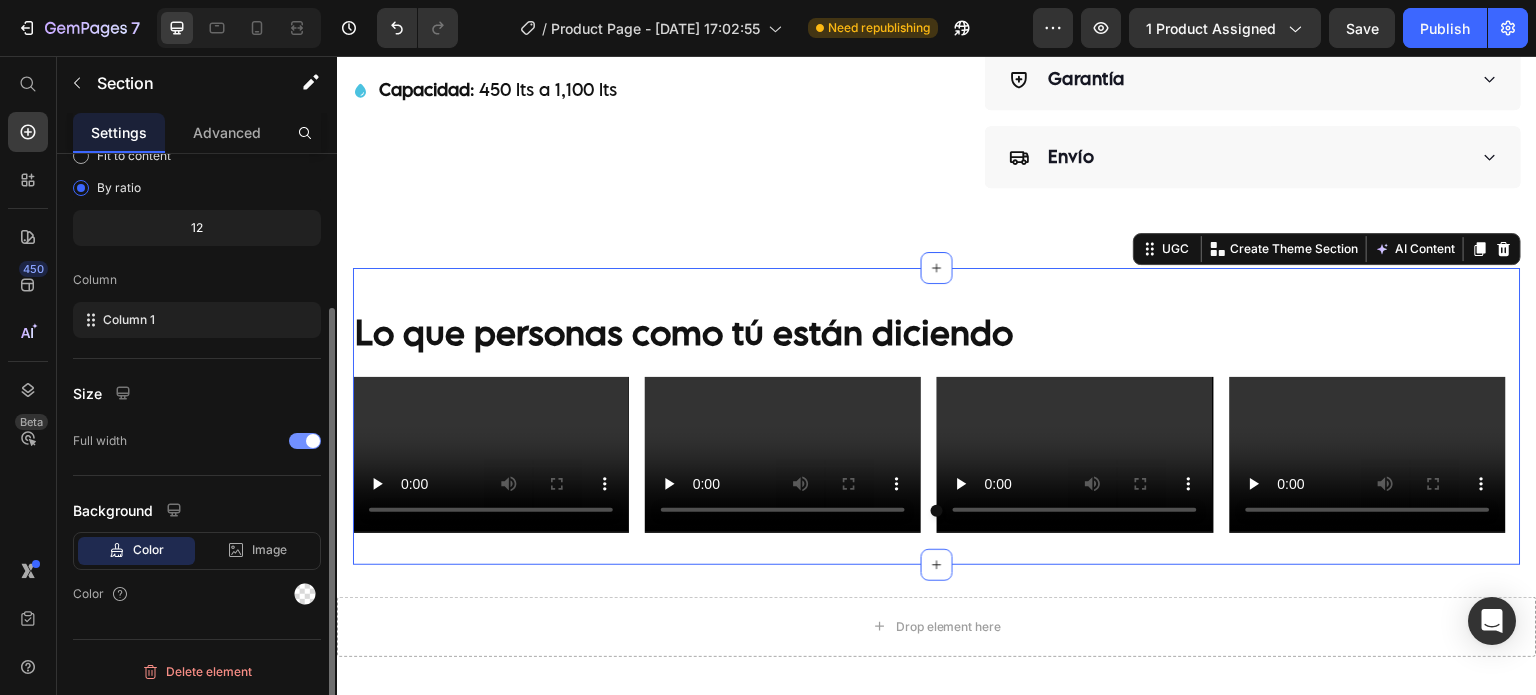 scroll, scrollTop: 260, scrollLeft: 0, axis: vertical 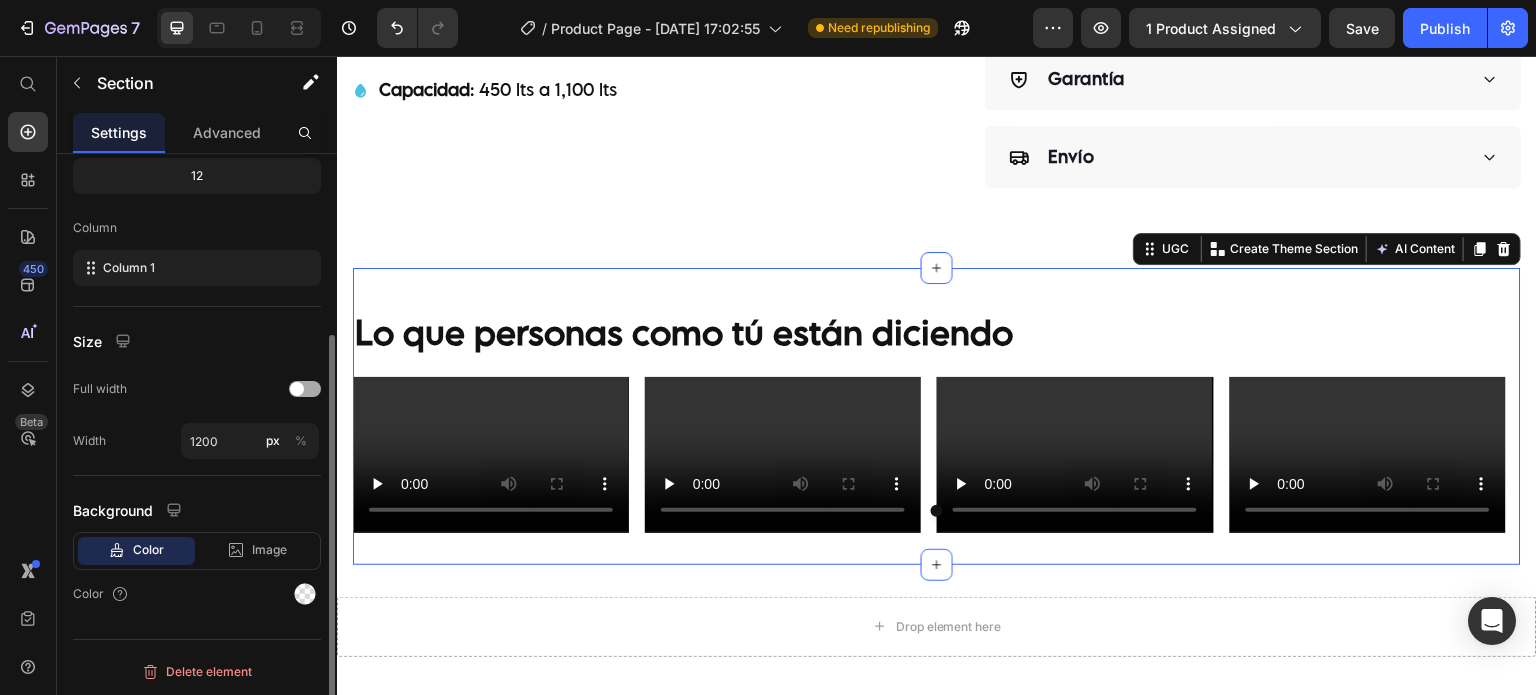 click at bounding box center (297, 389) 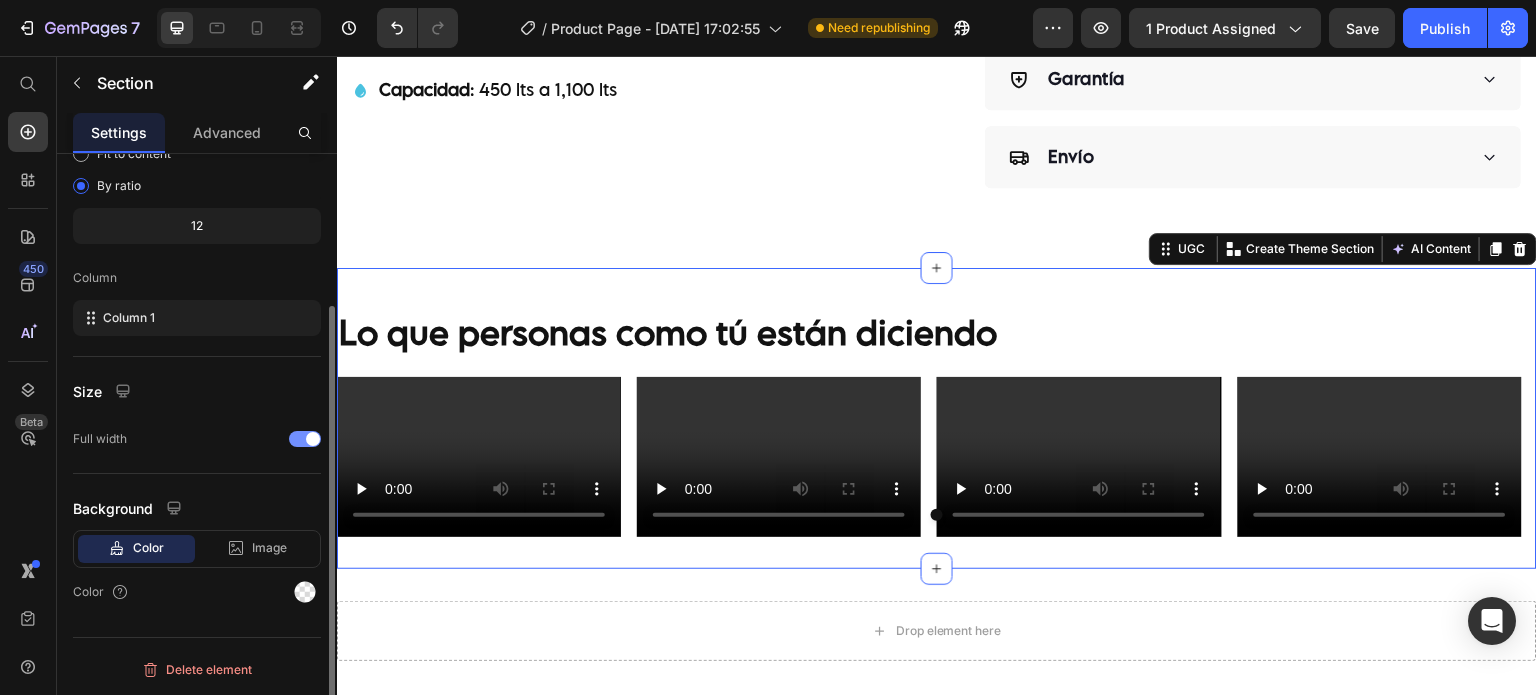 scroll, scrollTop: 208, scrollLeft: 0, axis: vertical 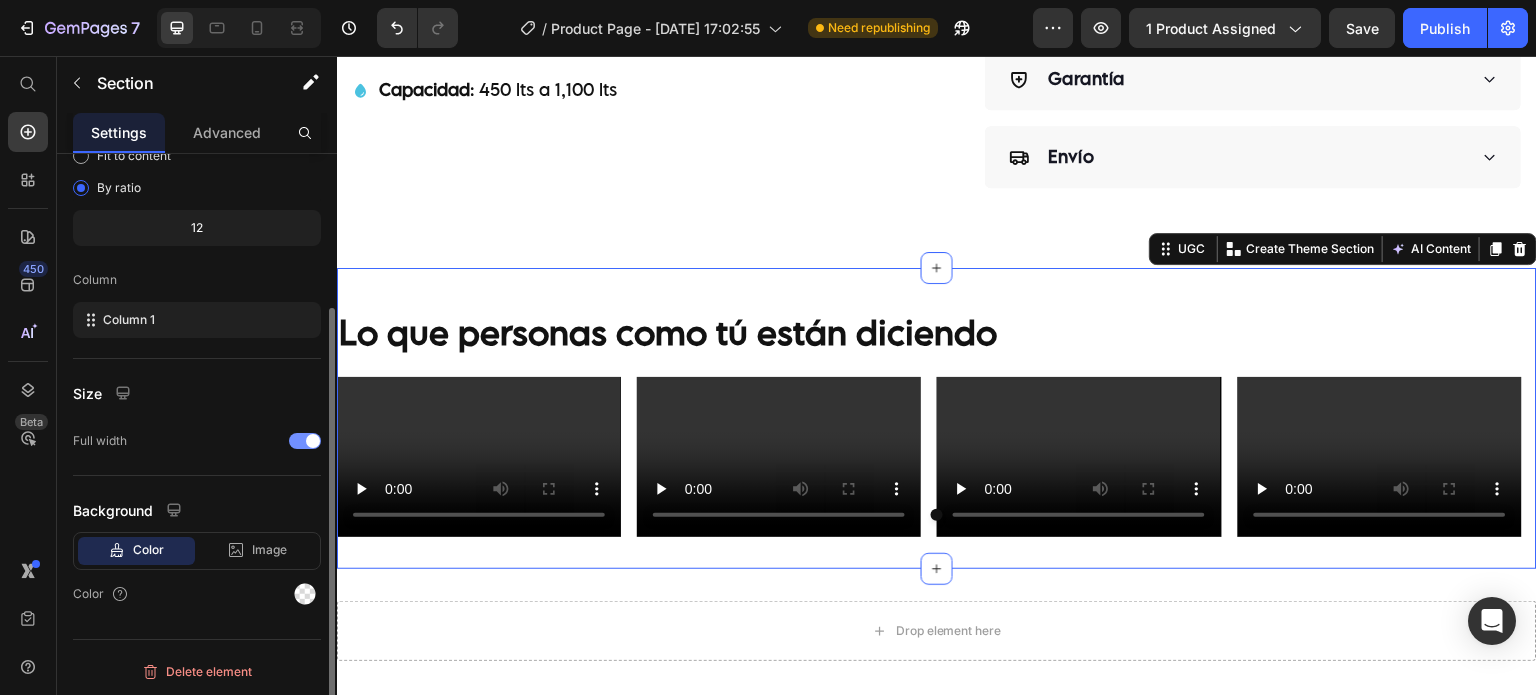 click at bounding box center (305, 441) 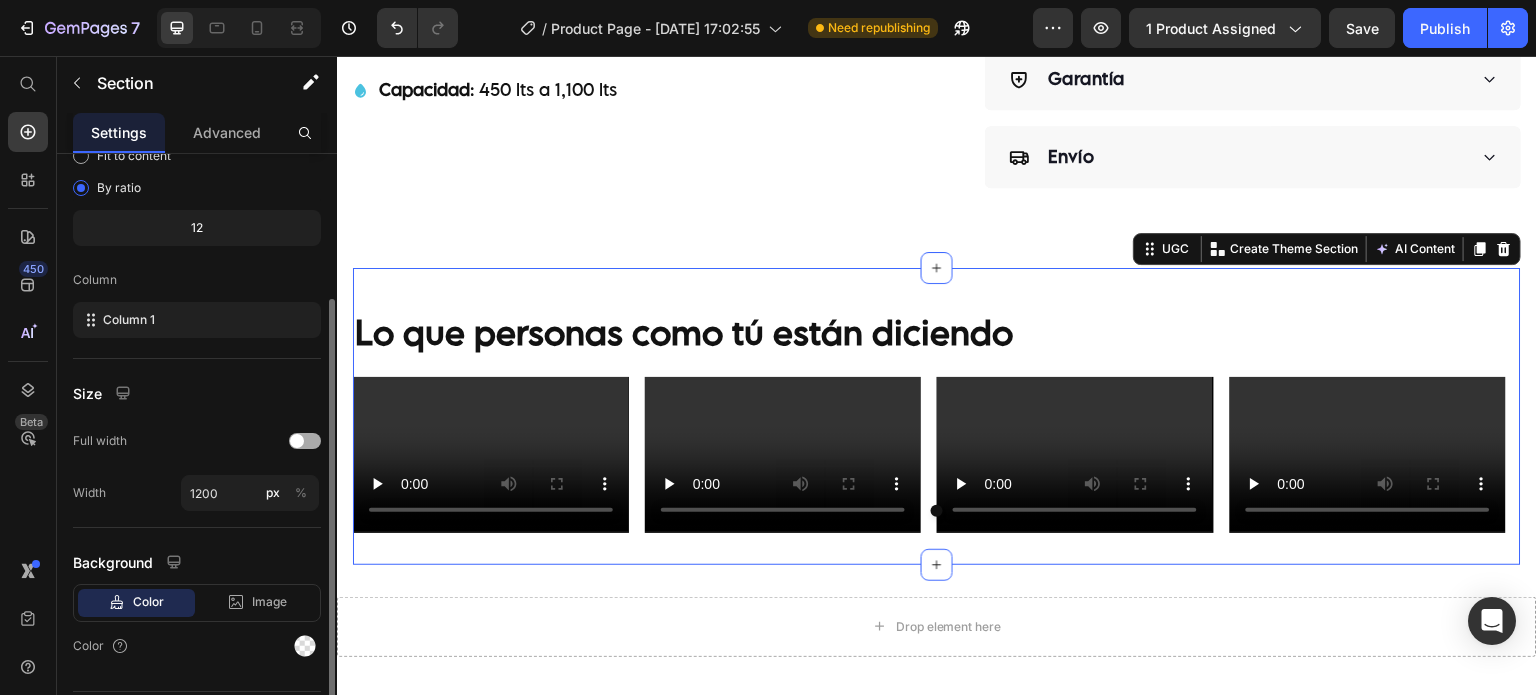 click at bounding box center (297, 441) 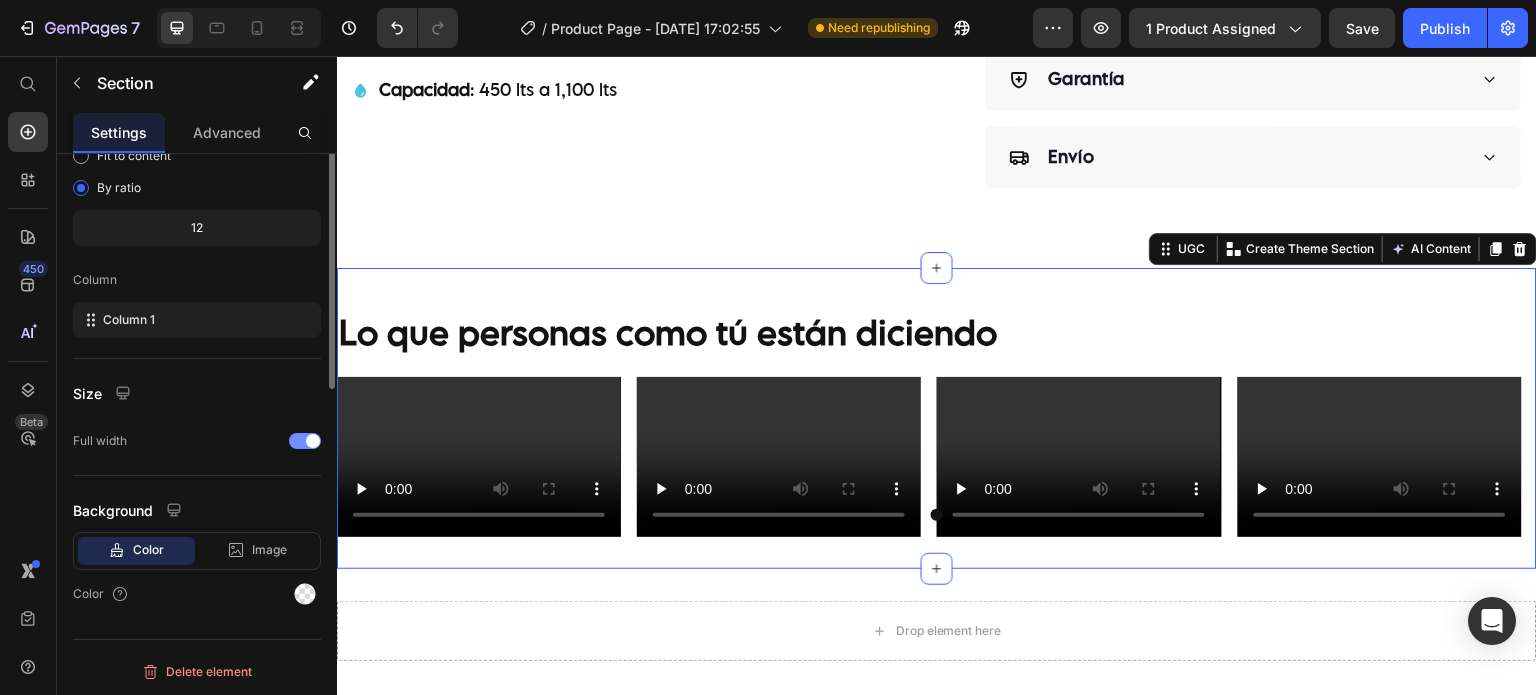 scroll, scrollTop: 0, scrollLeft: 0, axis: both 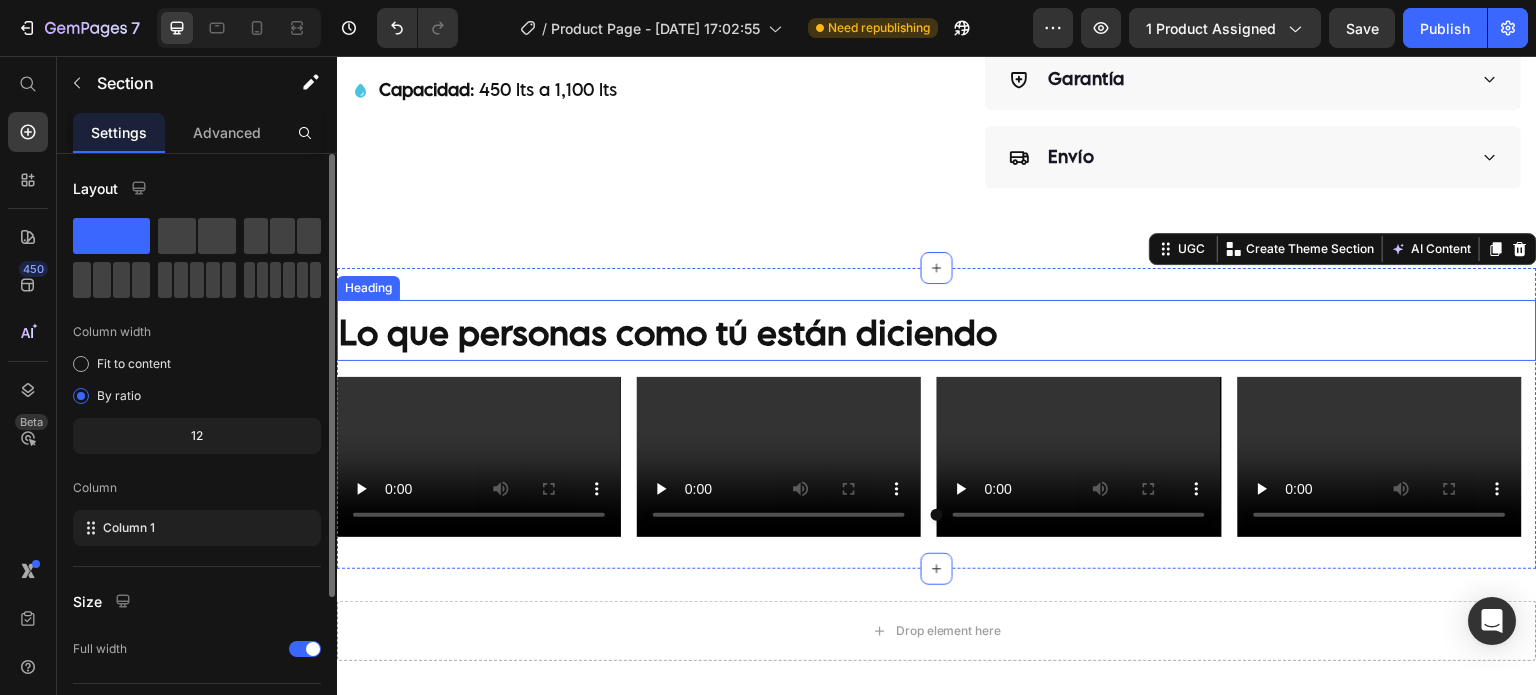 click on "Lo que personas como tú están diciendo" at bounding box center (668, 332) 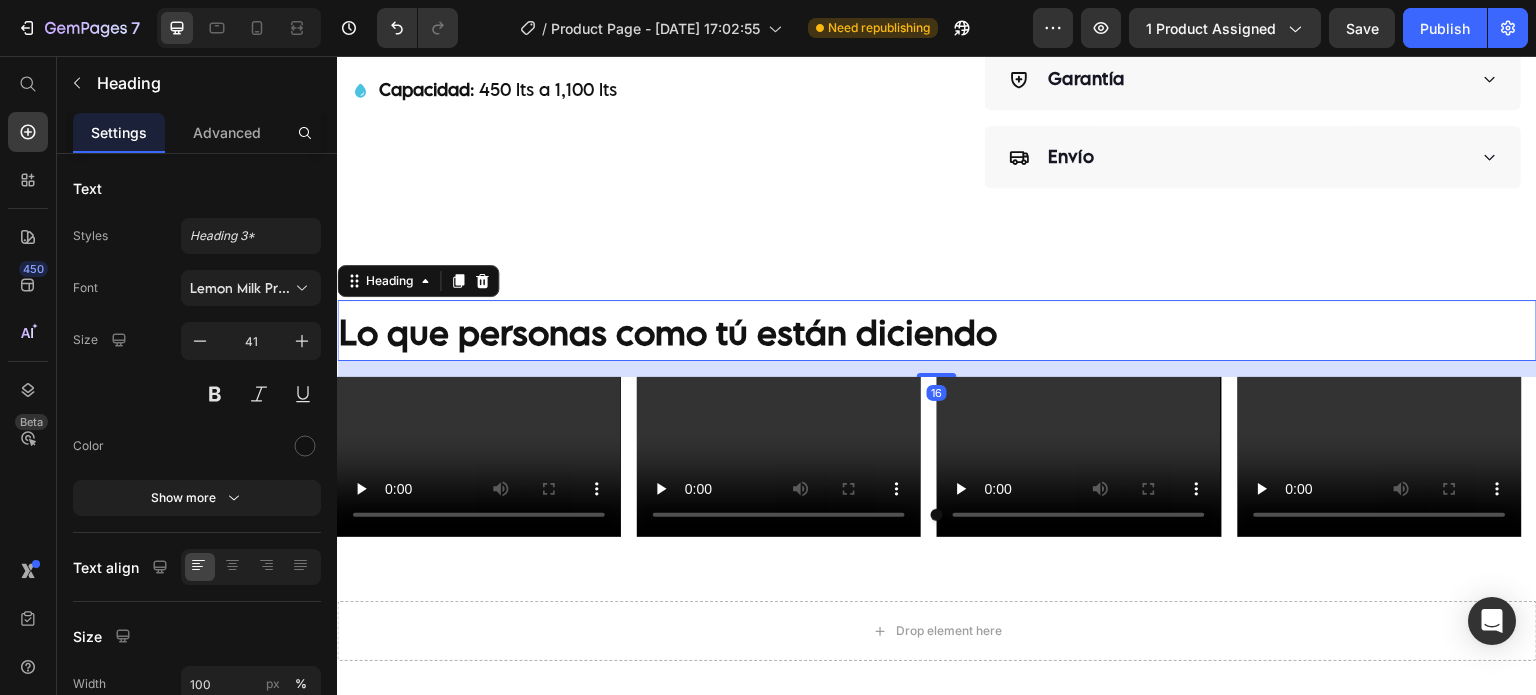 click on "16" at bounding box center (937, 369) 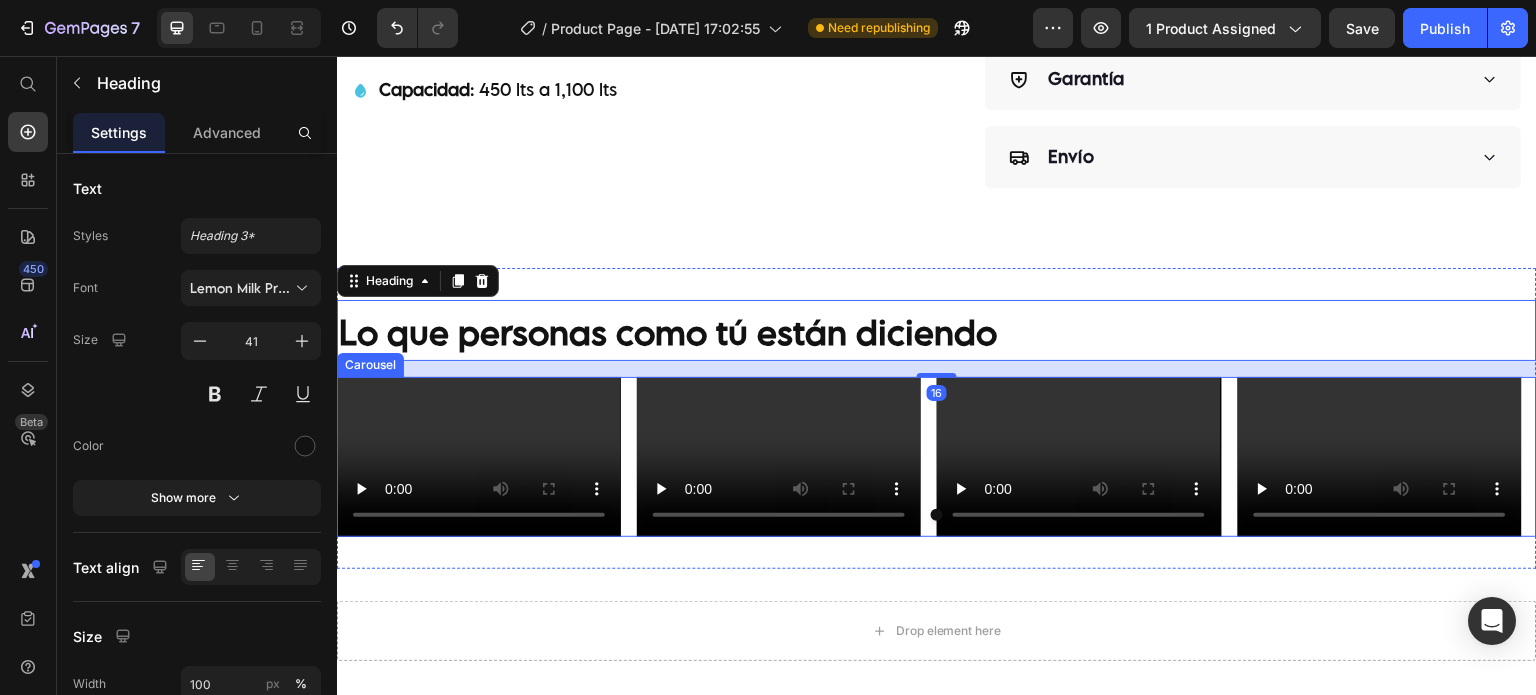 click on "Video Video Video Video" at bounding box center (937, 457) 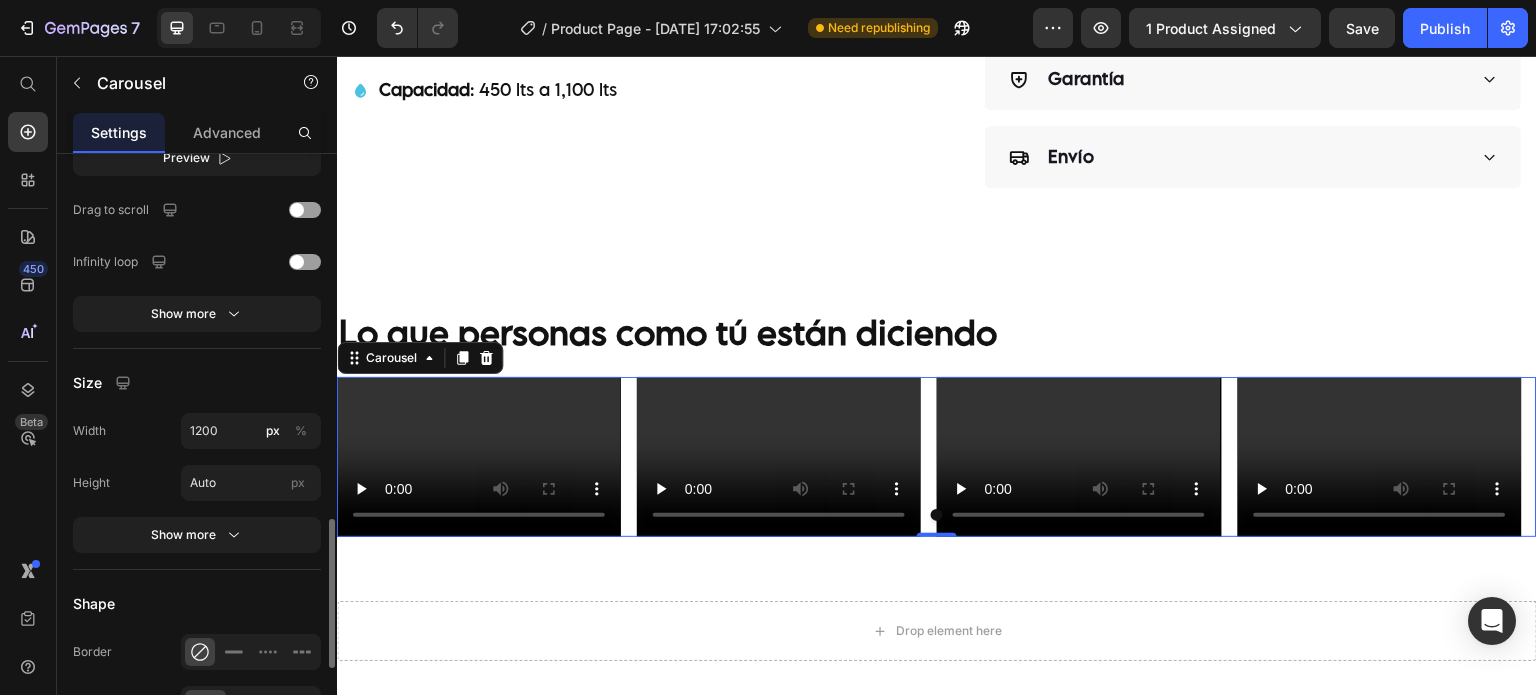 scroll, scrollTop: 1292, scrollLeft: 0, axis: vertical 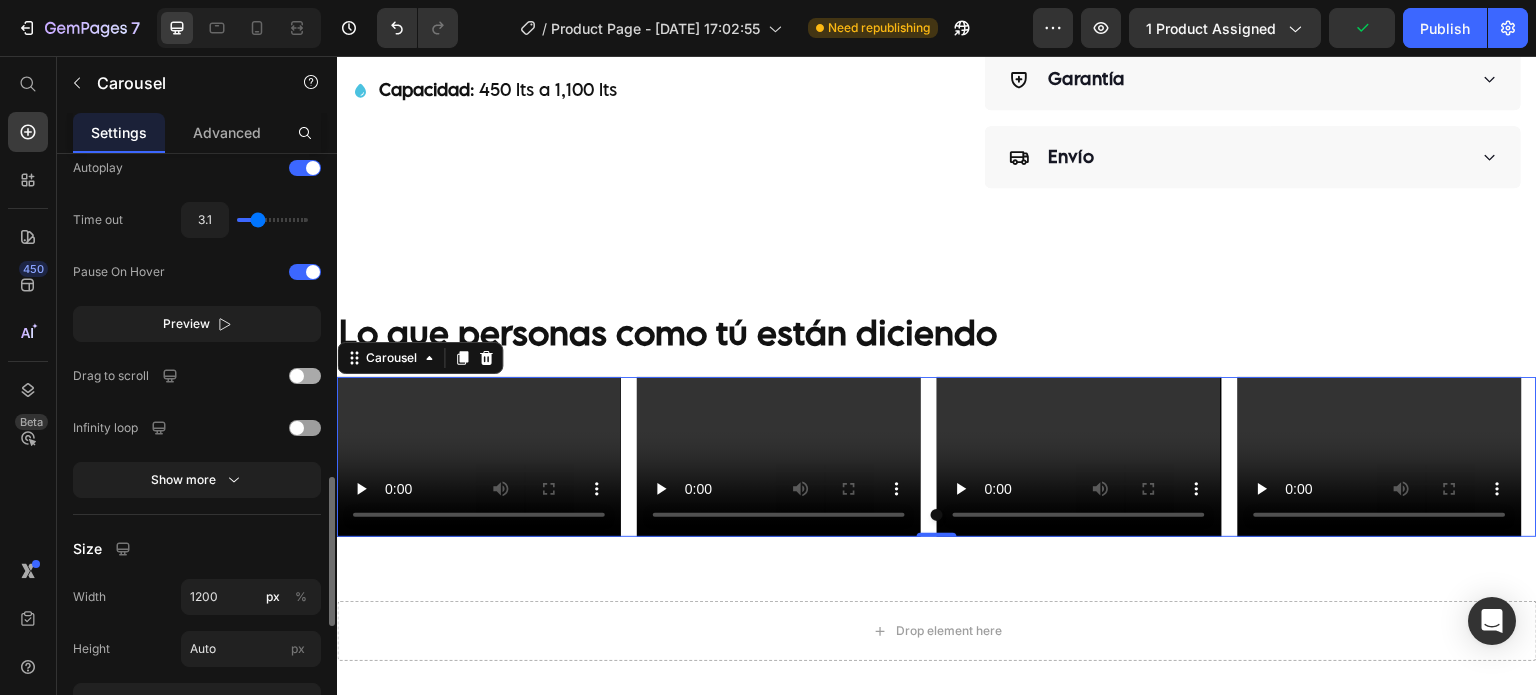 click on "Drag to scroll" 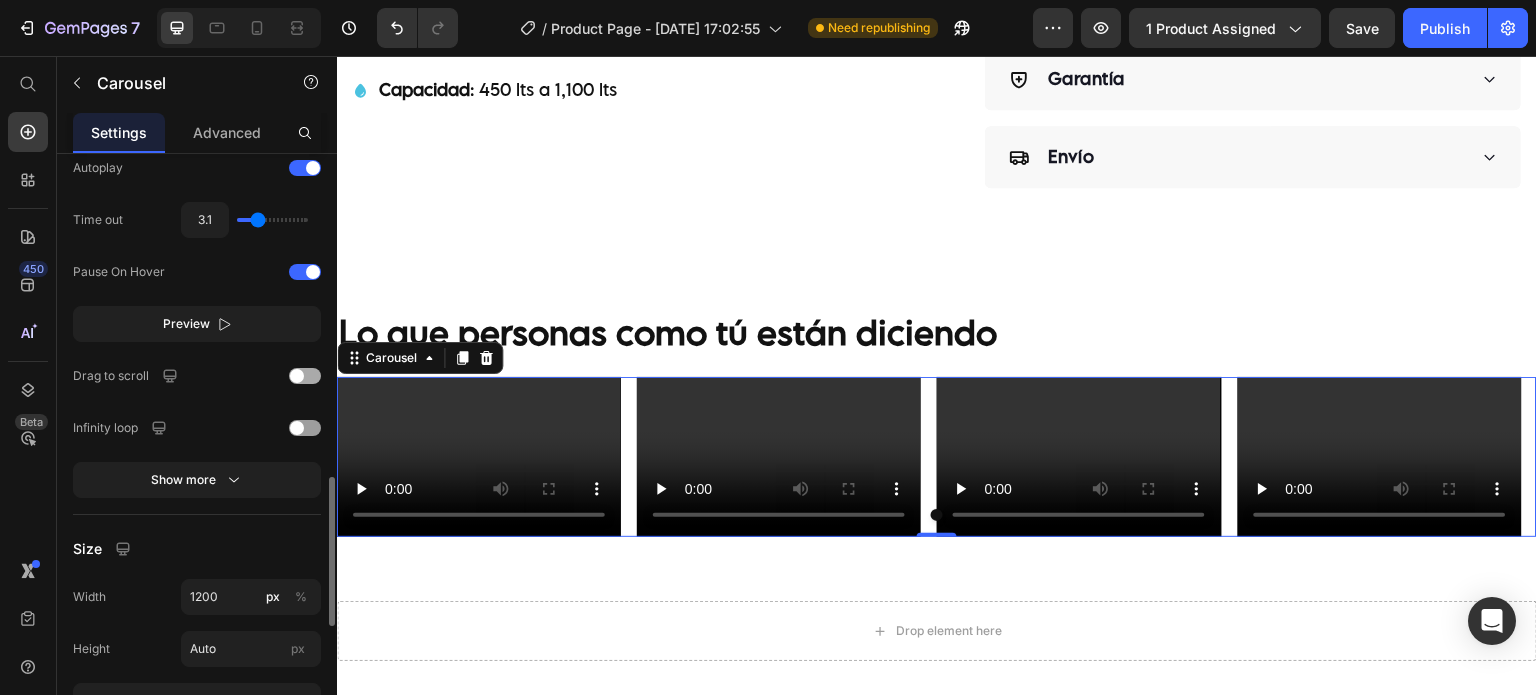 click at bounding box center (297, 376) 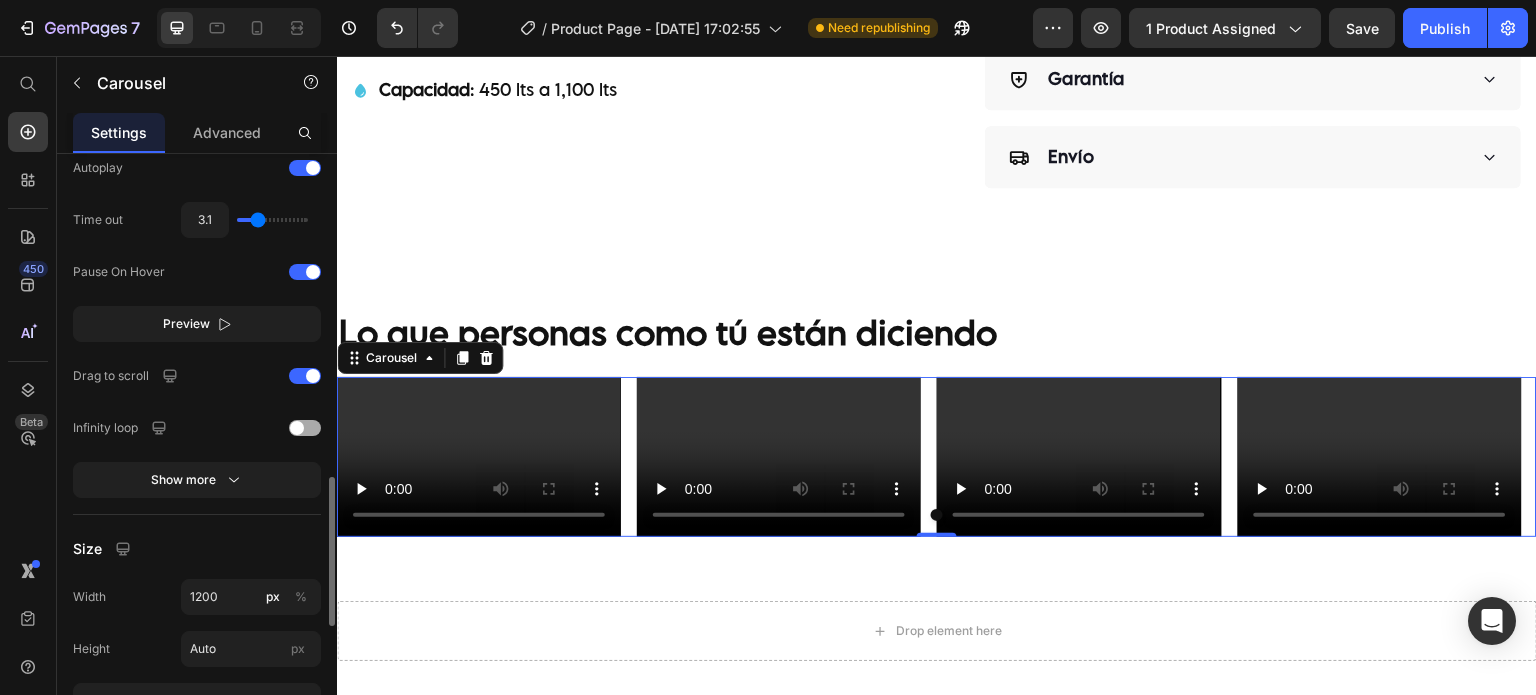 click at bounding box center (305, 428) 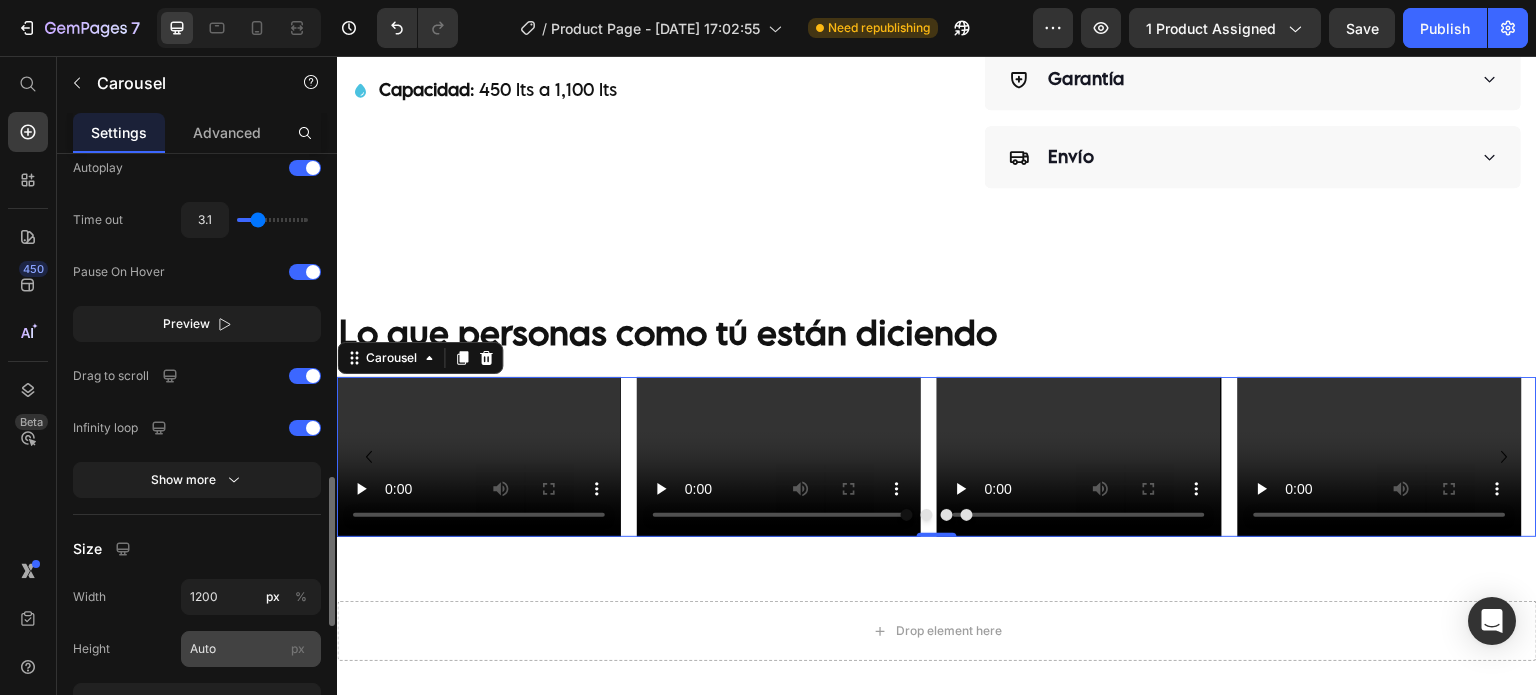 scroll, scrollTop: 1458, scrollLeft: 0, axis: vertical 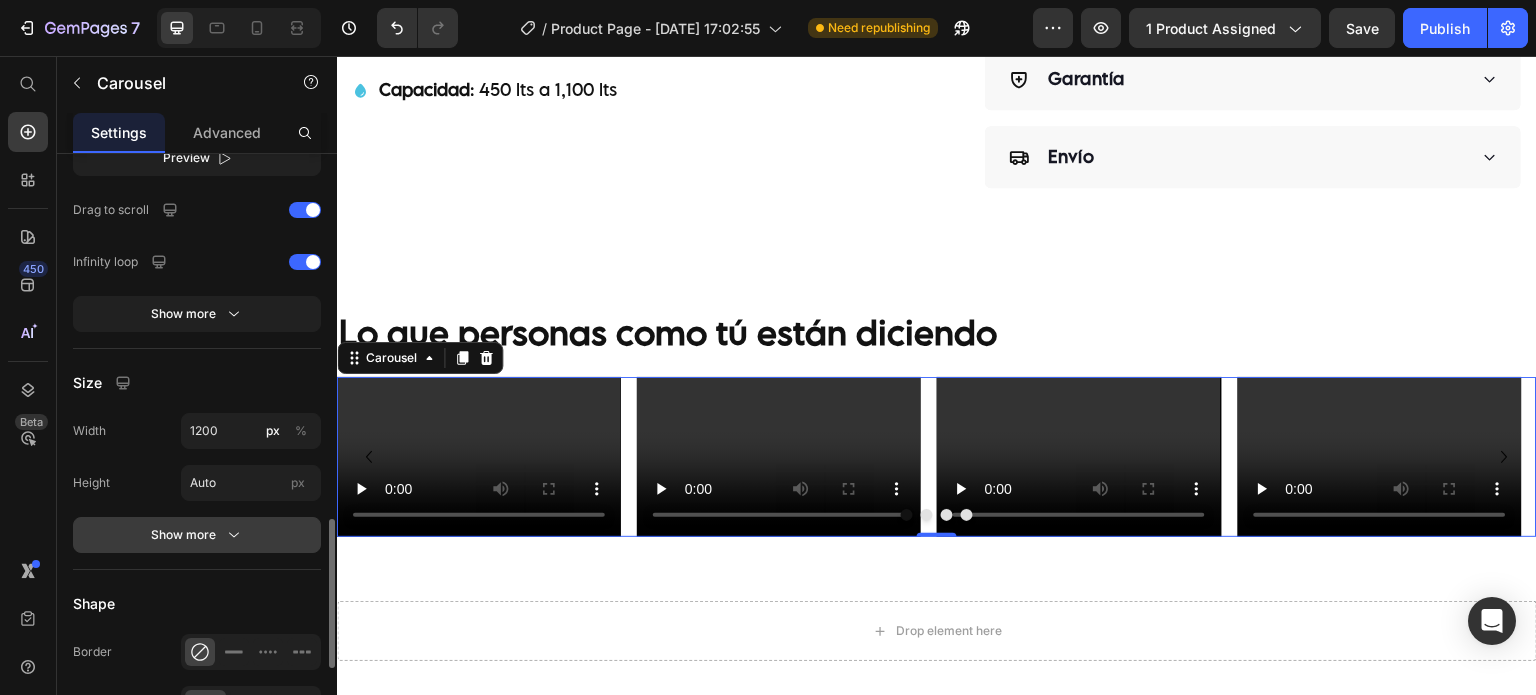 click on "Show more" at bounding box center (197, 535) 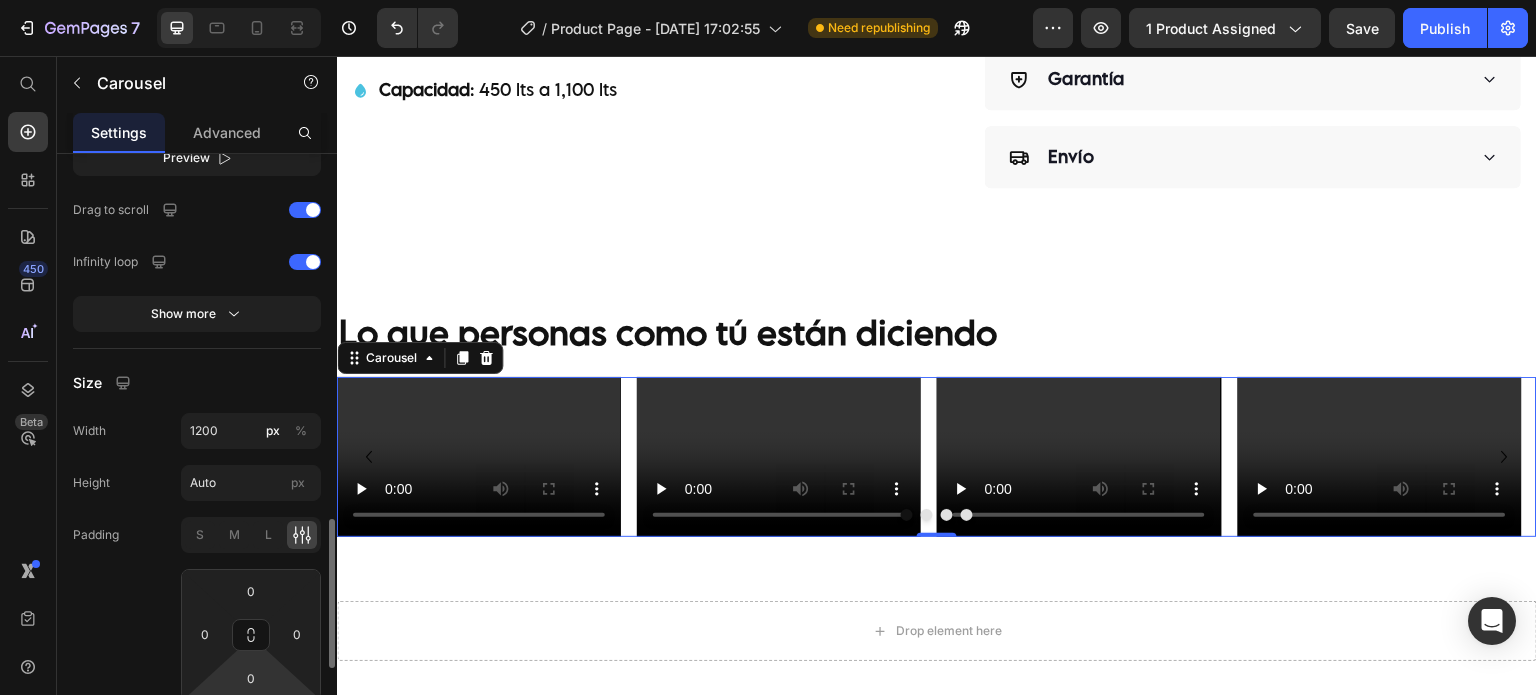 scroll, scrollTop: 1624, scrollLeft: 0, axis: vertical 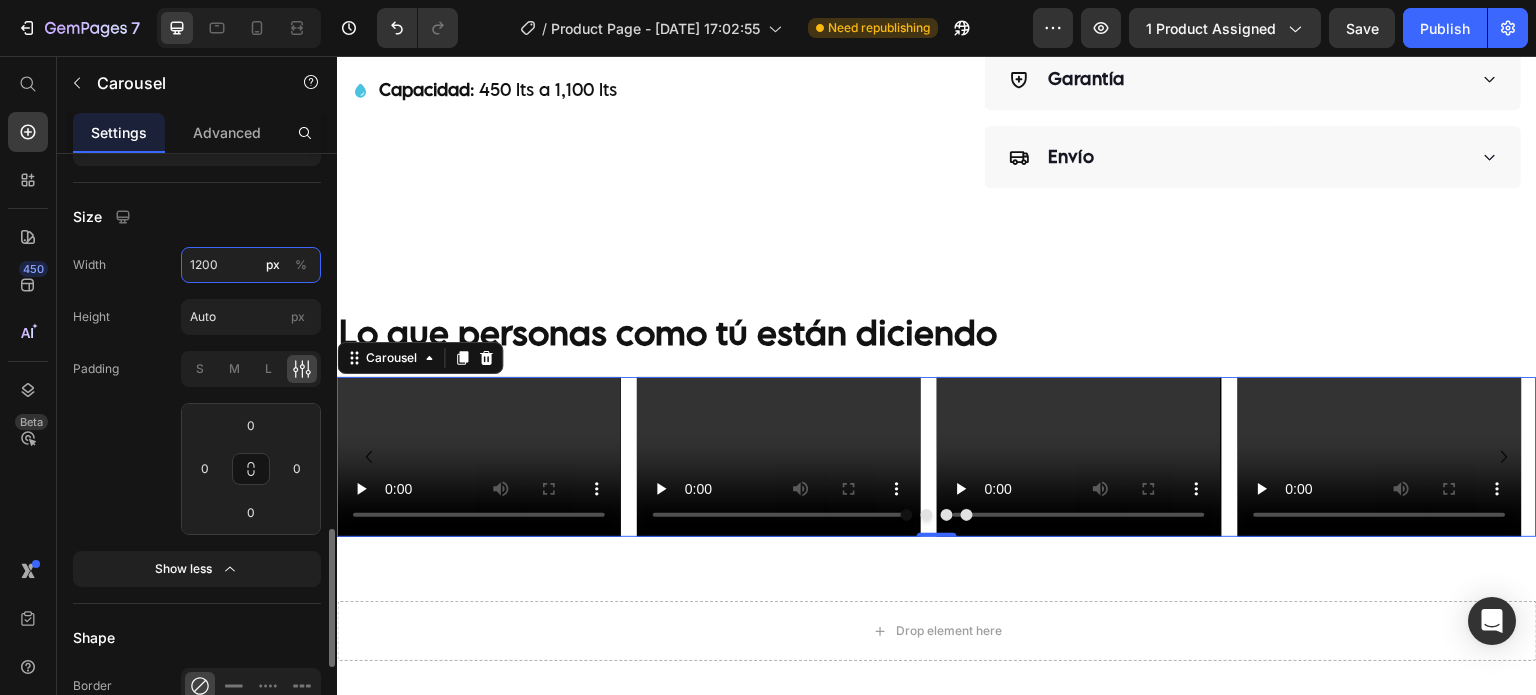 click on "1200" at bounding box center (251, 265) 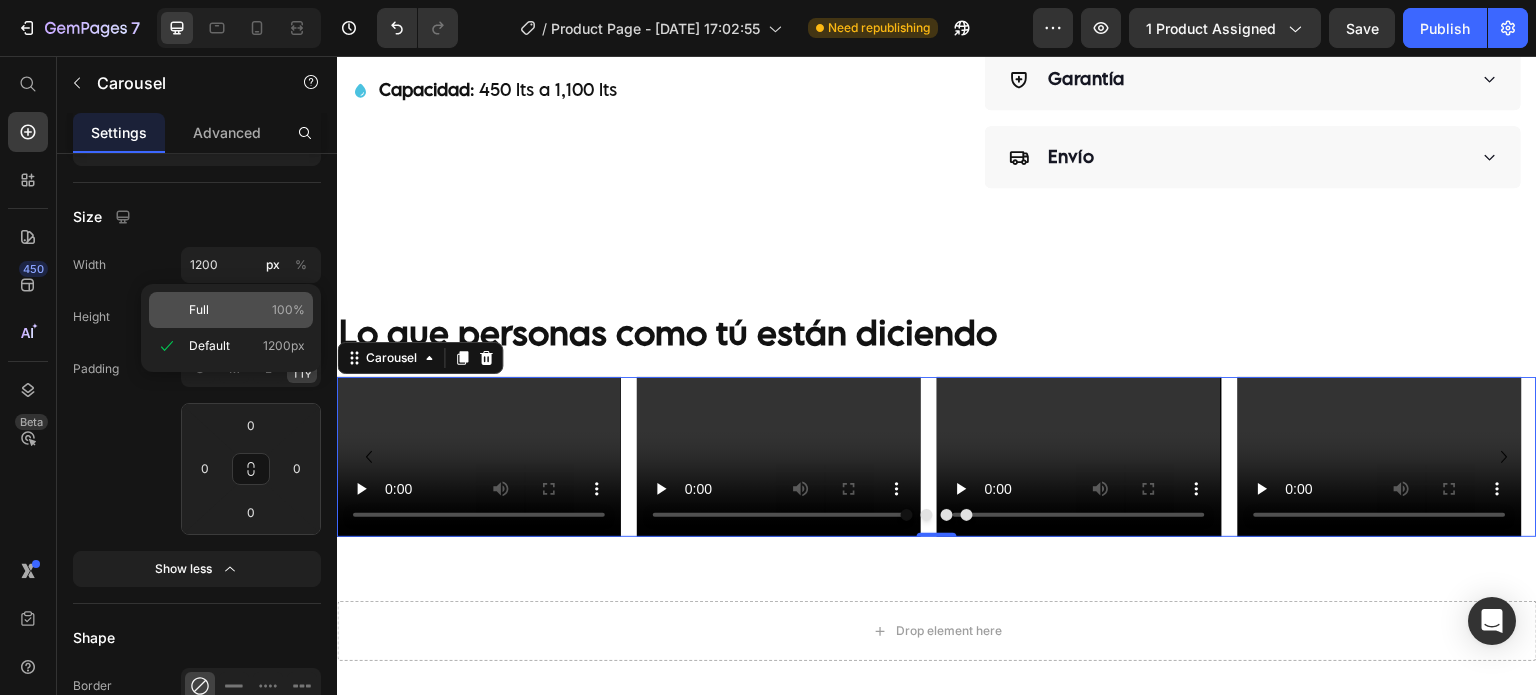 click on "Full 100%" 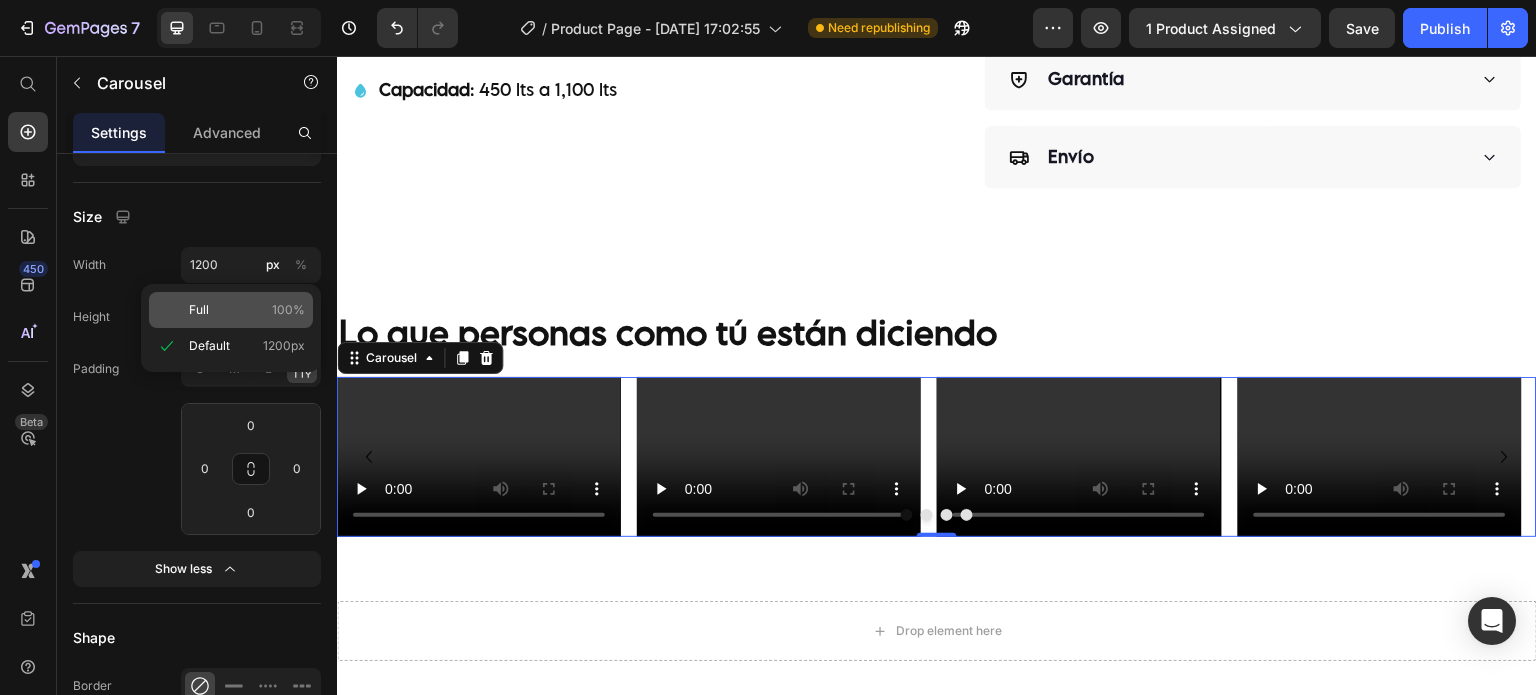 type on "100" 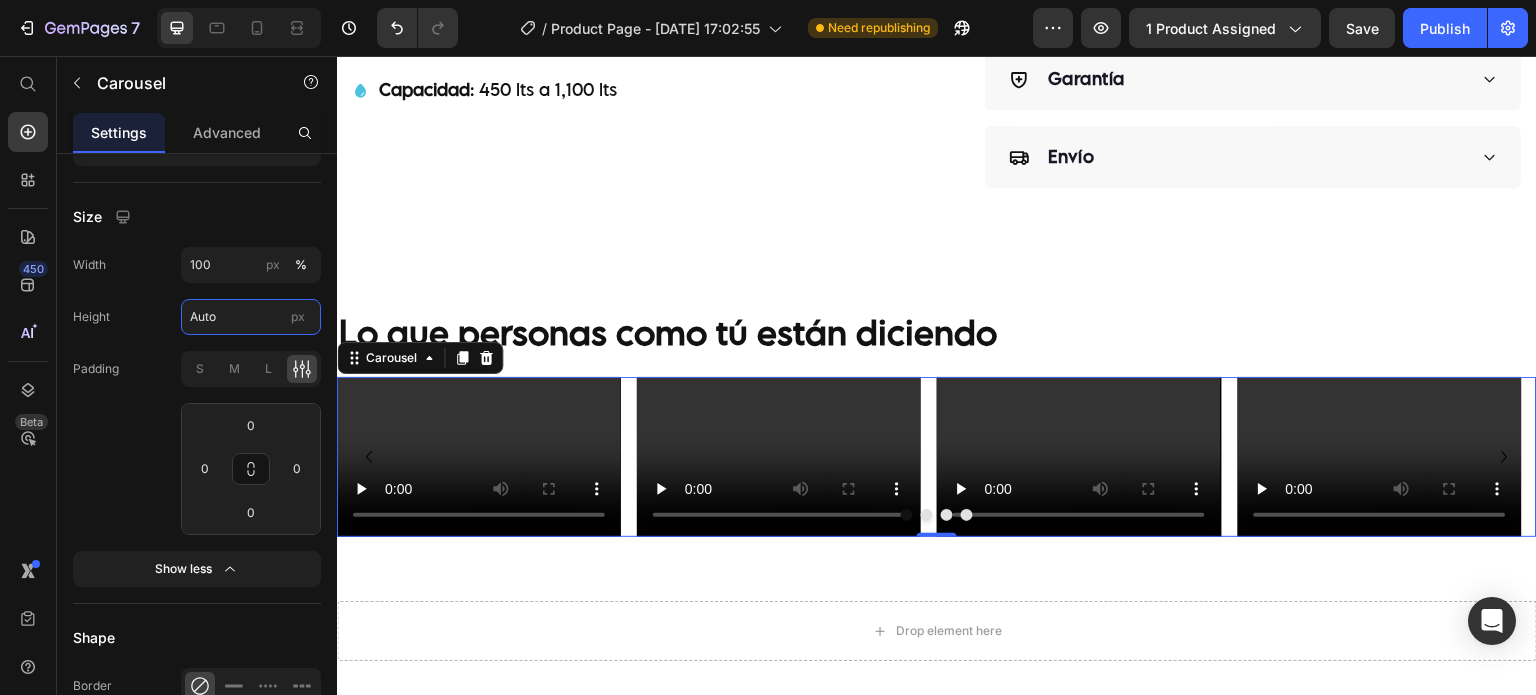 click on "Auto" at bounding box center (251, 317) 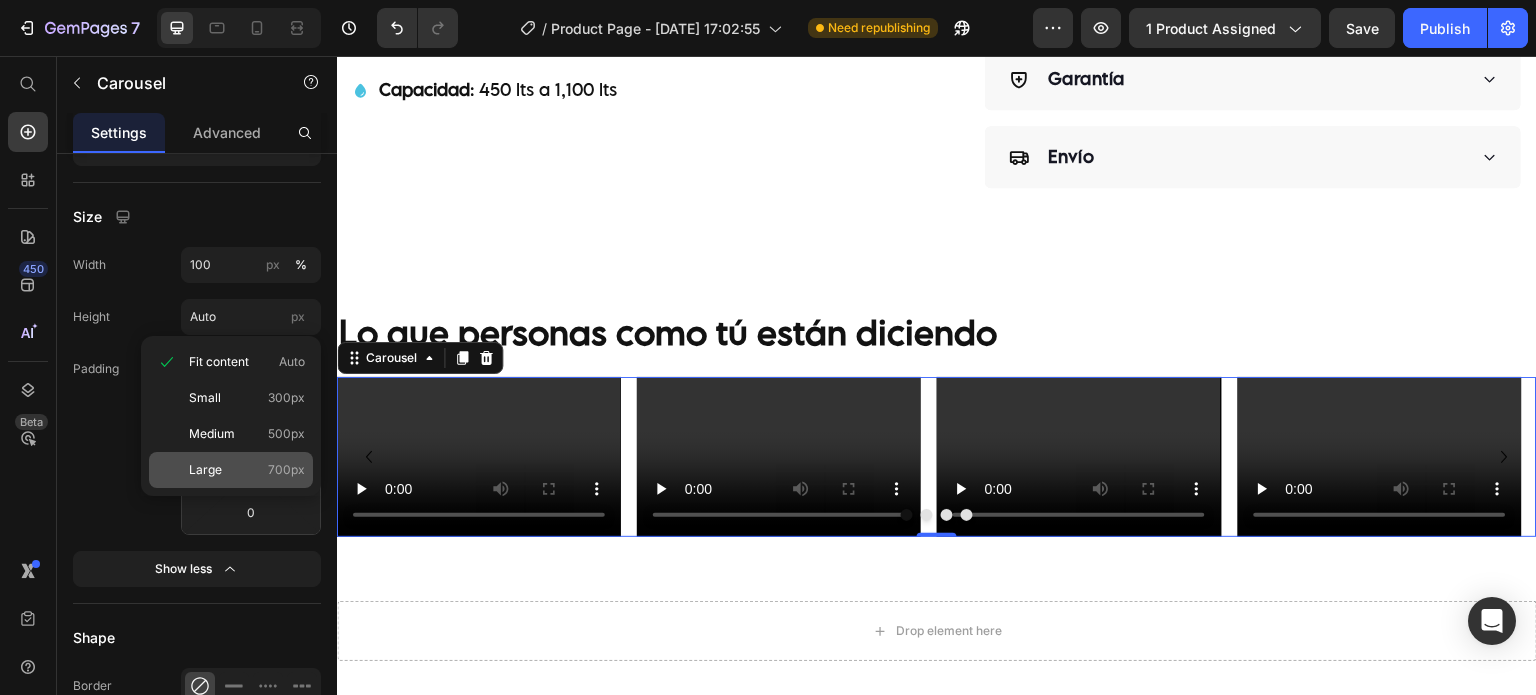 click on "Large 700px" 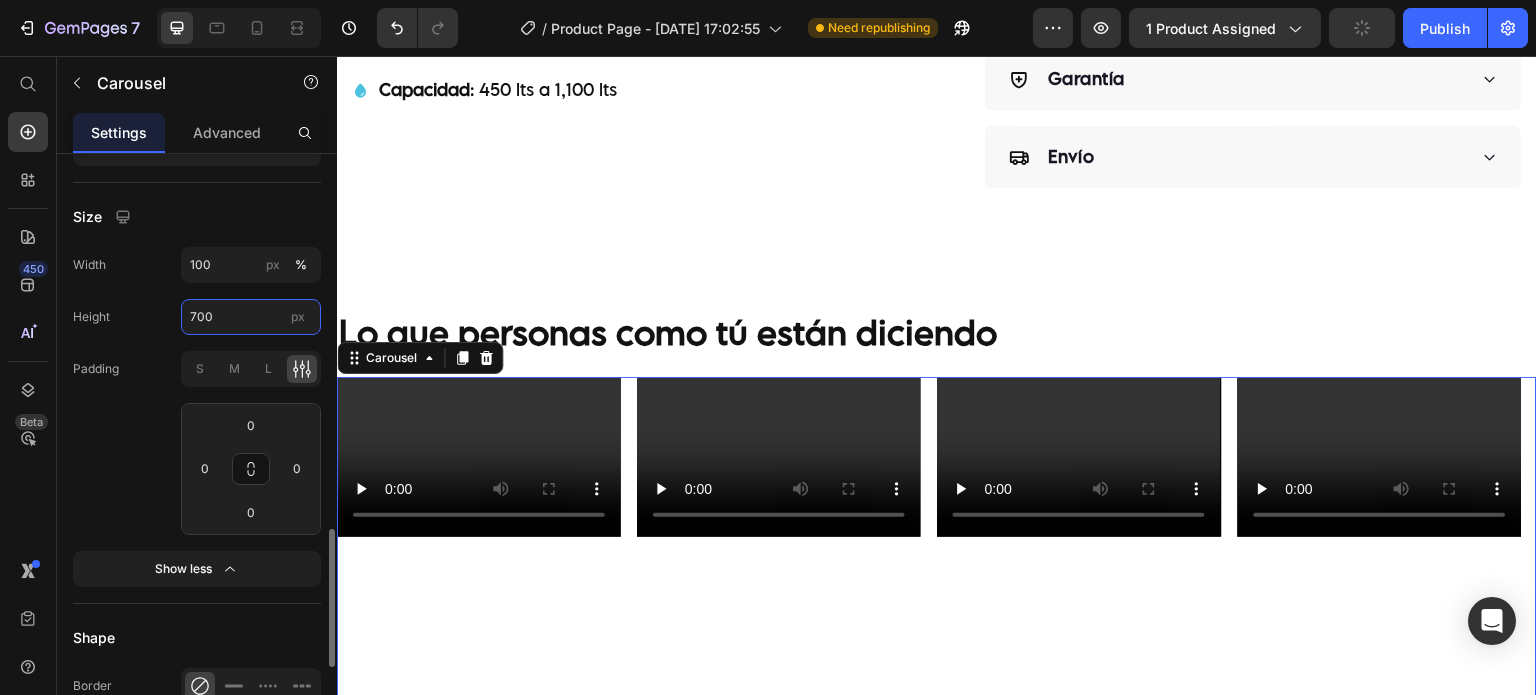 click on "700" at bounding box center (251, 317) 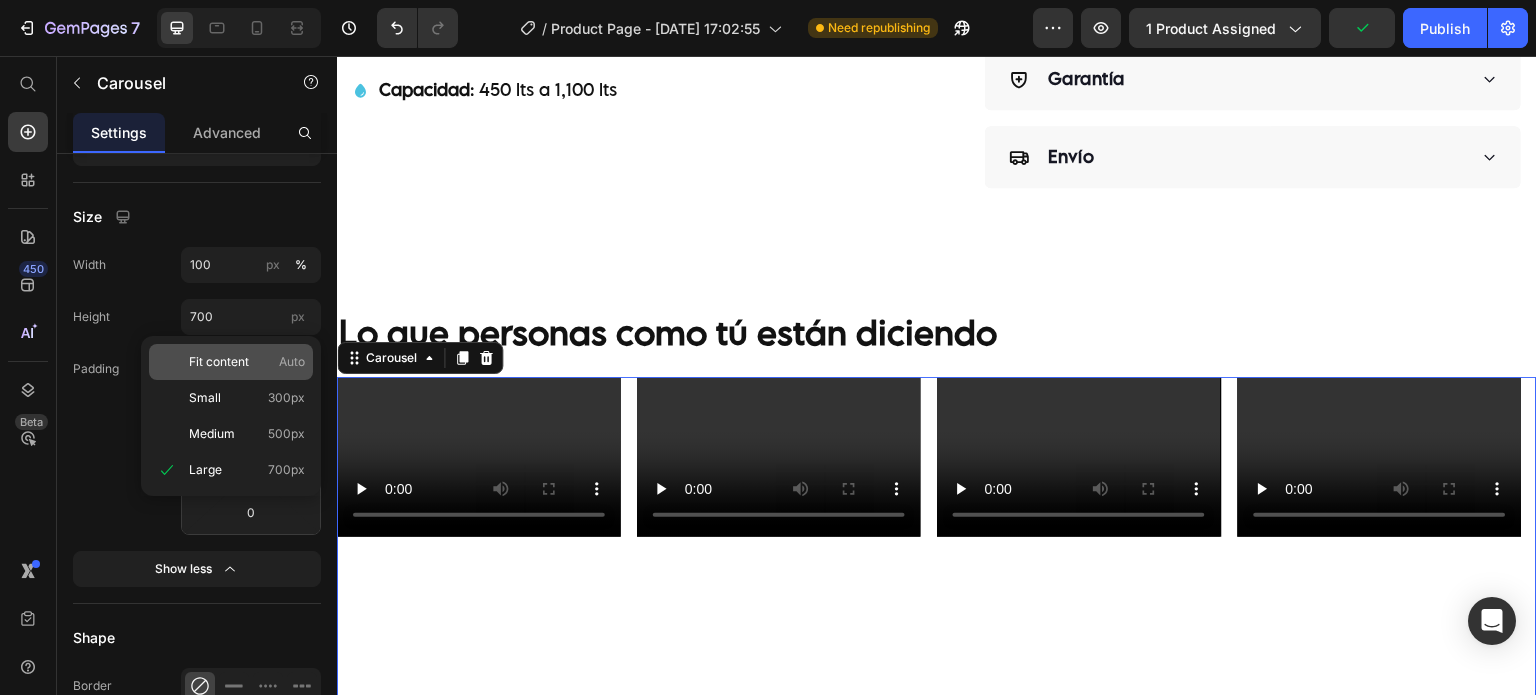 click on "Fit content Auto" 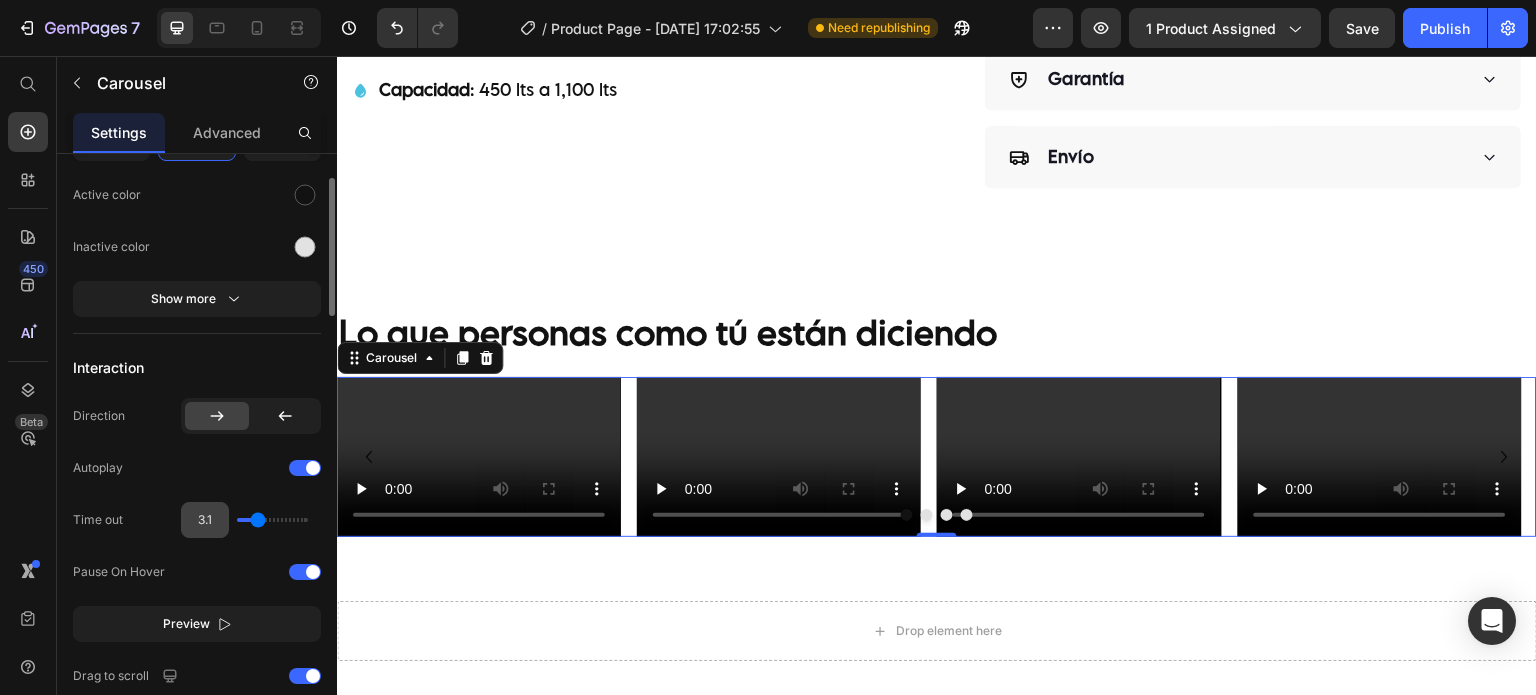 scroll, scrollTop: 826, scrollLeft: 0, axis: vertical 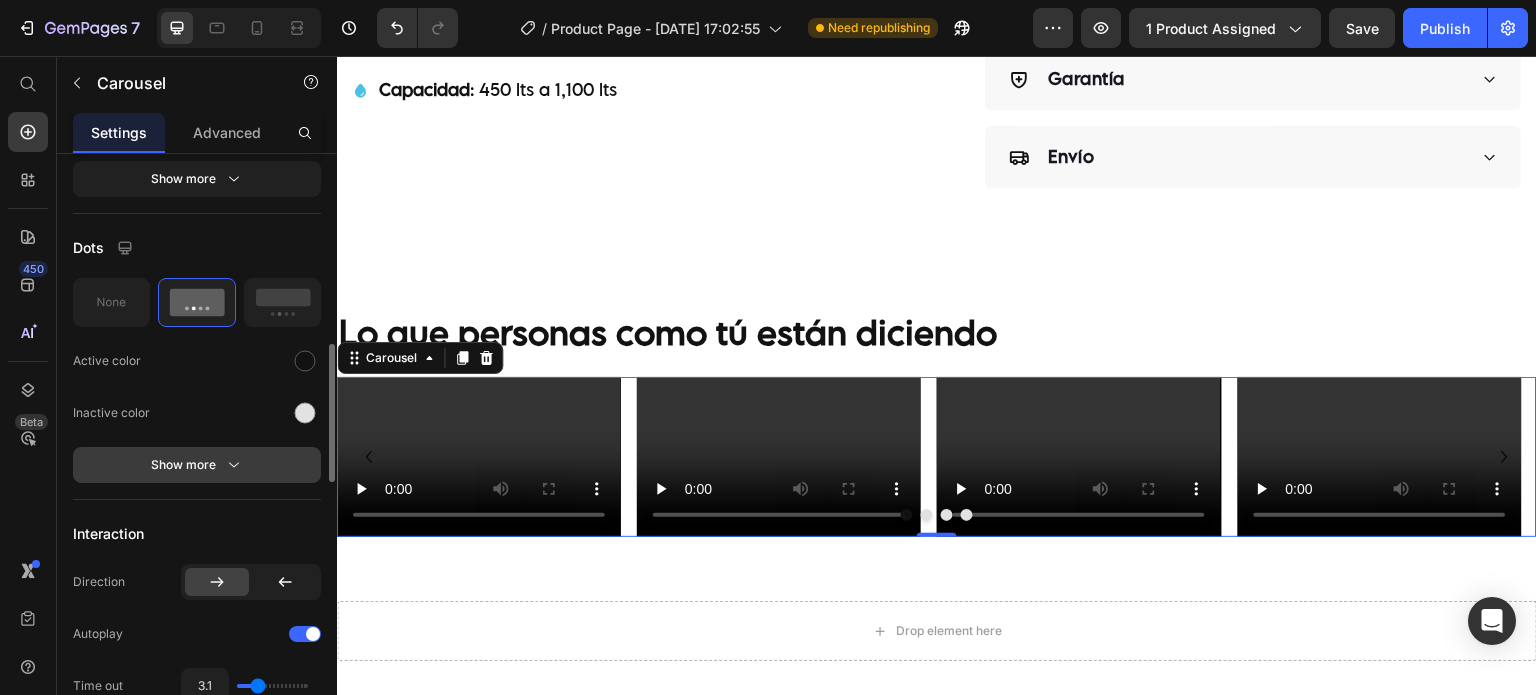 click 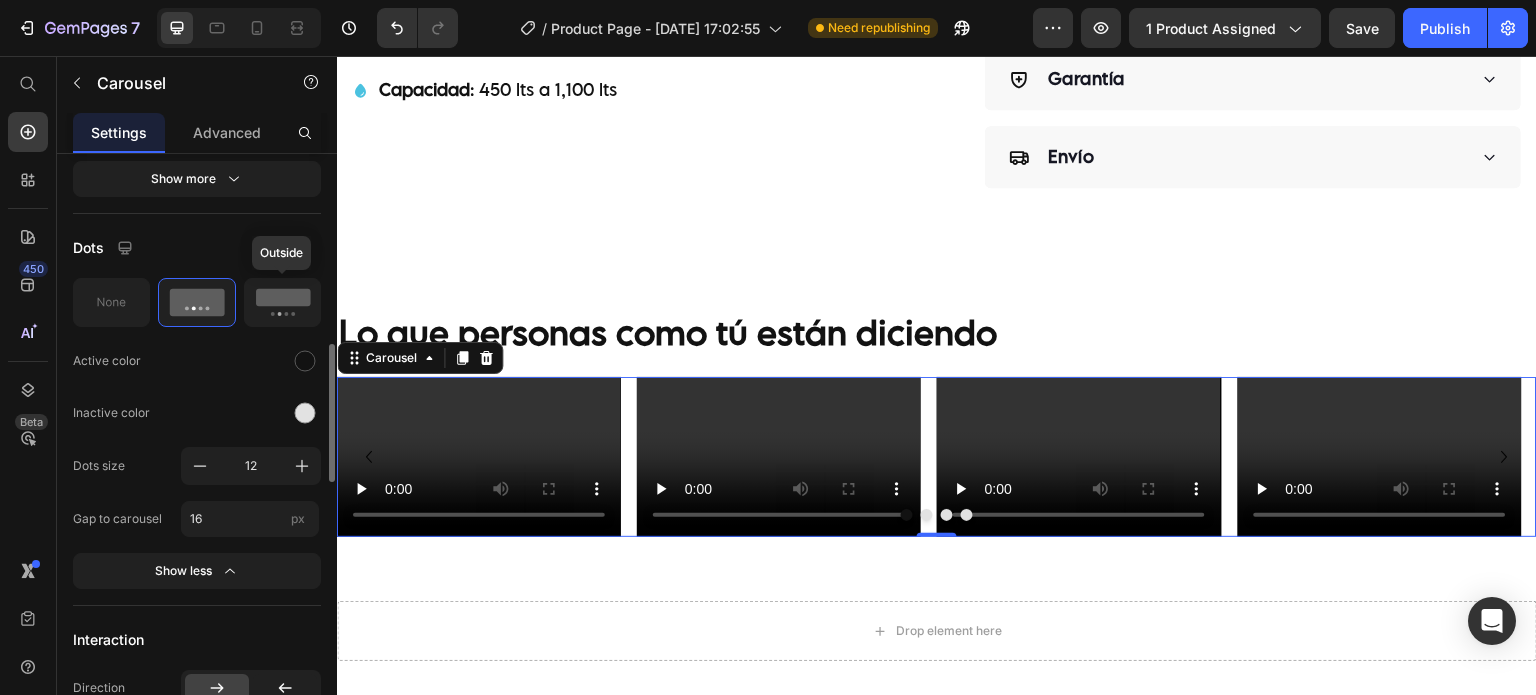 click 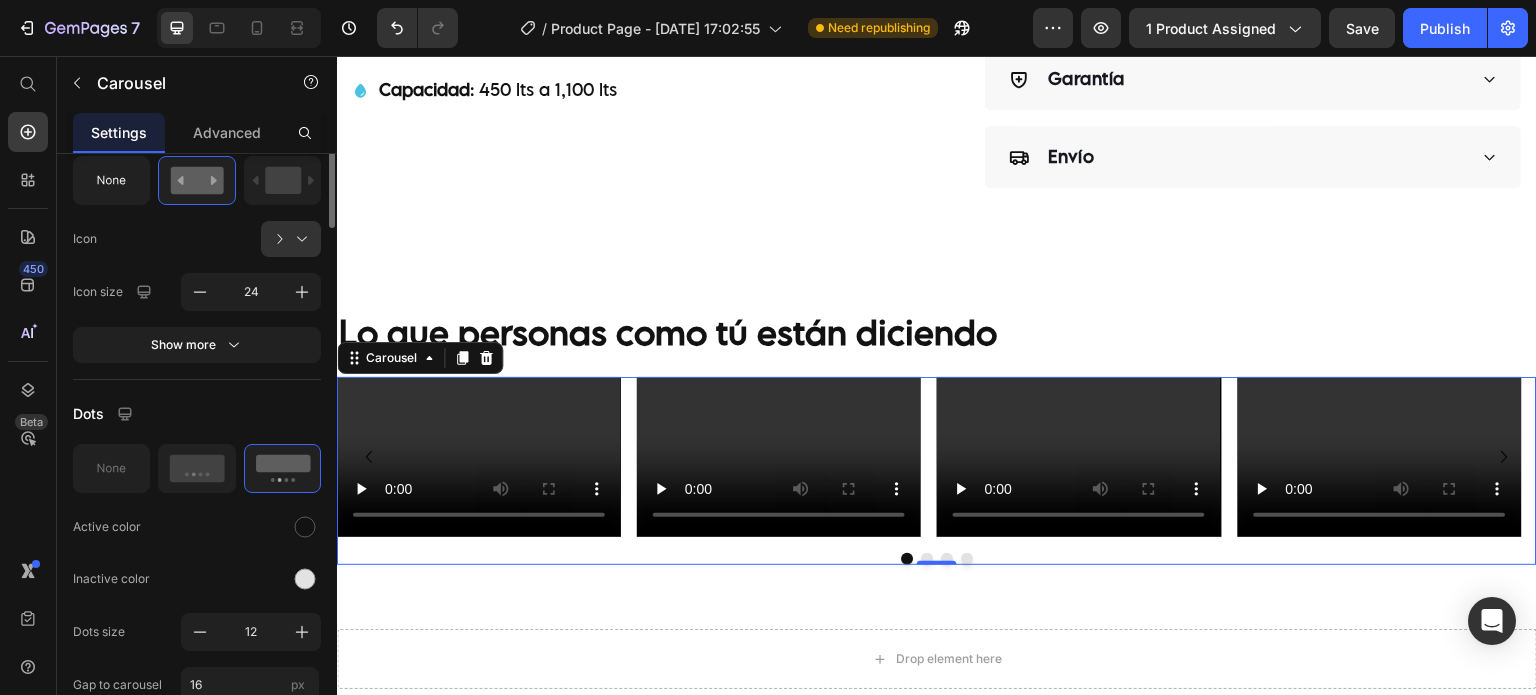 scroll, scrollTop: 493, scrollLeft: 0, axis: vertical 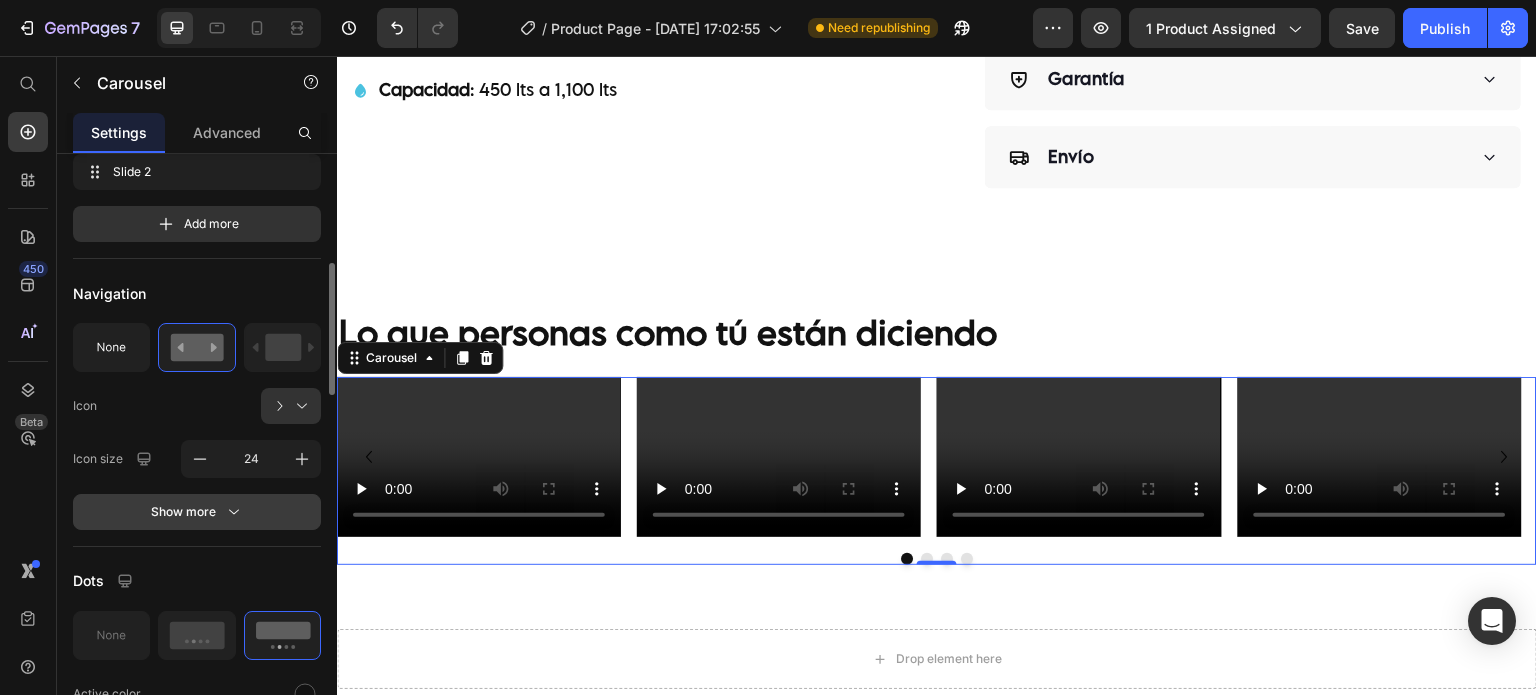 click 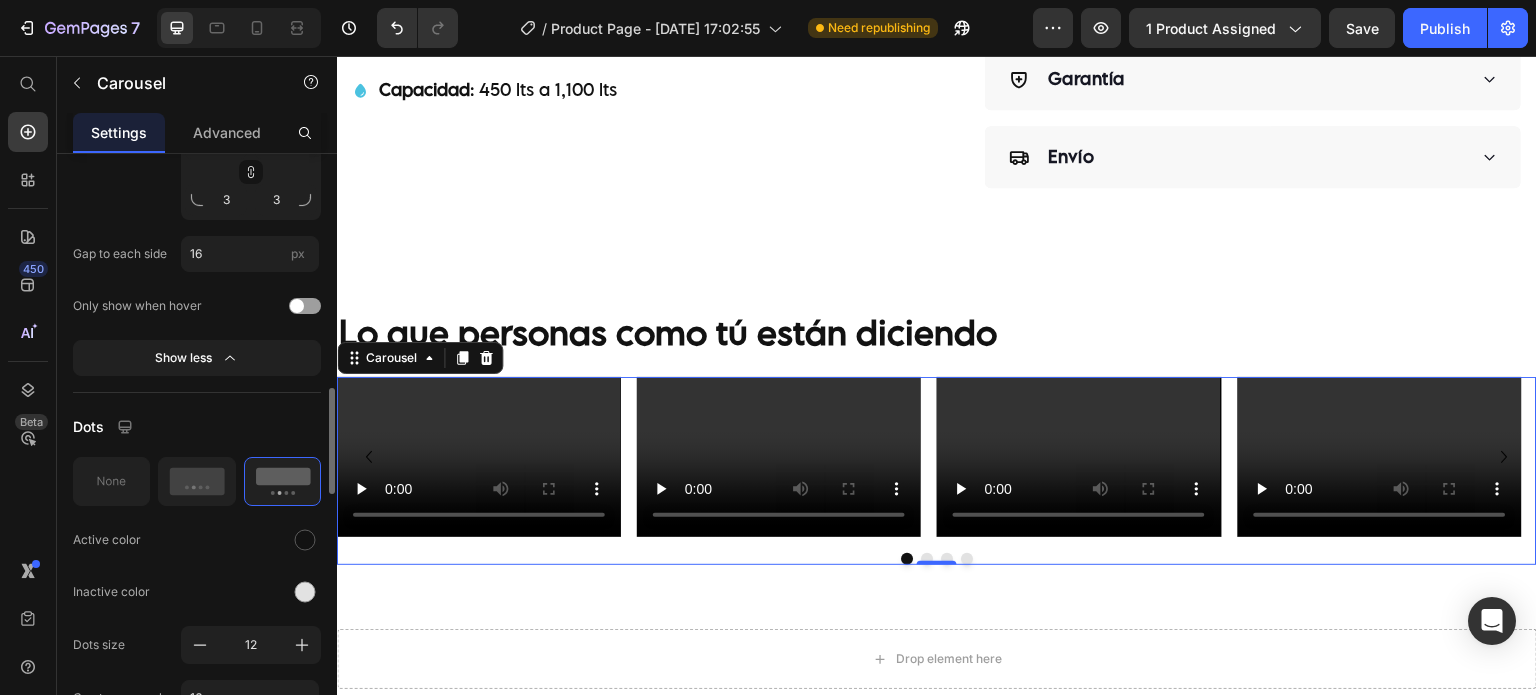 scroll, scrollTop: 1492, scrollLeft: 0, axis: vertical 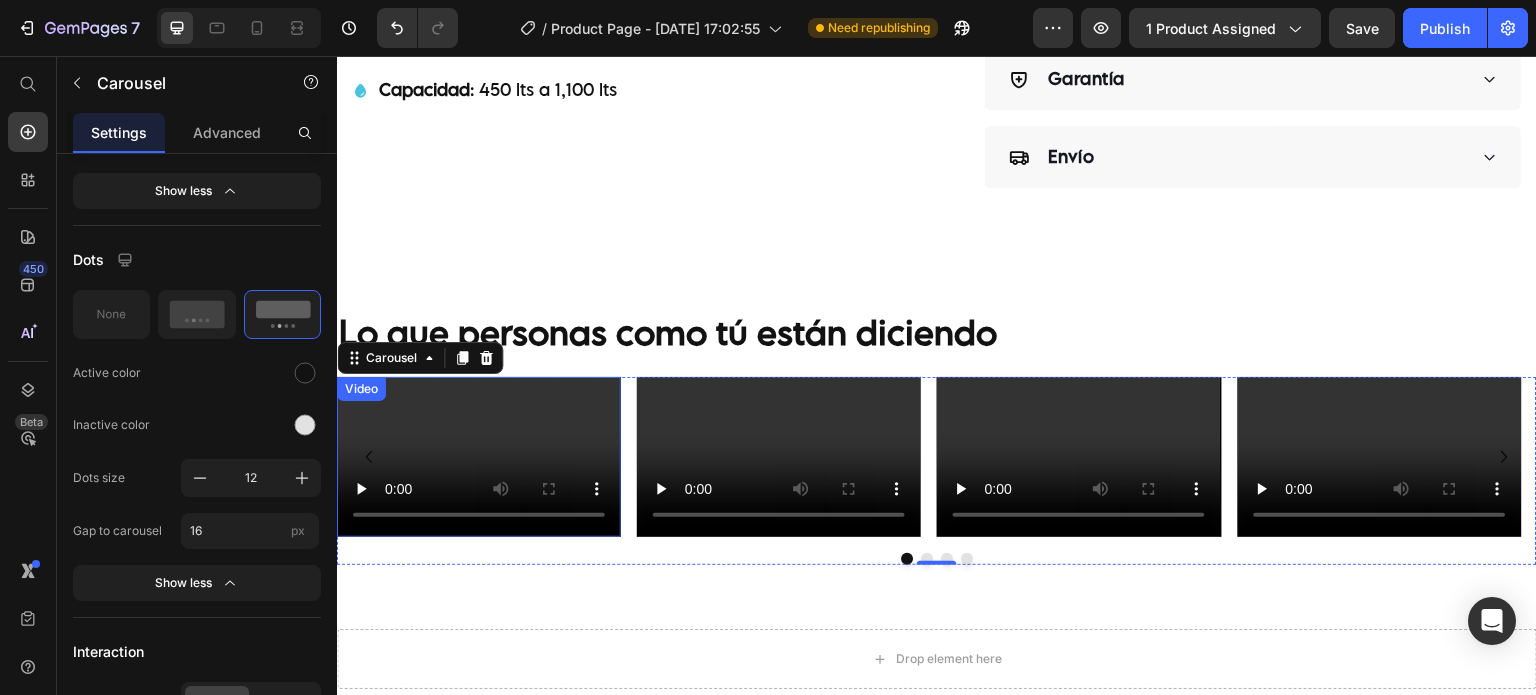 click at bounding box center [479, 457] 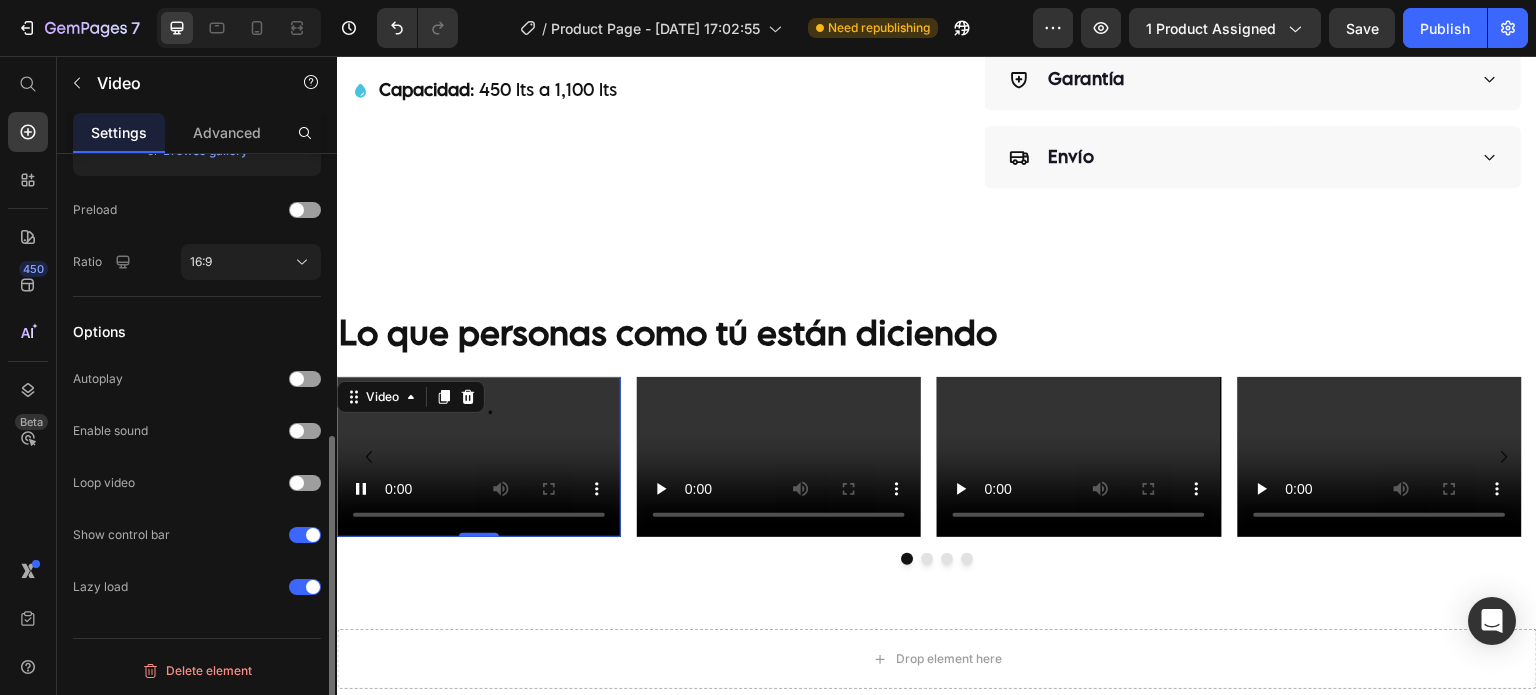 scroll, scrollTop: 364, scrollLeft: 0, axis: vertical 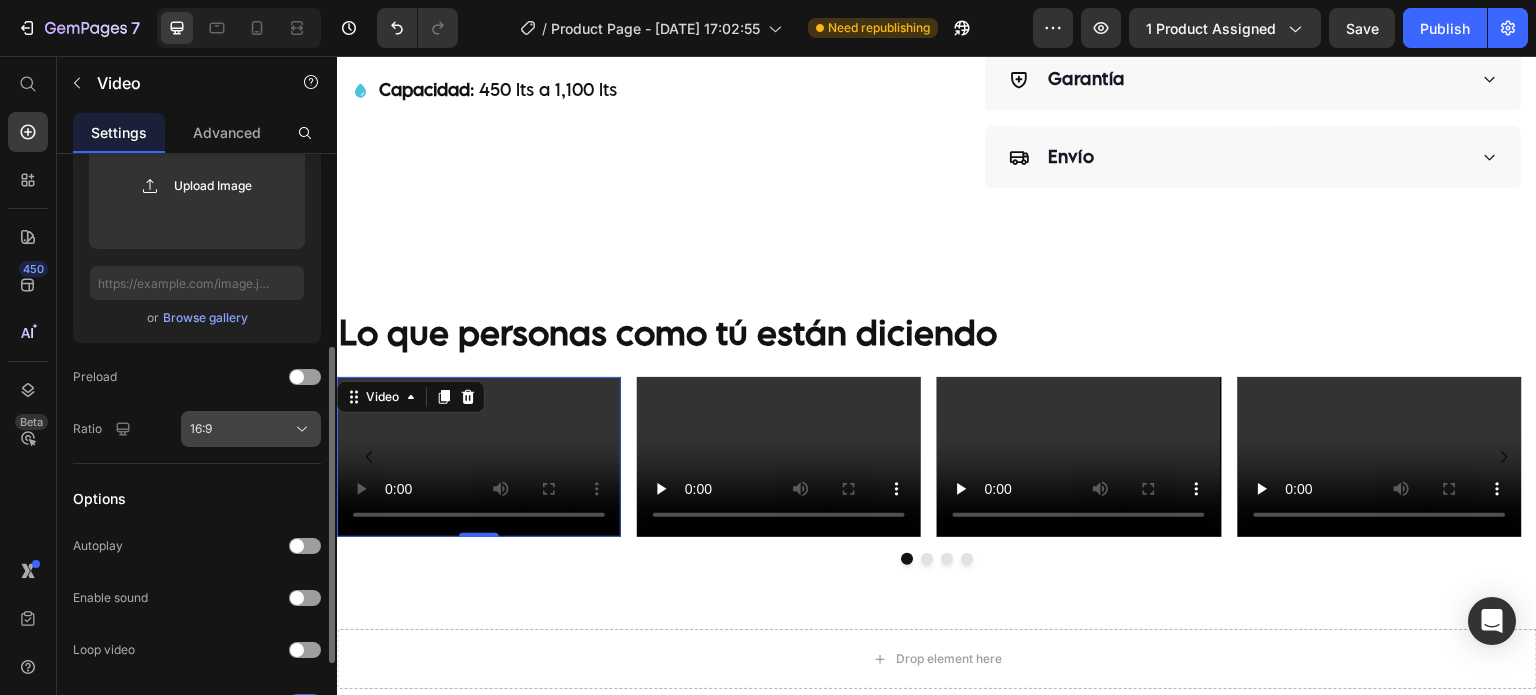 click on "16:9" 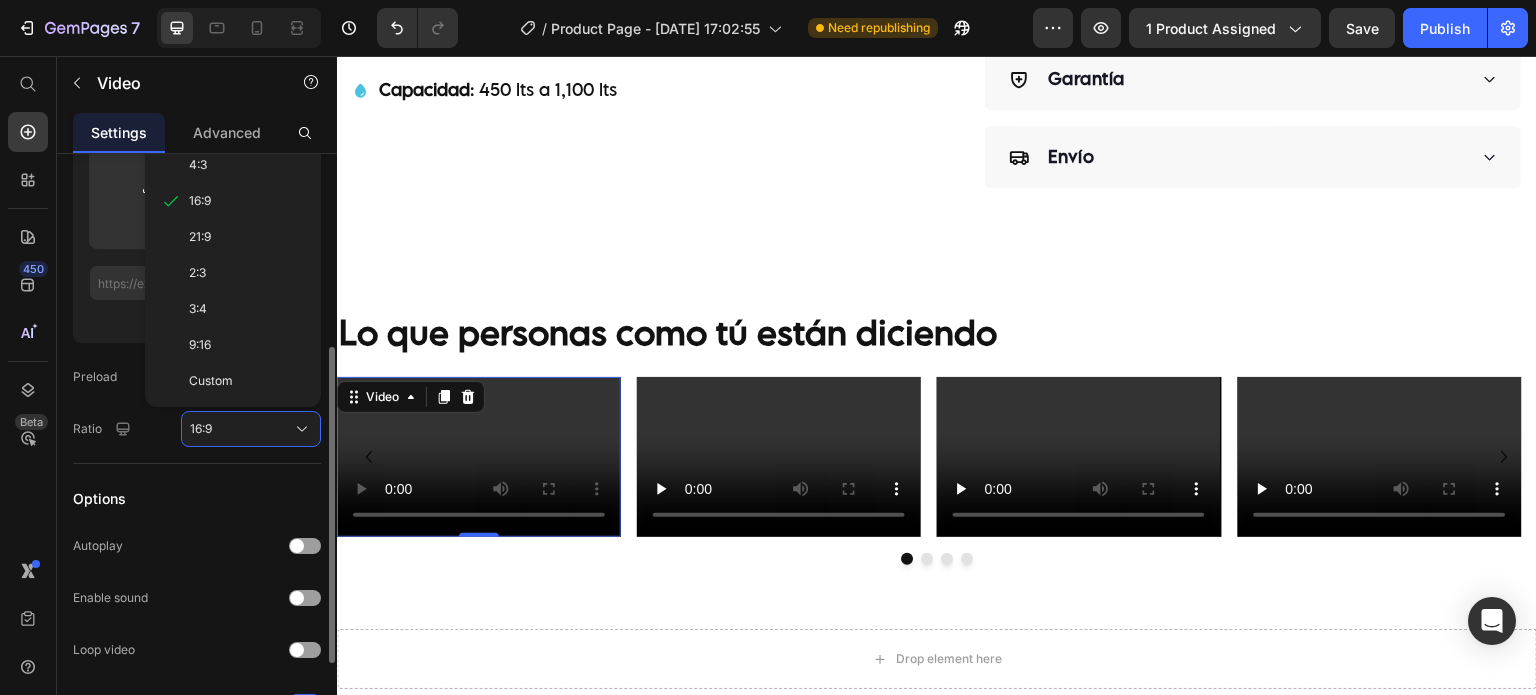 scroll, scrollTop: 198, scrollLeft: 0, axis: vertical 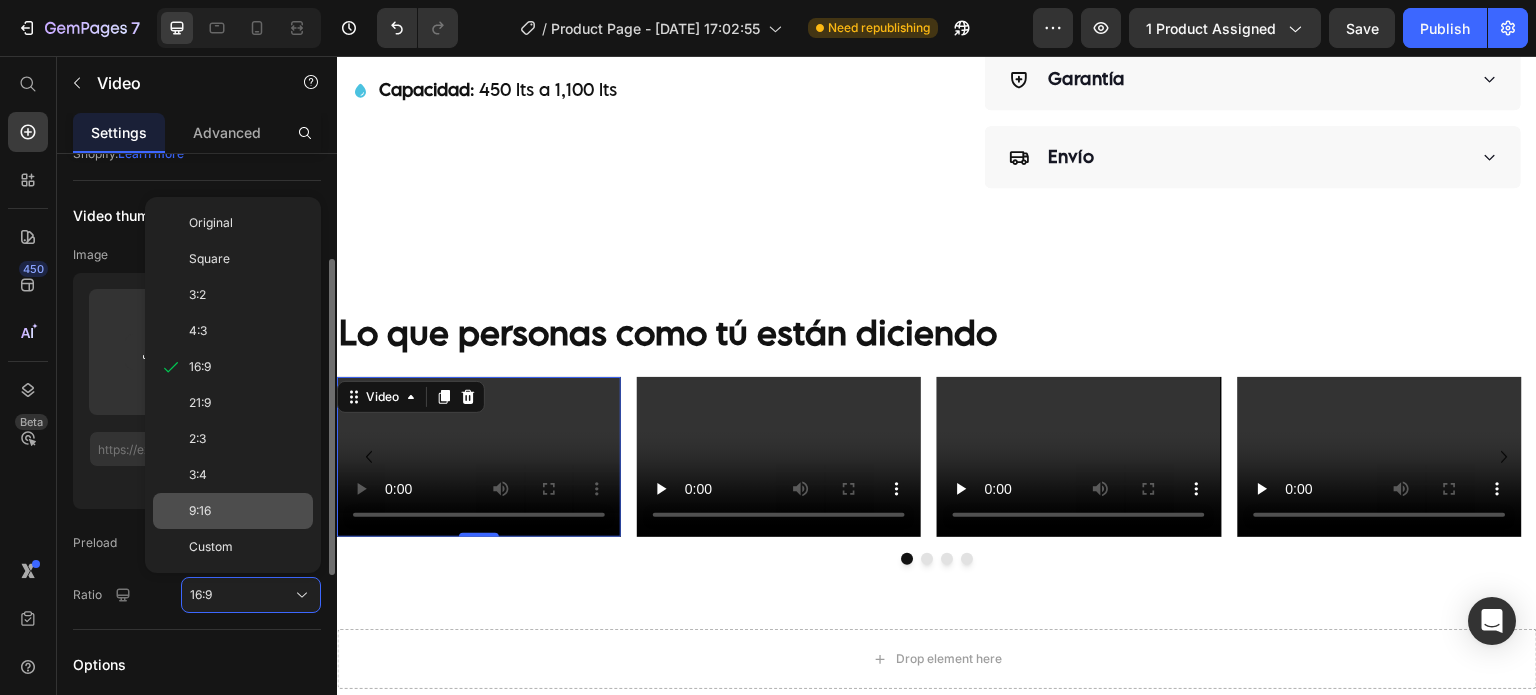 click on "9:16" 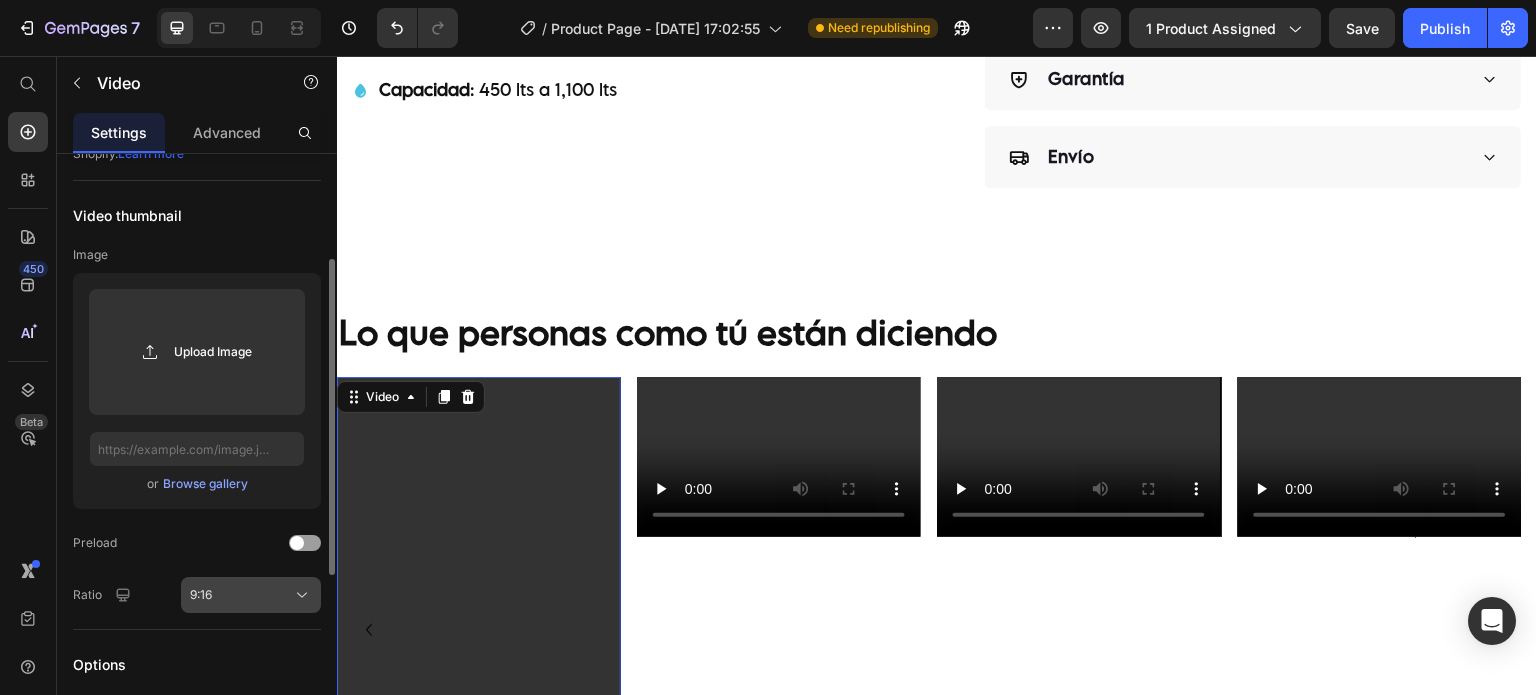 click on "9:16" at bounding box center [251, 595] 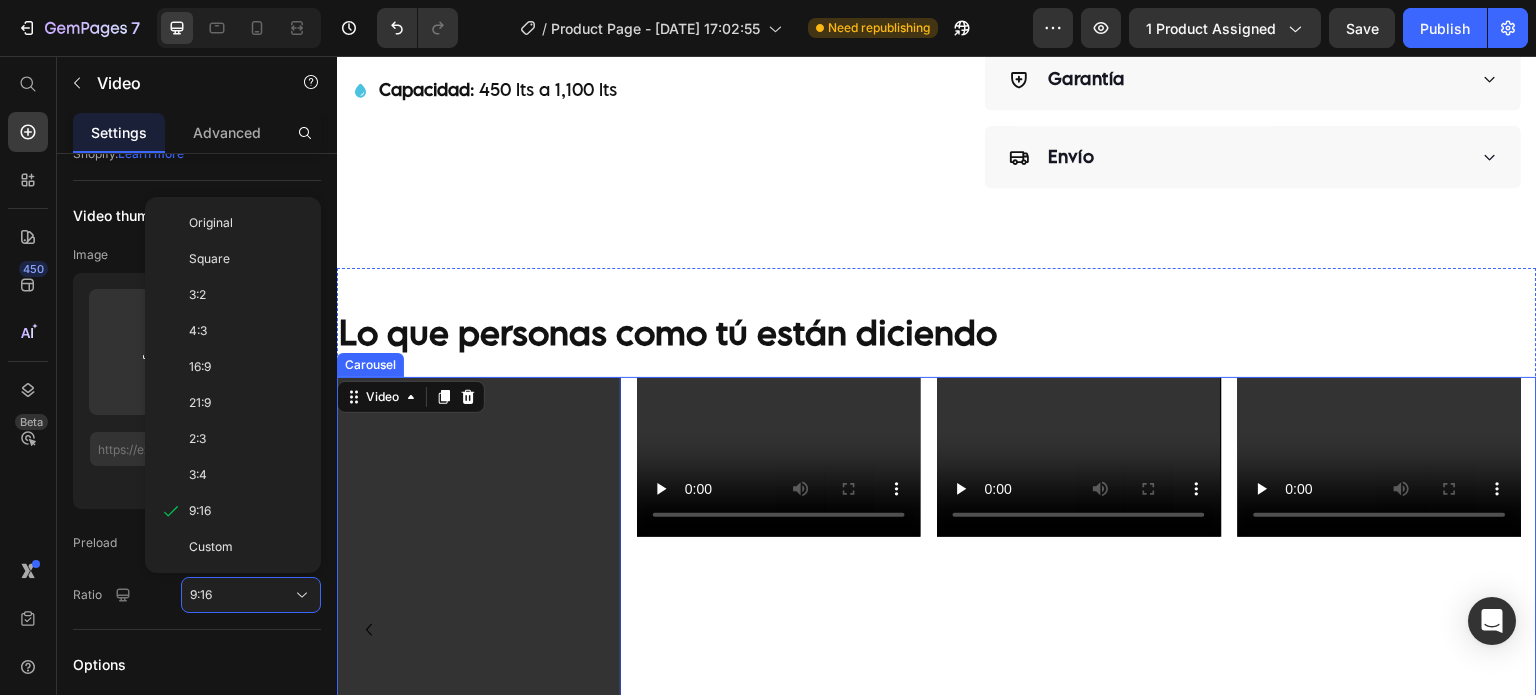 click on "Video" at bounding box center (779, 629) 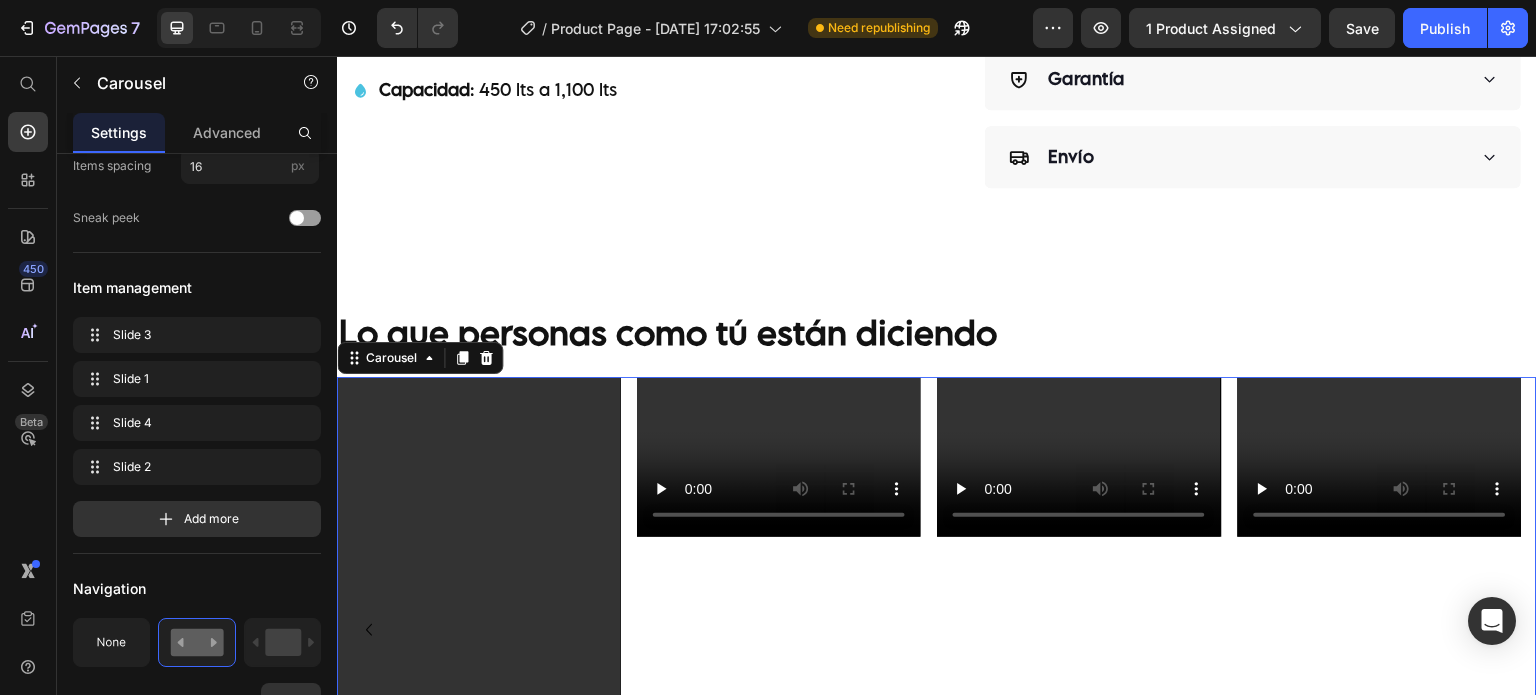 scroll, scrollTop: 0, scrollLeft: 0, axis: both 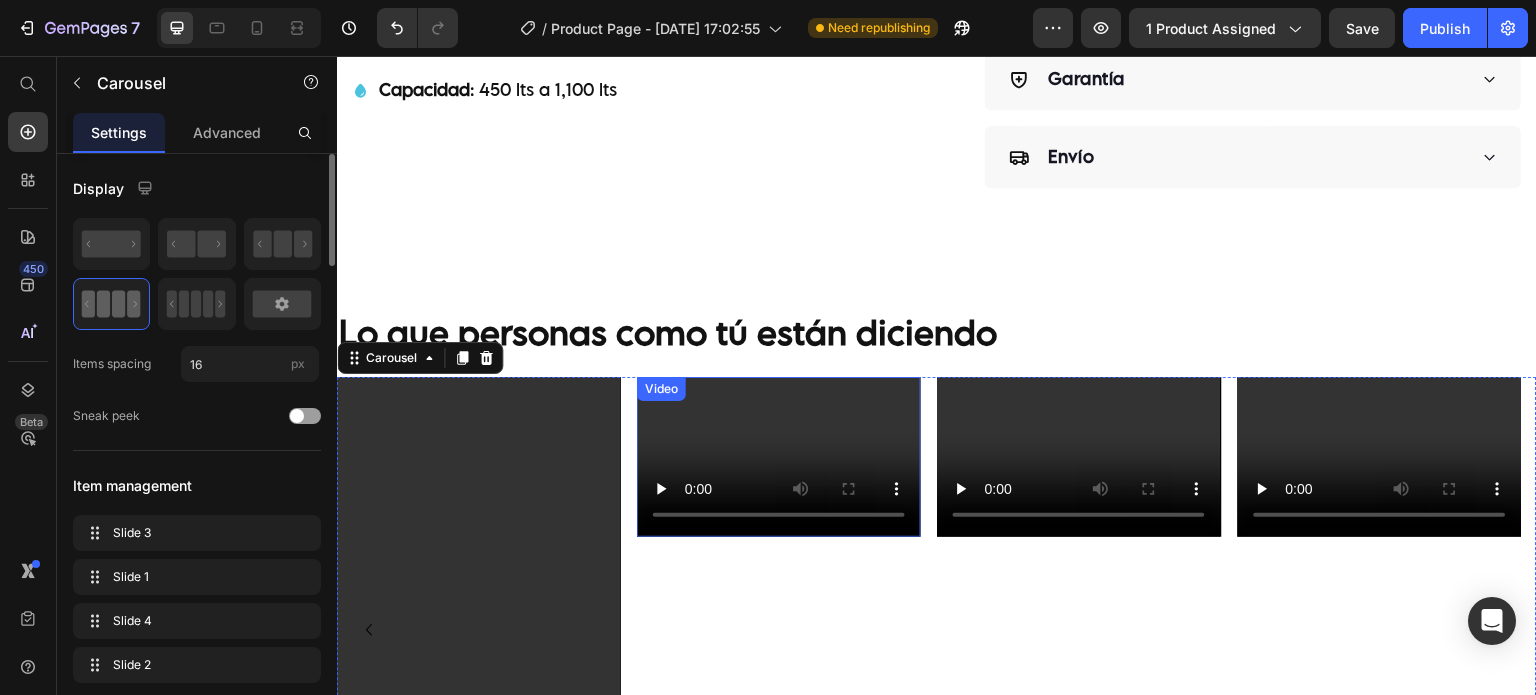 click at bounding box center (779, 457) 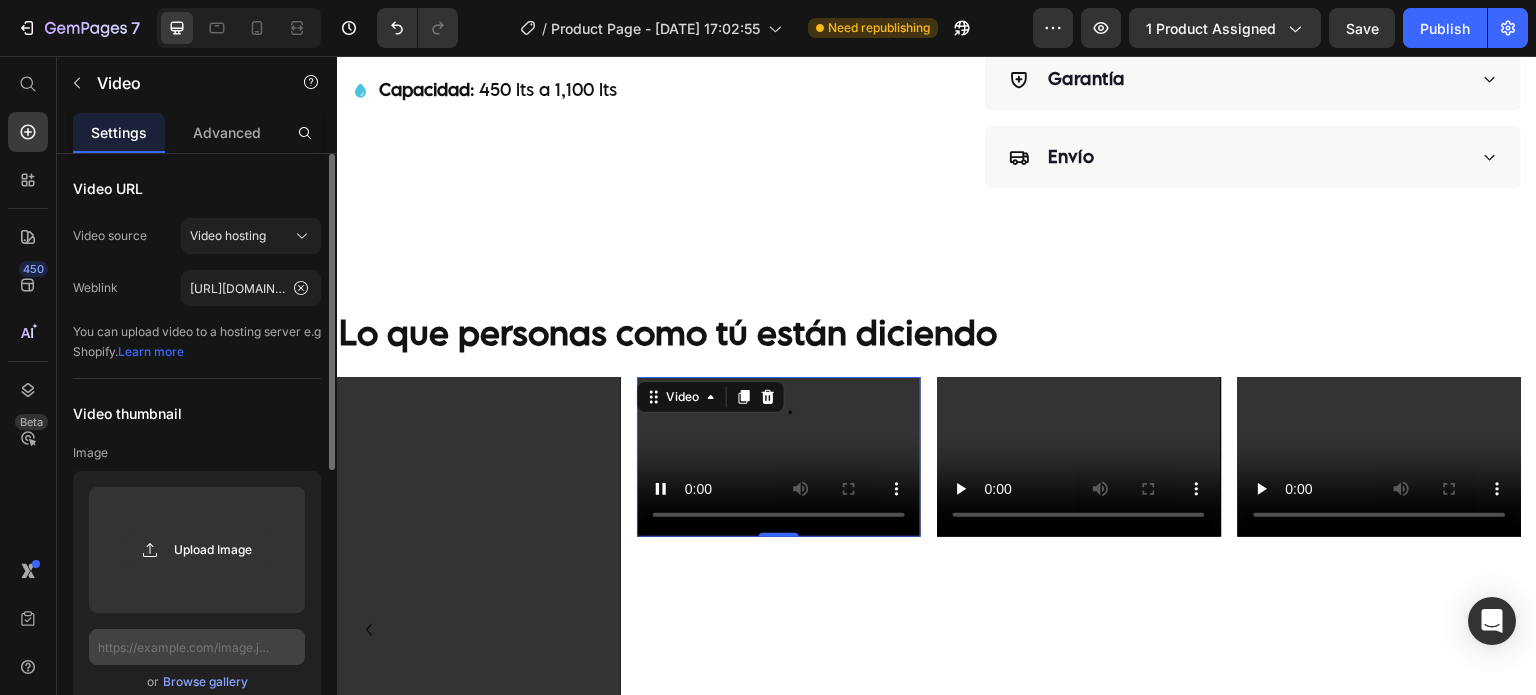 scroll, scrollTop: 531, scrollLeft: 0, axis: vertical 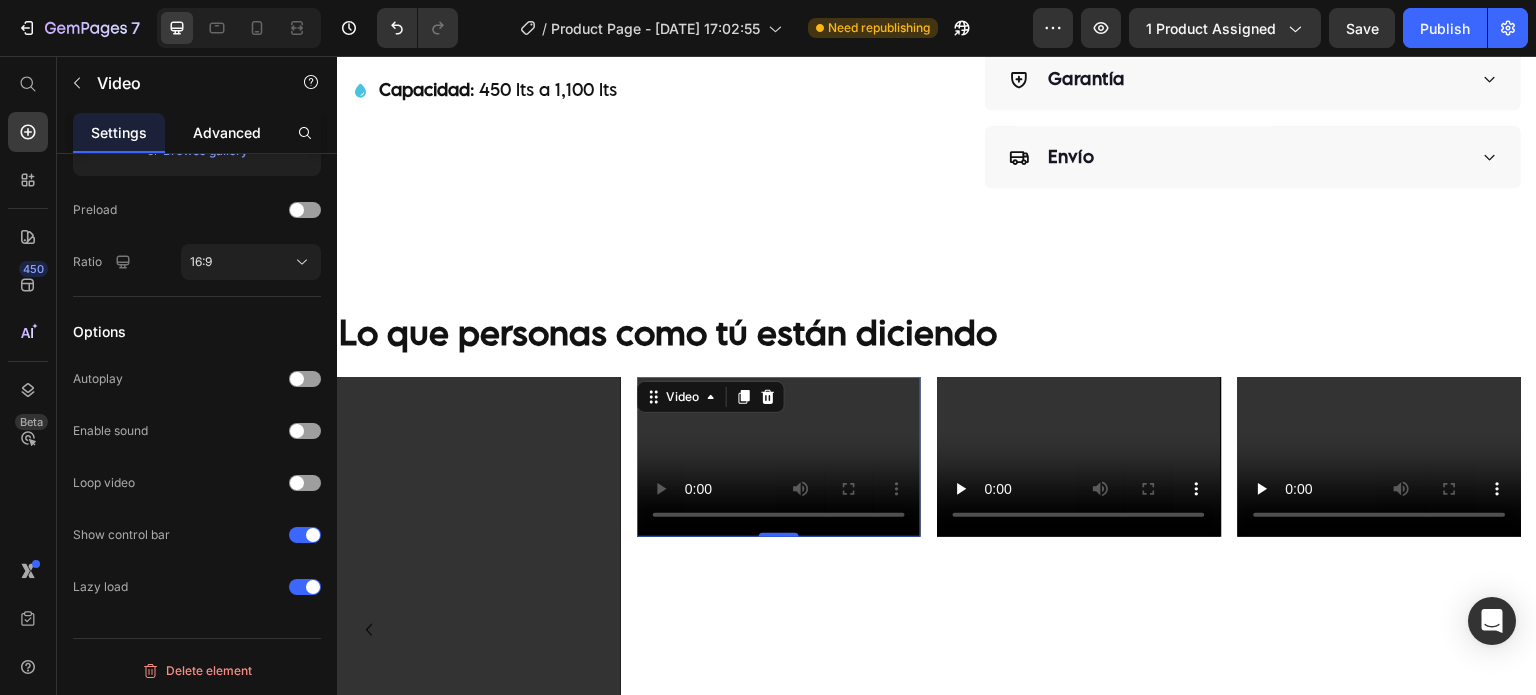 click on "Advanced" at bounding box center (227, 132) 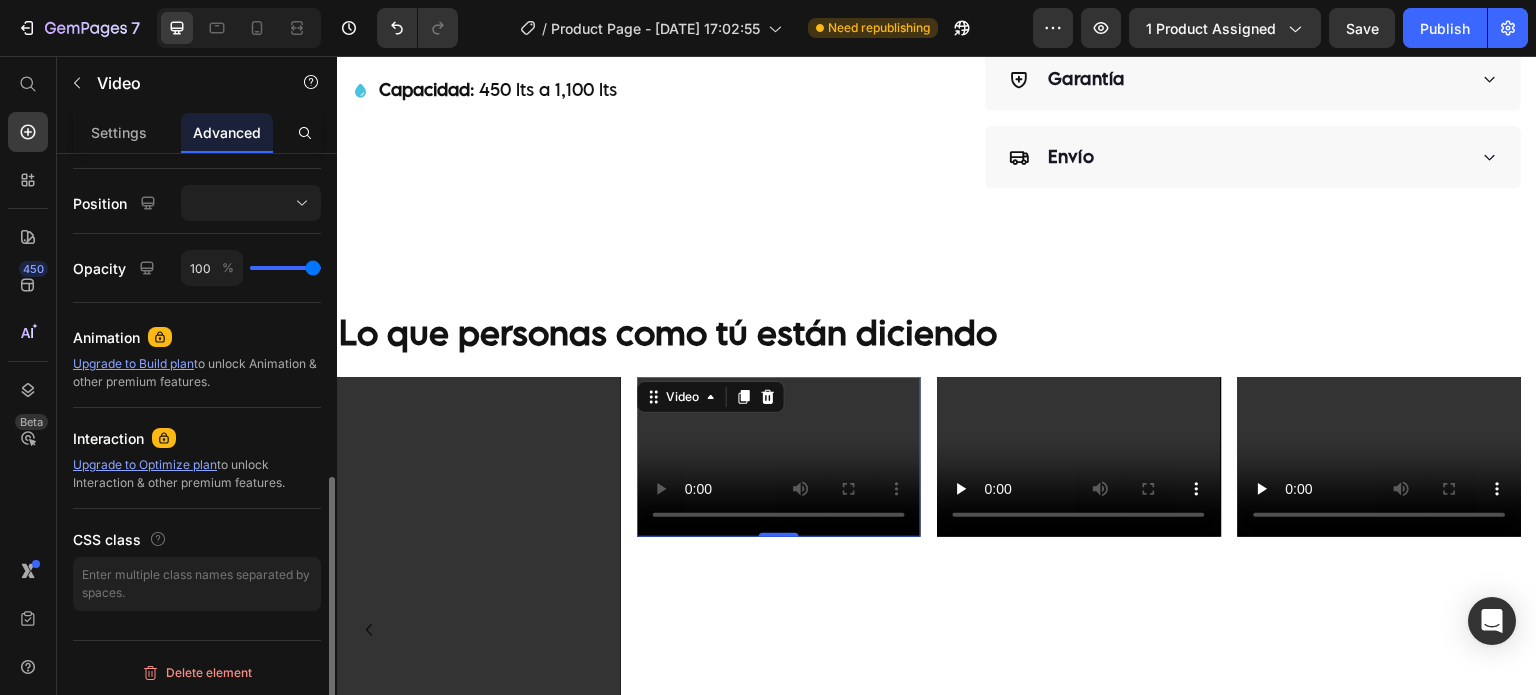 scroll, scrollTop: 372, scrollLeft: 0, axis: vertical 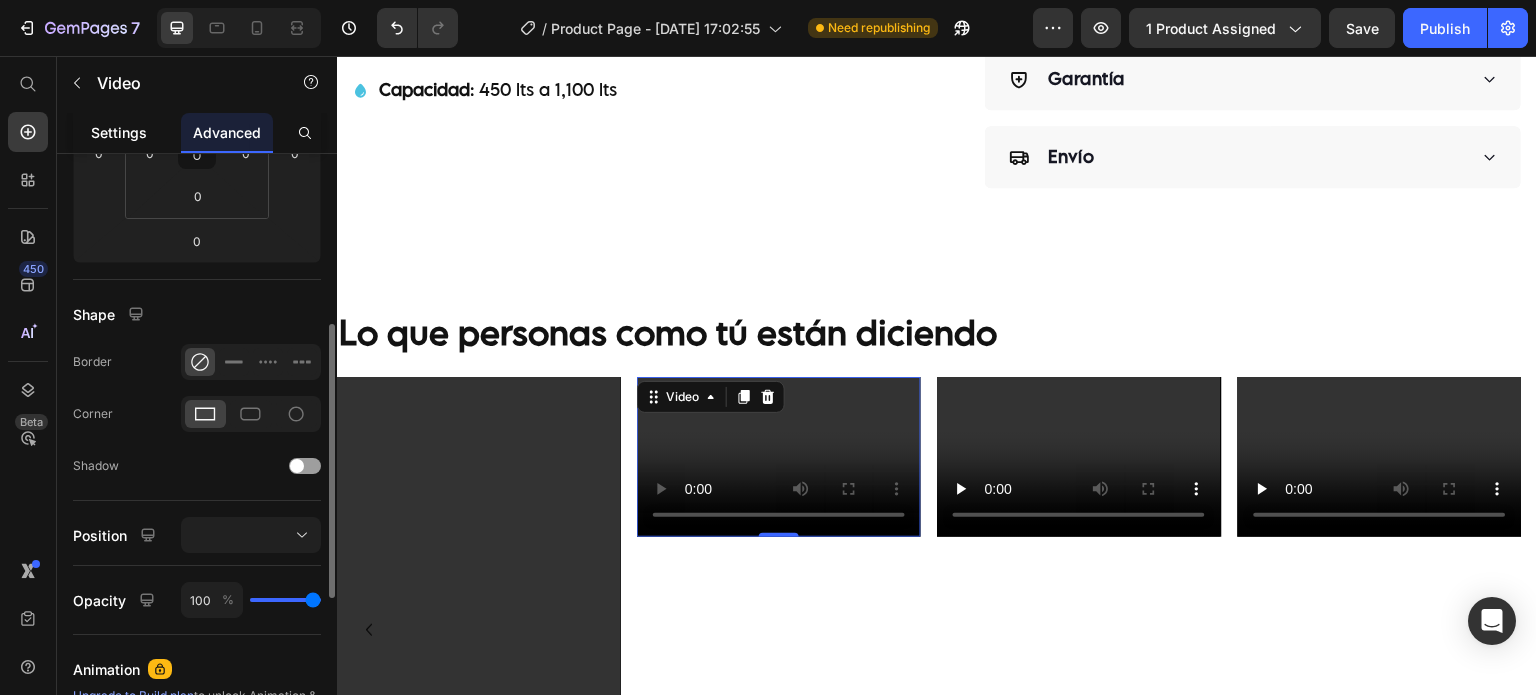 click on "Settings" at bounding box center [119, 132] 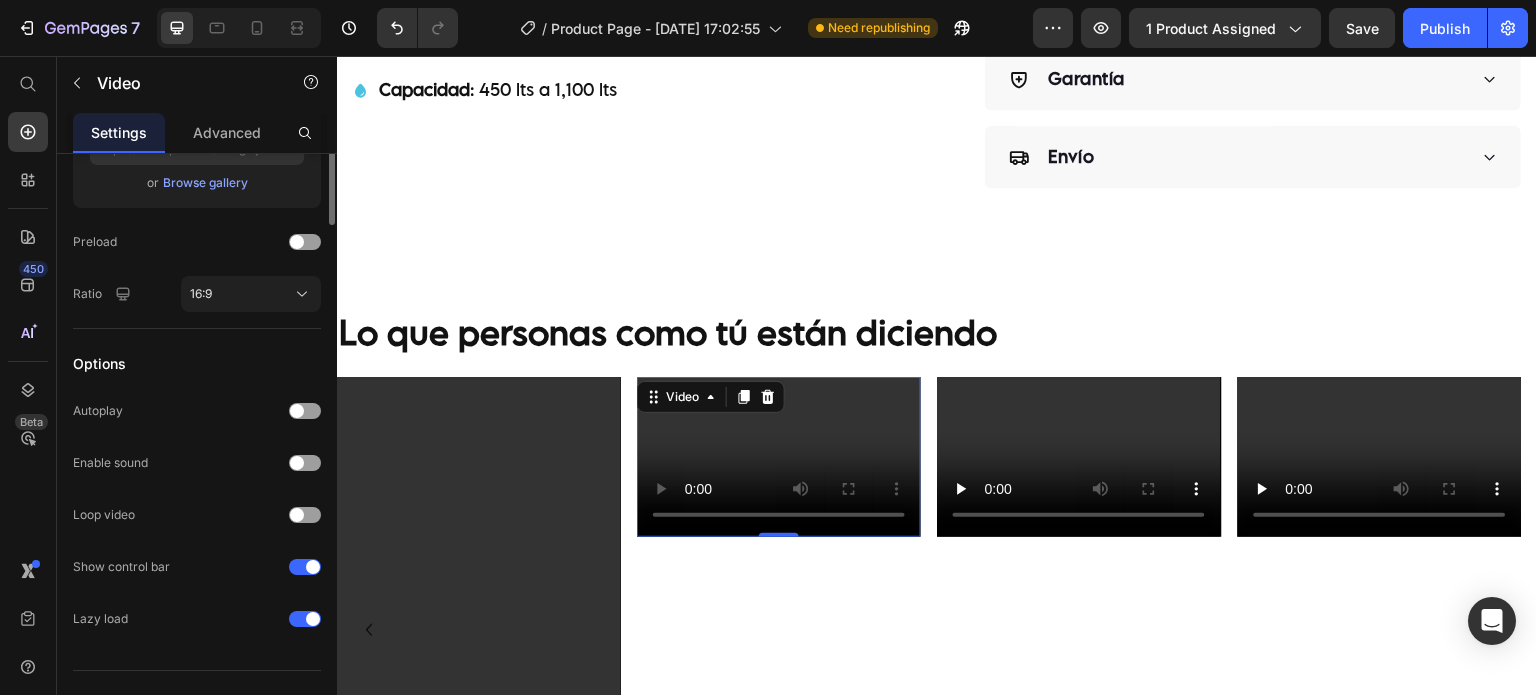 scroll, scrollTop: 531, scrollLeft: 0, axis: vertical 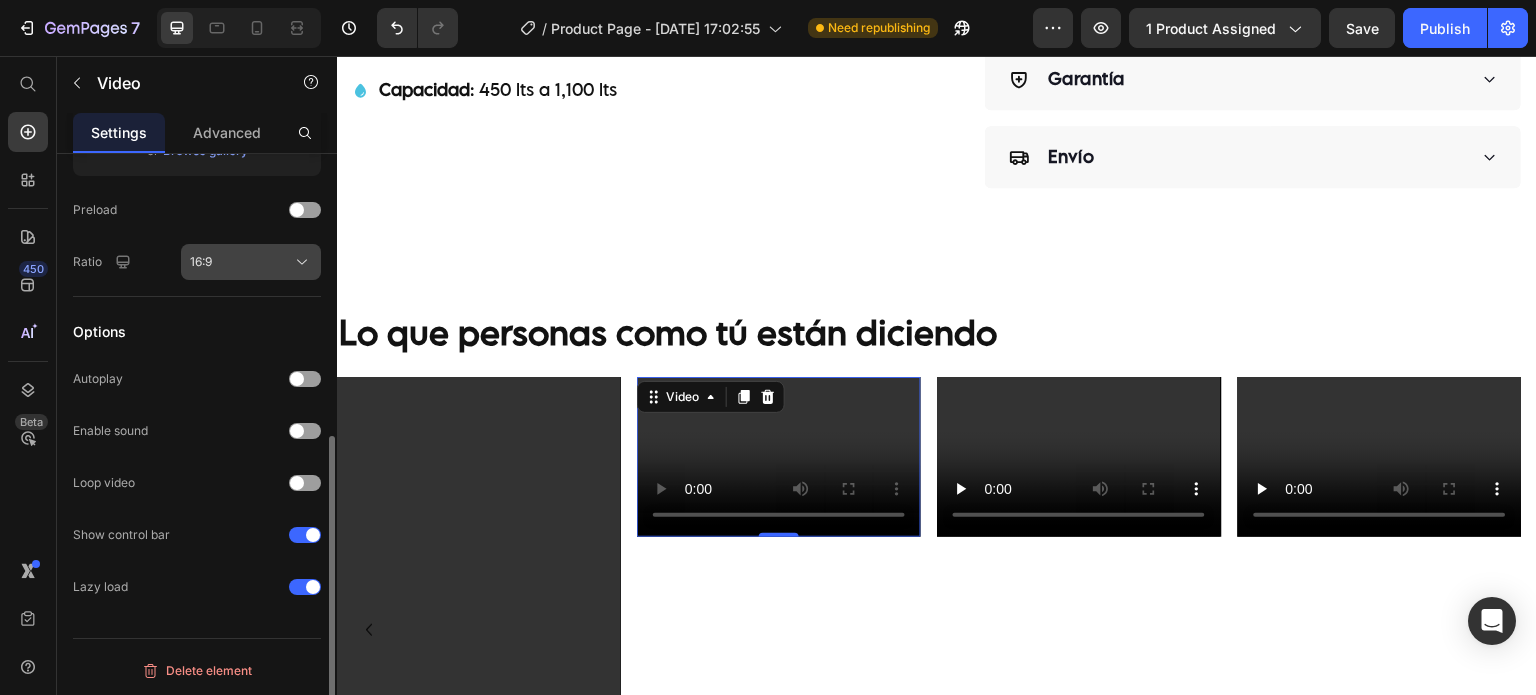 click on "16:9" 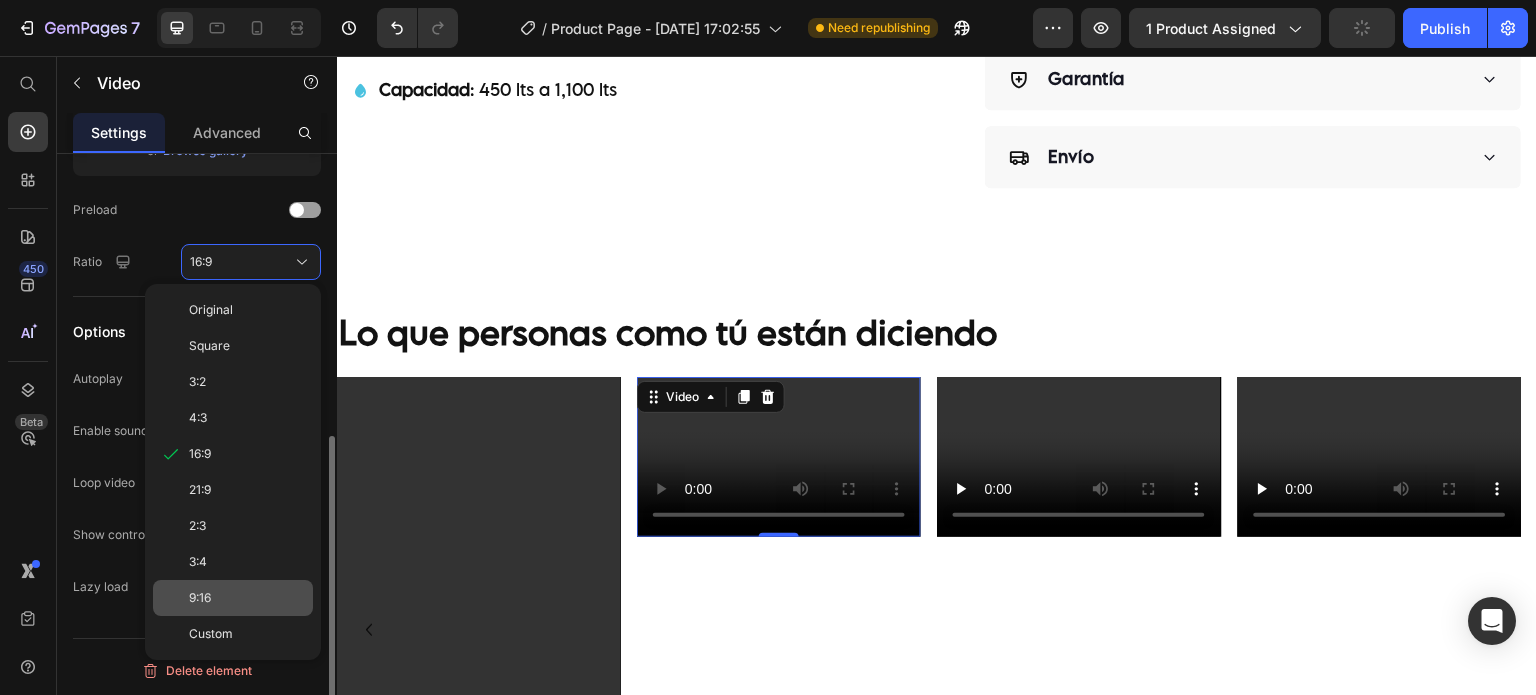 click on "9:16" 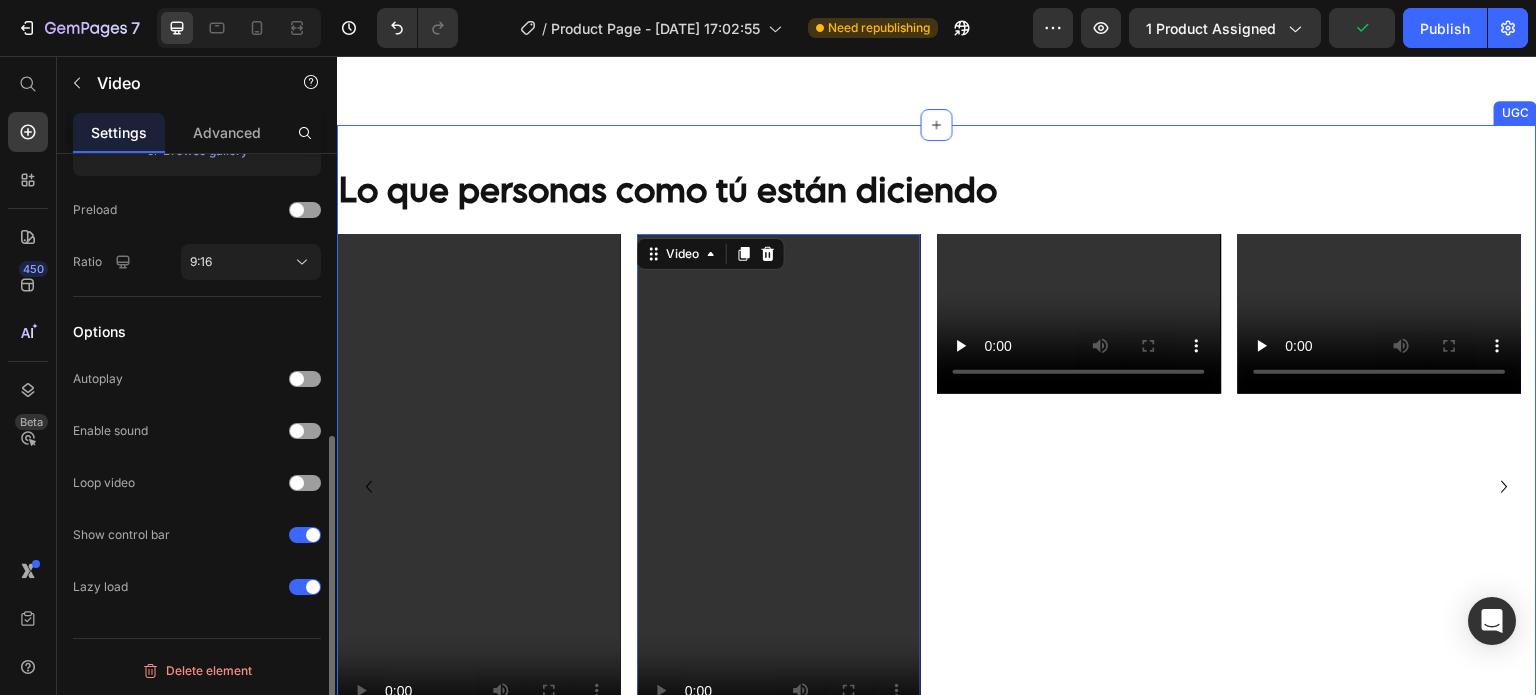 scroll, scrollTop: 1166, scrollLeft: 0, axis: vertical 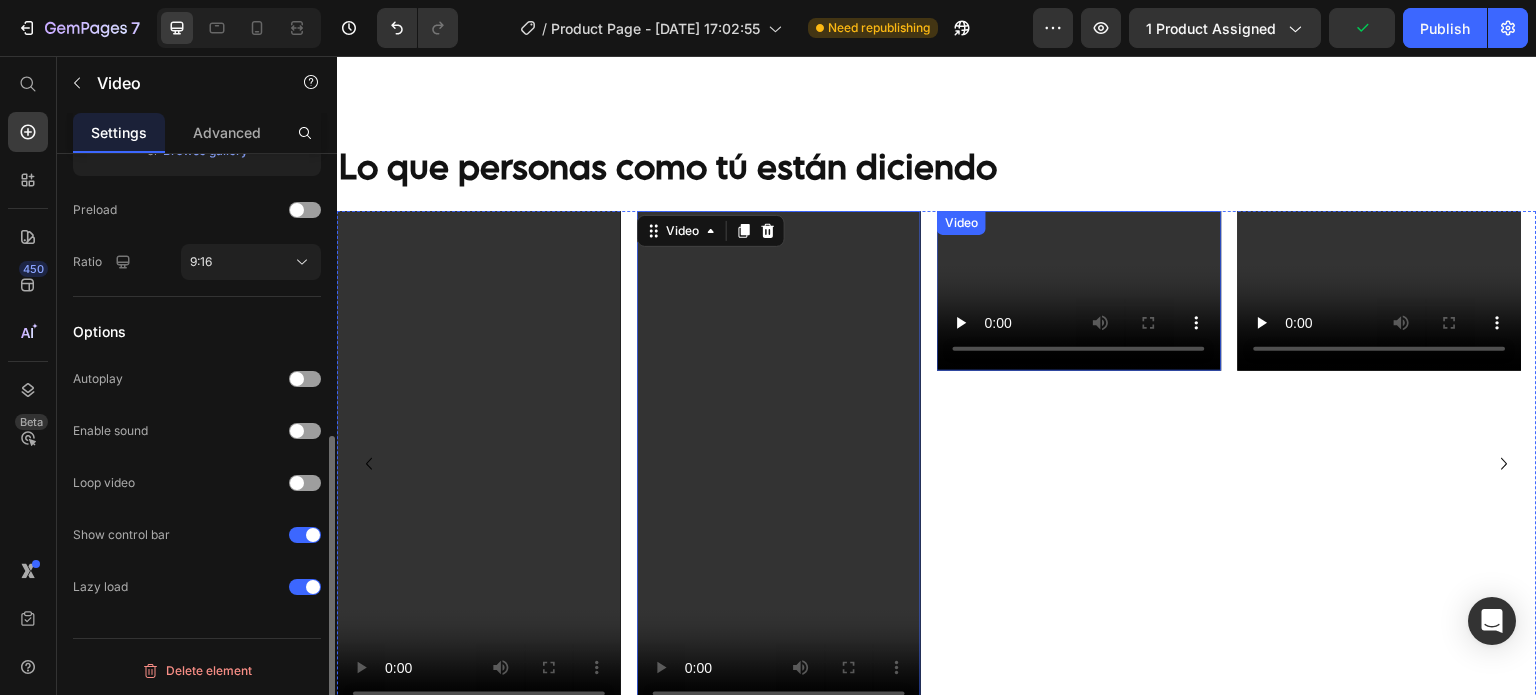 type 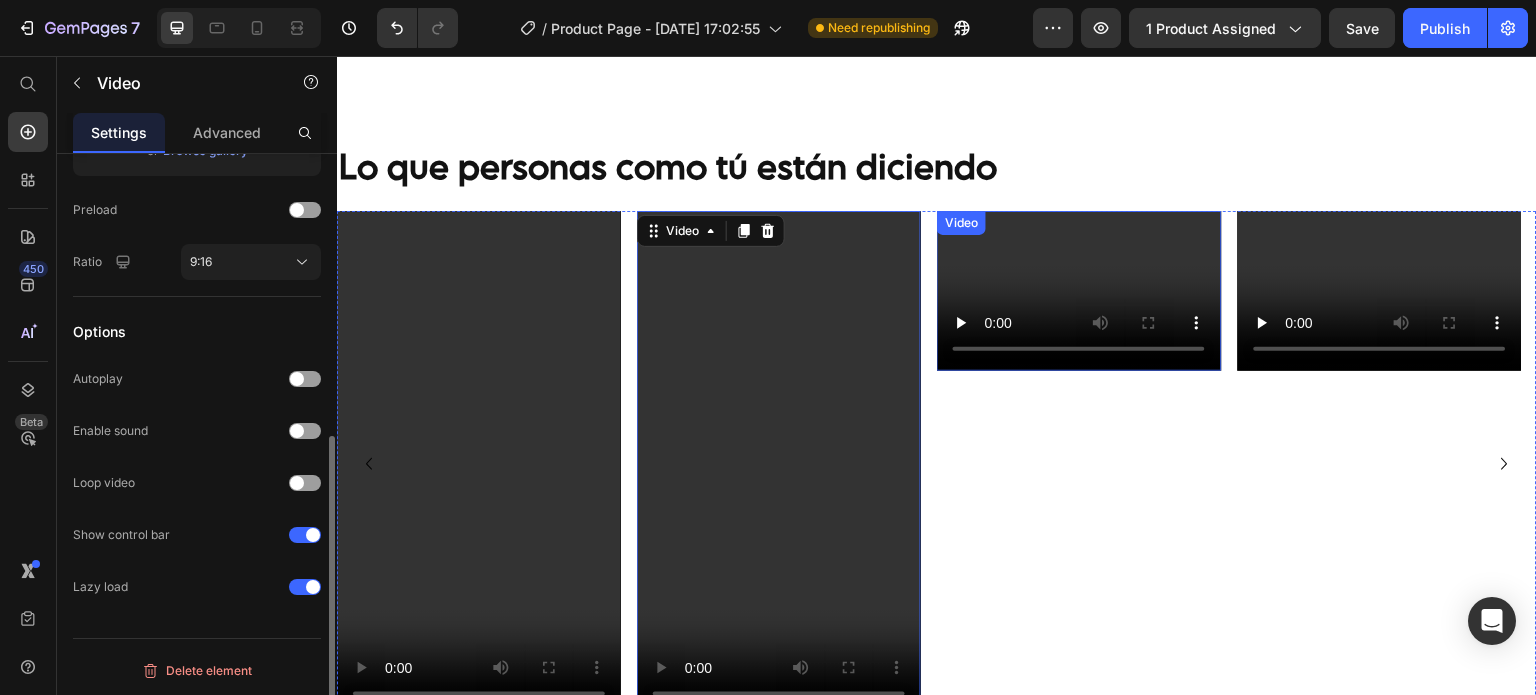 click at bounding box center [1079, 291] 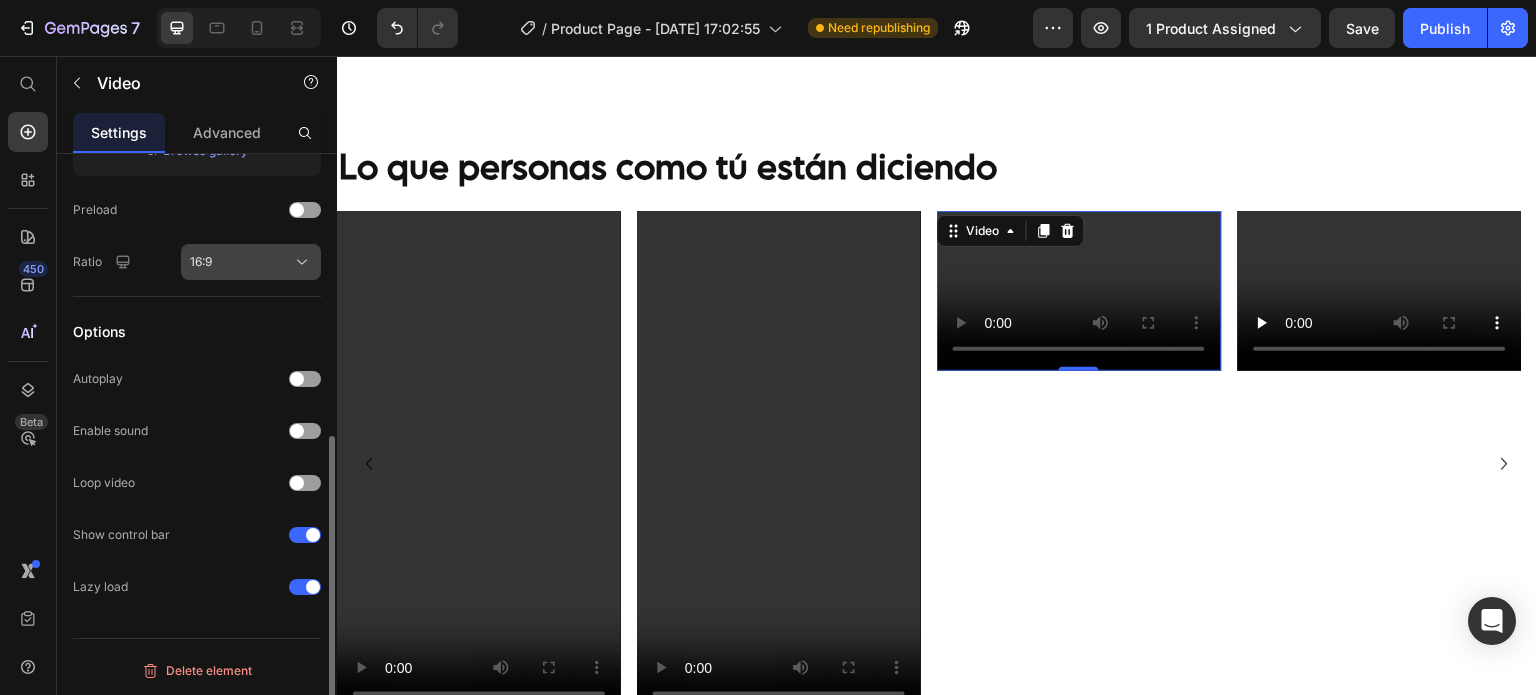click on "16:9" 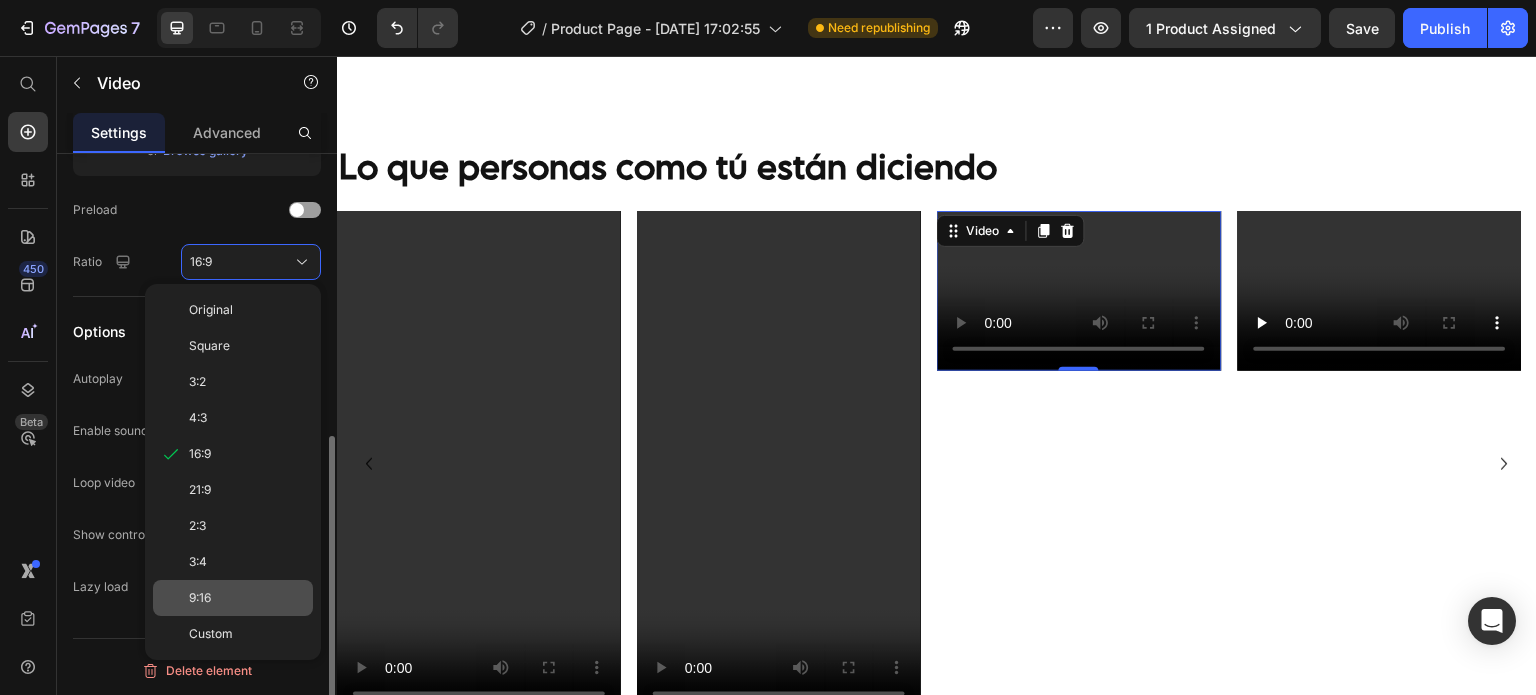 drag, startPoint x: 228, startPoint y: 589, endPoint x: 107, endPoint y: 480, distance: 162.85576 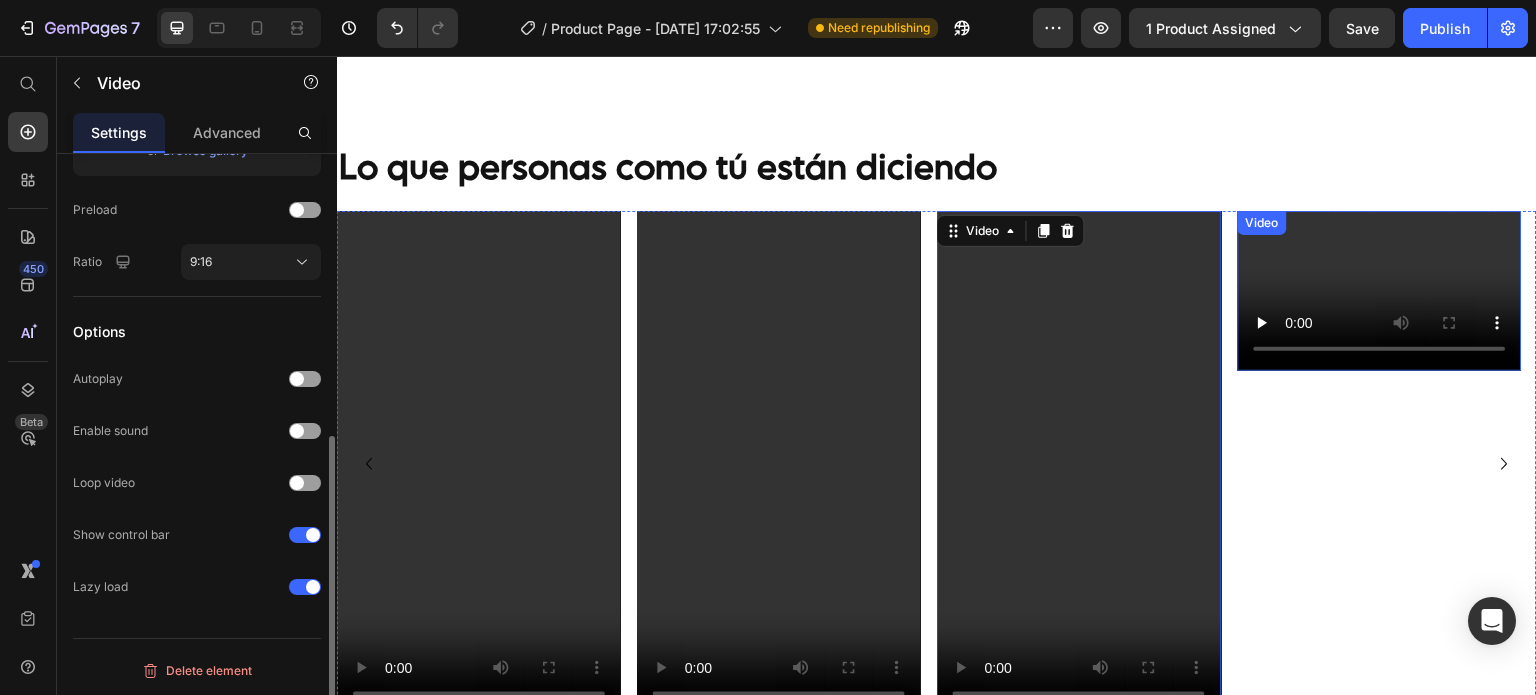click at bounding box center (1380, 291) 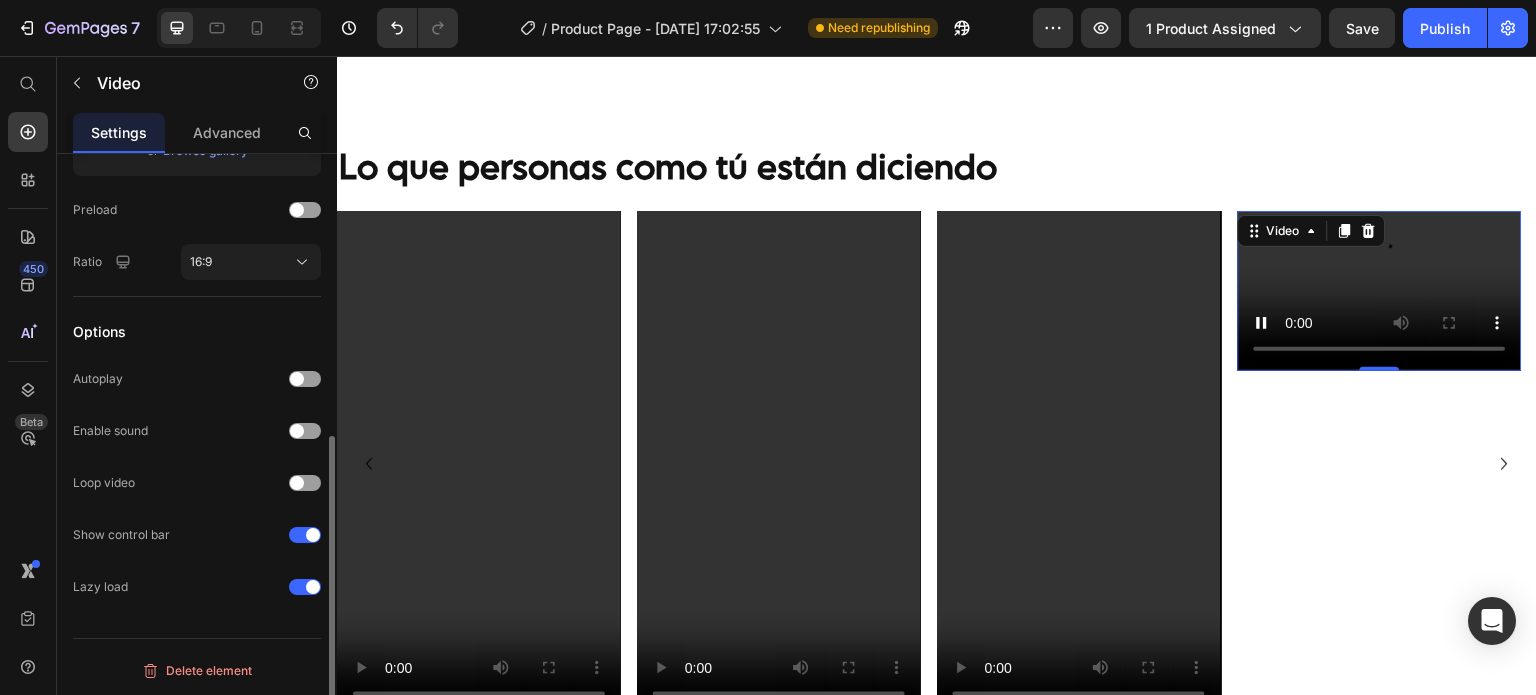 click on "Video thumbnail Image Upload Image  or   Browse gallery  Preload Ratio 16:9" 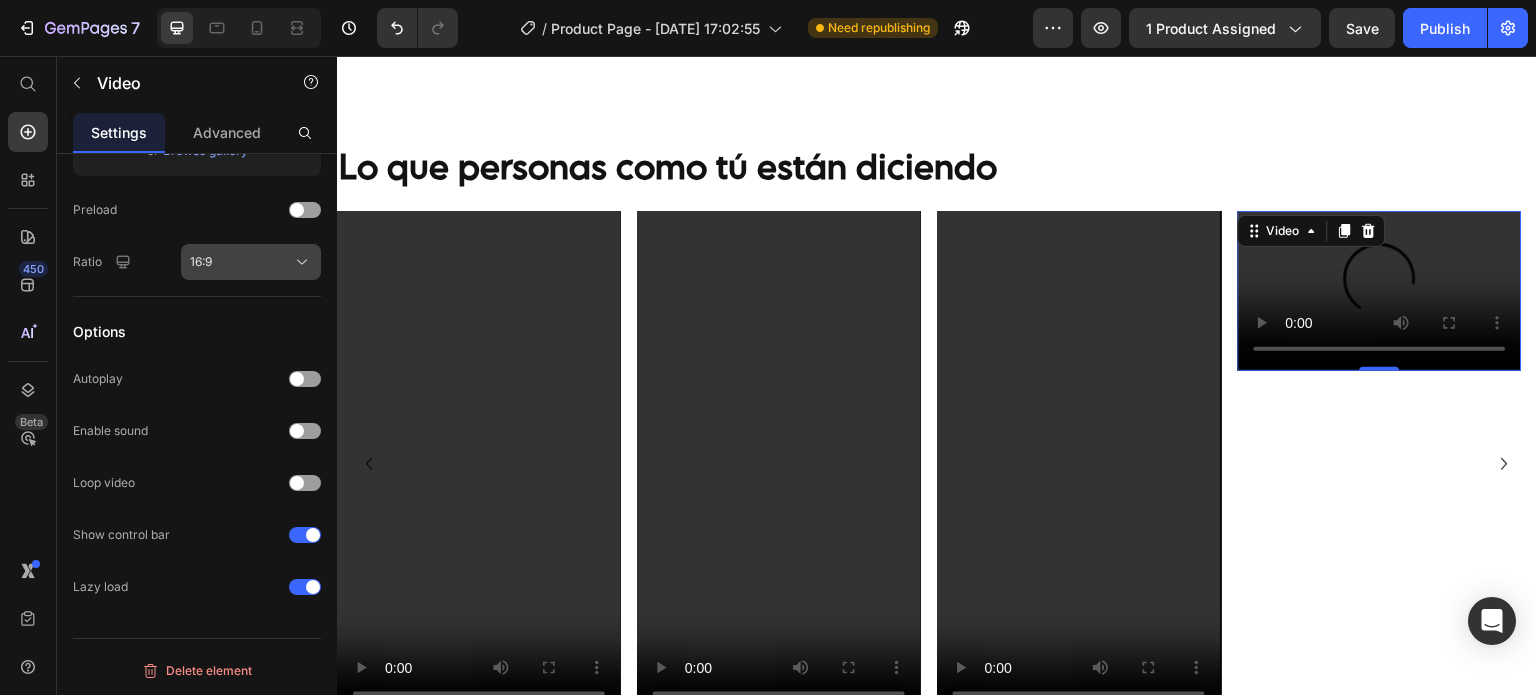 click on "16:9" 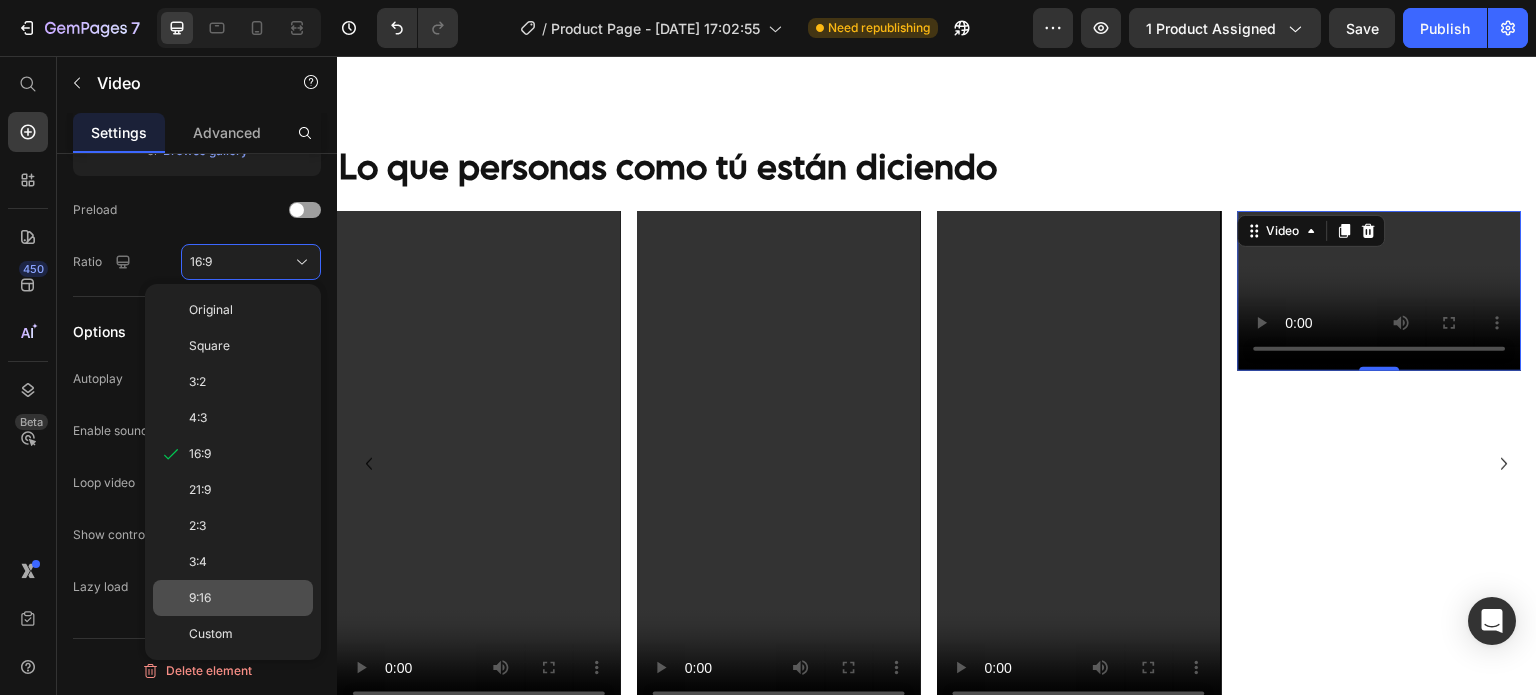click on "9:16" 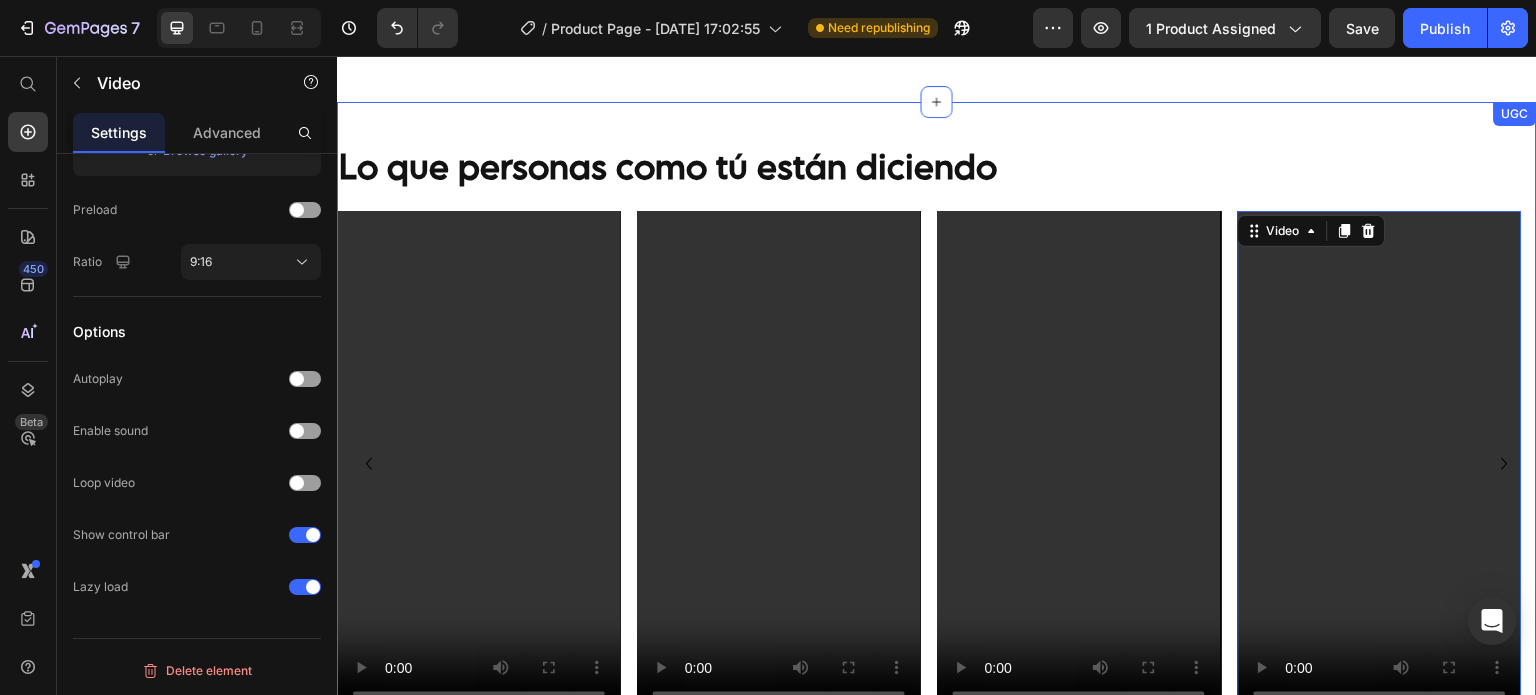 click on "Lo que personas como tú están diciendo Heading
Video Video Video Video   0
[GEOGRAPHIC_DATA]" at bounding box center (937, 439) 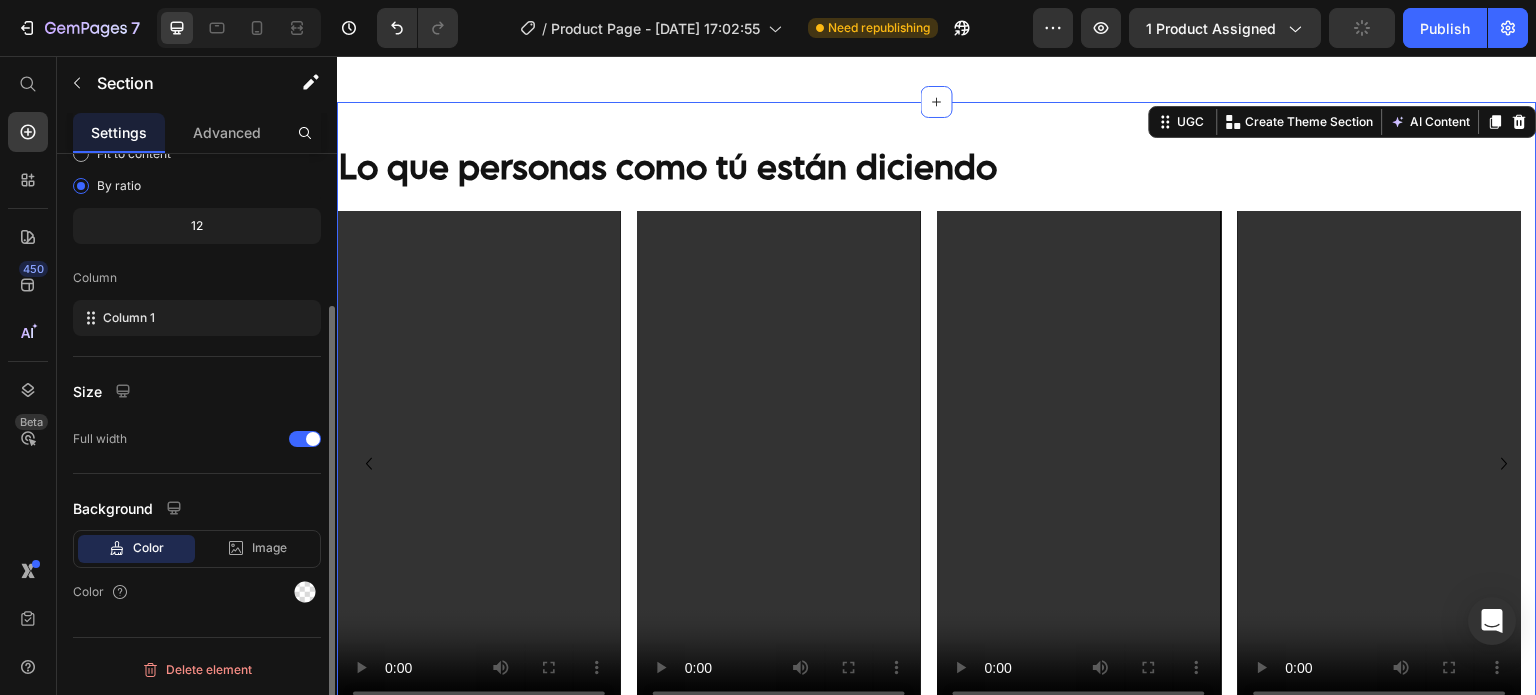 scroll, scrollTop: 0, scrollLeft: 0, axis: both 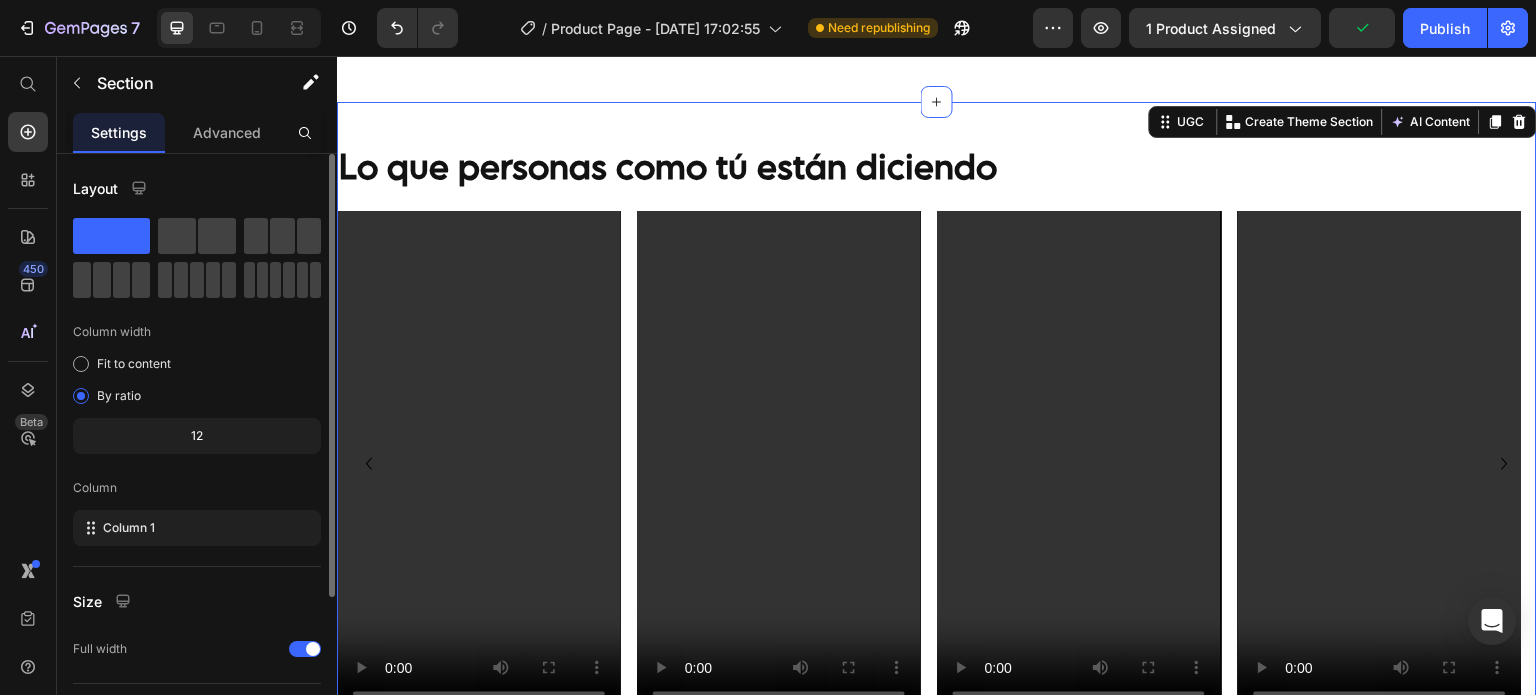 click on "Lo que personas como tú están diciendo Heading
Video Video Video Video
Carousel UGC   You can create reusable sections Create Theme Section AI Content Write with GemAI What would you like to describe here? Tone and Voice Persuasive Product A/C Limpio Sistema Antisarro para Aire Lavado Duración 6 meses. Show more Generate" at bounding box center (937, 439) 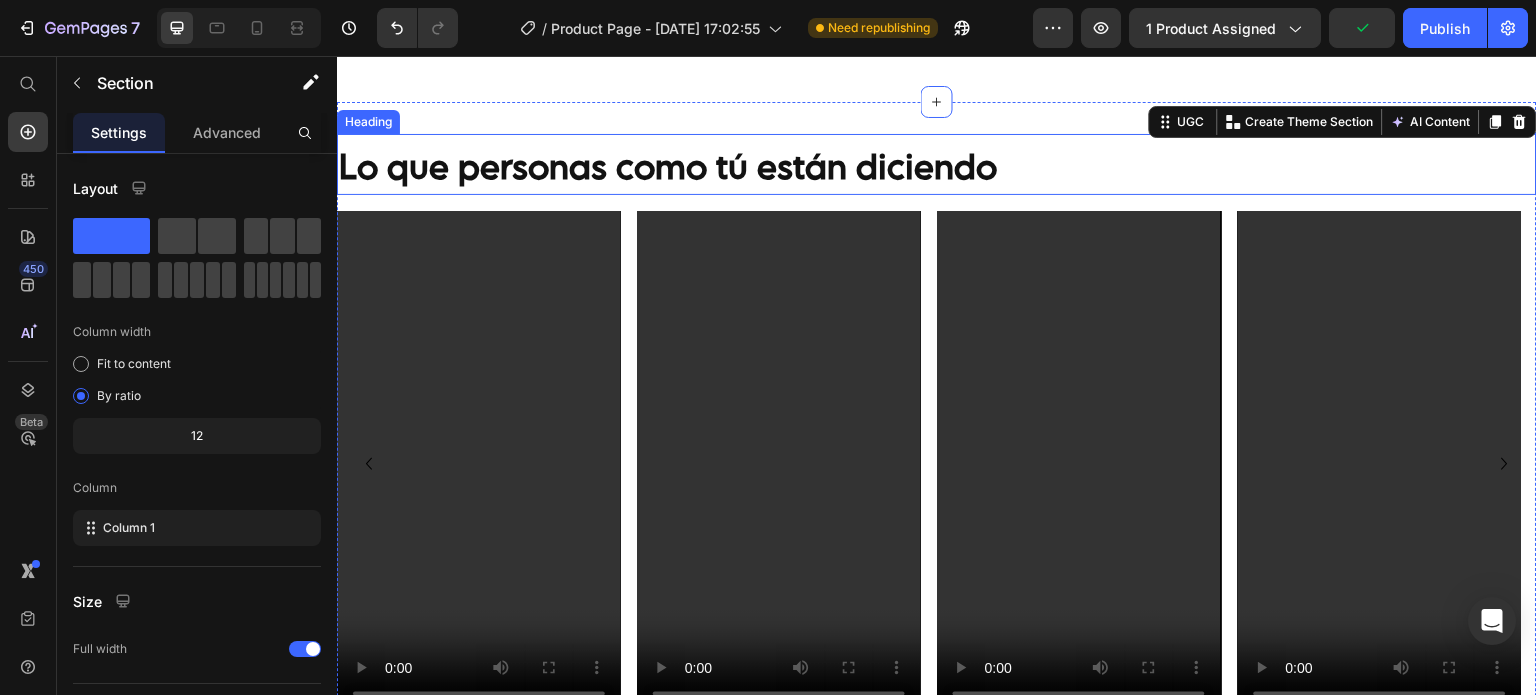 click on "Lo que personas como tú están diciendo" at bounding box center [668, 166] 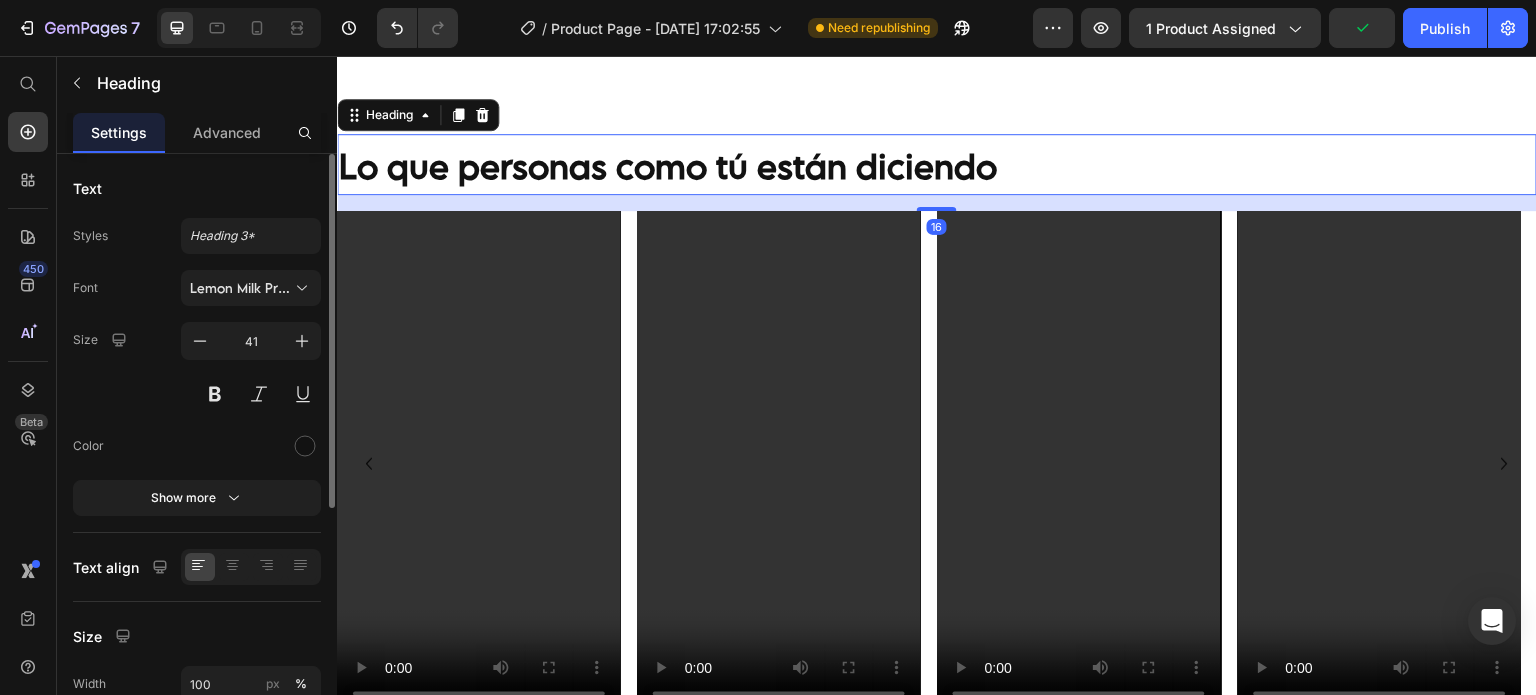 scroll, scrollTop: 166, scrollLeft: 0, axis: vertical 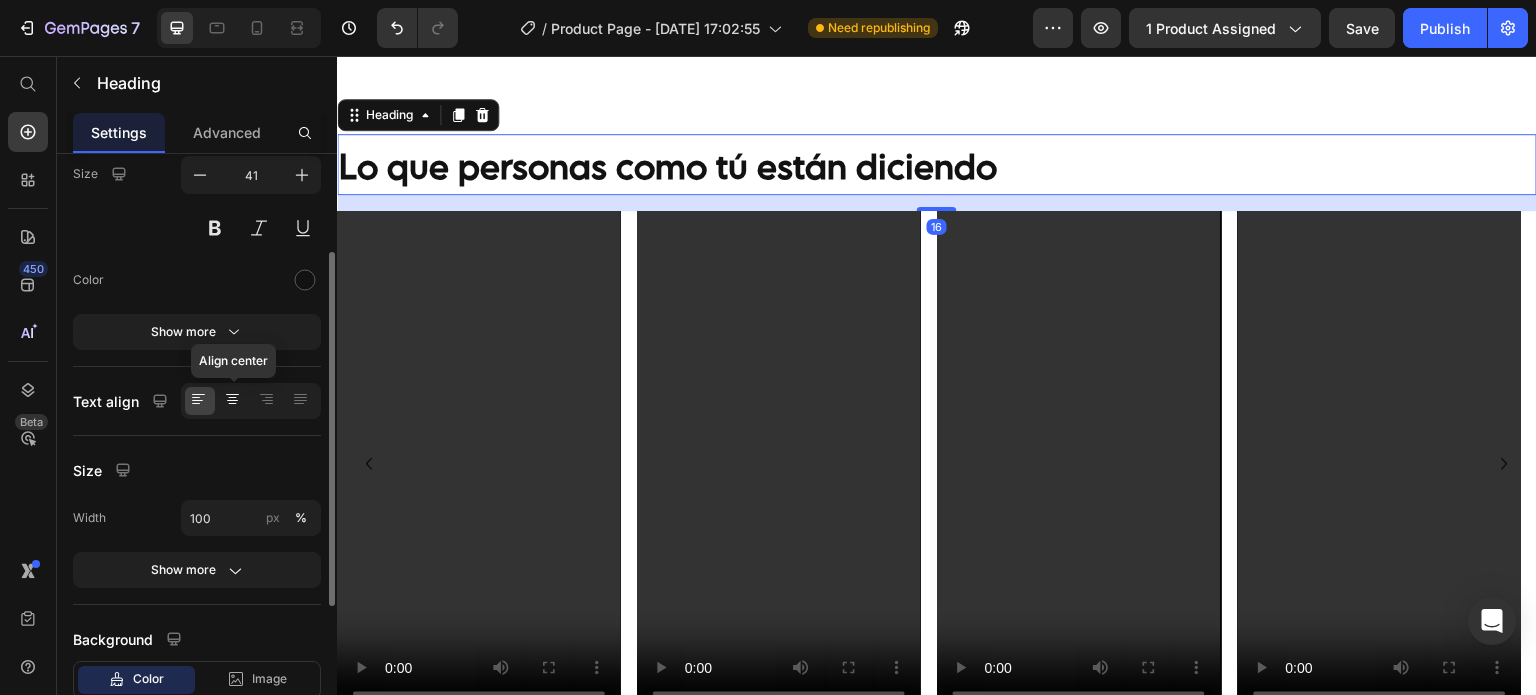 click 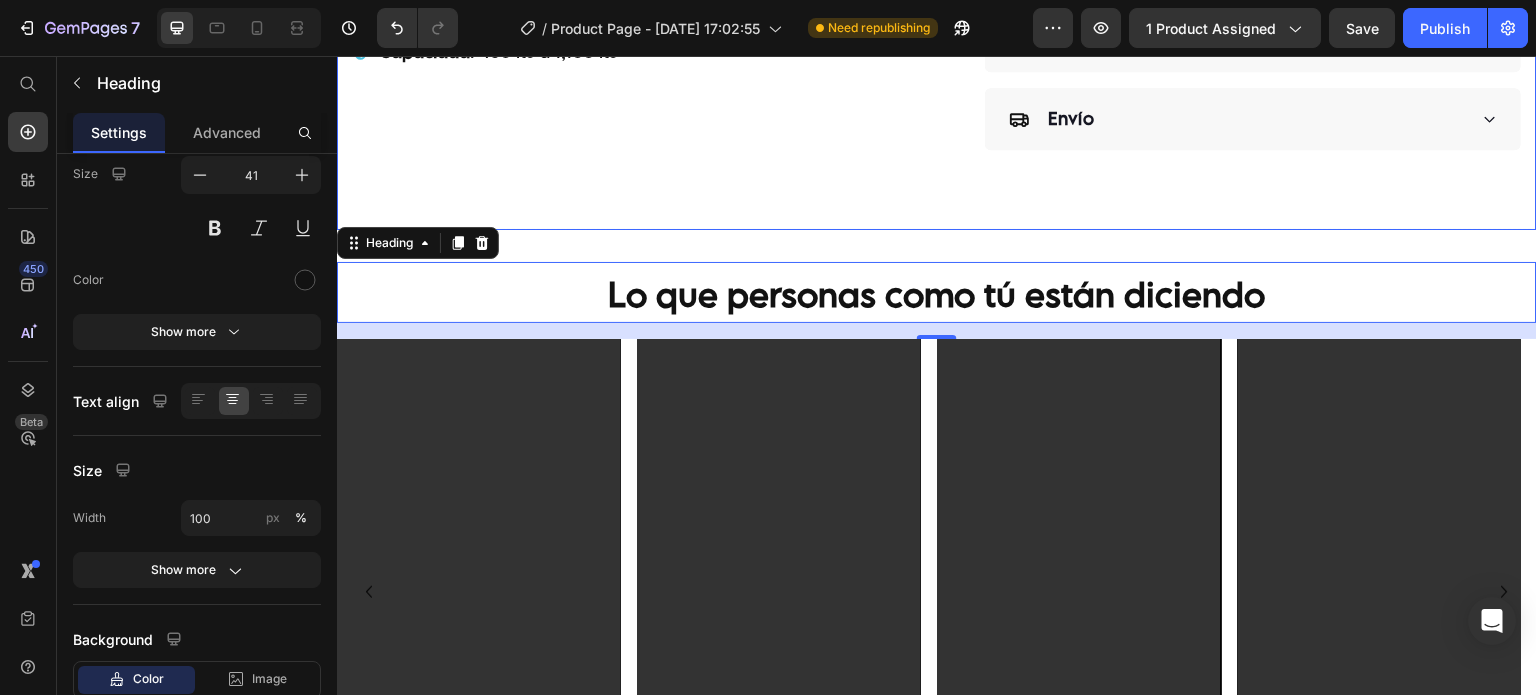 scroll, scrollTop: 1000, scrollLeft: 0, axis: vertical 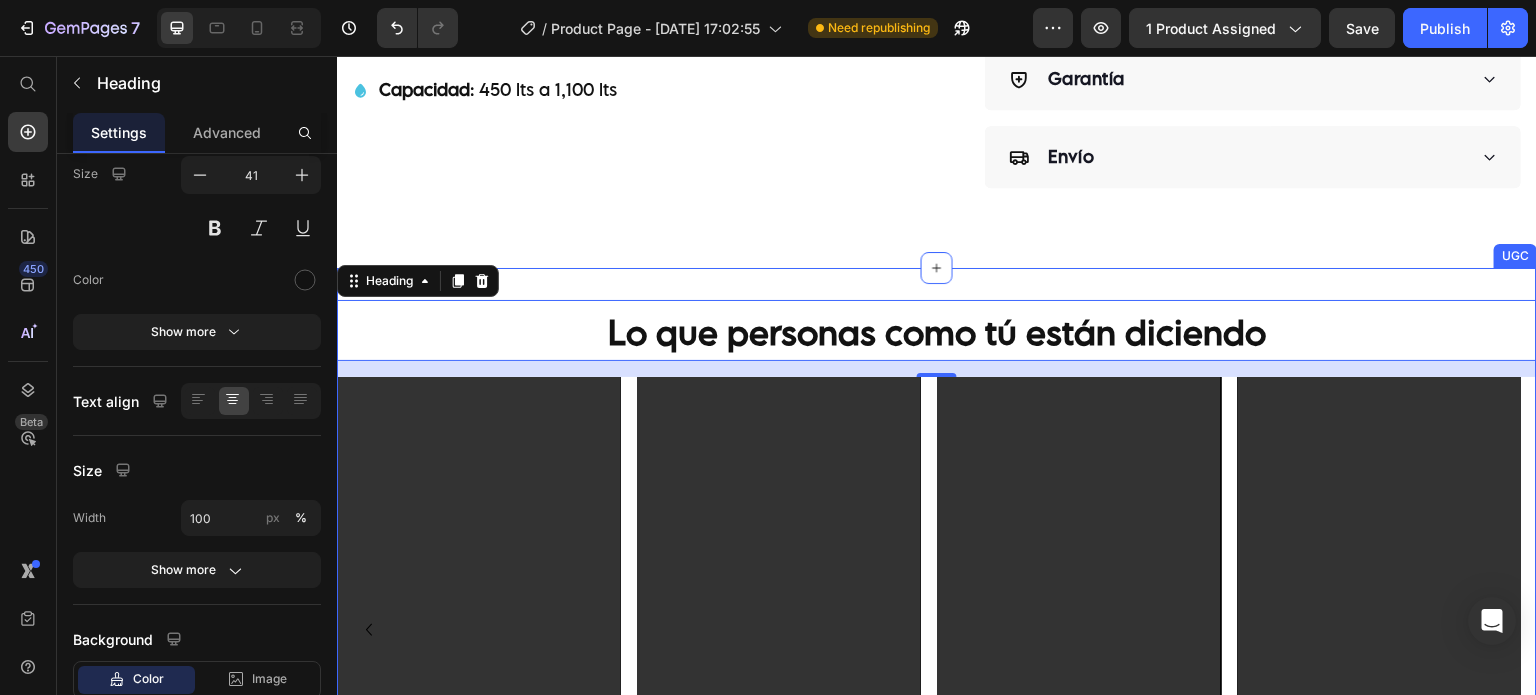 click on "Lo que personas como tú están diciendo Heading   16
Video Video Video Video
Carousel UGC" at bounding box center (937, 605) 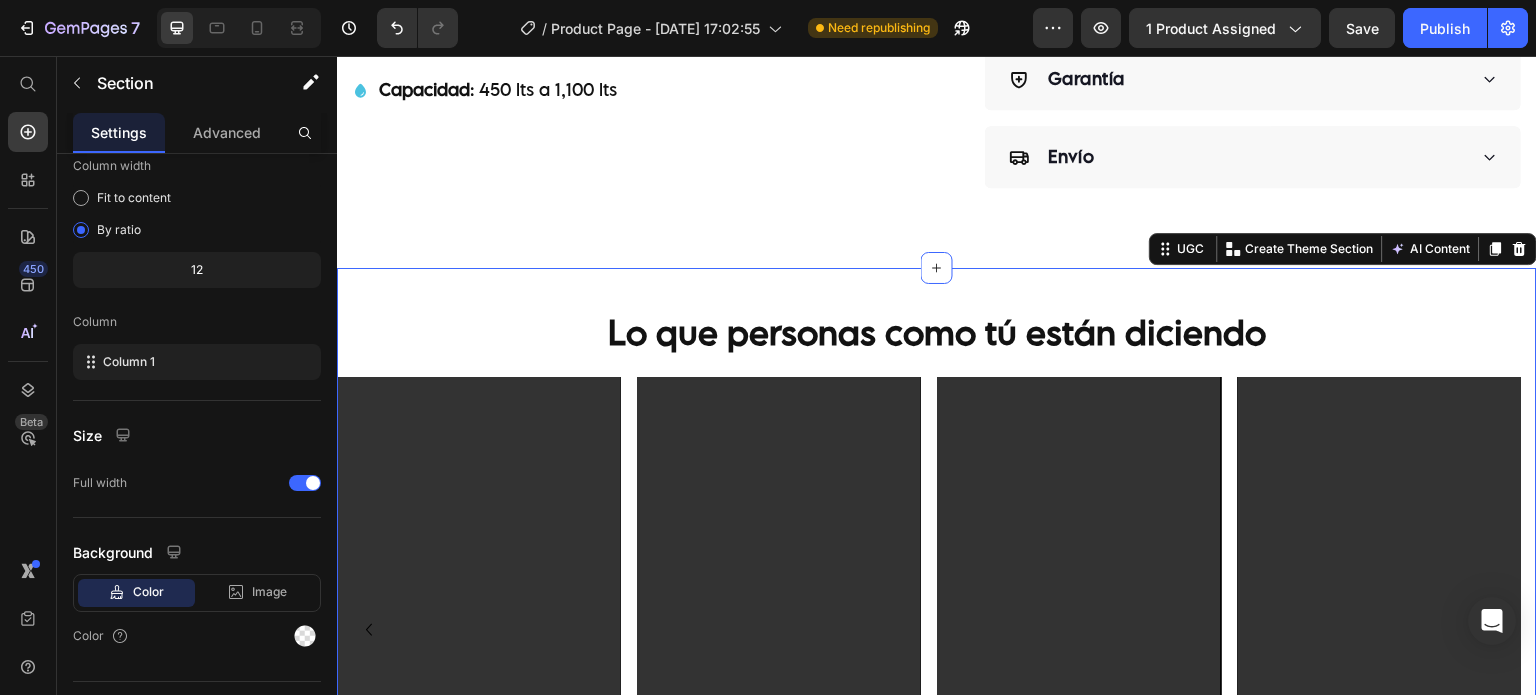 scroll, scrollTop: 0, scrollLeft: 0, axis: both 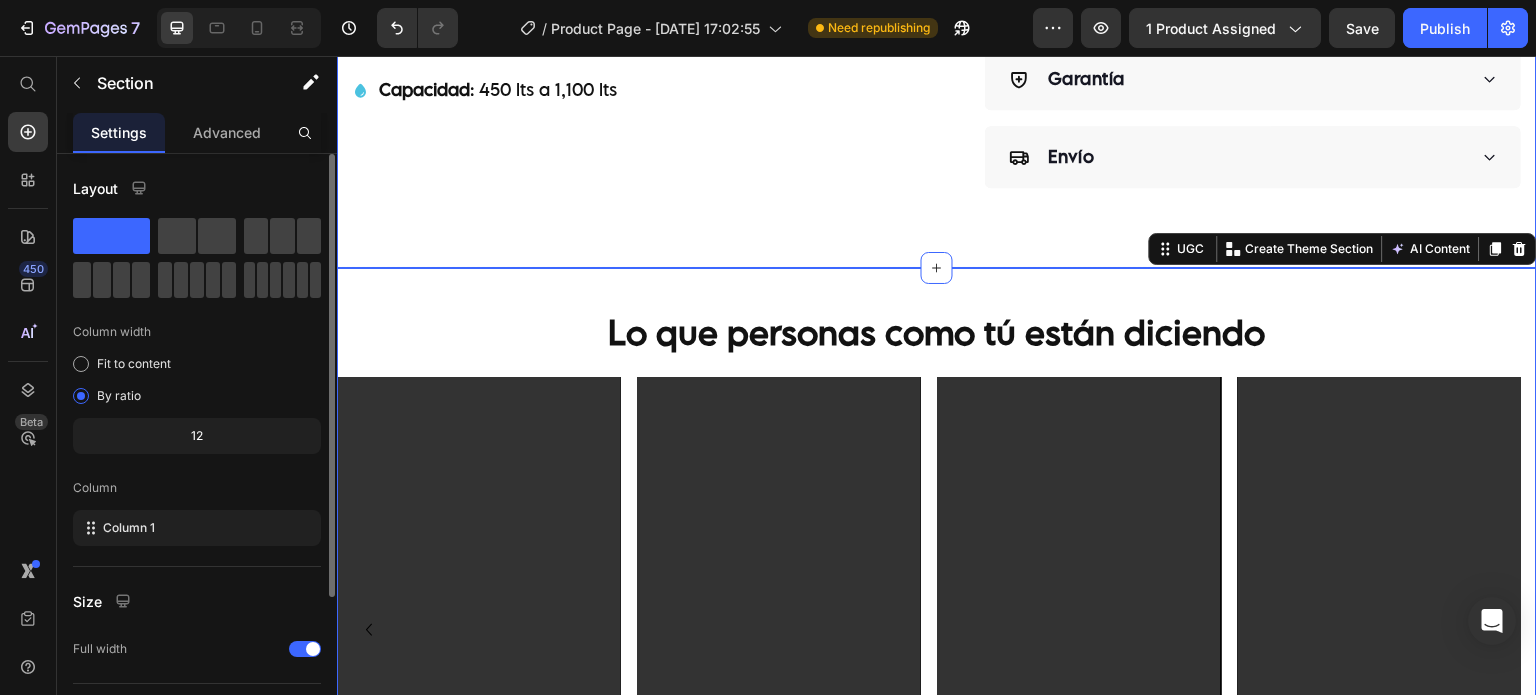 click on "[DOMAIN_NAME] - Preview Badge (Stars) [DOMAIN_NAME] Product Images "The transformation in my dog's overall health since switching to this food has been remarkable. Their coat is shinier, their energy levels have increased, and they seem happier than ever before." Text block -Daisy Text block
Verified buyer Item list Row Row Sistema Dual Antisarro y Desinfectante Para Tinacos 450 a 1,100 L Product Title
Función : Desinfectante y Antisarro
Duración : 3 Meses
Capacidad : 450 lts a 1,100 lts Item List "Desde que lo compre el agua está mejor, y va desapareciendo el [PERSON_NAME] de las tuberías."  -[PERSON_NAME] [PERSON_NAME] Text block Row Row Happy Dog Bites - Contains Vitamin C, [MEDICAL_DATA], Vitamin B2, Vitamin B1, [MEDICAL_DATA] and [MEDICAL_DATA] Text block Perfect for sensitive tummies Supercharge immunity System Bursting with protein, vitamins, and minerals Supports strong muscles, increases bone strength Item list Kaching Bundles Kaching Bundles Elimina Bacterias y Hongos No Tóxico" at bounding box center [937, -288] 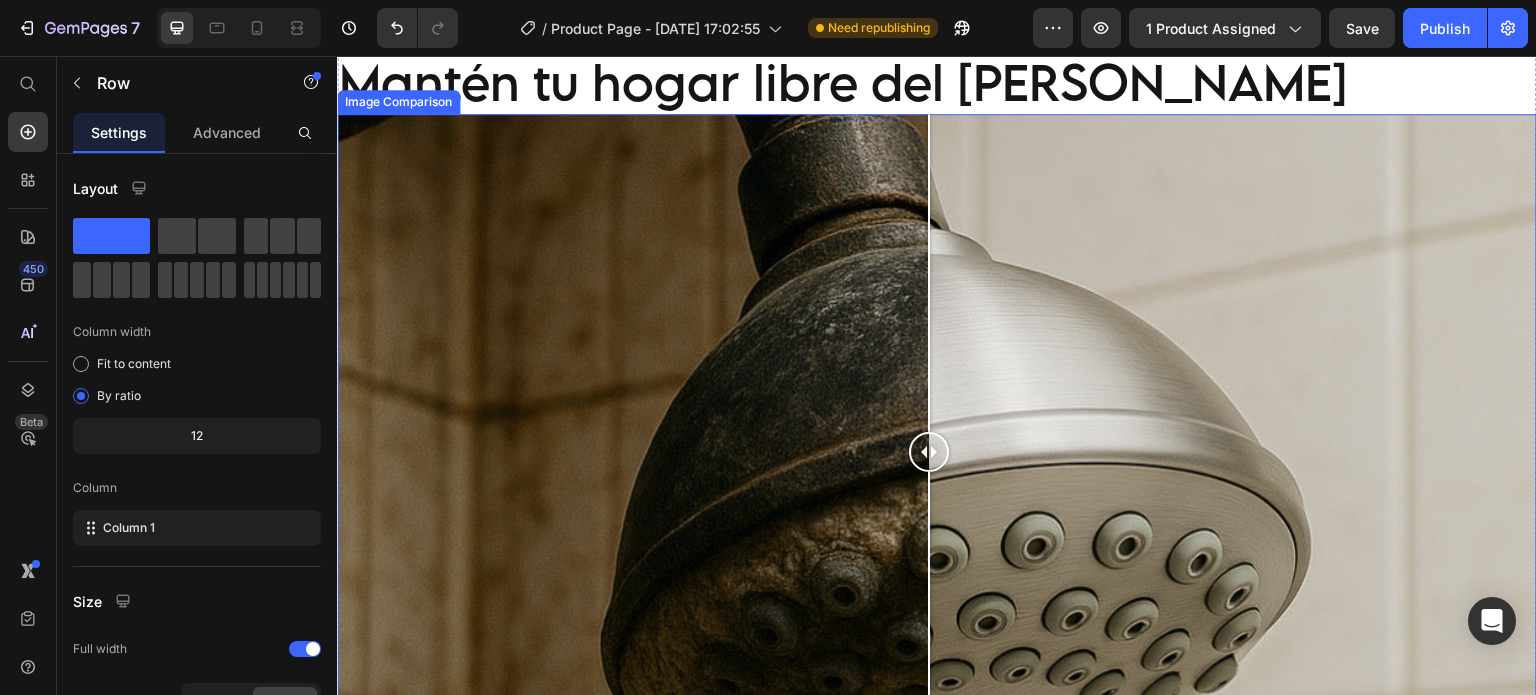 scroll, scrollTop: 2000, scrollLeft: 0, axis: vertical 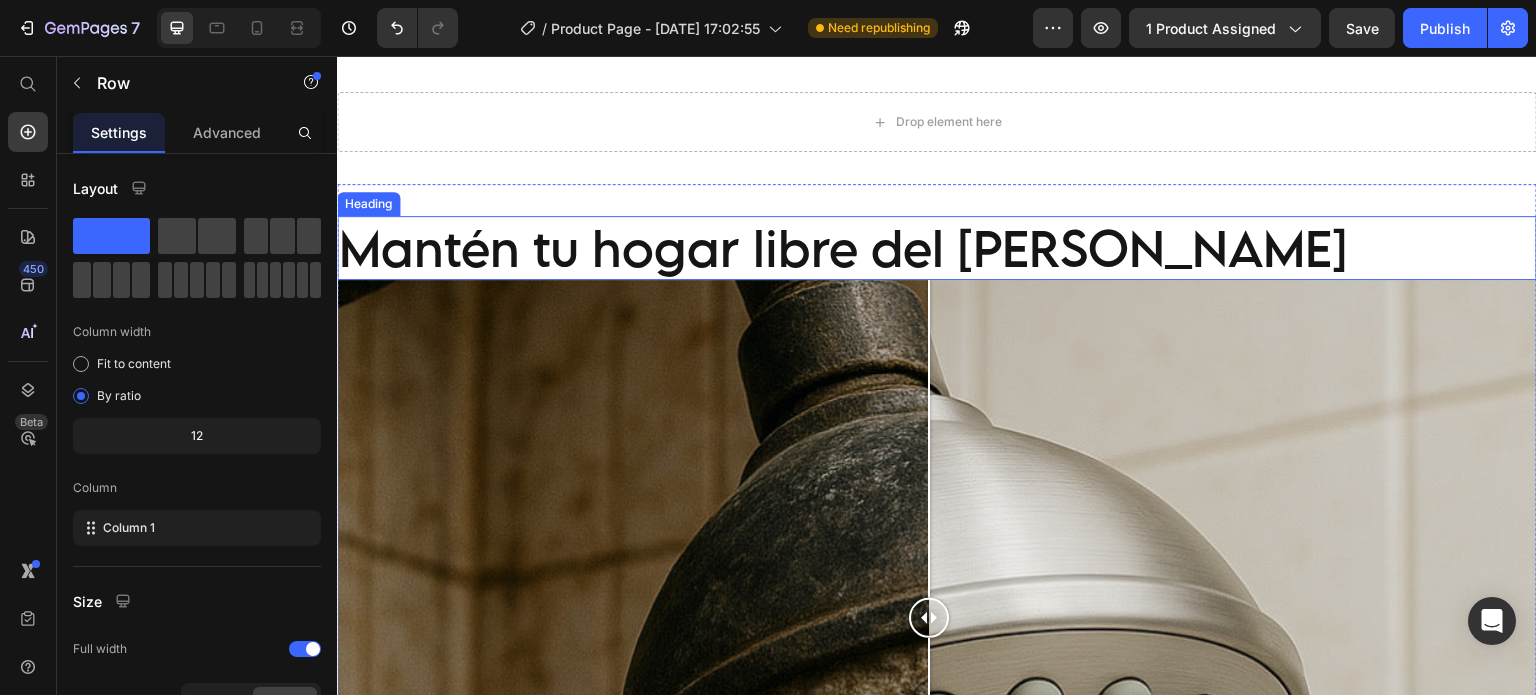 click on "Mantén tu hogar libre del [PERSON_NAME]" at bounding box center (937, 248) 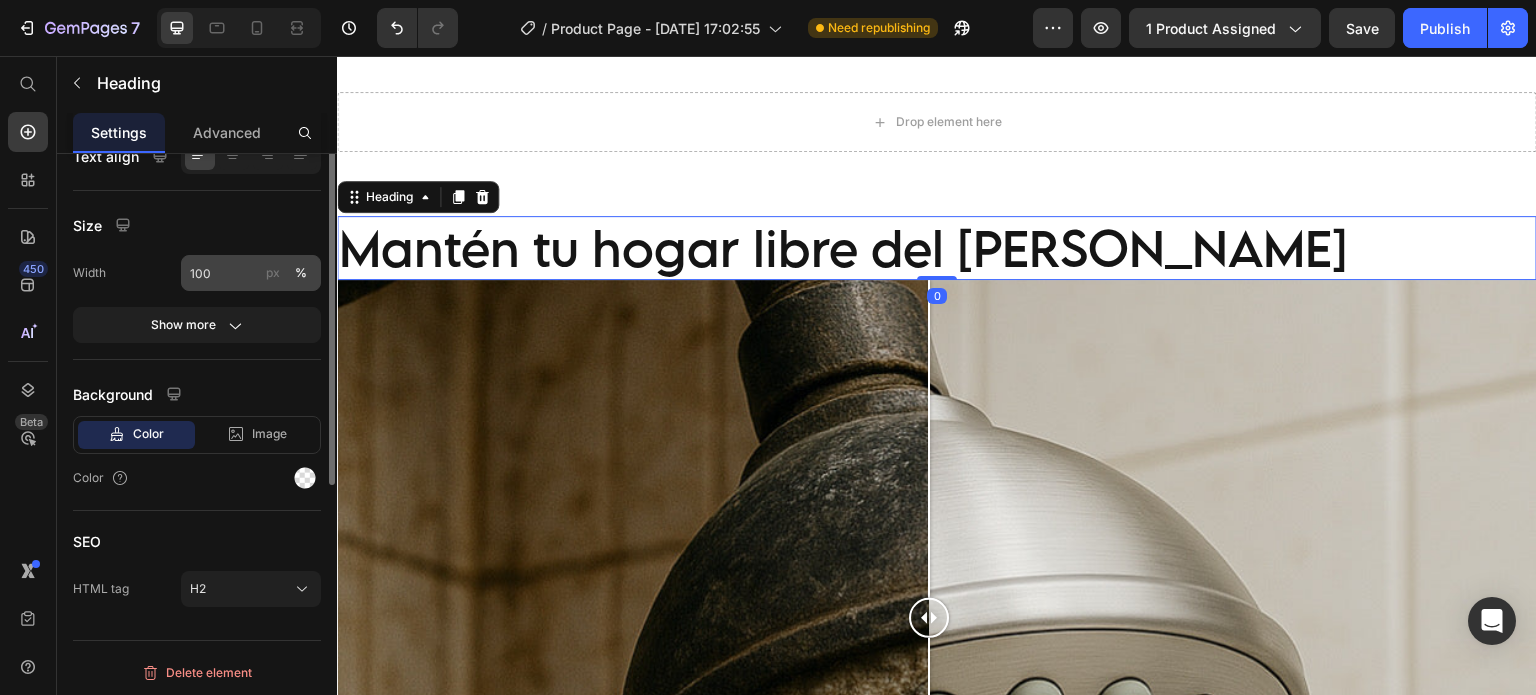 scroll, scrollTop: 244, scrollLeft: 0, axis: vertical 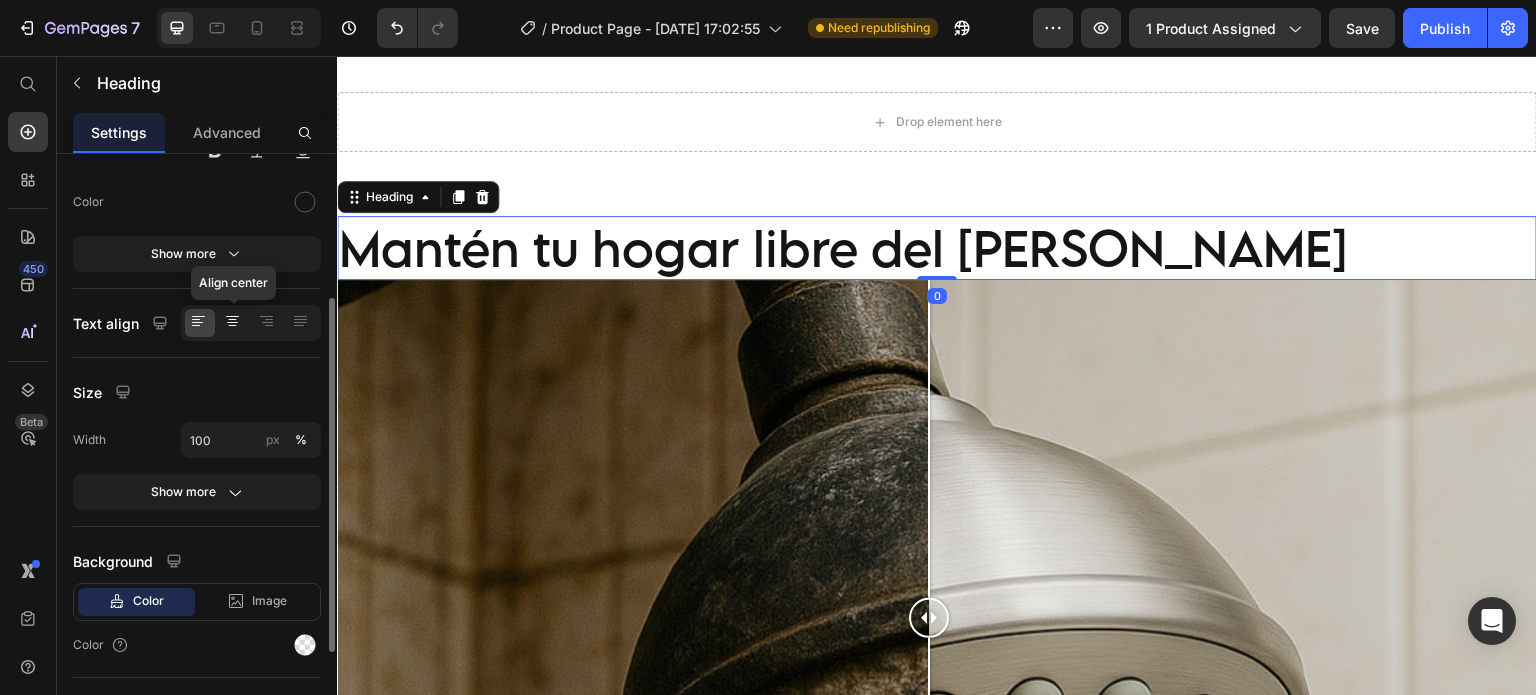 click 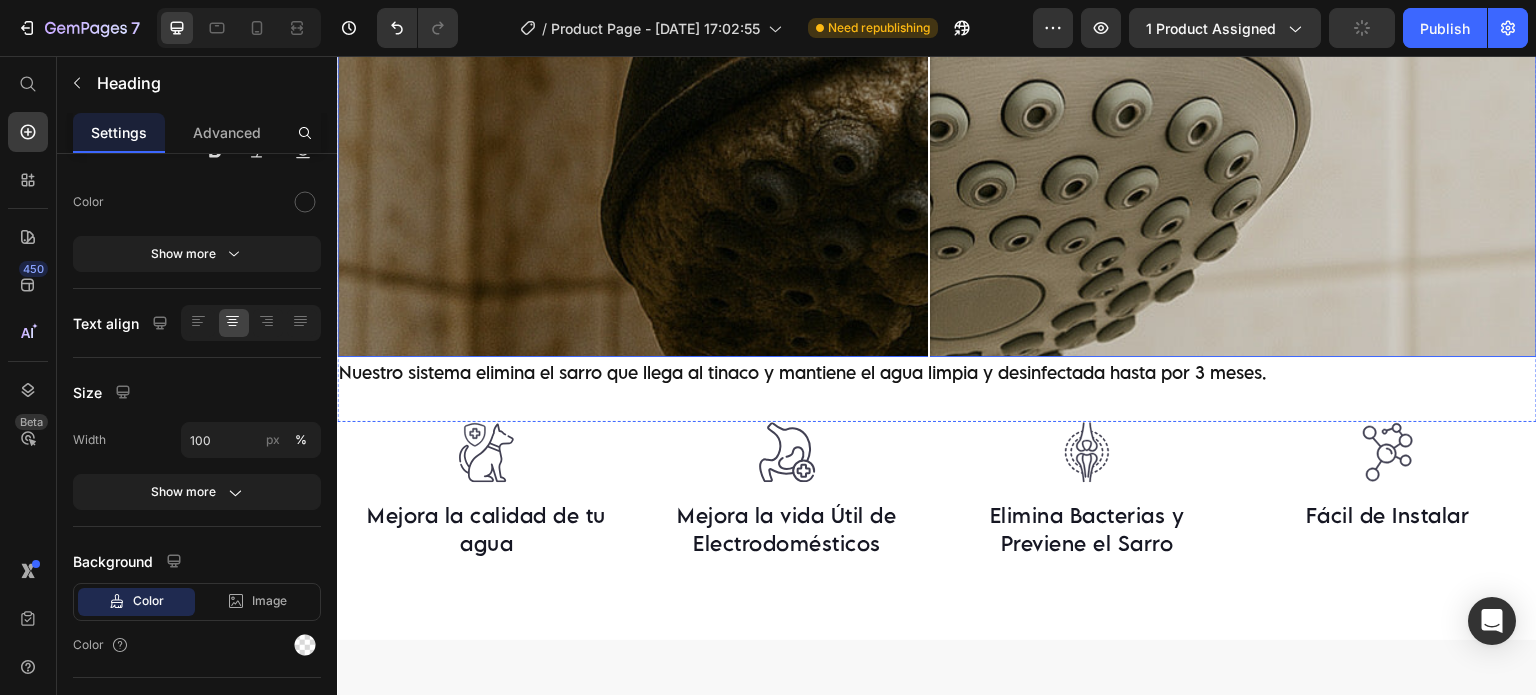 scroll, scrollTop: 2833, scrollLeft: 0, axis: vertical 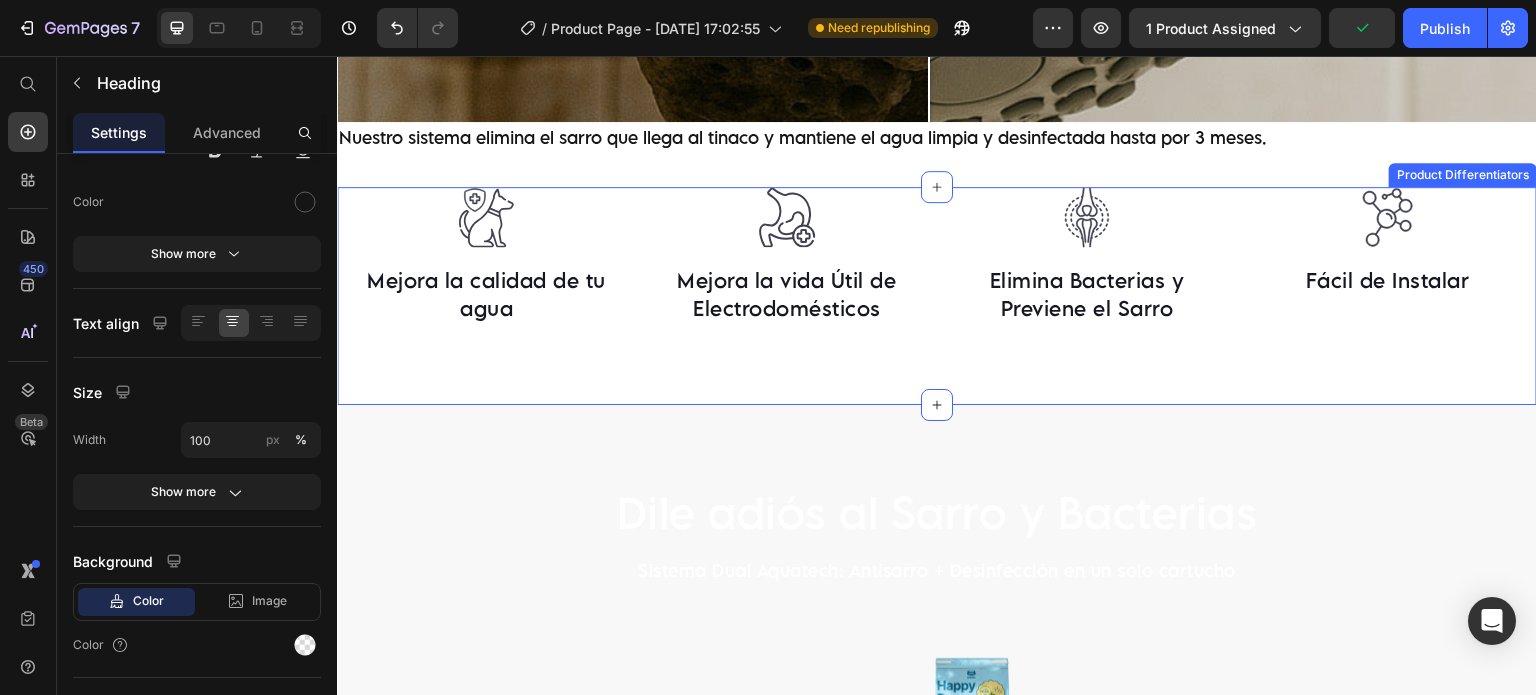 click on "Image Mejora la calidad de tu agua Text block Image Mejora la vida Útil de Electrodomésticos Text block Image Elimina Bacterias y Previene el Sarro Text block Image Fácil de Instalar Text block Row Product Differentiators" at bounding box center [937, 296] 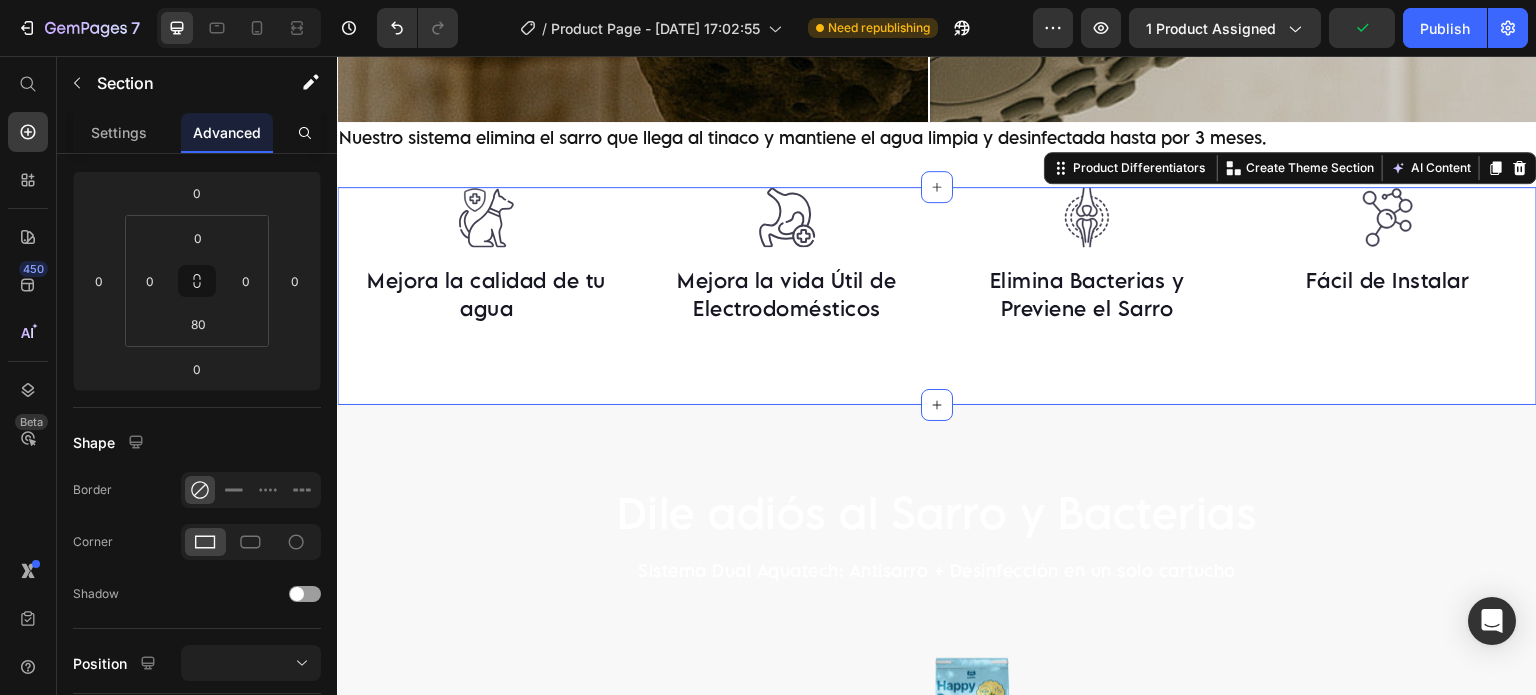 scroll, scrollTop: 0, scrollLeft: 0, axis: both 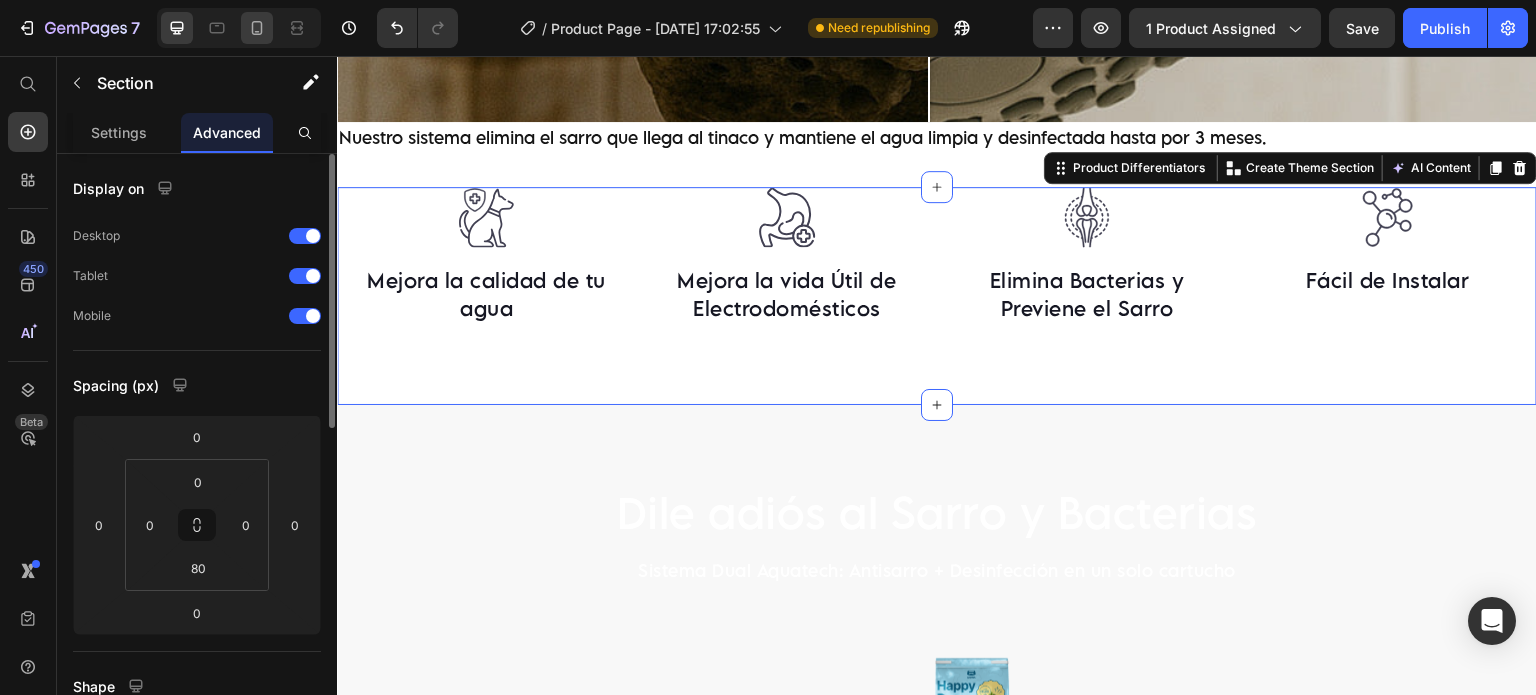 click 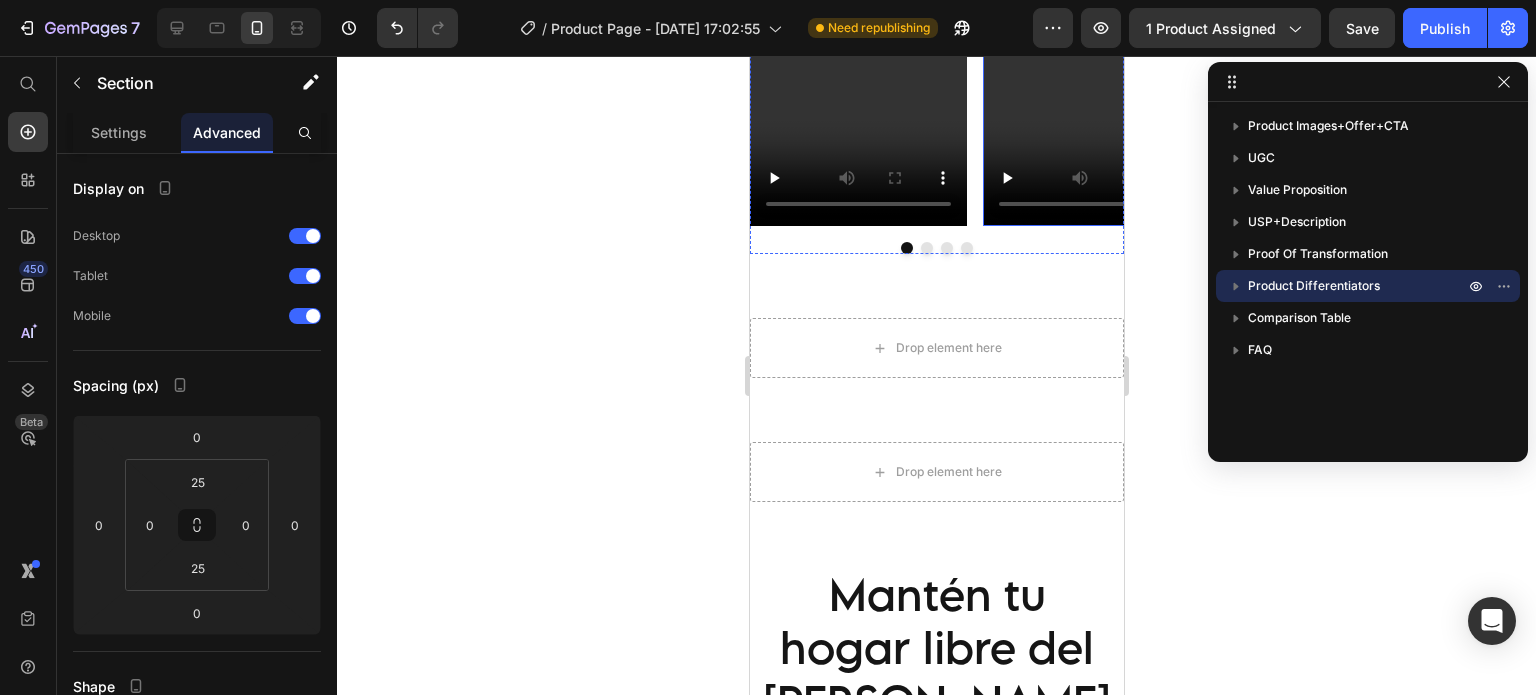scroll, scrollTop: 1719, scrollLeft: 0, axis: vertical 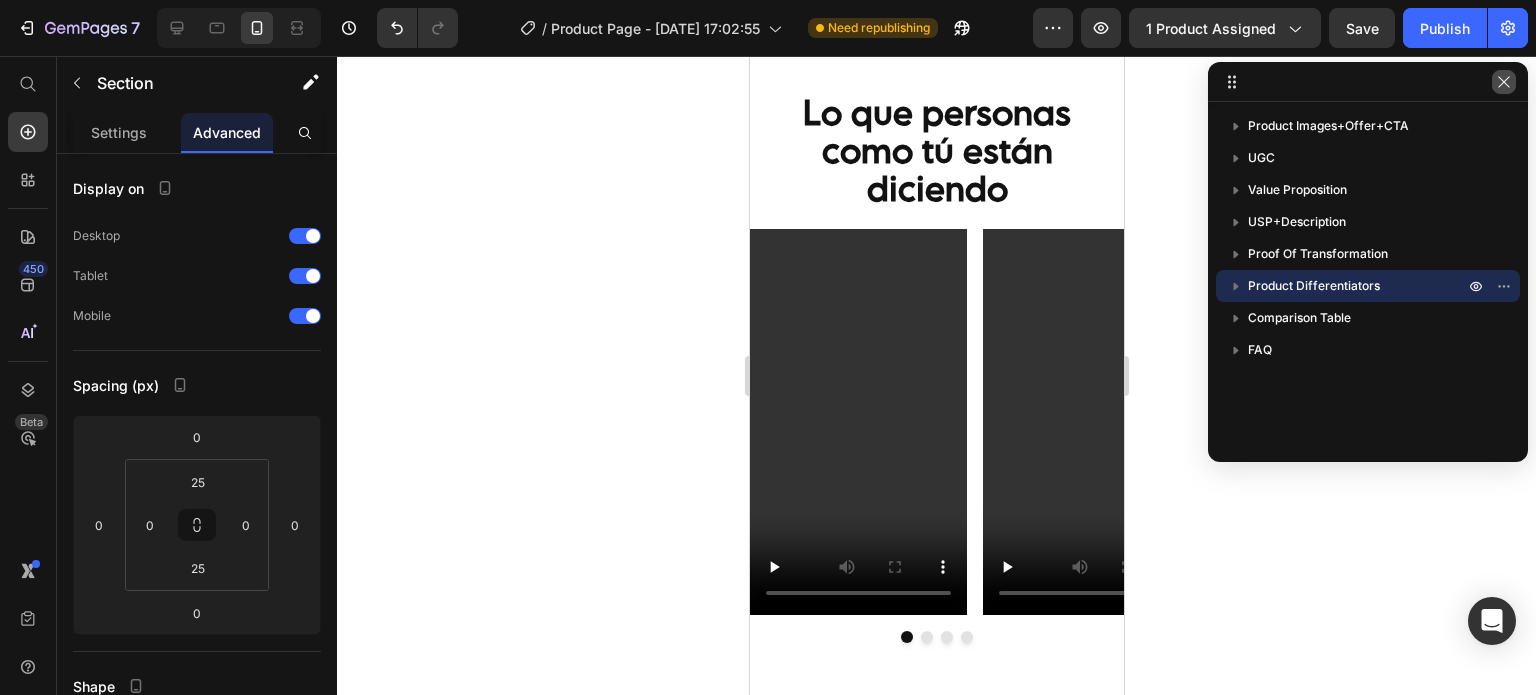 click 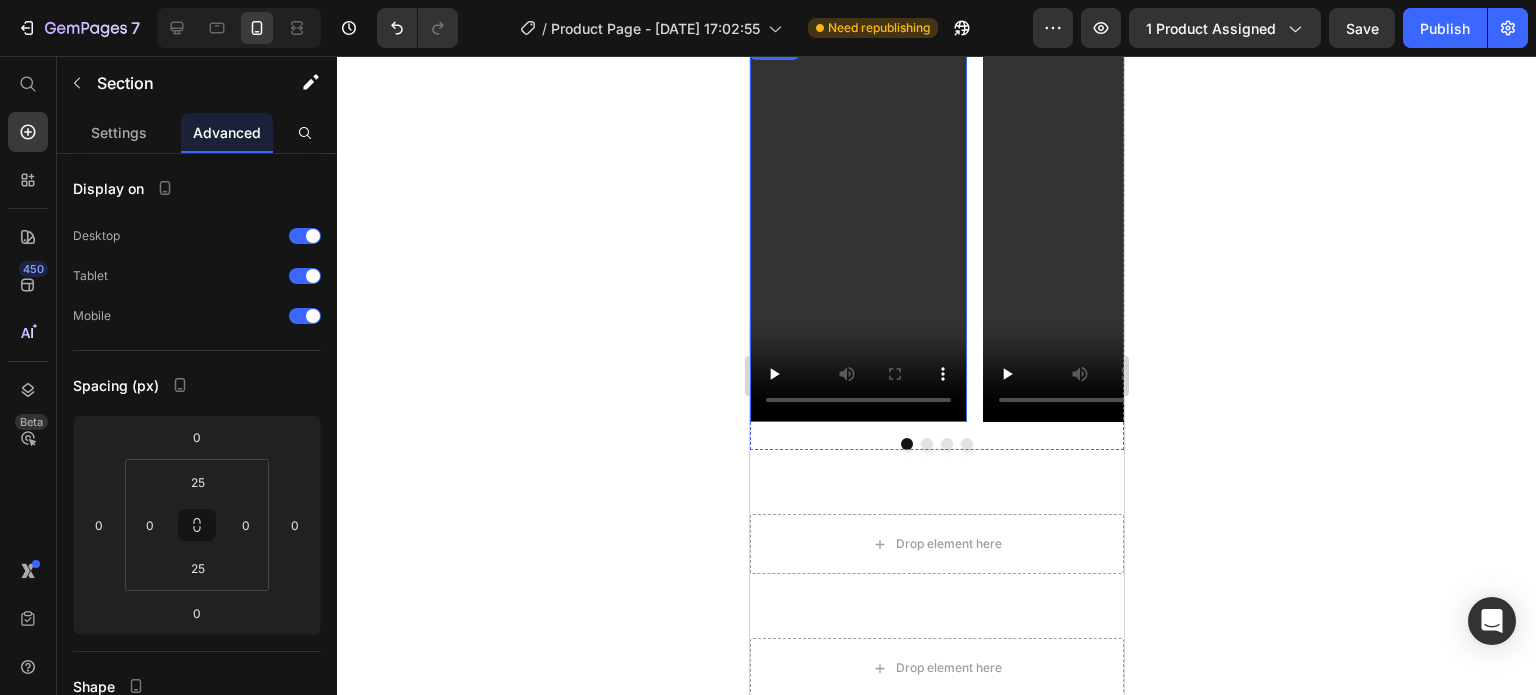 scroll, scrollTop: 2052, scrollLeft: 0, axis: vertical 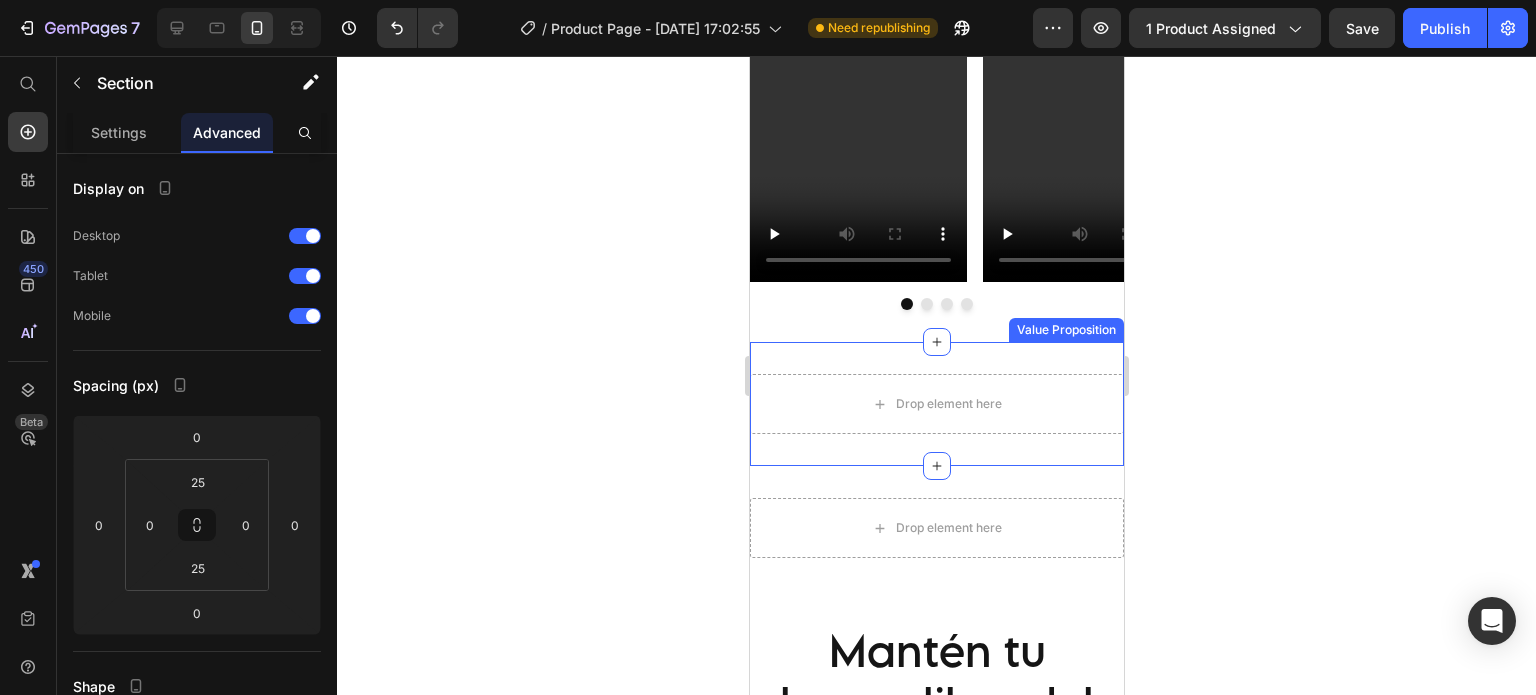 click on "Drop element here Value Proposition" at bounding box center (936, 404) 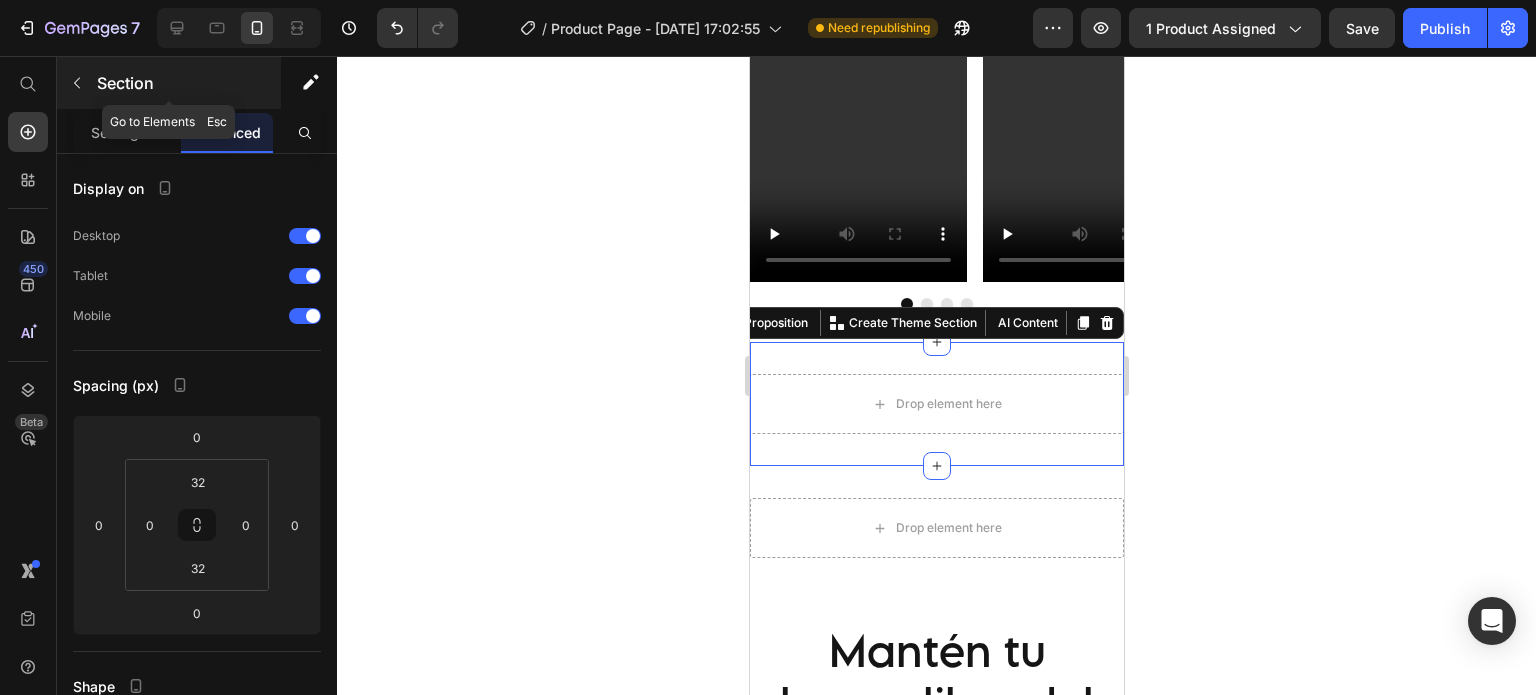 click at bounding box center (77, 83) 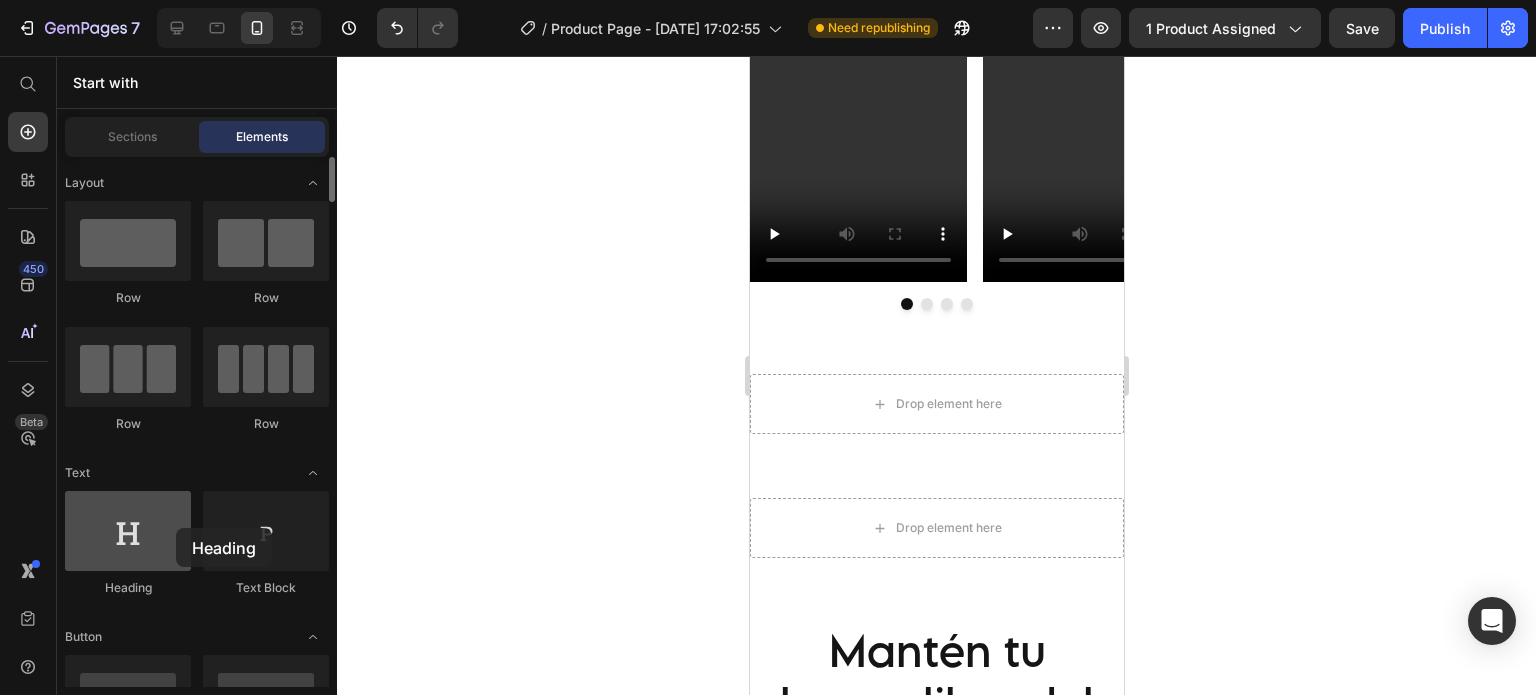 click at bounding box center [128, 531] 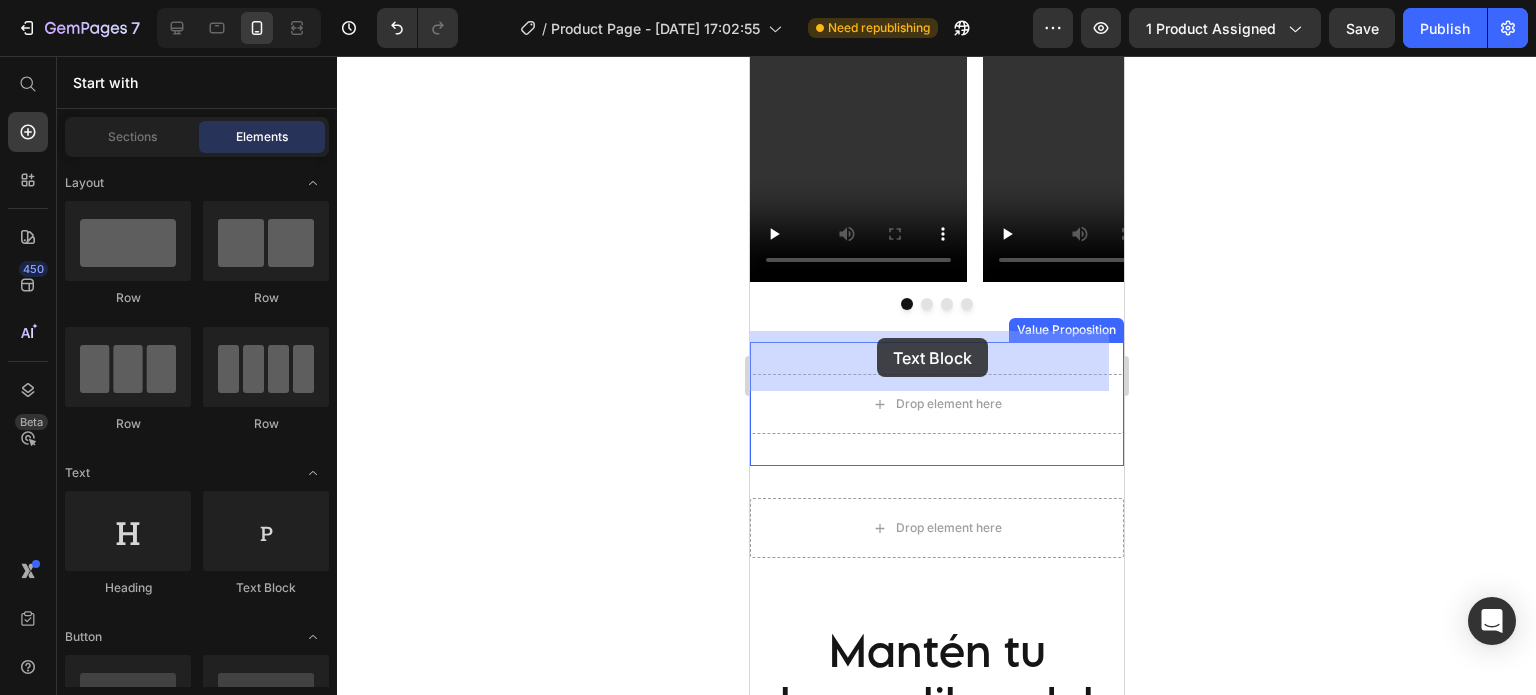 drag, startPoint x: 975, startPoint y: 591, endPoint x: 880, endPoint y: 335, distance: 273.0586 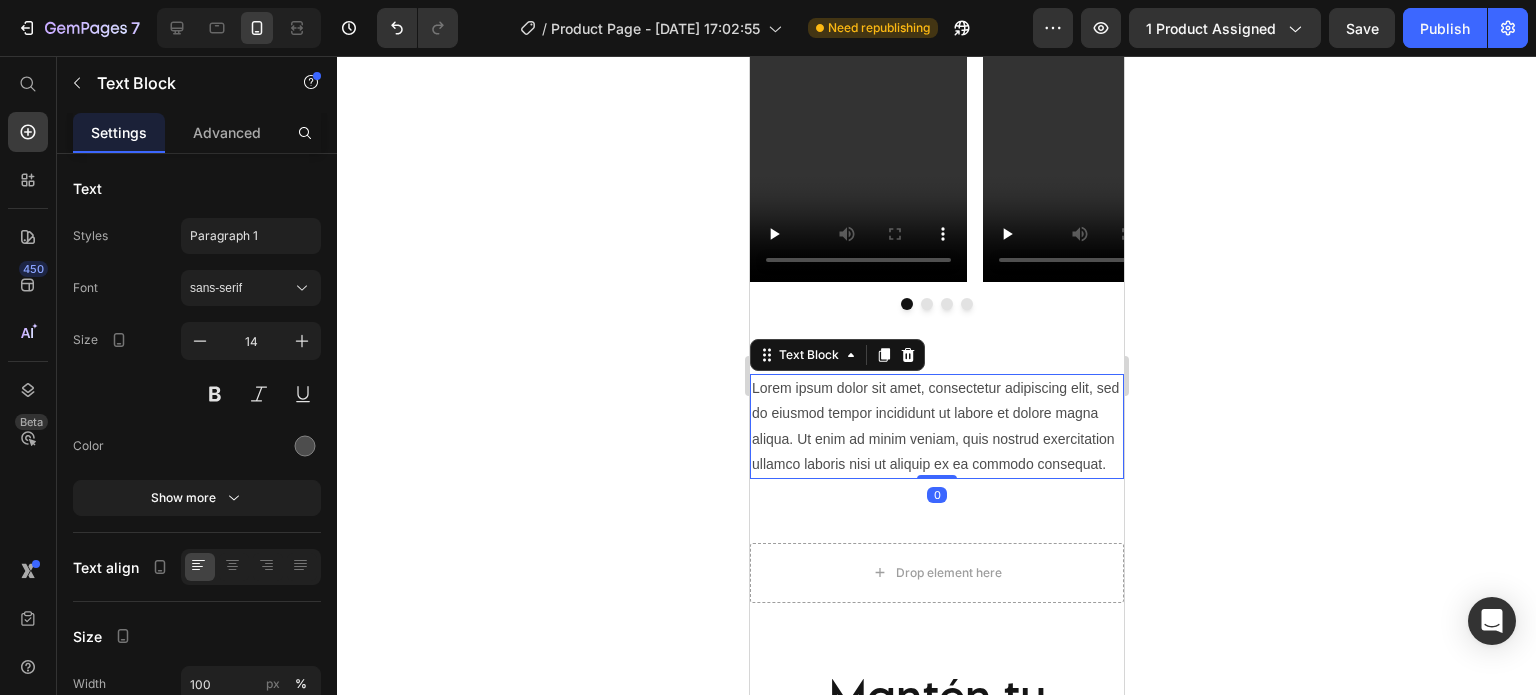 click on "Lorem ipsum dolor sit amet, consectetur adipiscing elit, sed do eiusmod tempor incididunt ut labore et dolore magna aliqua. Ut enim ad minim veniam, quis nostrud exercitation ullamco laboris nisi ut aliquip ex ea commodo consequat." at bounding box center [936, 426] 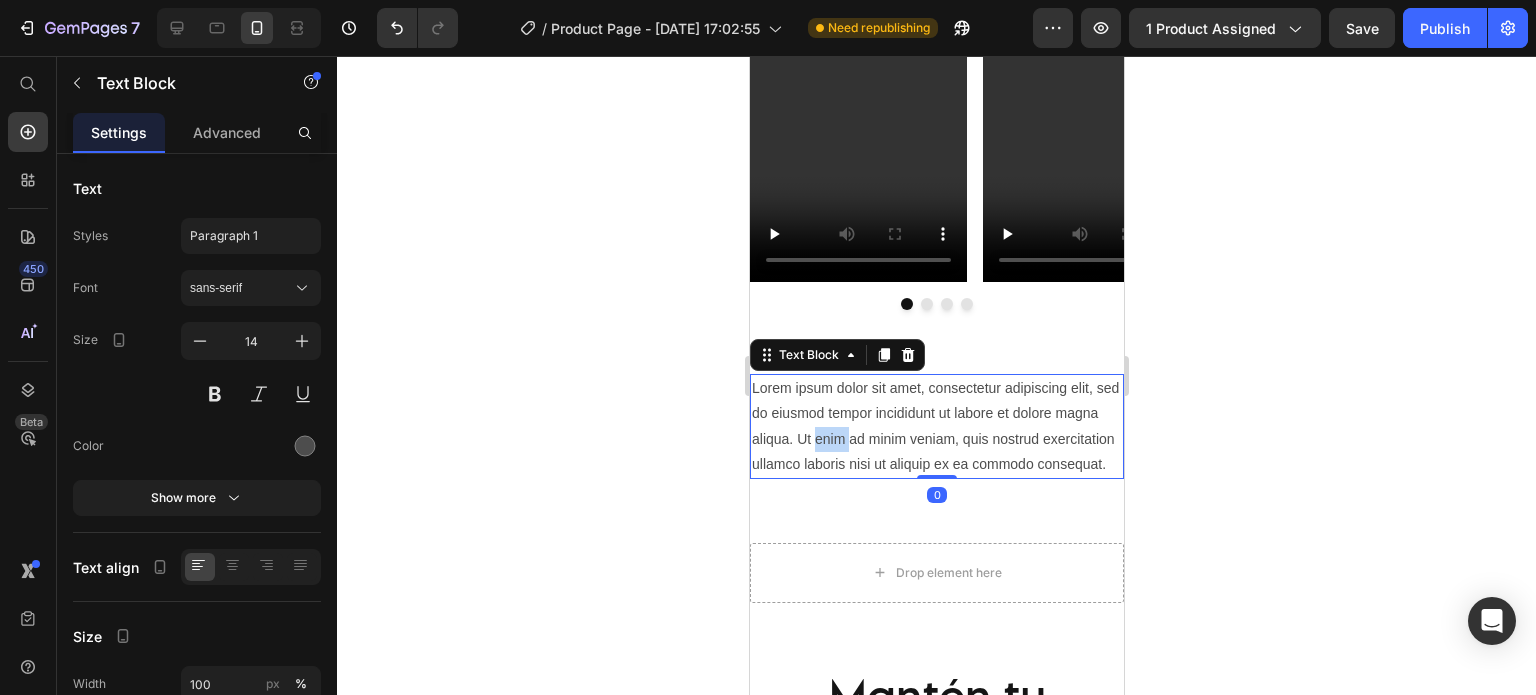 click on "Lorem ipsum dolor sit amet, consectetur adipiscing elit, sed do eiusmod tempor incididunt ut labore et dolore magna aliqua. Ut enim ad minim veniam, quis nostrud exercitation ullamco laboris nisi ut aliquip ex ea commodo consequat." at bounding box center (936, 426) 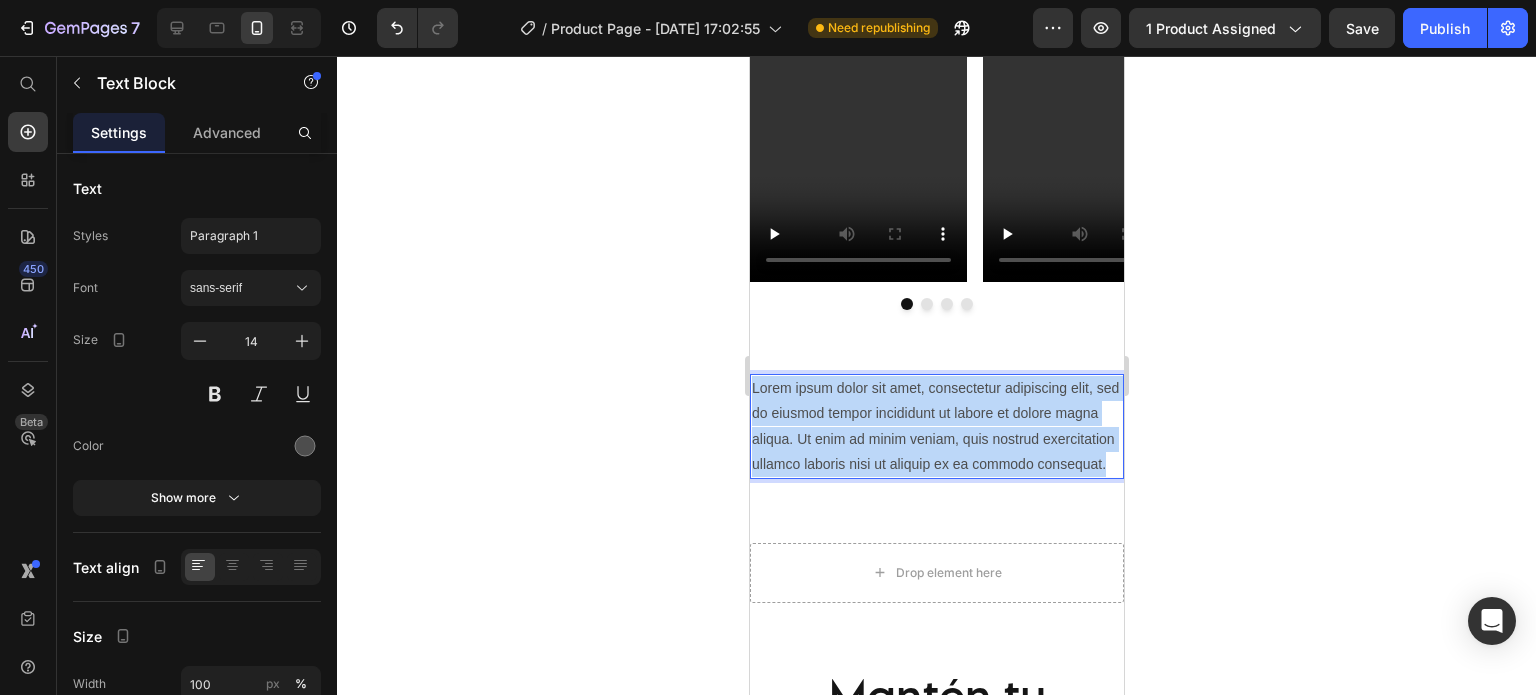 click on "Lorem ipsum dolor sit amet, consectetur adipiscing elit, sed do eiusmod tempor incididunt ut labore et dolore magna aliqua. Ut enim ad minim veniam, quis nostrud exercitation ullamco laboris nisi ut aliquip ex ea commodo consequat." at bounding box center (936, 426) 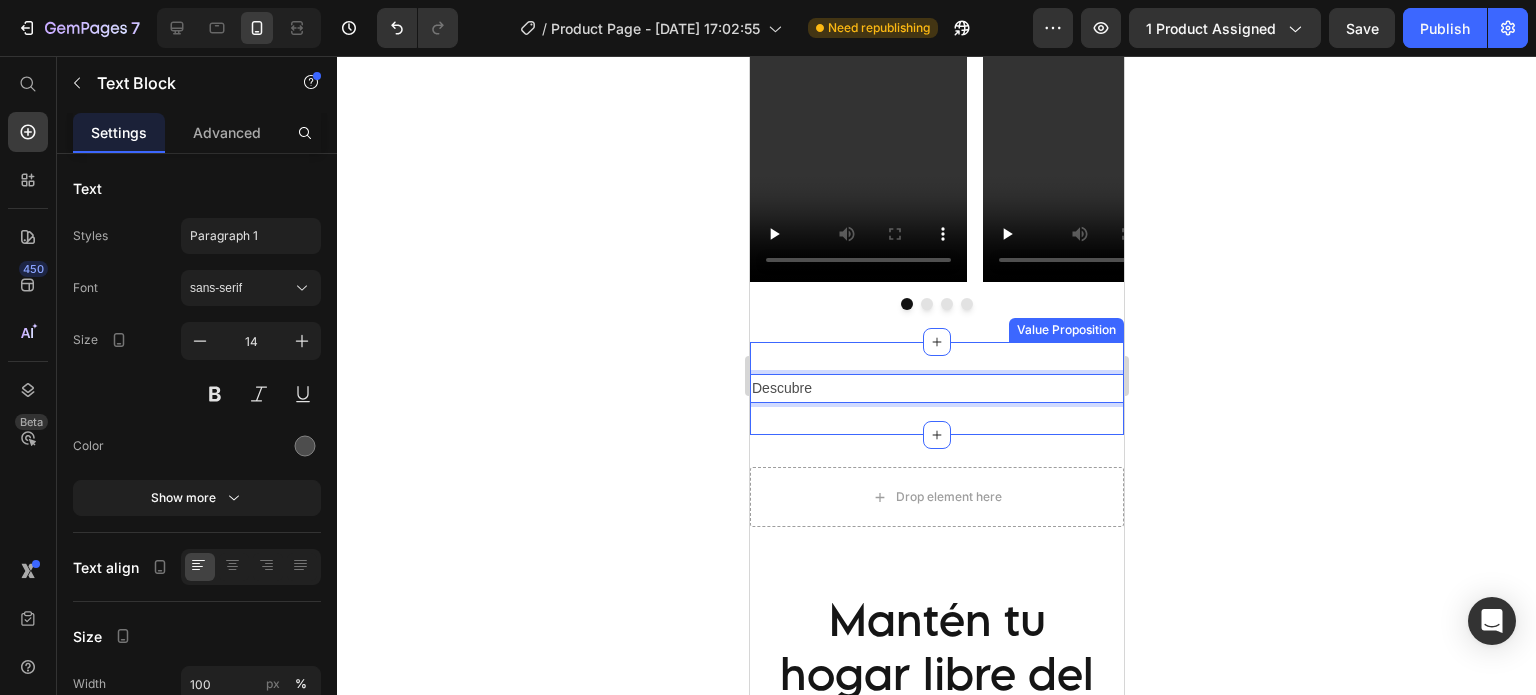 click on "Descubre Text Block   0 Value Proposition" at bounding box center (936, 388) 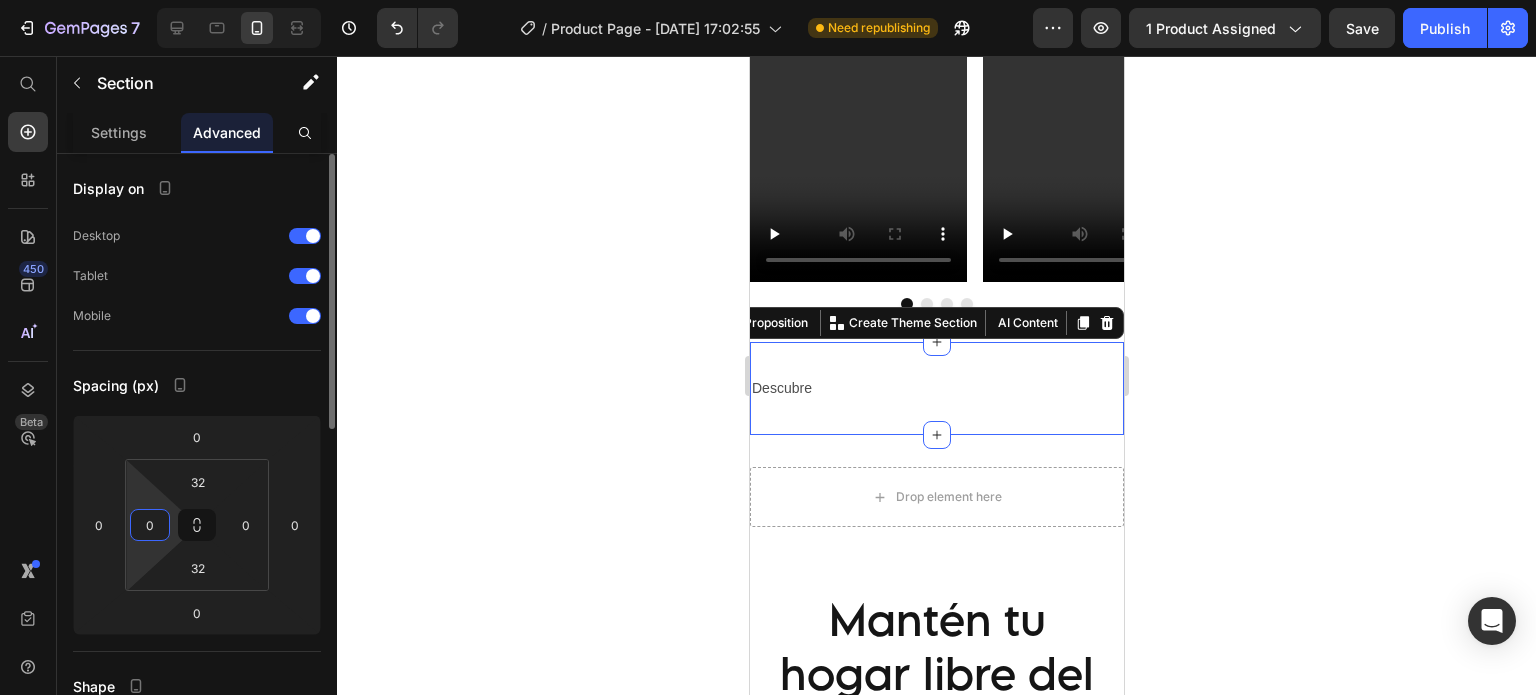 click on "0" at bounding box center (150, 525) 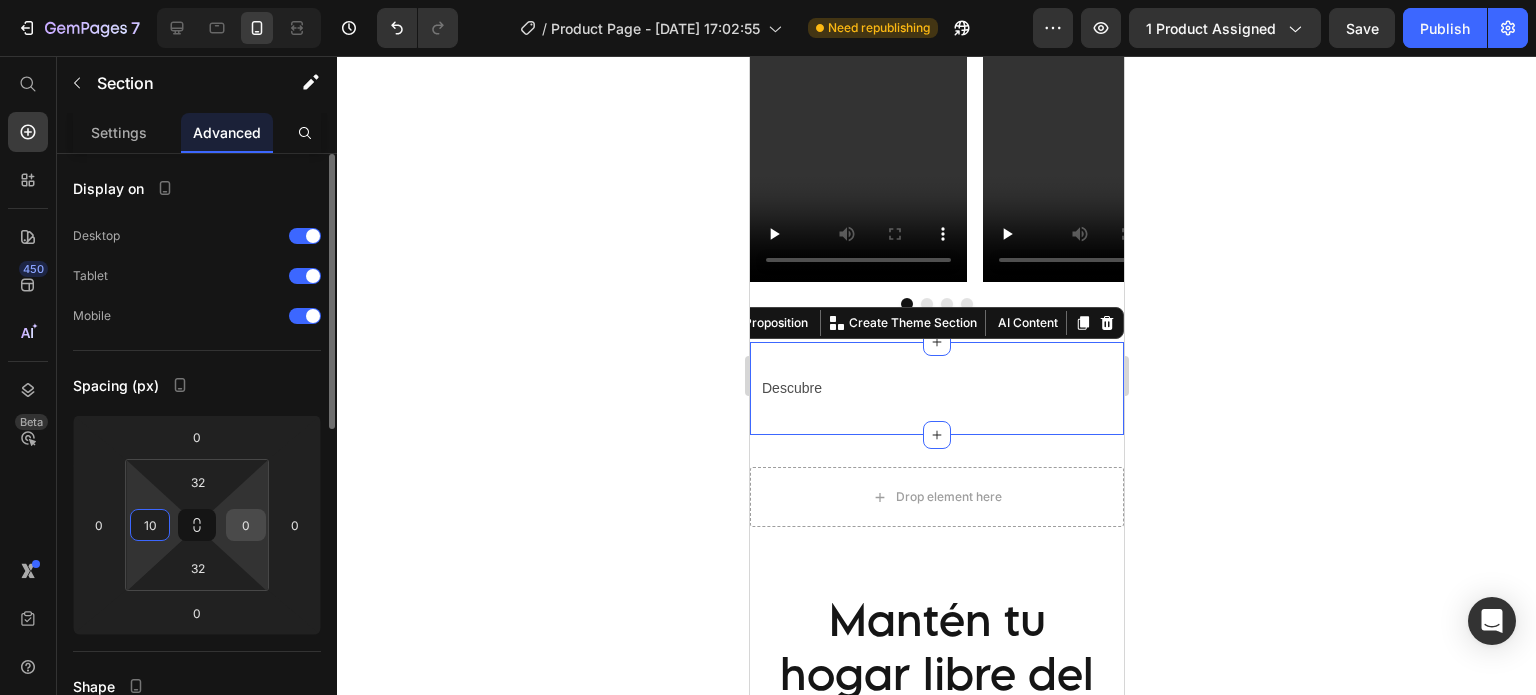 type on "10" 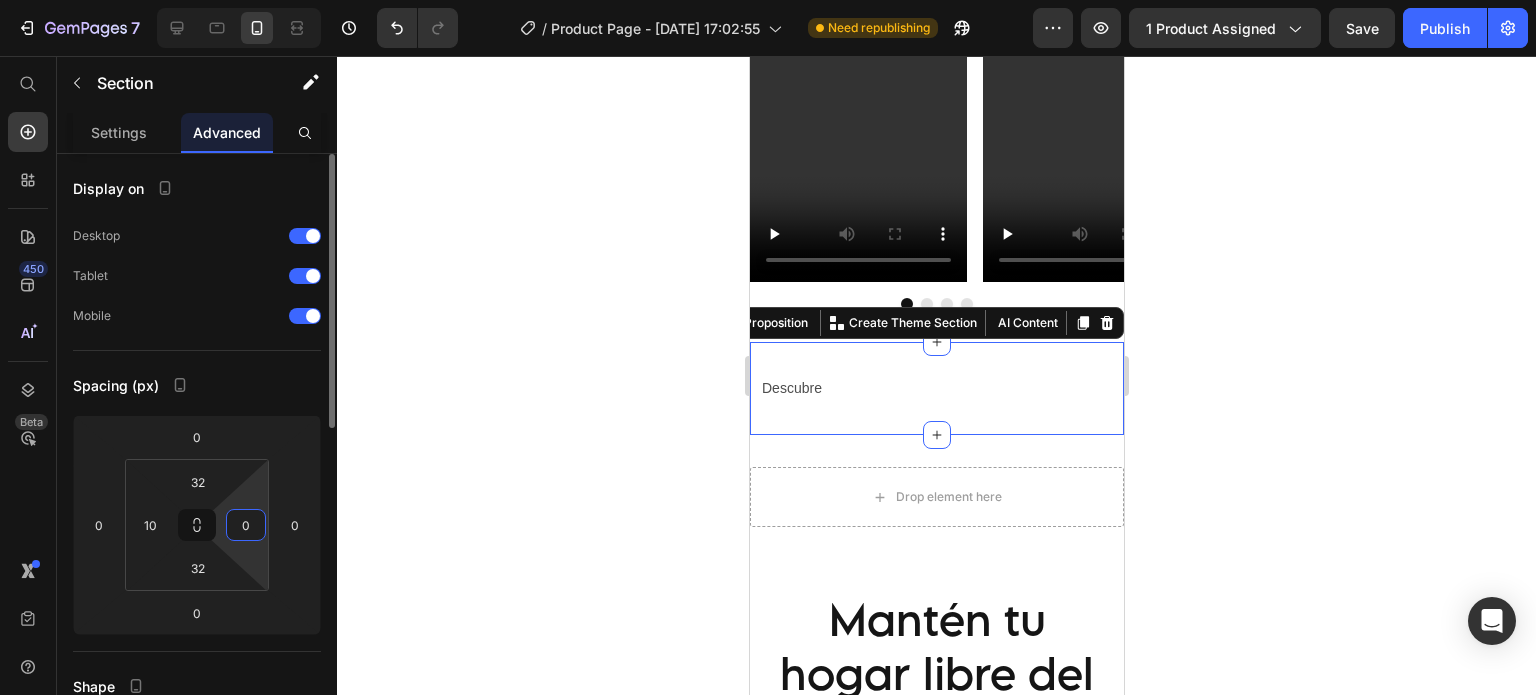 click on "0" at bounding box center (246, 525) 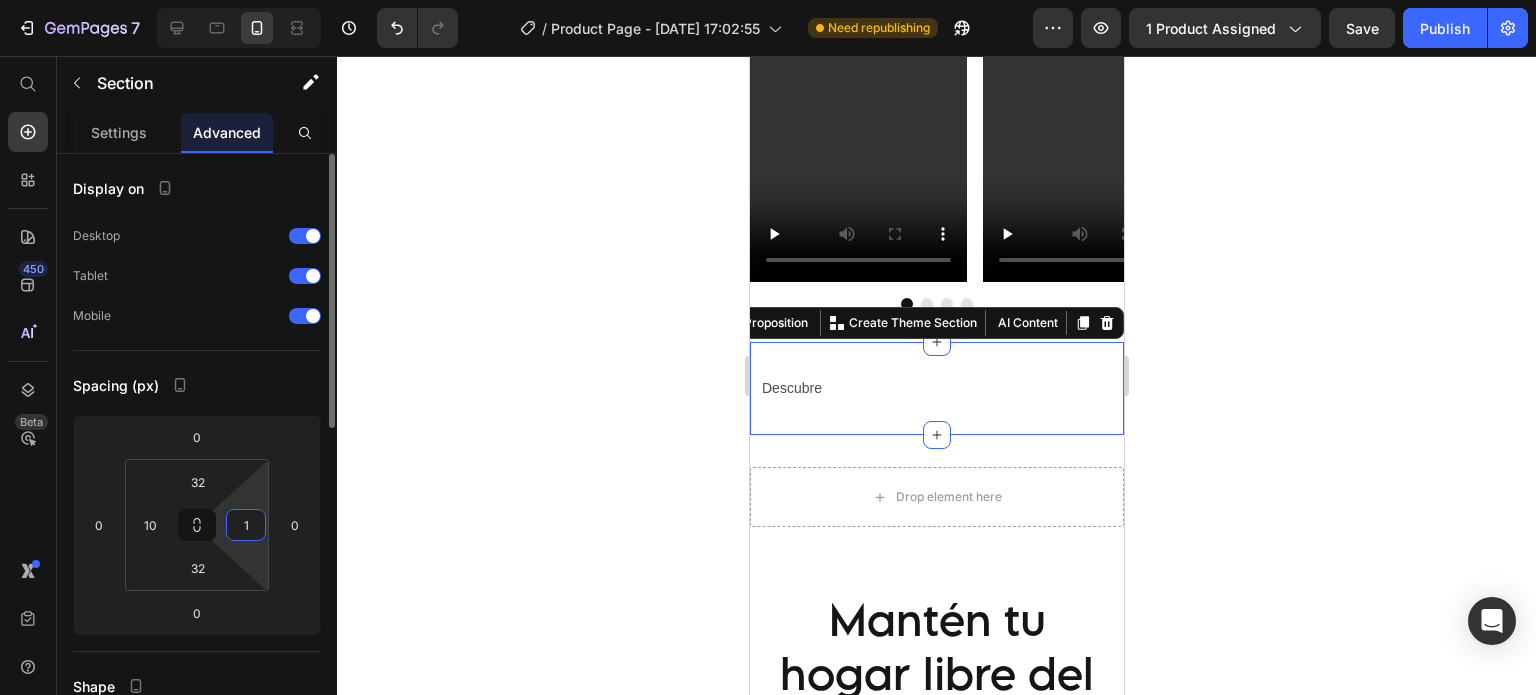 type on "10" 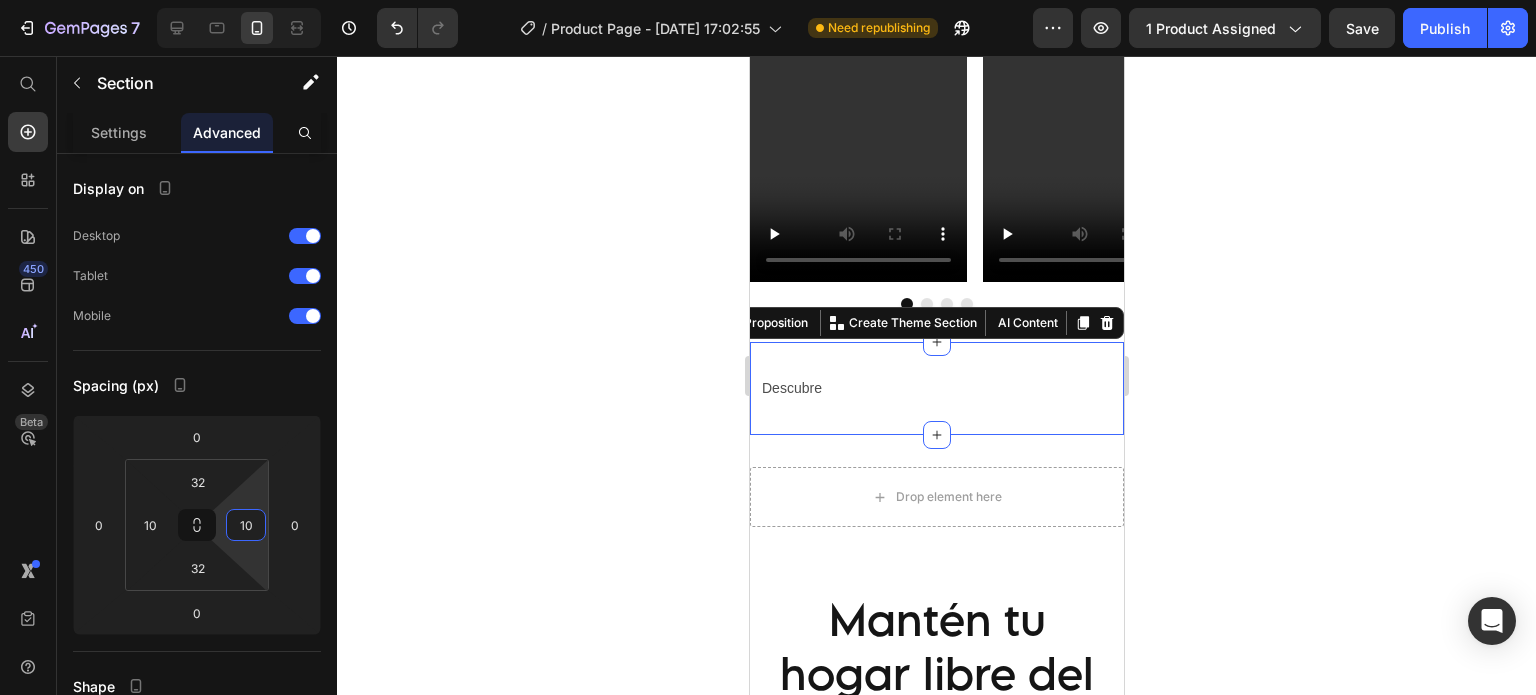 click on "Drop element here USP+Description" at bounding box center (936, 497) 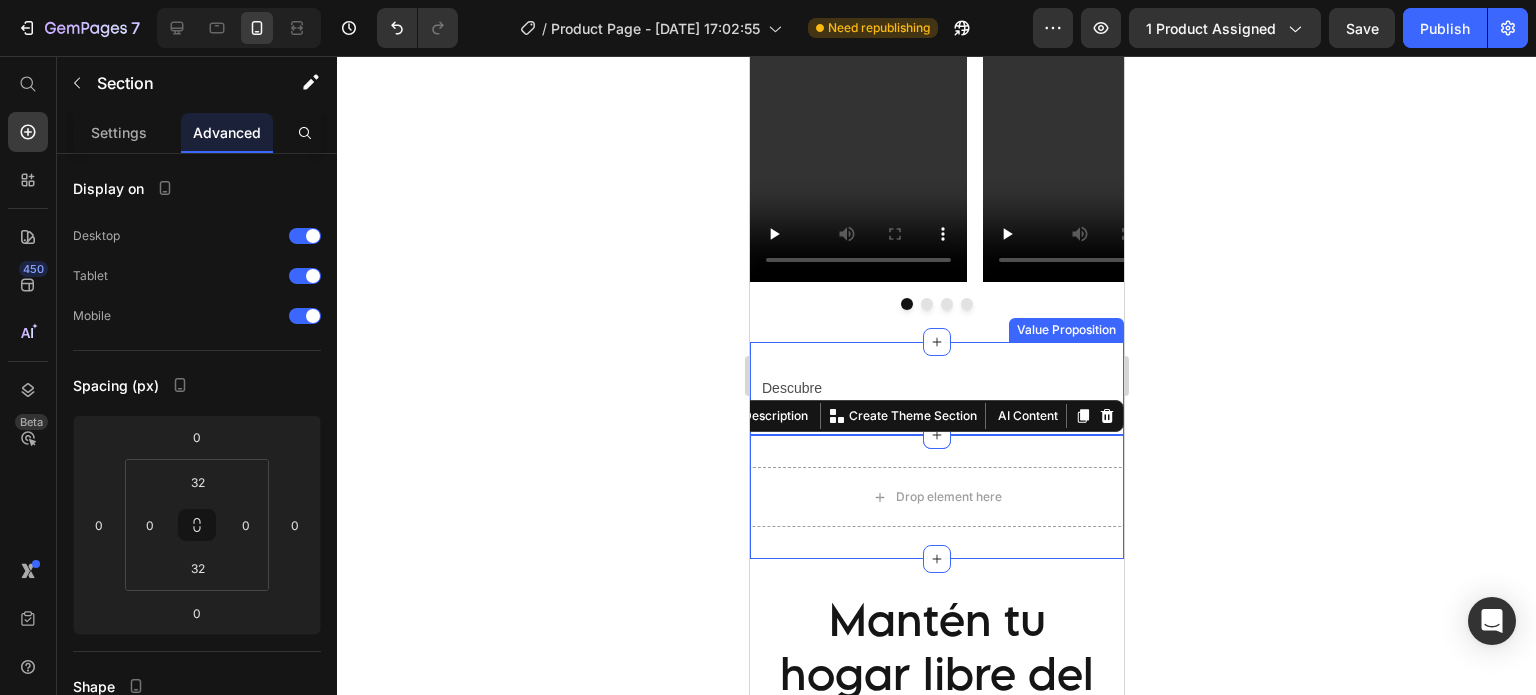 click on "Descubre Text Block Value Proposition" at bounding box center [936, 388] 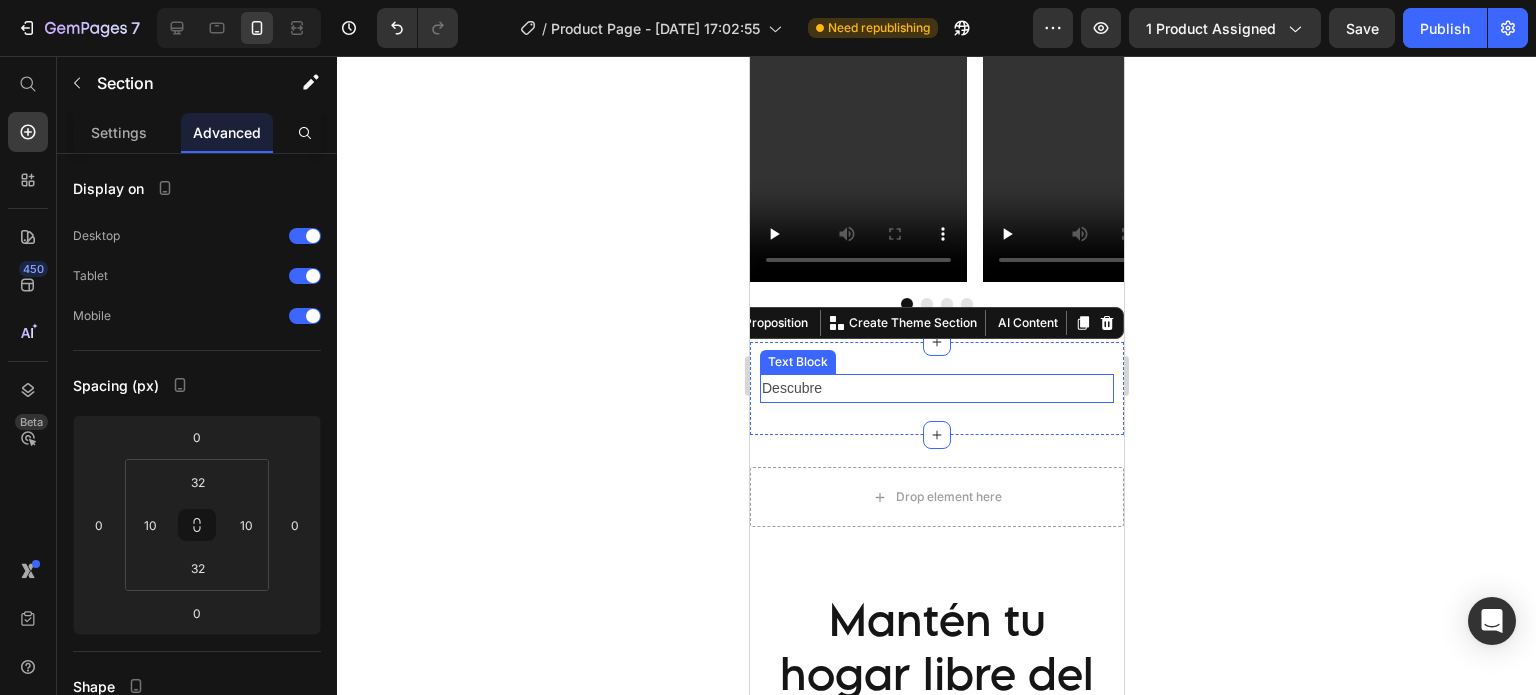 click on "Descubre" at bounding box center (936, 388) 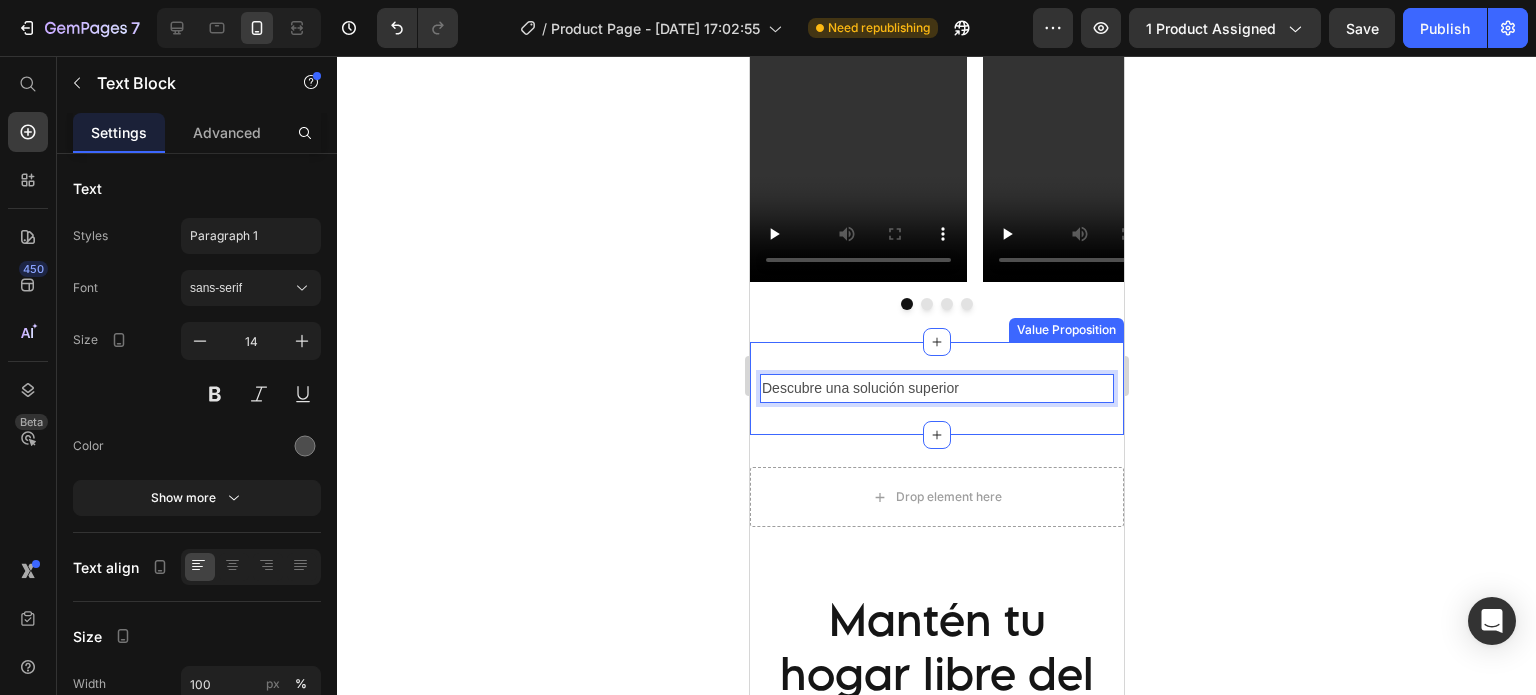 click on "Descubre una solución superior Text Block   0 Value Proposition" at bounding box center (936, 388) 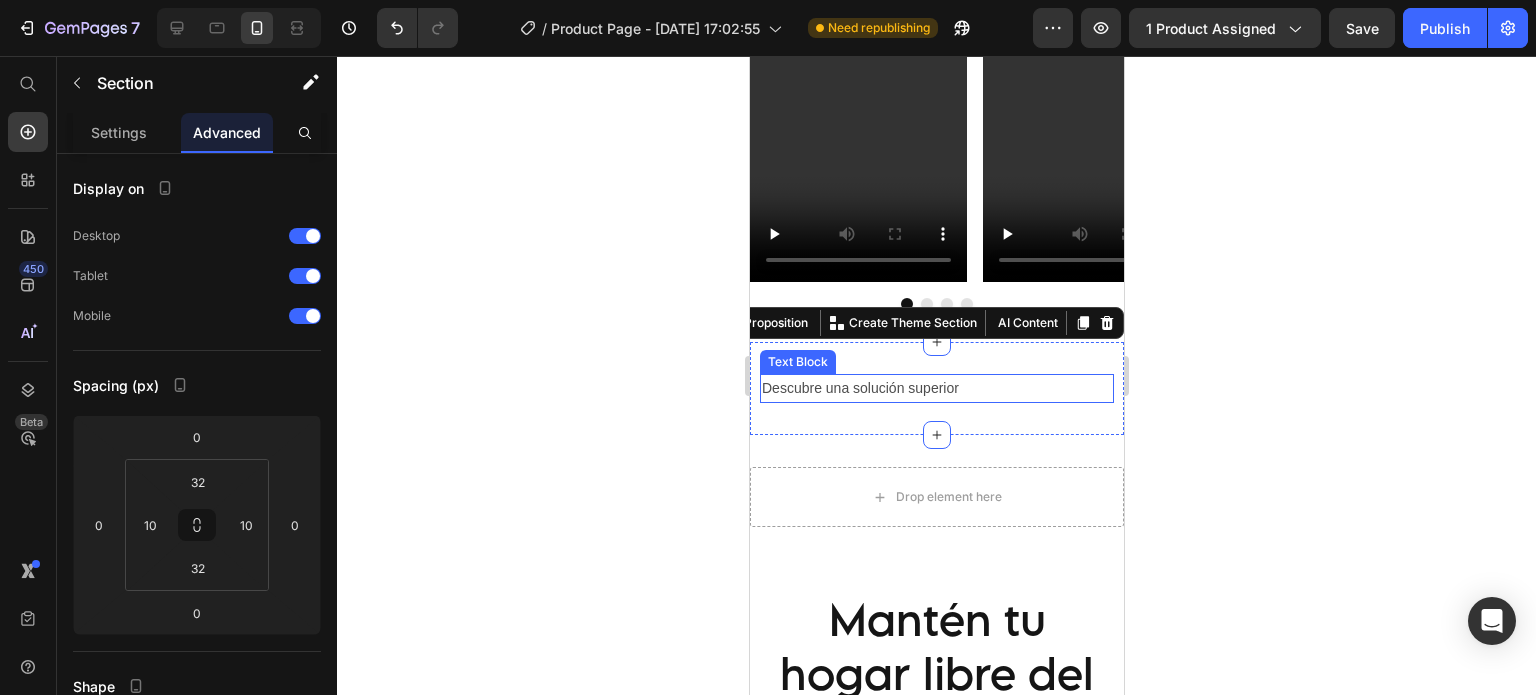 click on "Descubre una solución superior" at bounding box center [936, 388] 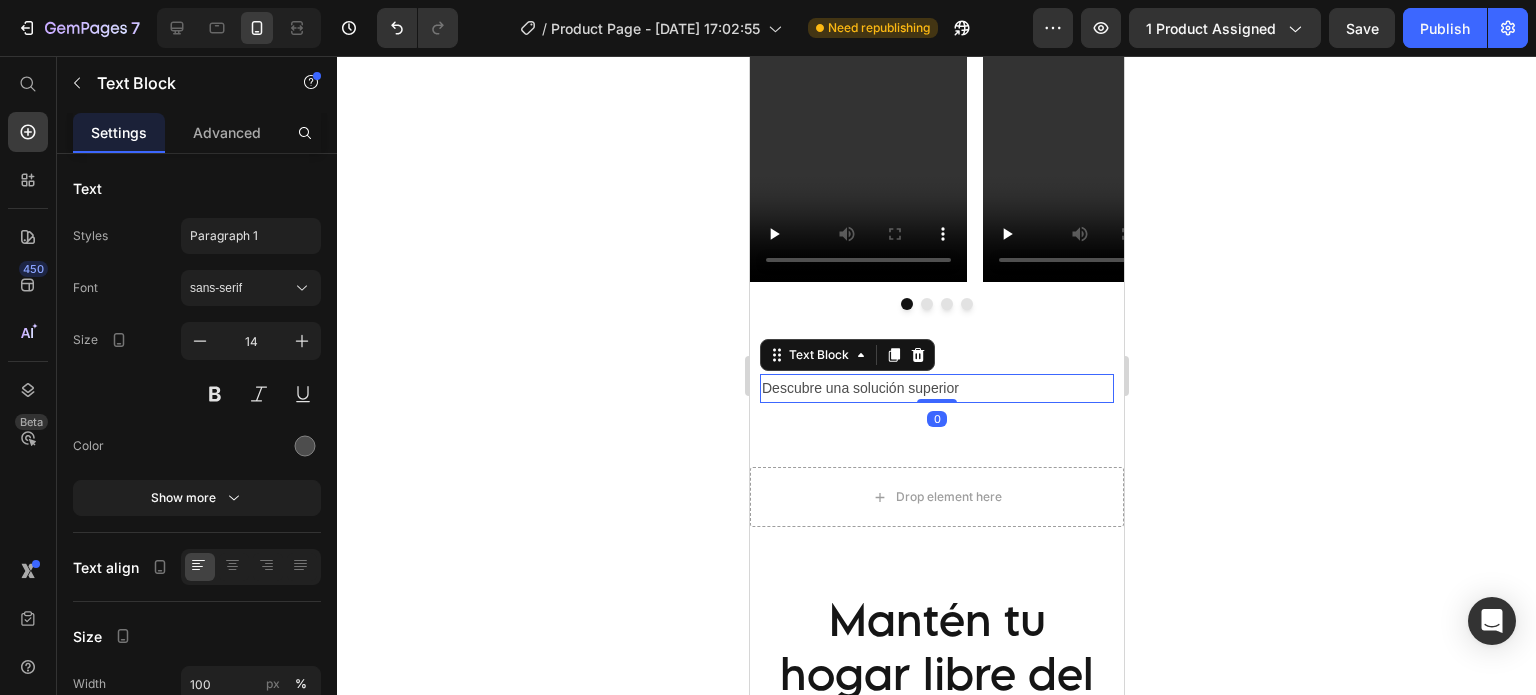 click on "Descubre una solución superior" at bounding box center (936, 388) 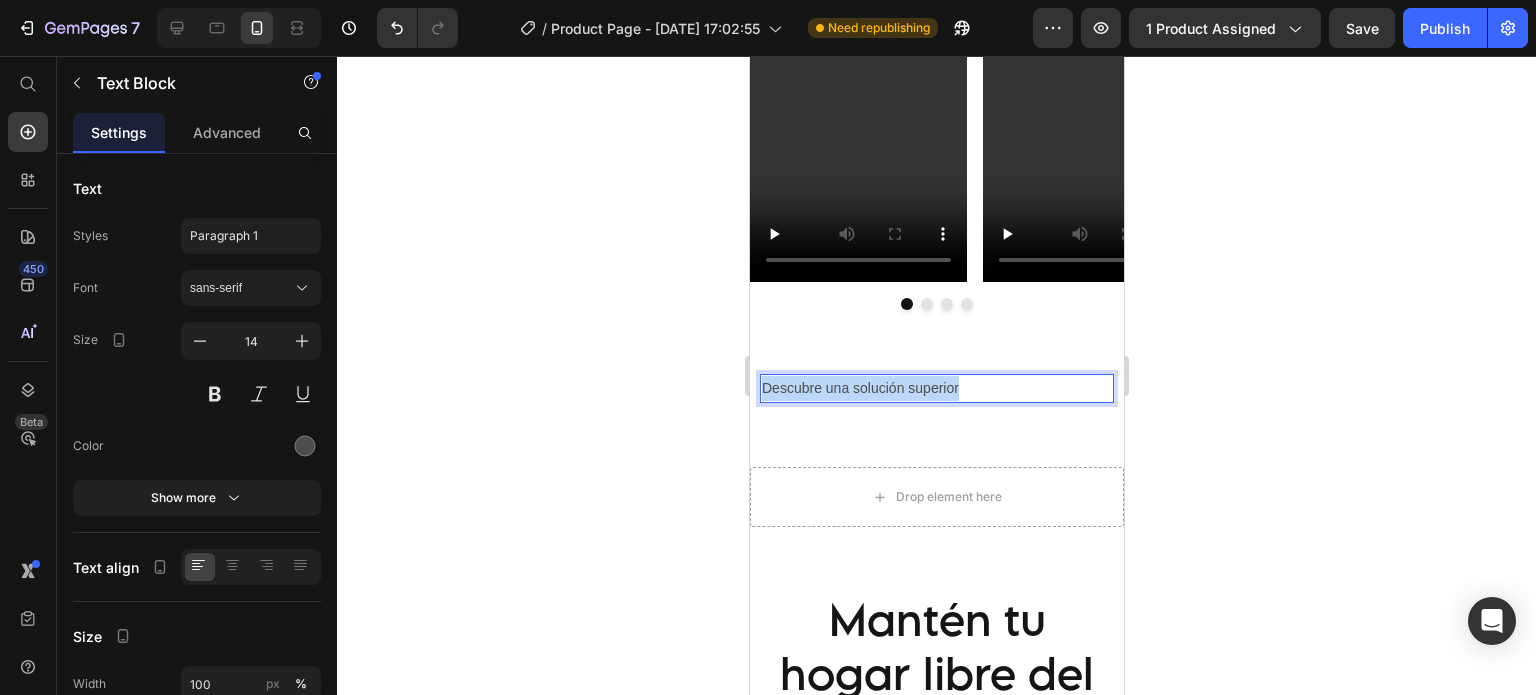 click on "Descubre una solución superior" at bounding box center [936, 388] 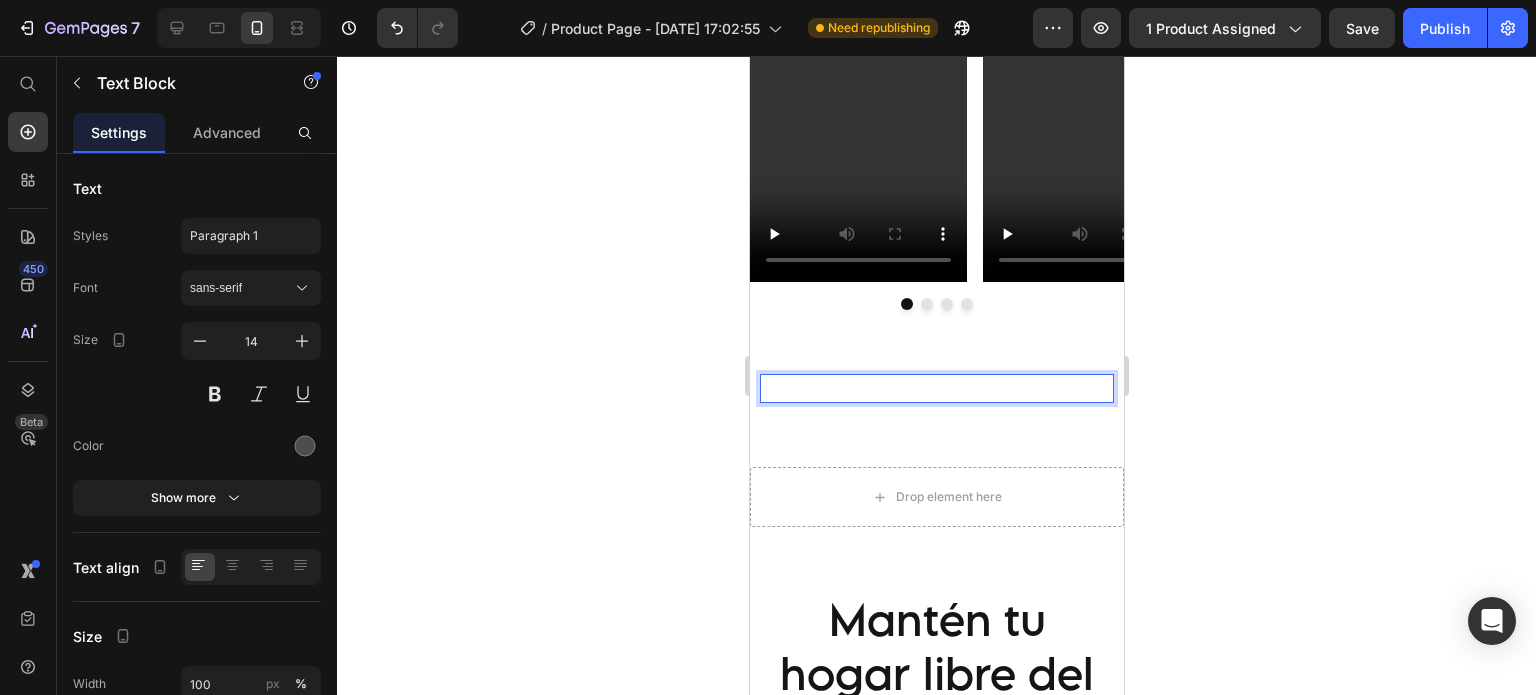 click at bounding box center (936, 388) 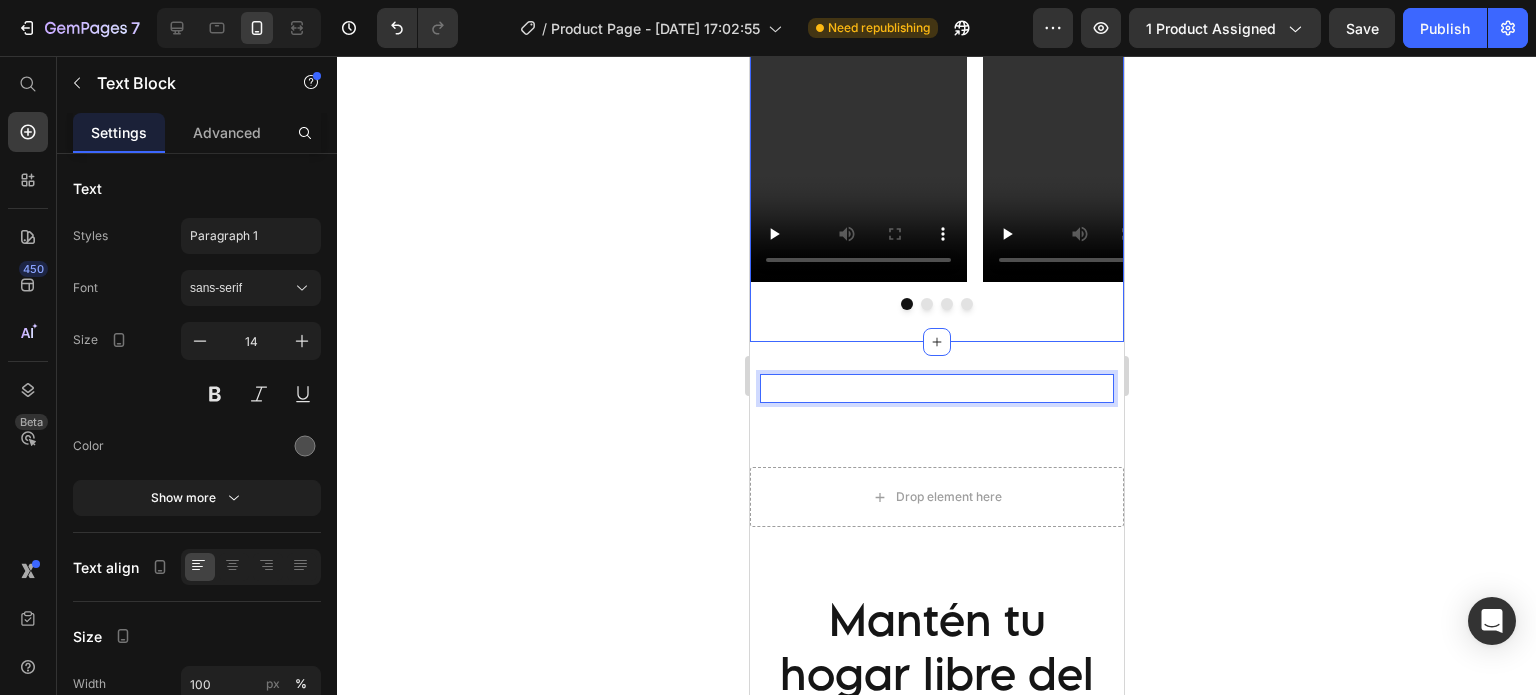 click on "Lo que personas como tú están diciendo Heading Video Video Video Video Carousel UGC" at bounding box center [936, 33] 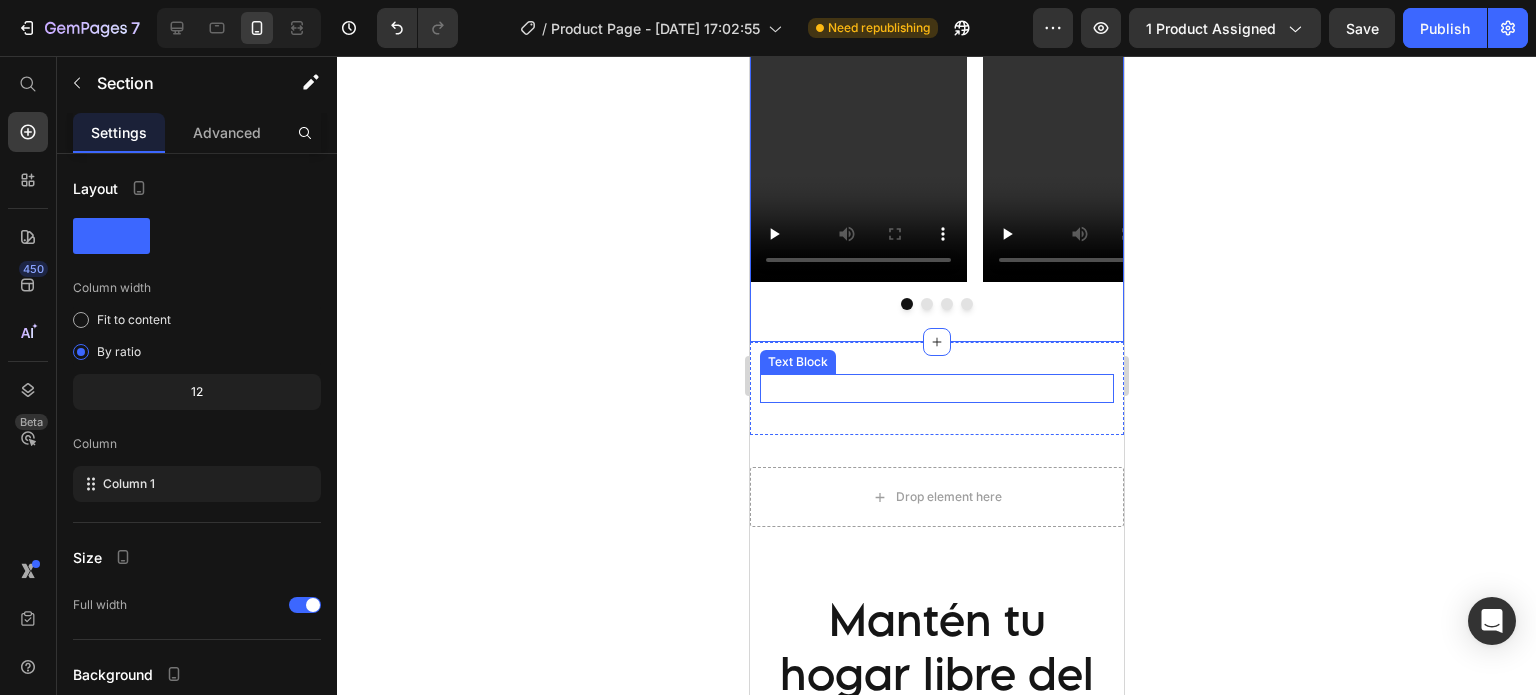 click at bounding box center [936, 388] 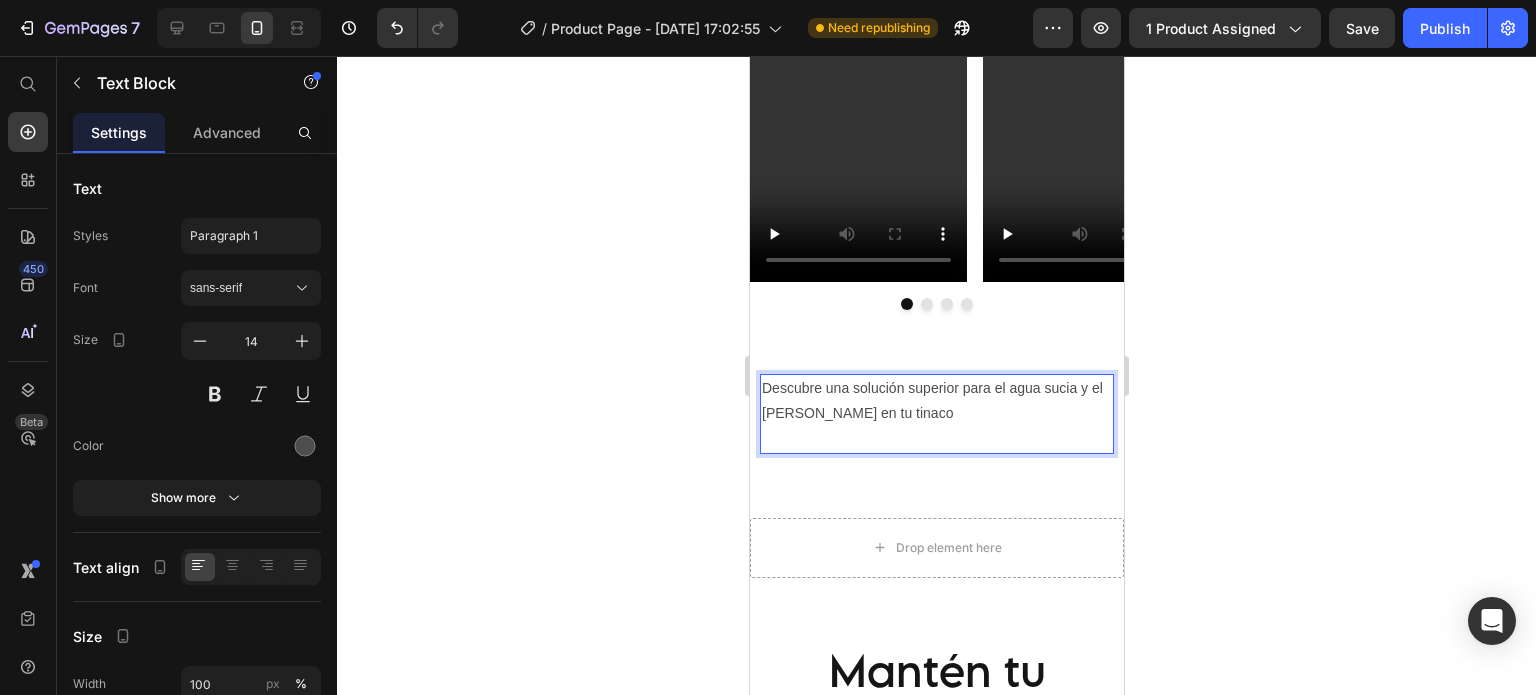 click on "Descubre una solución superior para el agua sucia y el [PERSON_NAME] en tu tinaco" at bounding box center (936, 401) 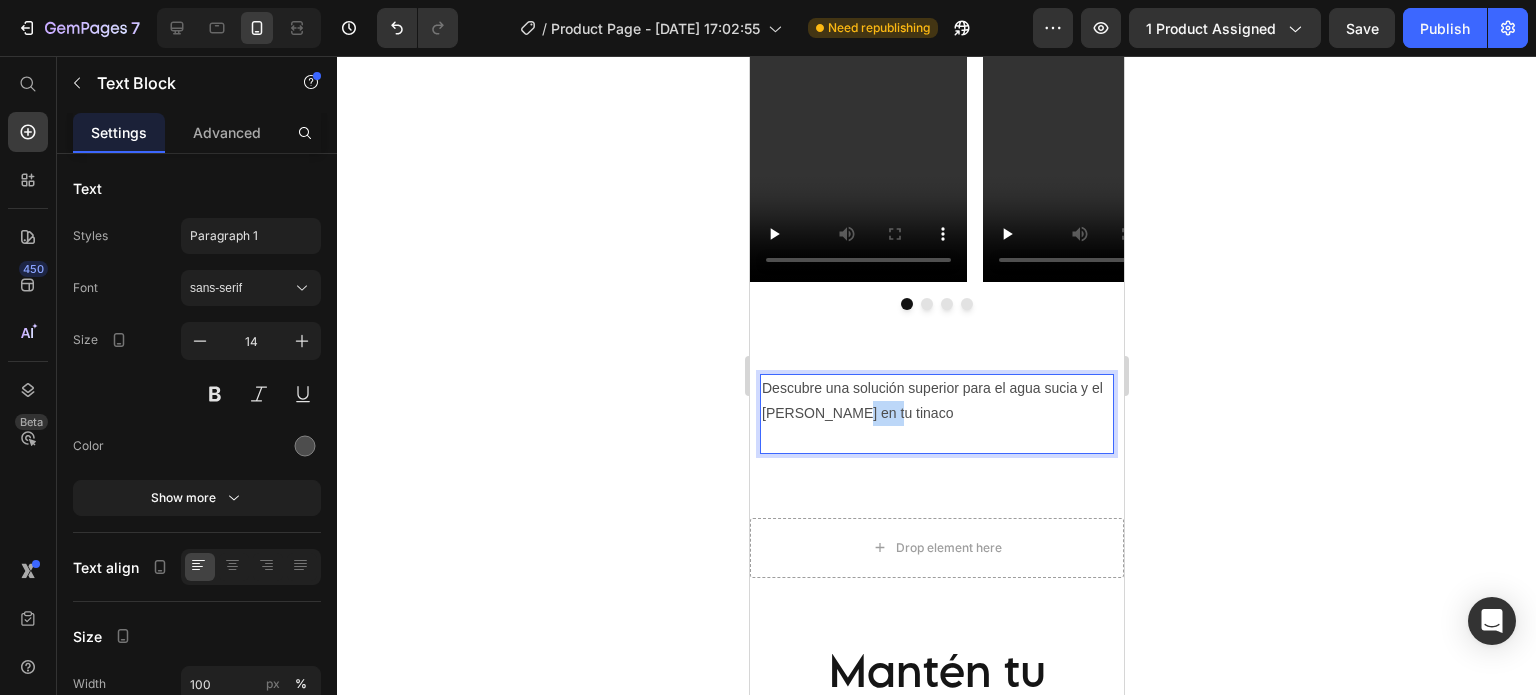 click on "Descubre una solución superior para el agua sucia y el [PERSON_NAME] en tu tinaco" at bounding box center (936, 401) 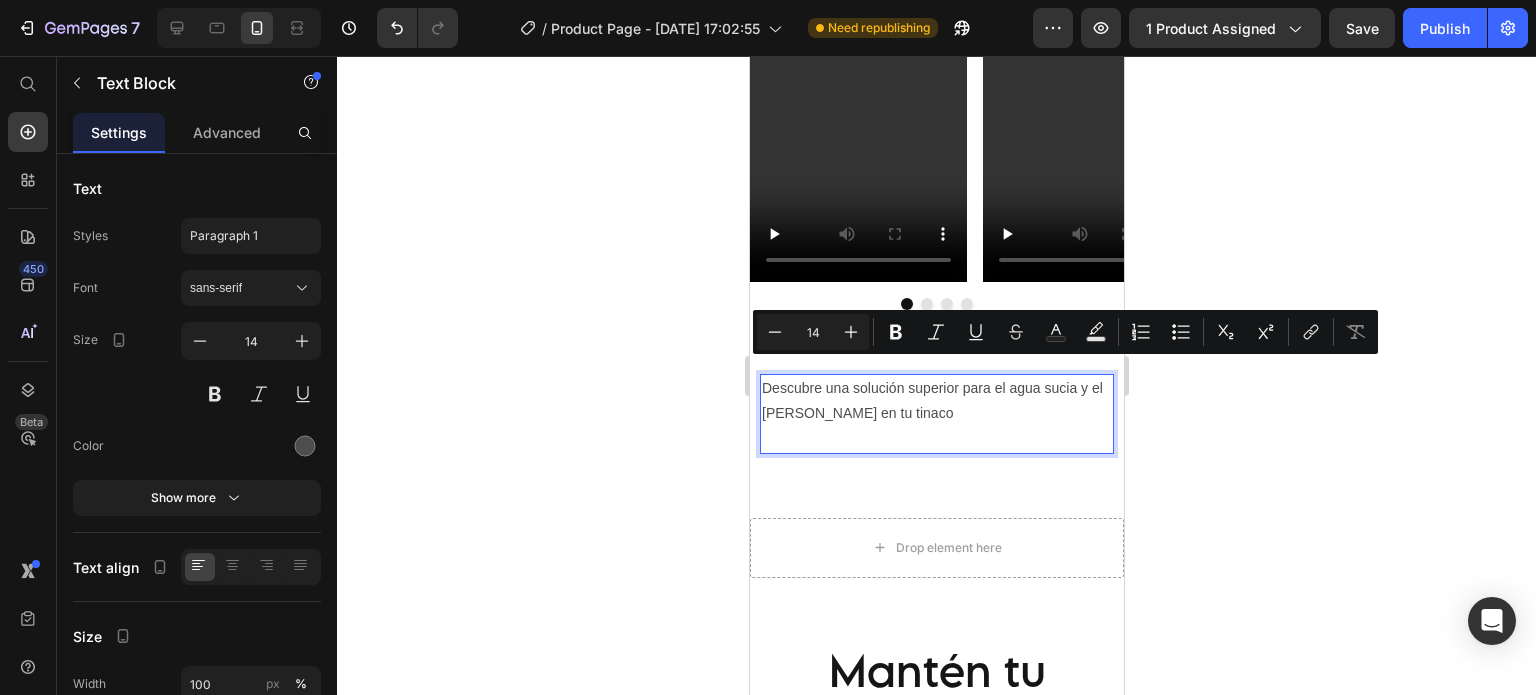 click at bounding box center (936, 439) 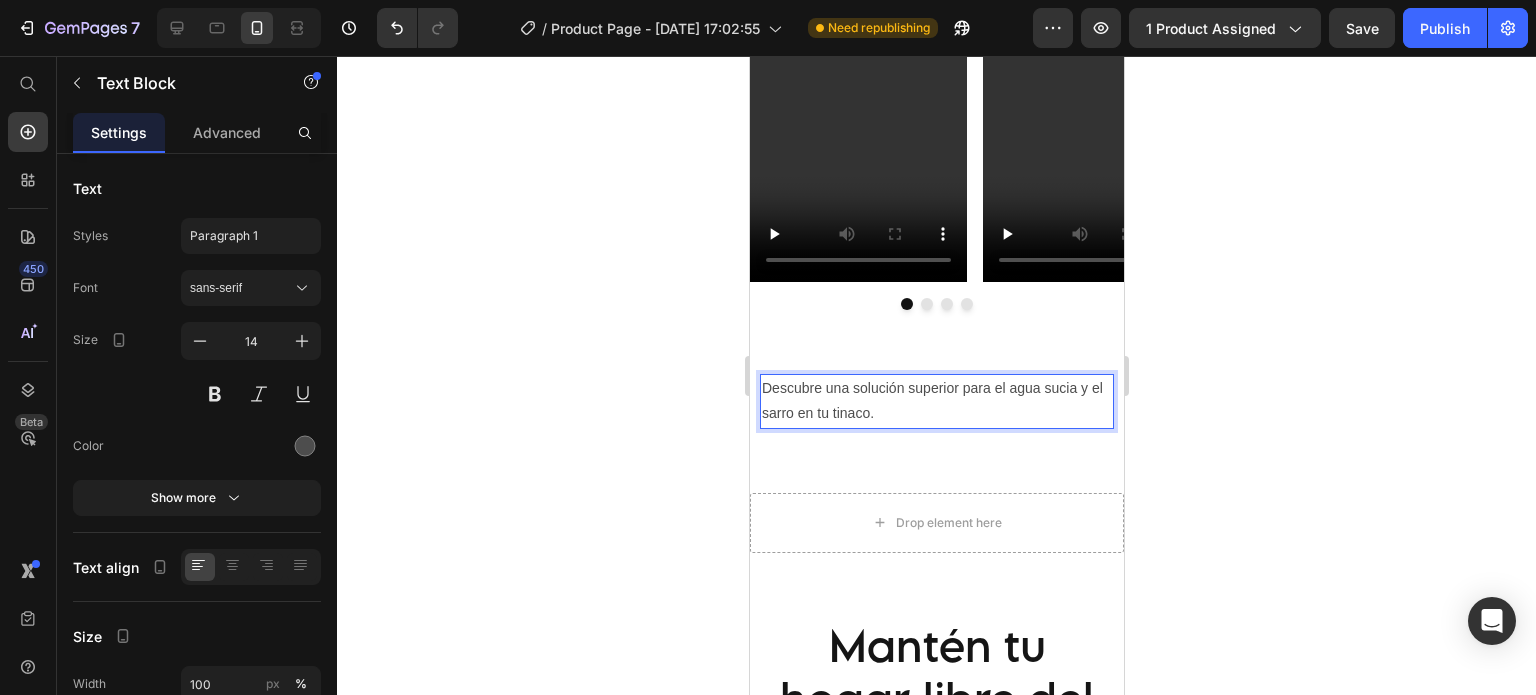 click on "Descubre una solución superior para el agua sucia y el sarro en tu tinaco." at bounding box center [936, 401] 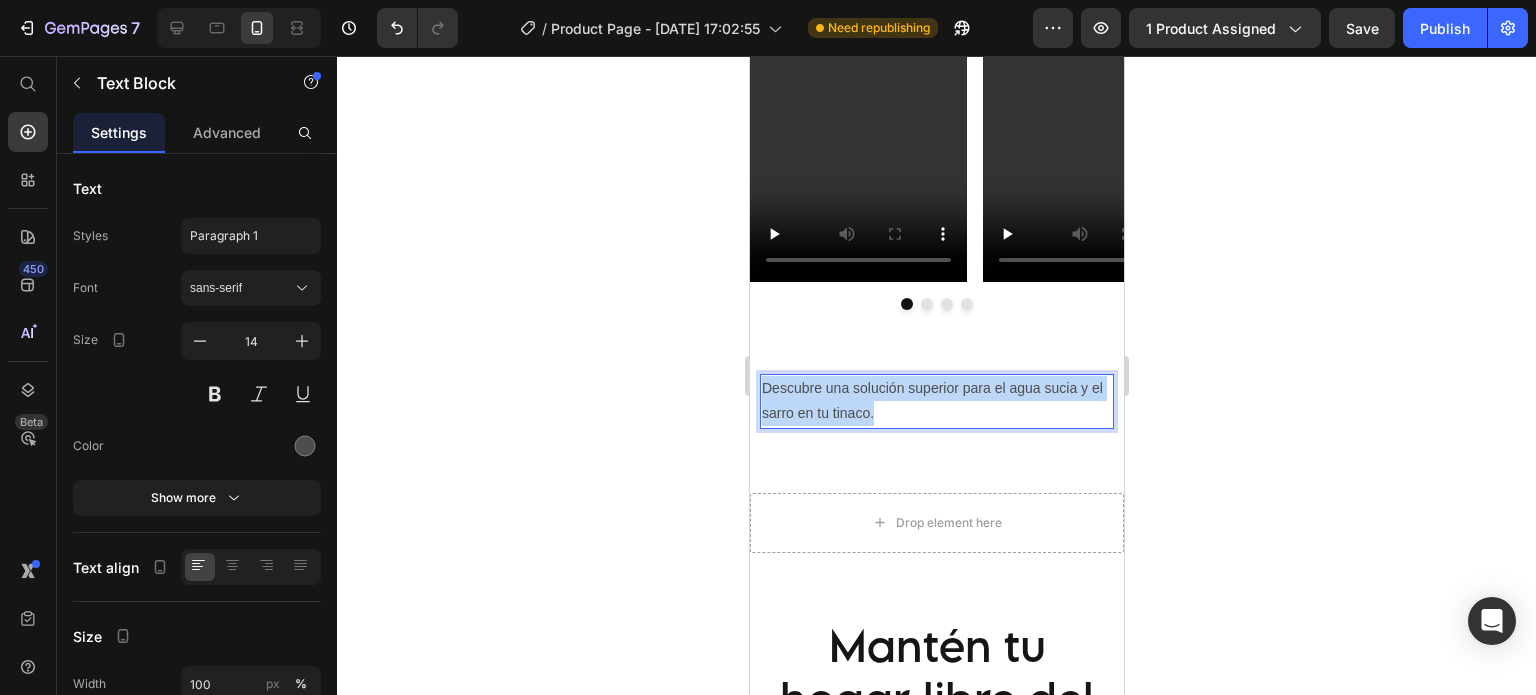click on "Descubre una solución superior para el agua sucia y el sarro en tu tinaco." at bounding box center [936, 401] 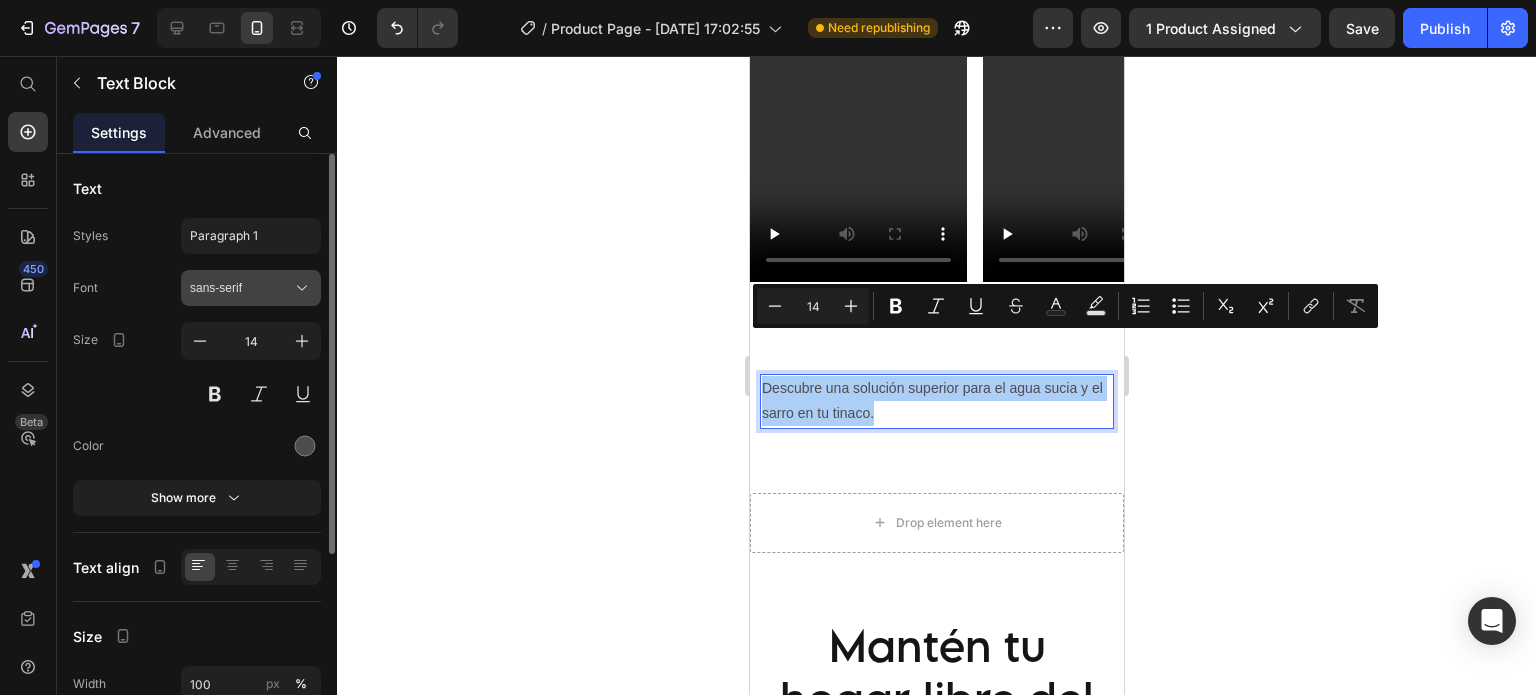 click on "sans-serif" at bounding box center (241, 288) 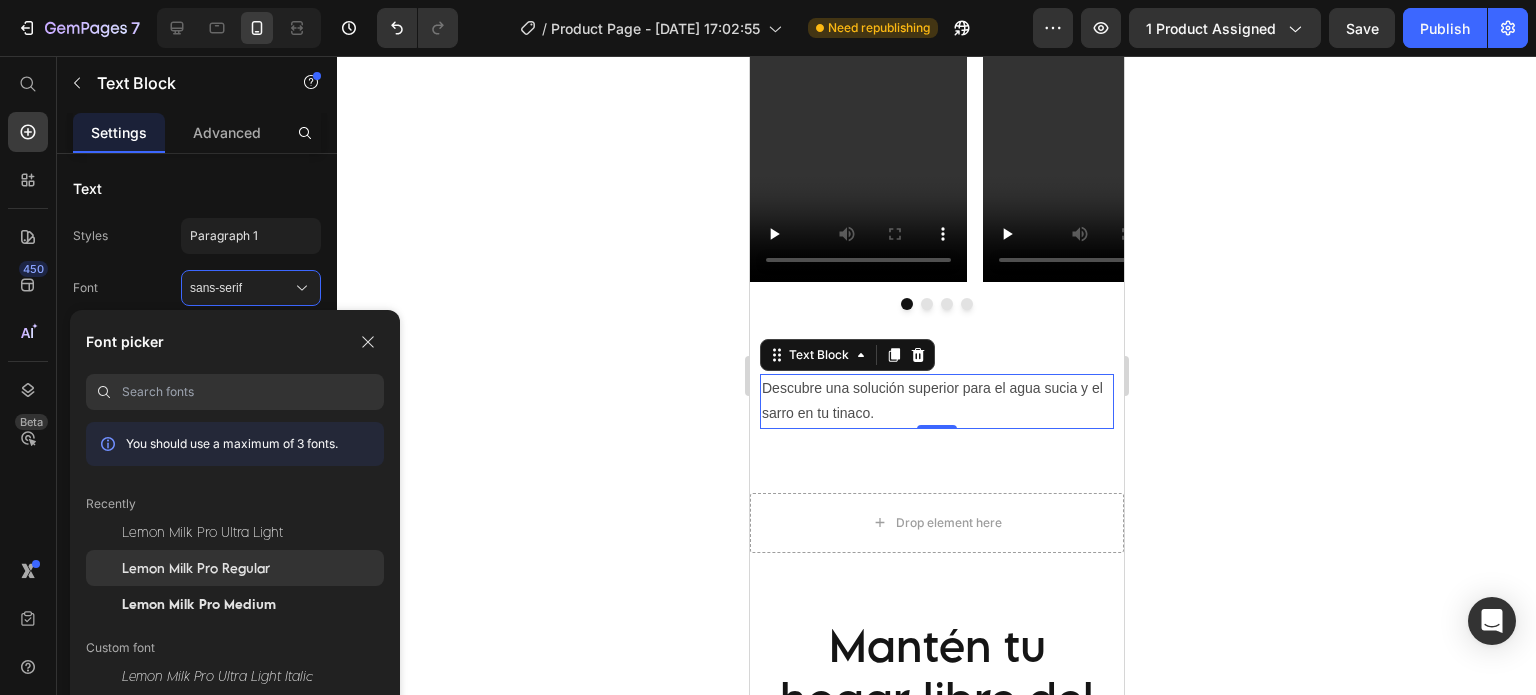 click on "Lemon Milk Pro Regular" at bounding box center (196, 568) 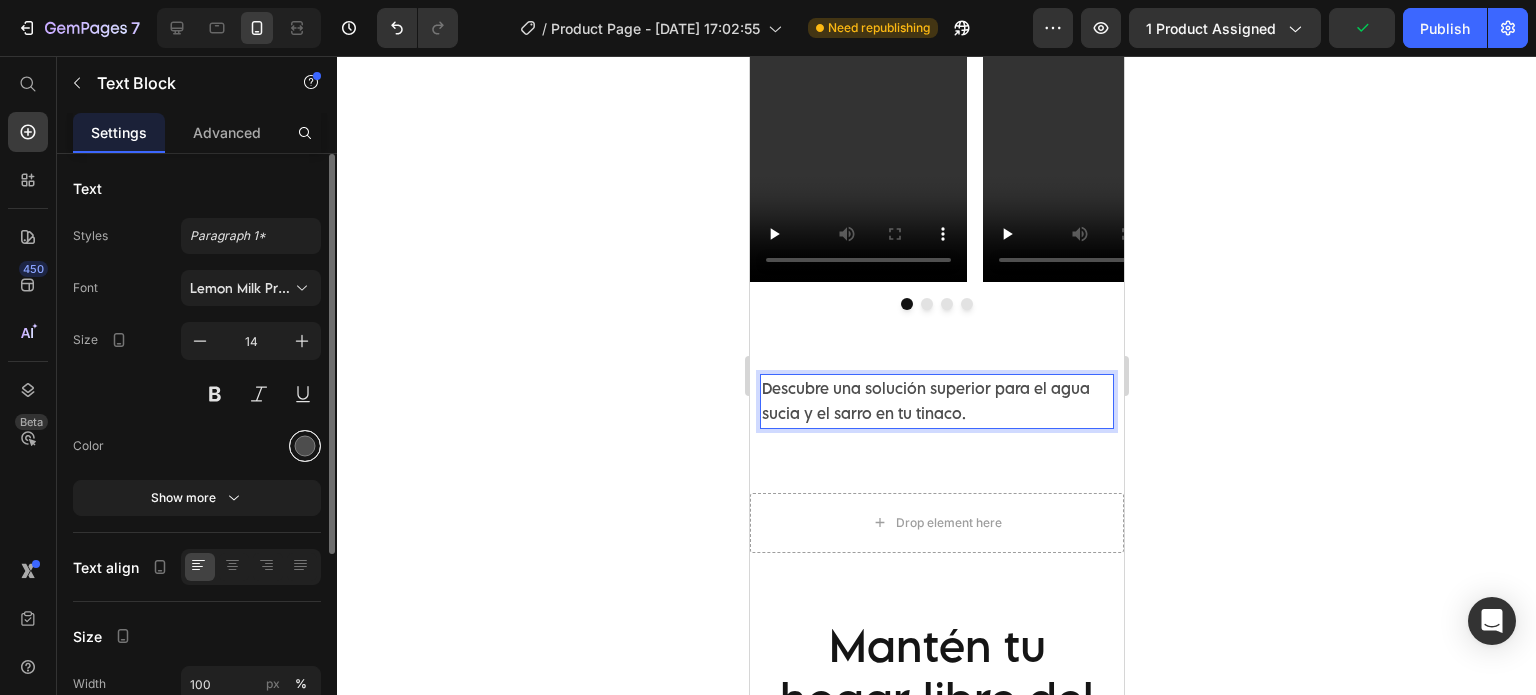 click at bounding box center [305, 446] 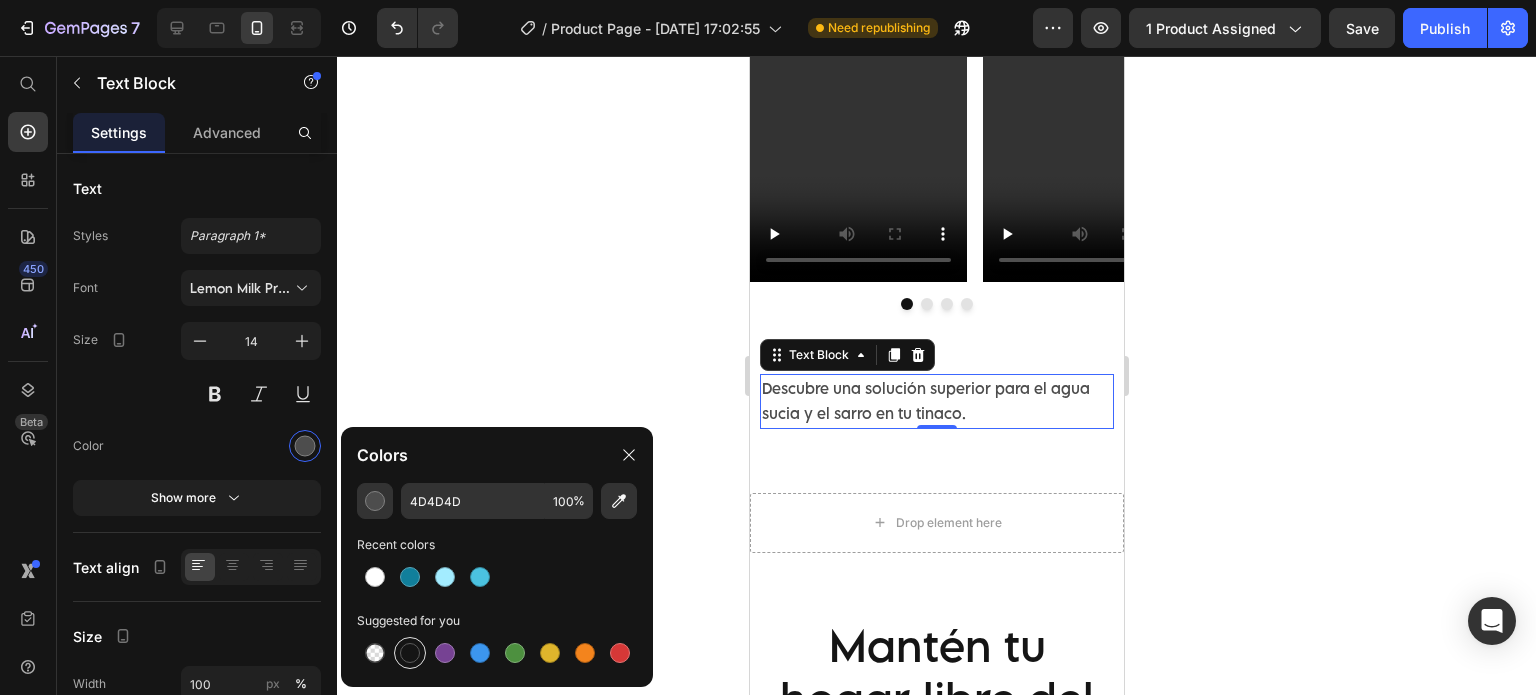 click at bounding box center [410, 653] 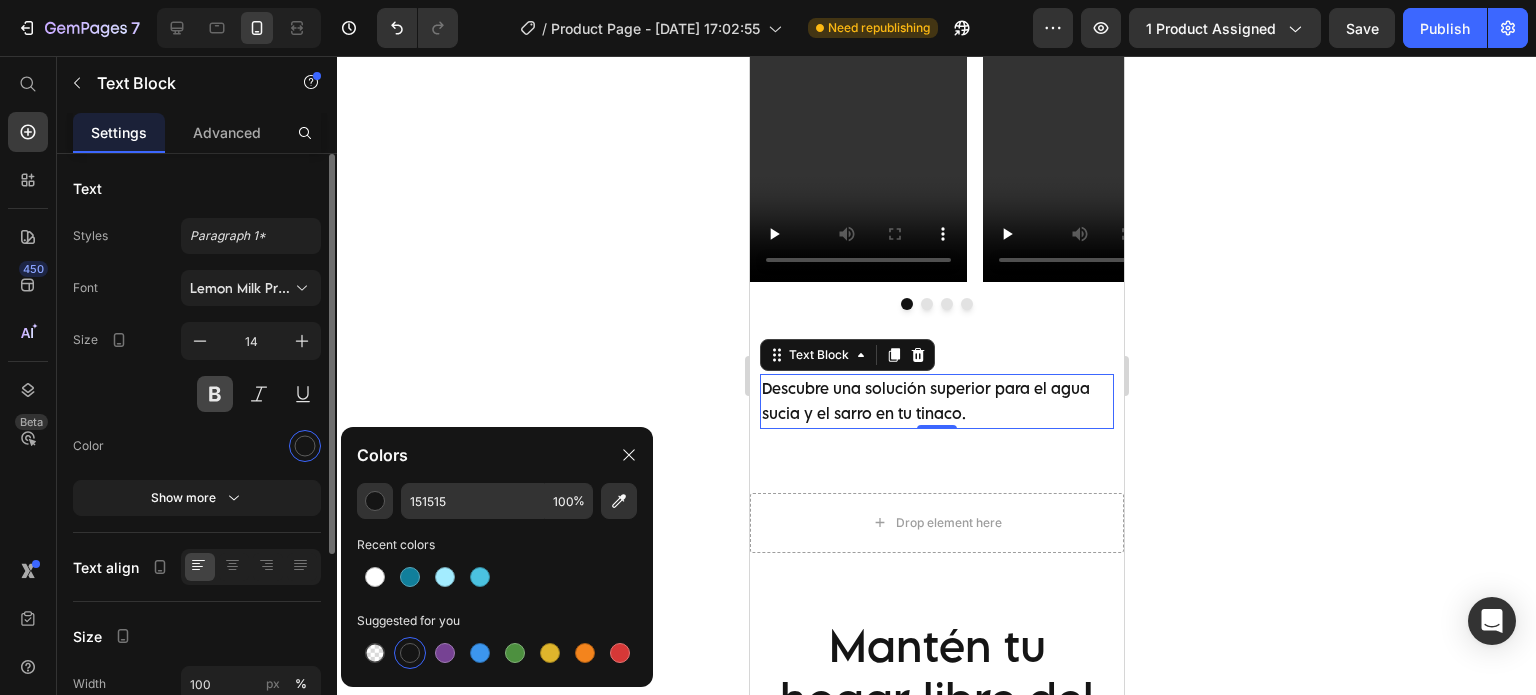 click at bounding box center [215, 394] 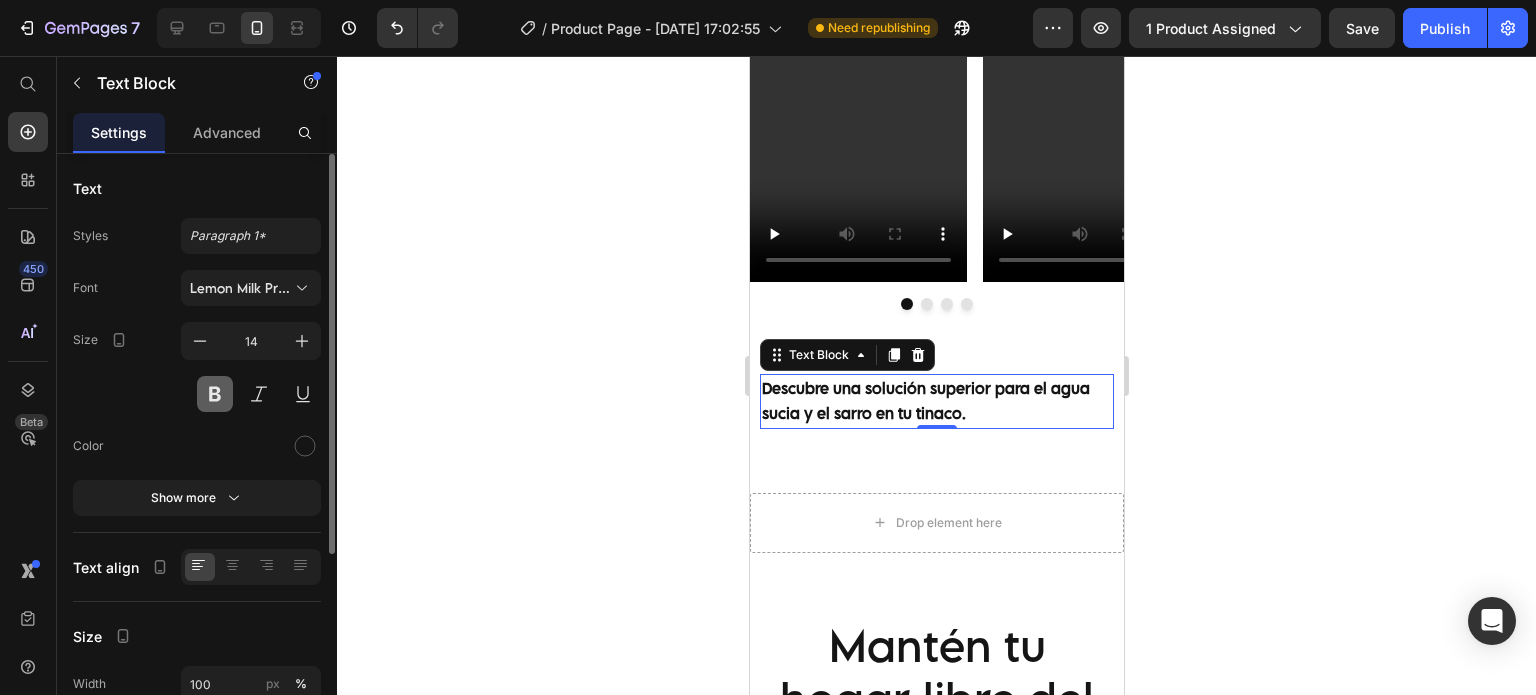 click at bounding box center (215, 394) 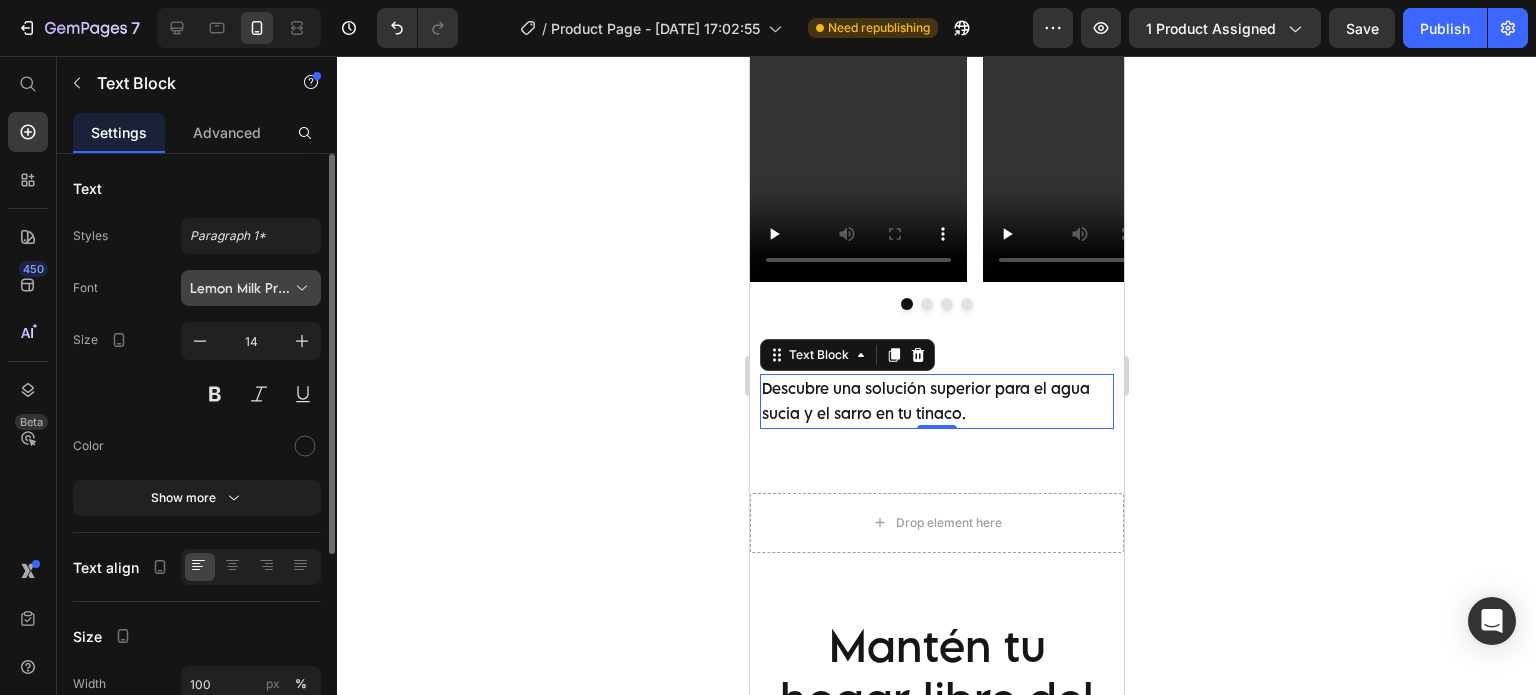 click on "Lemon Milk Pro Regular" at bounding box center (241, 288) 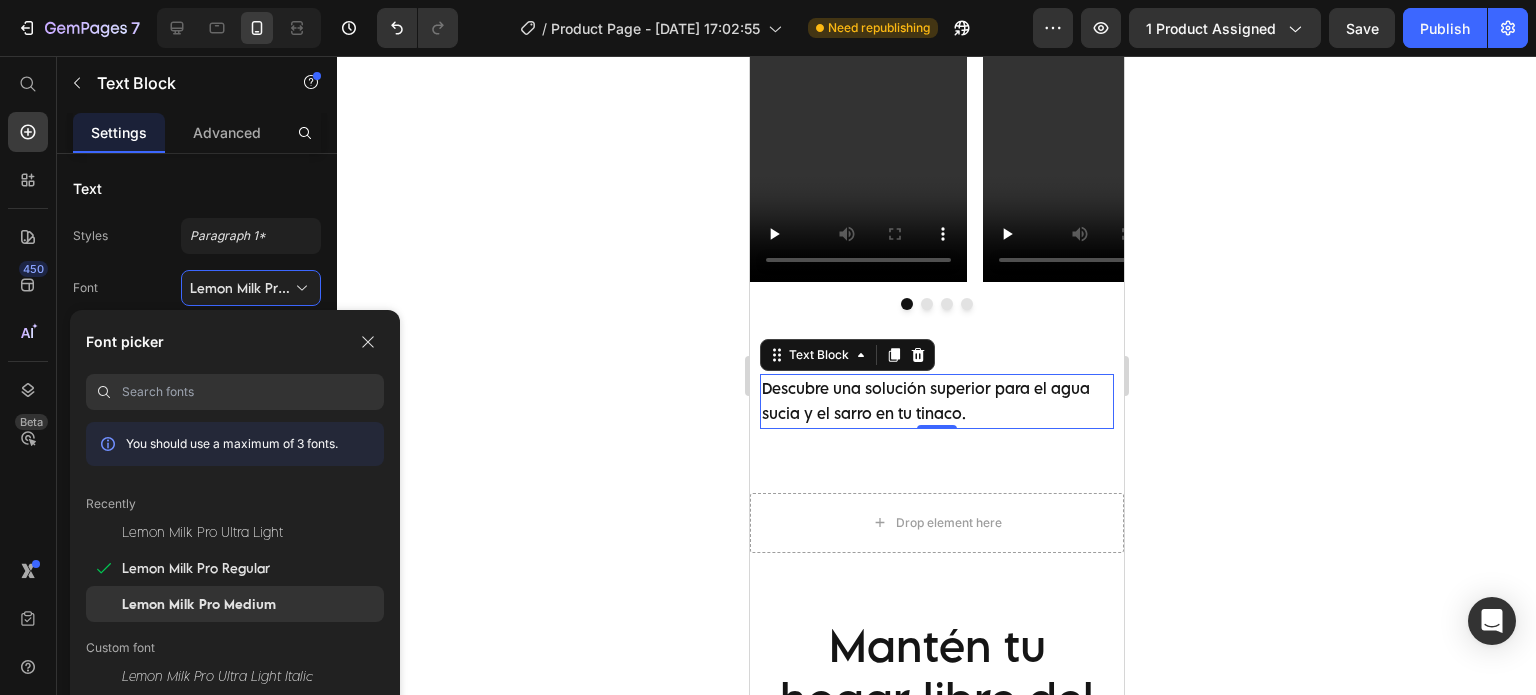 click on "Lemon Milk Pro Medium" at bounding box center (199, 604) 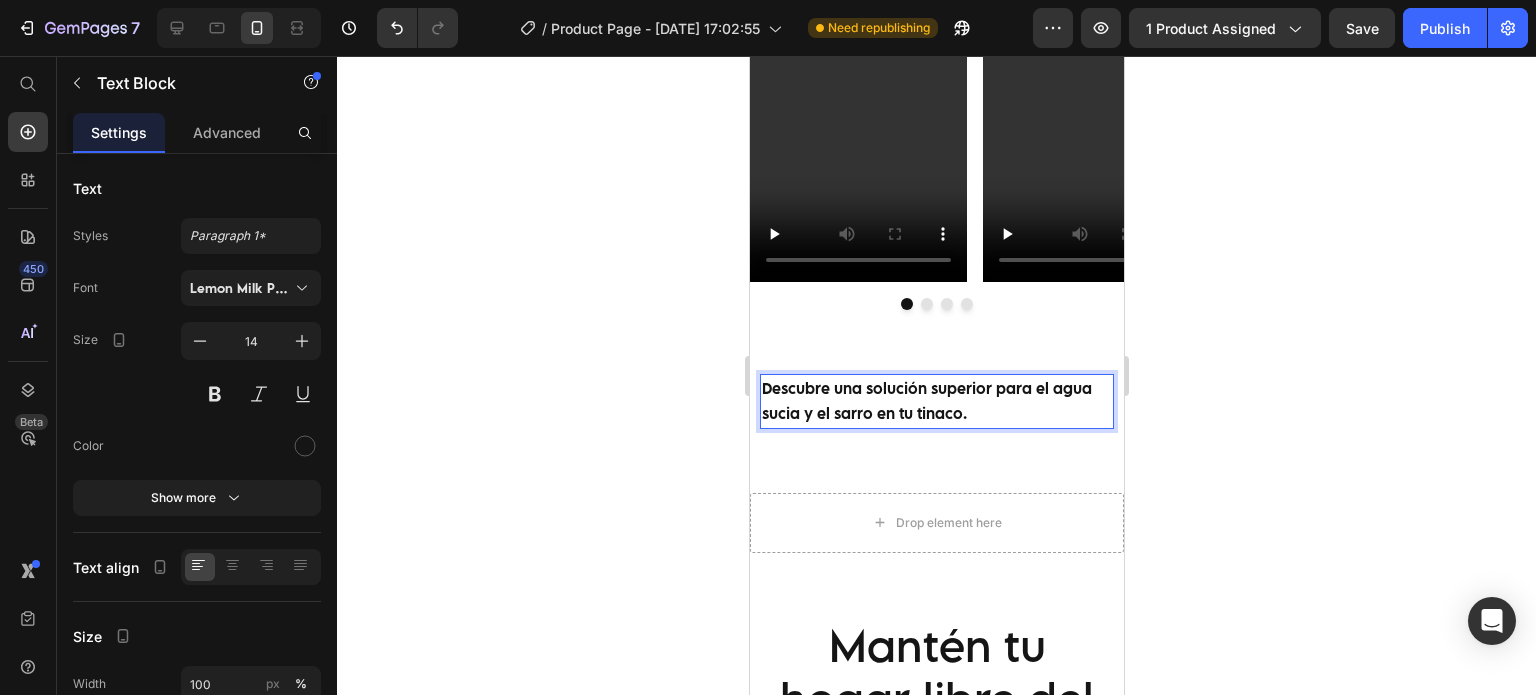 click on "Descubre una solución superior para el agua sucia y el sarro en tu tinaco." at bounding box center (936, 401) 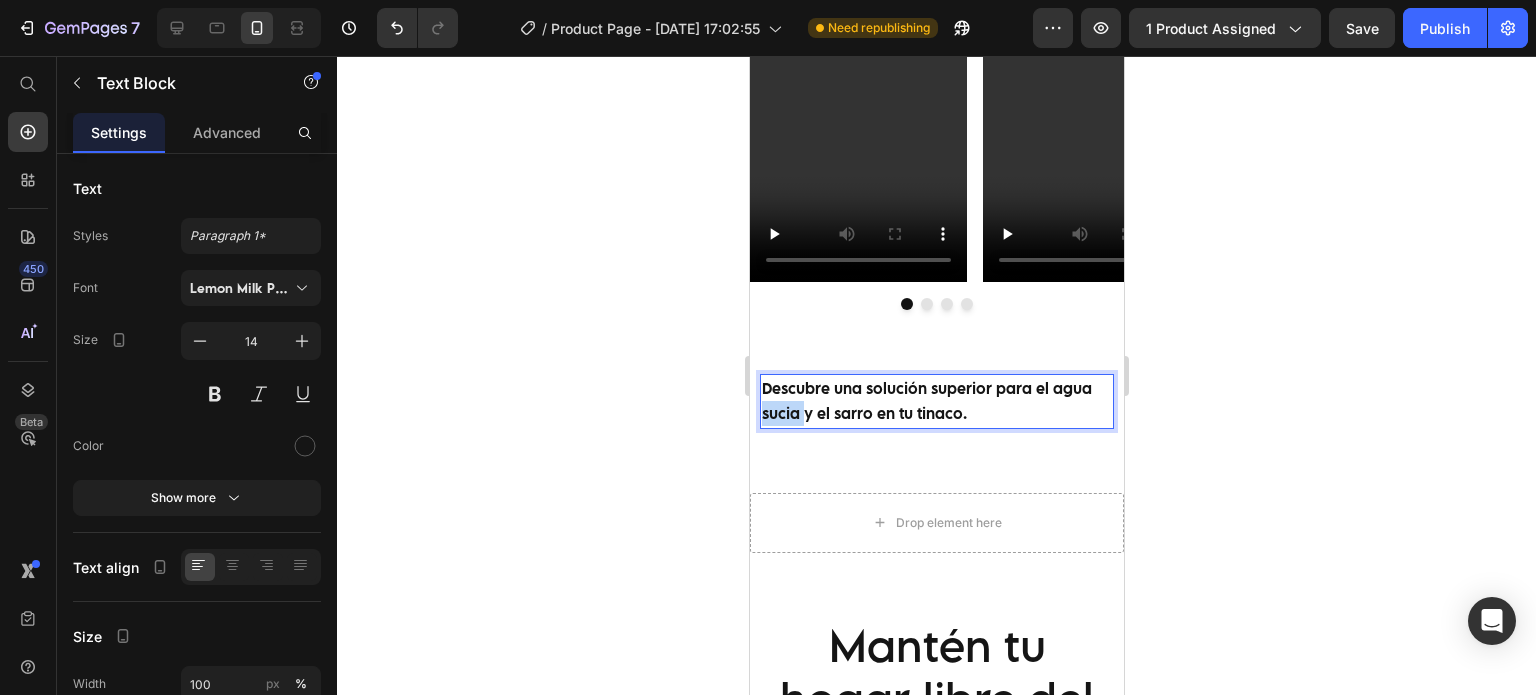 click on "Descubre una solución superior para el agua sucia y el sarro en tu tinaco." at bounding box center [936, 401] 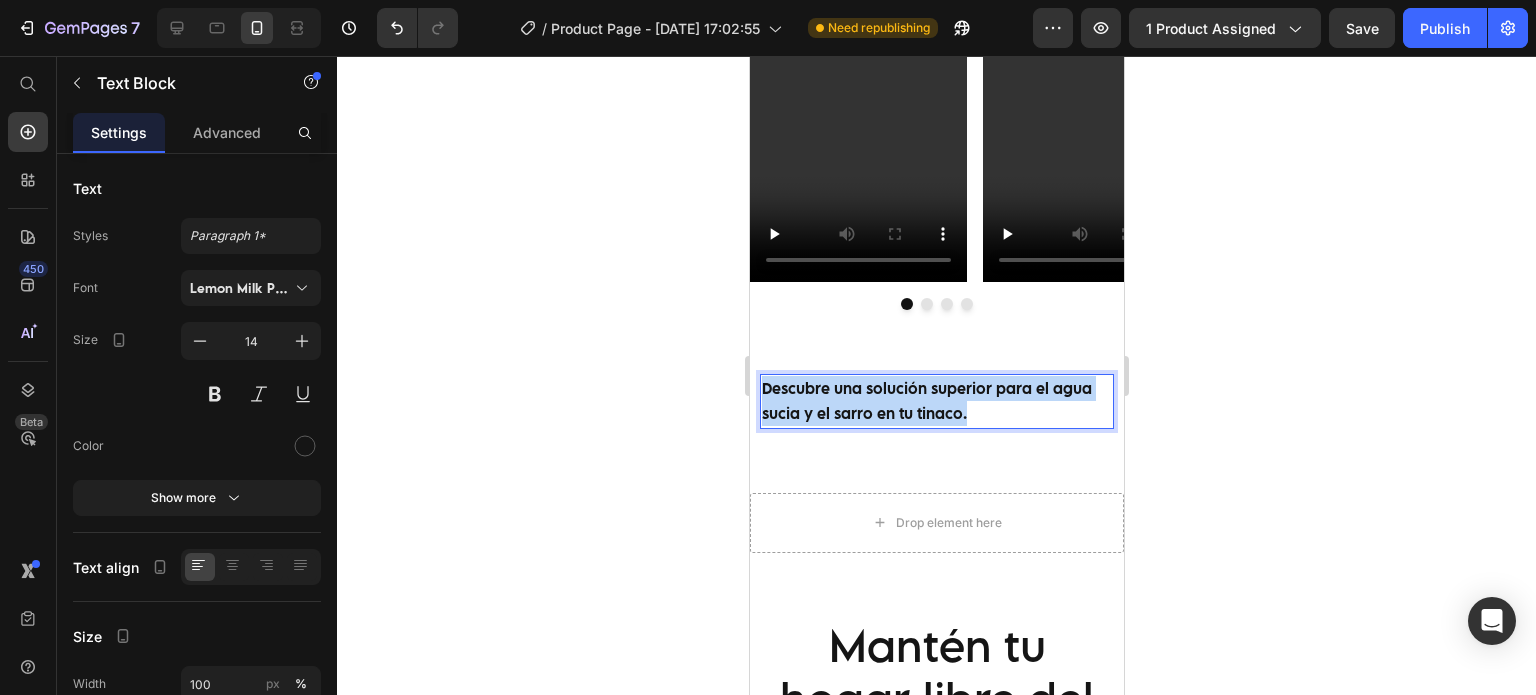 click on "Descubre una solución superior para el agua sucia y el sarro en tu tinaco." at bounding box center [936, 401] 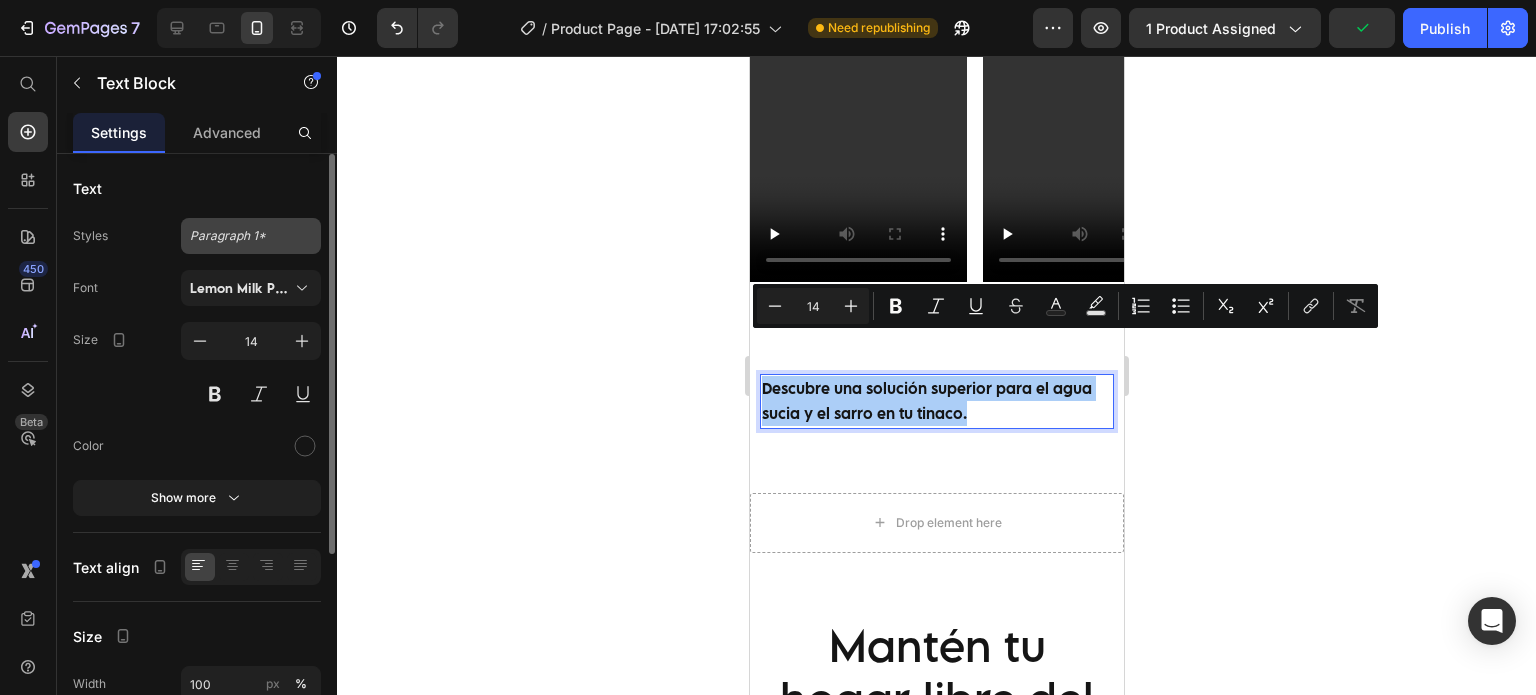 click on "Paragraph 1*" at bounding box center [239, 236] 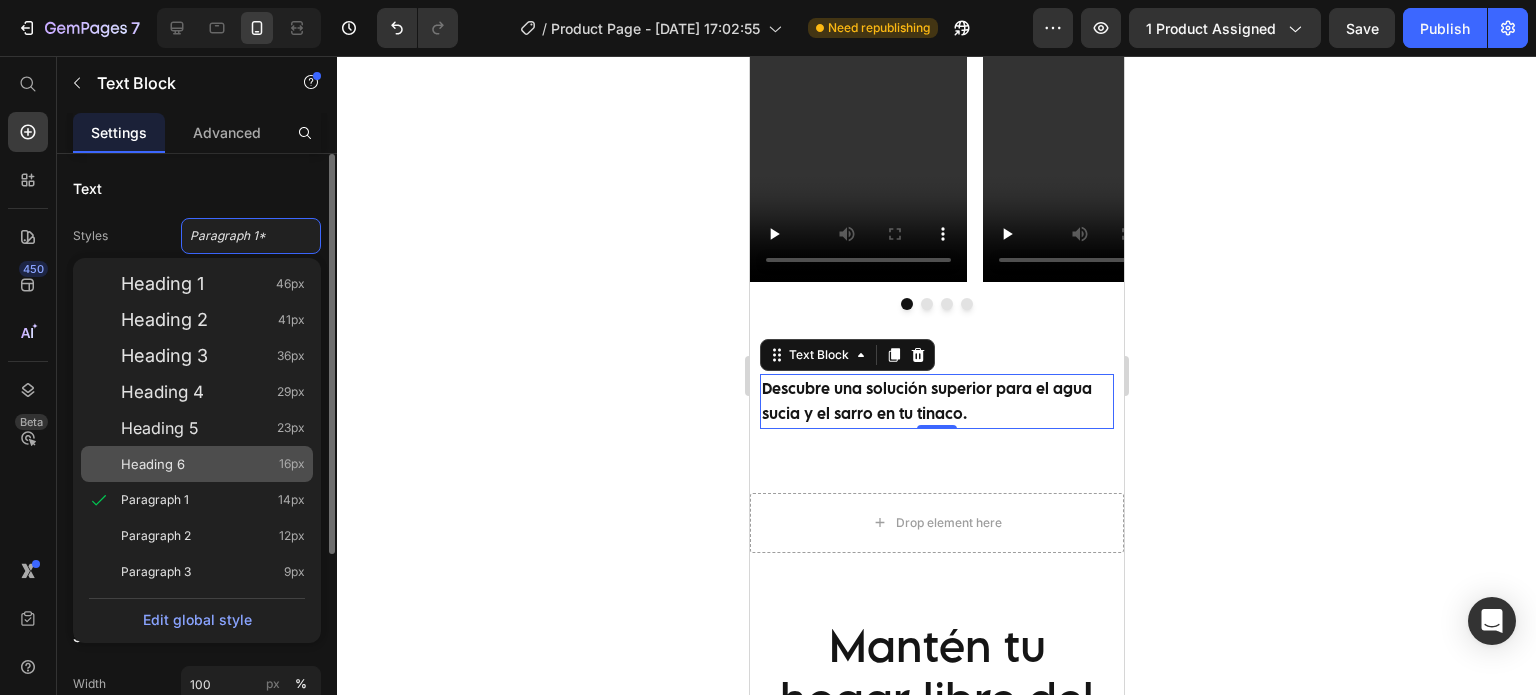 click on "Heading 6 16px" at bounding box center [213, 464] 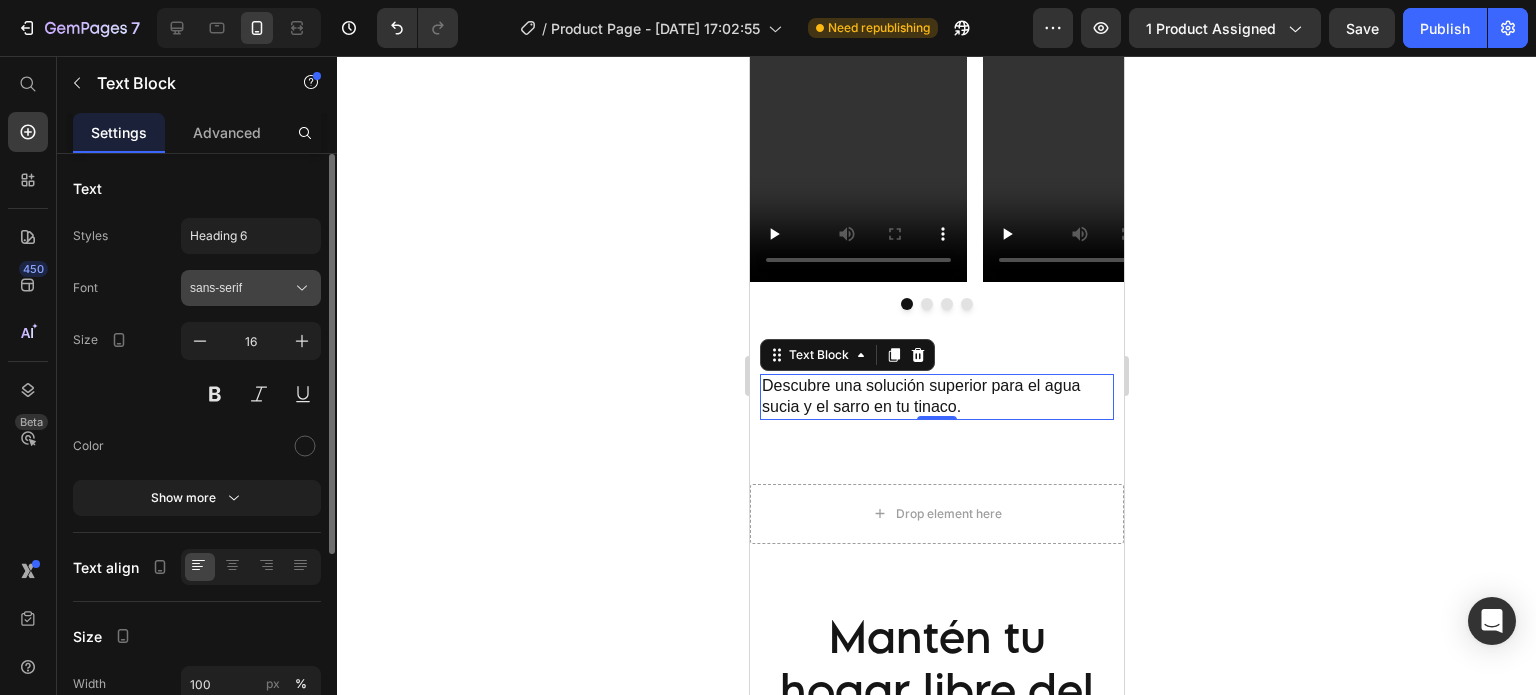 click on "sans-serif" at bounding box center (241, 288) 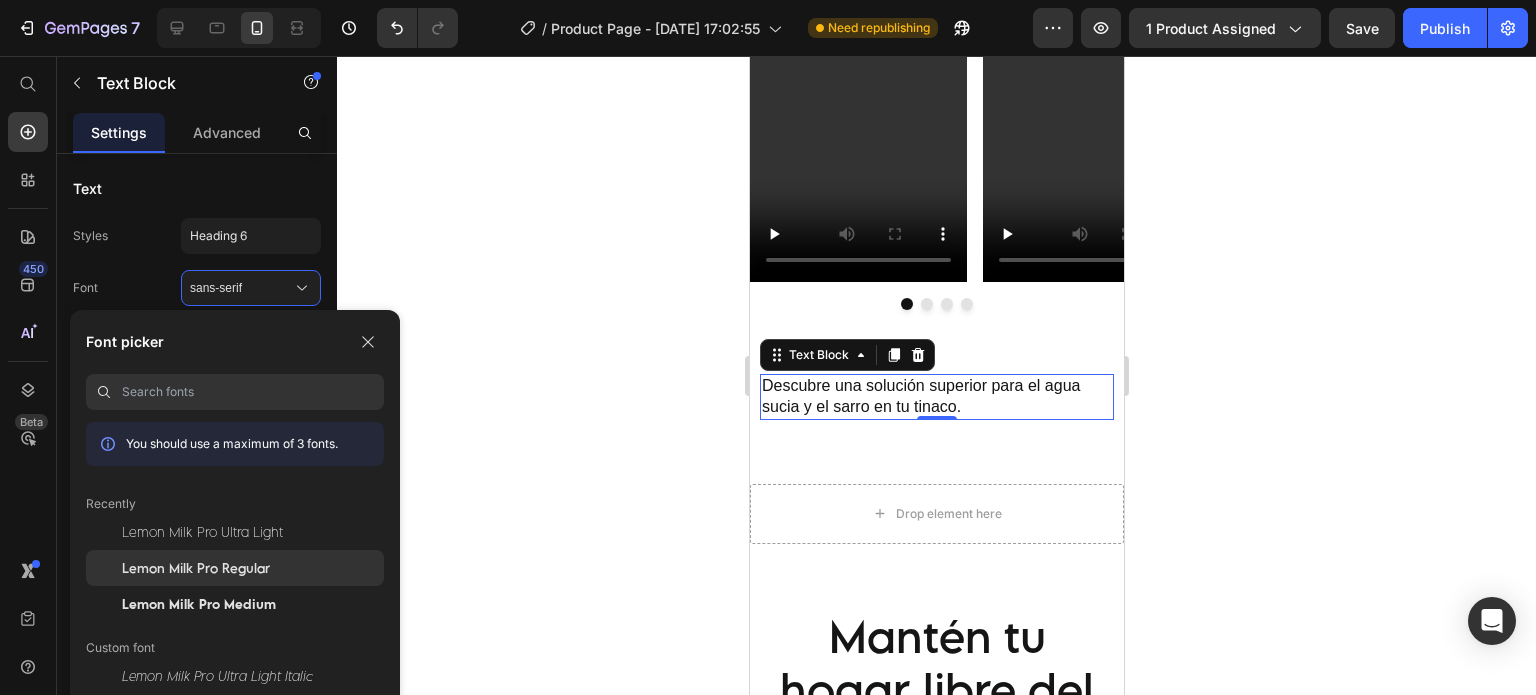 click on "Lemon Milk Pro Regular" 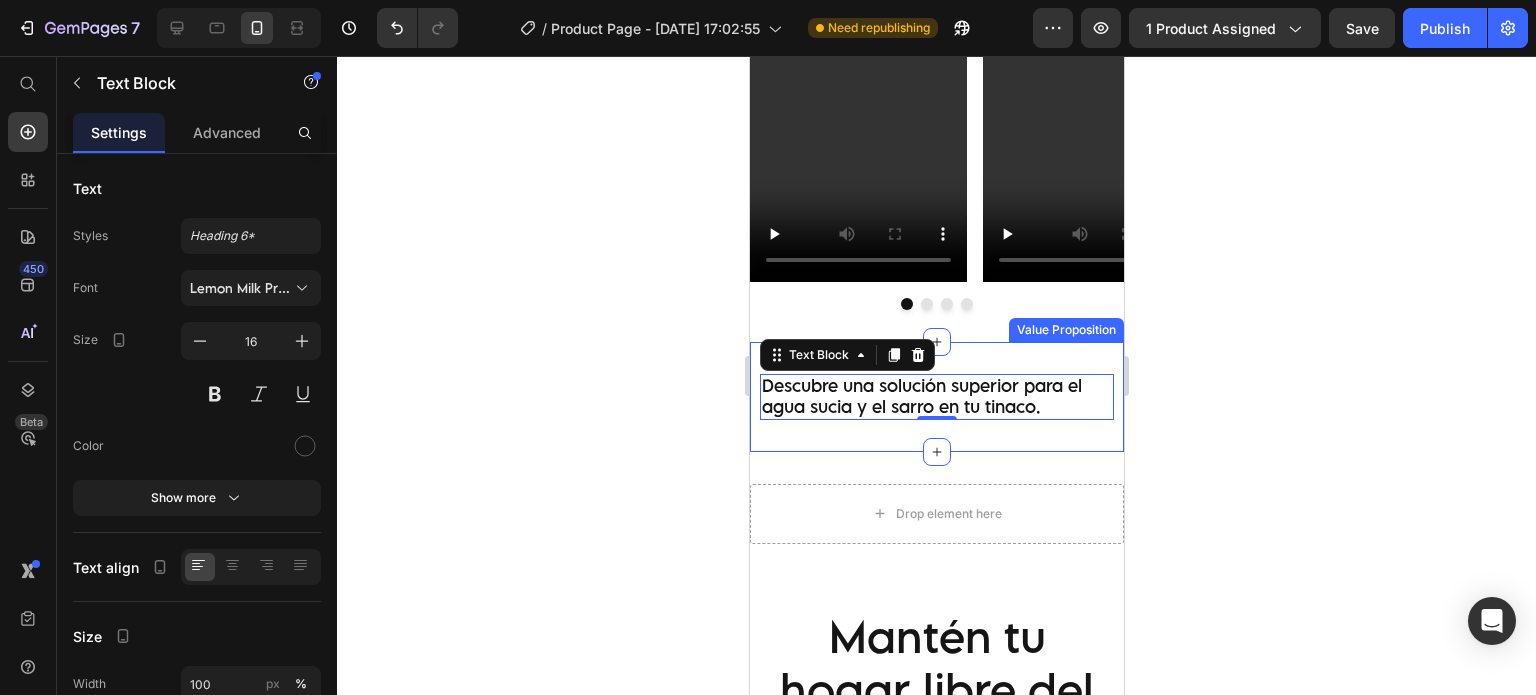 click on "Descubre una solución superior para el agua sucia y el [PERSON_NAME] en tu tinaco. Text Block   0 Value Proposition" at bounding box center [936, 397] 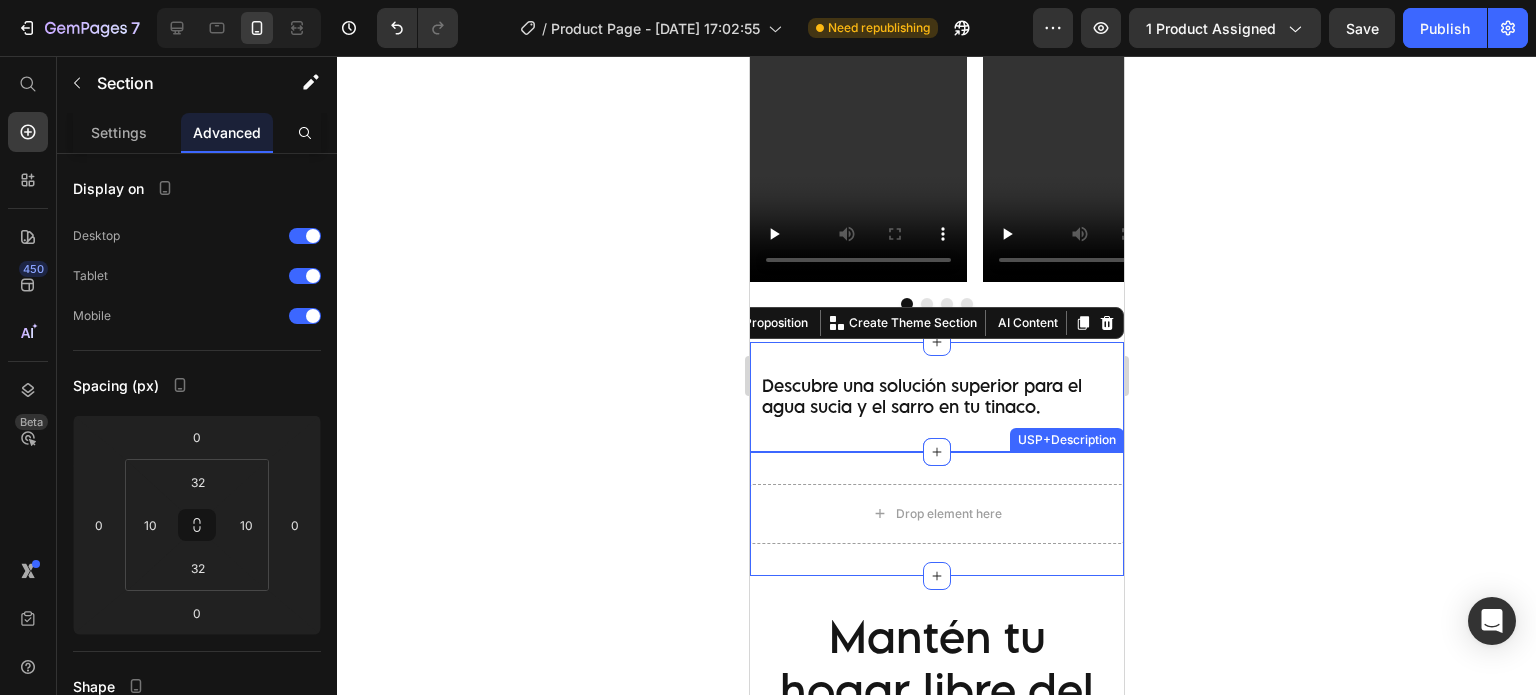 click 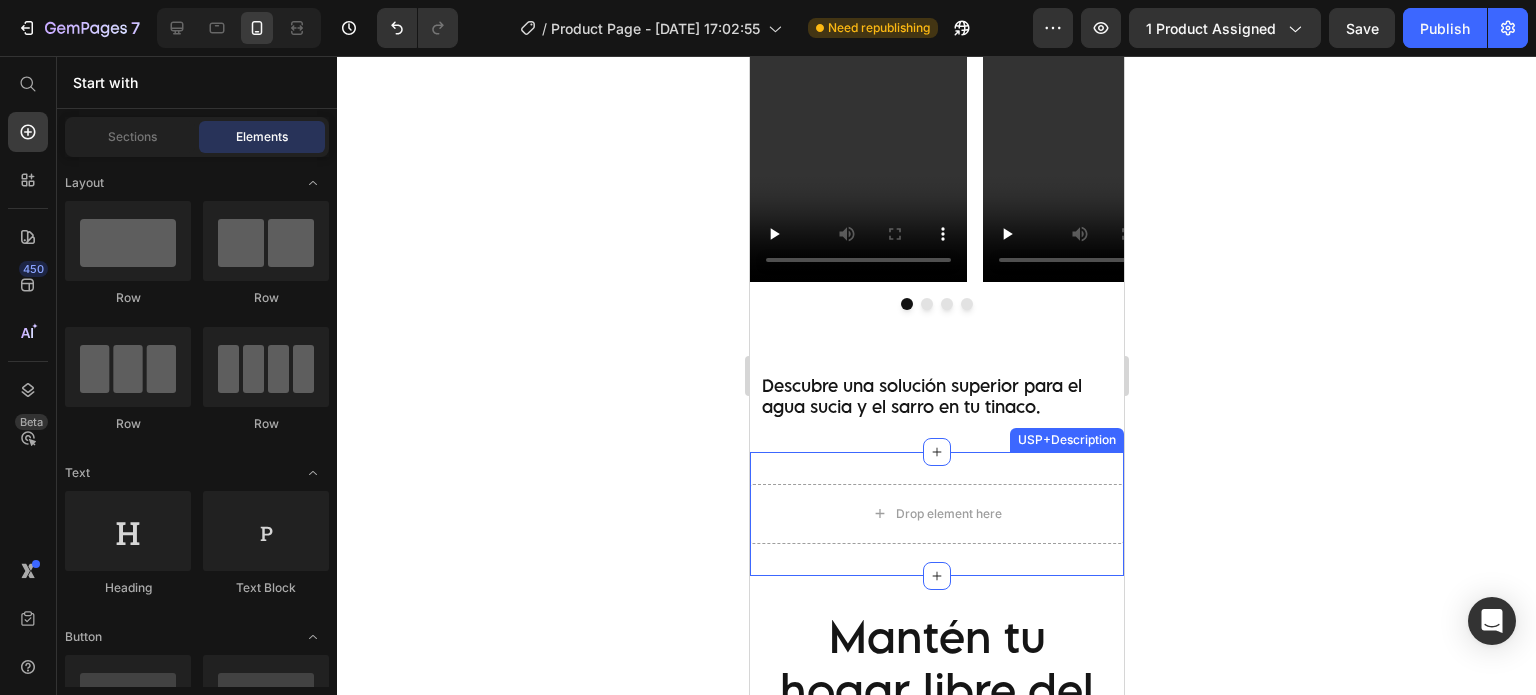click on "Descubre una solución superior para el agua sucia y el [PERSON_NAME] en tu tinaco. Text Block Value Proposition" at bounding box center [936, 397] 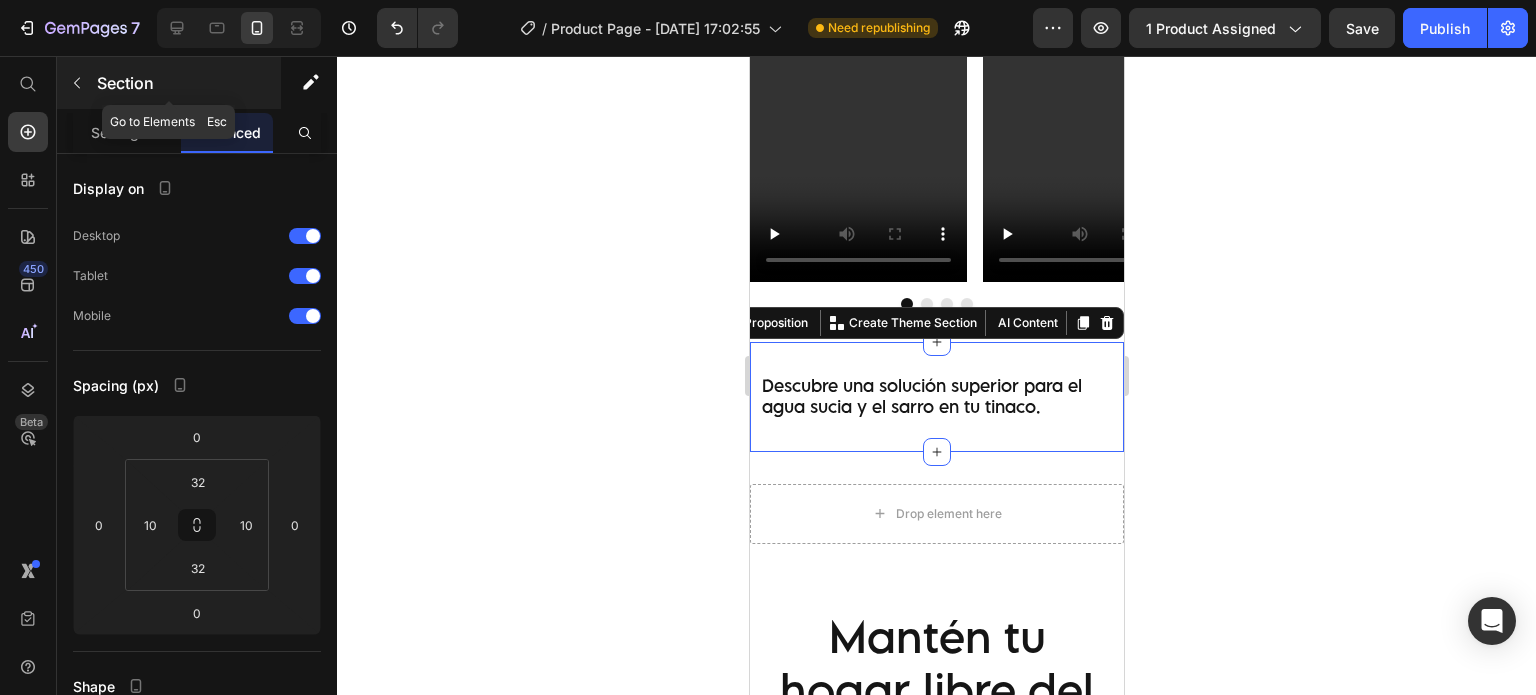 click at bounding box center (77, 83) 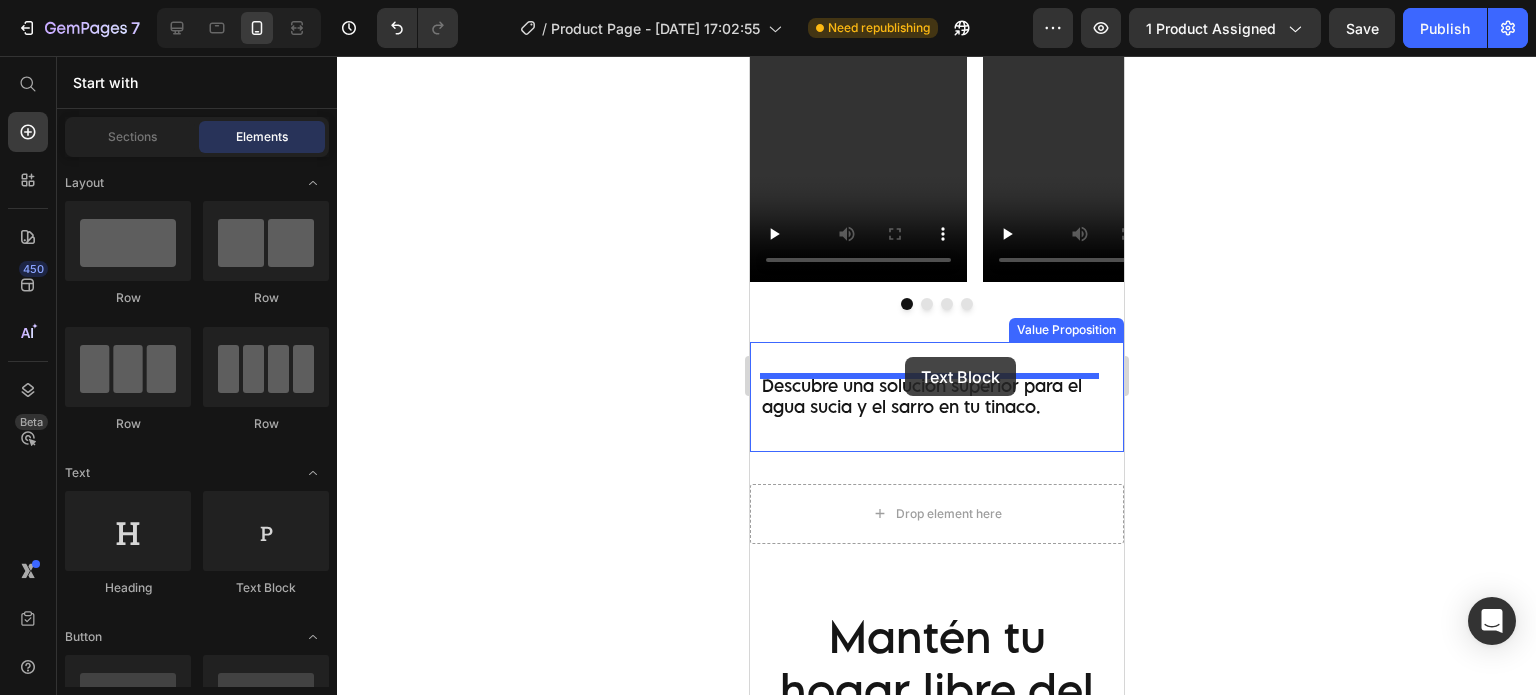 drag, startPoint x: 1044, startPoint y: 585, endPoint x: 904, endPoint y: 357, distance: 267.55185 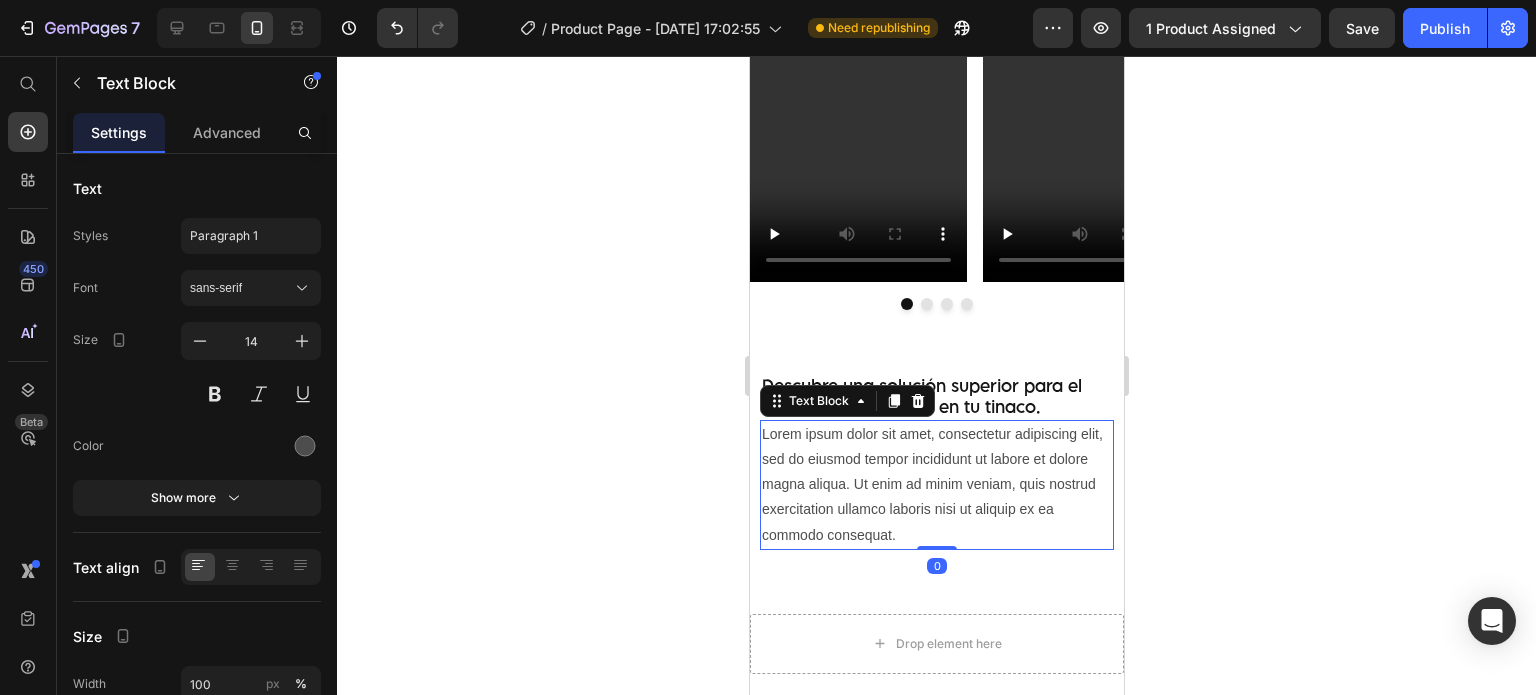 click on "Lorem ipsum dolor sit amet, consectetur adipiscing elit, sed do eiusmod tempor incididunt ut labore et dolore magna aliqua. Ut enim ad minim veniam, quis nostrud exercitation ullamco laboris nisi ut aliquip ex ea commodo consequat." at bounding box center [936, 485] 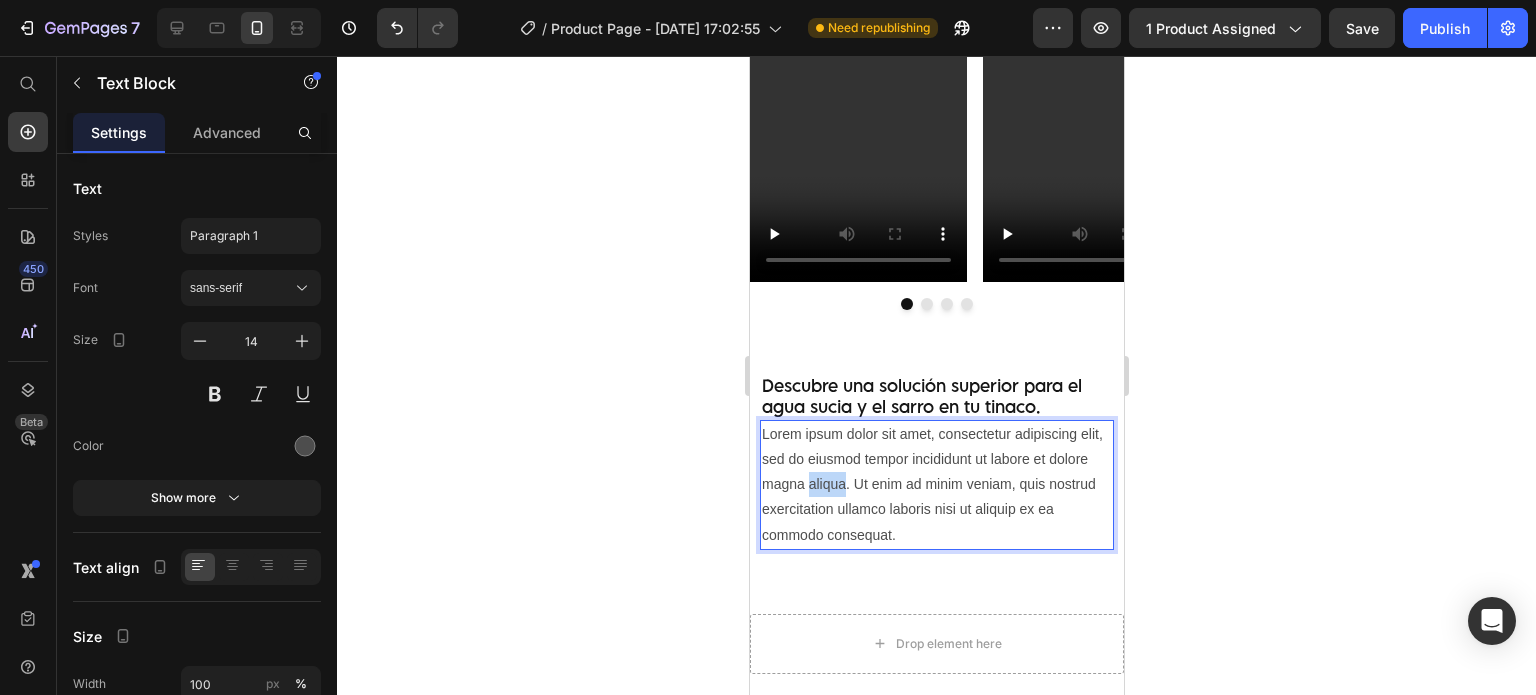 click on "Lorem ipsum dolor sit amet, consectetur adipiscing elit, sed do eiusmod tempor incididunt ut labore et dolore magna aliqua. Ut enim ad minim veniam, quis nostrud exercitation ullamco laboris nisi ut aliquip ex ea commodo consequat." at bounding box center (936, 485) 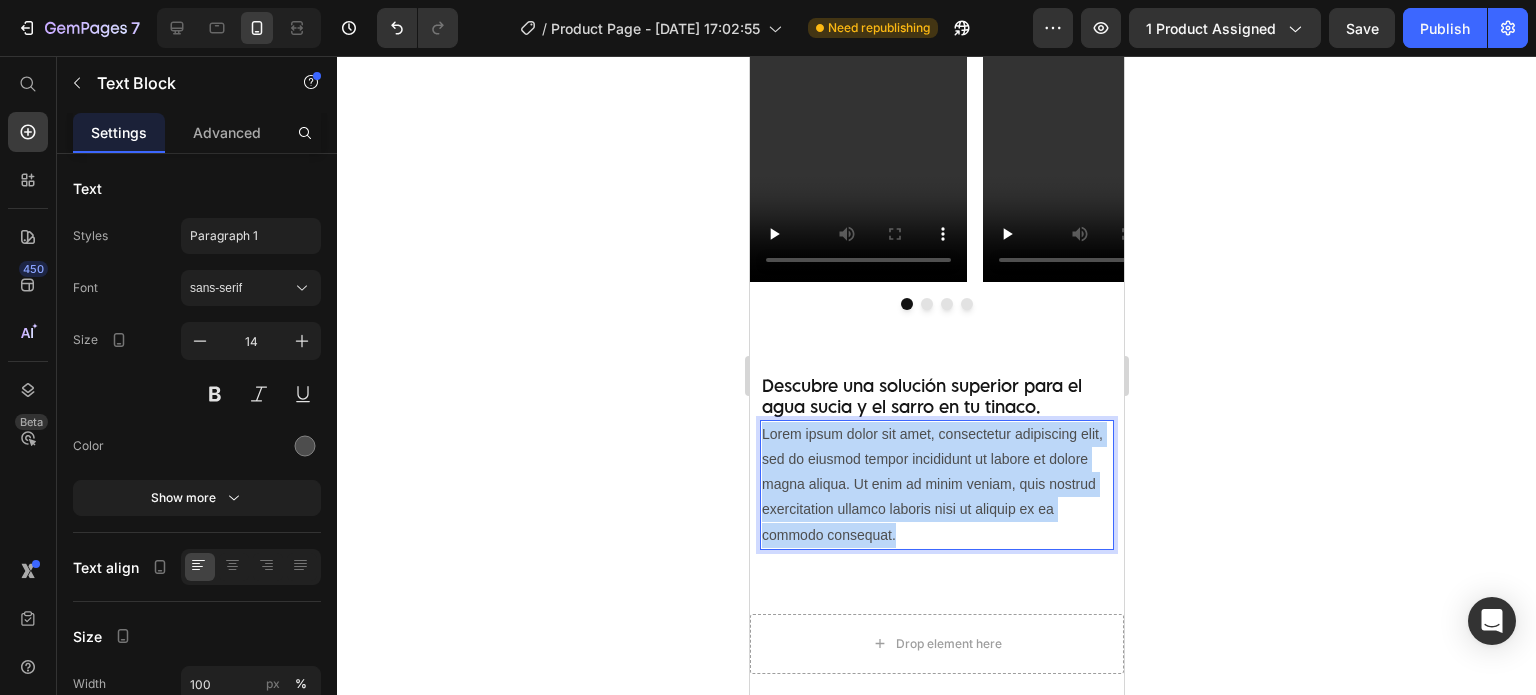 click on "Lorem ipsum dolor sit amet, consectetur adipiscing elit, sed do eiusmod tempor incididunt ut labore et dolore magna aliqua. Ut enim ad minim veniam, quis nostrud exercitation ullamco laboris nisi ut aliquip ex ea commodo consequat." at bounding box center (936, 485) 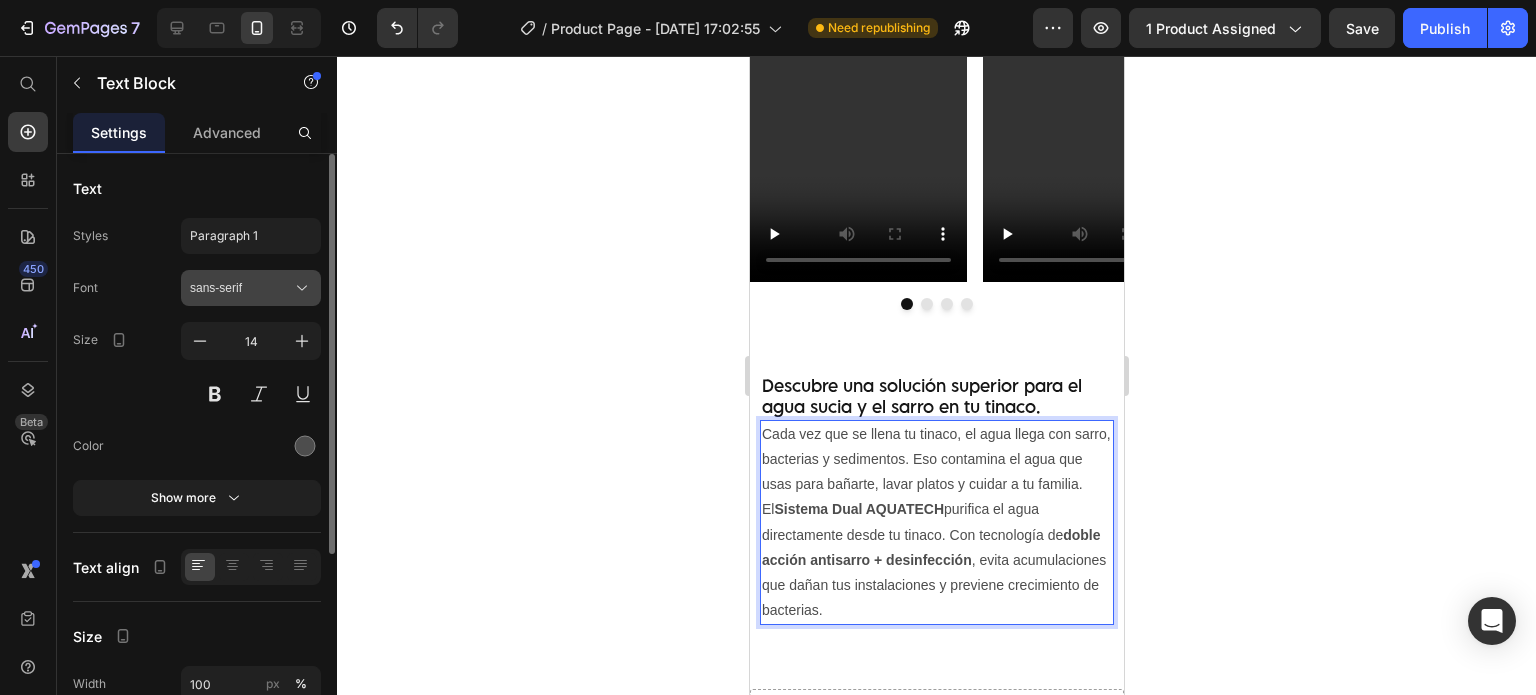 click on "sans-serif" at bounding box center [251, 288] 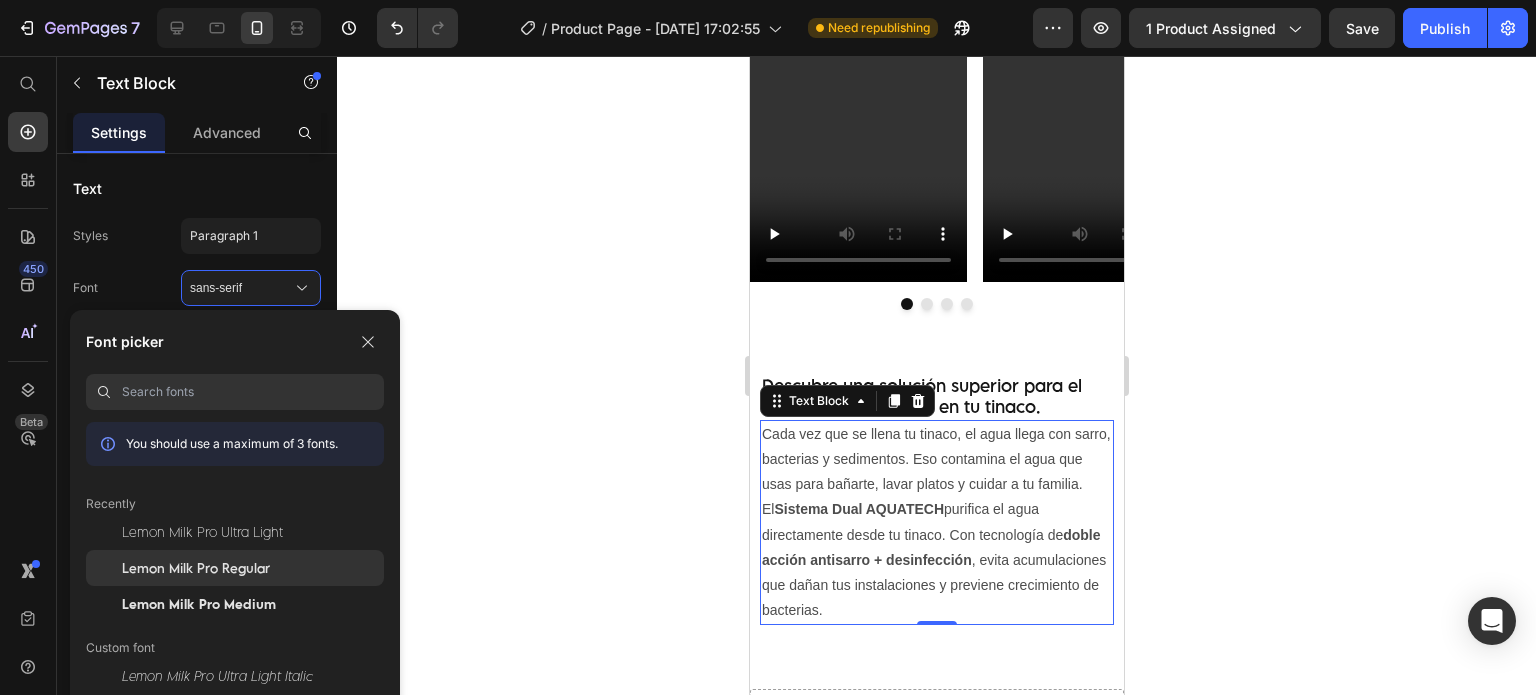 click on "Lemon Milk Pro Regular" at bounding box center (196, 568) 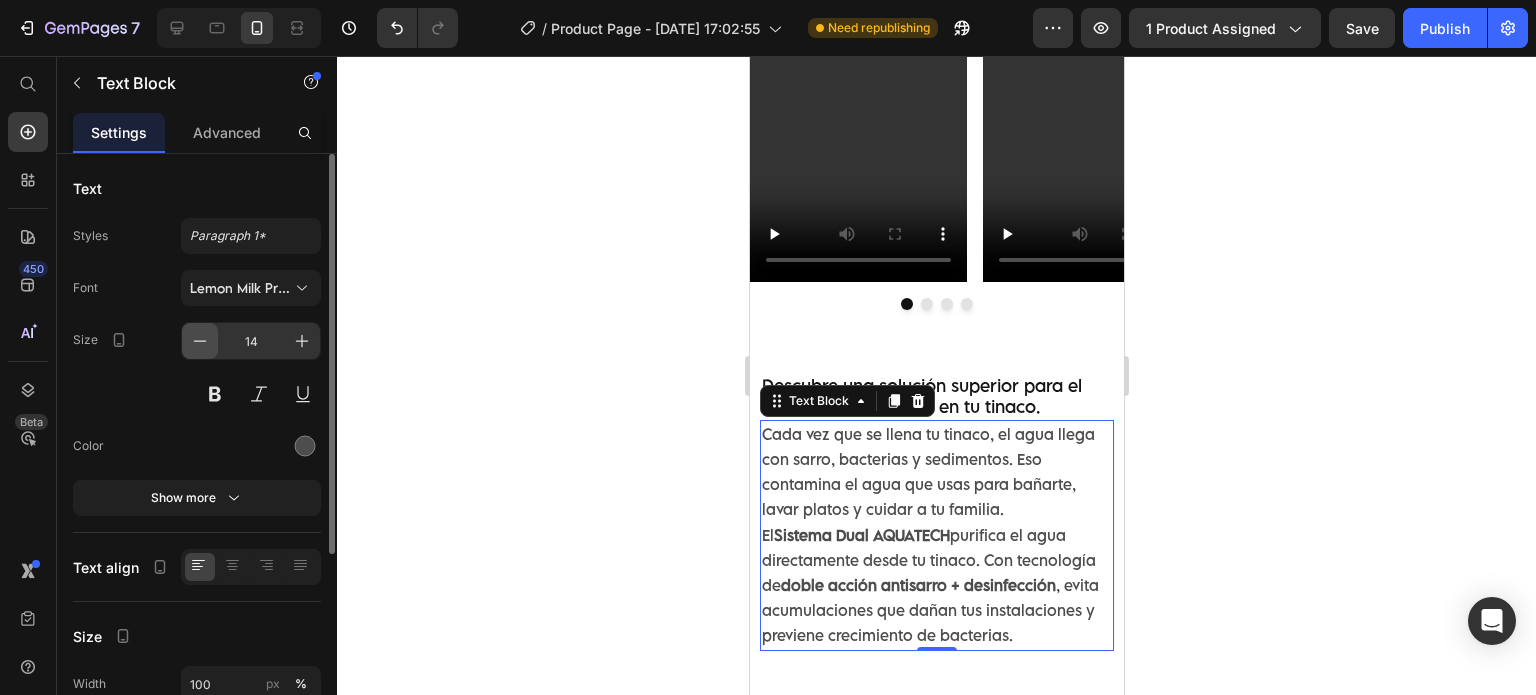 click 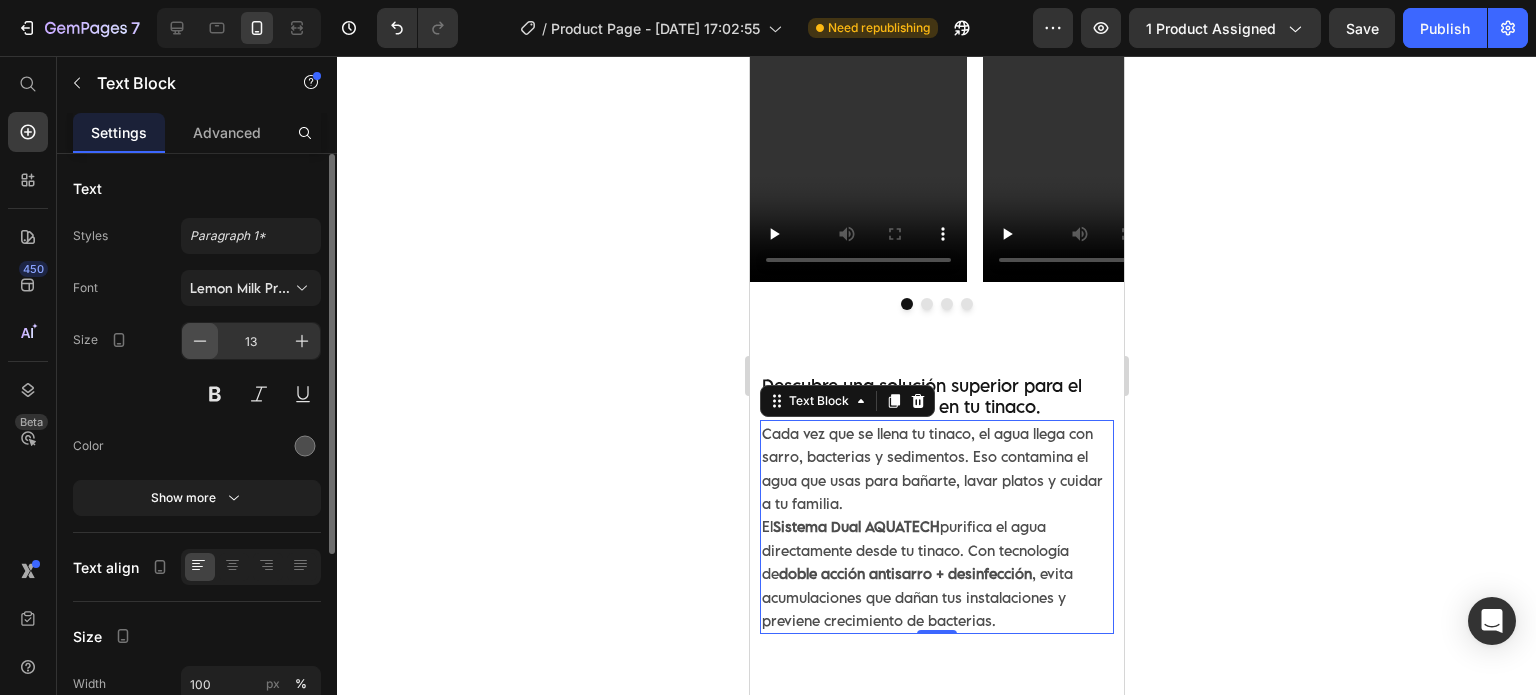 click 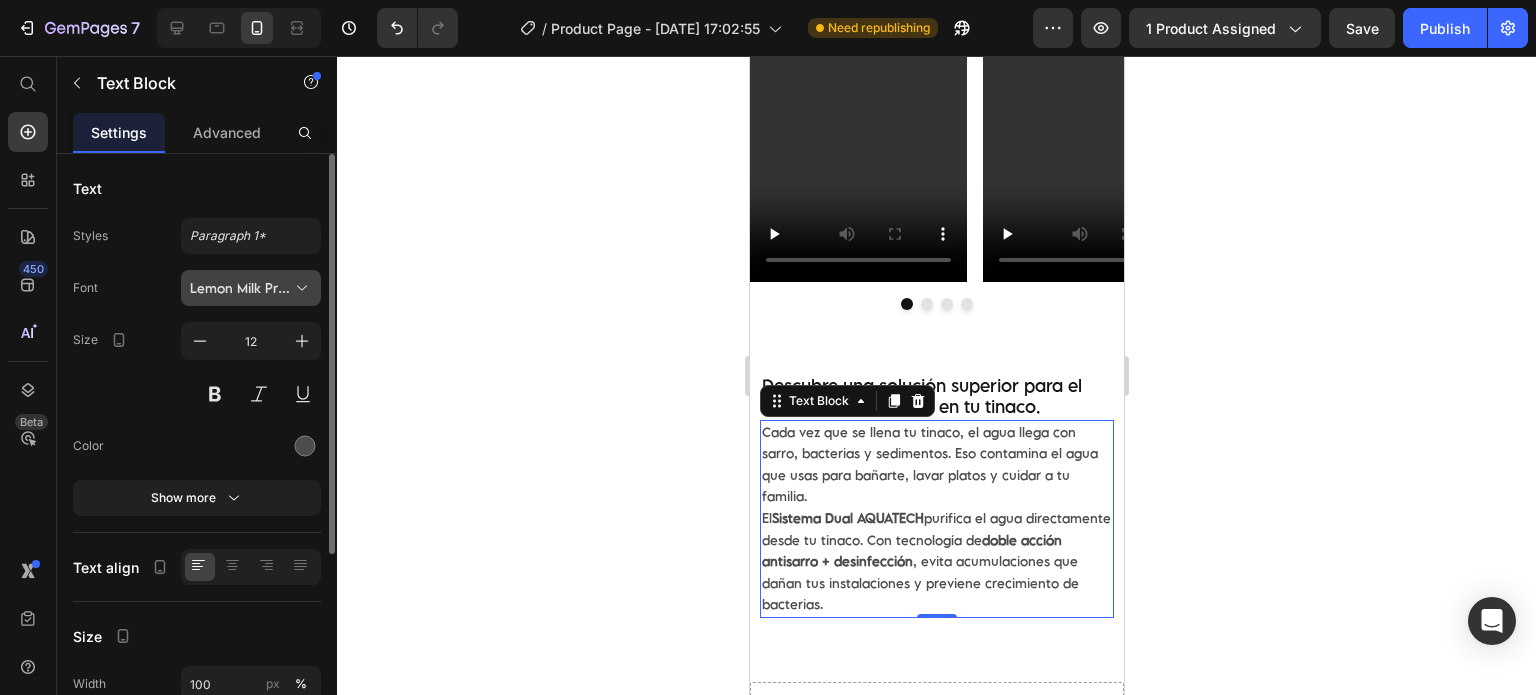 click on "Lemon Milk Pro Regular" at bounding box center [241, 288] 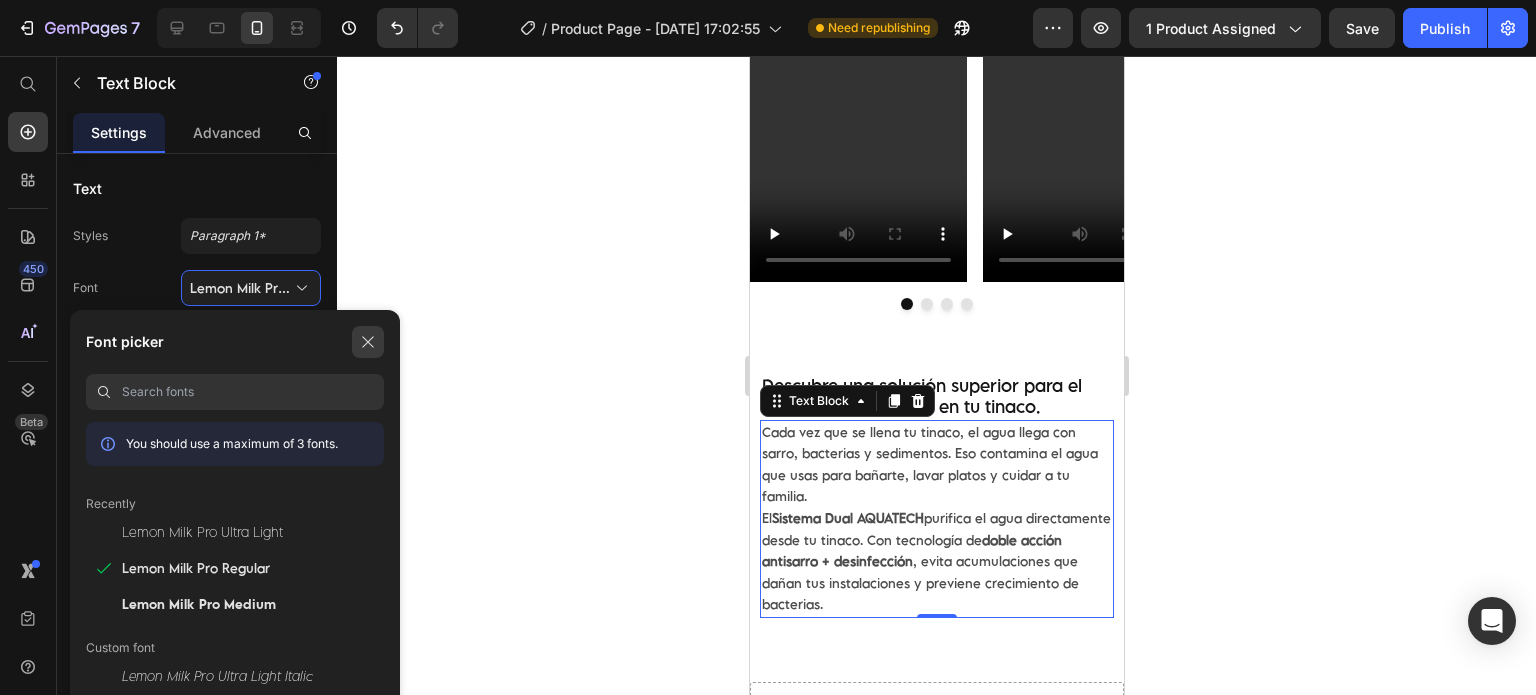 click 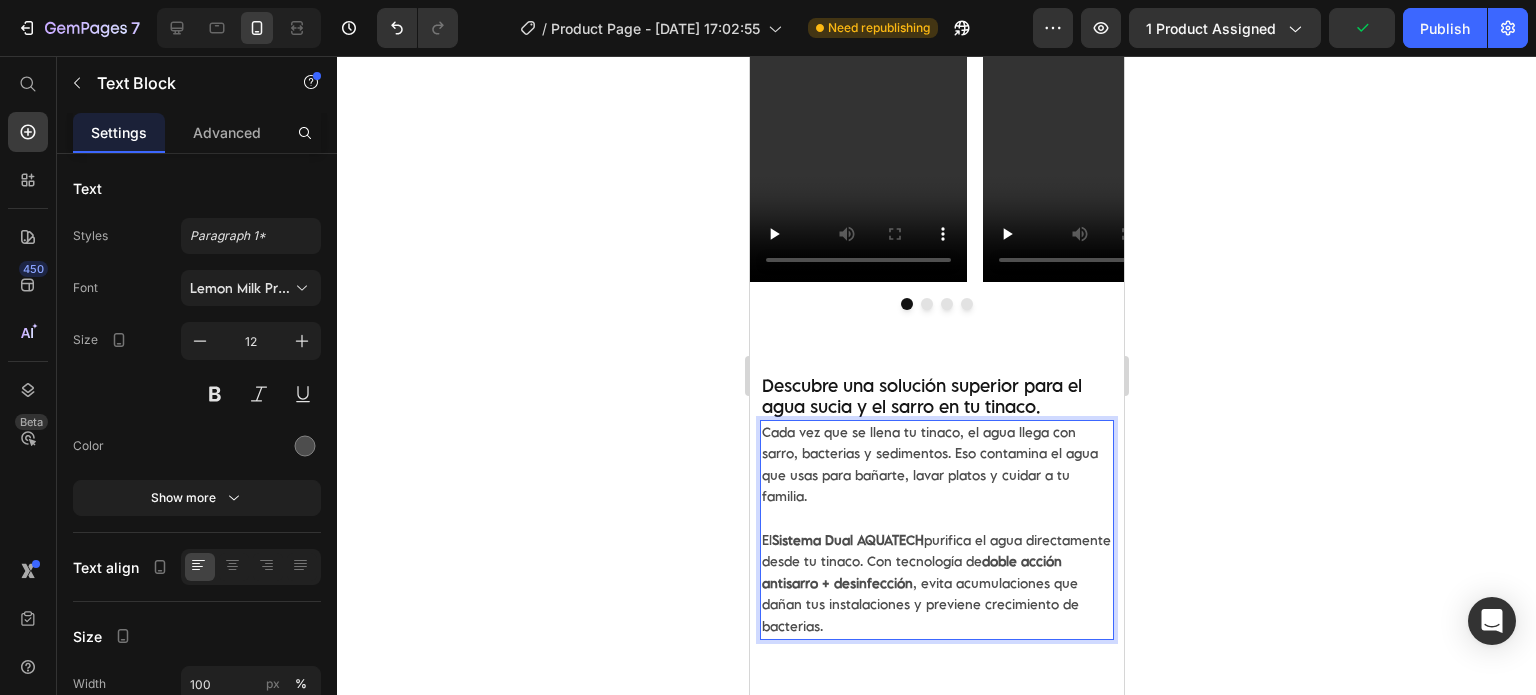 click on "Descubre una solución superior para el agua sucia y el sarro en tu tinaco." at bounding box center [936, 397] 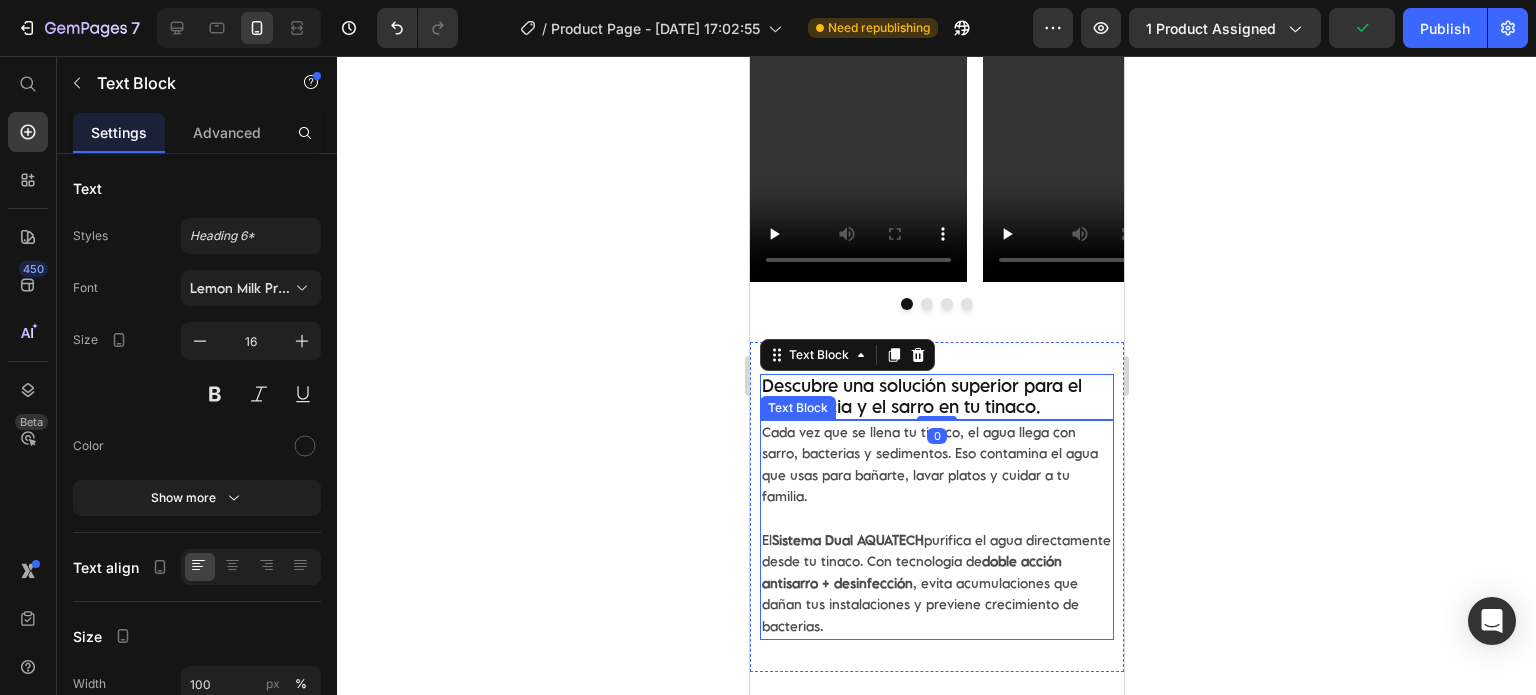 click on "Cada vez que se llena tu tinaco, el agua llega con sarro, bacterias y sedimentos. Eso contamina el agua que usas para bañarte, lavar platos y cuidar a tu familia." at bounding box center [936, 465] 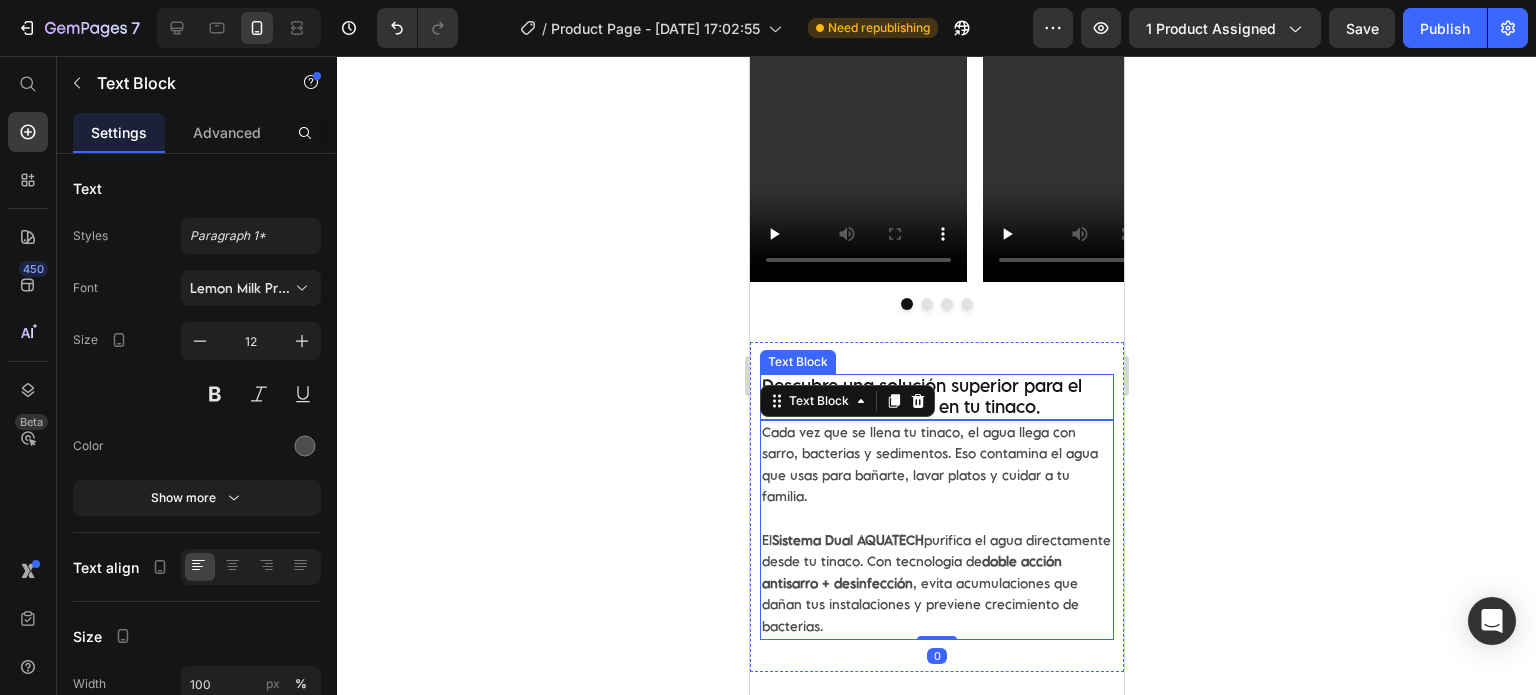 click on "Descubre una solución superior para el agua sucia y el sarro en tu tinaco." at bounding box center (936, 397) 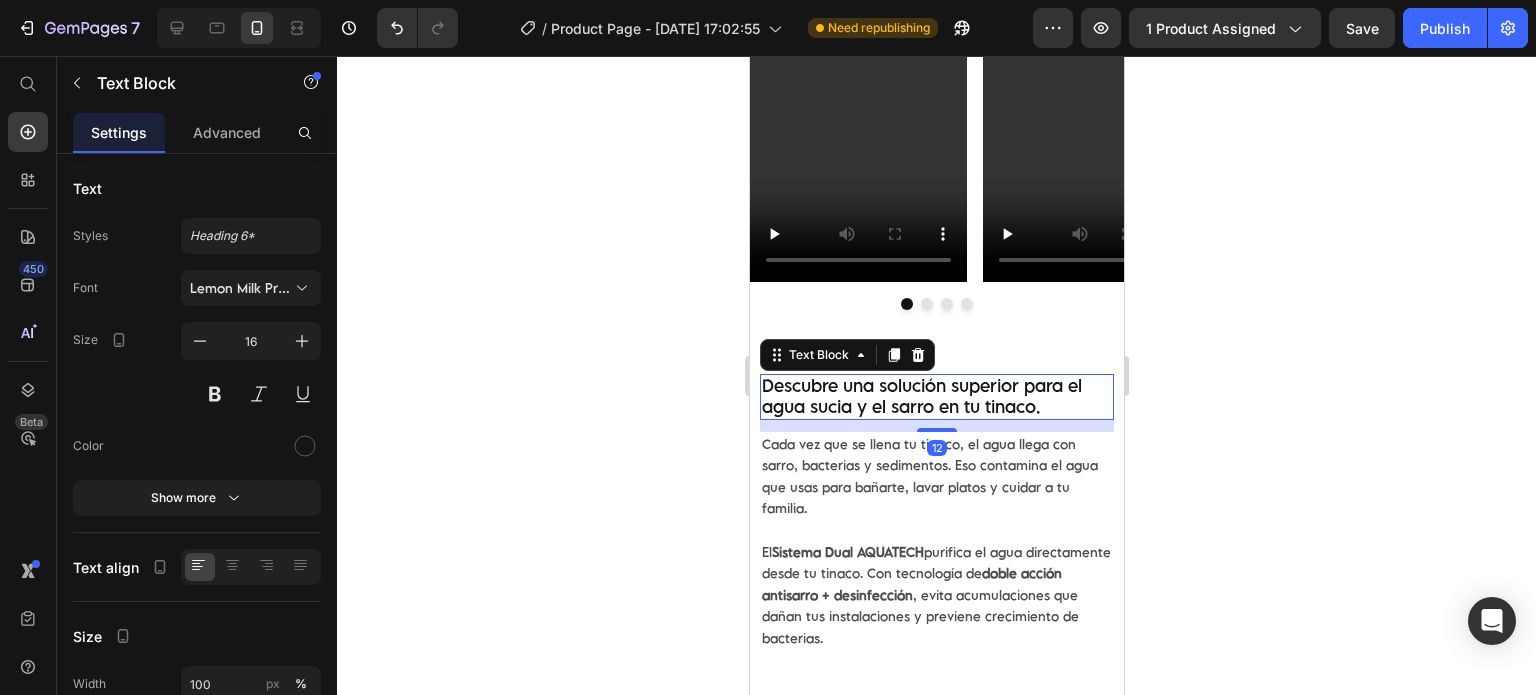 drag, startPoint x: 923, startPoint y: 374, endPoint x: 785, endPoint y: 355, distance: 139.30183 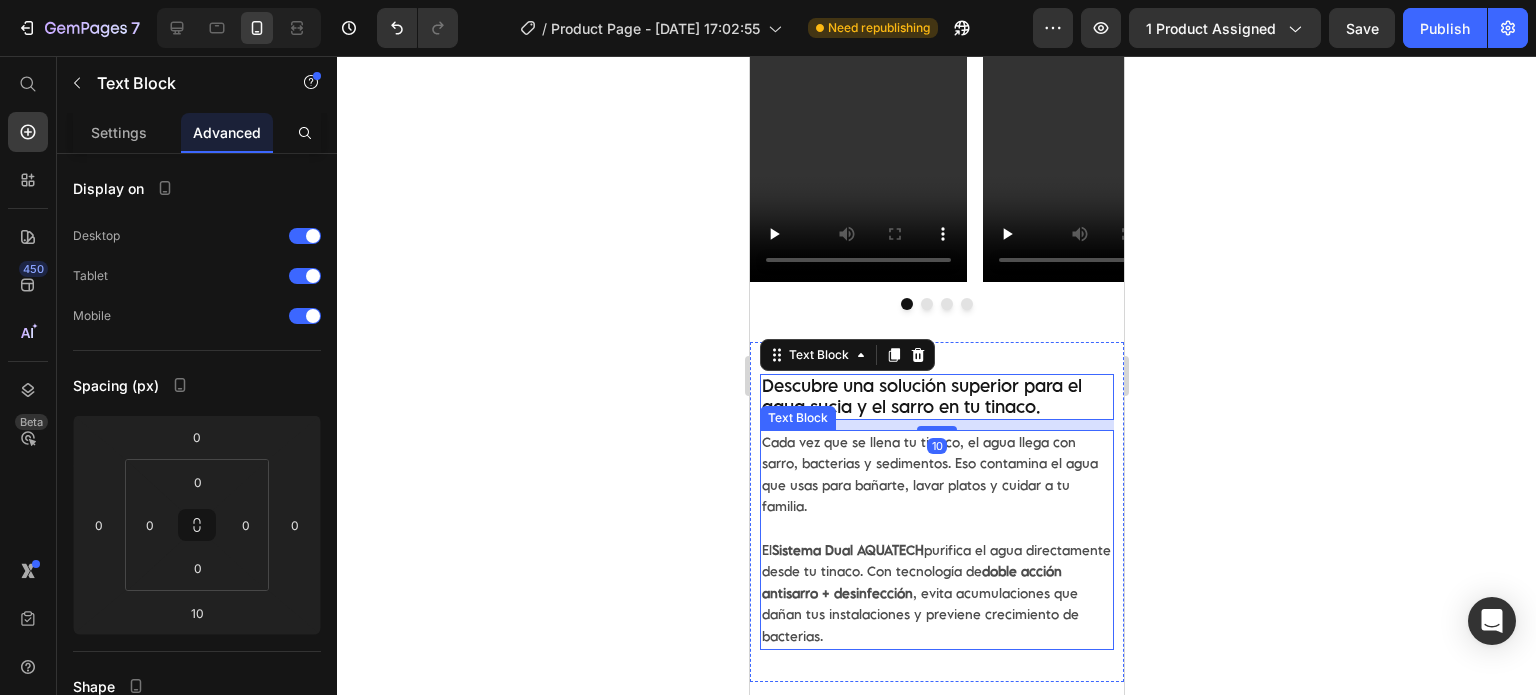 click at bounding box center (936, 529) 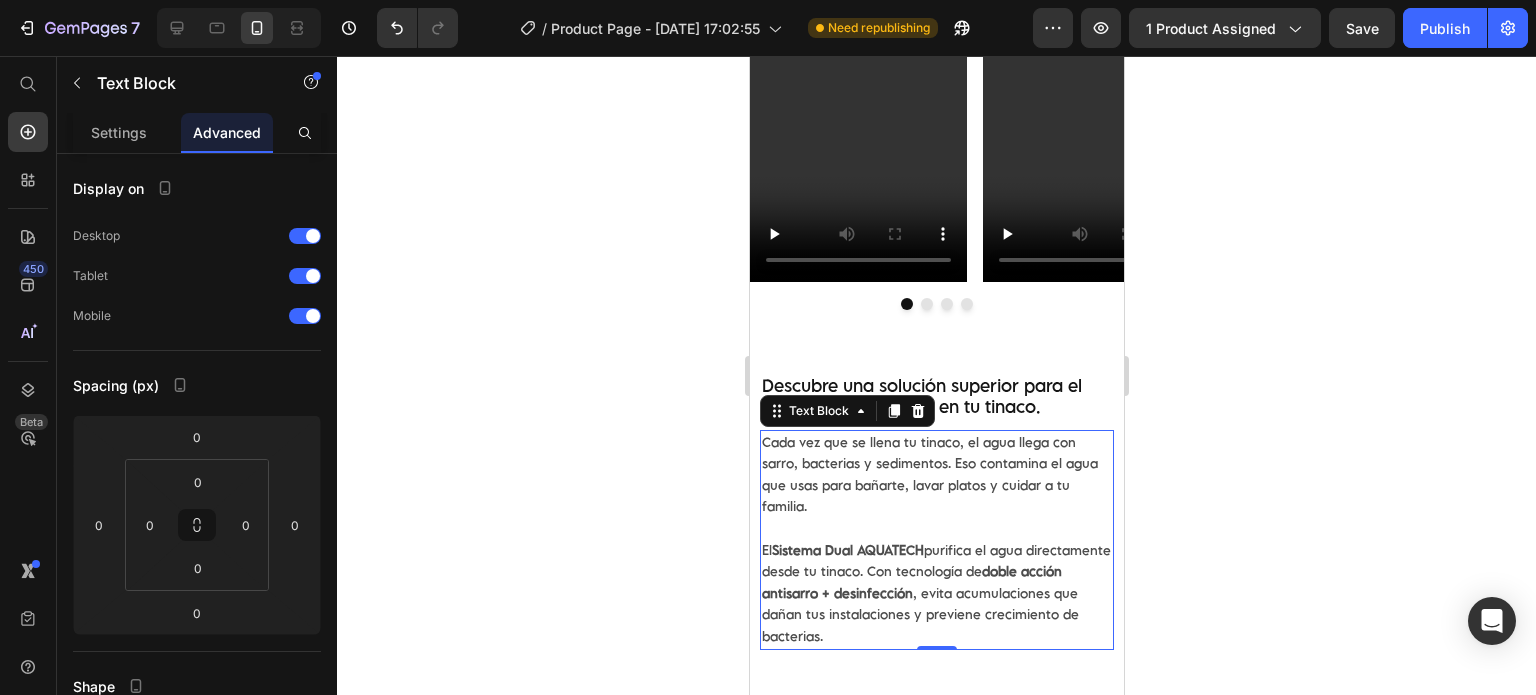 click 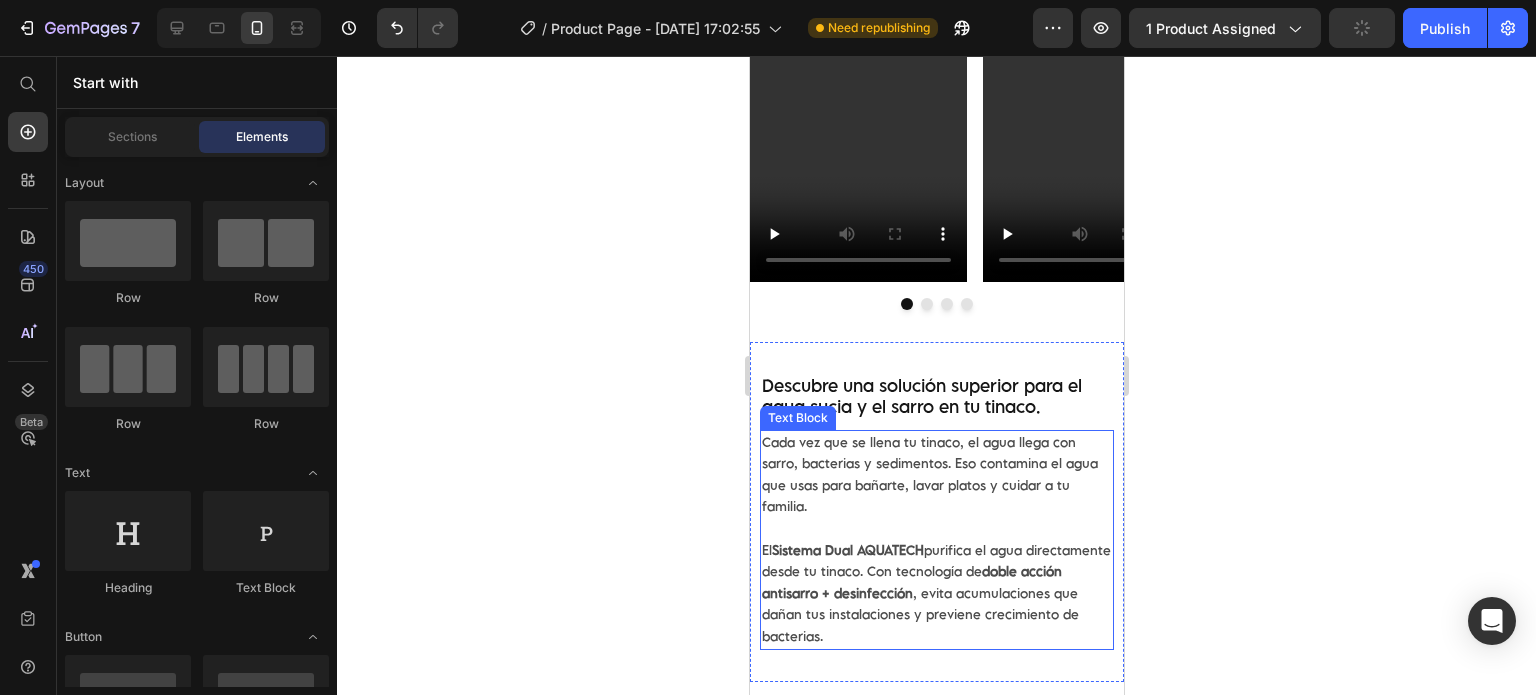 click on "Cada vez que se llena tu tinaco, el agua llega con sarro, bacterias y sedimentos. Eso contamina el agua que usas para bañarte, lavar platos y cuidar a tu familia." at bounding box center [936, 475] 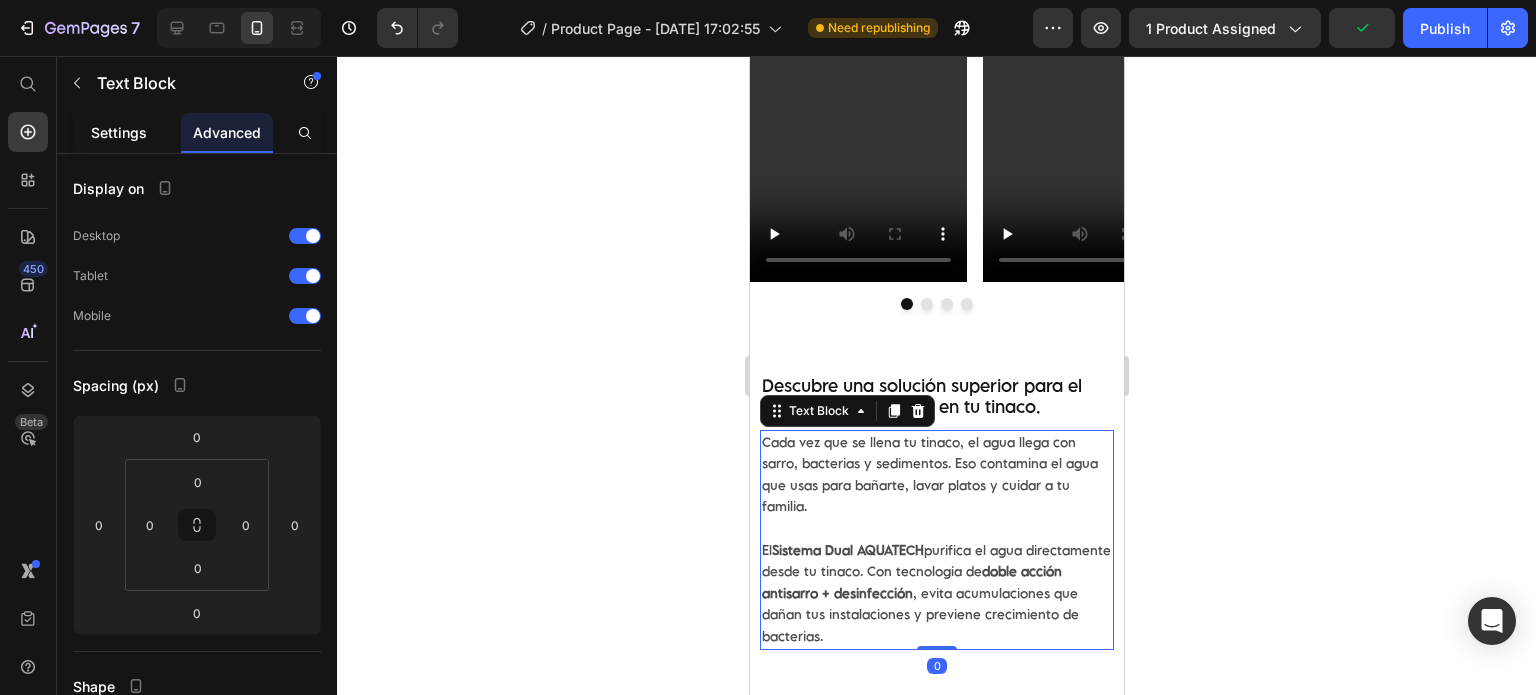 click on "Settings" 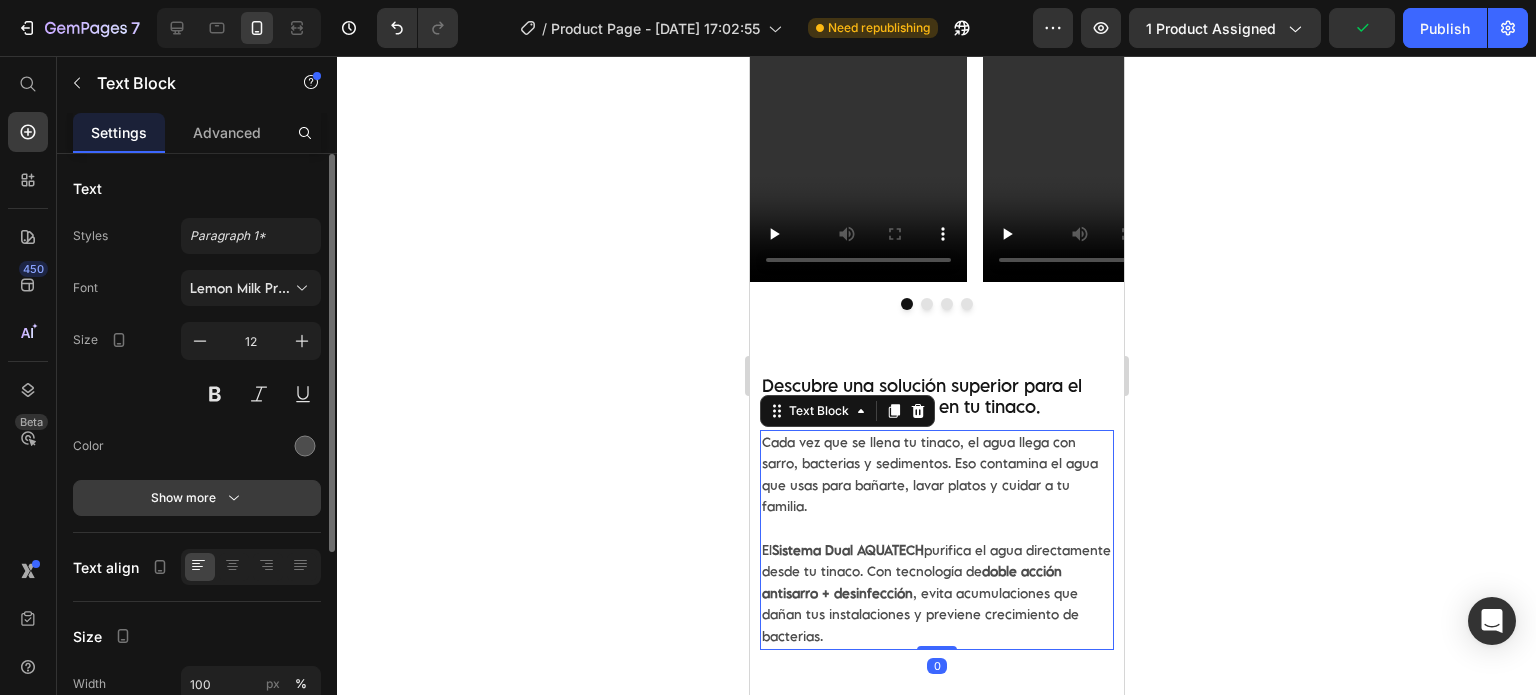 scroll, scrollTop: 294, scrollLeft: 0, axis: vertical 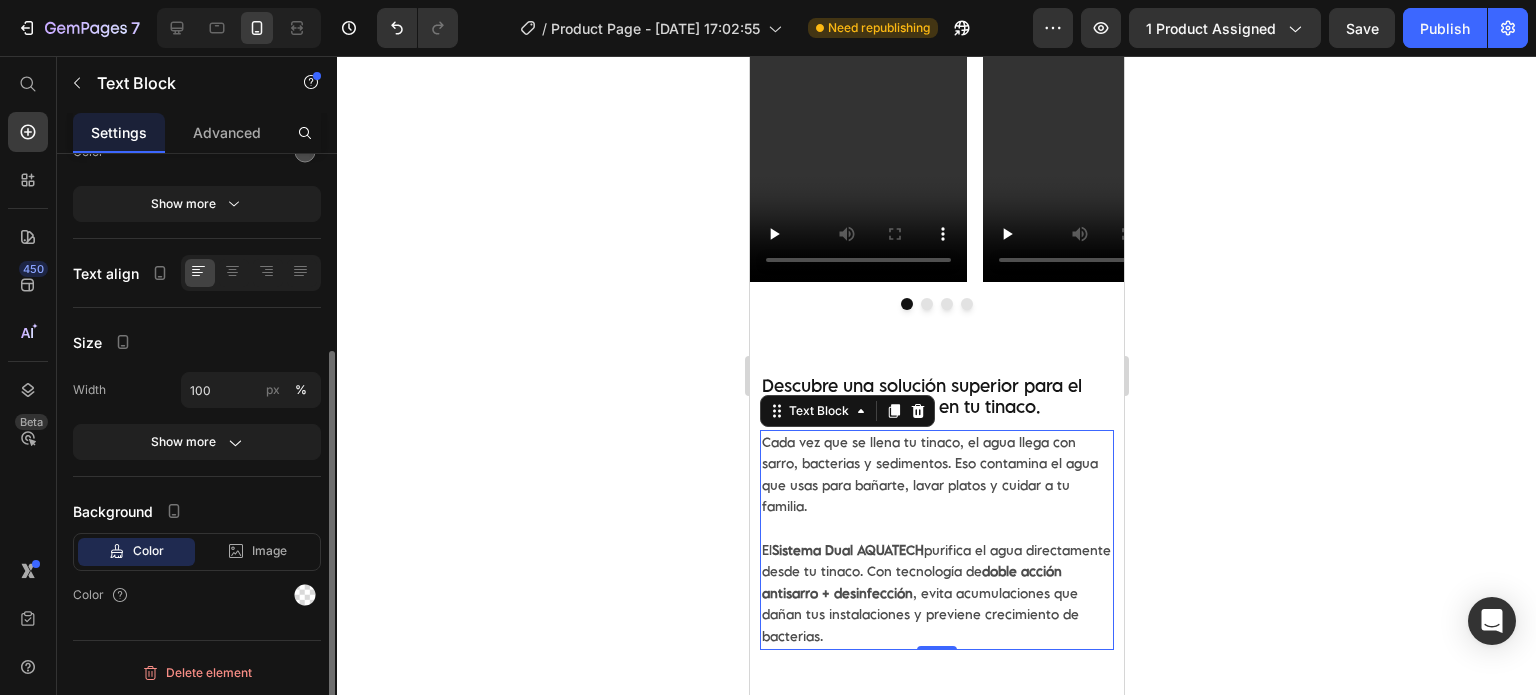 click on "Size Width 100 px % Show more" 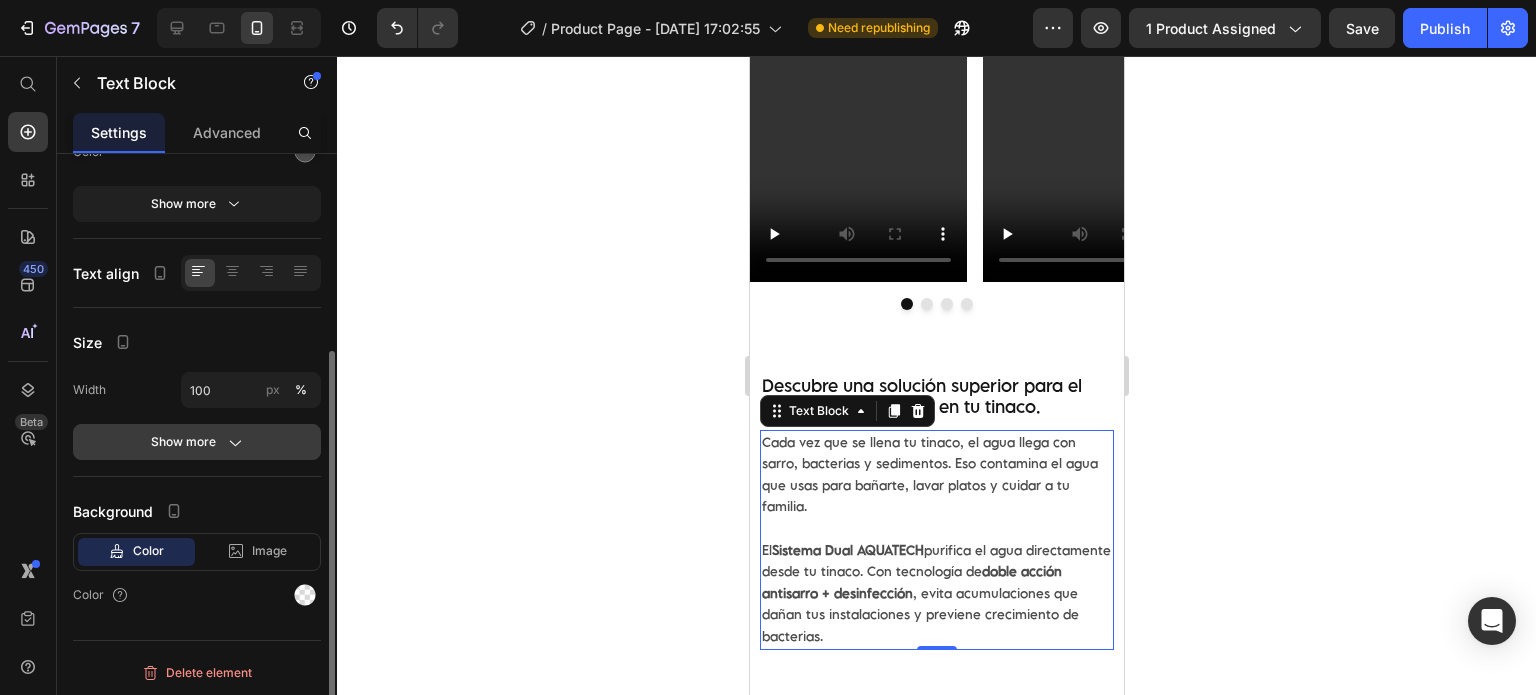 click on "Show more" 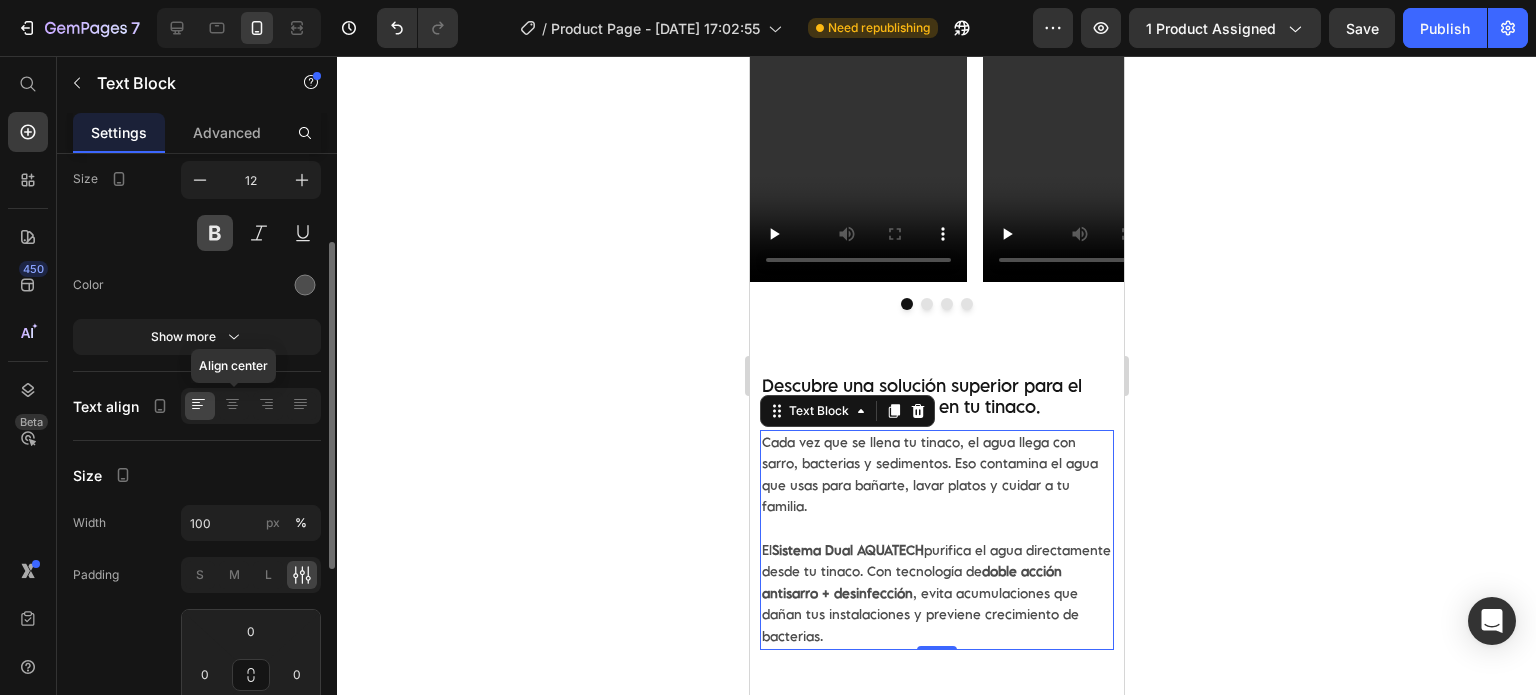 scroll, scrollTop: 0, scrollLeft: 0, axis: both 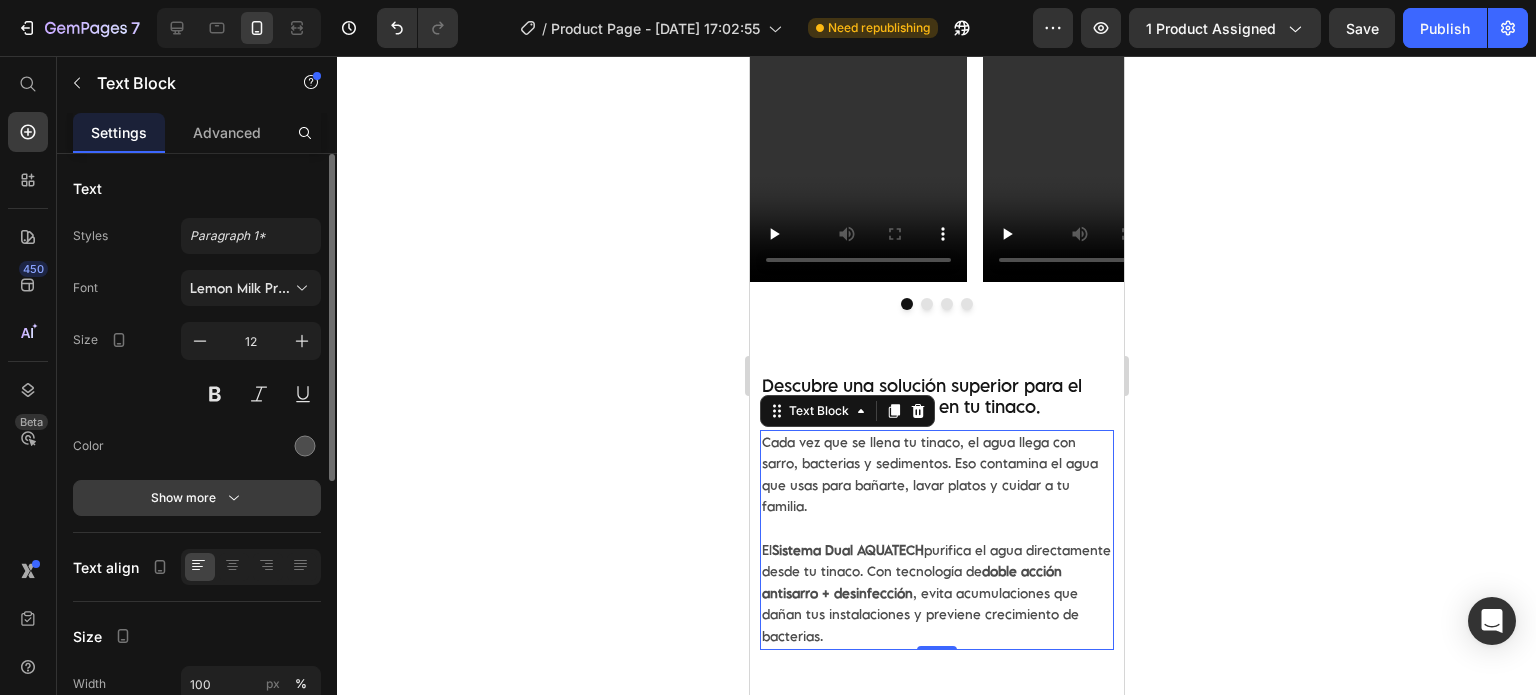 click 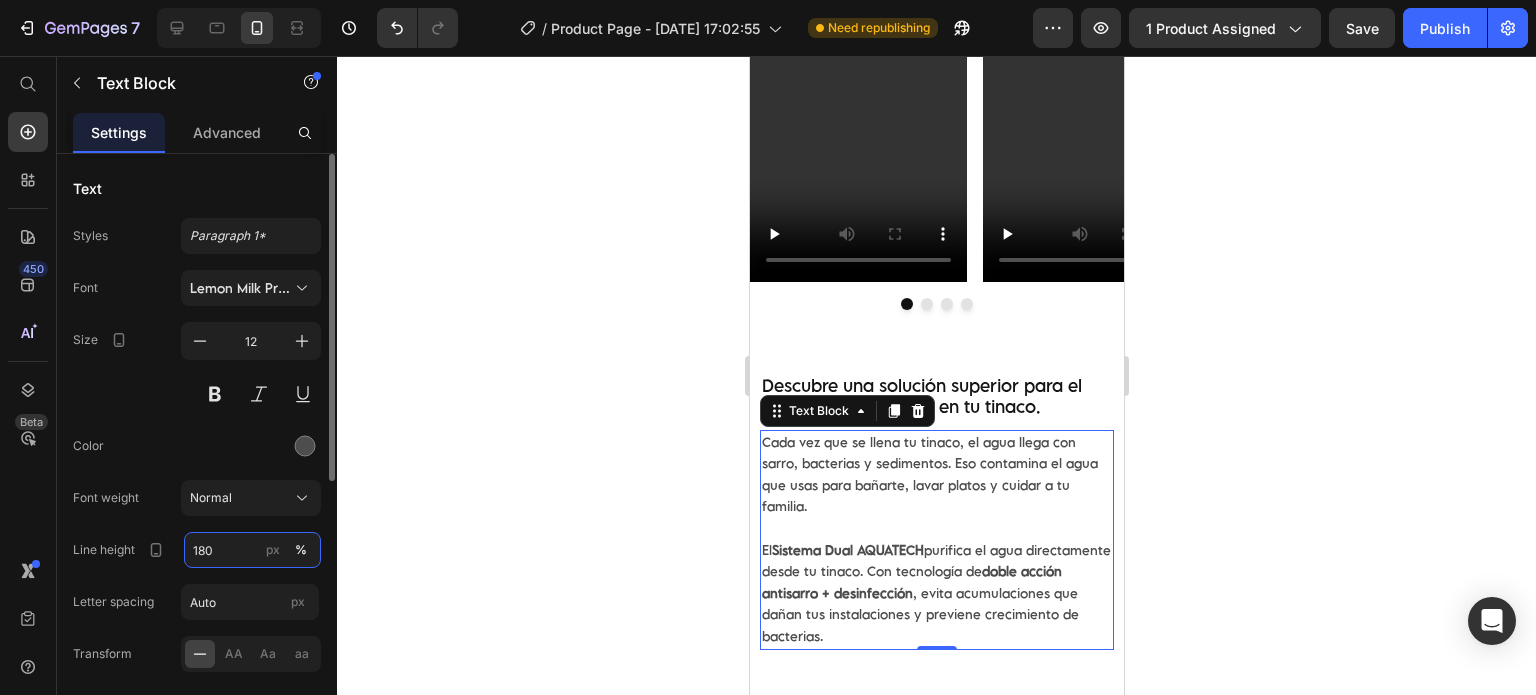 click on "180" at bounding box center [252, 550] 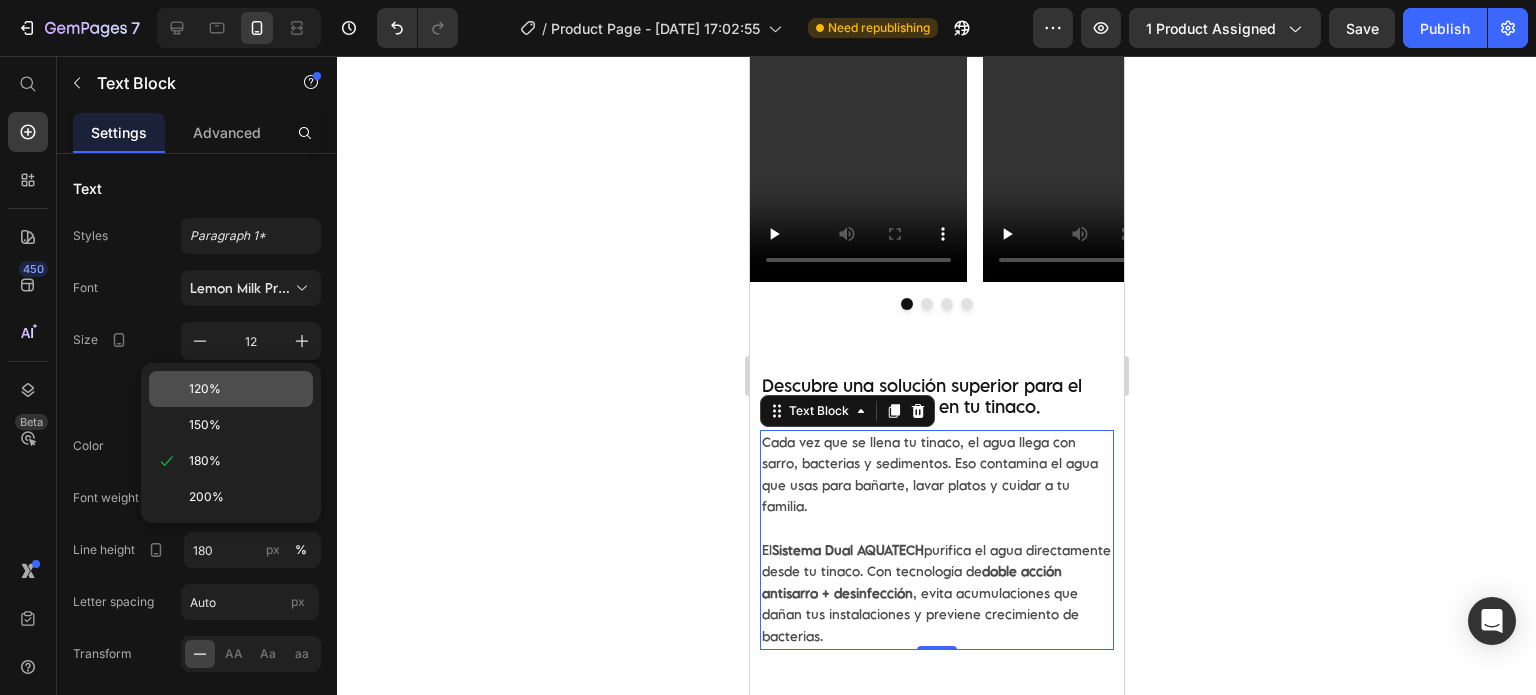 click on "120%" at bounding box center (247, 389) 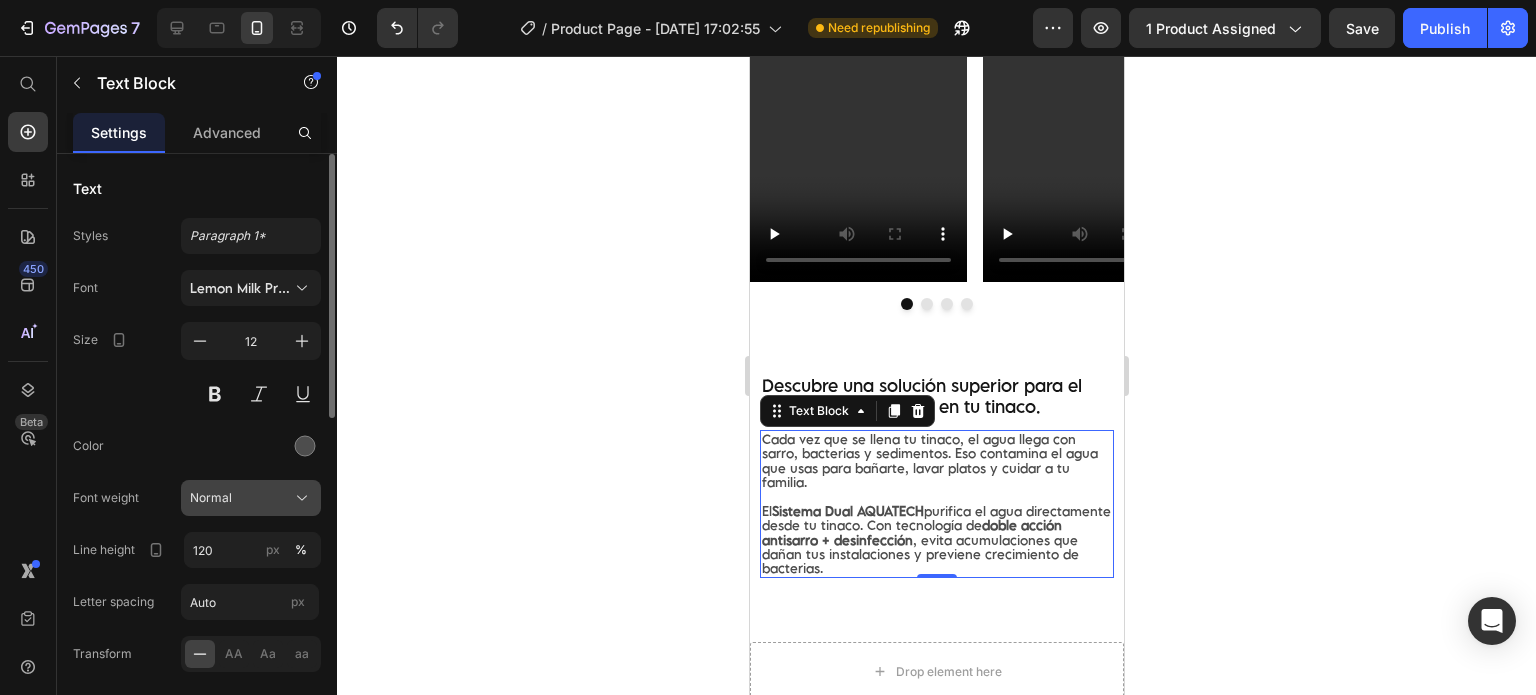 click on "Normal" at bounding box center (251, 498) 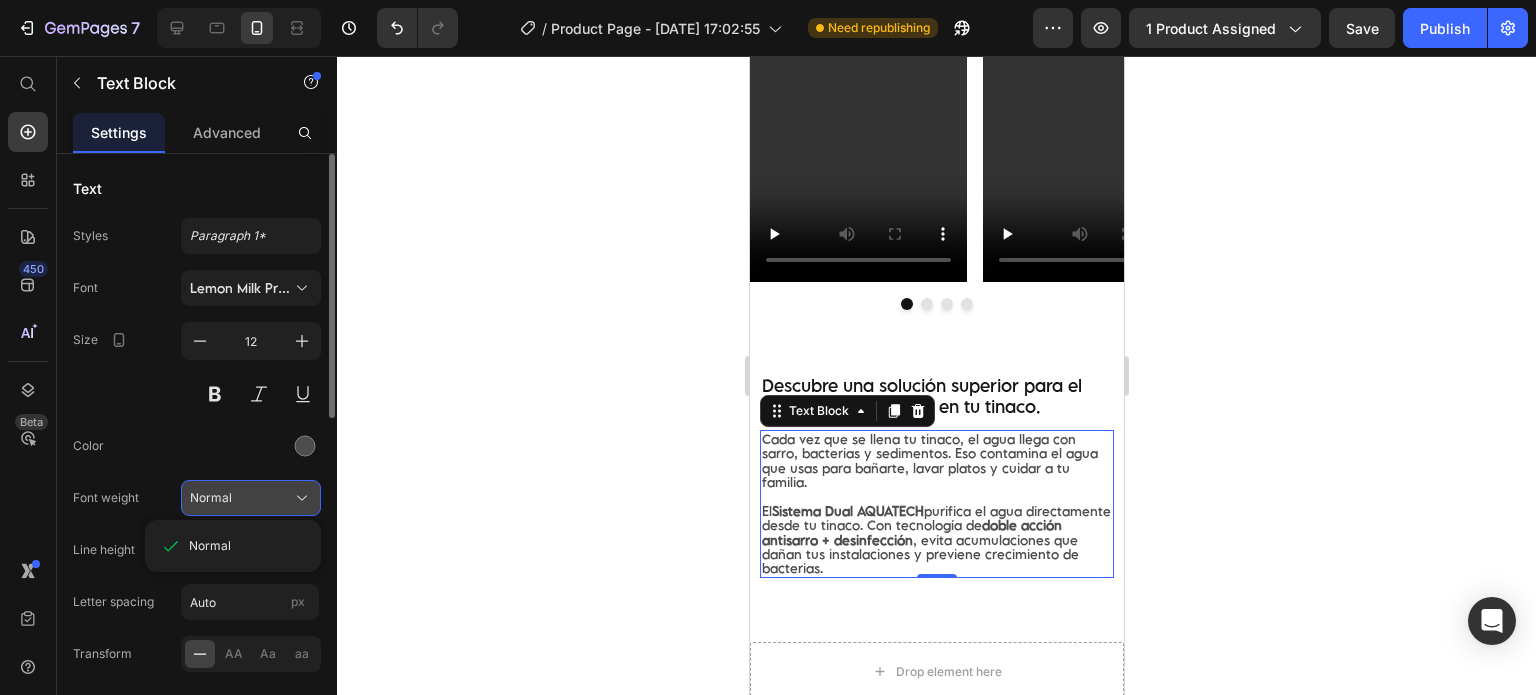 click on "Normal" 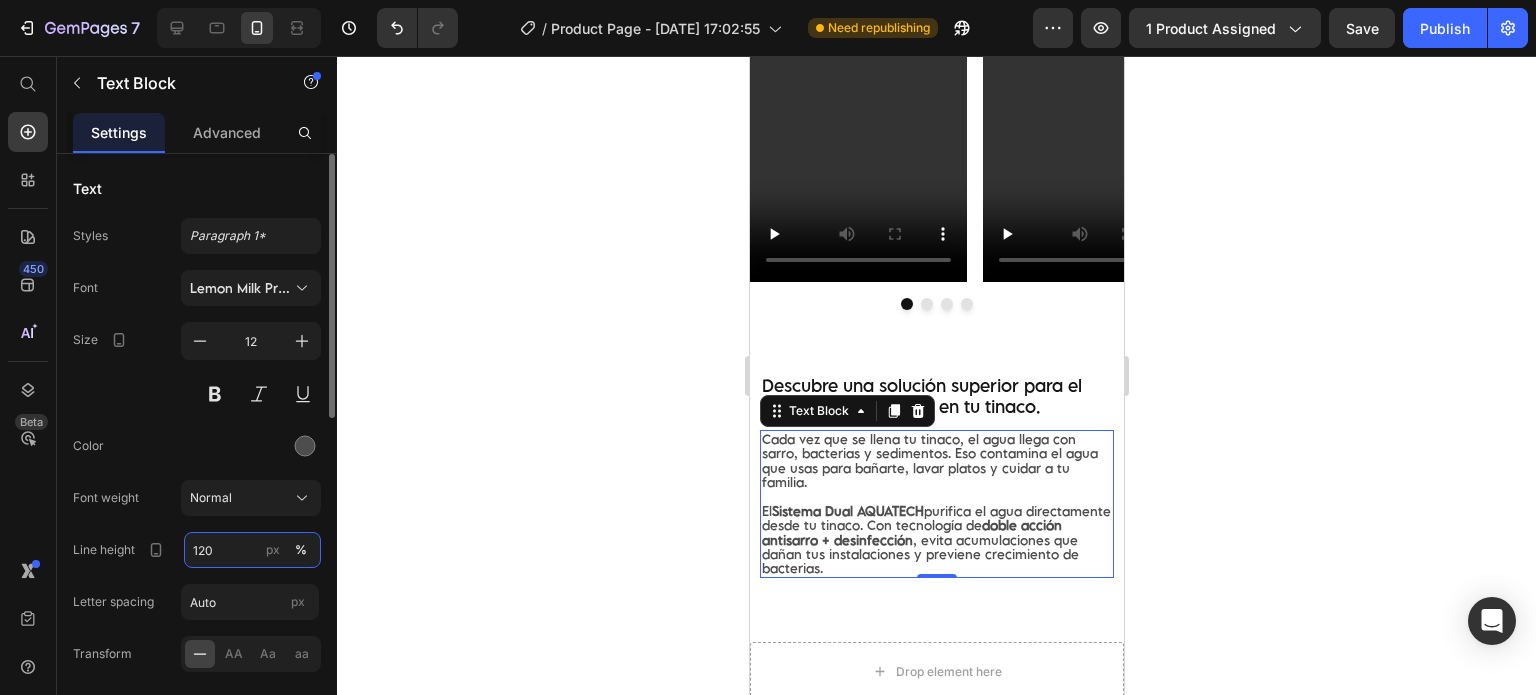 click on "120" at bounding box center (252, 550) 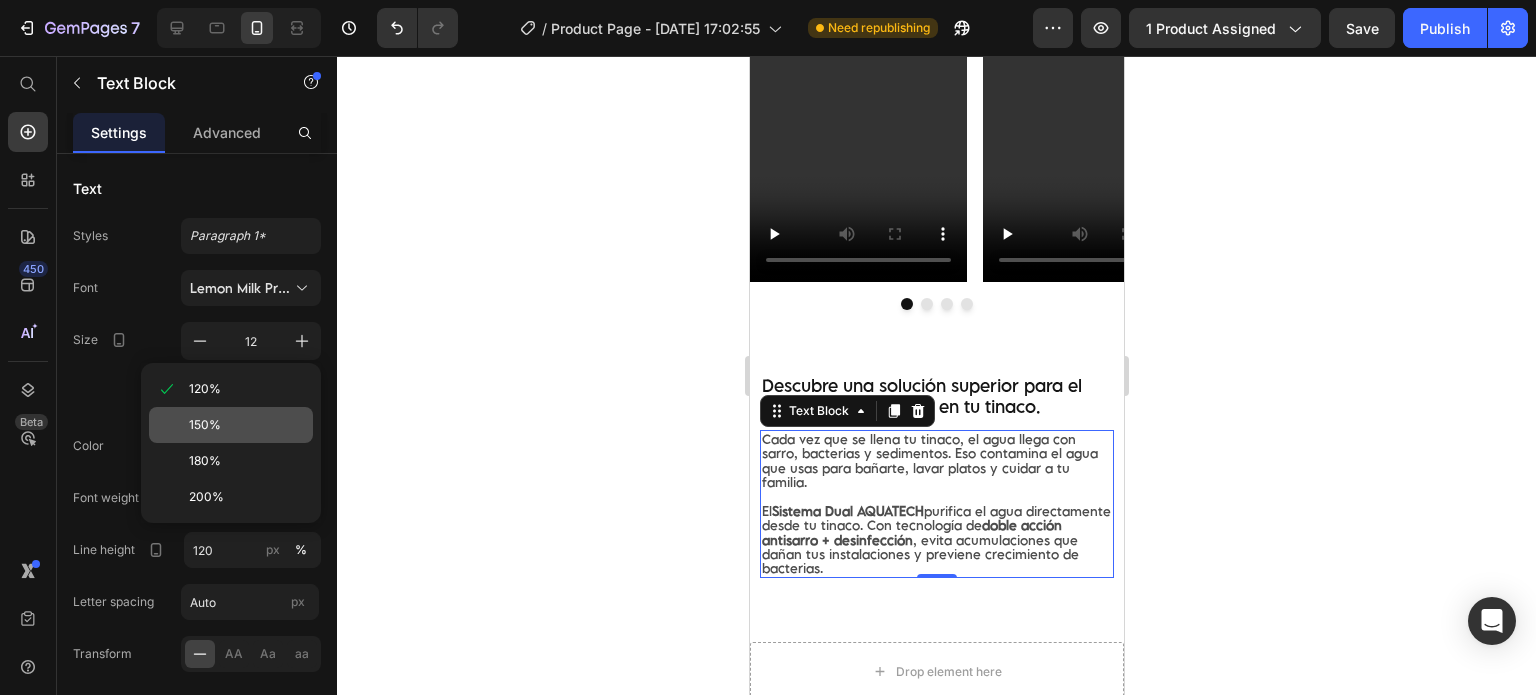 click on "150%" at bounding box center (247, 425) 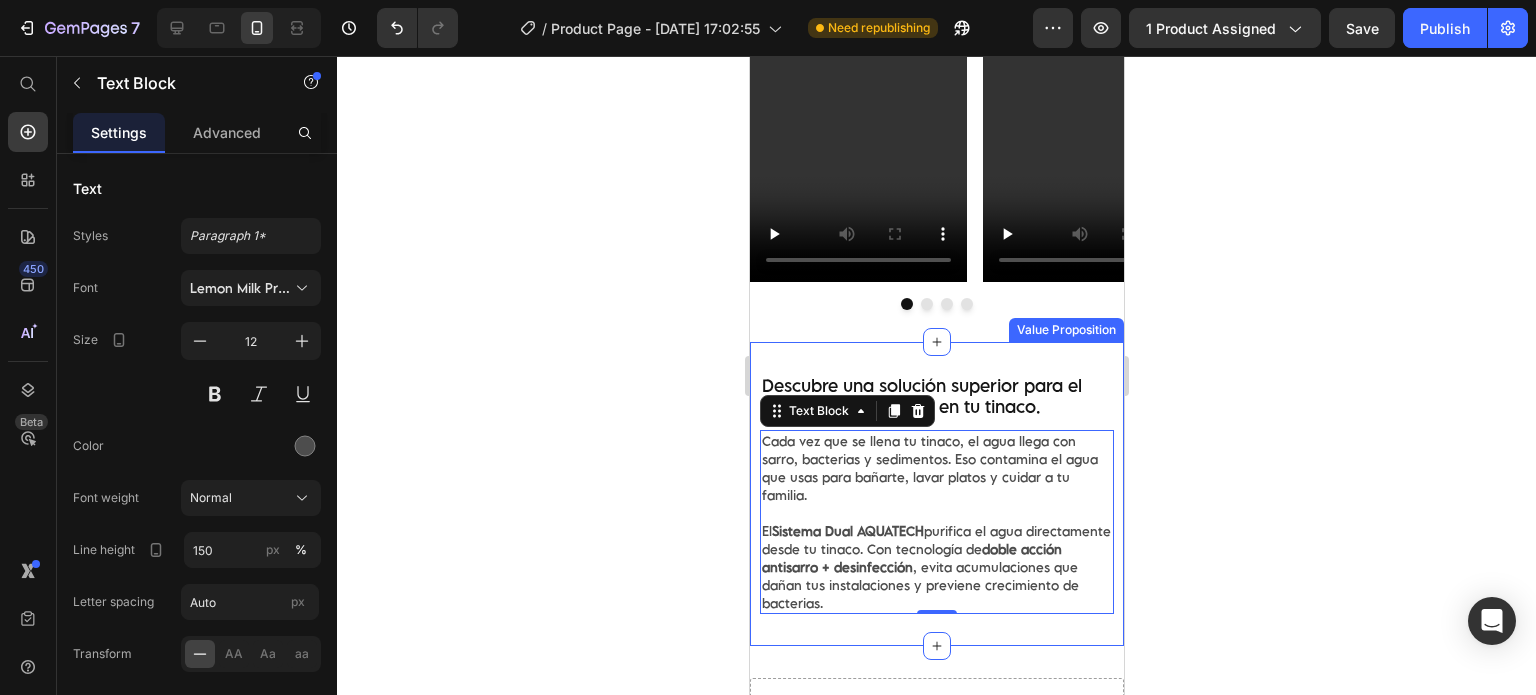 click 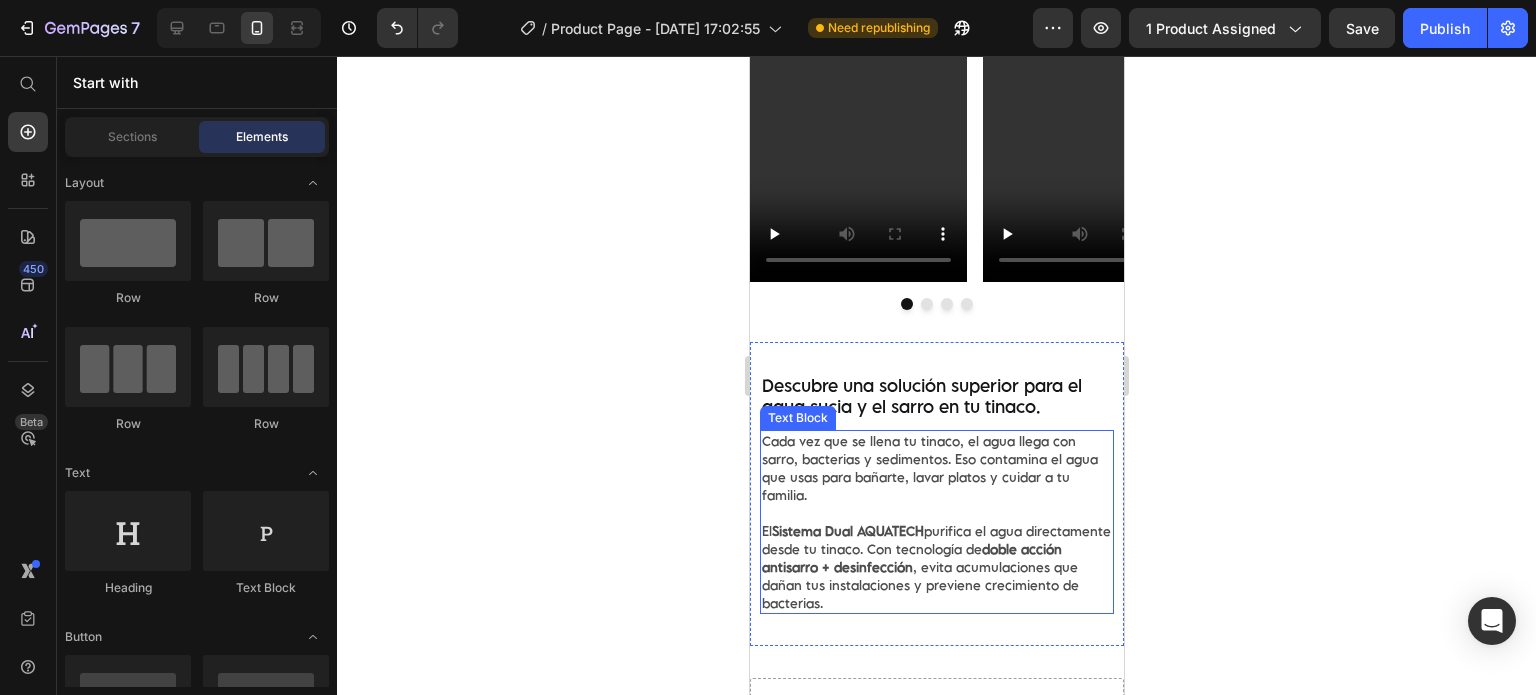 click at bounding box center (936, 513) 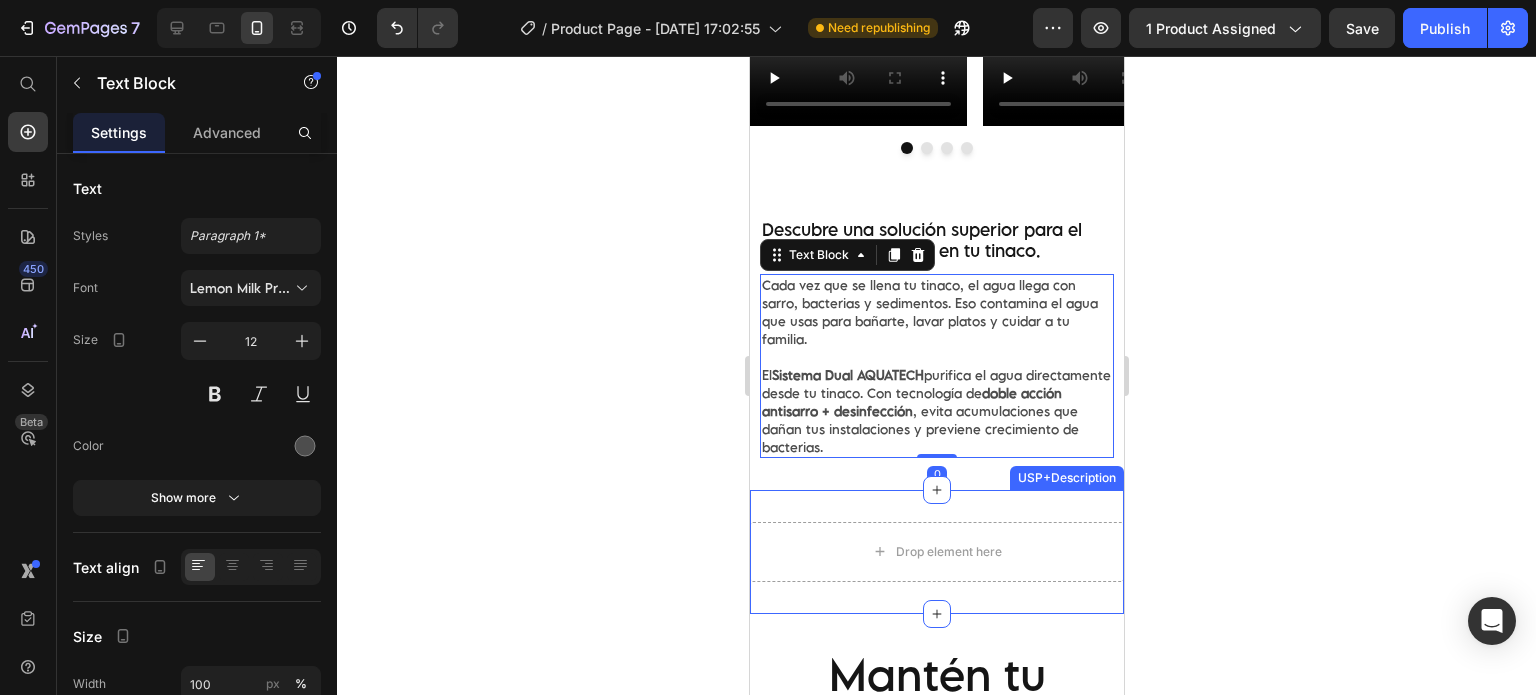 scroll, scrollTop: 2219, scrollLeft: 0, axis: vertical 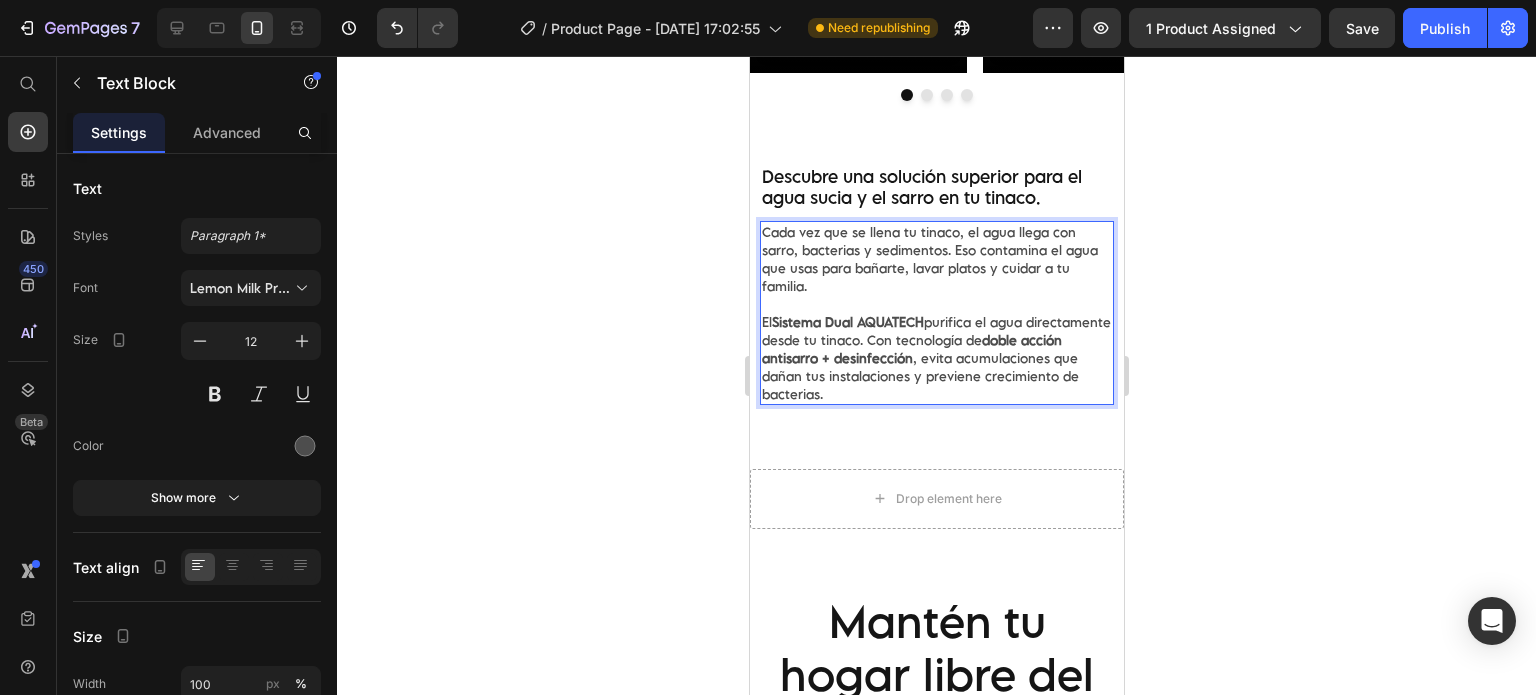click at bounding box center [936, 304] 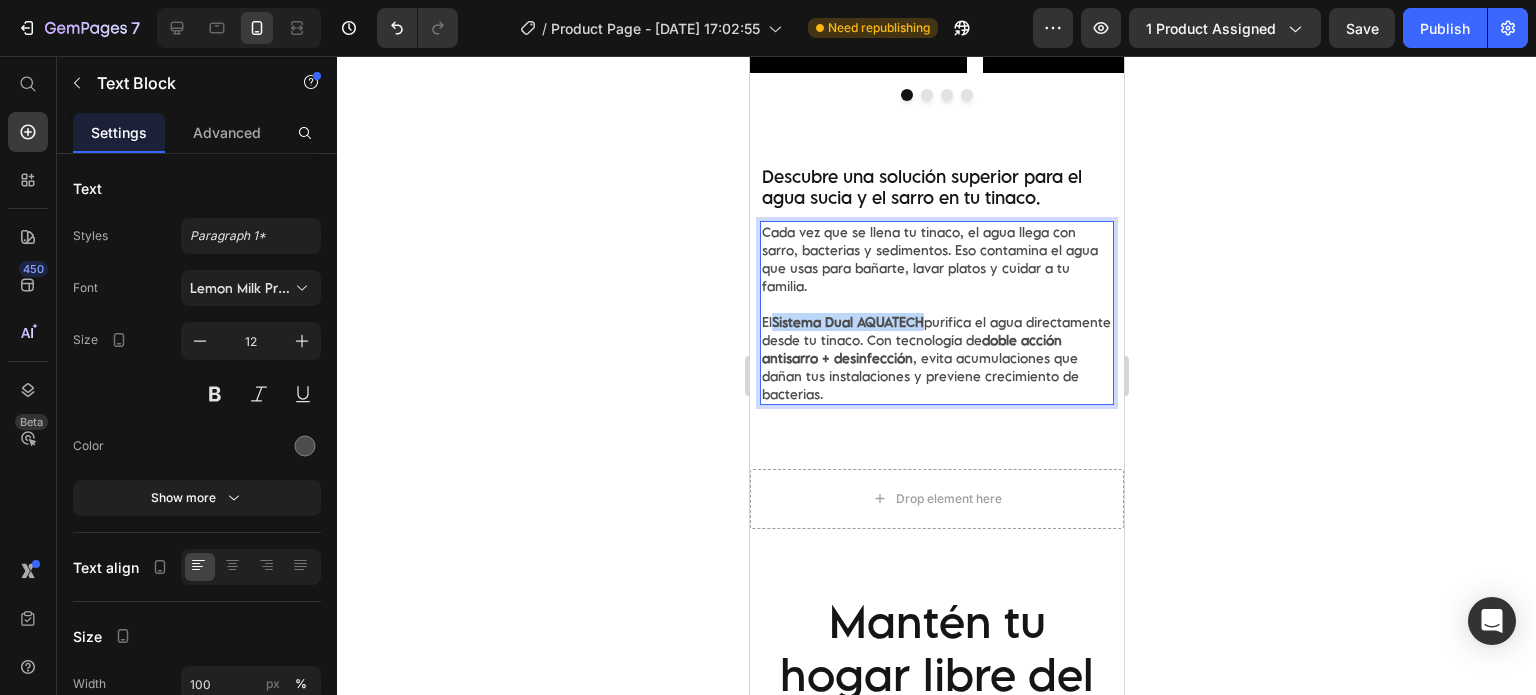 drag, startPoint x: 925, startPoint y: 319, endPoint x: 776, endPoint y: 322, distance: 149.0302 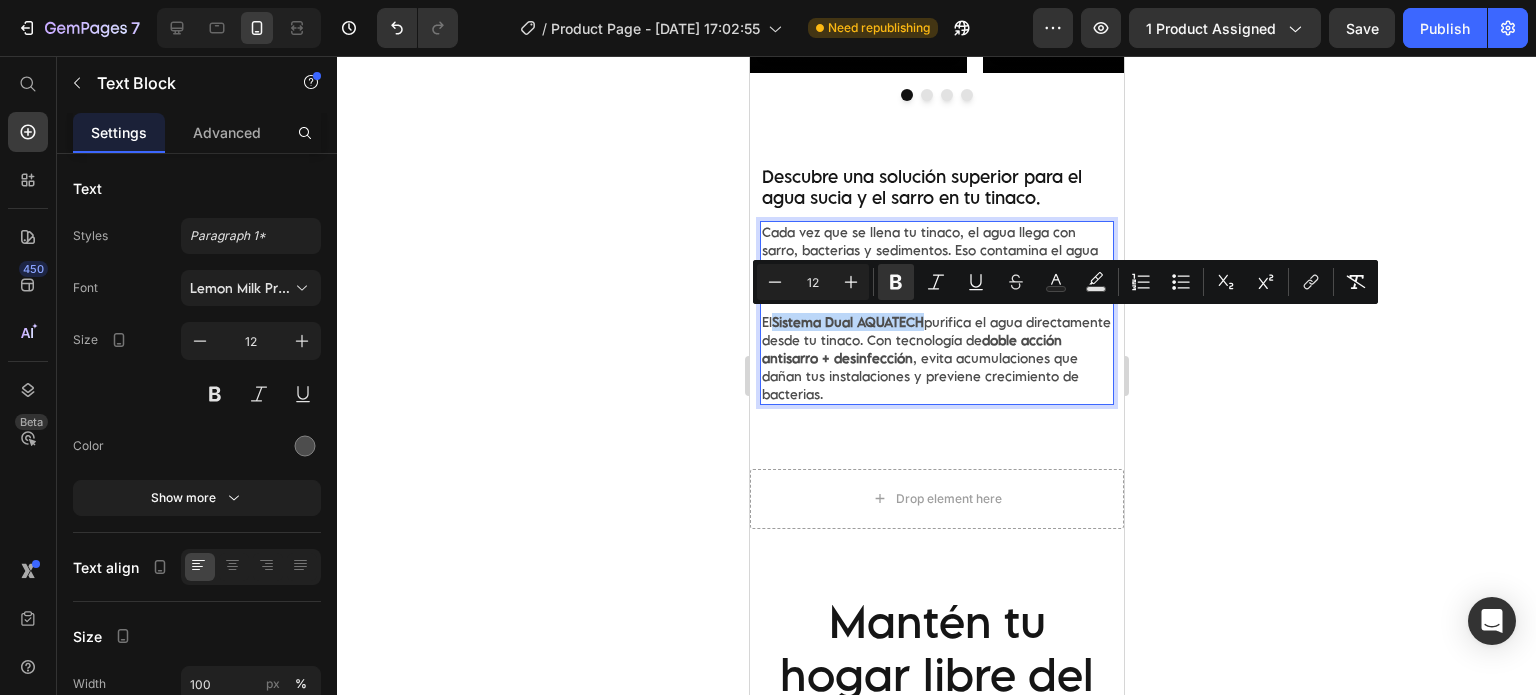 click on "Sistema Dual AQUATECH" at bounding box center (847, 322) 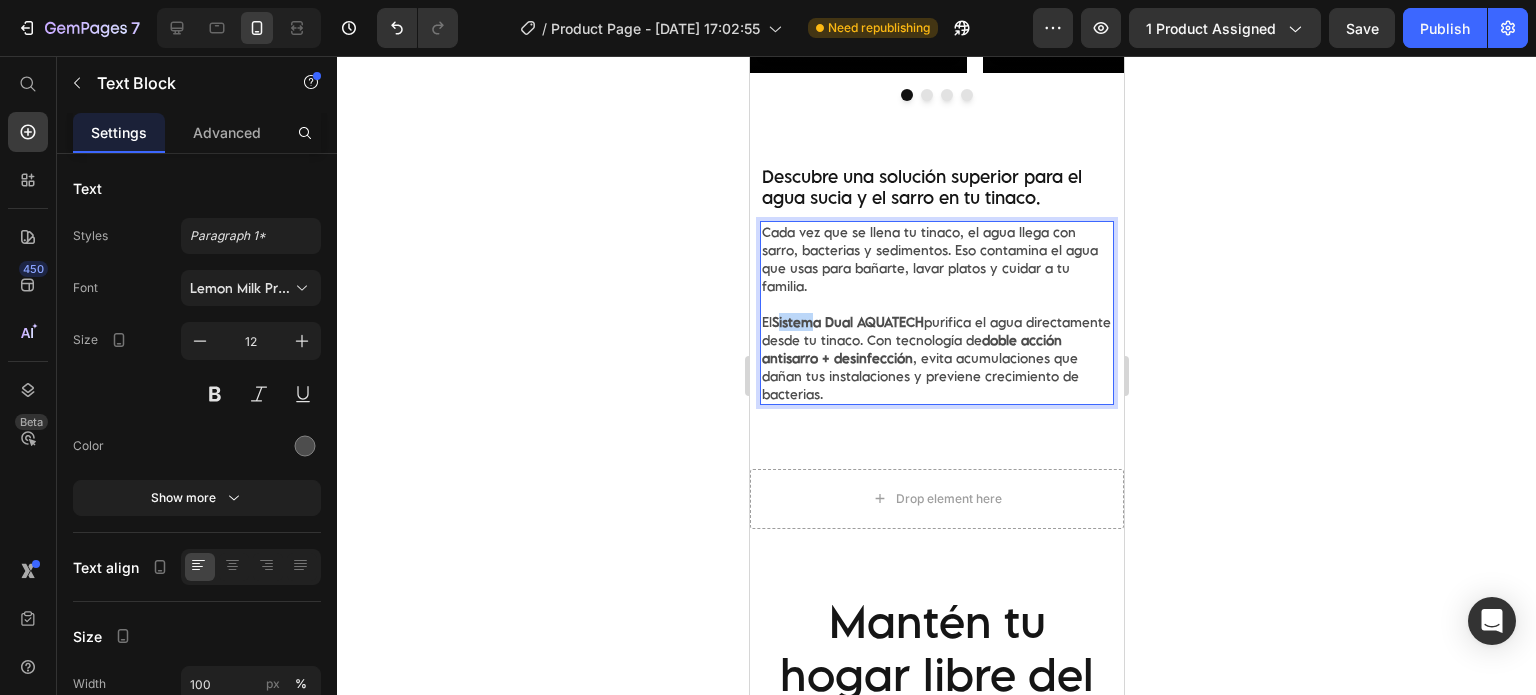 drag, startPoint x: 778, startPoint y: 322, endPoint x: 819, endPoint y: 319, distance: 41.109608 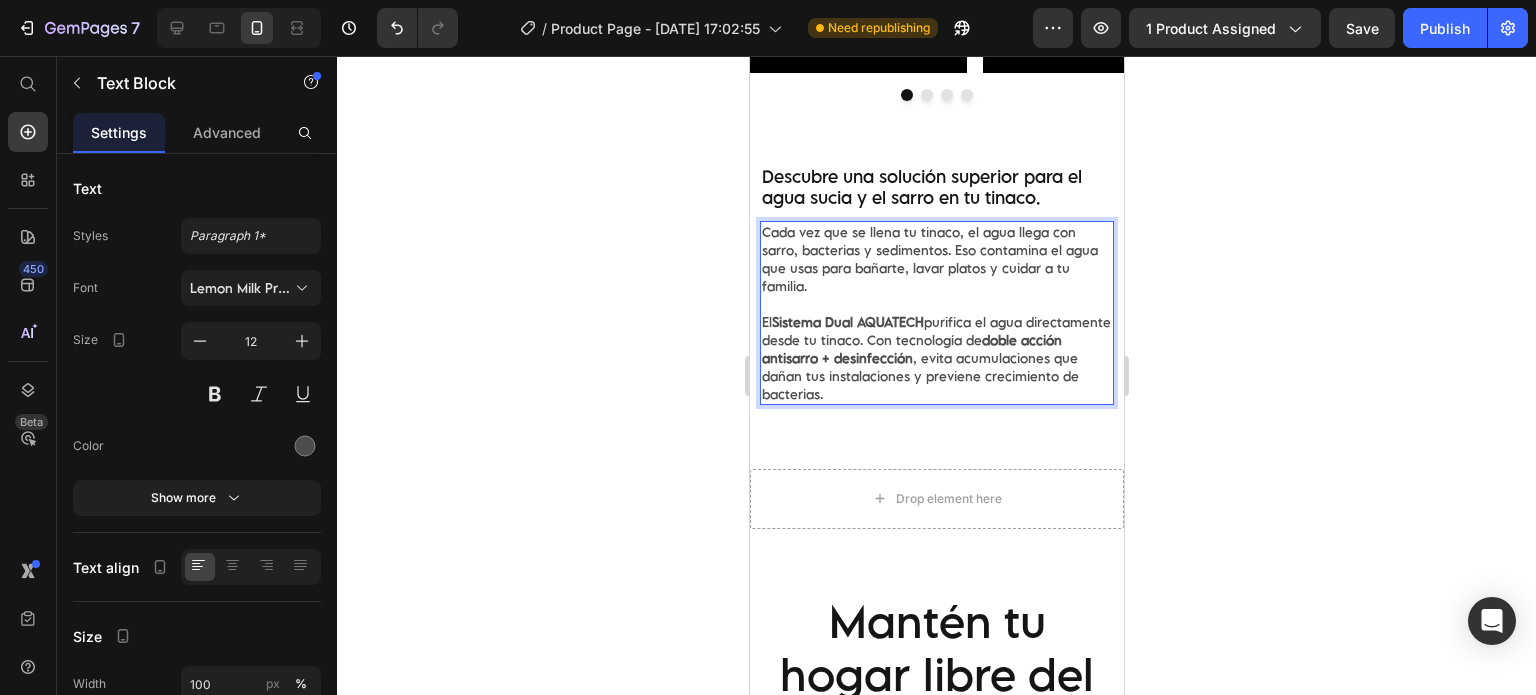 click on "El  Sistema Dual AQUATECH  purifica el agua directamente desde tu tinaco. Con tecnología [PERSON_NAME] acción antisarro + desinfección , evita acumulaciones que dañan tus instalaciones y previene crecimiento de bacterias." at bounding box center (936, 358) 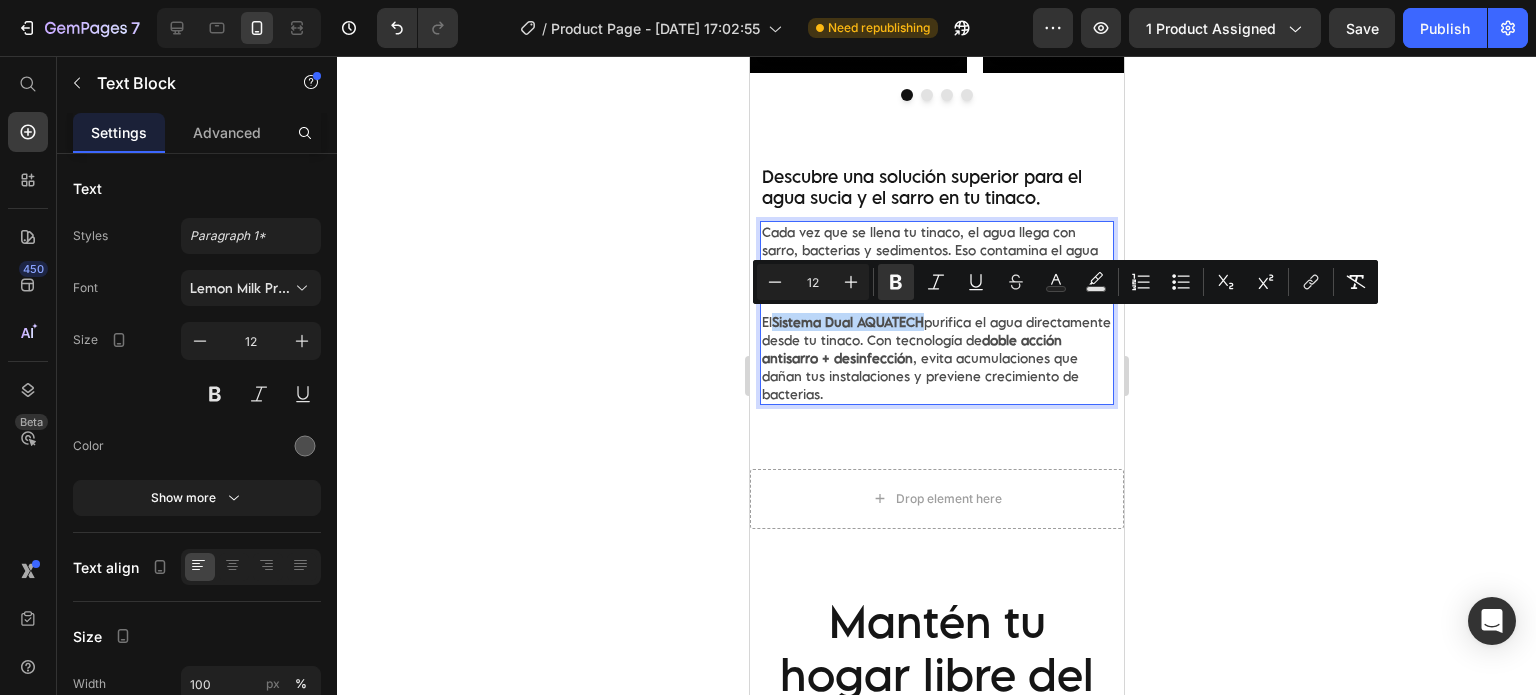 drag, startPoint x: 775, startPoint y: 323, endPoint x: 923, endPoint y: 320, distance: 148.0304 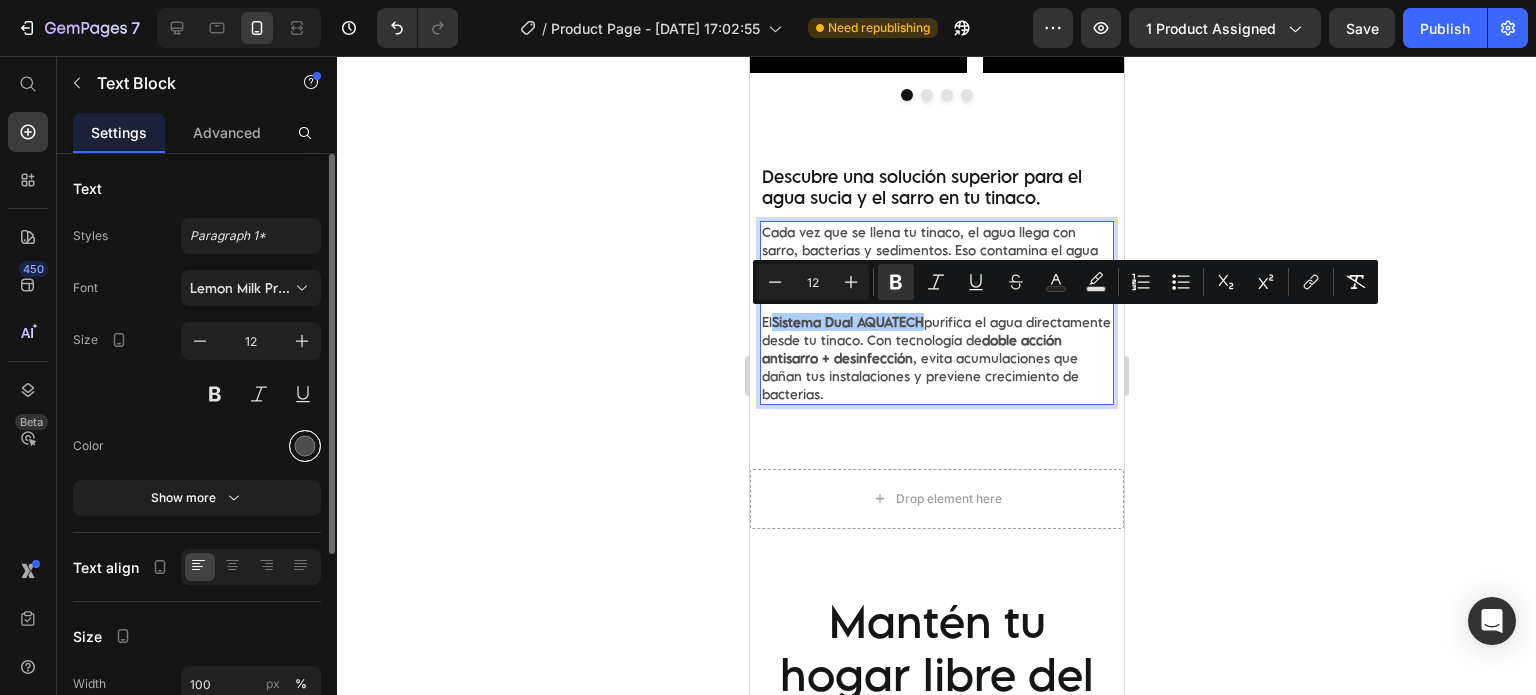 click at bounding box center (305, 446) 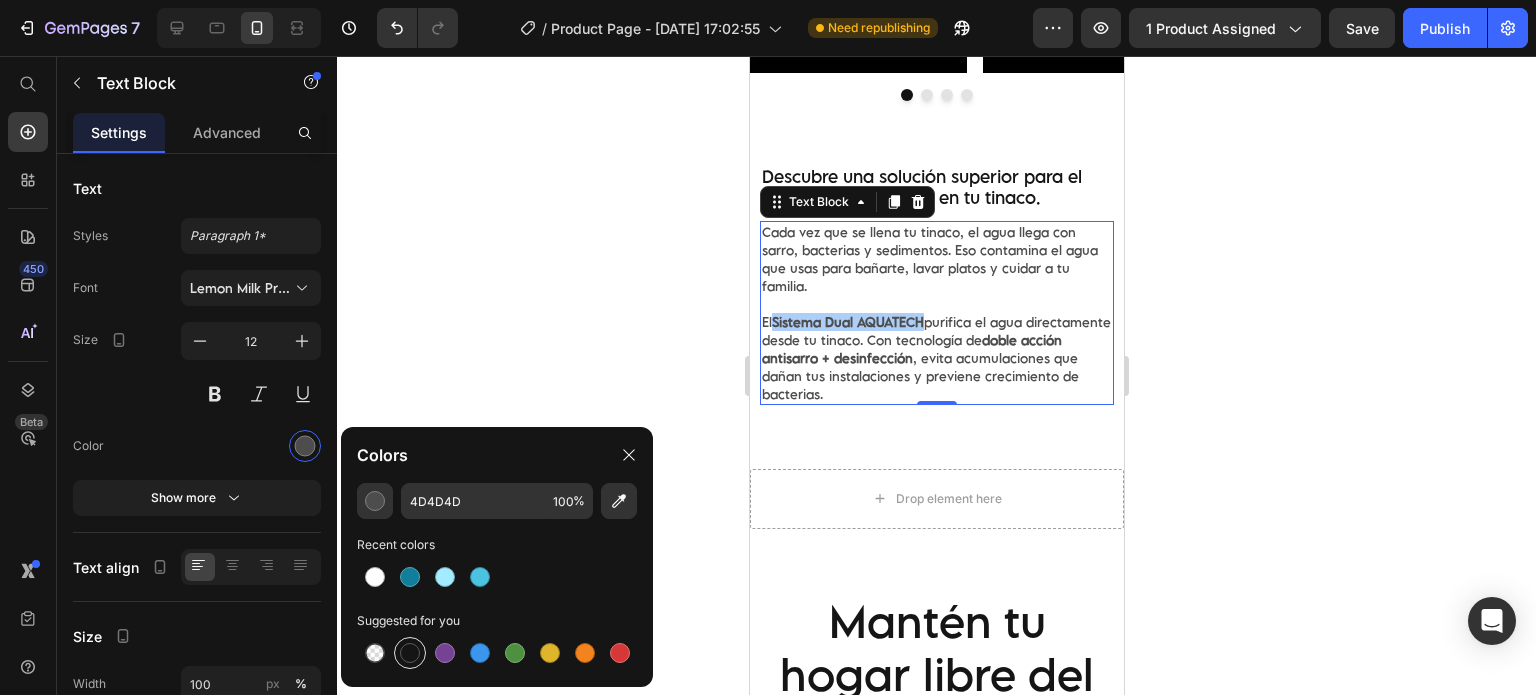 click at bounding box center [410, 653] 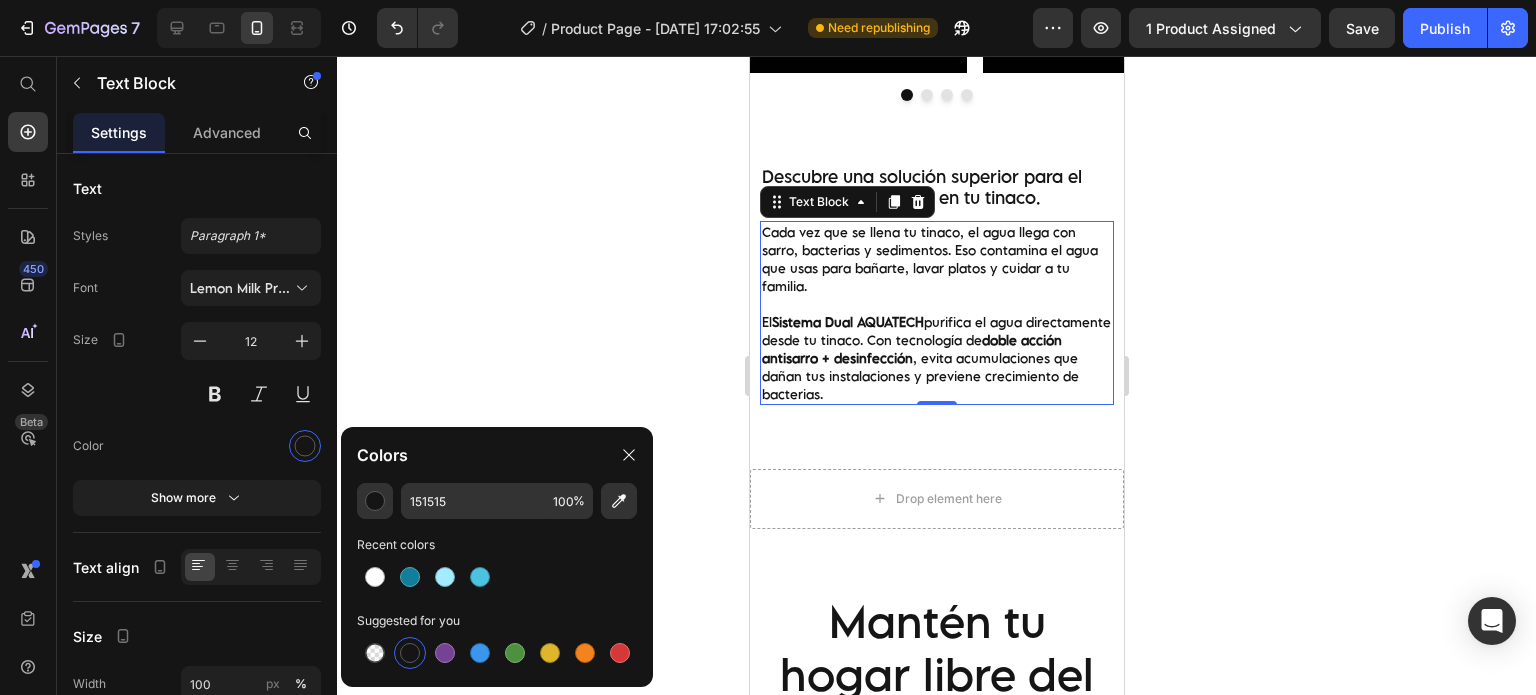 type on "4D4D4D" 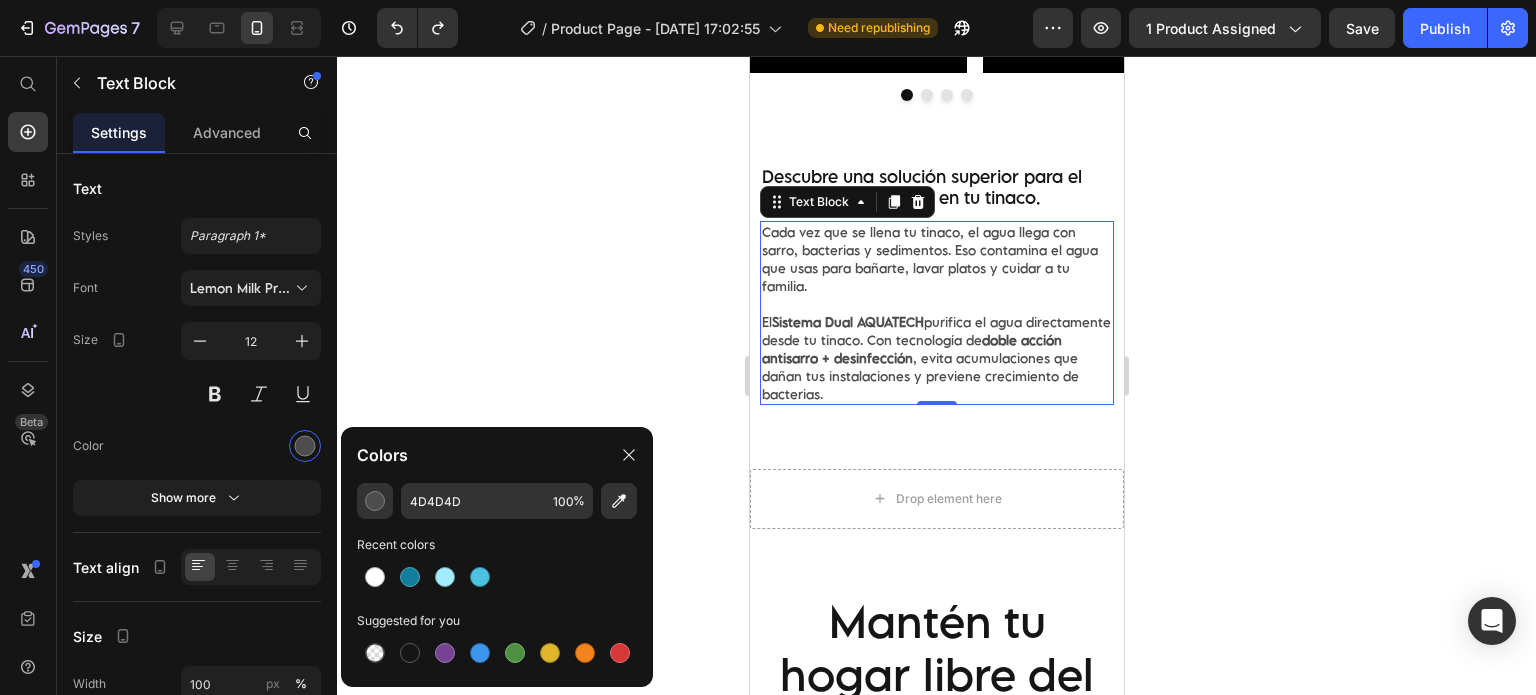 click on "Sistema Dual AQUATECH" at bounding box center [847, 322] 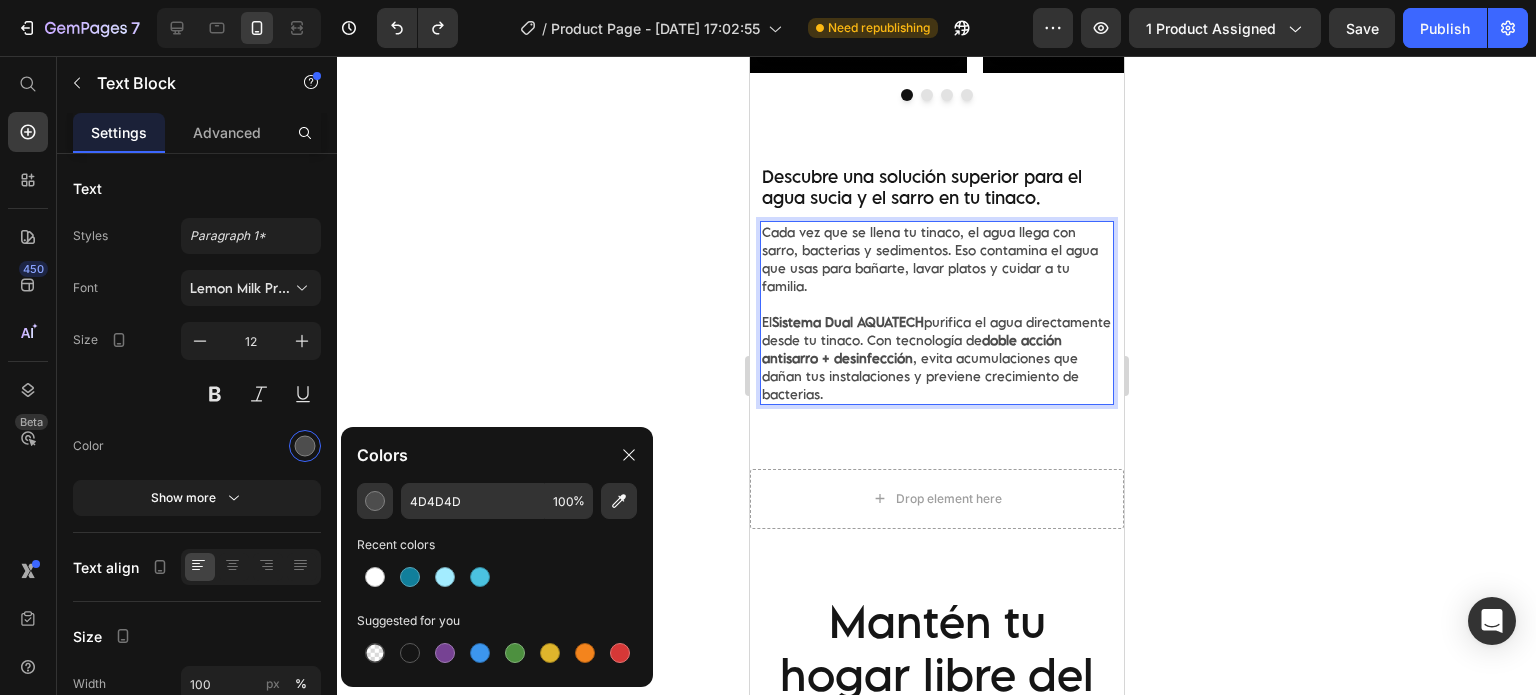 click on "Sistema Dual AQUATECH" at bounding box center (847, 322) 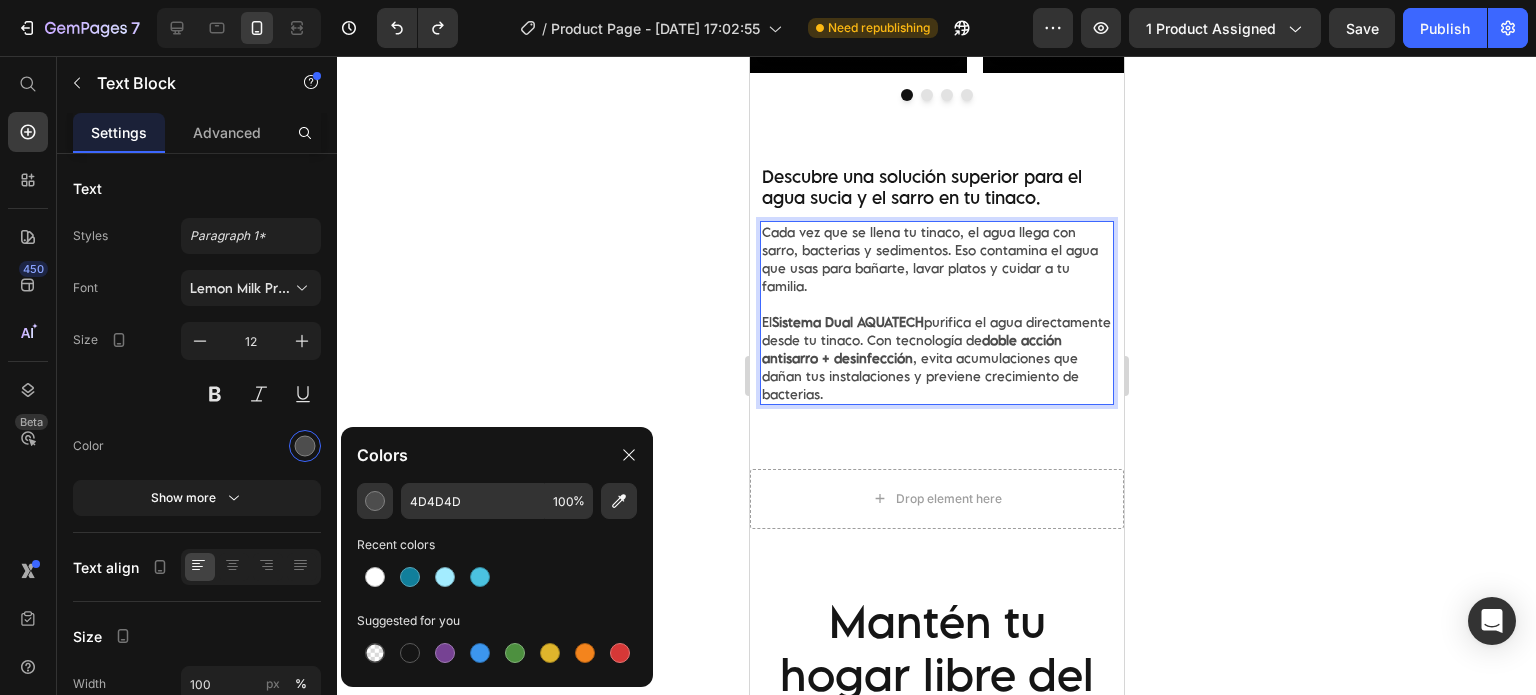 drag, startPoint x: 773, startPoint y: 318, endPoint x: 901, endPoint y: 327, distance: 128.31601 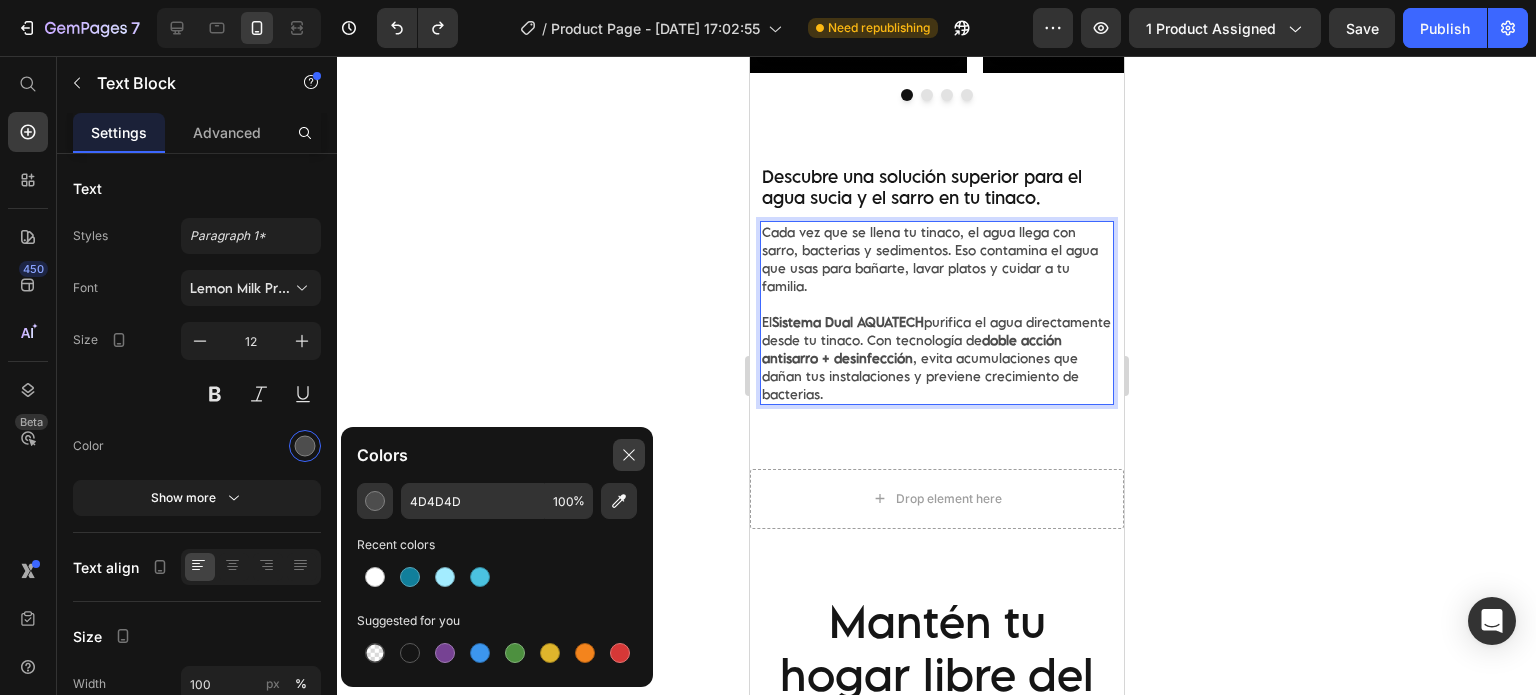 click 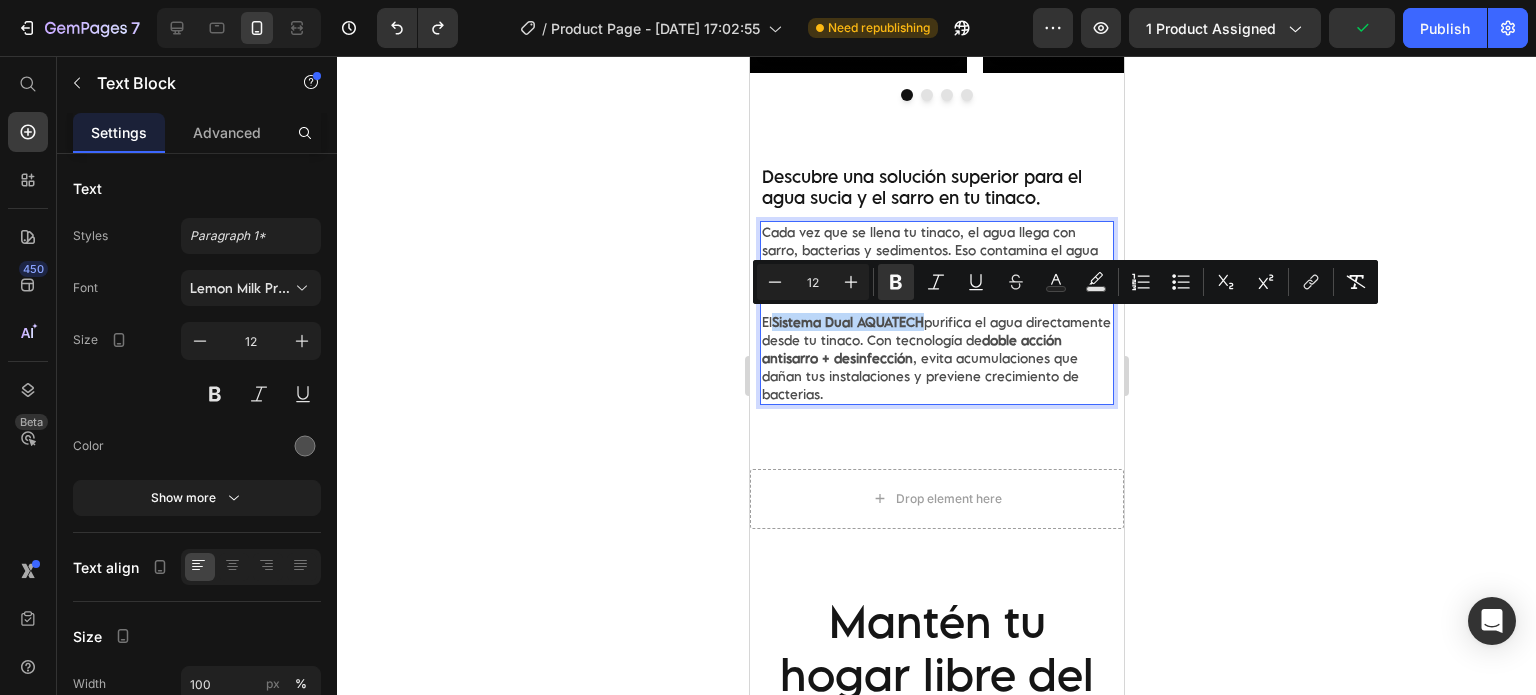 drag, startPoint x: 923, startPoint y: 317, endPoint x: 776, endPoint y: 321, distance: 147.05441 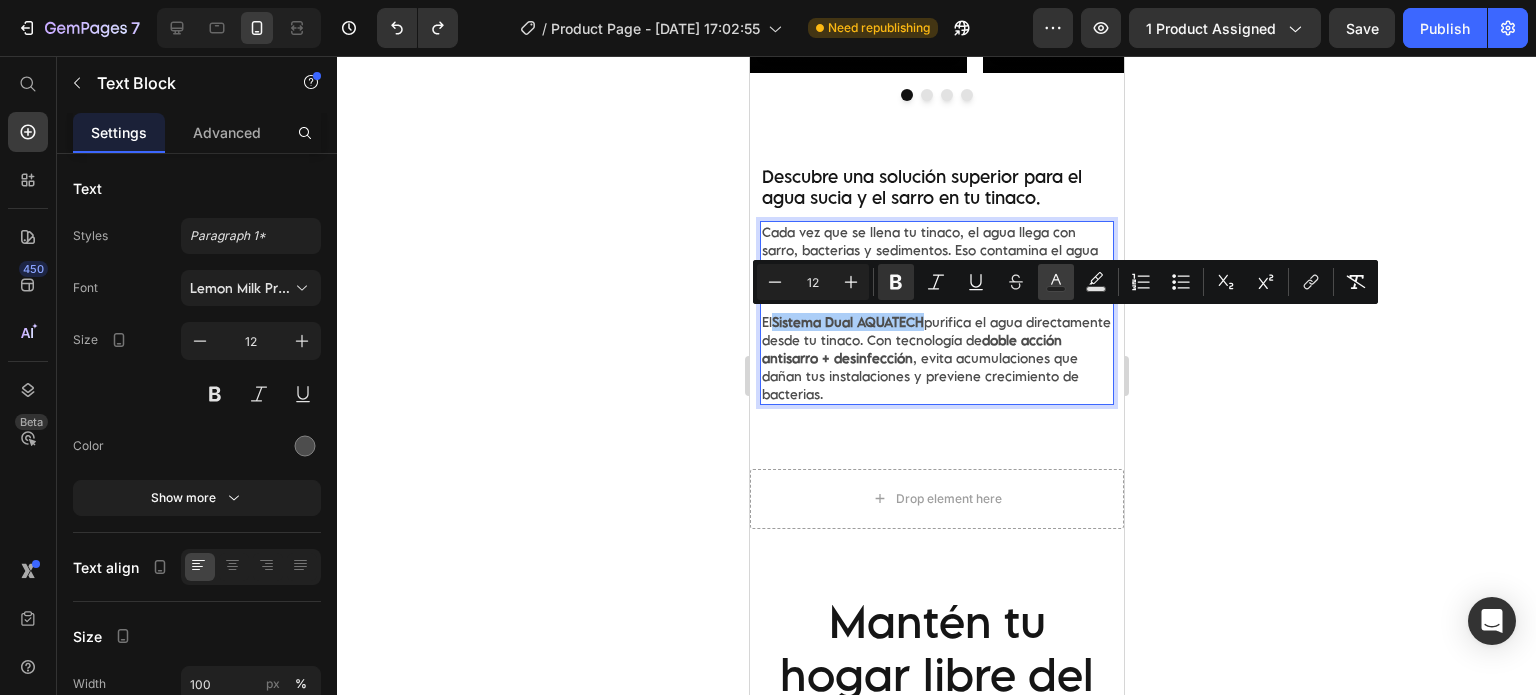 click 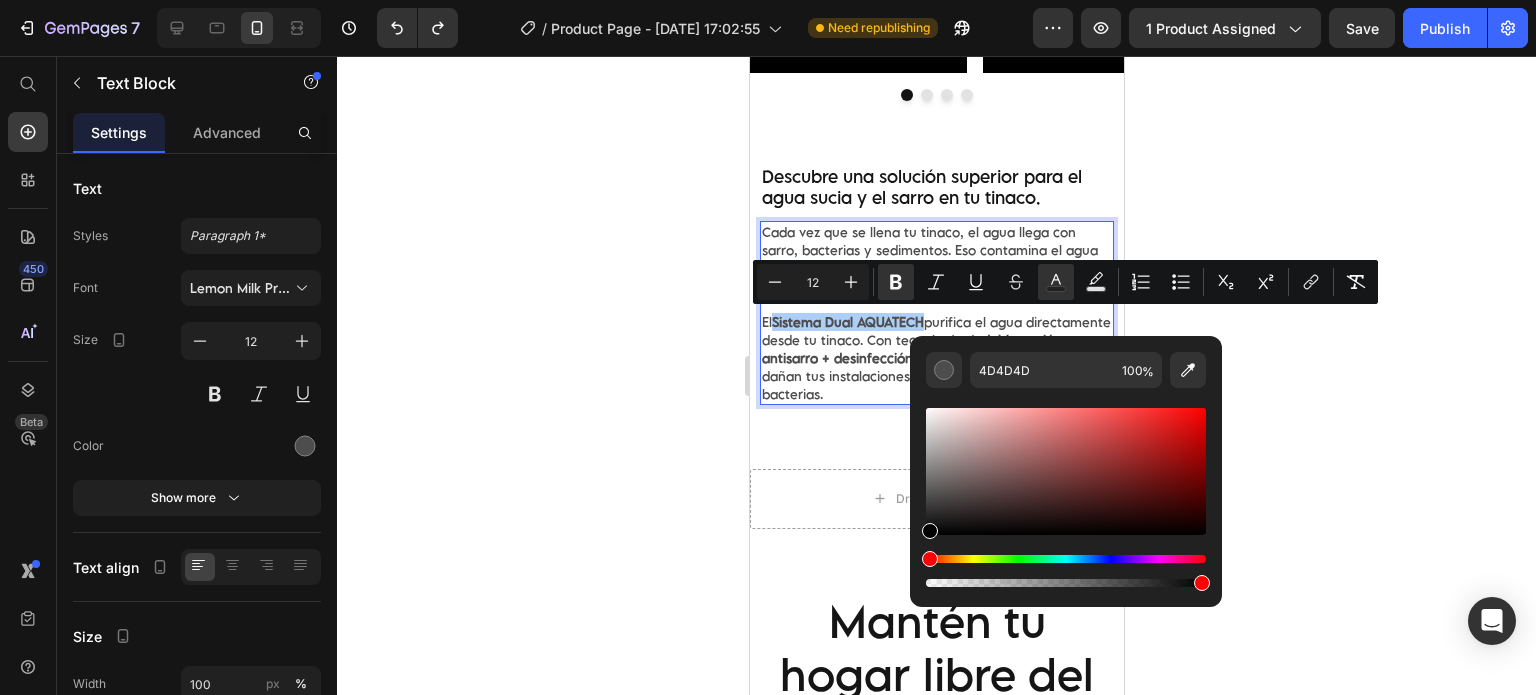 drag, startPoint x: 944, startPoint y: 469, endPoint x: 916, endPoint y: 547, distance: 82.8734 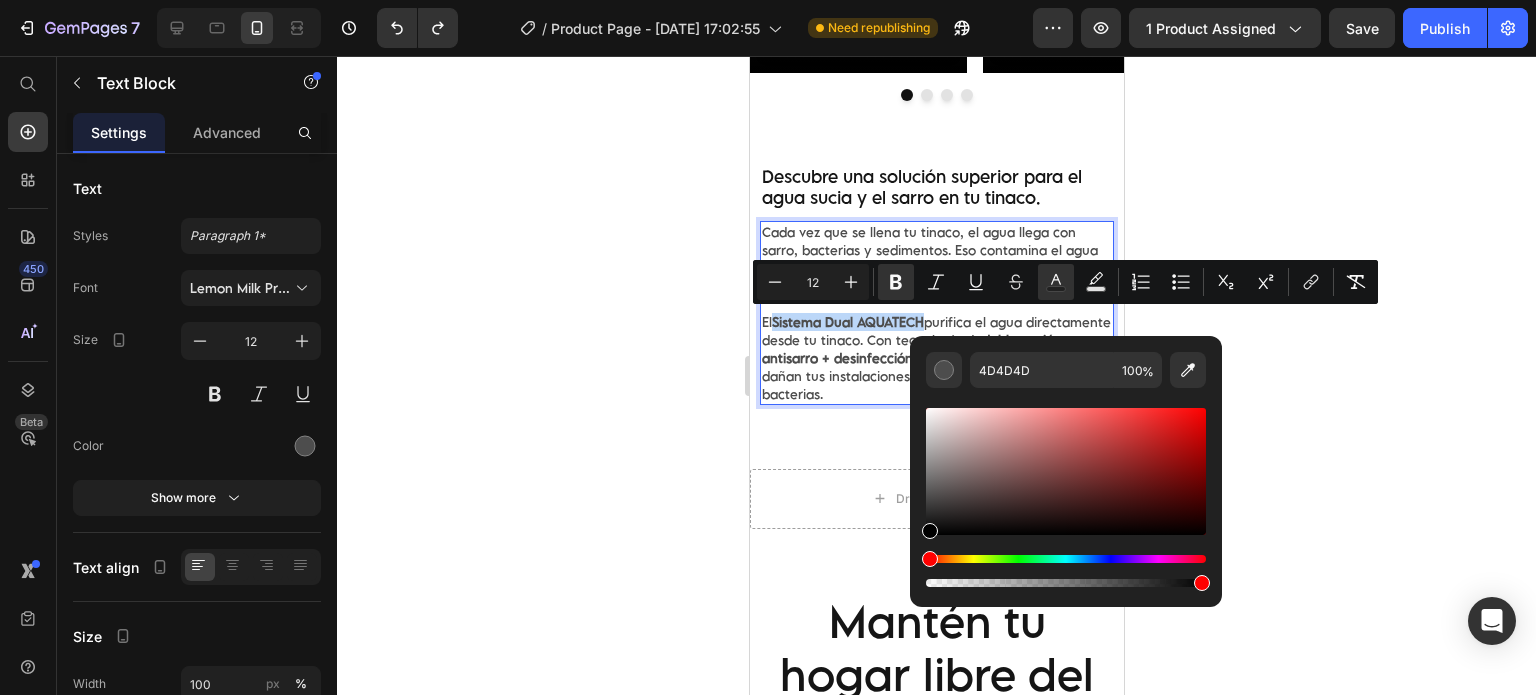 type on "000000" 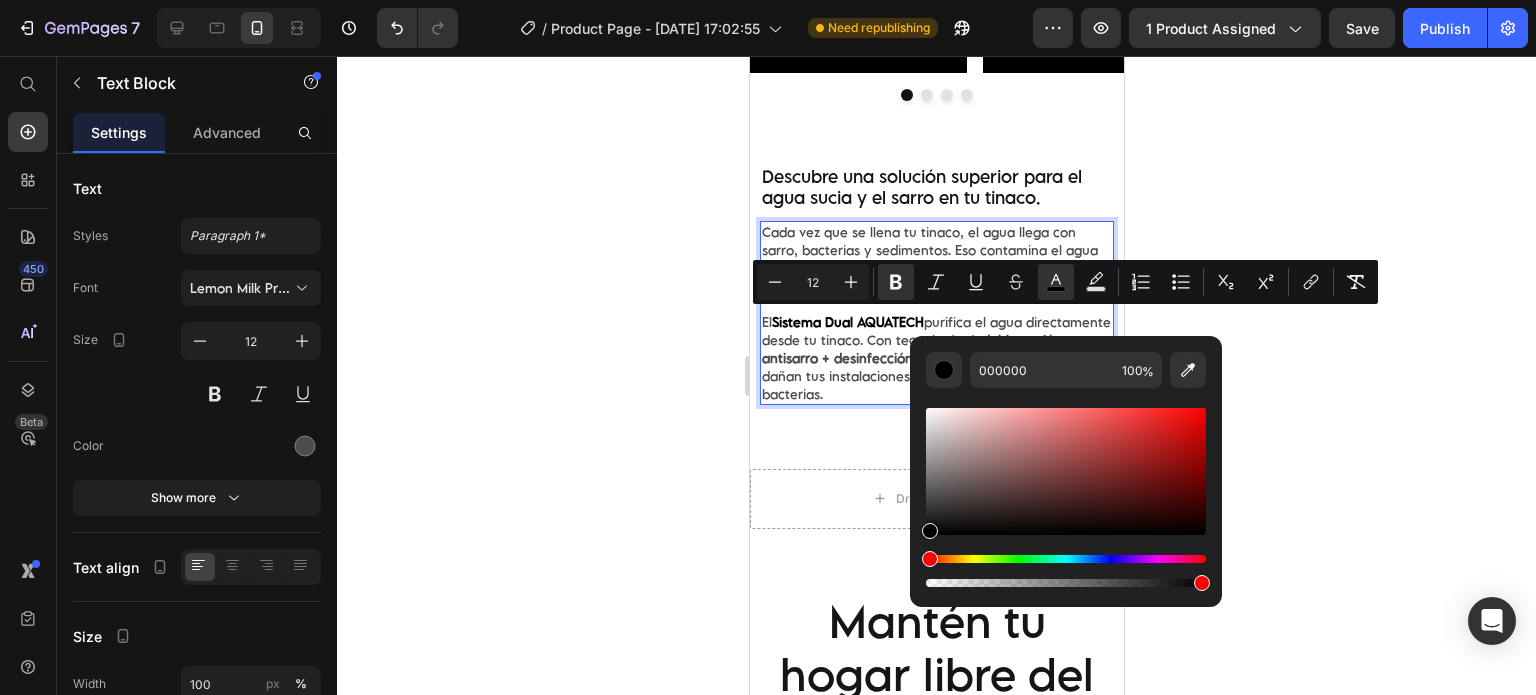 click on "El  Sistema Dual AQUATECH  purifica el agua directamente desde tu tinaco. Con tecnología [PERSON_NAME] acción antisarro + desinfección , evita acumulaciones que dañan tus instalaciones y previene crecimiento de bacterias." at bounding box center (936, 358) 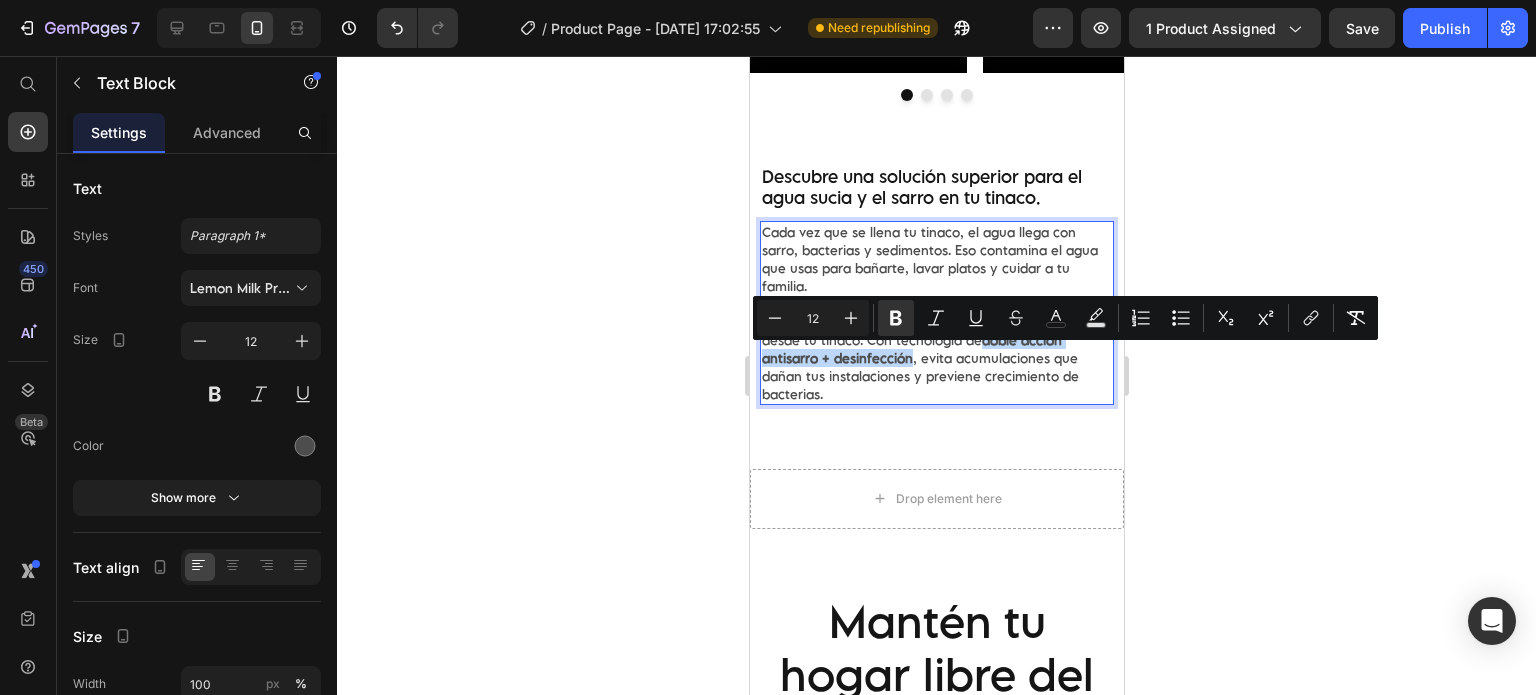 drag, startPoint x: 760, startPoint y: 354, endPoint x: 997, endPoint y: 359, distance: 237.05273 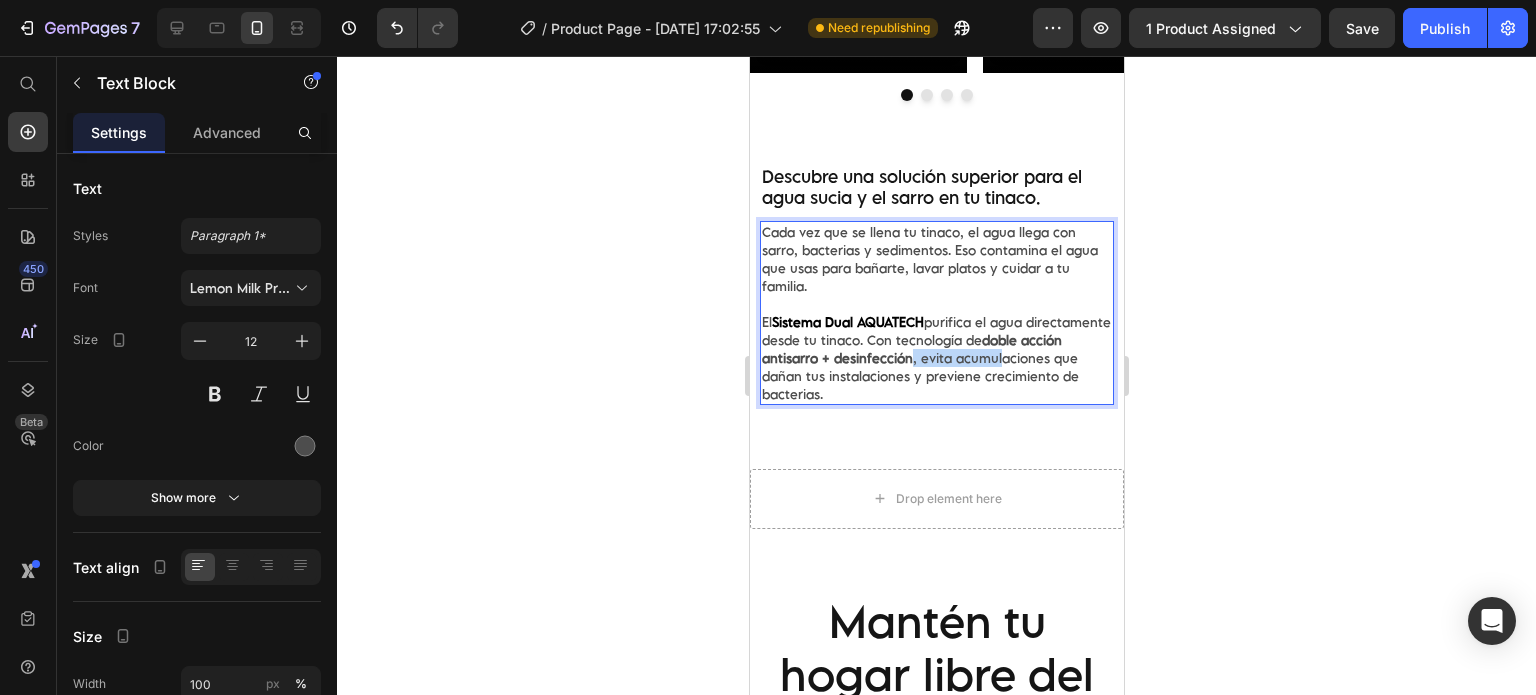 drag, startPoint x: 994, startPoint y: 355, endPoint x: 861, endPoint y: 359, distance: 133.06013 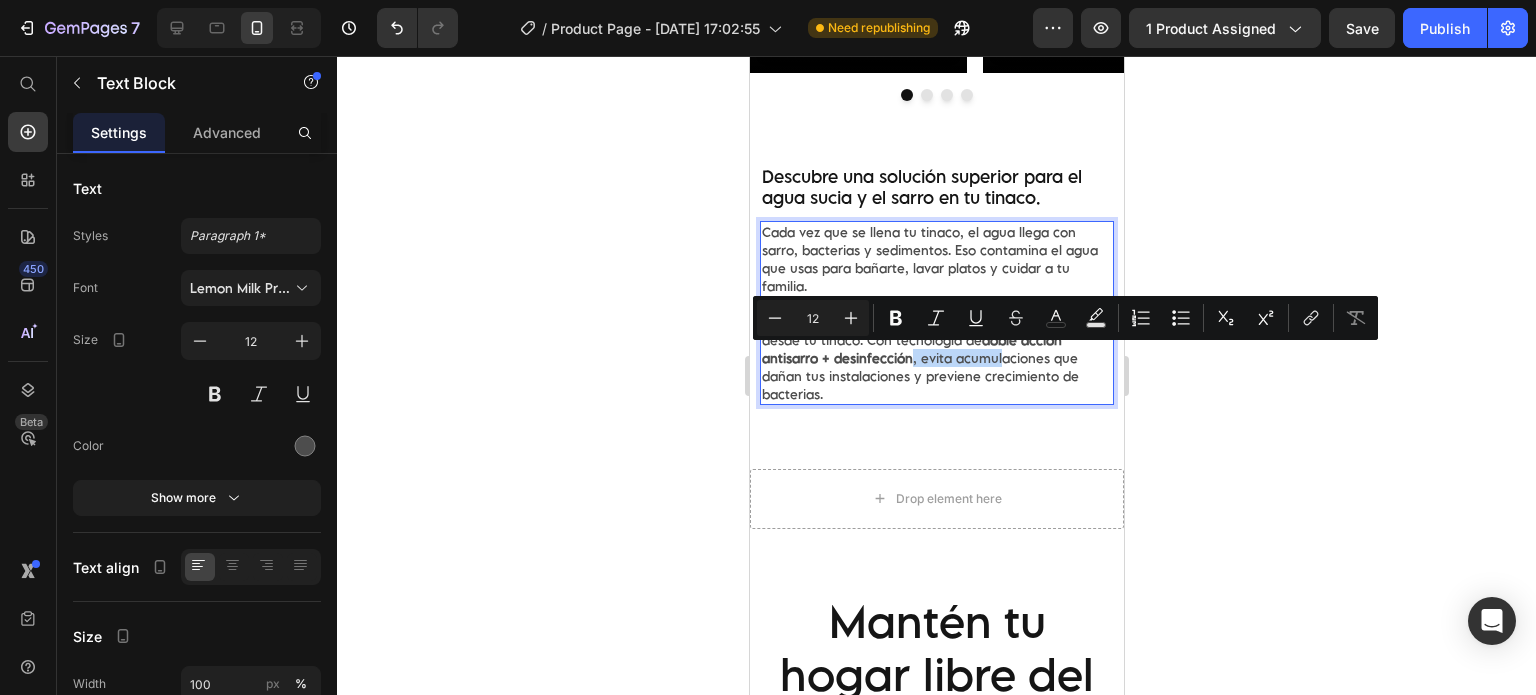 click on "El  Sistema Dual AQUATECH  purifica el agua directamente desde tu tinaco. Con tecnología [PERSON_NAME] acción antisarro + desinfección , evita acumulaciones que dañan tus instalaciones y previene crecimiento de bacterias." at bounding box center [936, 358] 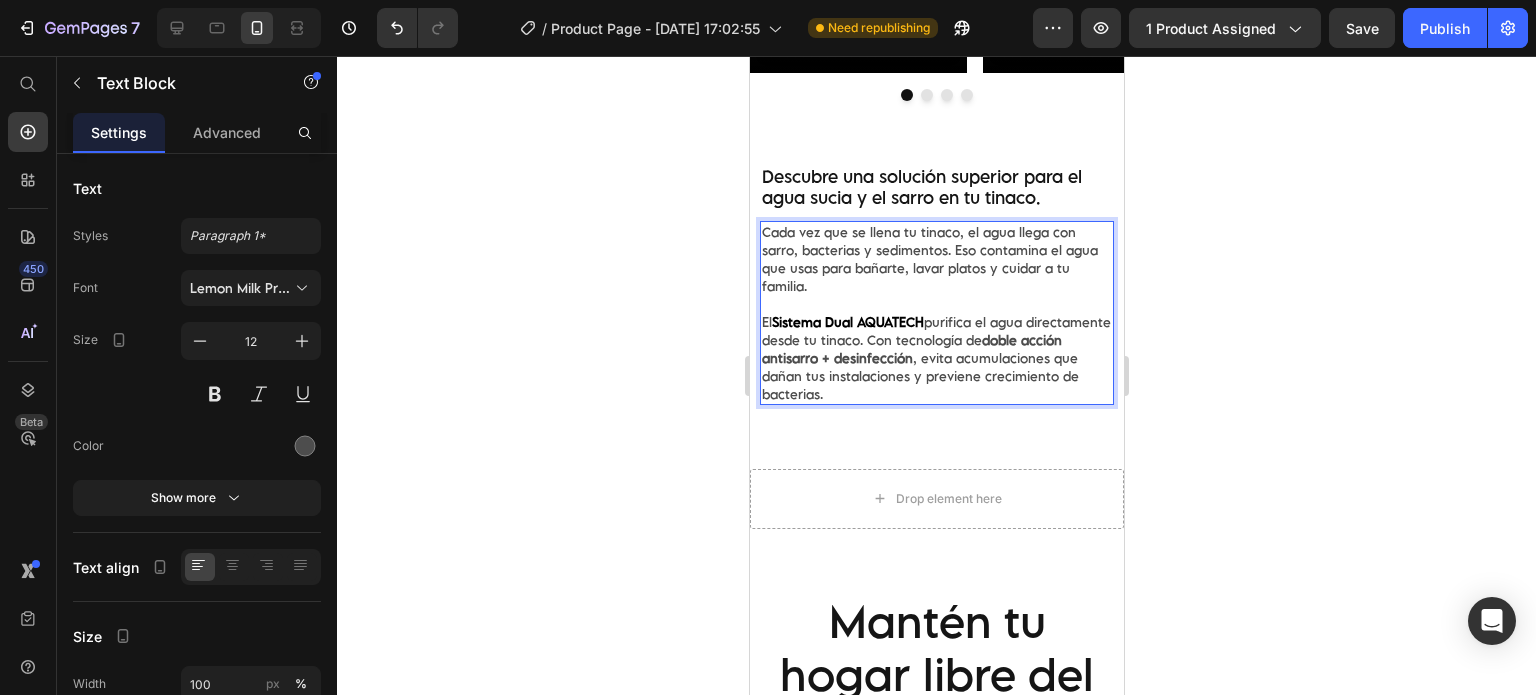 click on "doble acción antisarro + desinfección" at bounding box center [911, 349] 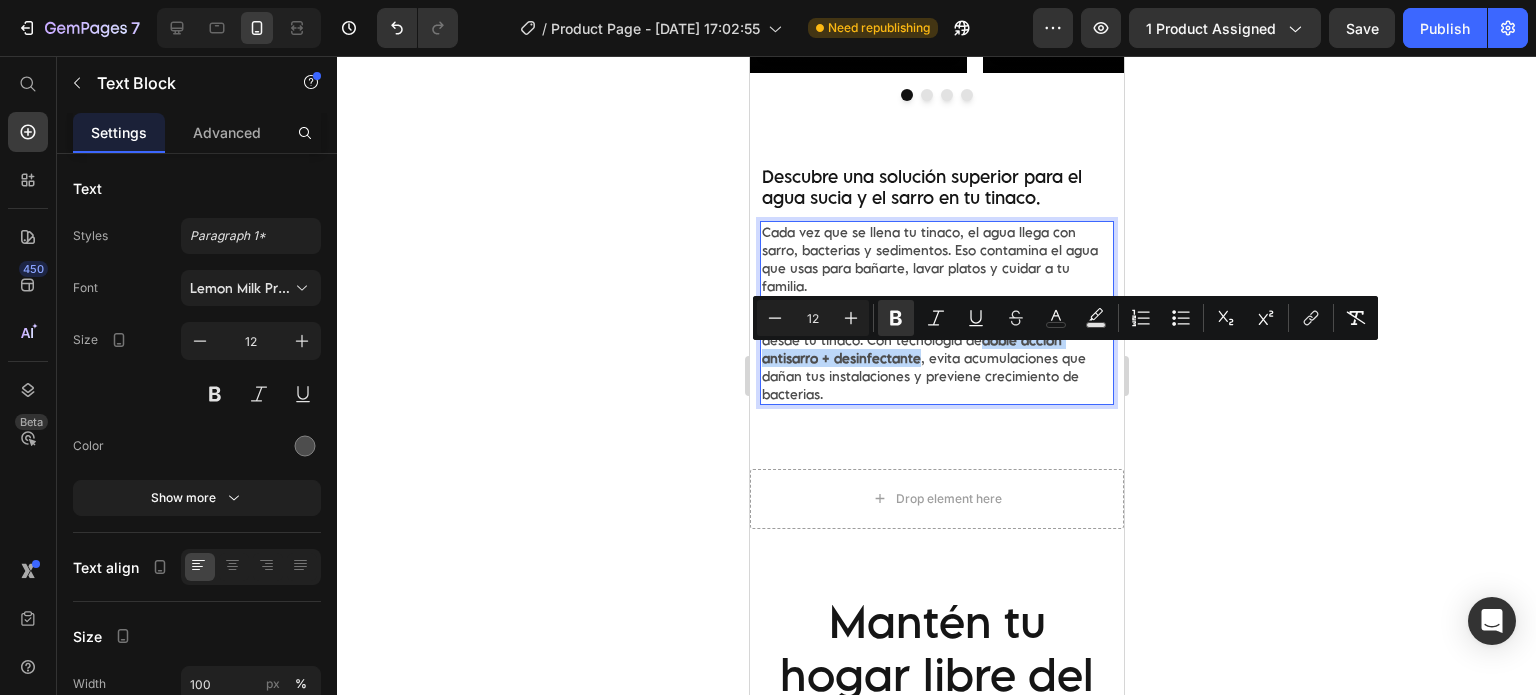drag, startPoint x: 1001, startPoint y: 355, endPoint x: 761, endPoint y: 359, distance: 240.03333 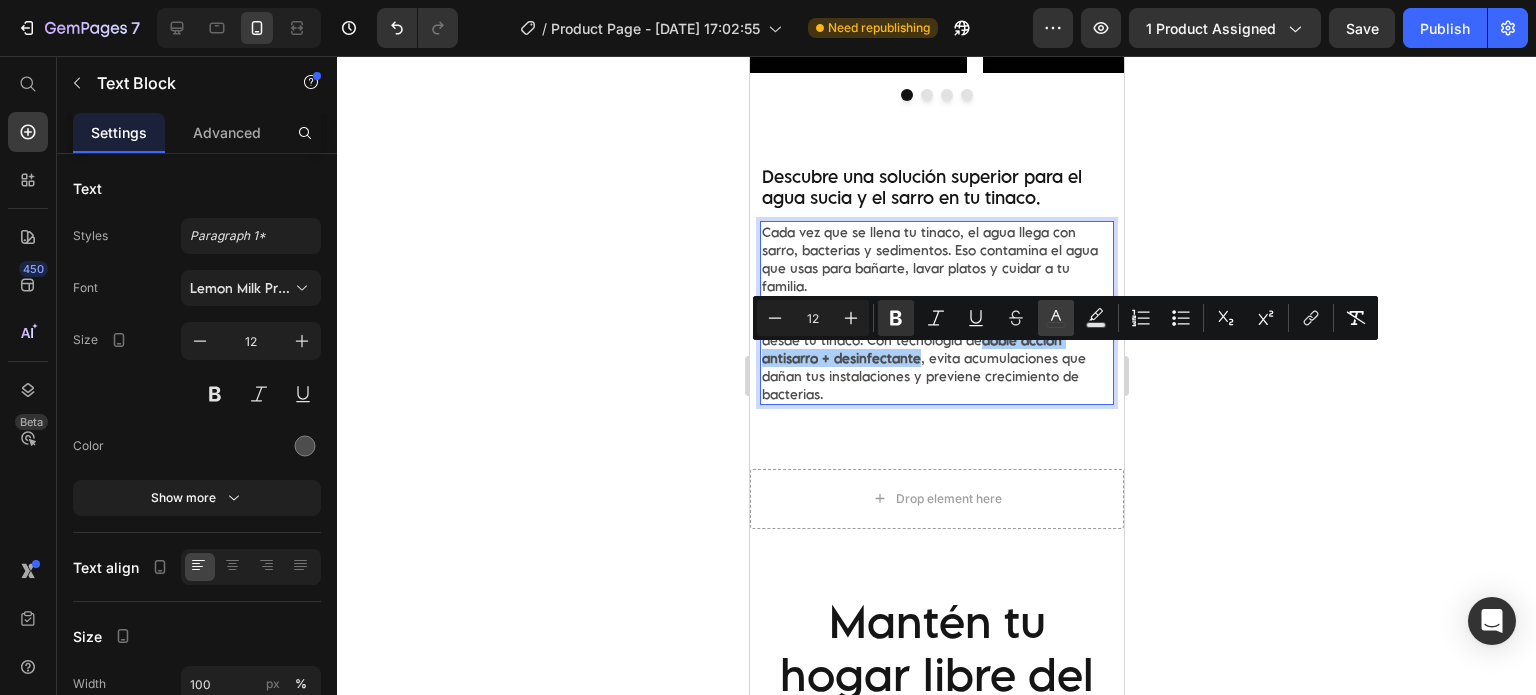 click 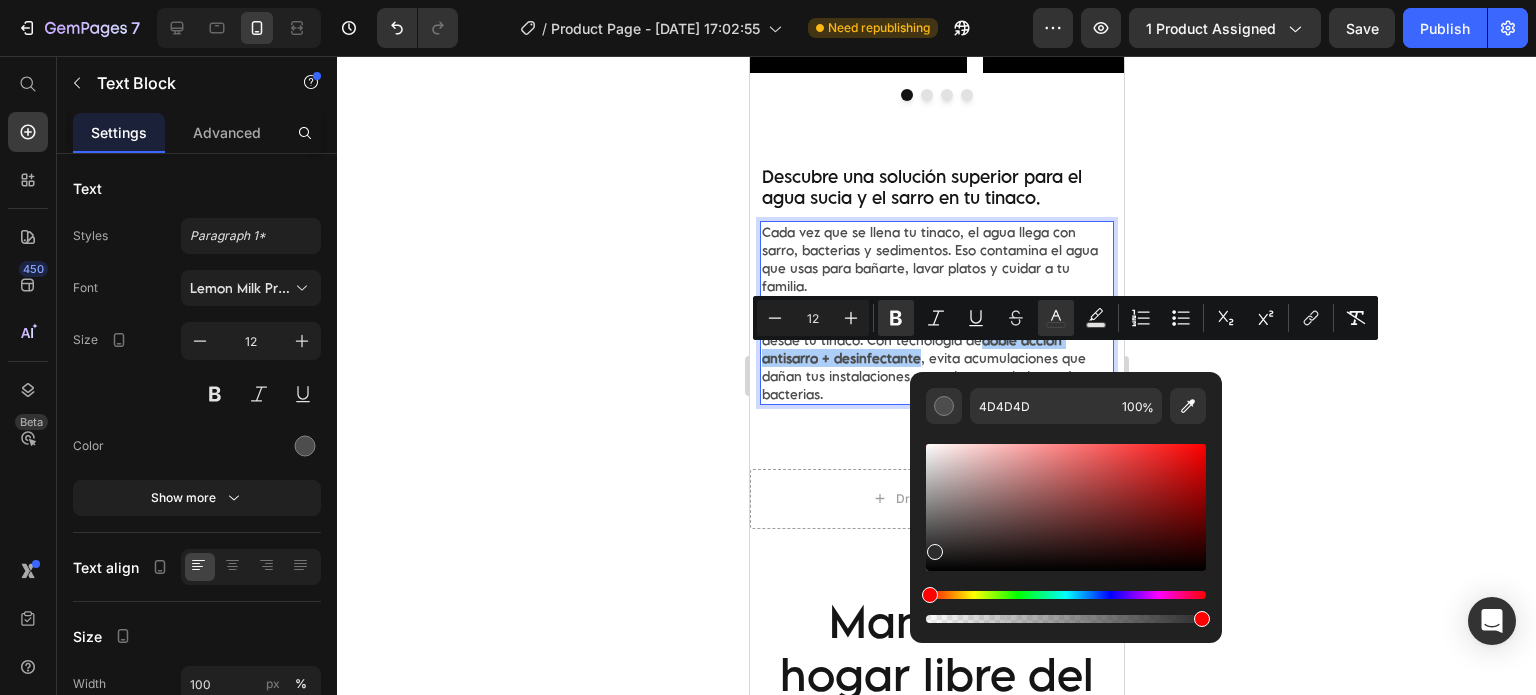 drag, startPoint x: 938, startPoint y: 531, endPoint x: 928, endPoint y: 553, distance: 24.166092 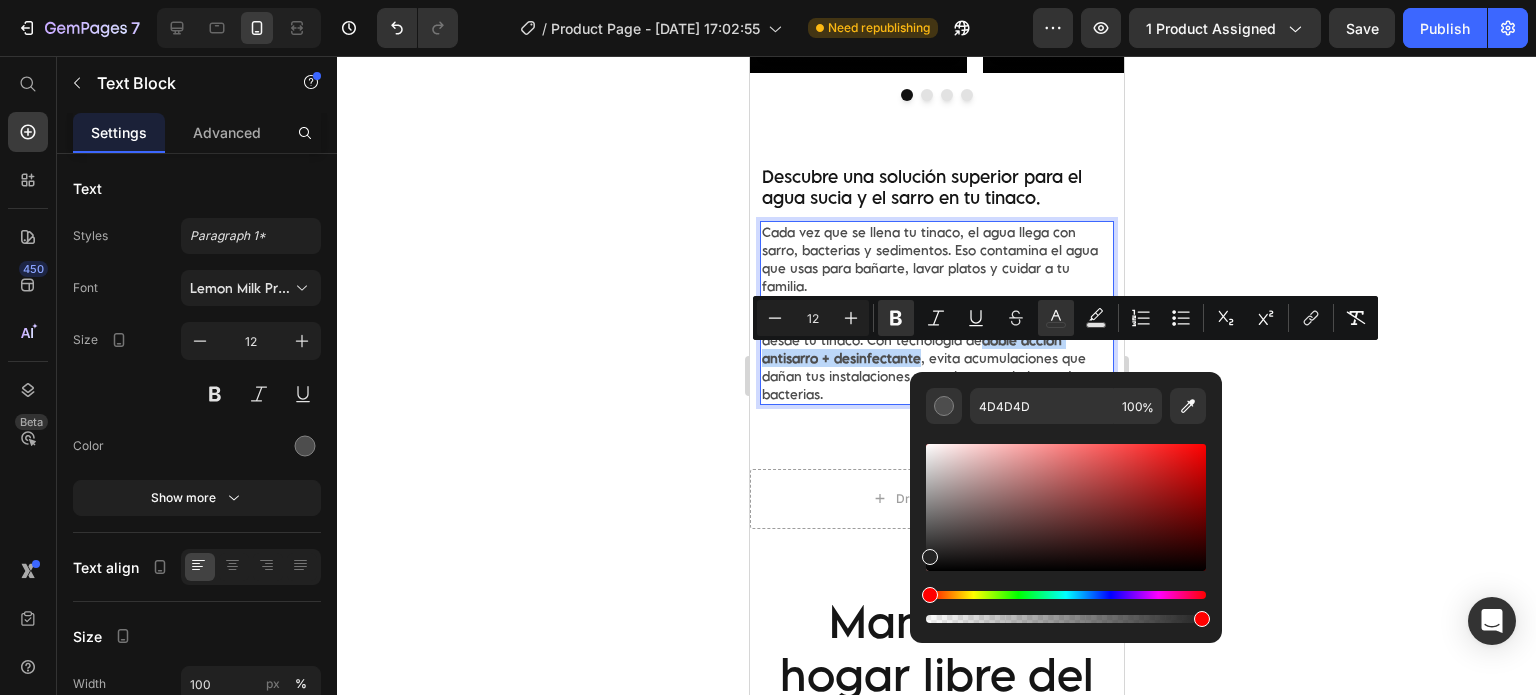 type on "232323" 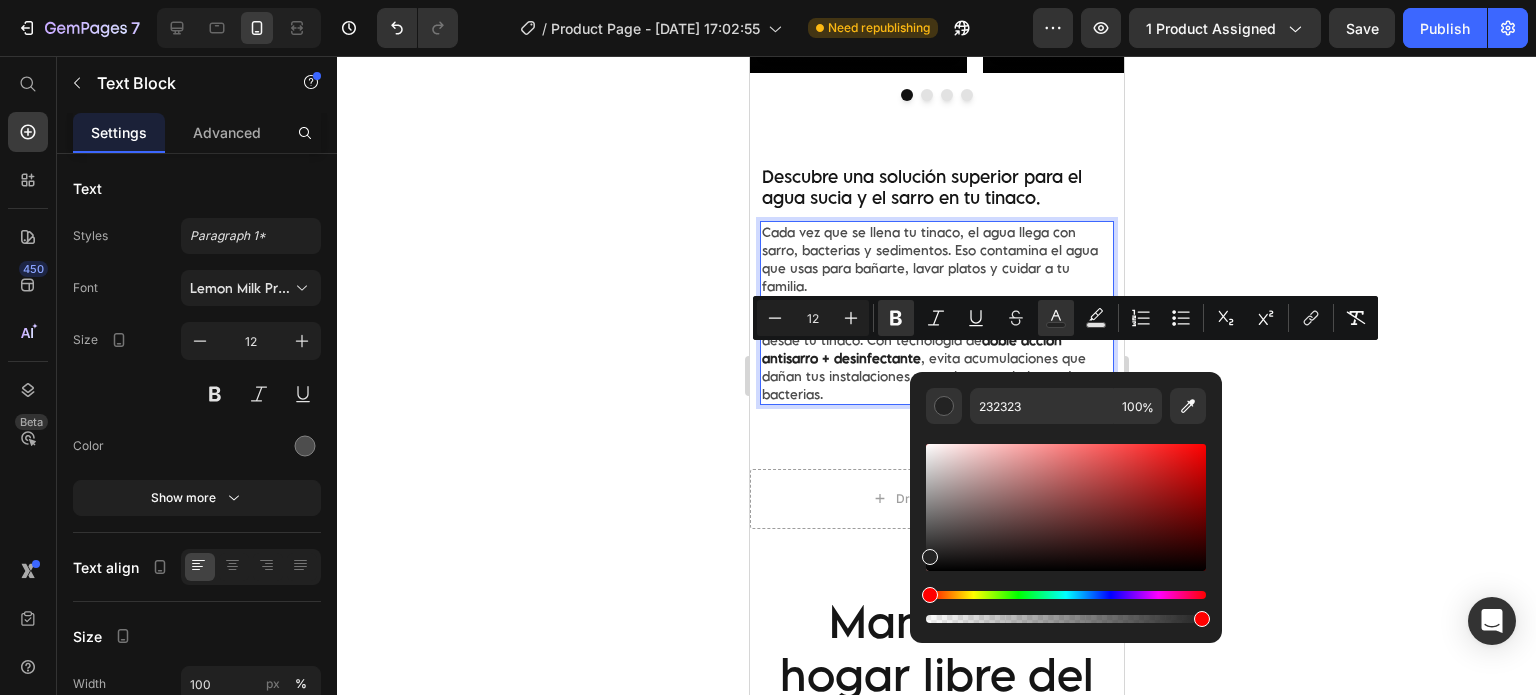 click on "El  Sistema Dual AQUATECH  purifica el agua directamente desde tu tinaco. Con tecnología [PERSON_NAME] acción antisarro + desinfectante , evita acumulaciones que dañan tus instalaciones y previene crecimiento de bacterias." at bounding box center [936, 358] 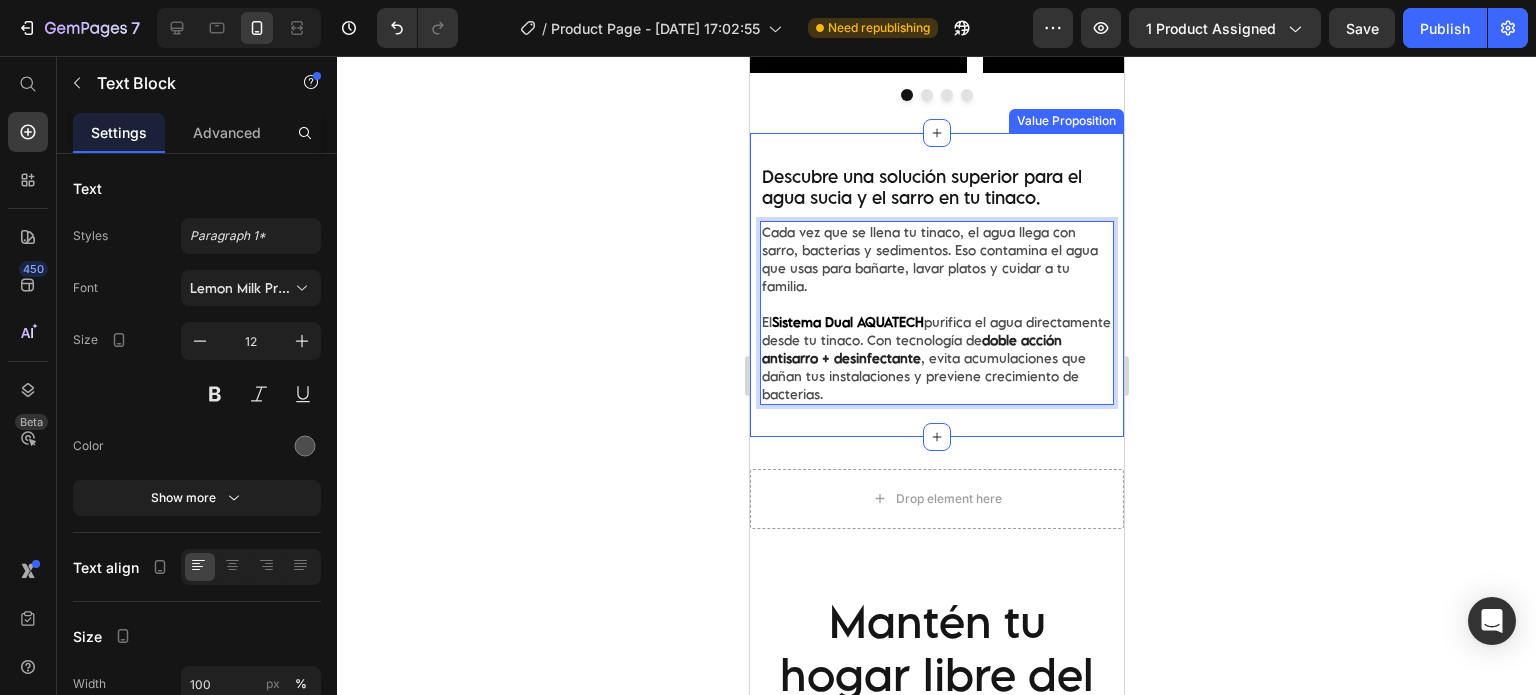 click on "Descubre una solución superior para el agua sucia y el [PERSON_NAME] en tu tinaco. Text Block Cada vez que se llena tu tinaco, el agua llega con [PERSON_NAME], bacterias y sedimentos. Eso contamina el agua que usas para bañarte, [PERSON_NAME] y cuidar a tu familia. El  Sistema Dual AQUATECH  purifica el agua directamente desde tu tinaco. Con tecnología [PERSON_NAME] acción antisarro + desinfectante , evita acumulaciones que dañan tus instalaciones y previene crecimiento de bacterias. Text Block   0 Value Proposition" at bounding box center (936, 285) 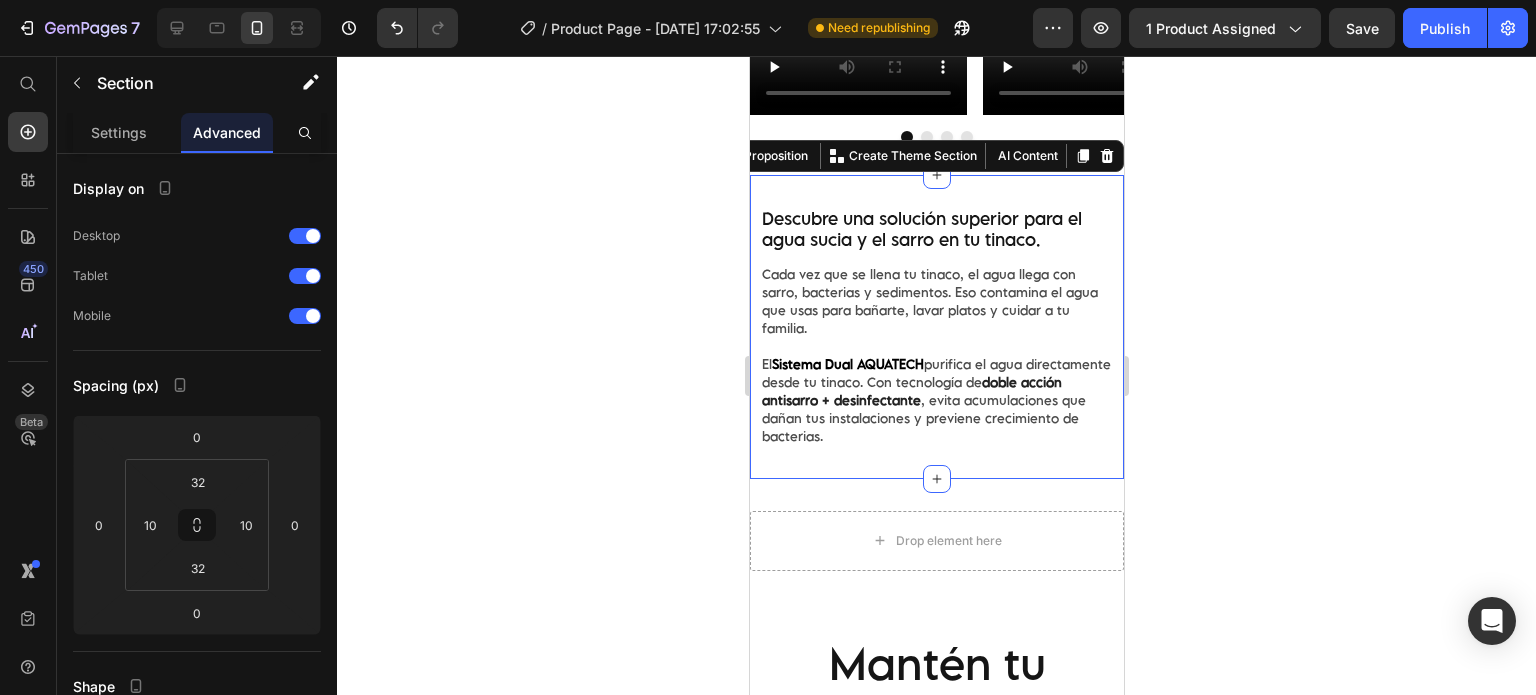 scroll, scrollTop: 2052, scrollLeft: 0, axis: vertical 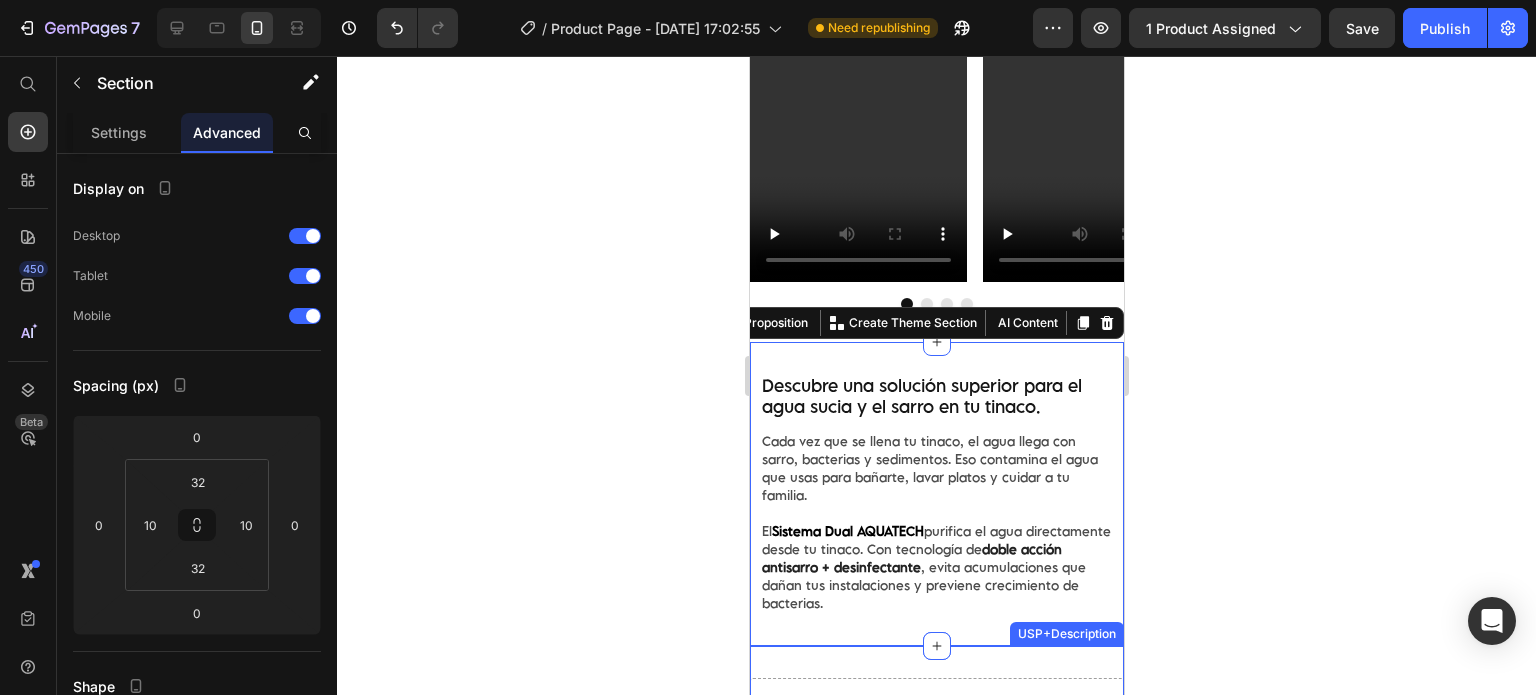 click on "Drop element here USP+Description" at bounding box center [936, 708] 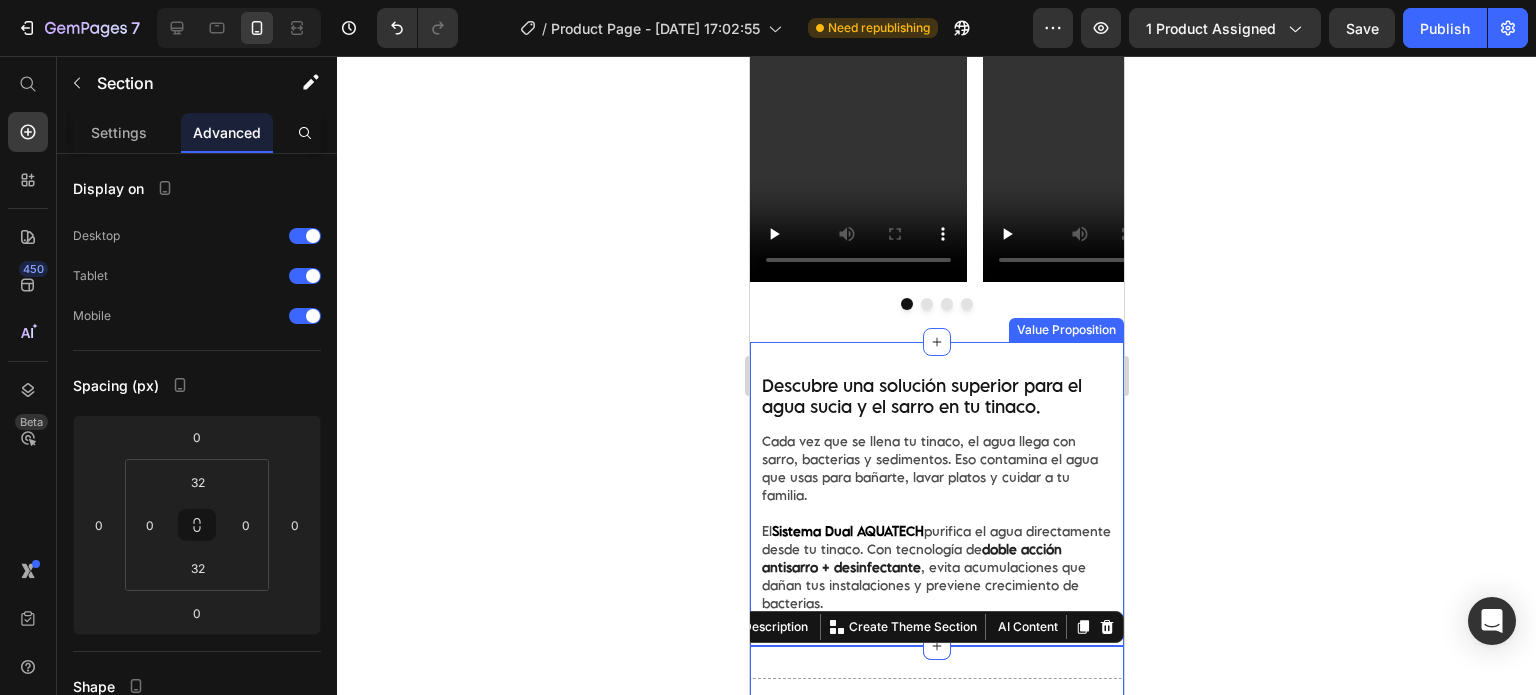 click on "Descubre una solución superior para el agua sucia y el [PERSON_NAME] en tu tinaco. Text Block Cada vez que se llena tu tinaco, el agua llega con [PERSON_NAME], bacterias y sedimentos. Eso contamina el agua que usas para bañarte, [PERSON_NAME] y cuidar a tu familia. El  Sistema Dual AQUATECH  purifica el agua directamente desde tu tinaco. Con tecnología [PERSON_NAME] acción antisarro + desinfectante , evita acumulaciones que dañan tus instalaciones y previene crecimiento de bacterias. Text Block Value Proposition" at bounding box center (936, 494) 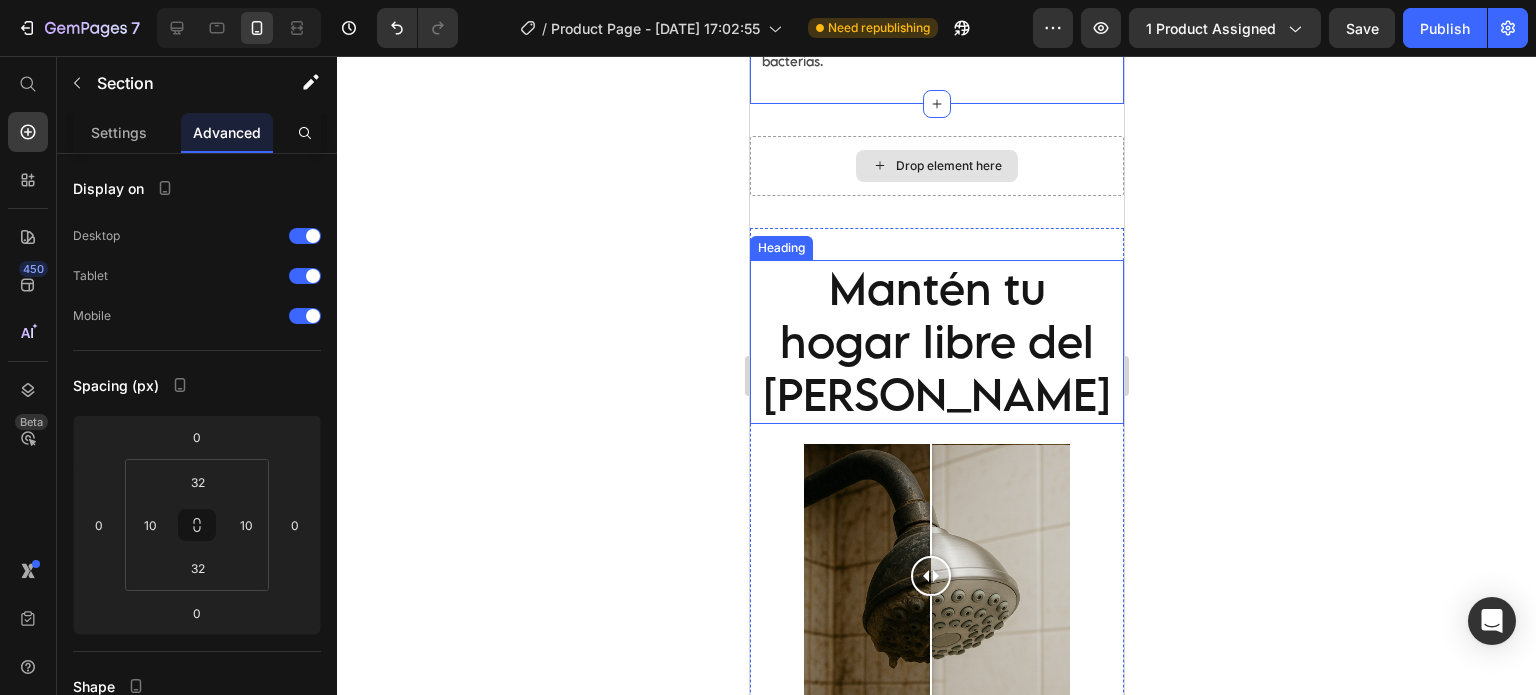 scroll, scrollTop: 2385, scrollLeft: 0, axis: vertical 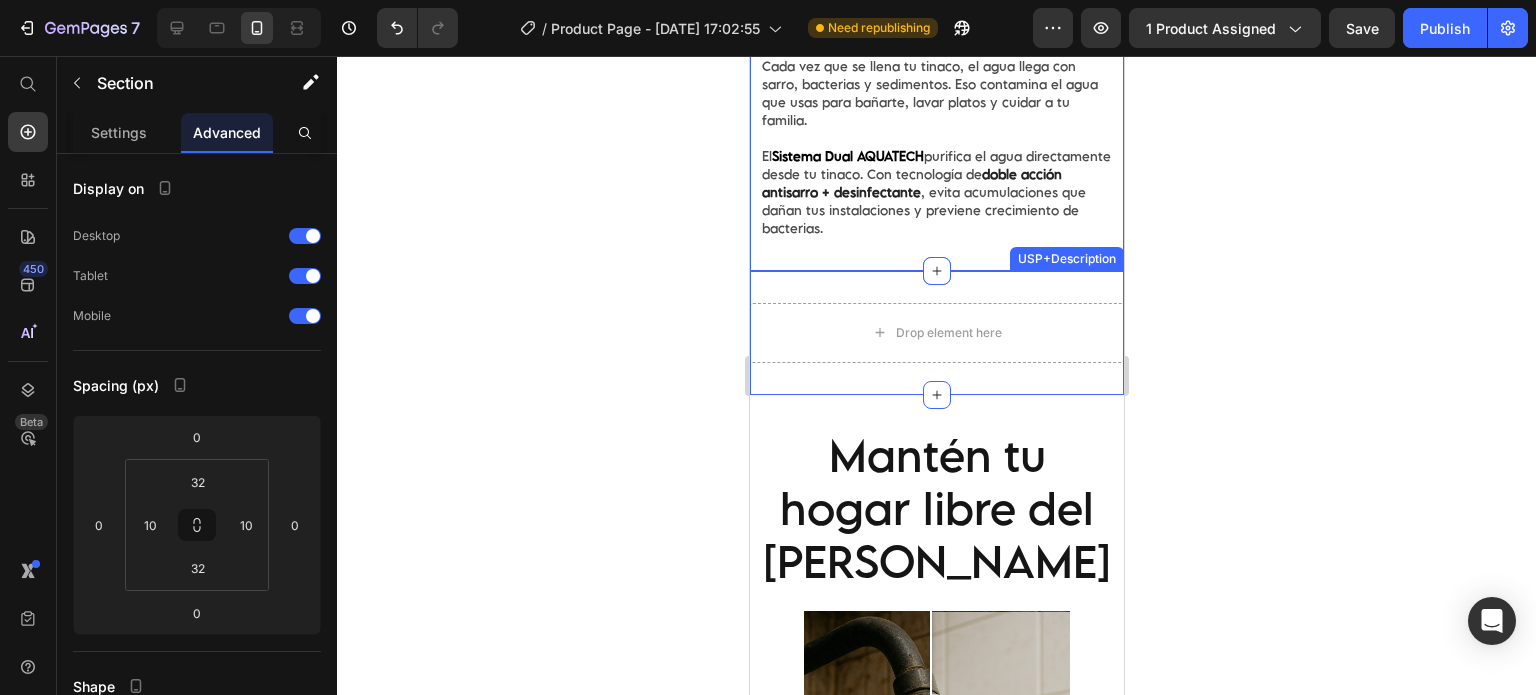 click on "Drop element here USP+Description" at bounding box center (936, 333) 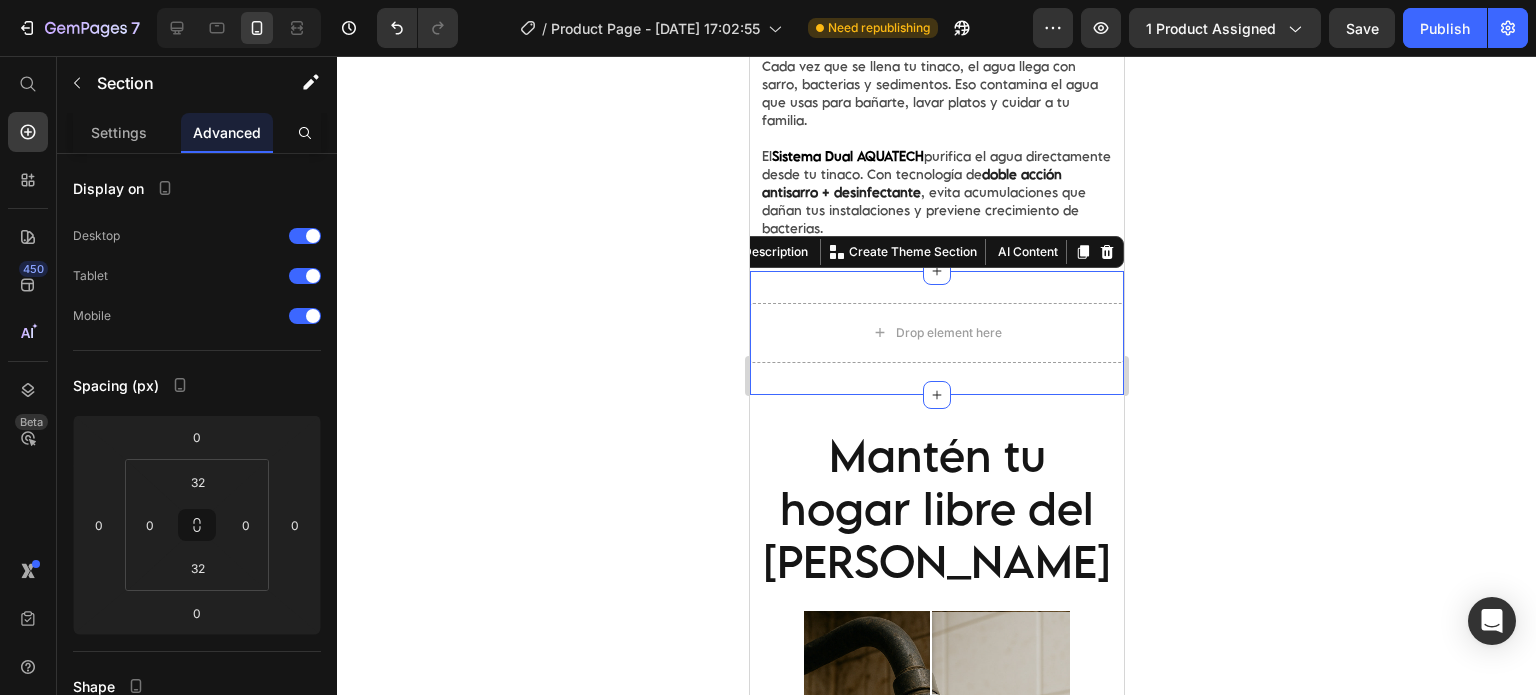 scroll, scrollTop: 2719, scrollLeft: 0, axis: vertical 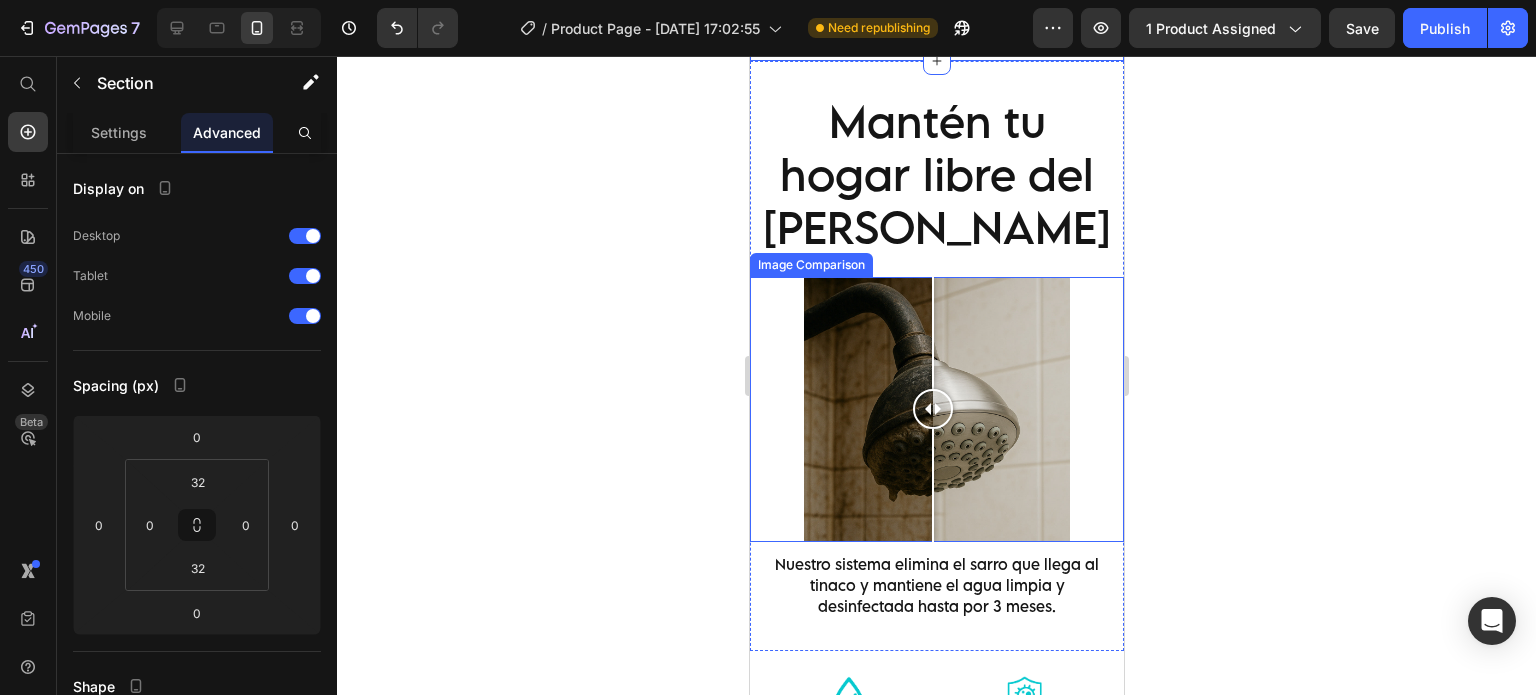drag, startPoint x: 920, startPoint y: 401, endPoint x: 930, endPoint y: 416, distance: 18.027756 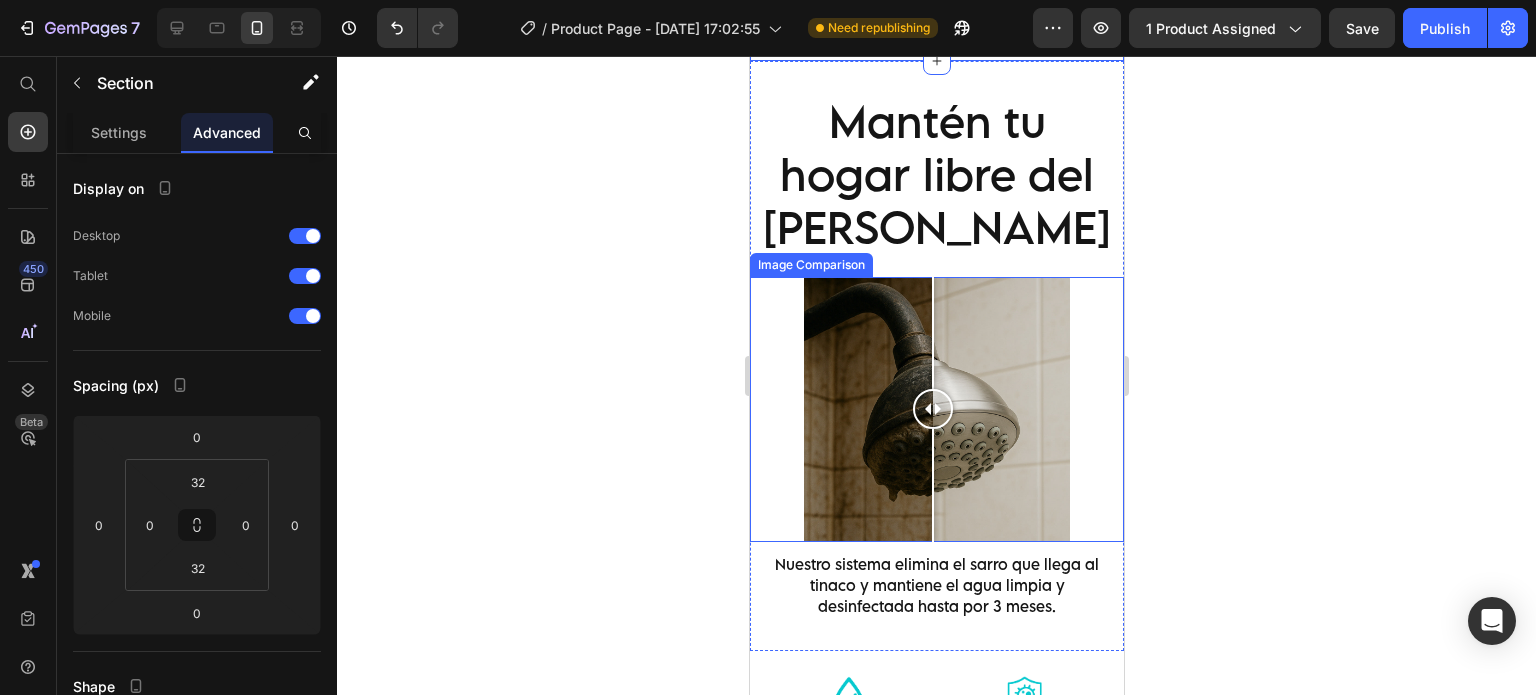 click at bounding box center (932, 409) 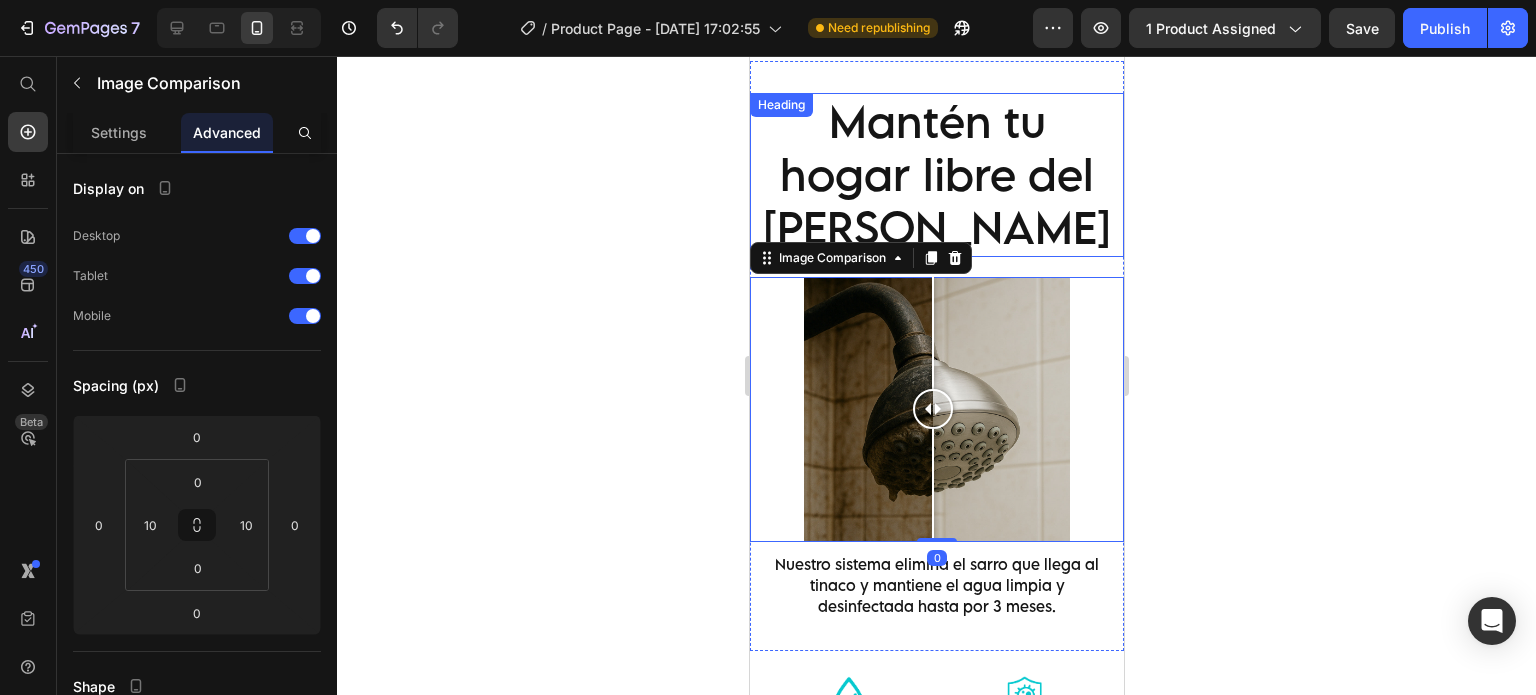 click on "Mantén tu hogar libre del [PERSON_NAME]" at bounding box center (936, 175) 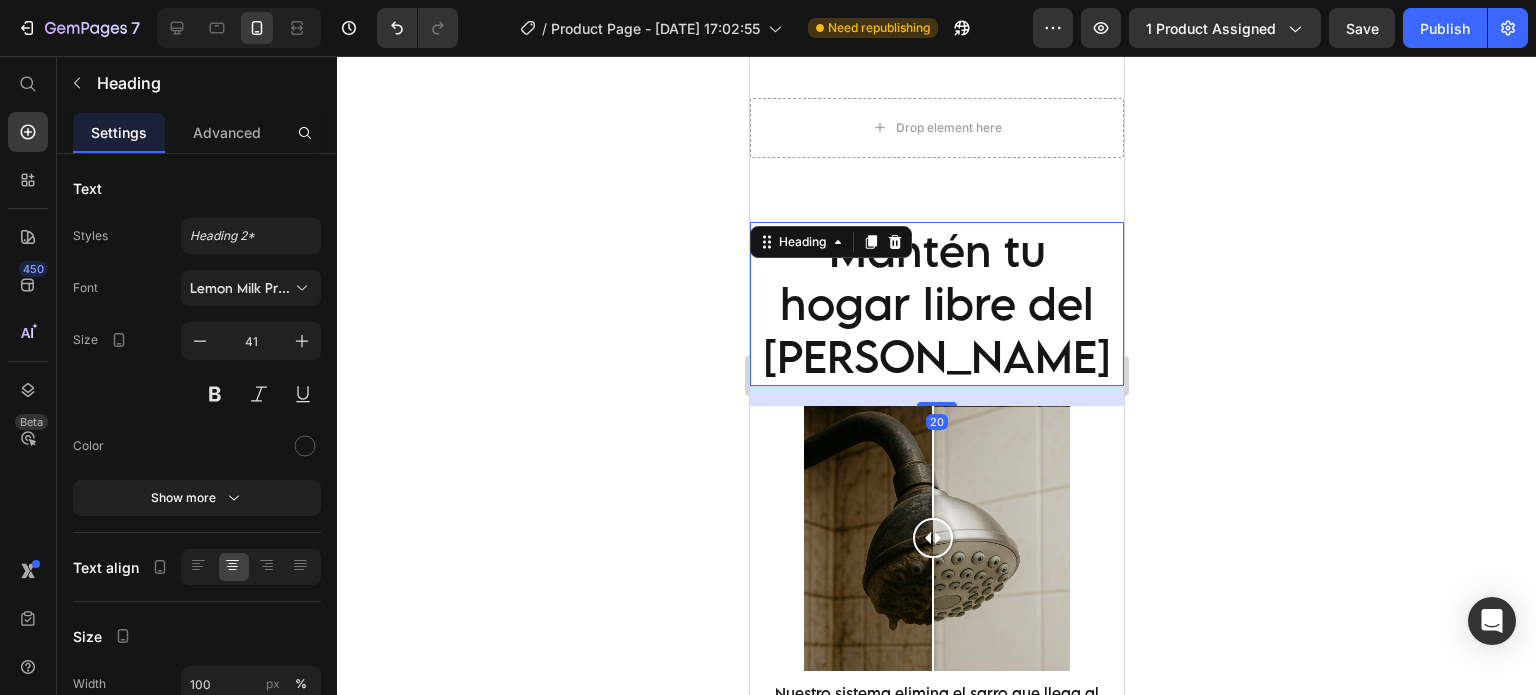 scroll, scrollTop: 2552, scrollLeft: 0, axis: vertical 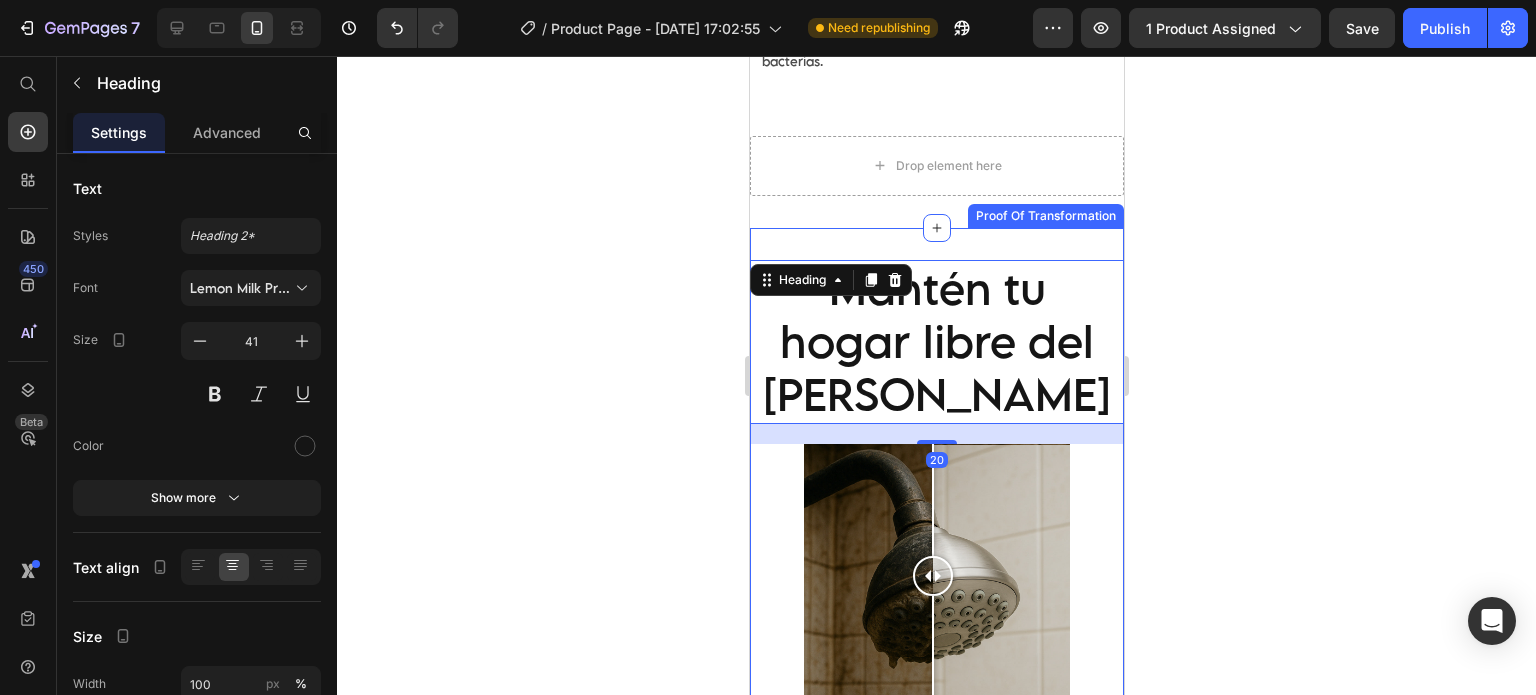 click on "Mantén tu hogar libre del [PERSON_NAME] Heading   20 Image Comparison Nuestro sistema elimina el [PERSON_NAME] que llega [PERSON_NAME] y mantiene el agua limpia y desinfectada hasta por 3 meses. Text Block Proof Of Transformation" at bounding box center [936, 523] 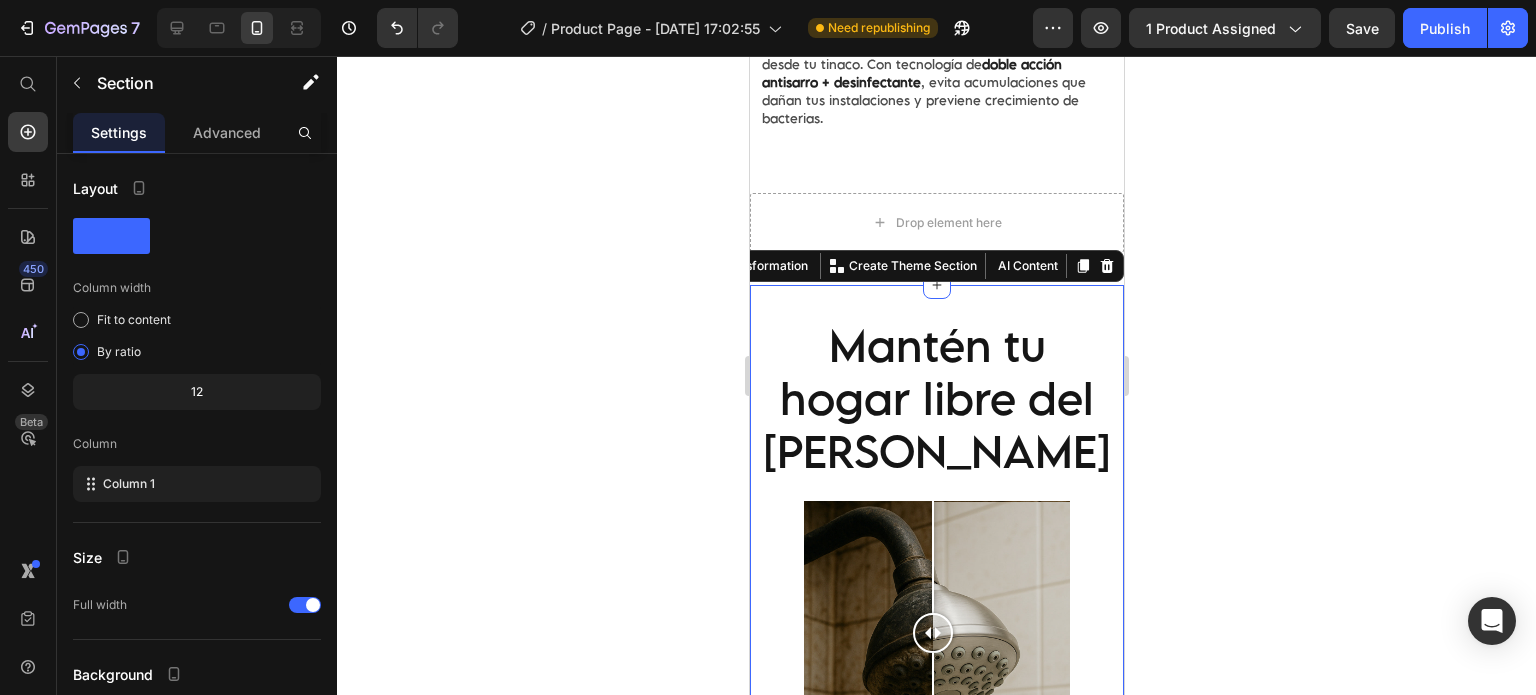 scroll, scrollTop: 2316, scrollLeft: 0, axis: vertical 